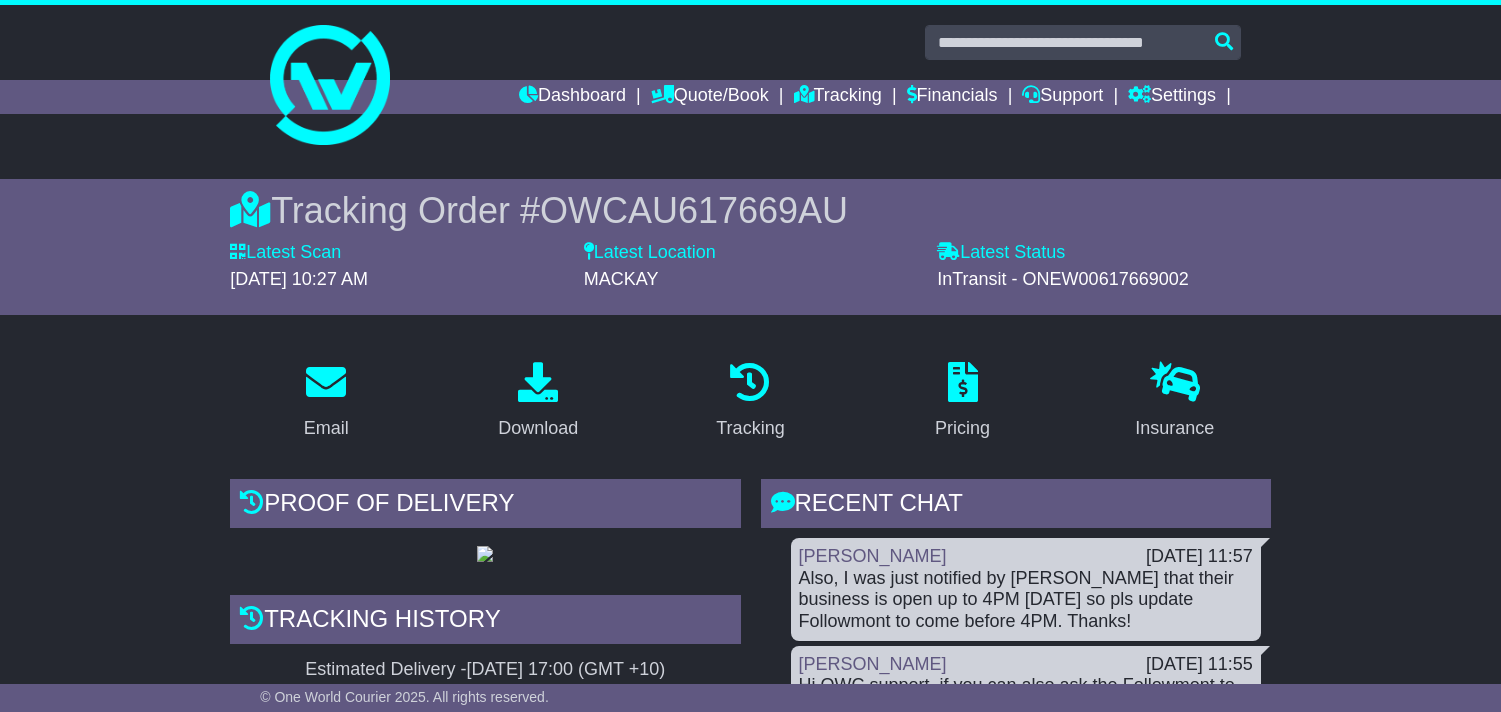 scroll, scrollTop: 0, scrollLeft: 0, axis: both 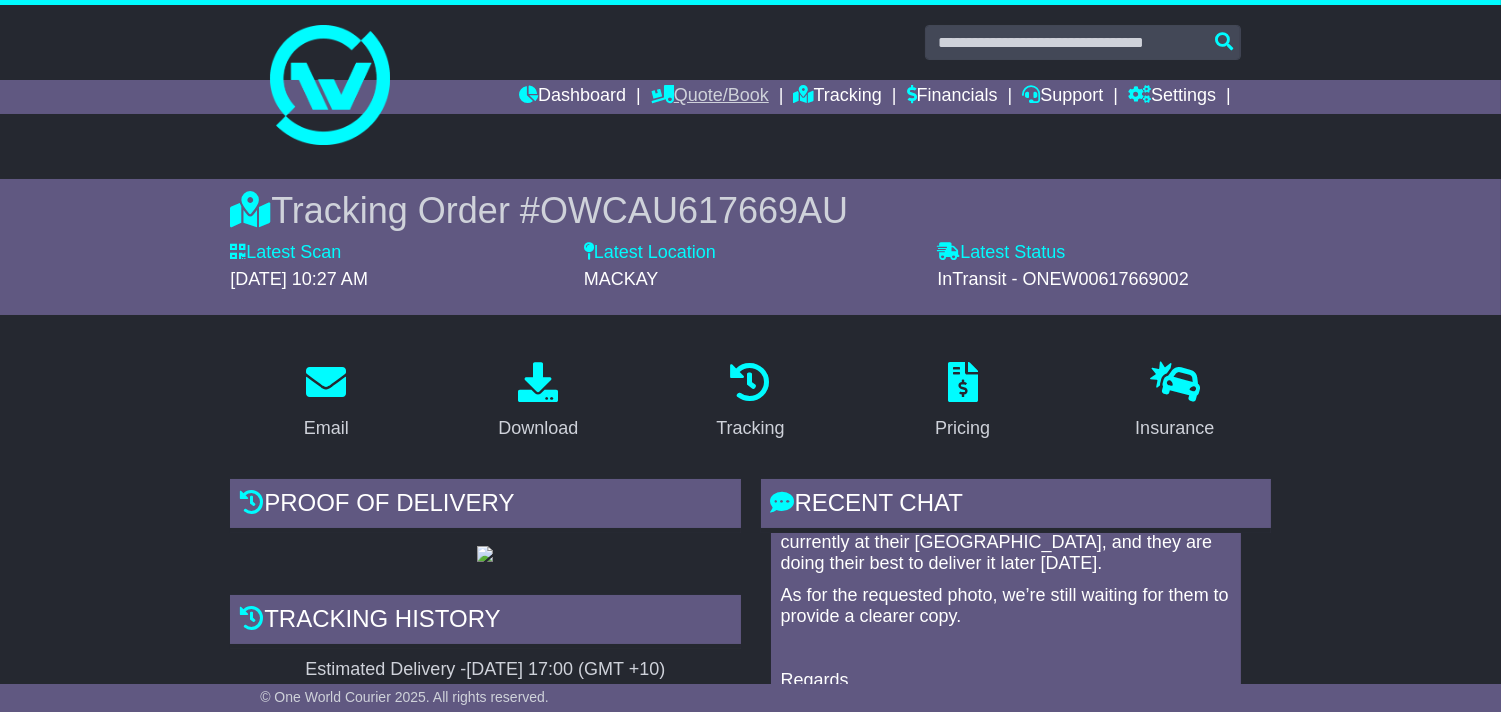click on "Quote/Book" at bounding box center (710, 97) 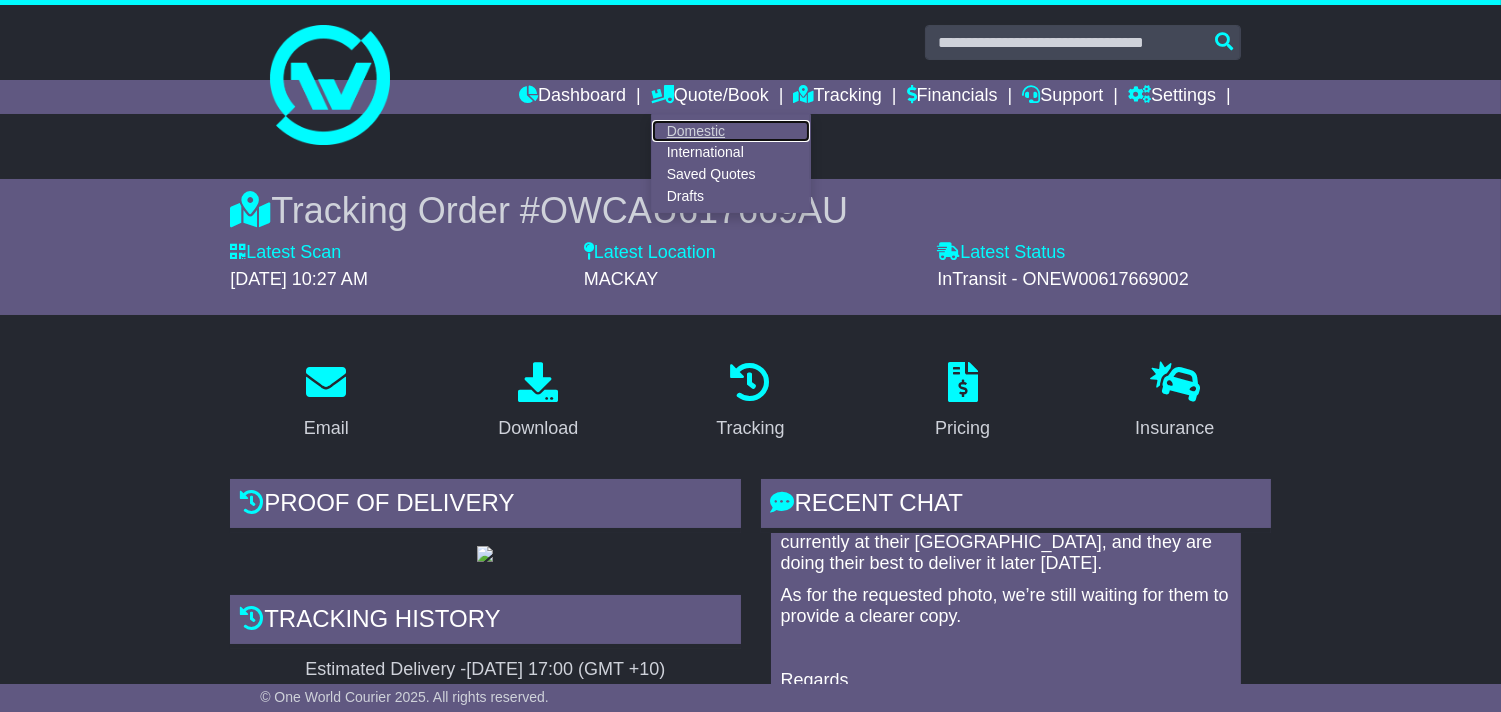 click on "Domestic" at bounding box center [731, 131] 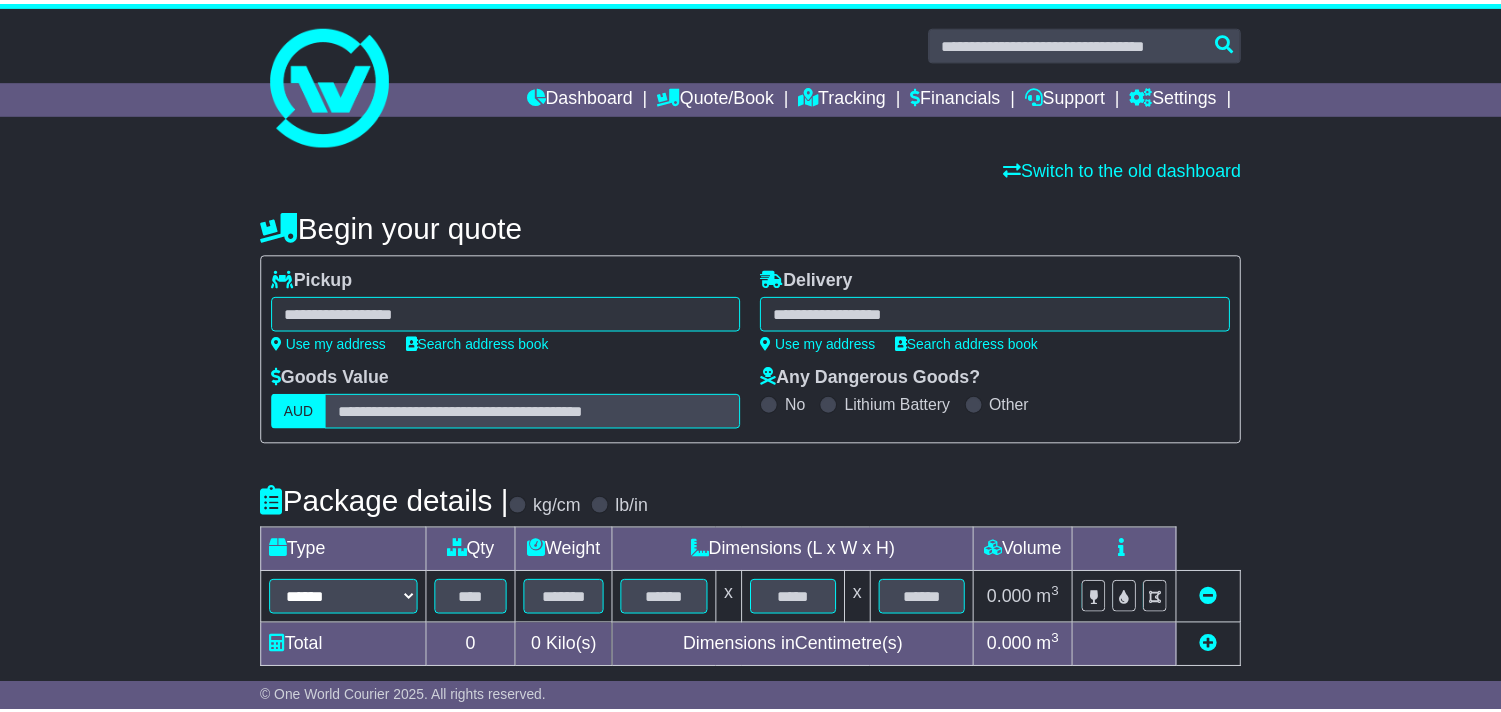 scroll, scrollTop: 0, scrollLeft: 0, axis: both 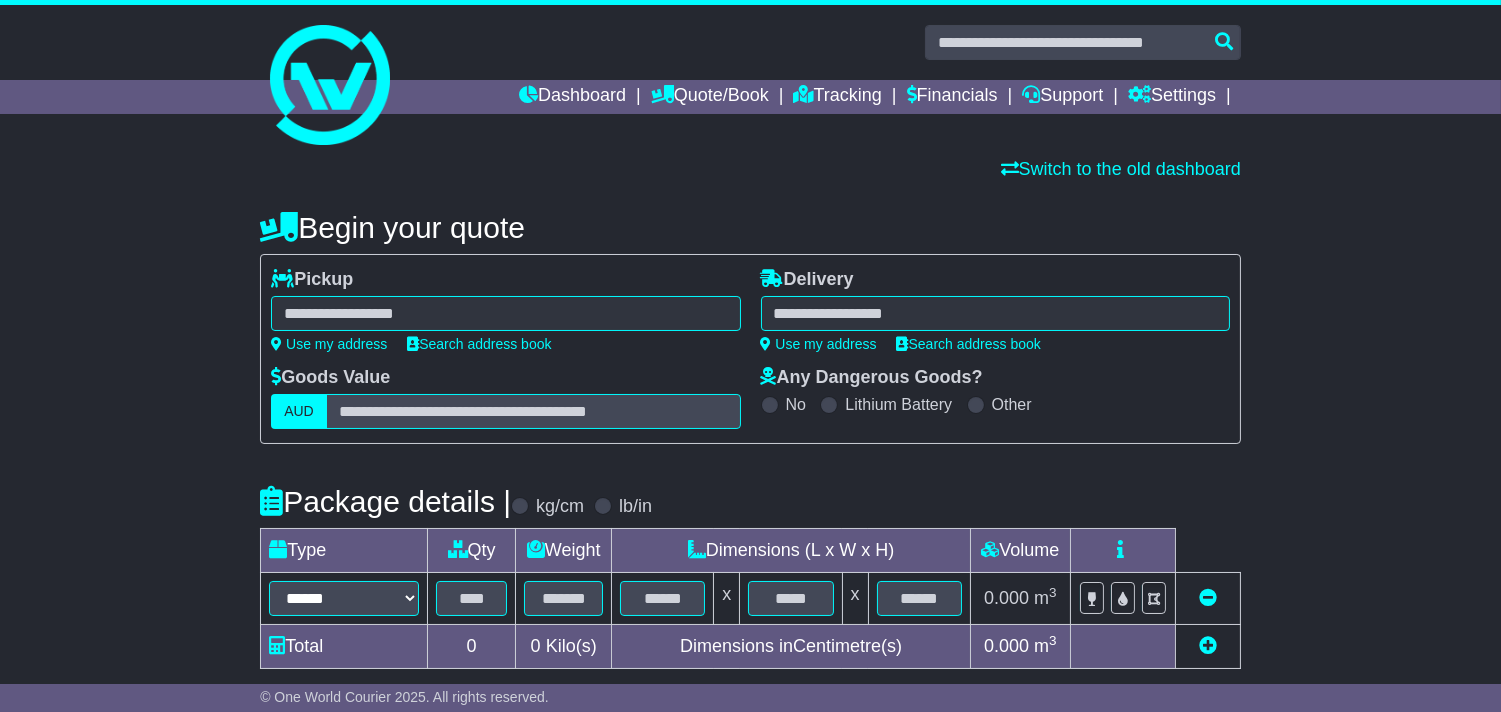 click at bounding box center [505, 313] 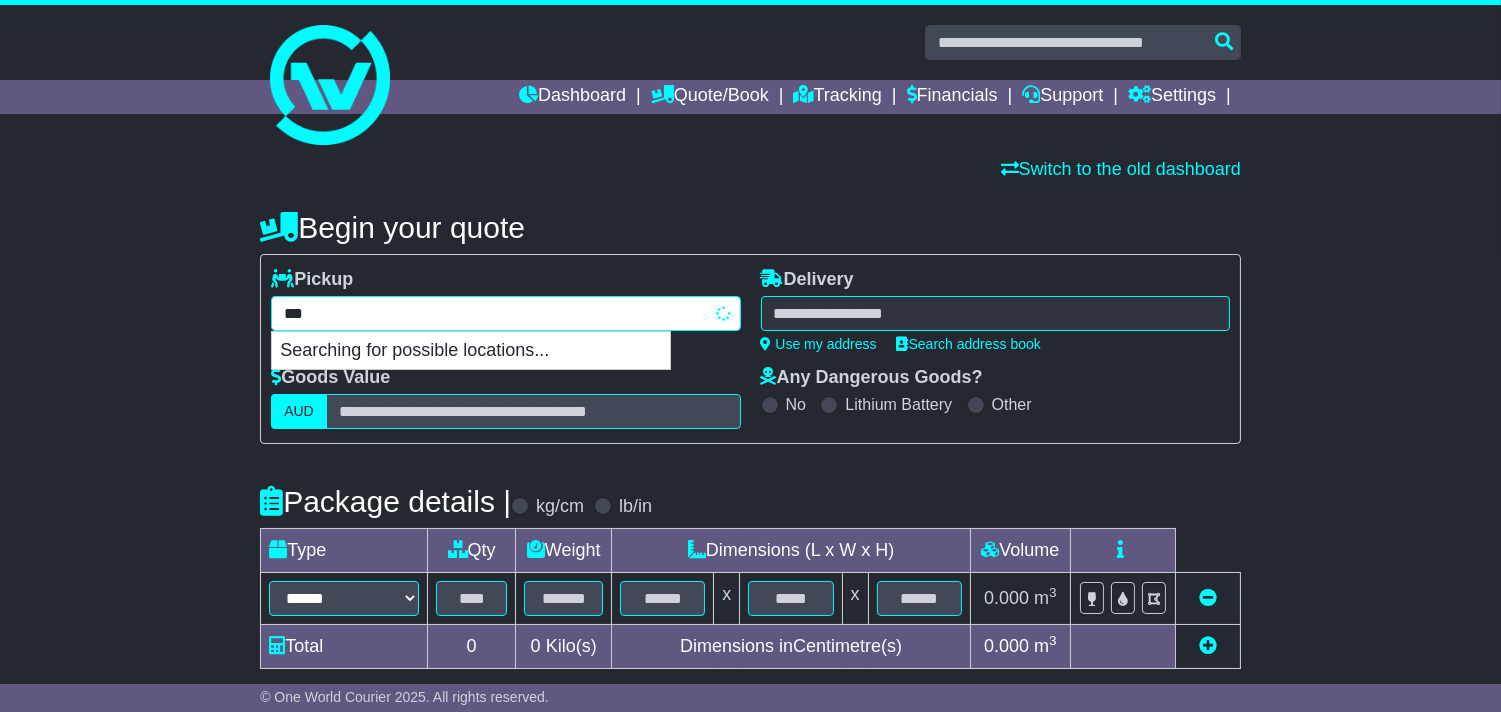 type on "****" 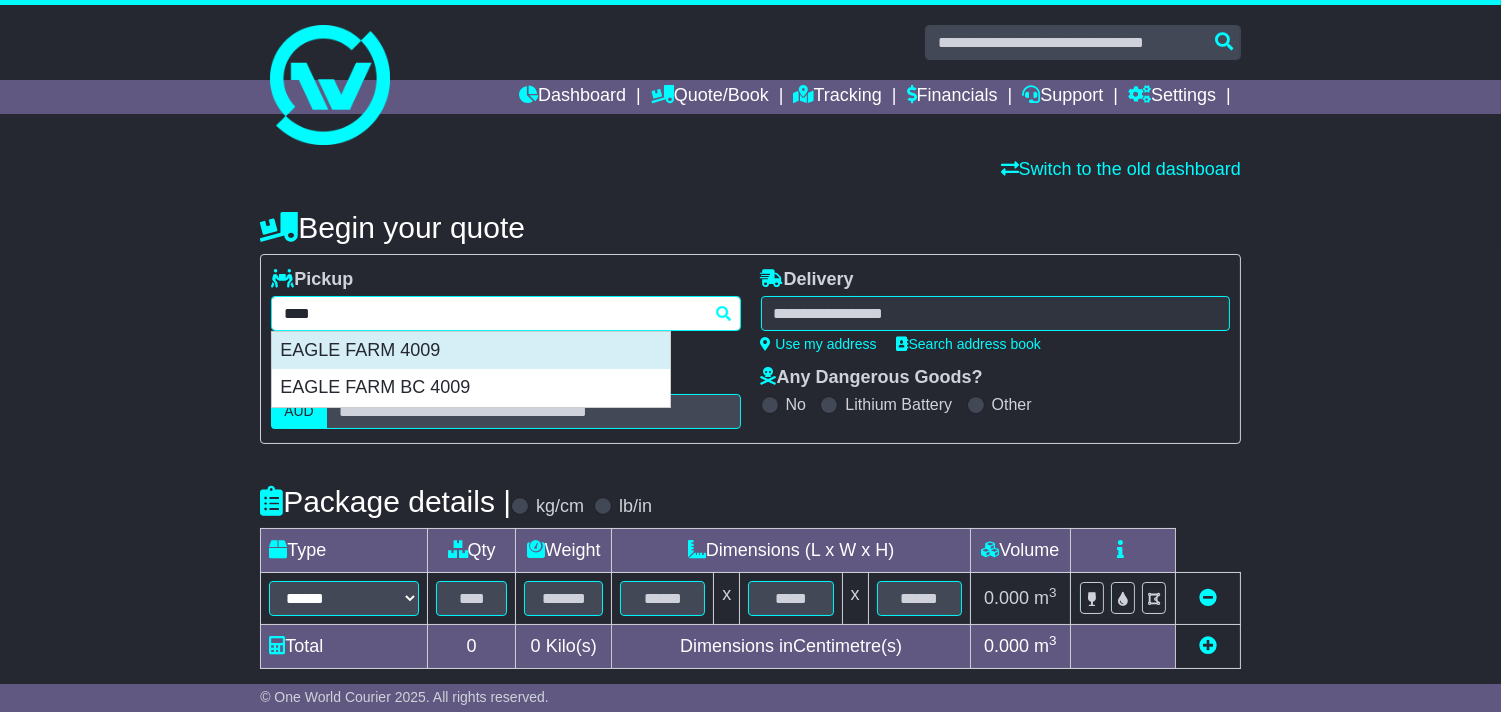 click on "EAGLE FARM 4009" at bounding box center [471, 351] 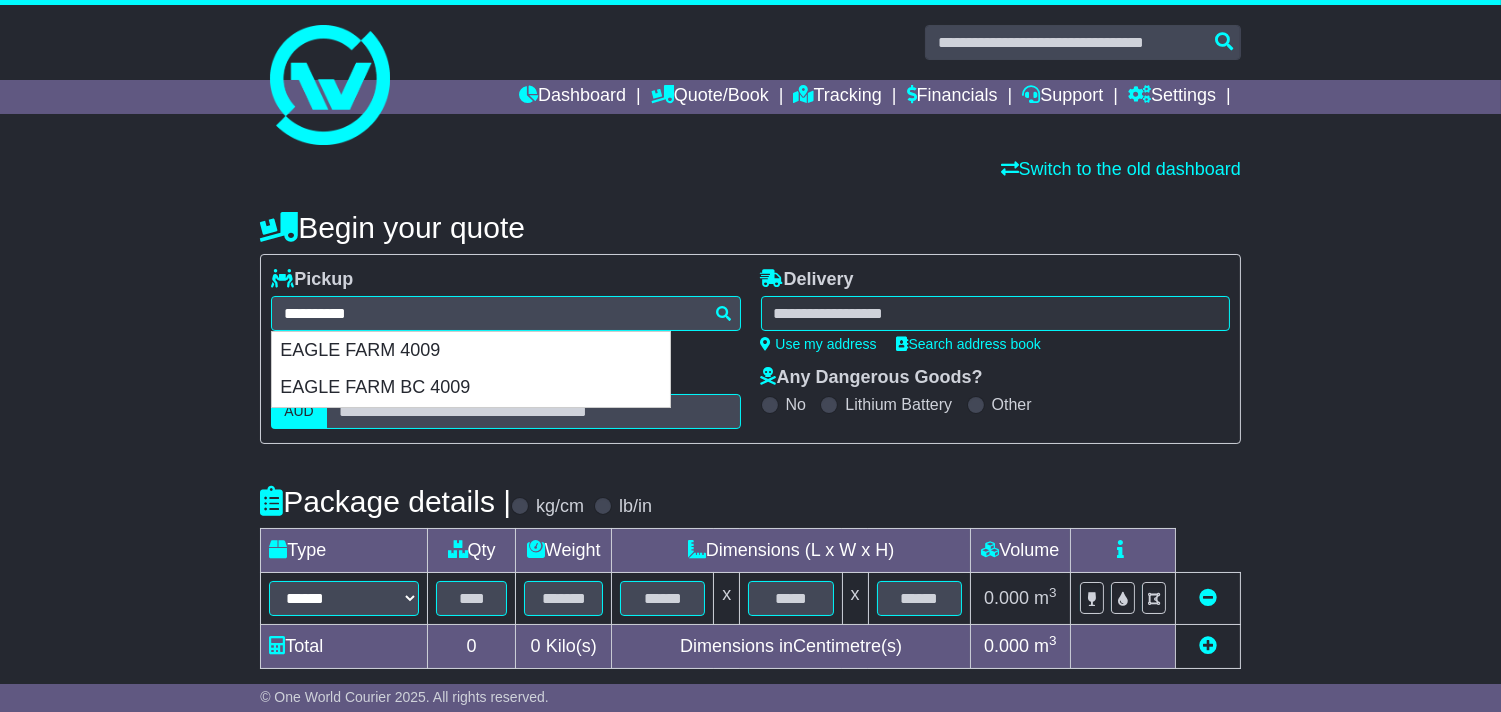 type on "**********" 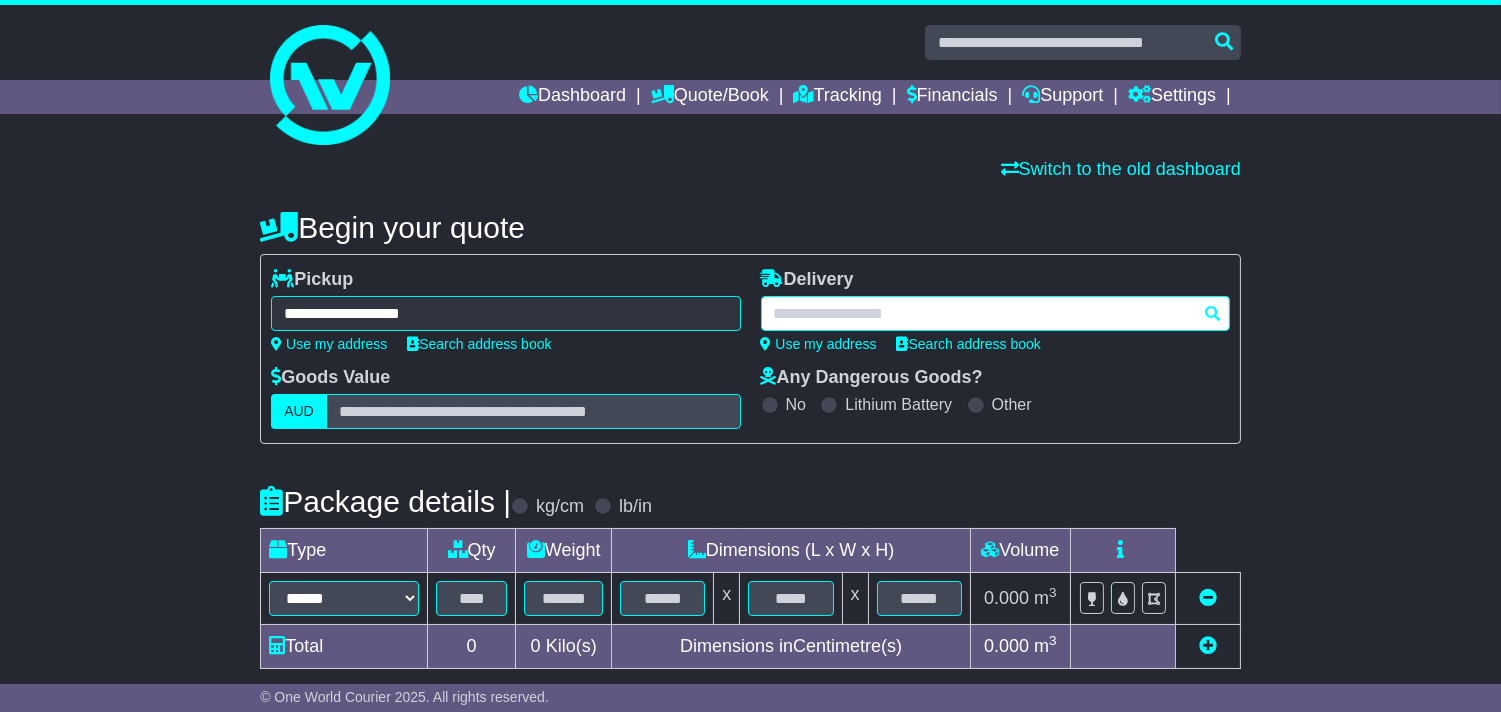 click at bounding box center (995, 313) 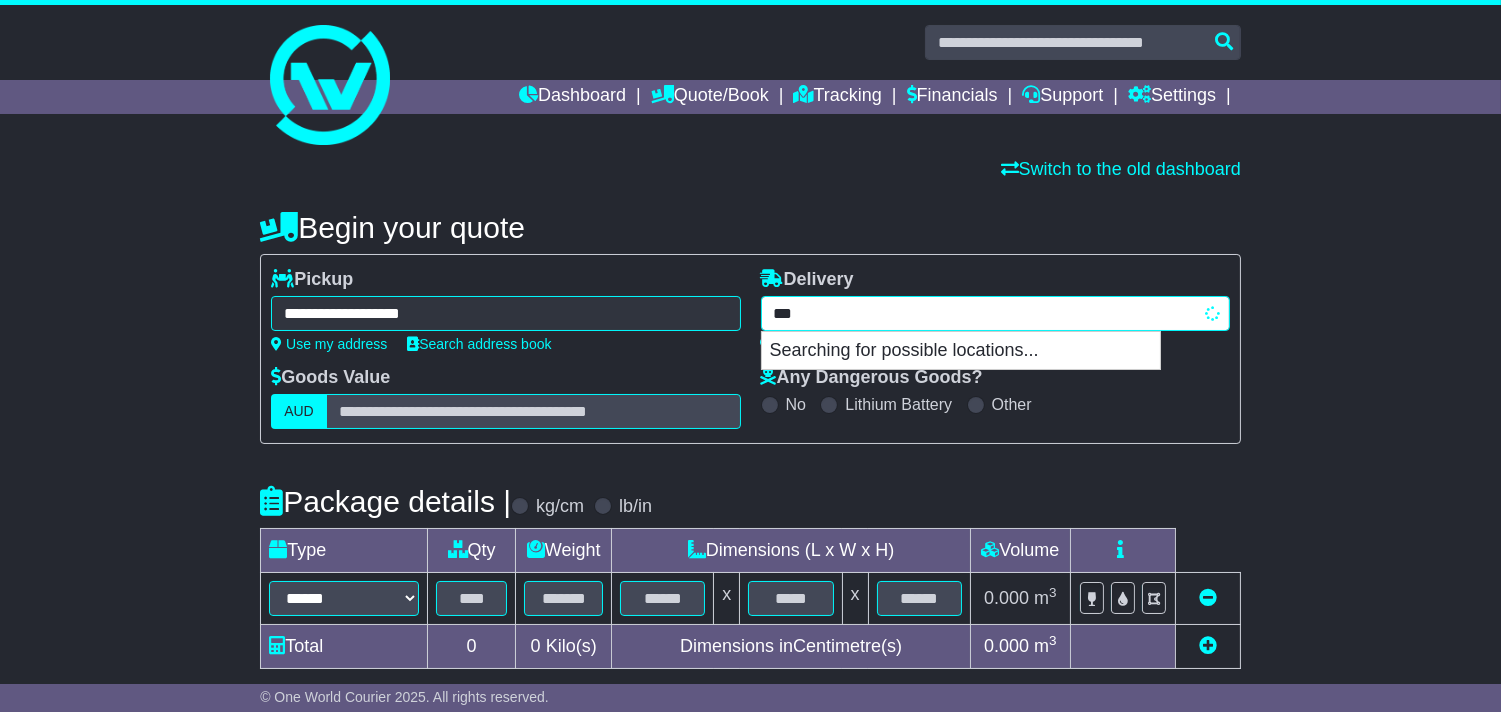 type on "****" 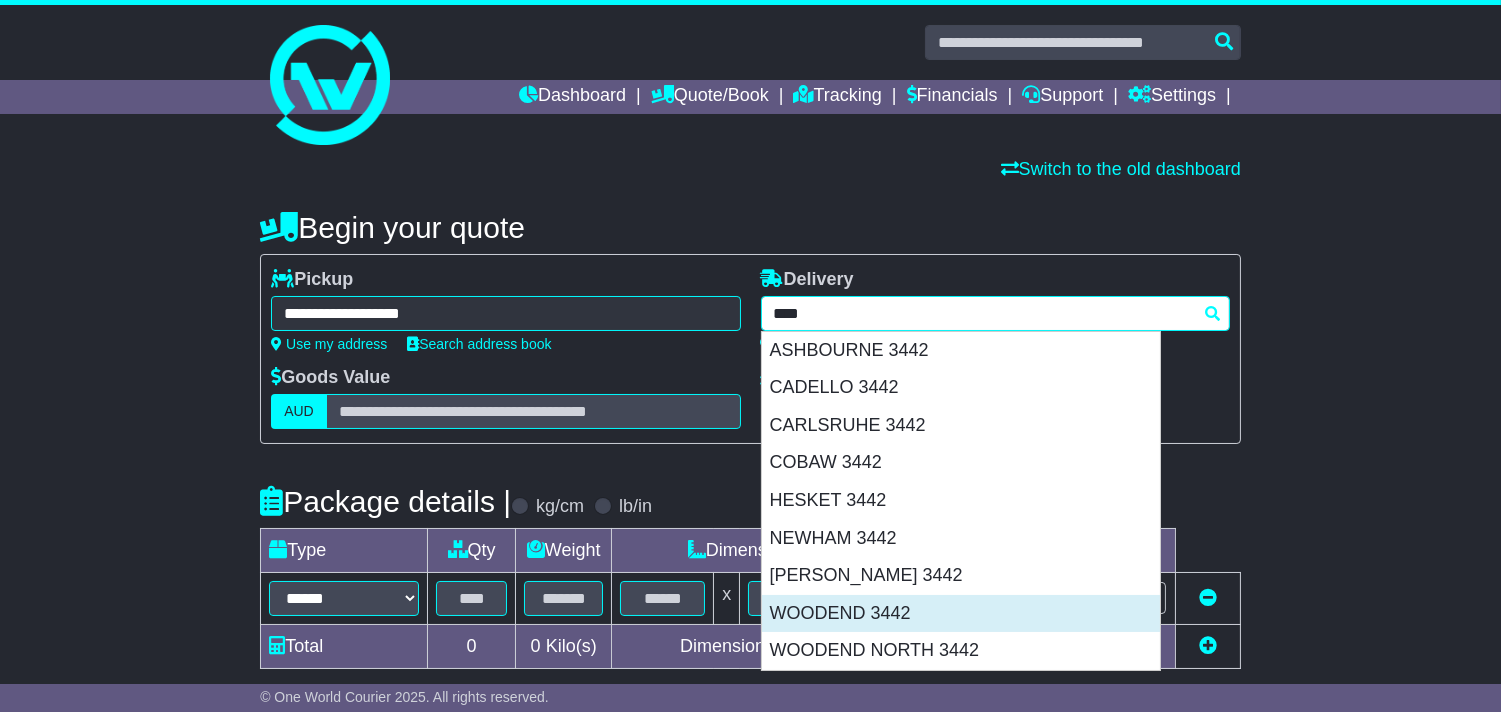 click on "WOODEND 3442" at bounding box center [961, 614] 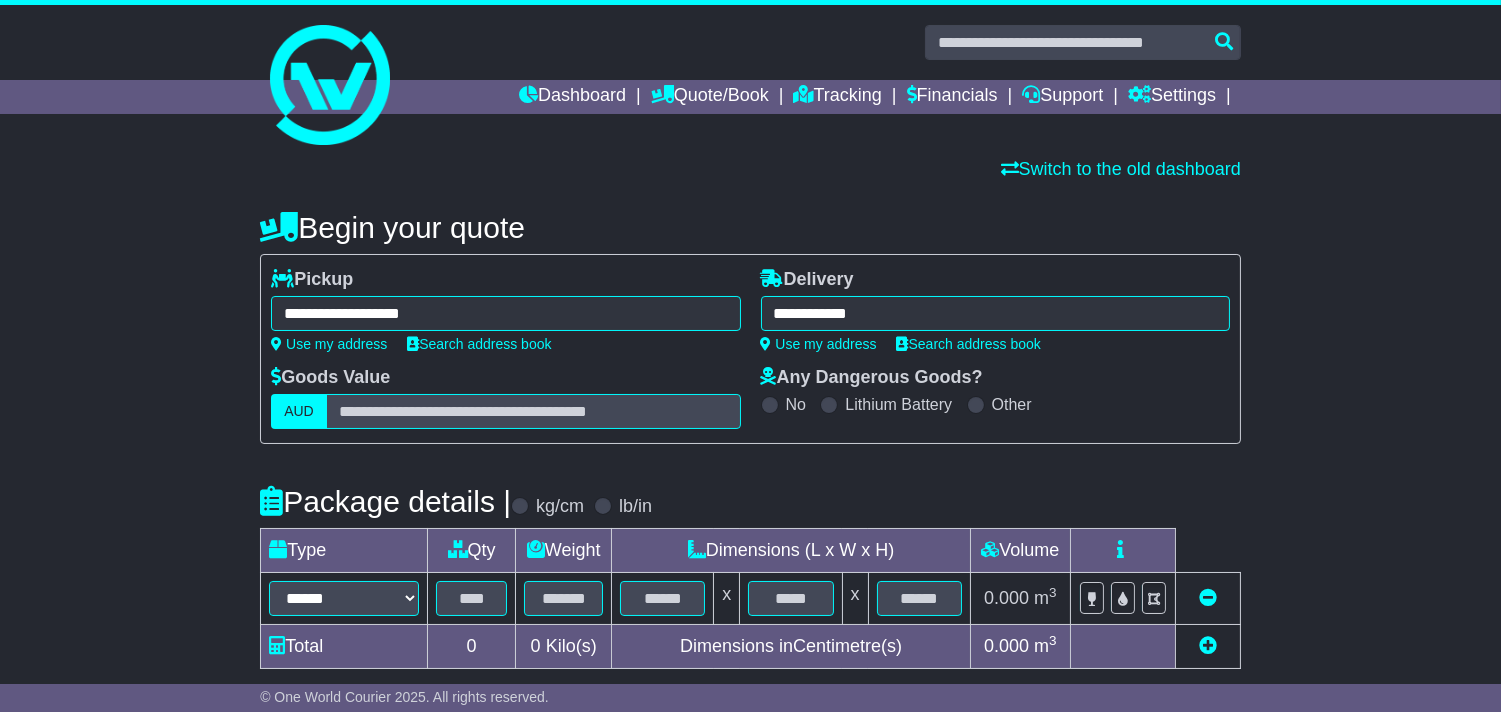 type on "**********" 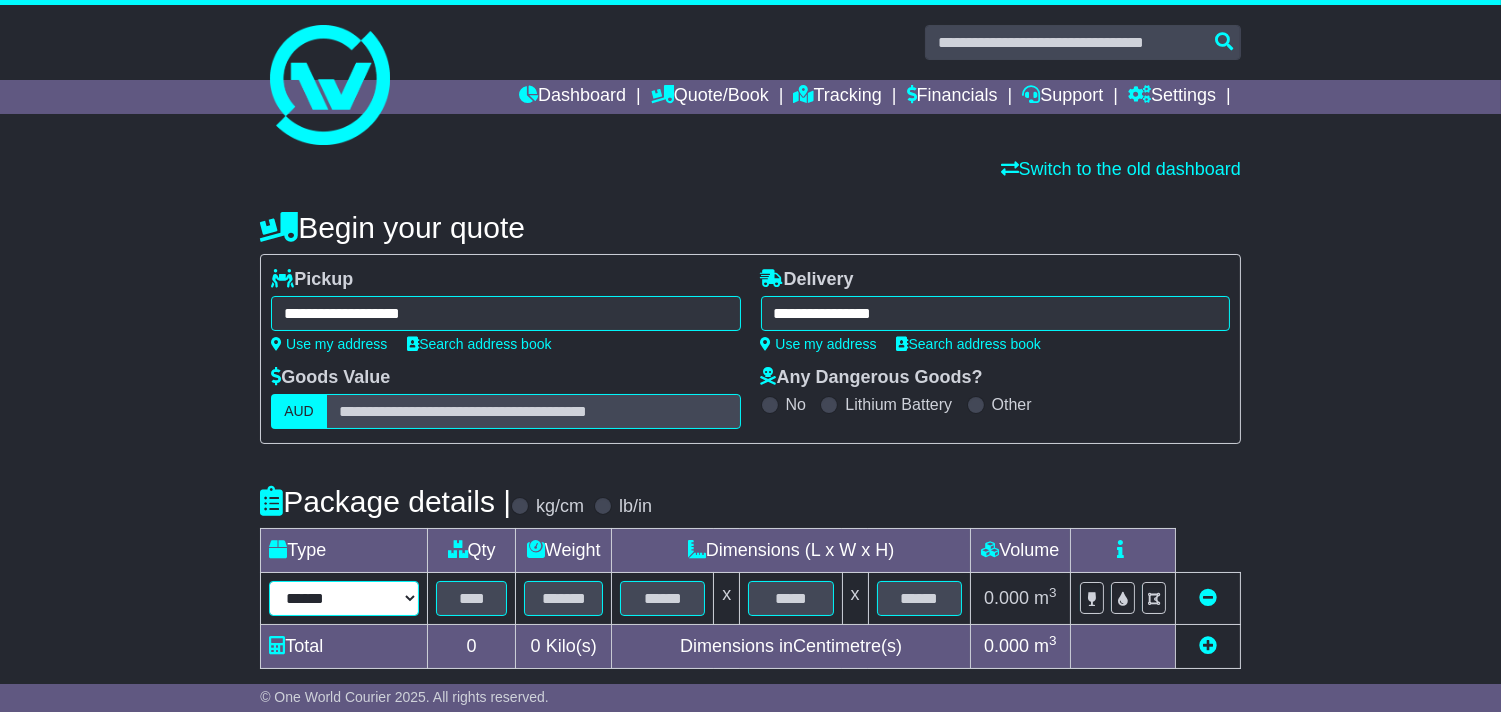 click on "****** ****** *** ******** ***** **** **** ****** *** *******" at bounding box center (344, 598) 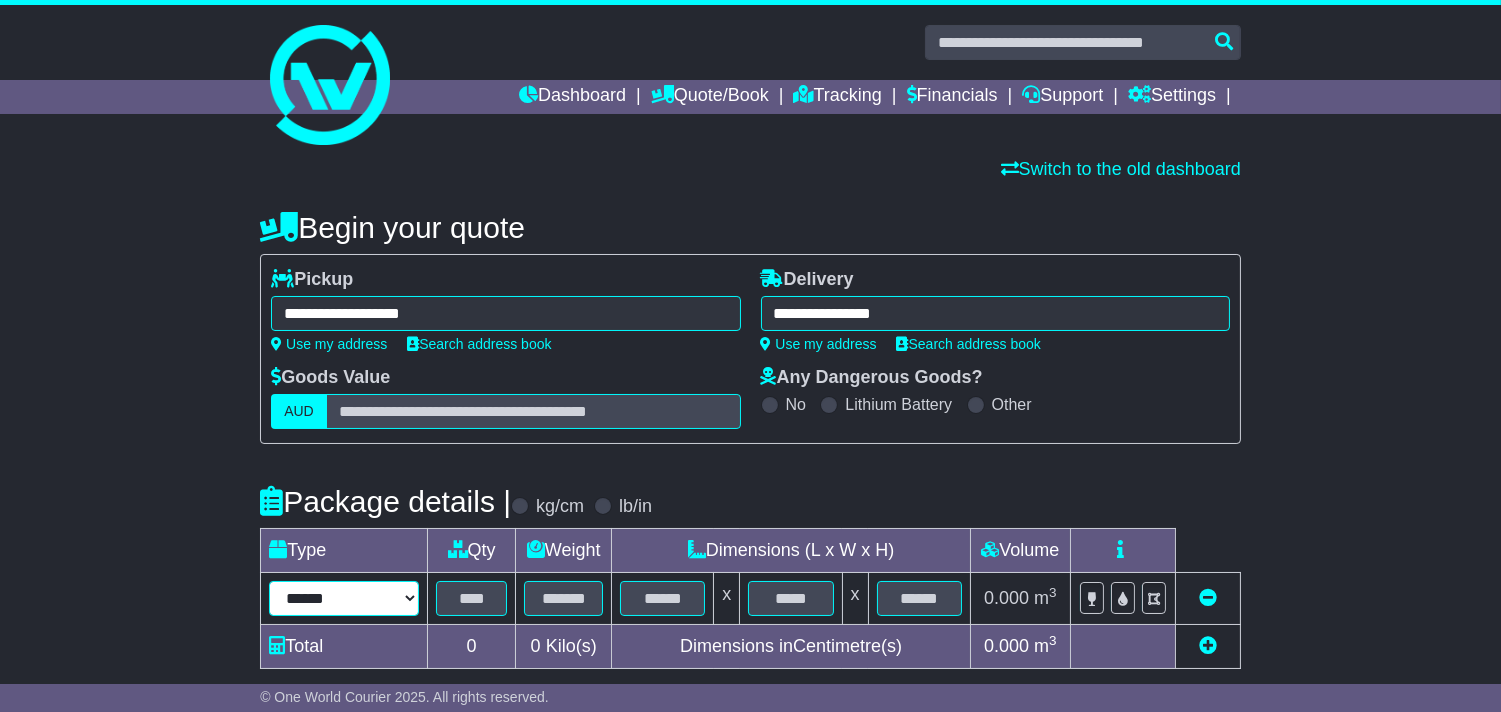 select on "*****" 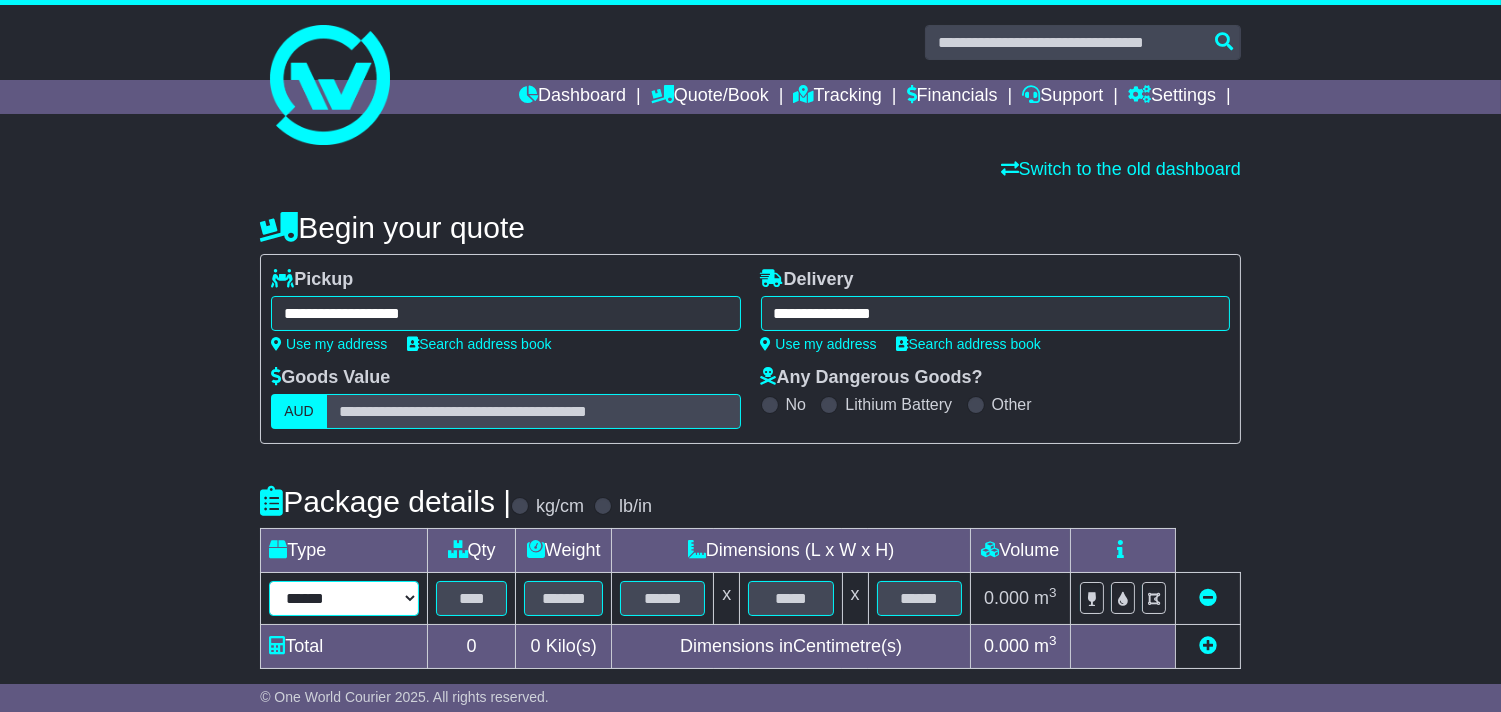 click on "****** ****** *** ******** ***** **** **** ****** *** *******" at bounding box center (344, 598) 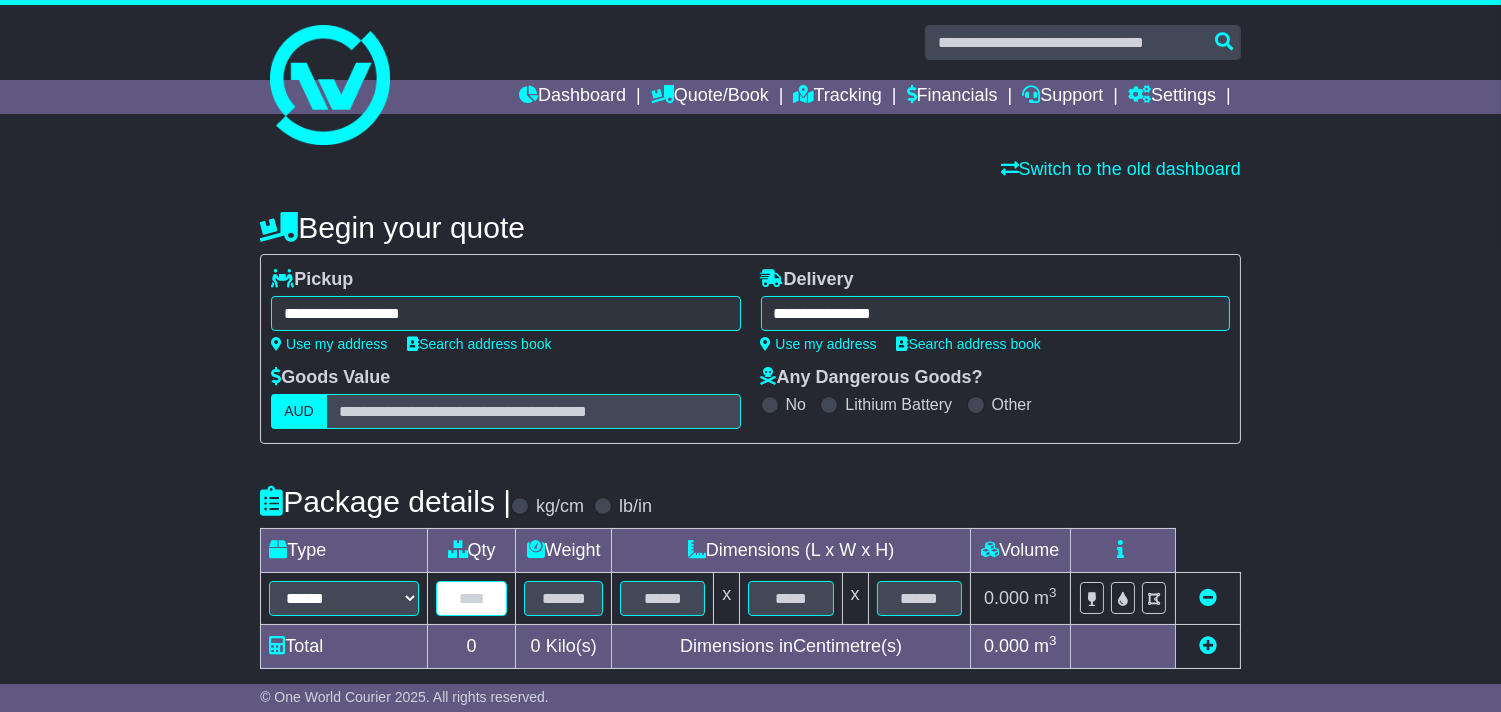 click at bounding box center (471, 598) 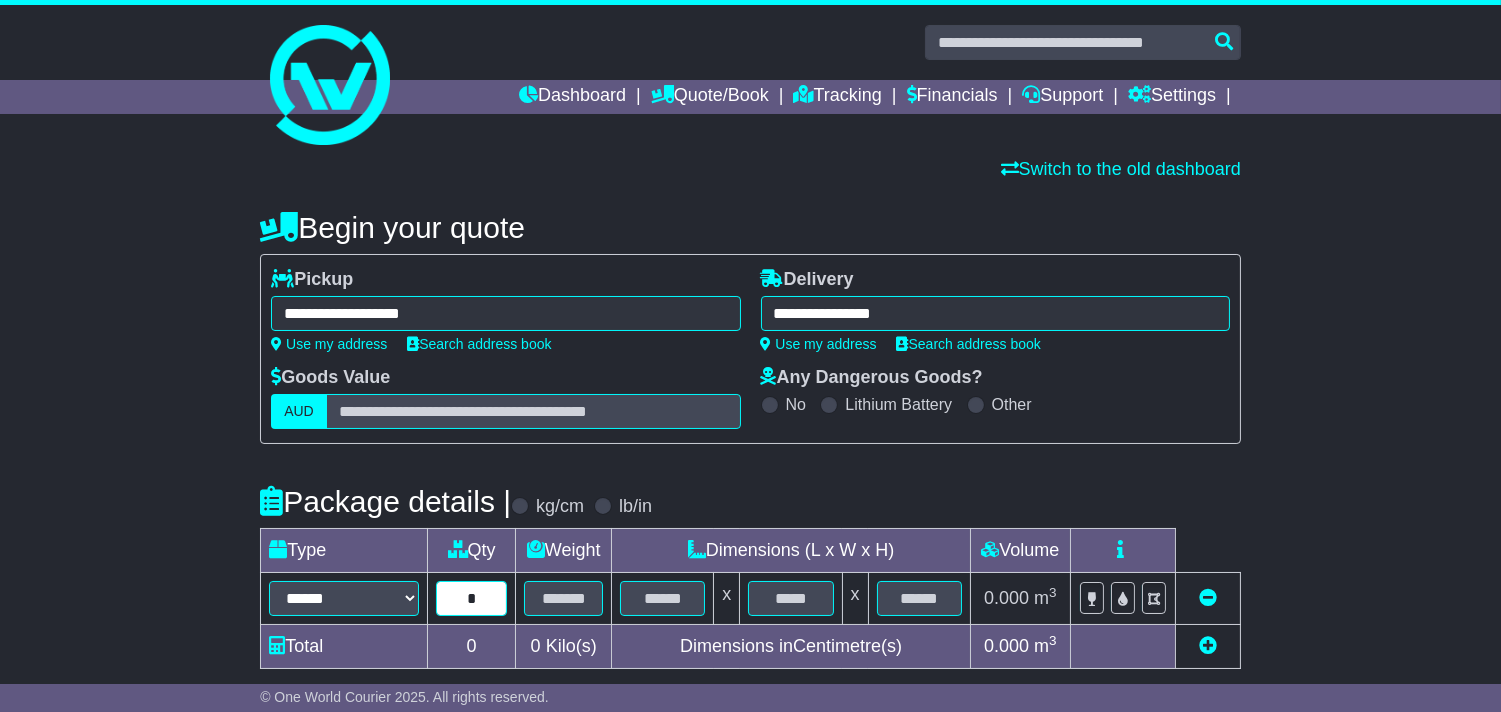 type on "*" 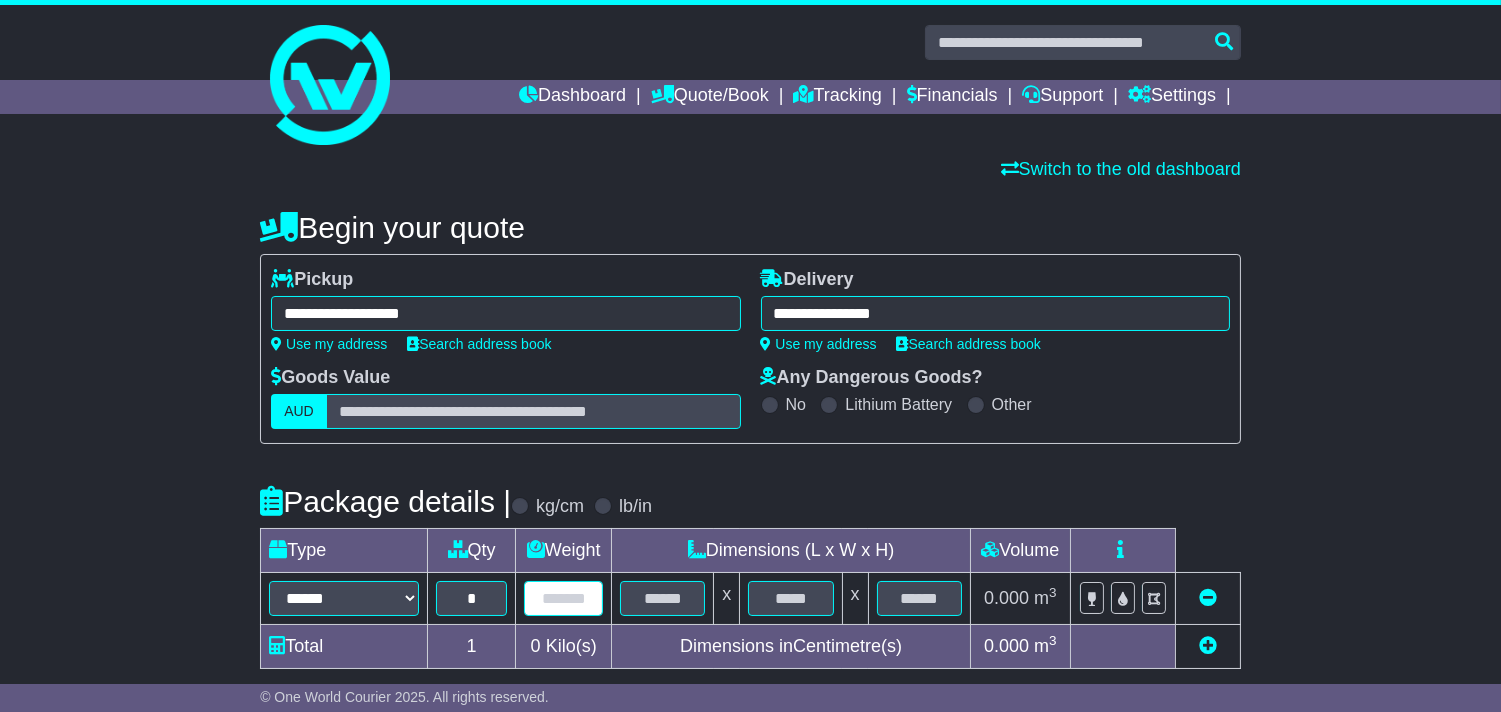click at bounding box center (563, 598) 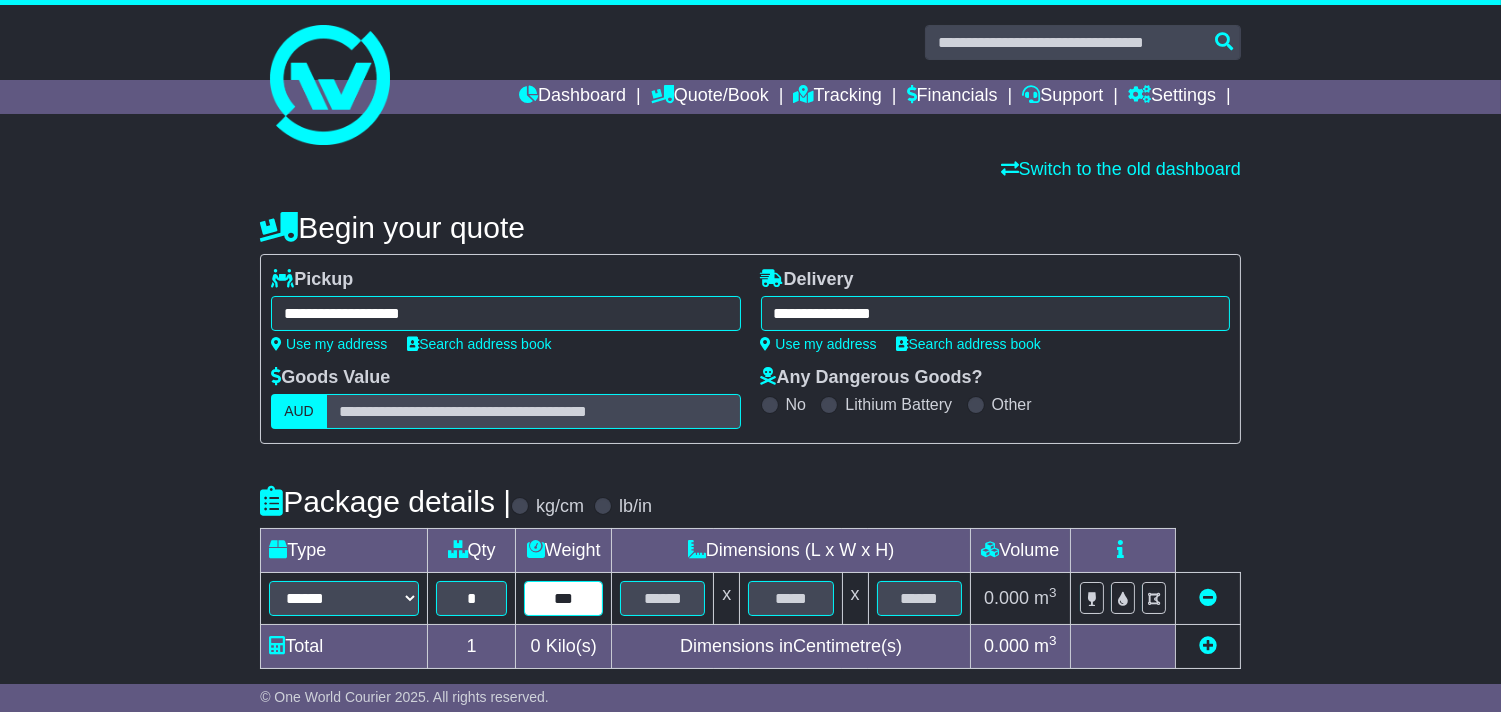 type on "***" 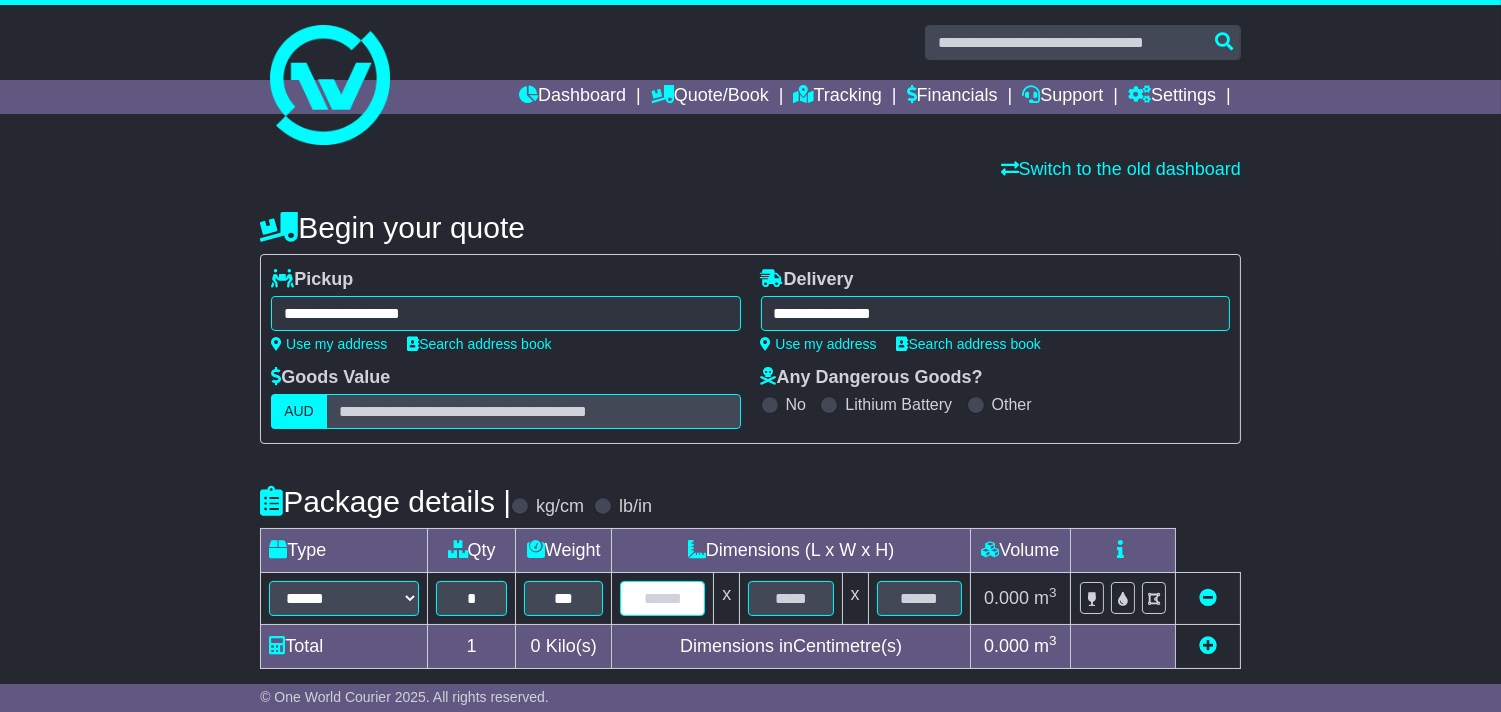 click at bounding box center [662, 598] 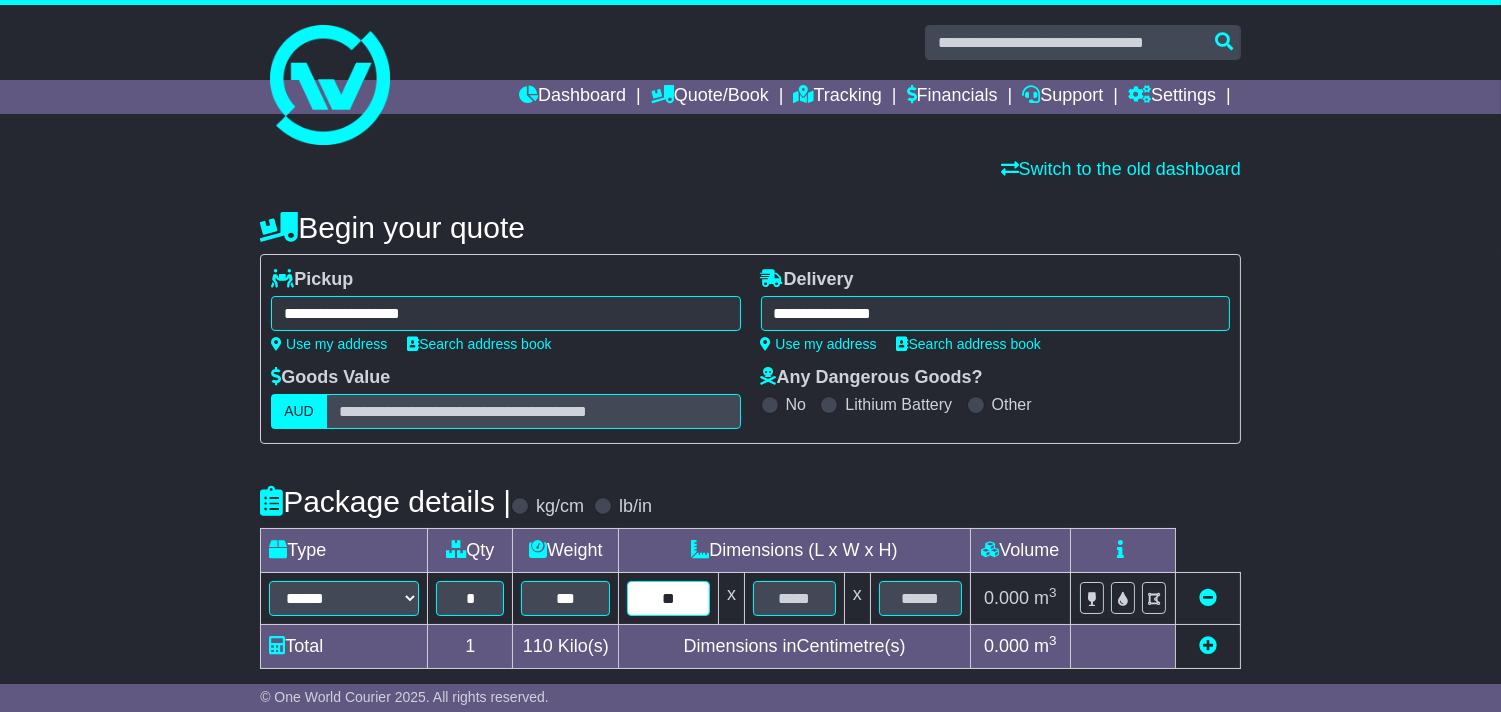 type on "**" 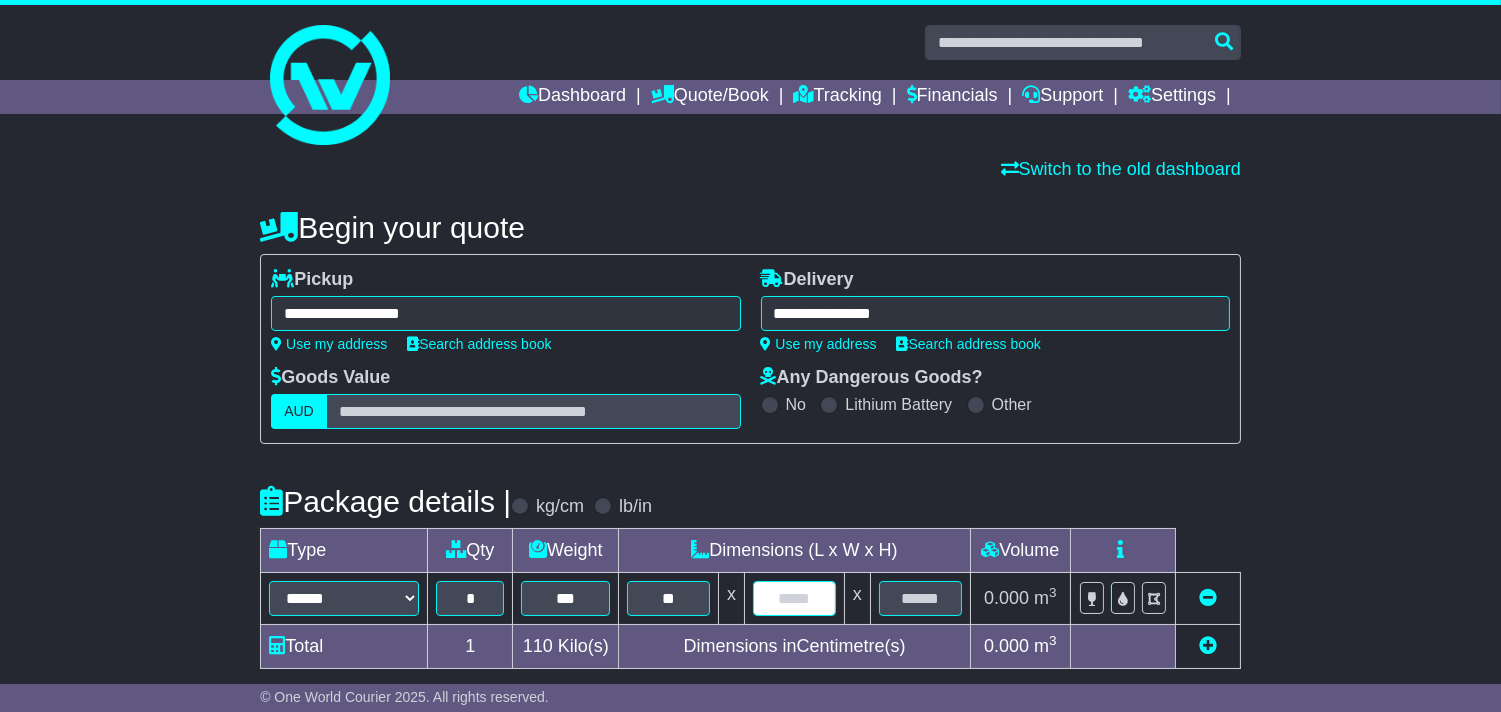 click at bounding box center [794, 598] 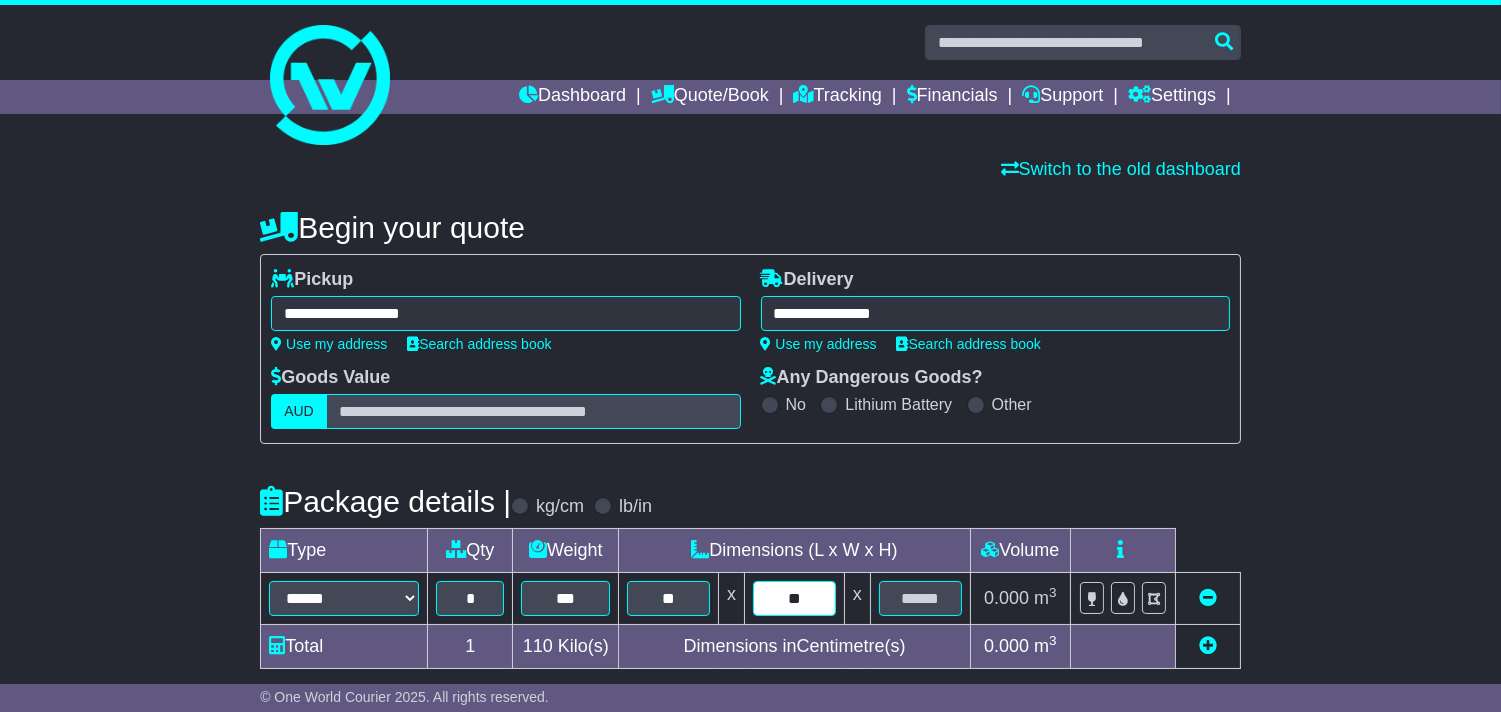 type on "**" 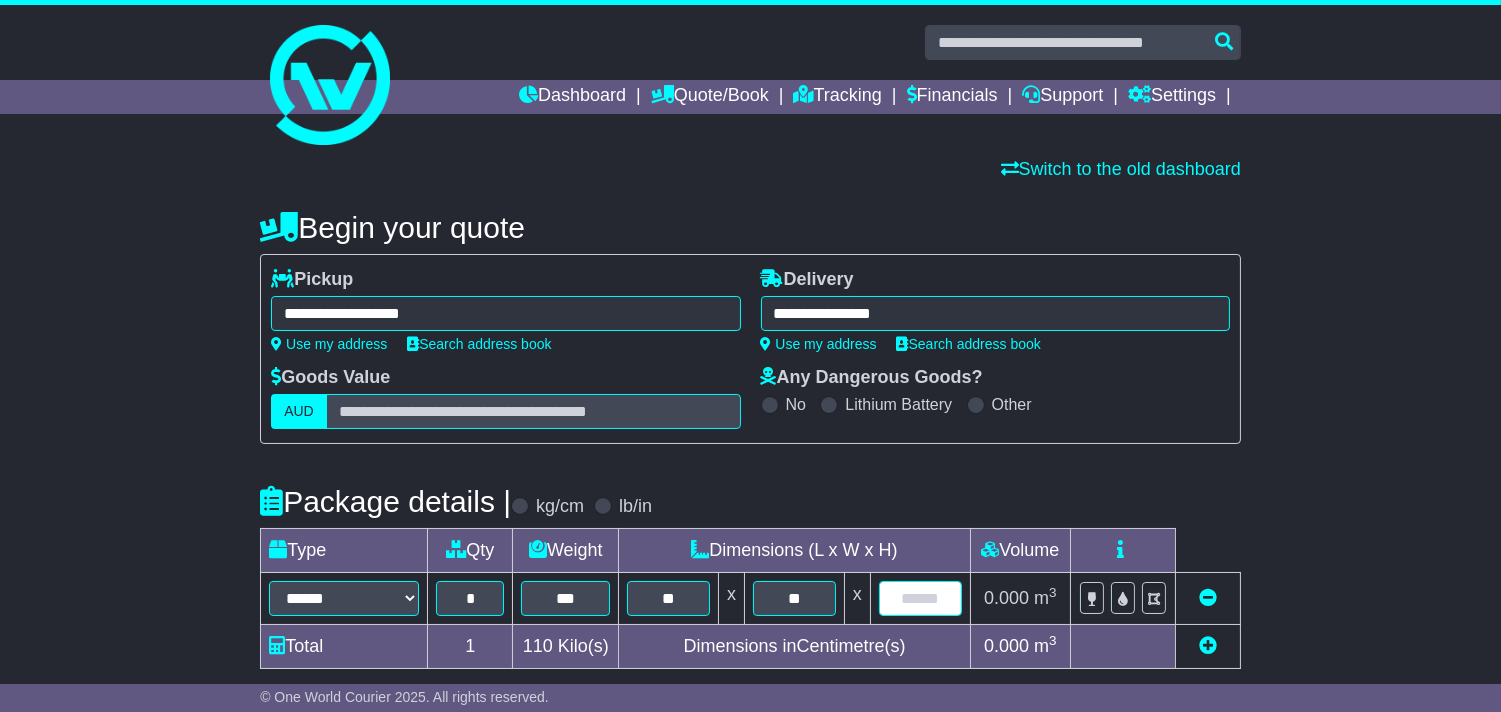 click at bounding box center (920, 598) 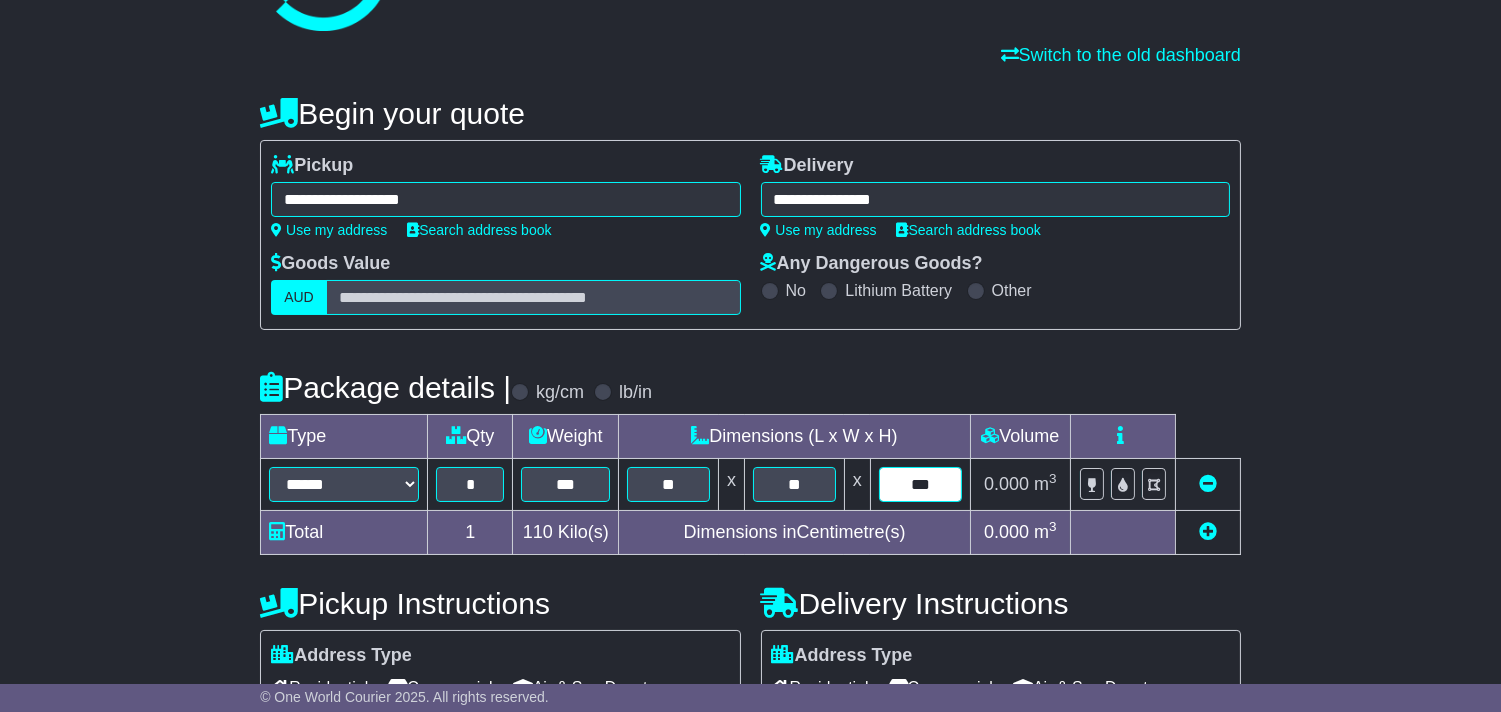scroll, scrollTop: 222, scrollLeft: 0, axis: vertical 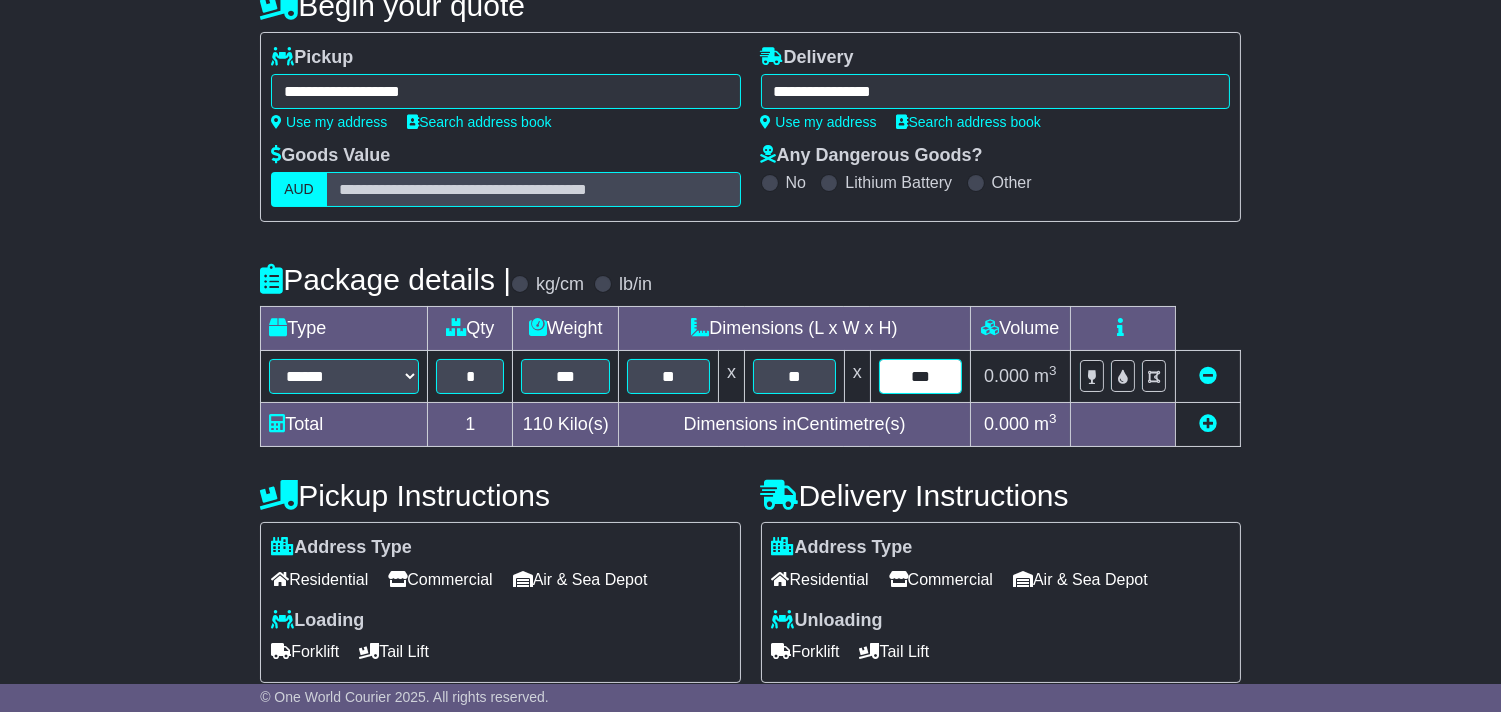 type on "***" 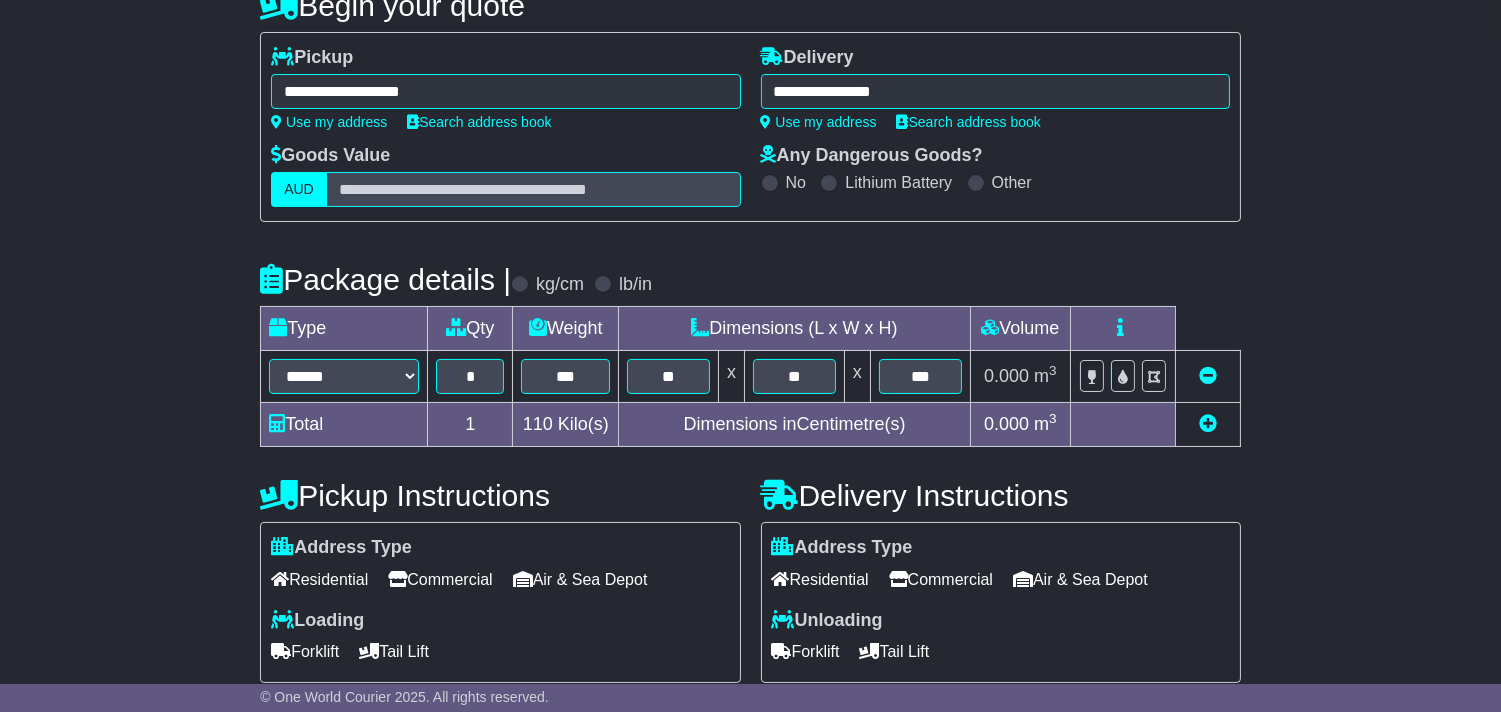 click on "Commercial" at bounding box center (941, 579) 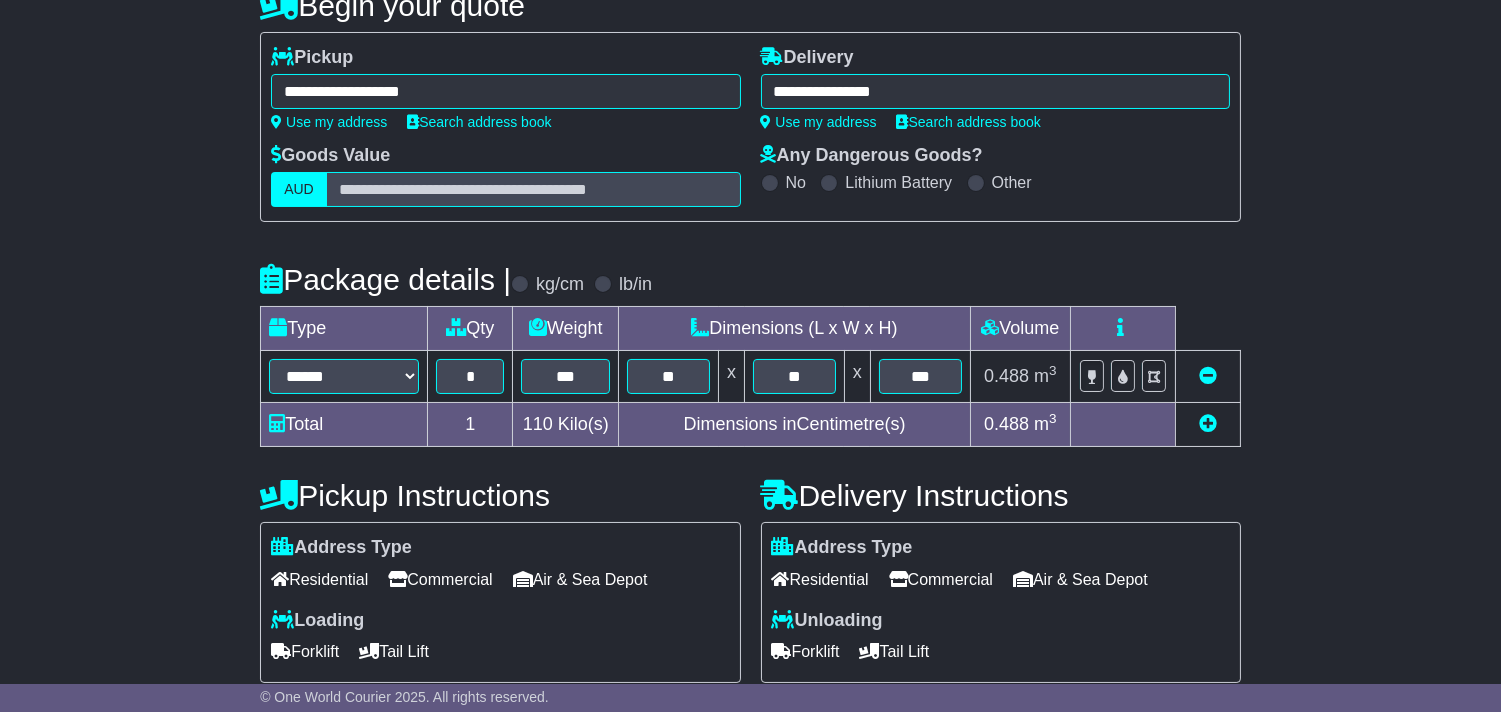 click on "Forklift" at bounding box center (806, 651) 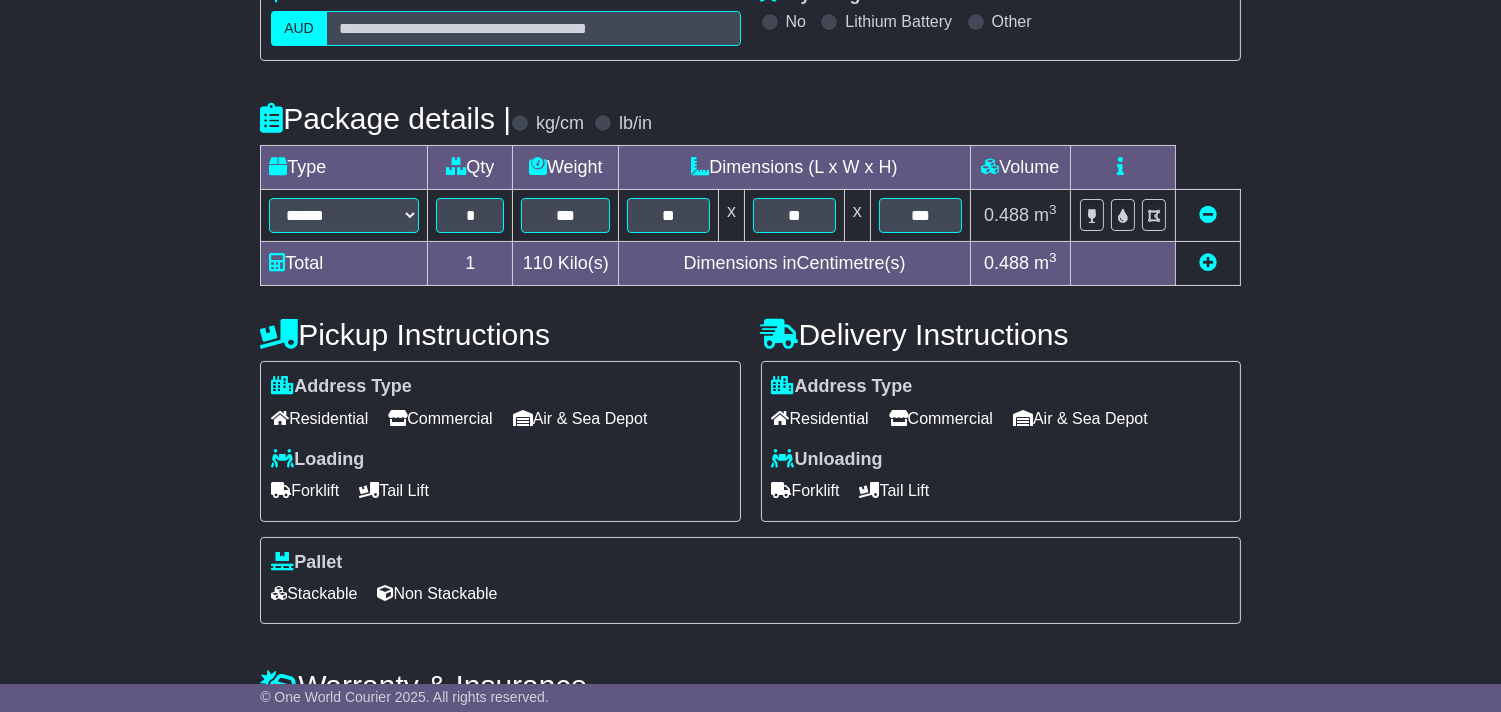 scroll, scrollTop: 530, scrollLeft: 0, axis: vertical 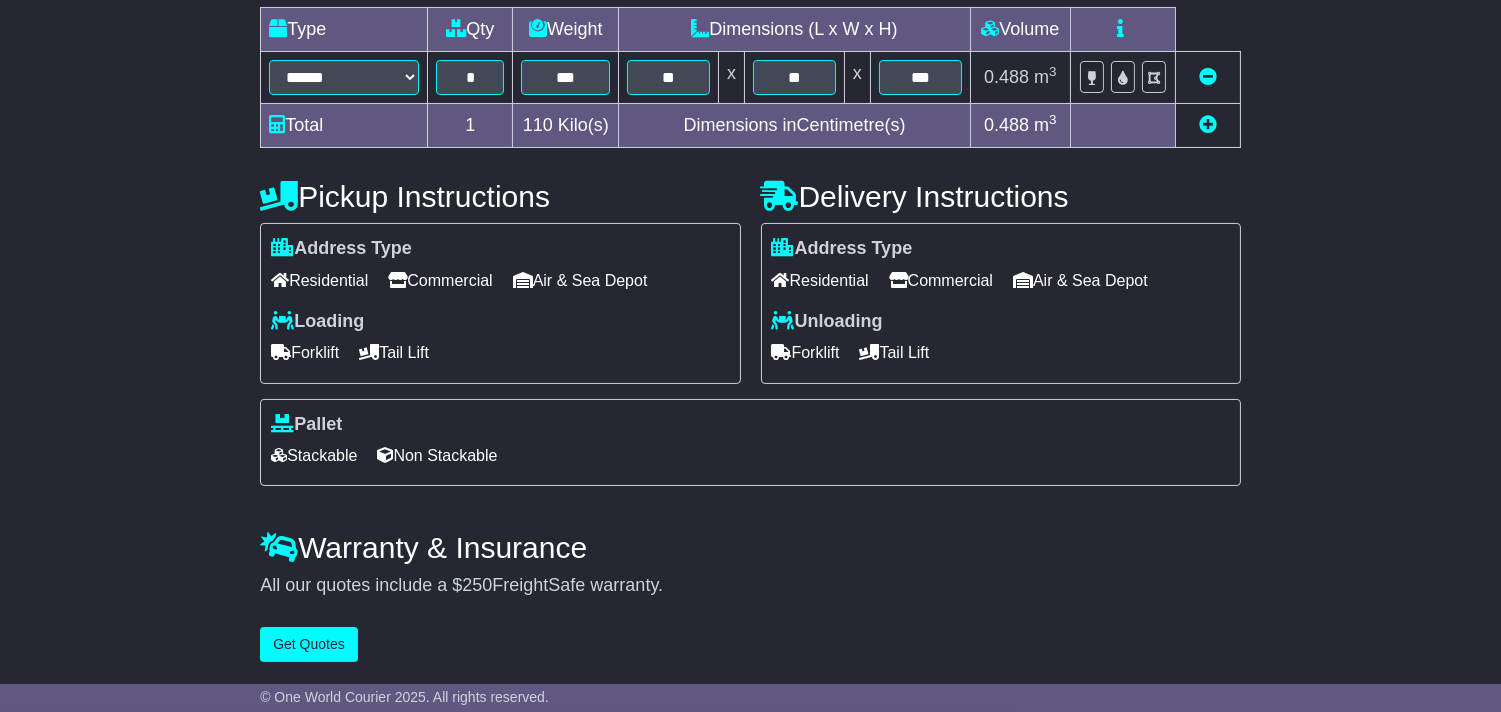 click on "Stackable" at bounding box center [314, 455] 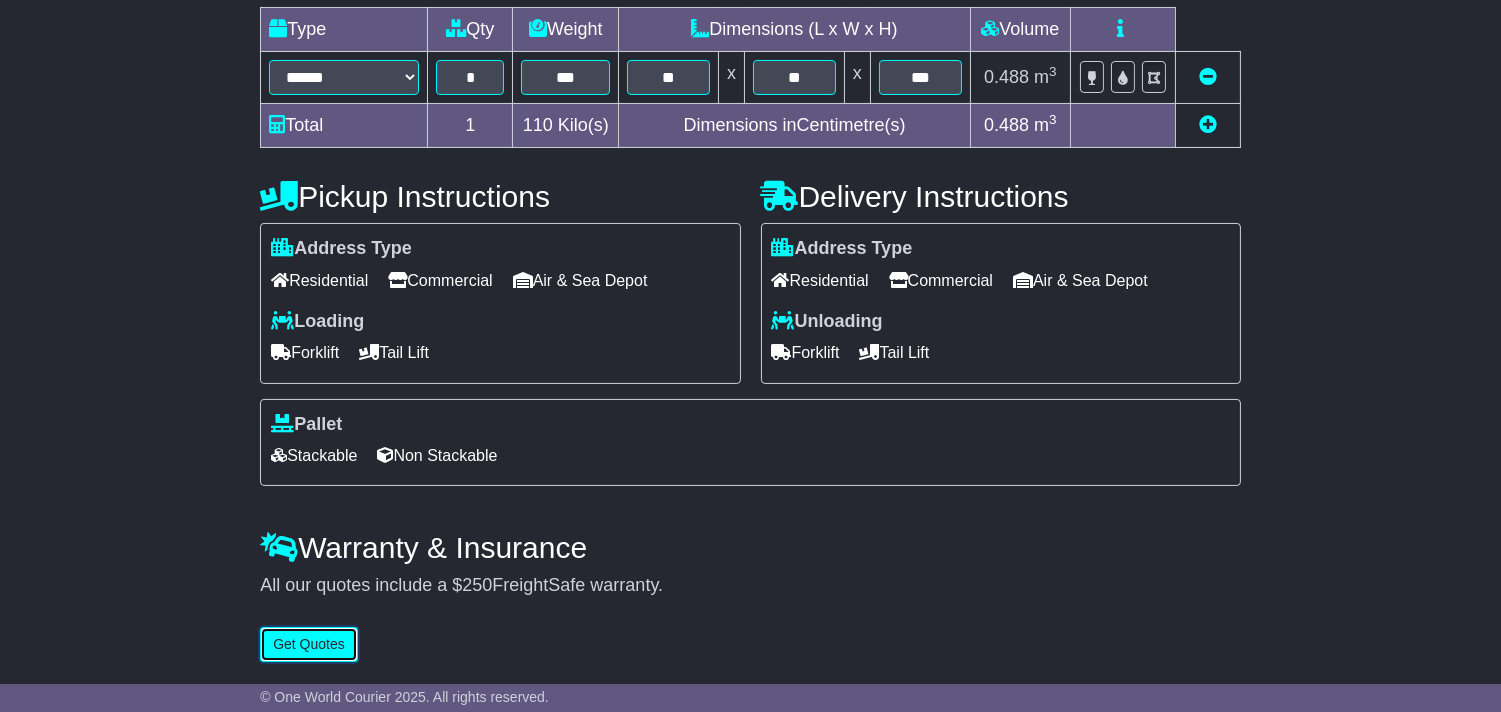 click on "Get Quotes" at bounding box center (309, 644) 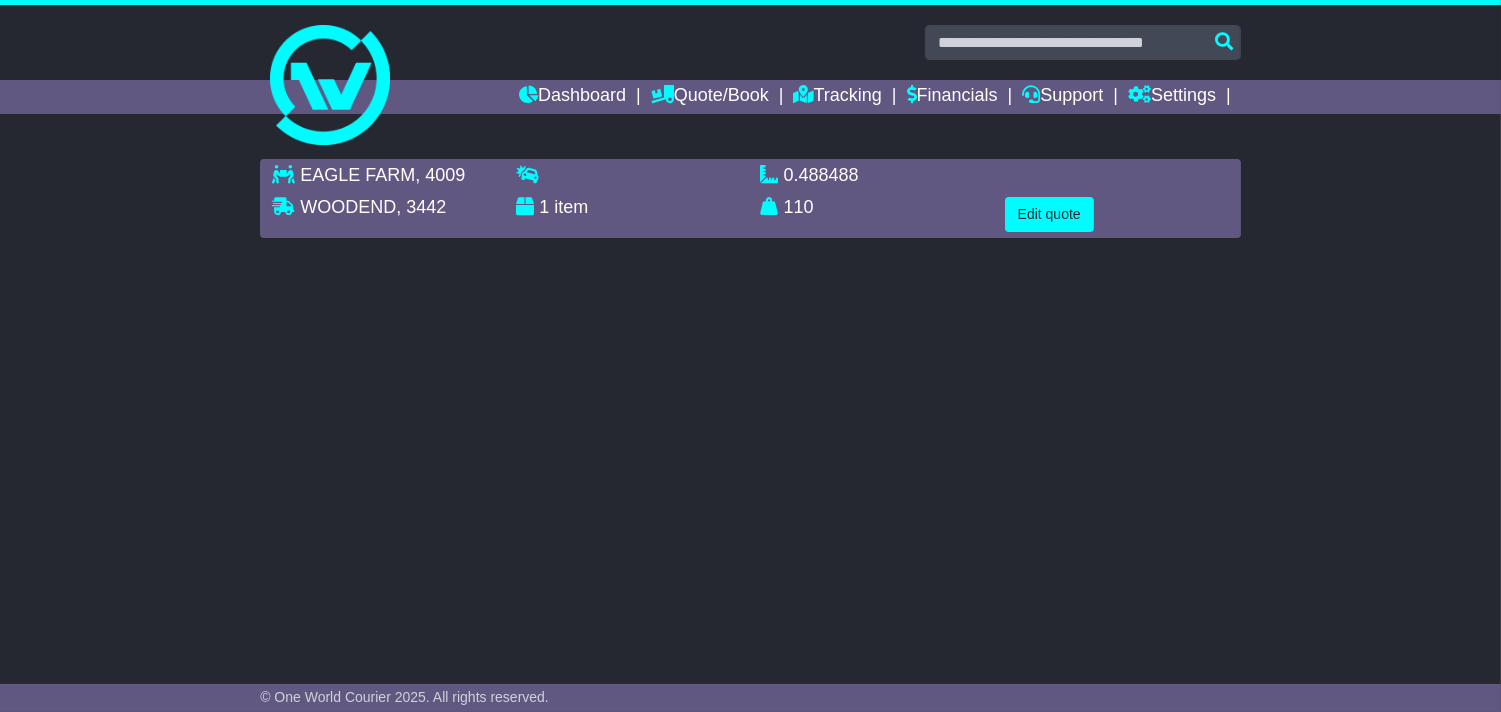 scroll, scrollTop: 0, scrollLeft: 0, axis: both 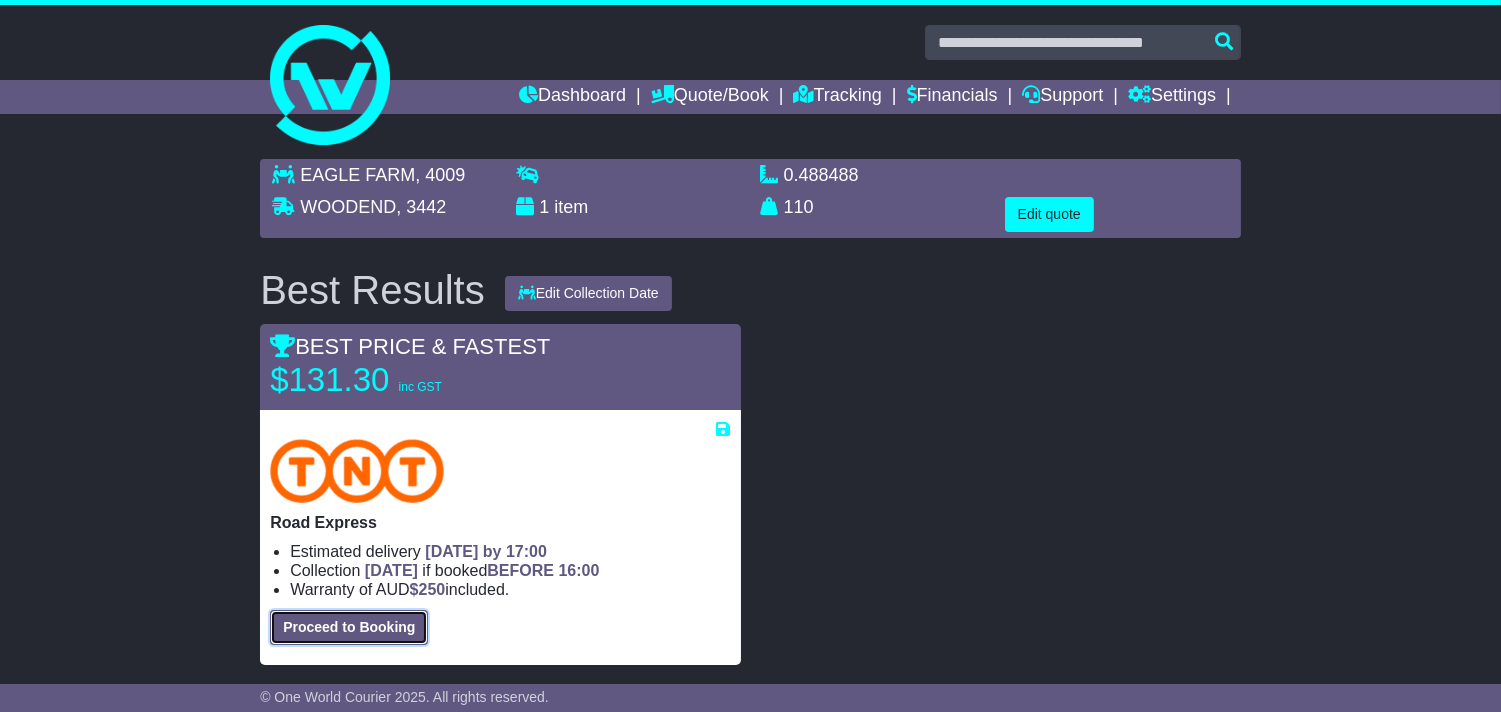 click on "Proceed to Booking" at bounding box center [349, 627] 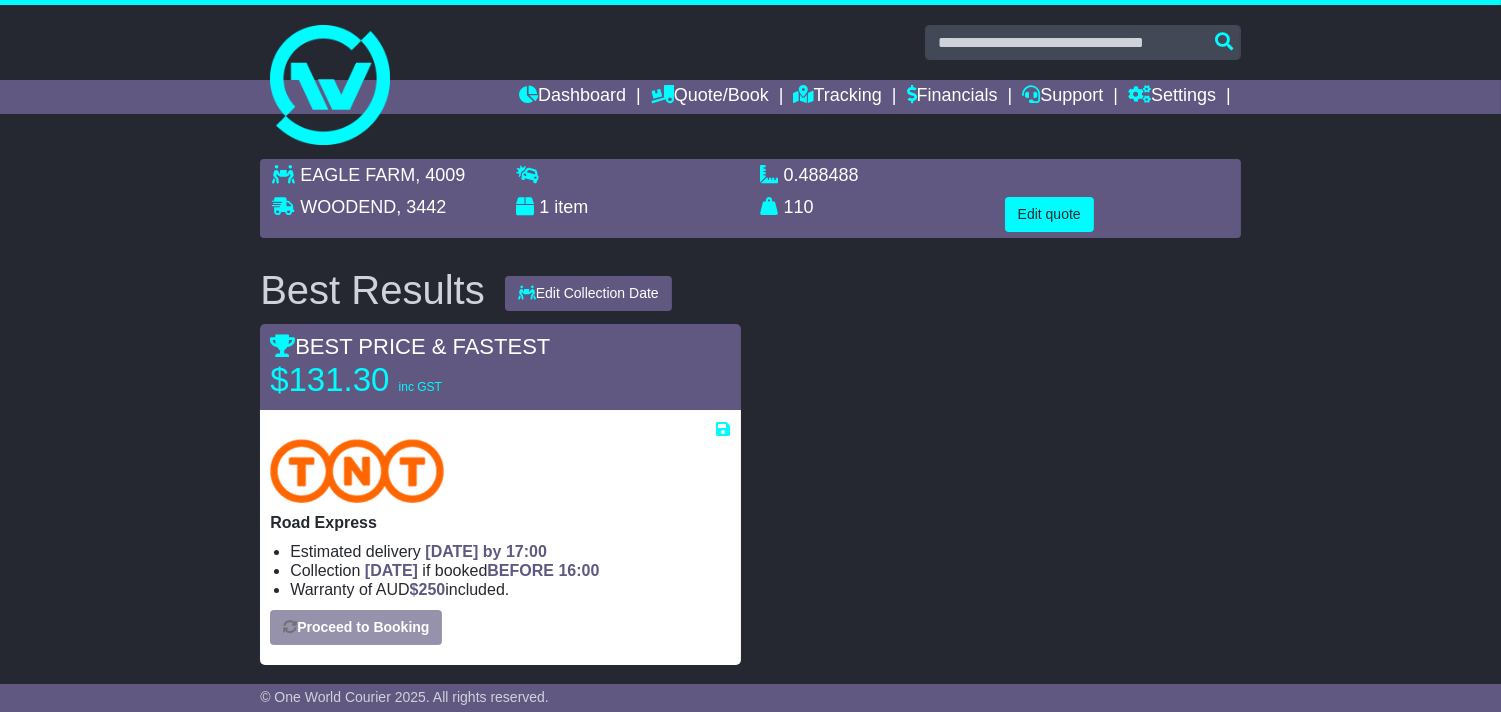 select on "*****" 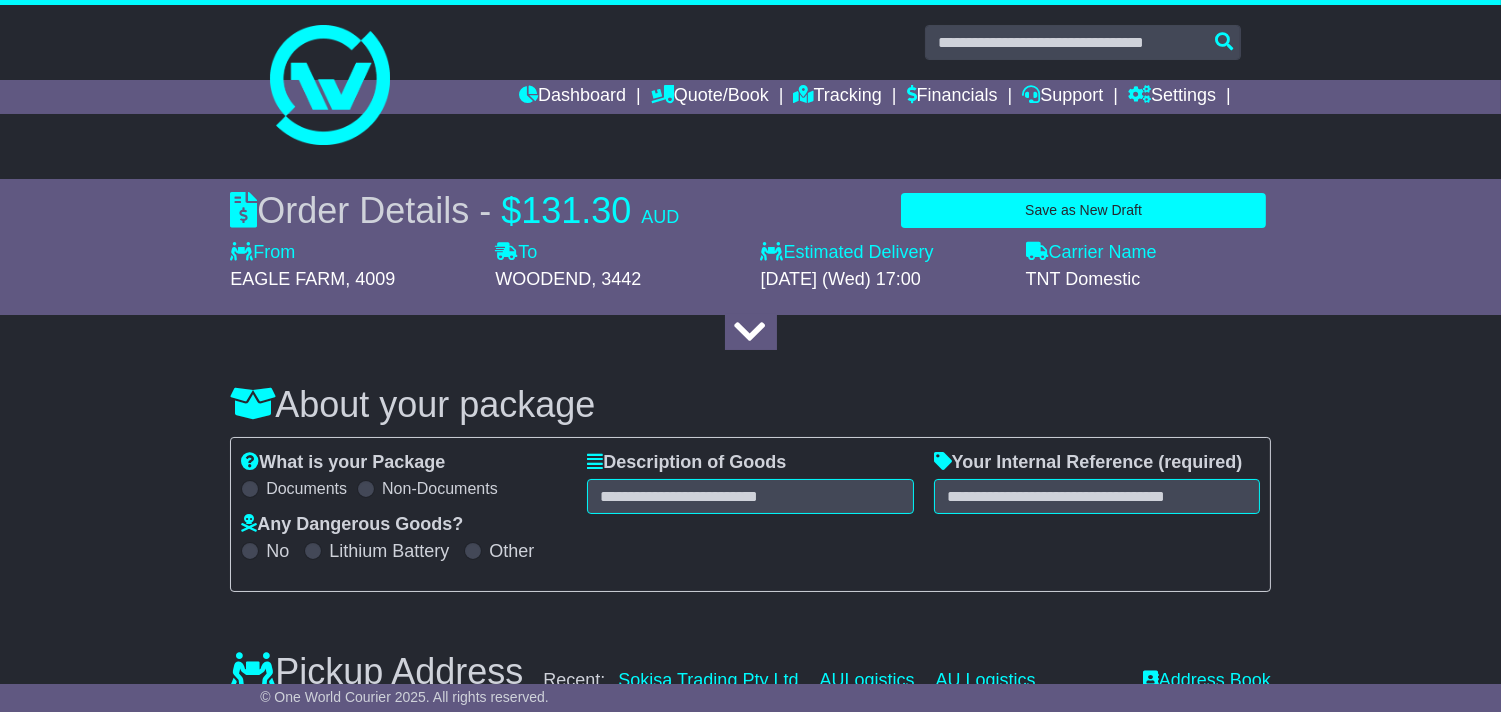 select 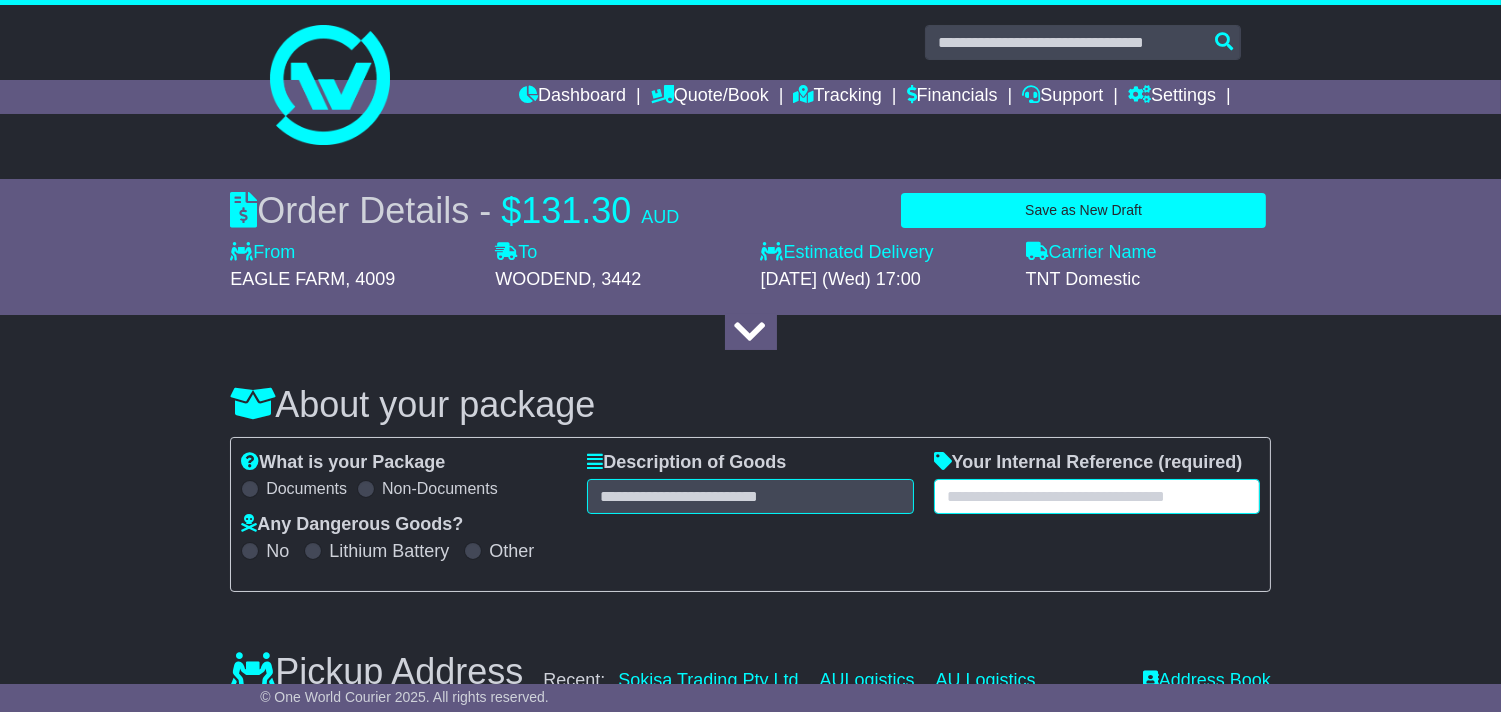 click at bounding box center [1097, 496] 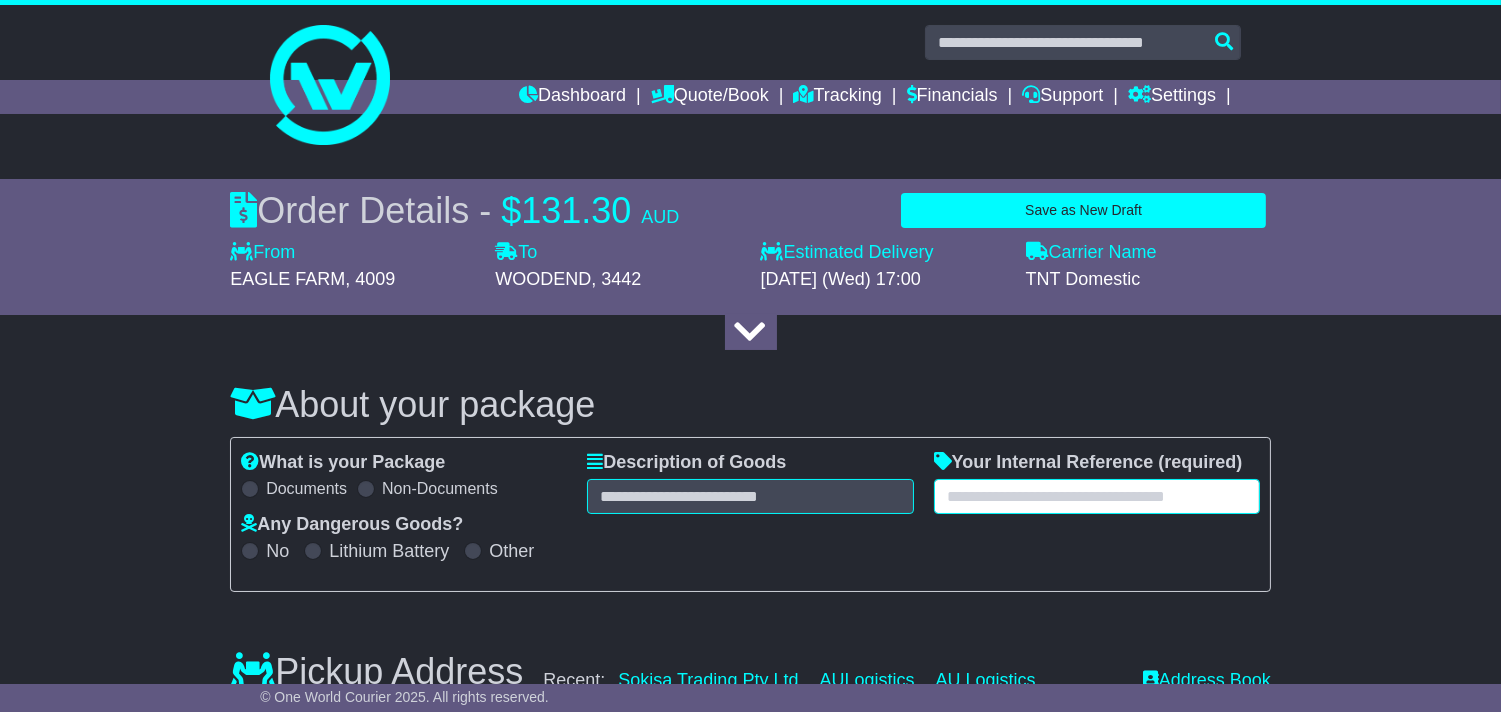 paste on "*********" 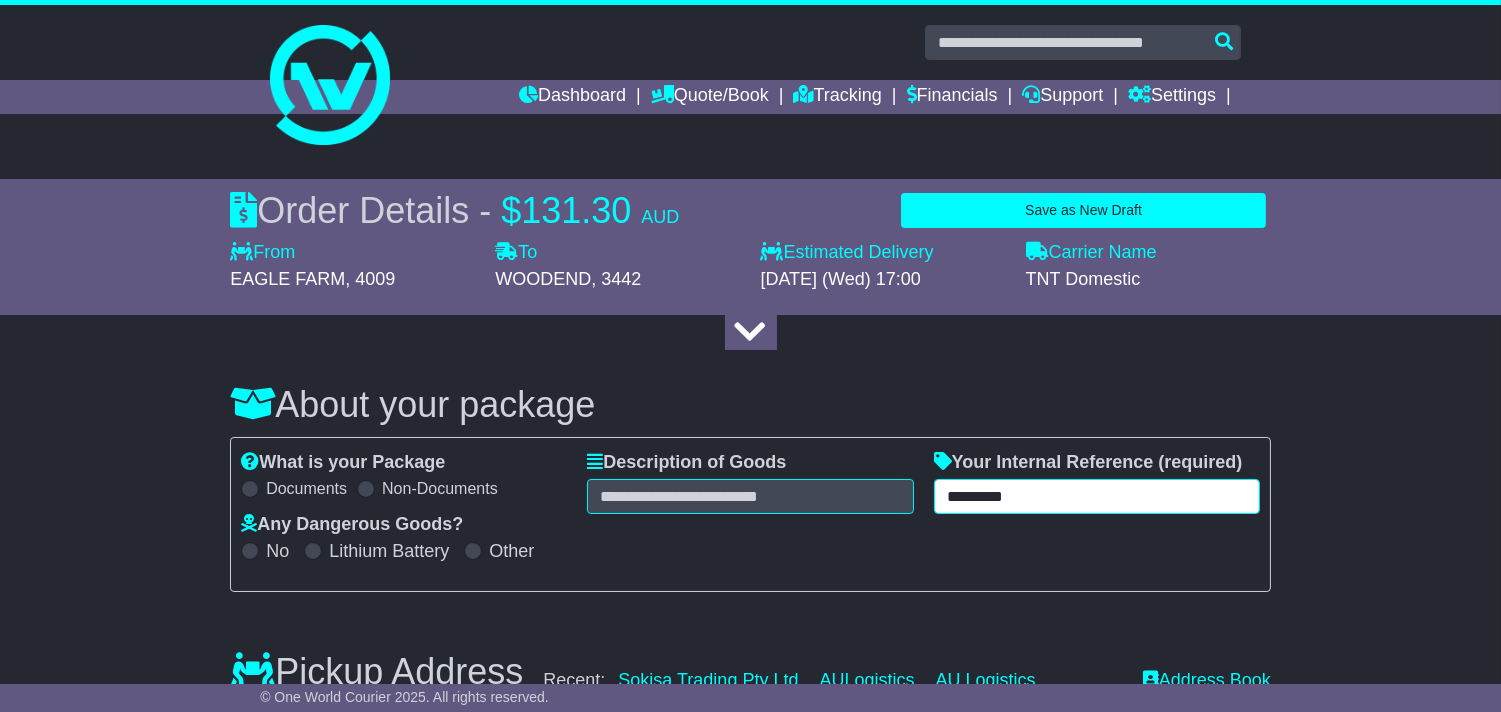 type on "*********" 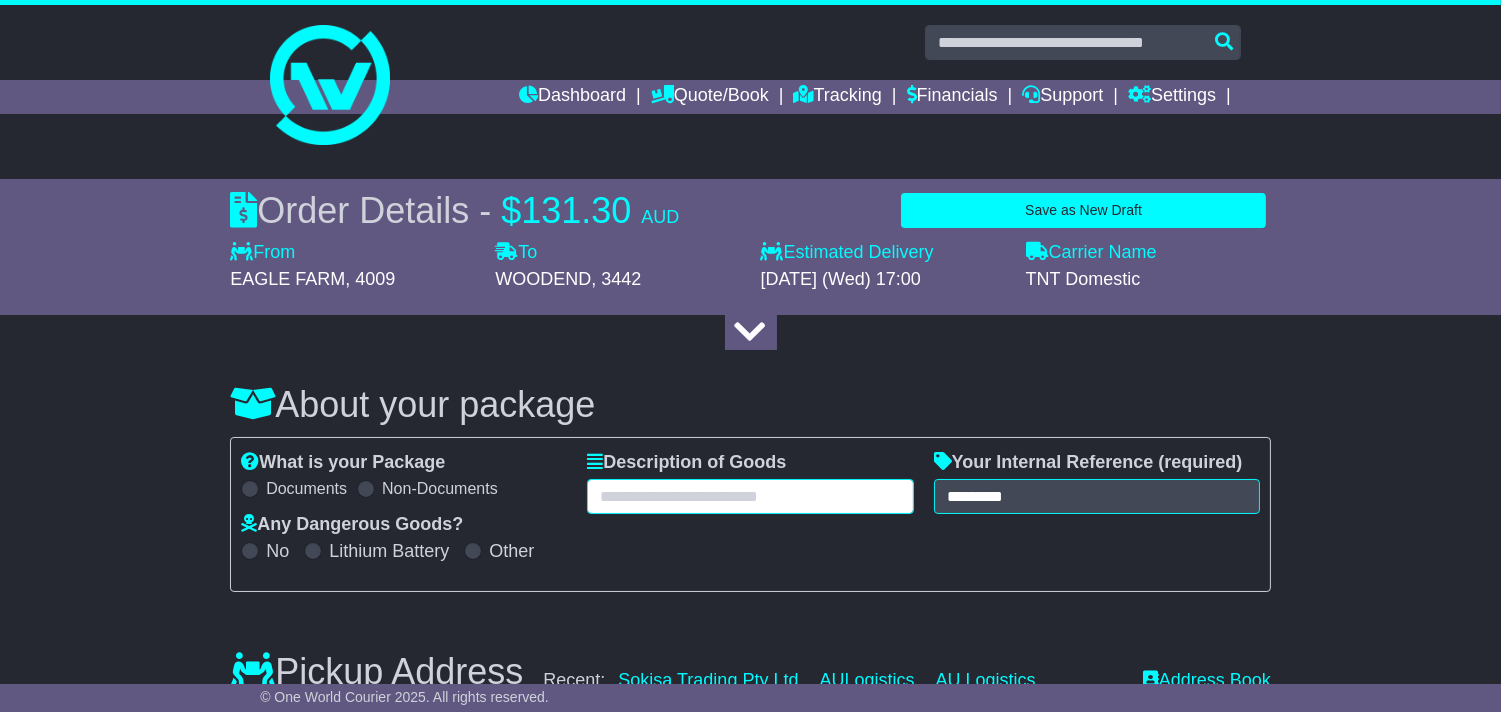 click at bounding box center (750, 496) 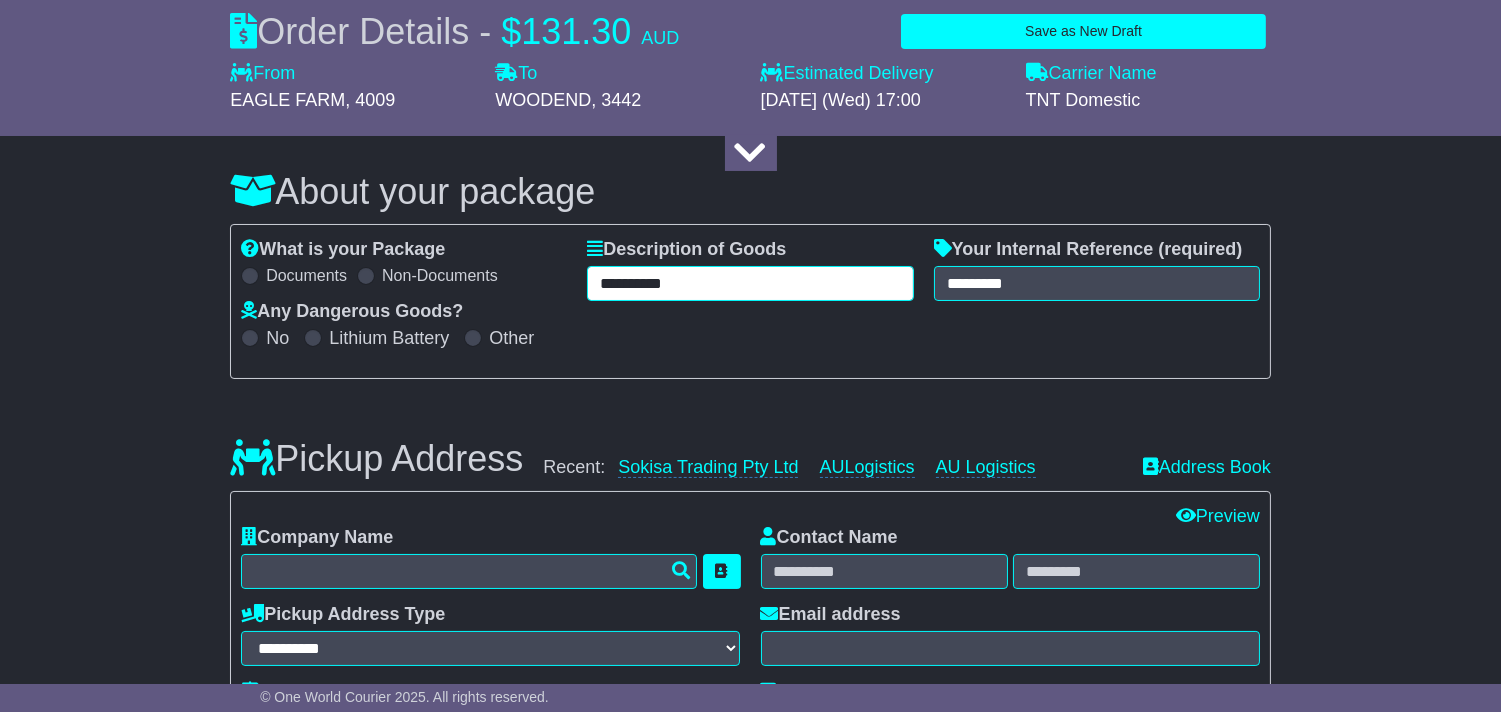 scroll, scrollTop: 222, scrollLeft: 0, axis: vertical 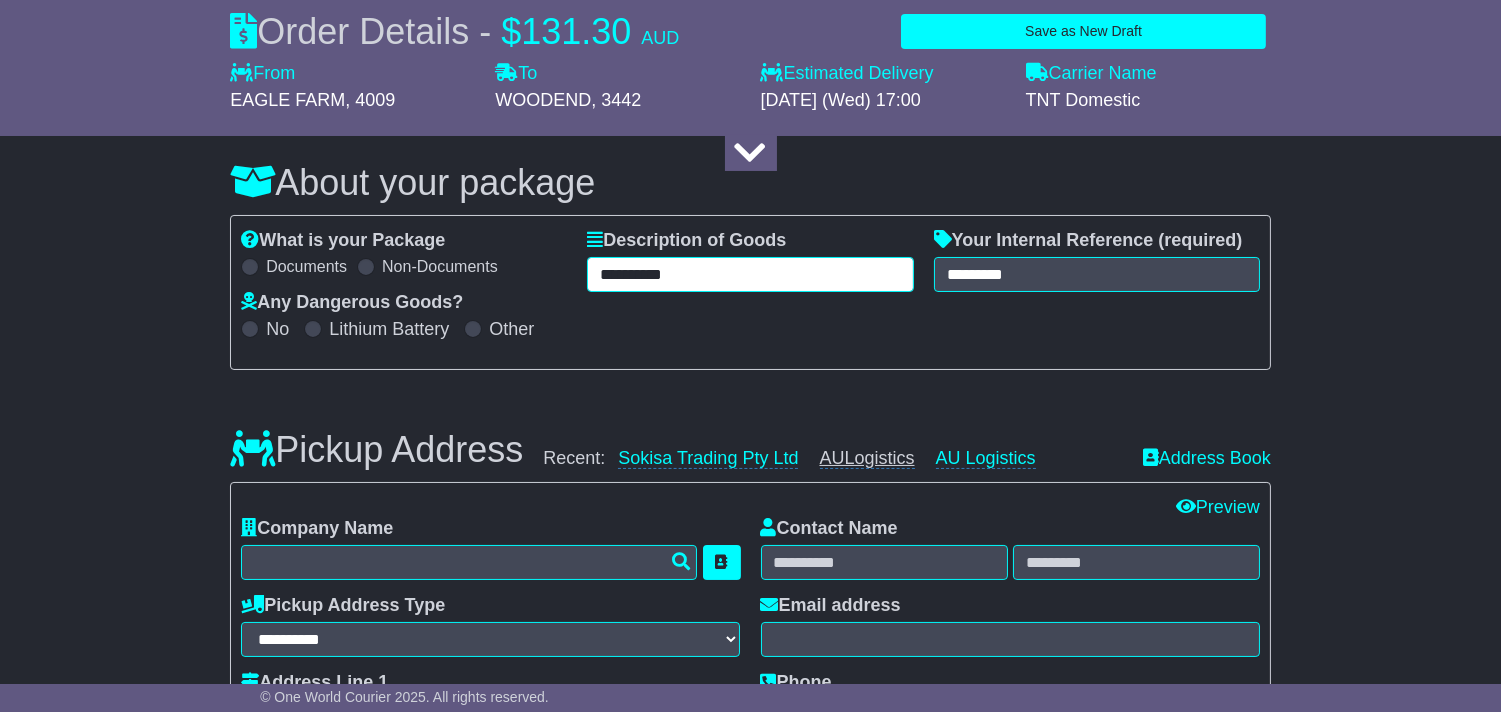 type on "*********" 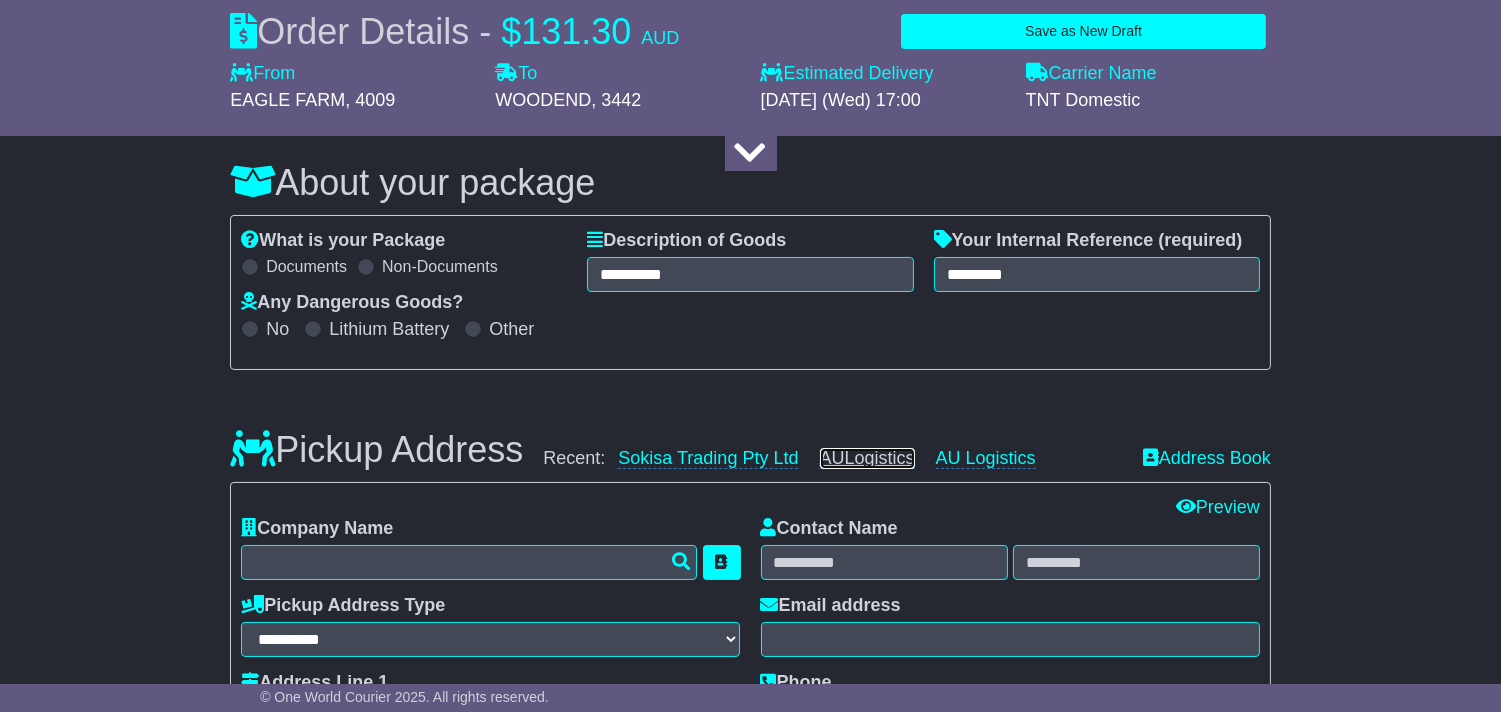 click on "AULogistics" at bounding box center [867, 458] 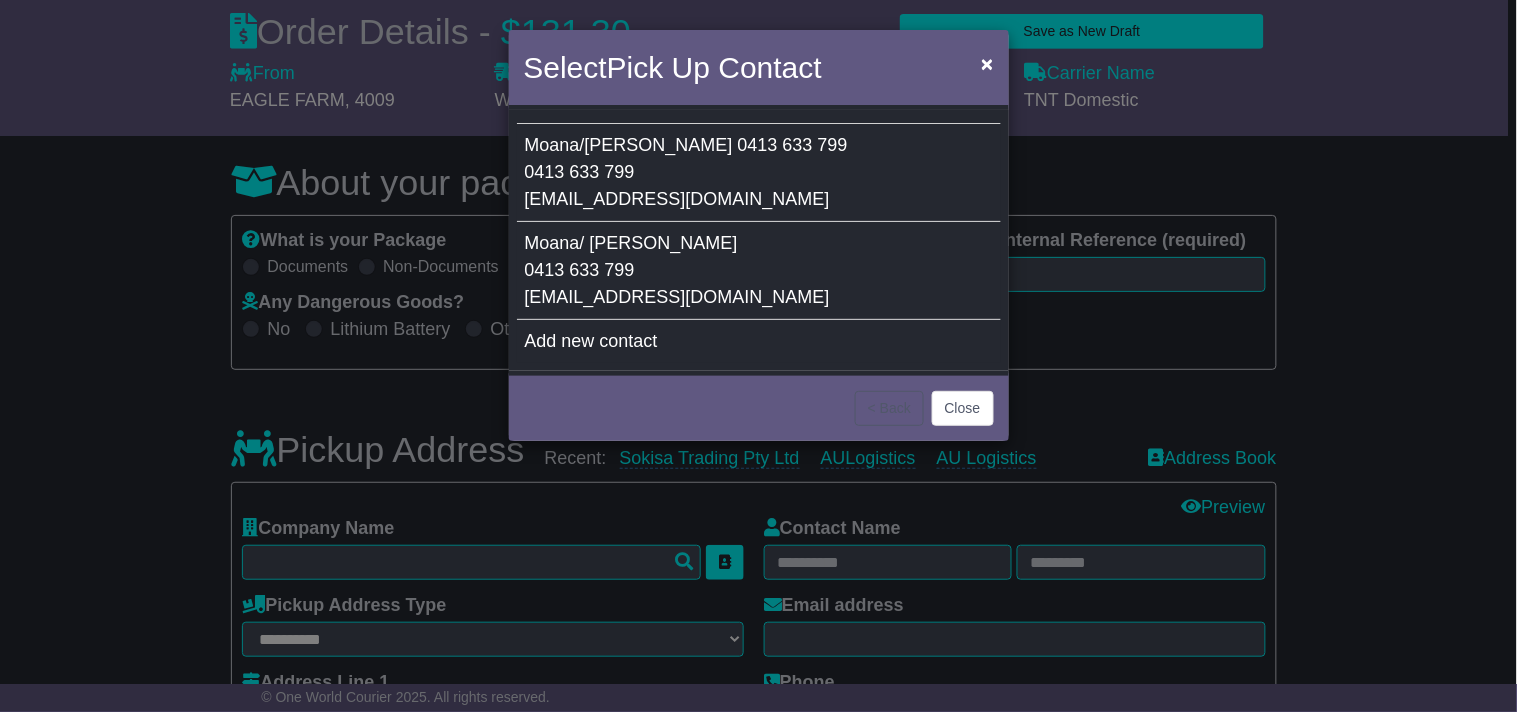 drag, startPoint x: 720, startPoint y: 260, endPoint x: 1435, endPoint y: 448, distance: 739.30304 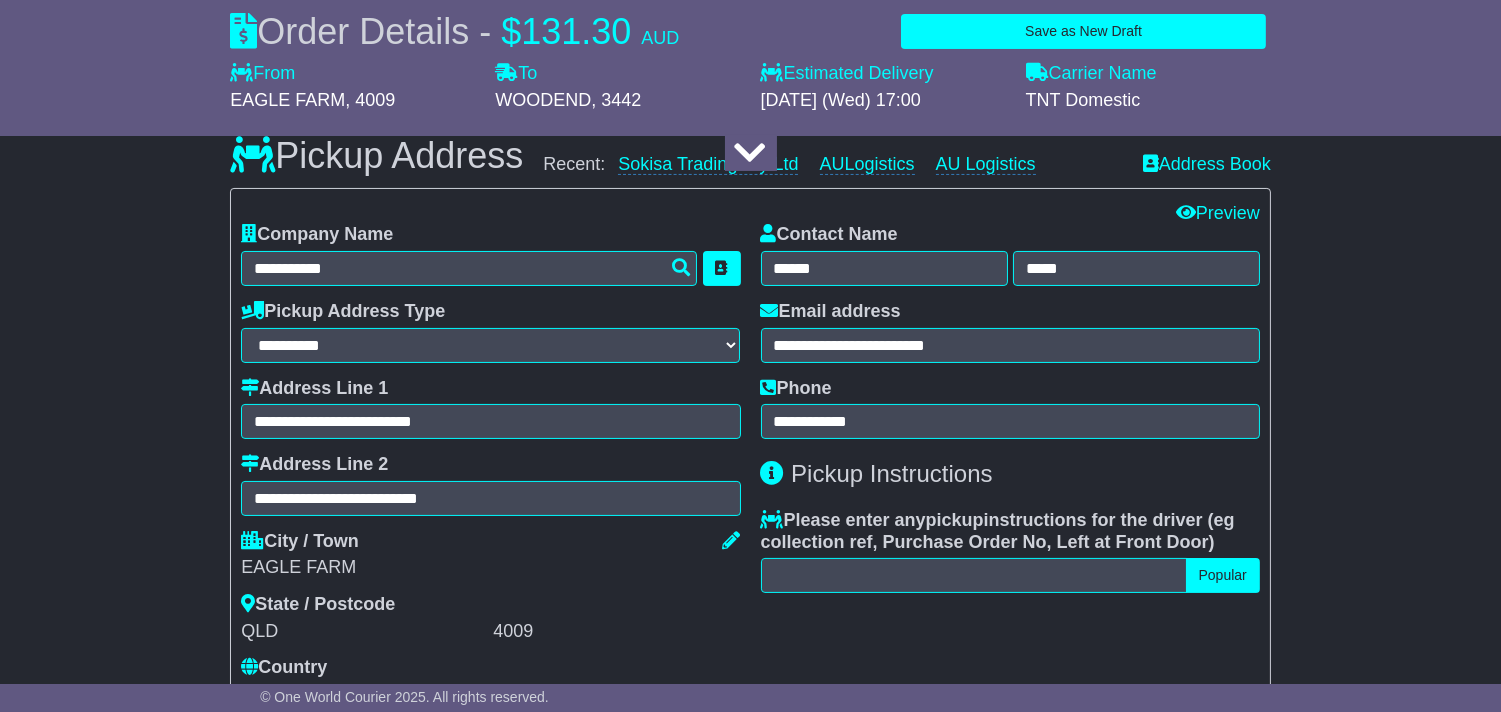 scroll, scrollTop: 555, scrollLeft: 0, axis: vertical 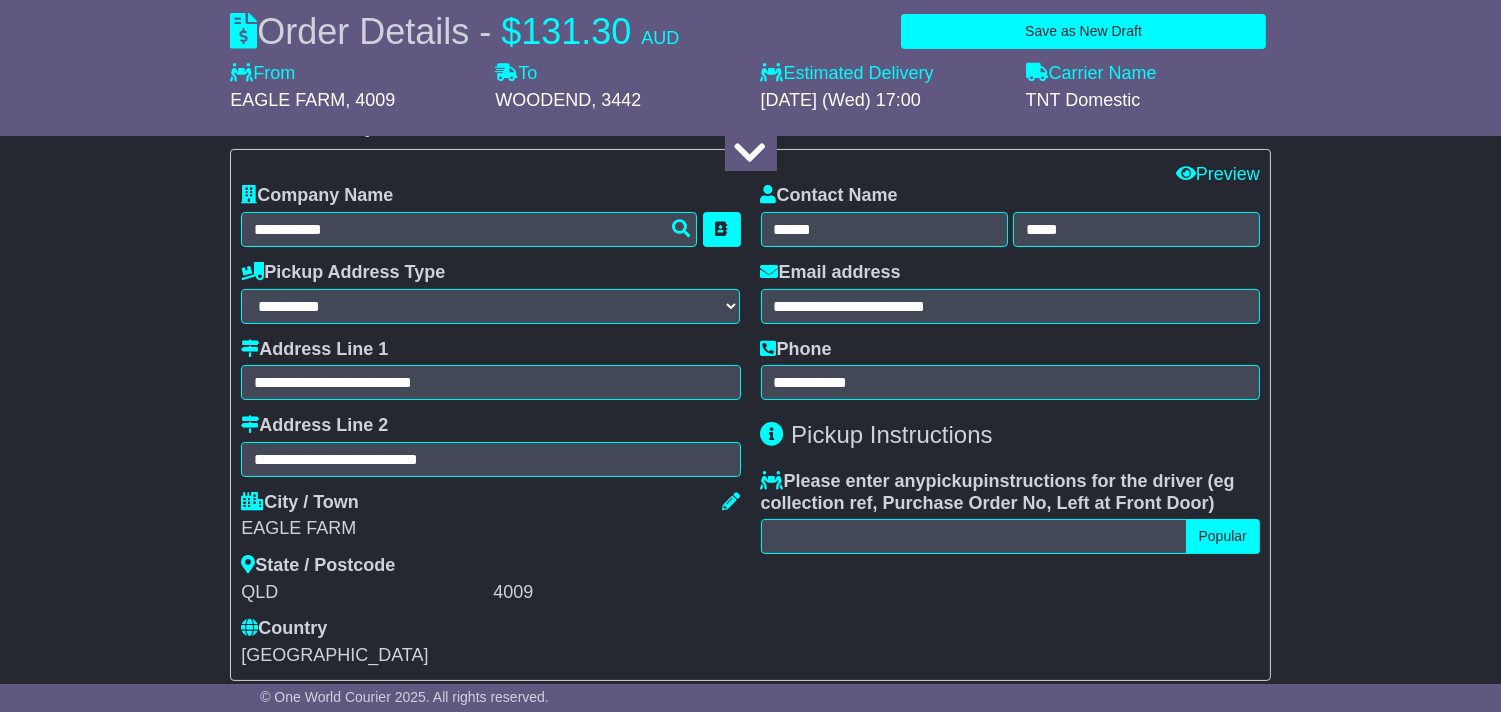click on "Please enter any  pickup  instructions for the driver ( eg collection ref, Purchase Order No, Left at Front Door )
Popular
Will leave at front door
Will leave at back door
Will leave with reception
Will leave with security
Will leave with warehouse" at bounding box center (1010, 512) 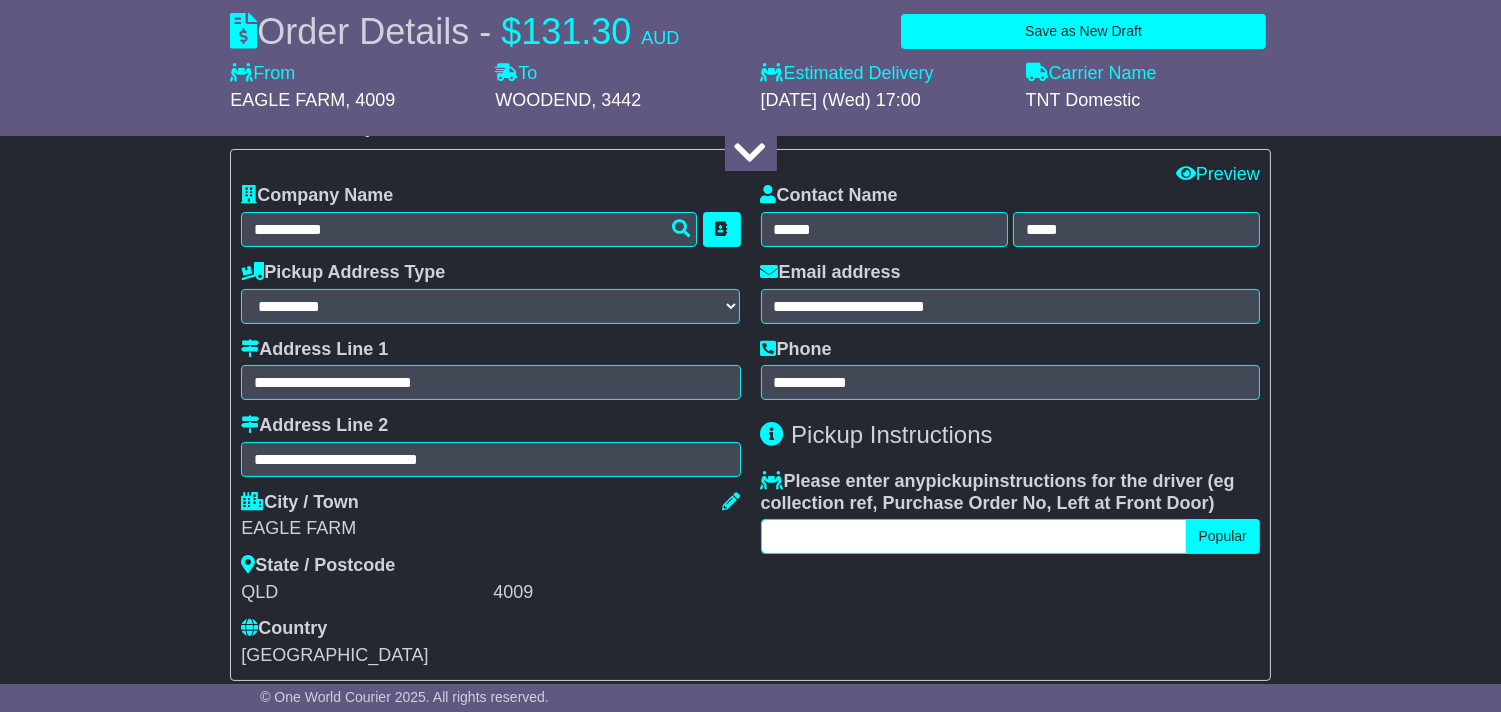 click at bounding box center [974, 536] 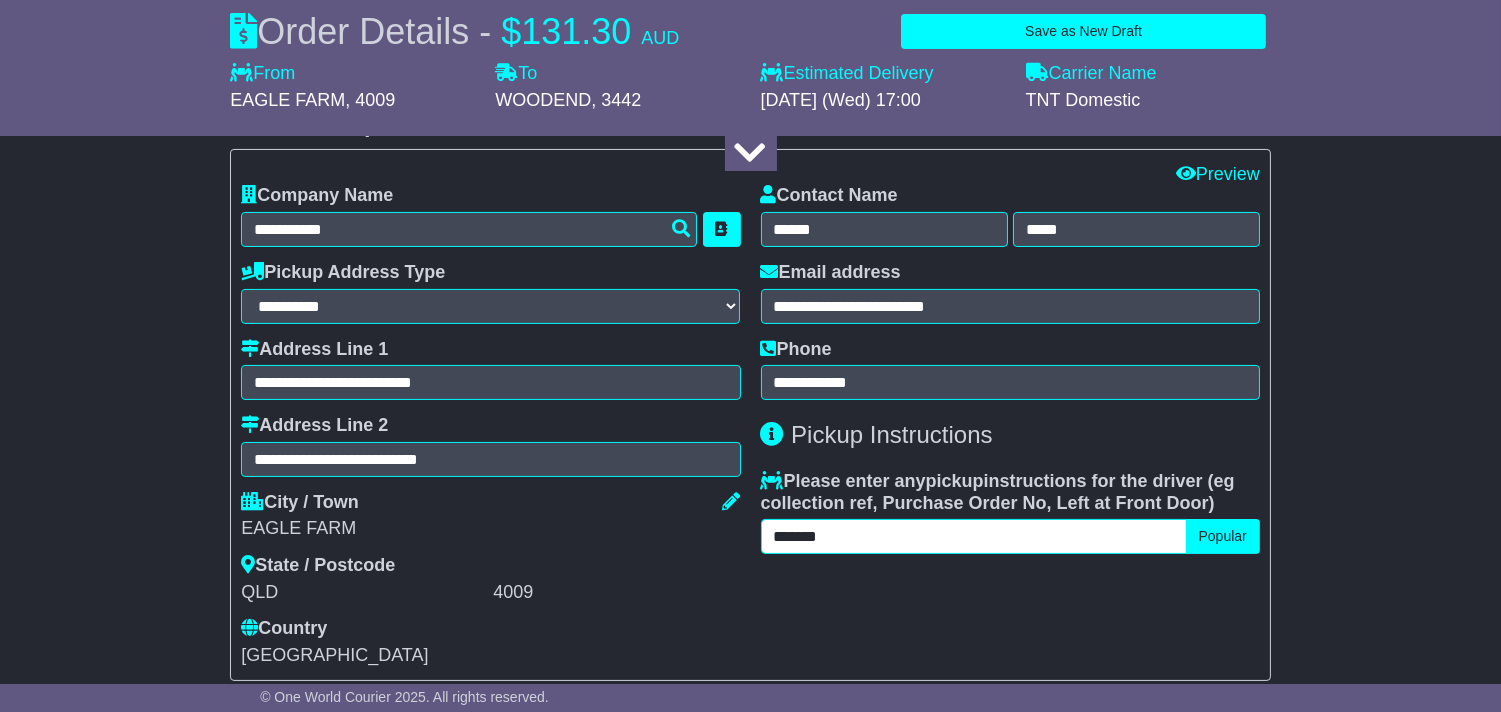 paste on "**********" 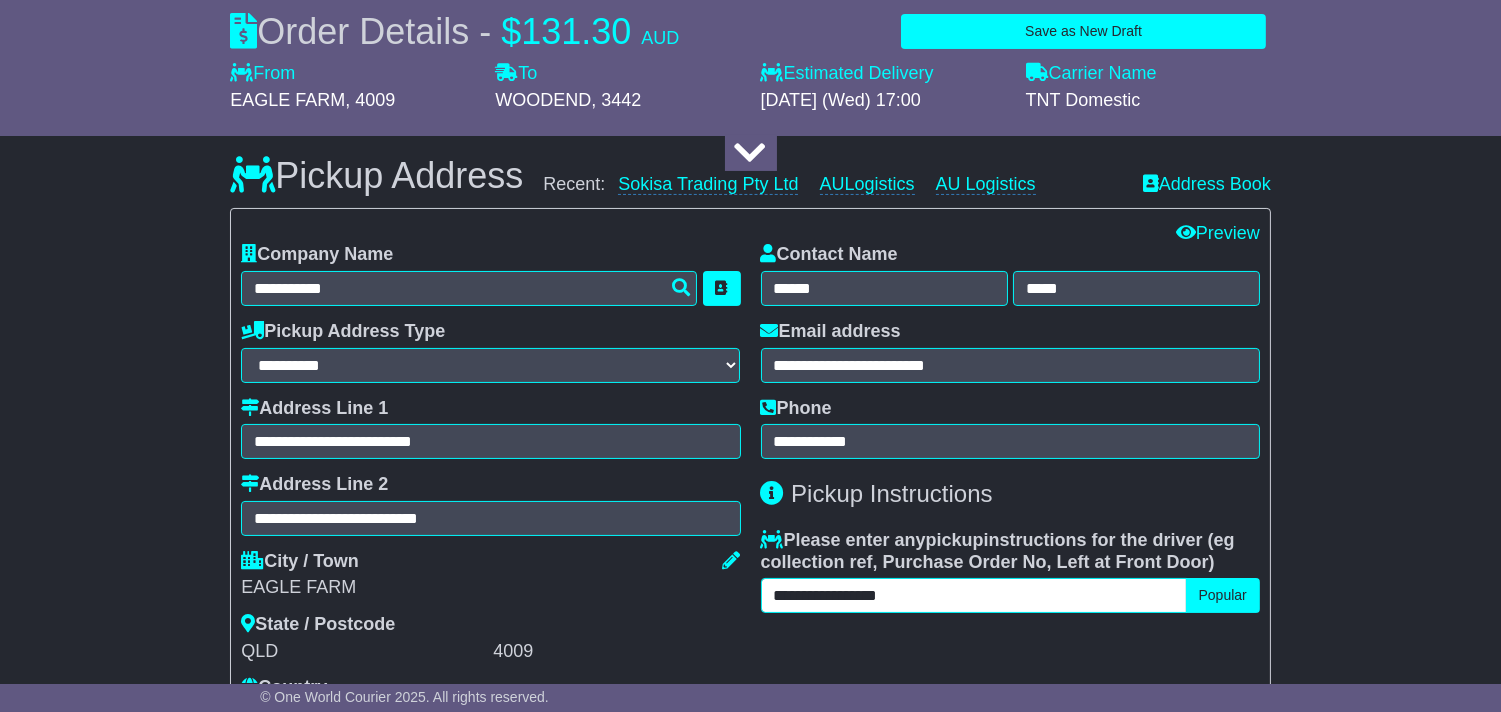 scroll, scrollTop: 444, scrollLeft: 0, axis: vertical 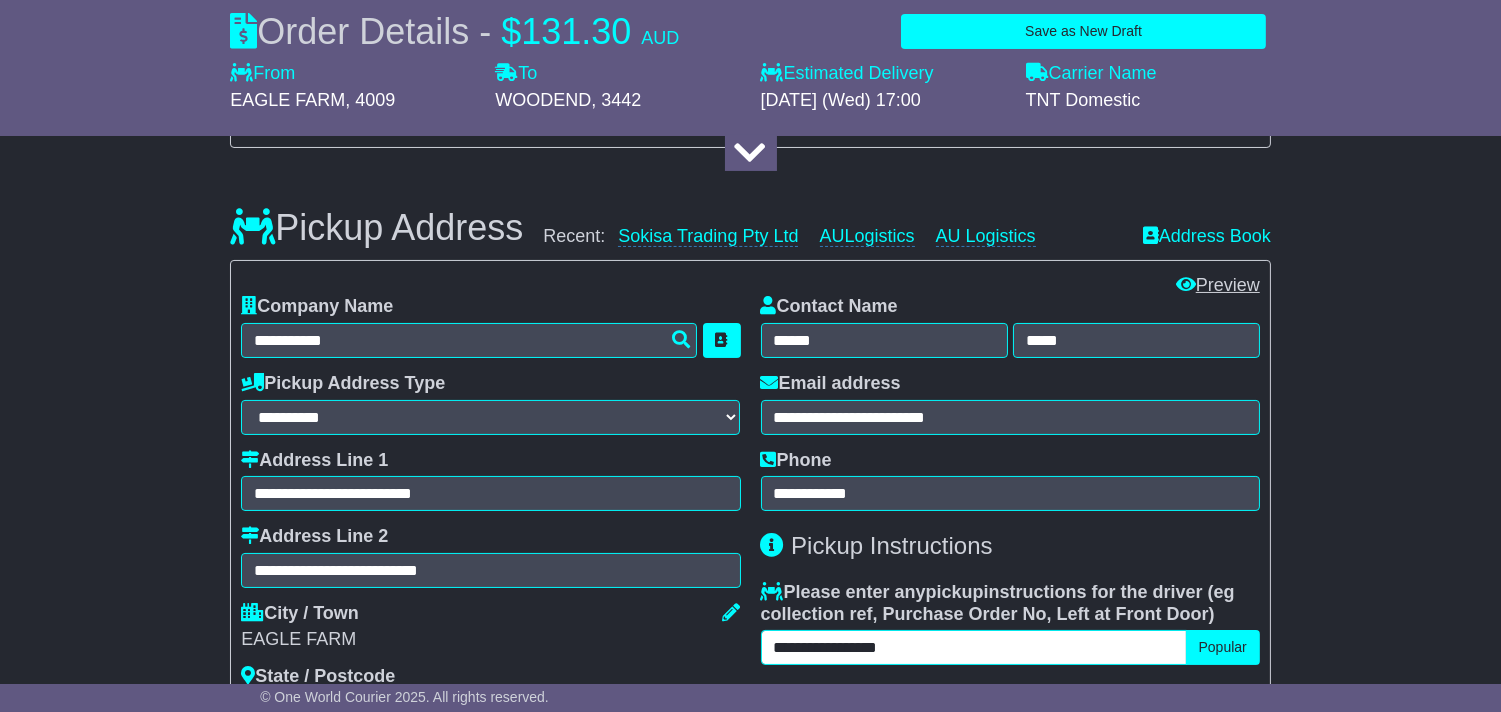 type on "**********" 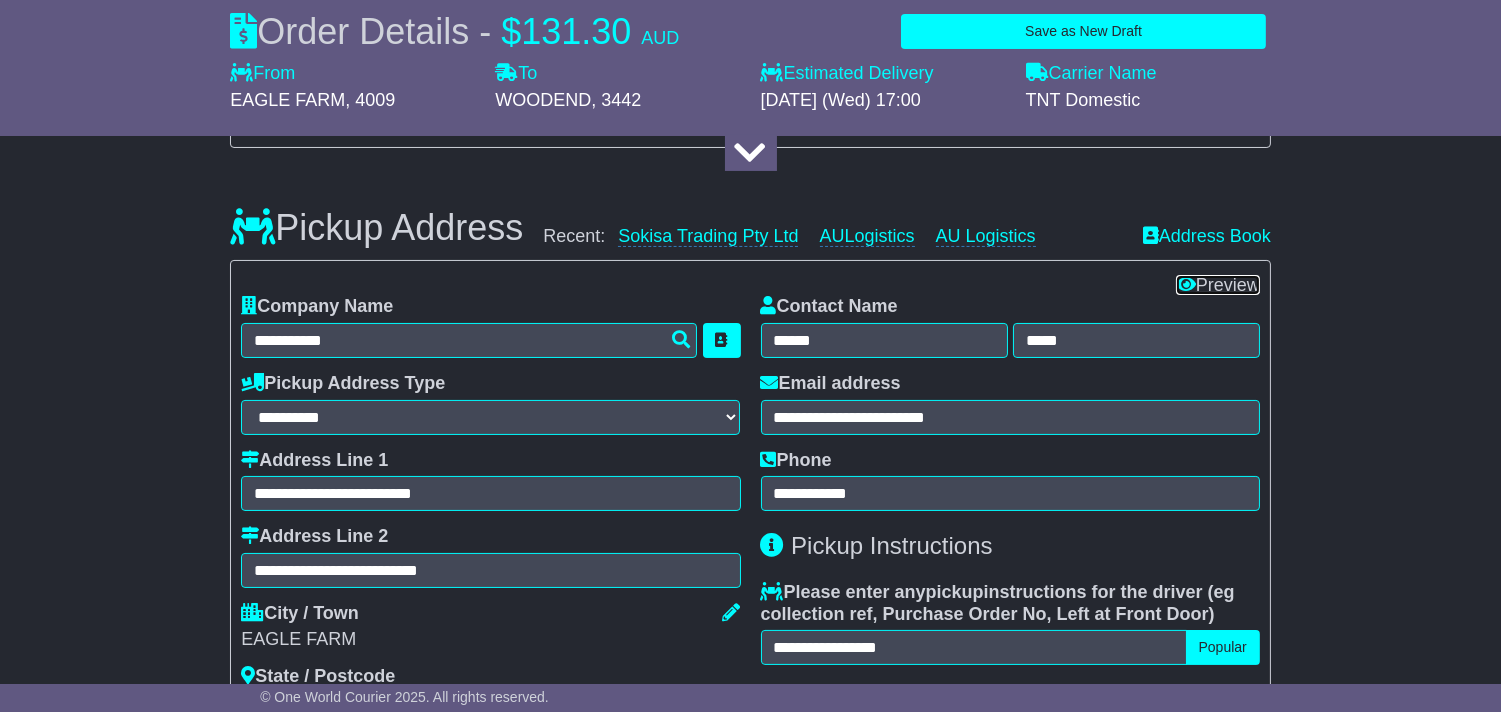 click on "Preview" at bounding box center (1218, 285) 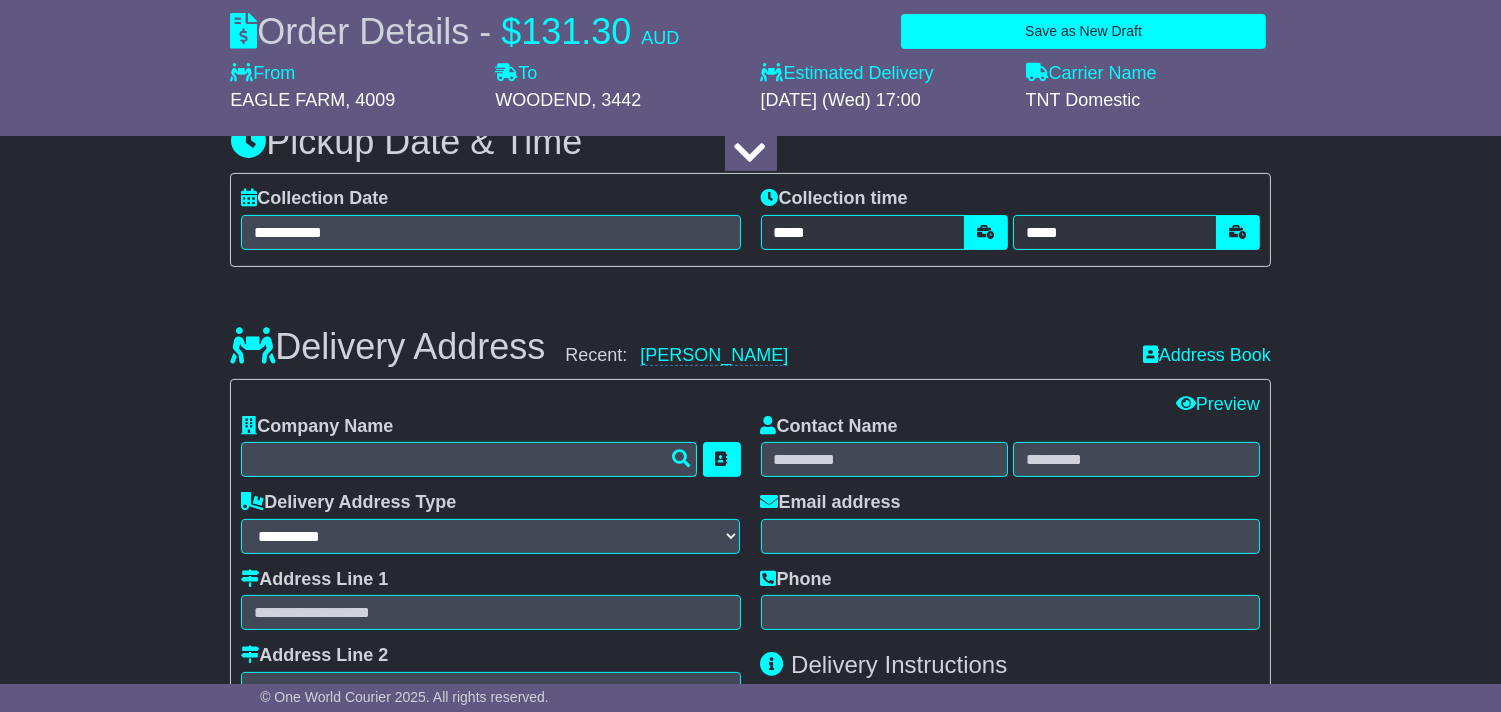 scroll, scrollTop: 1000, scrollLeft: 0, axis: vertical 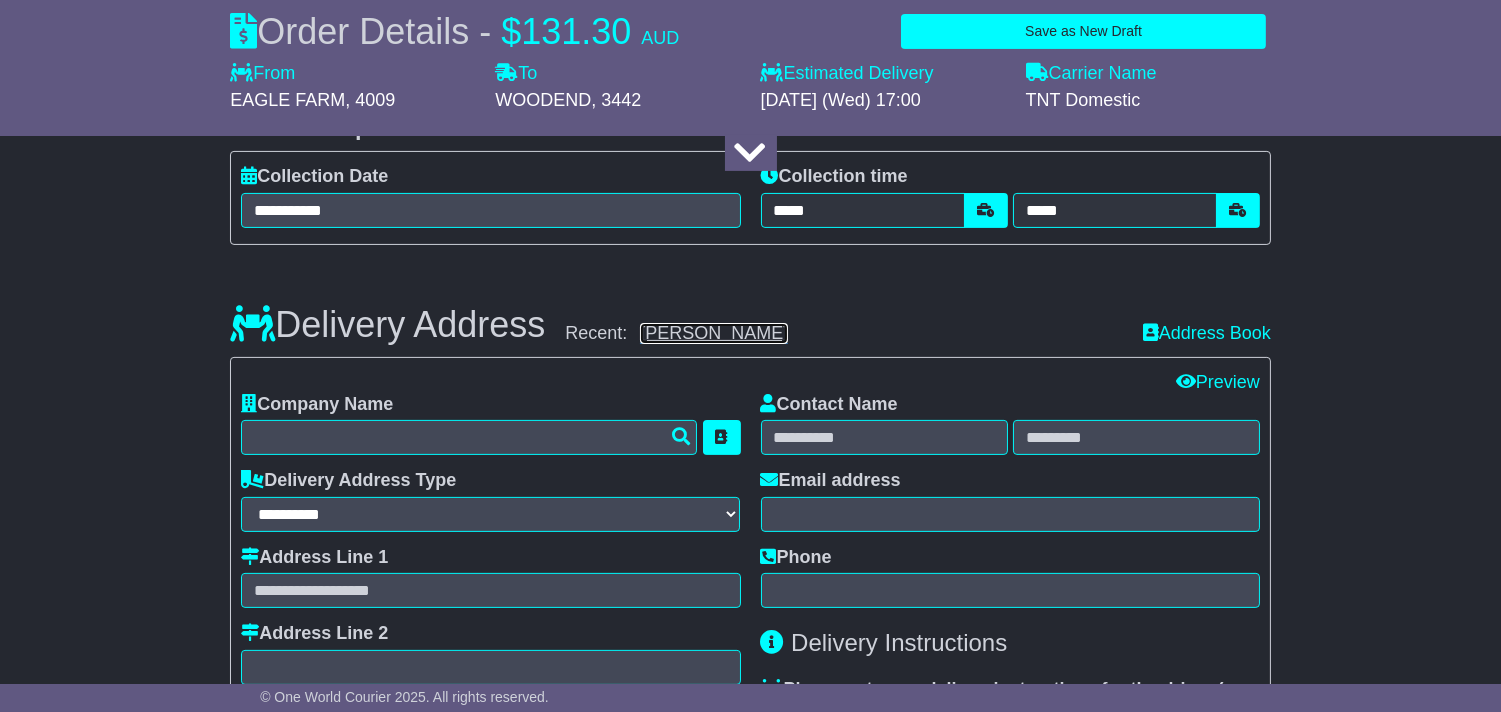 click on "Luke Wells-Smith" at bounding box center (714, 333) 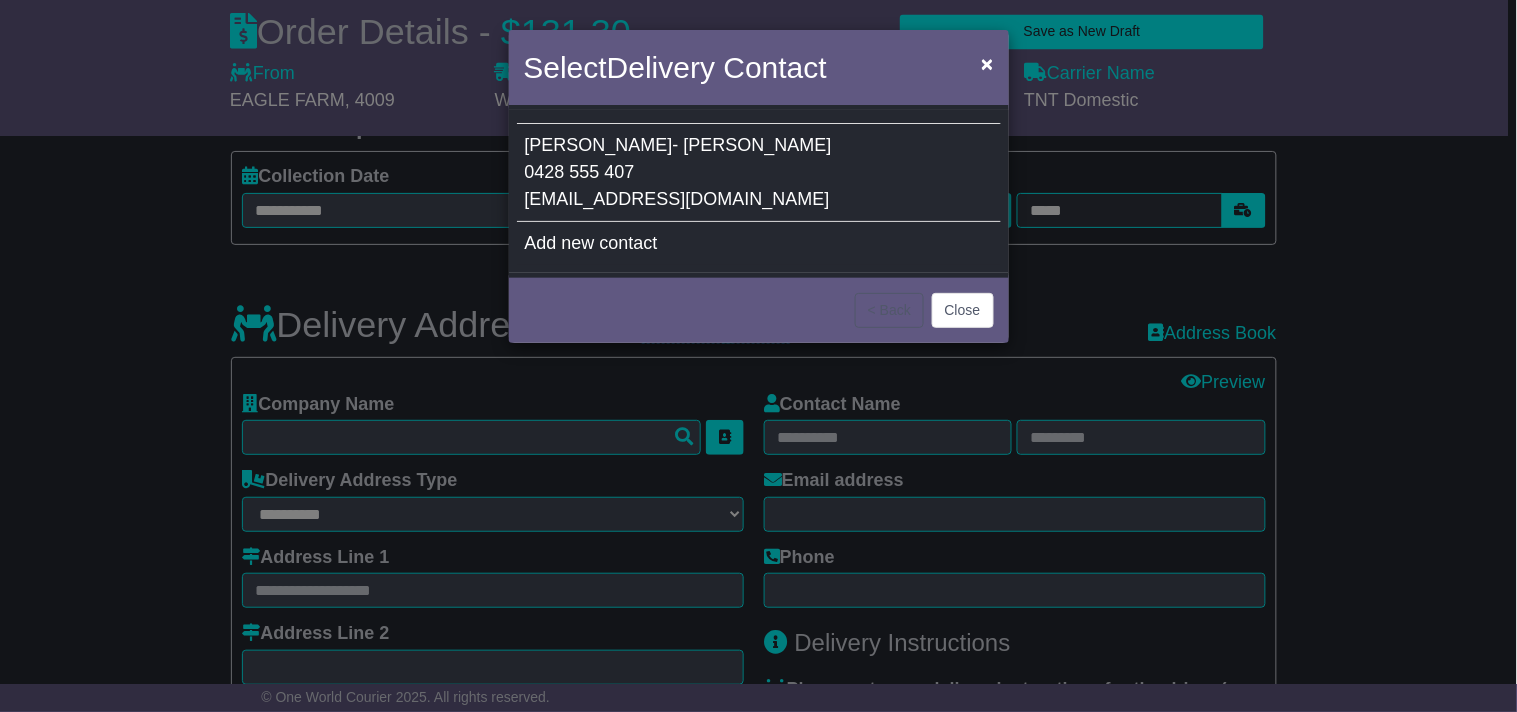 click on "Luke Wells-   Smith
0428 555 407
luke@motion-equine.com.au" at bounding box center (759, 173) 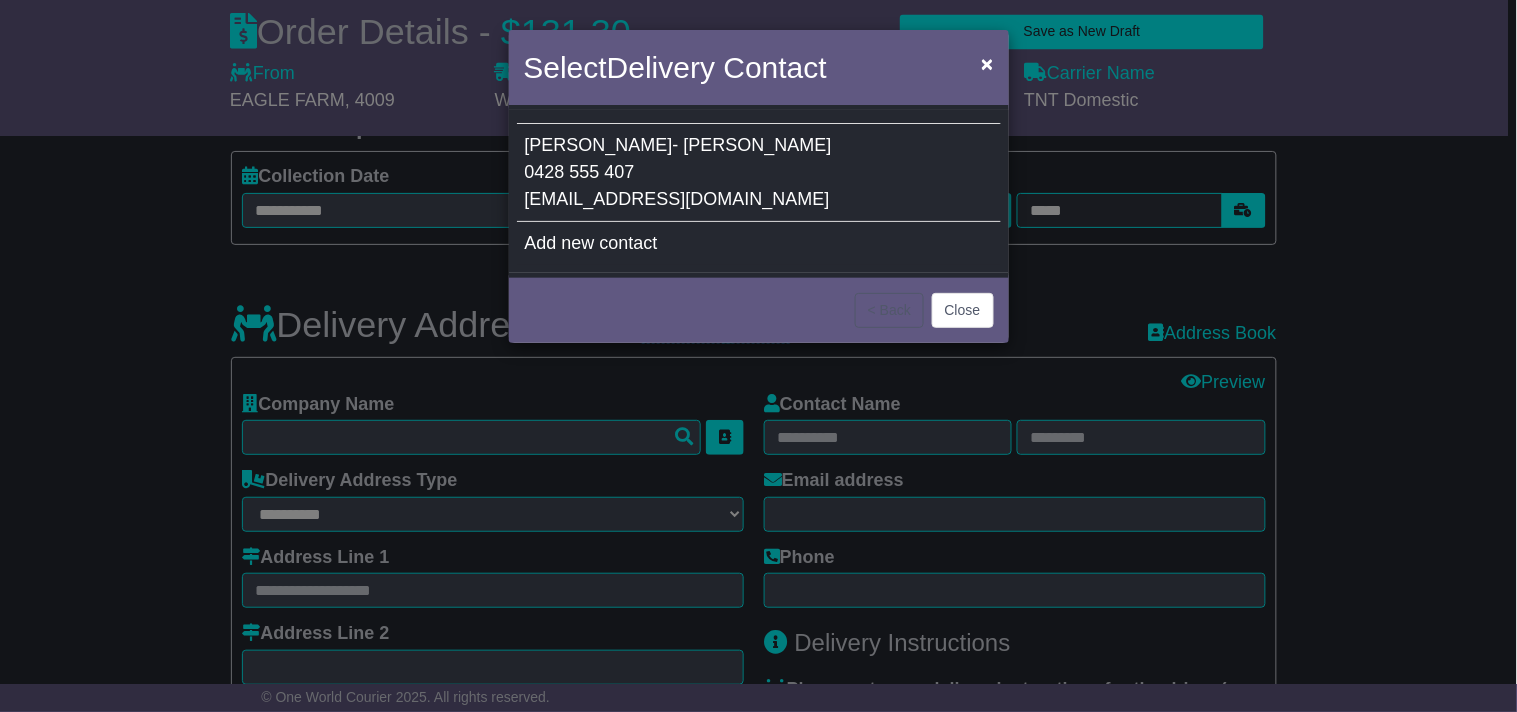 type on "**********" 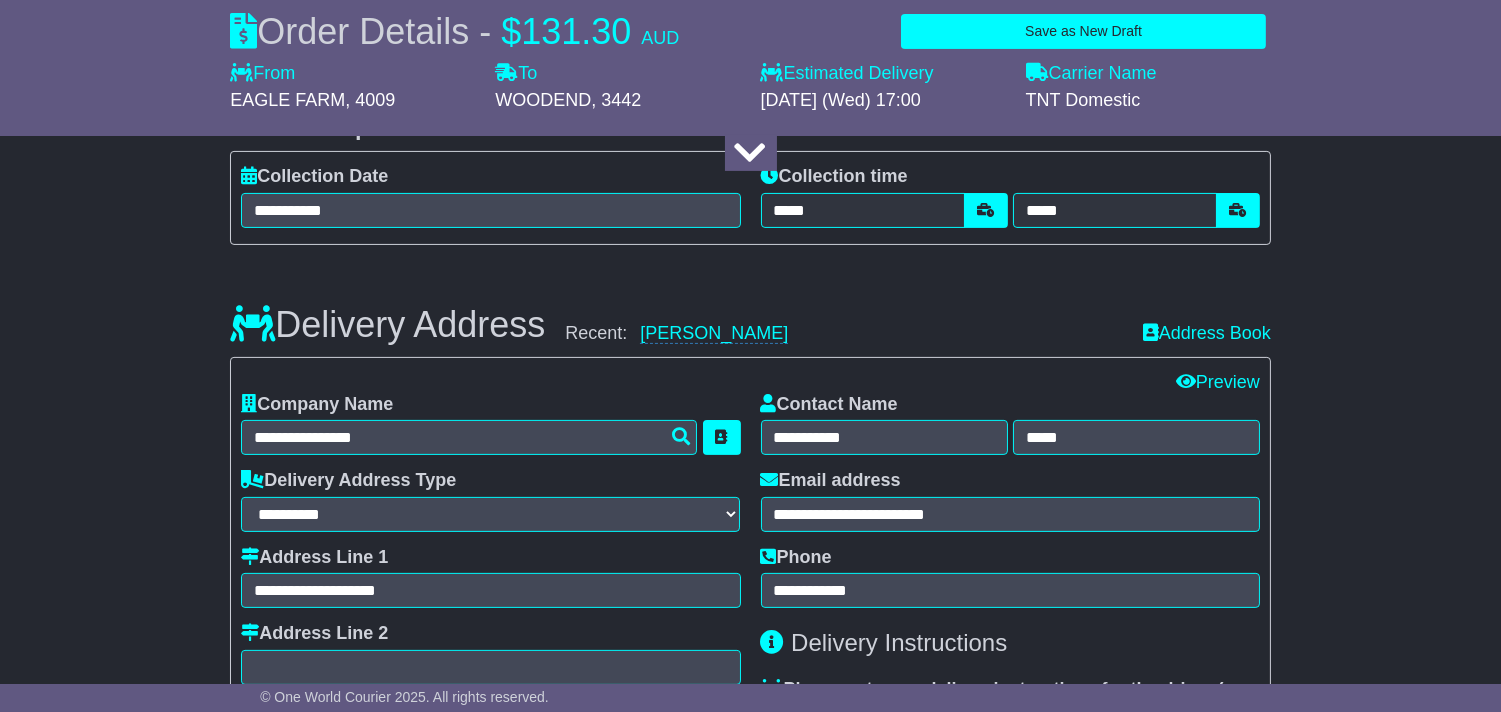 scroll, scrollTop: 1111, scrollLeft: 0, axis: vertical 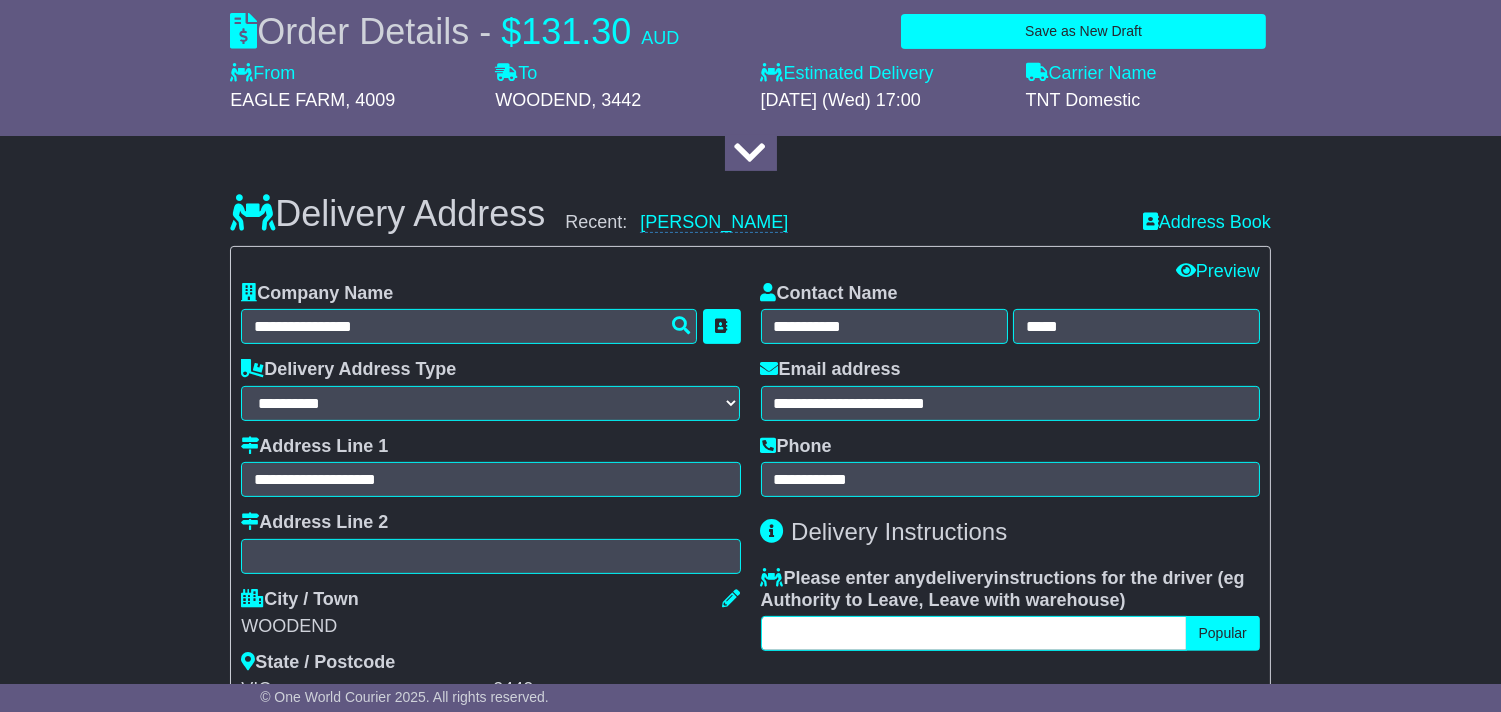 click at bounding box center (974, 633) 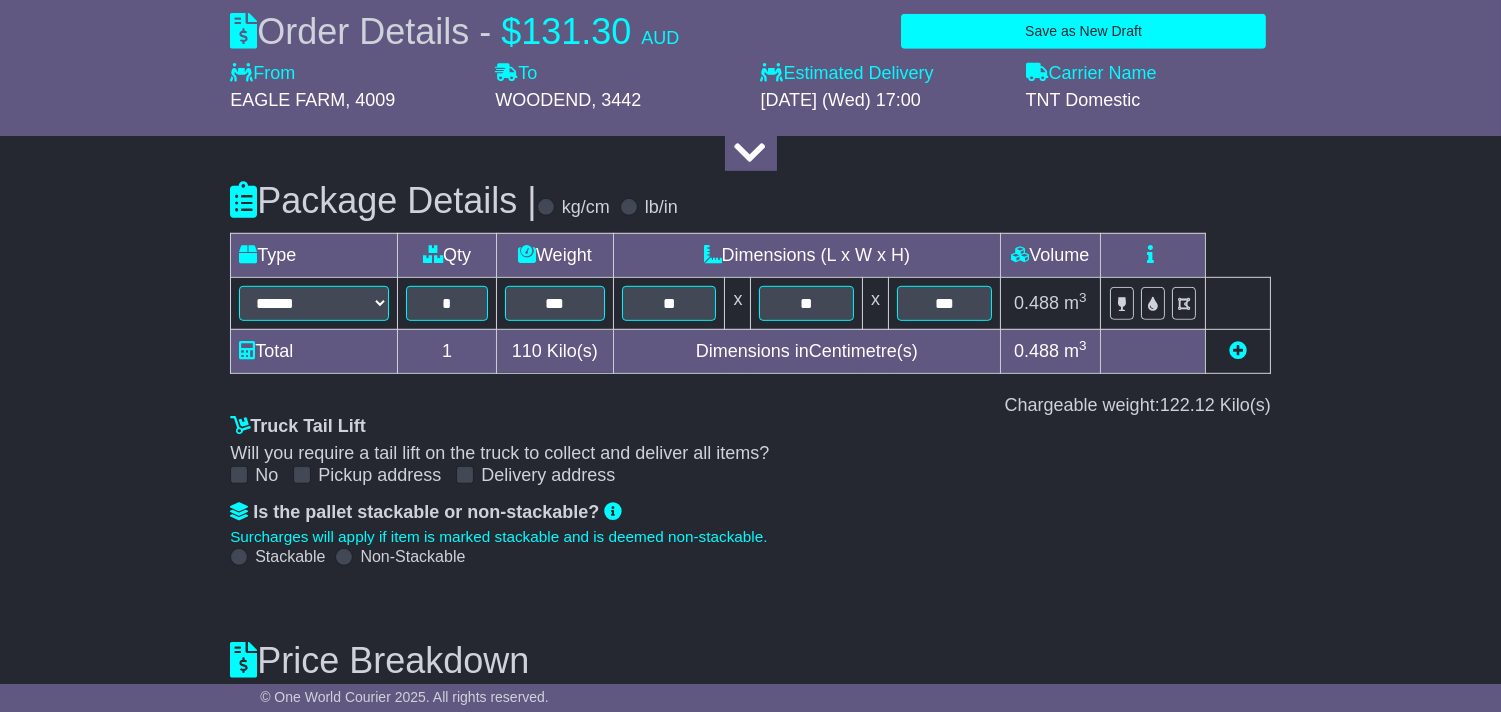 scroll, scrollTop: 2222, scrollLeft: 0, axis: vertical 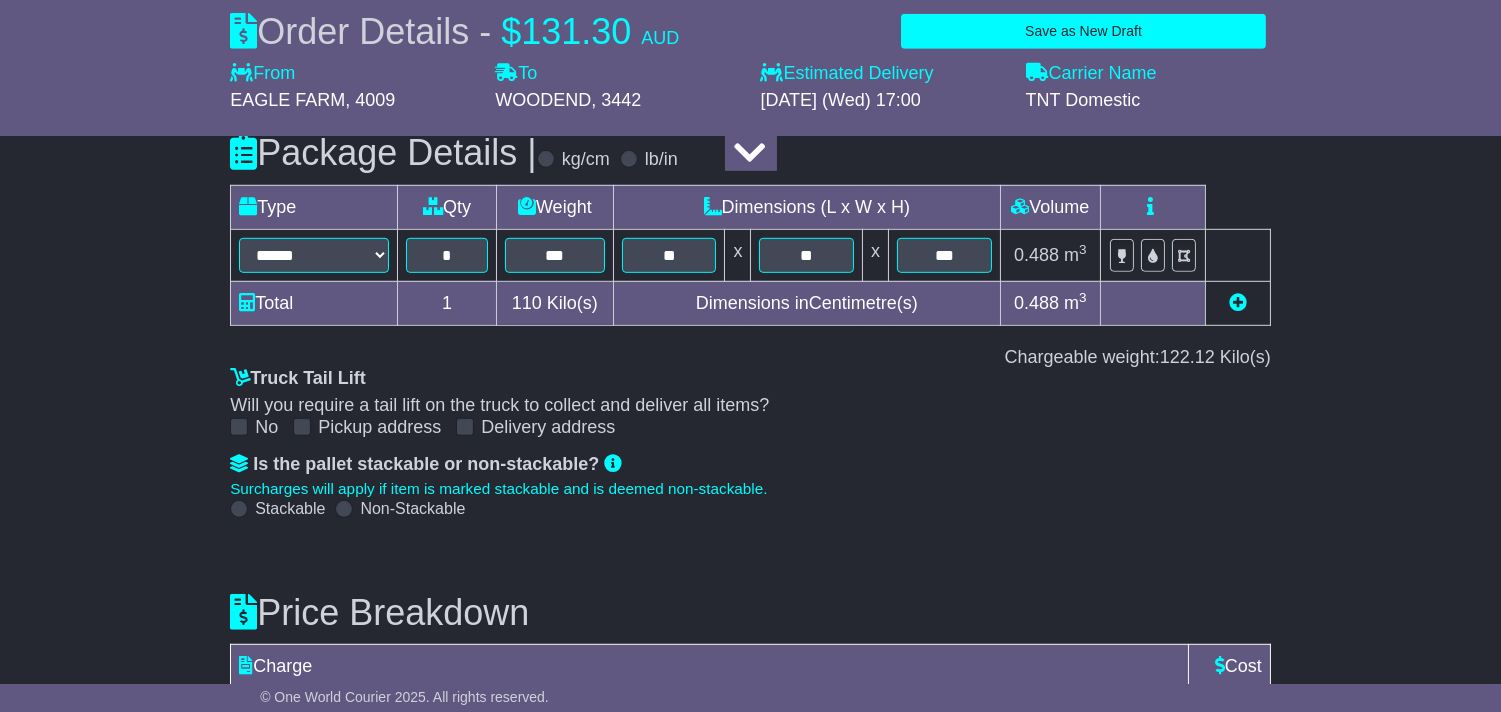 type on "**********" 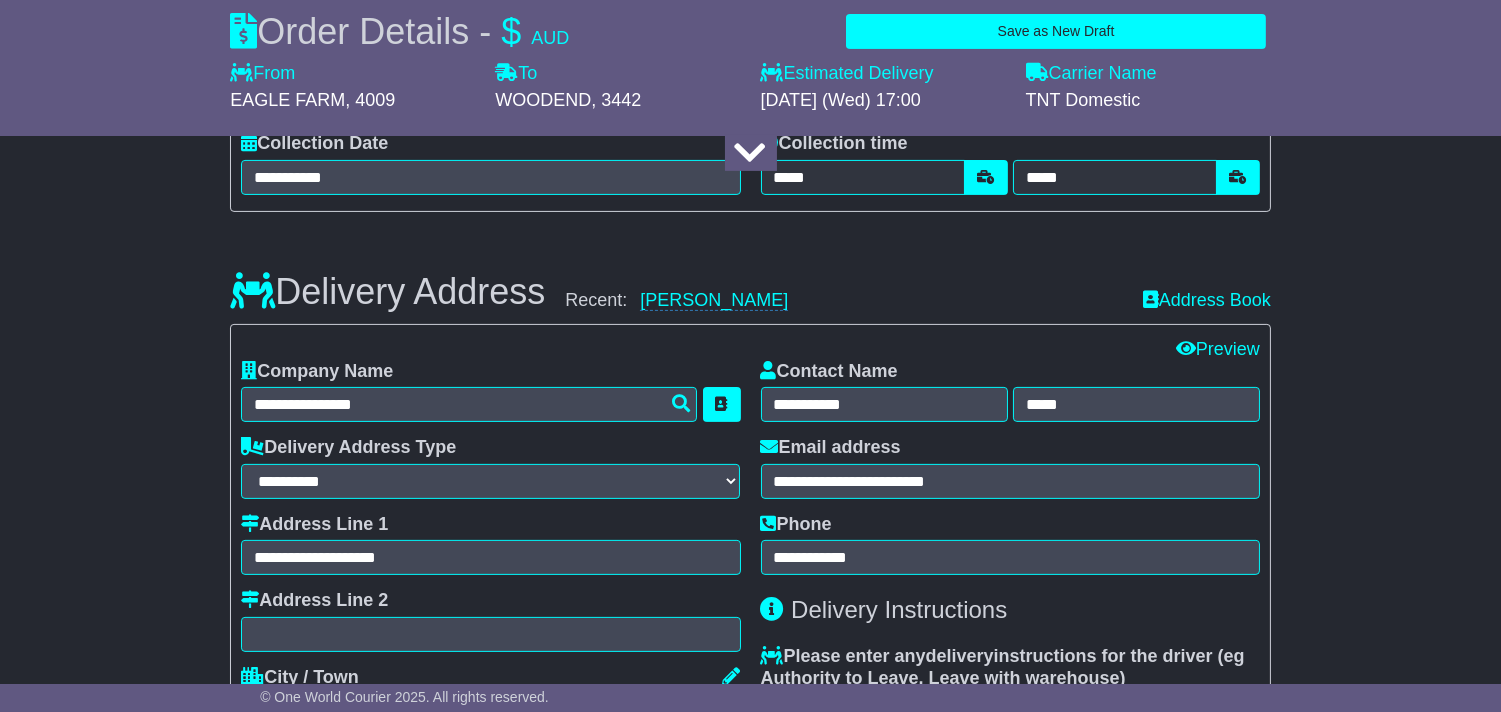 scroll, scrollTop: 830, scrollLeft: 0, axis: vertical 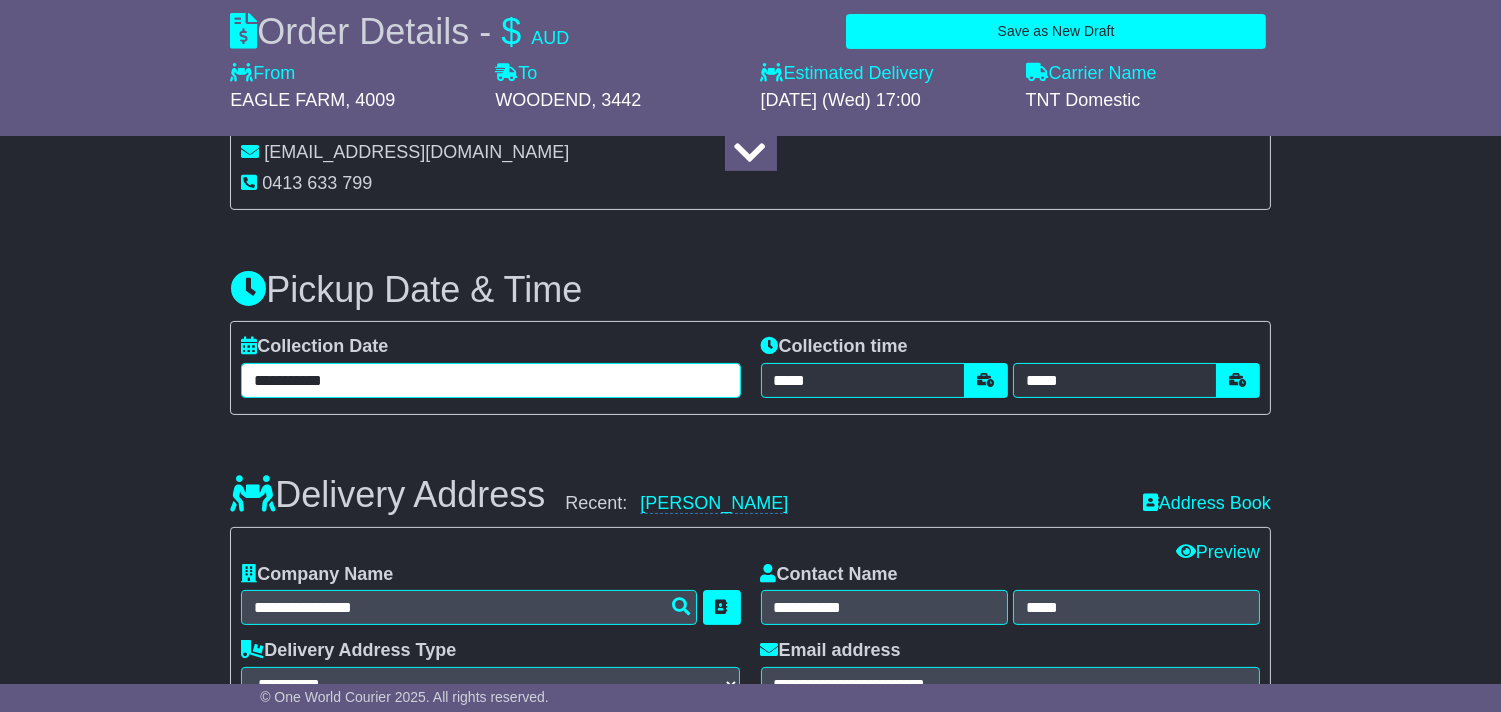 click on "**********" at bounding box center [490, 380] 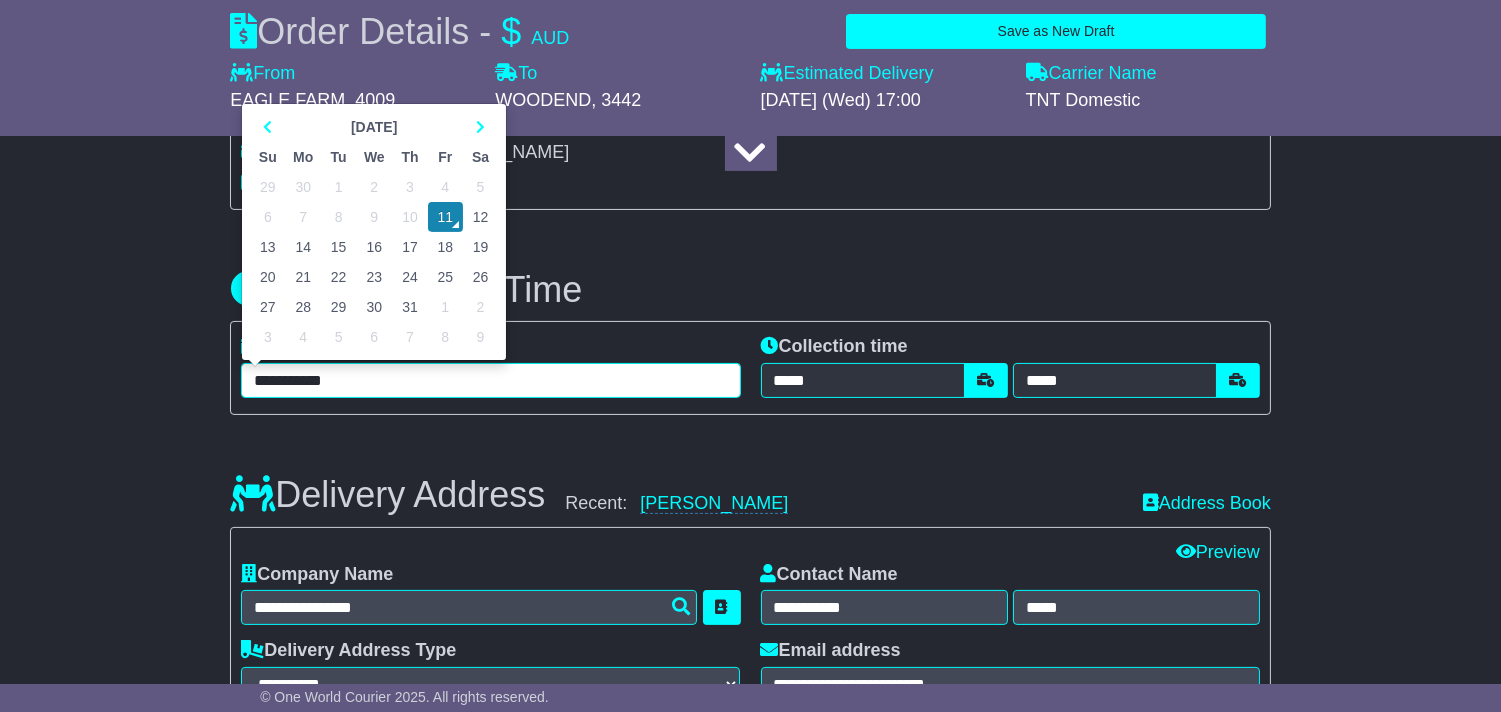 click on "14" at bounding box center [303, 247] 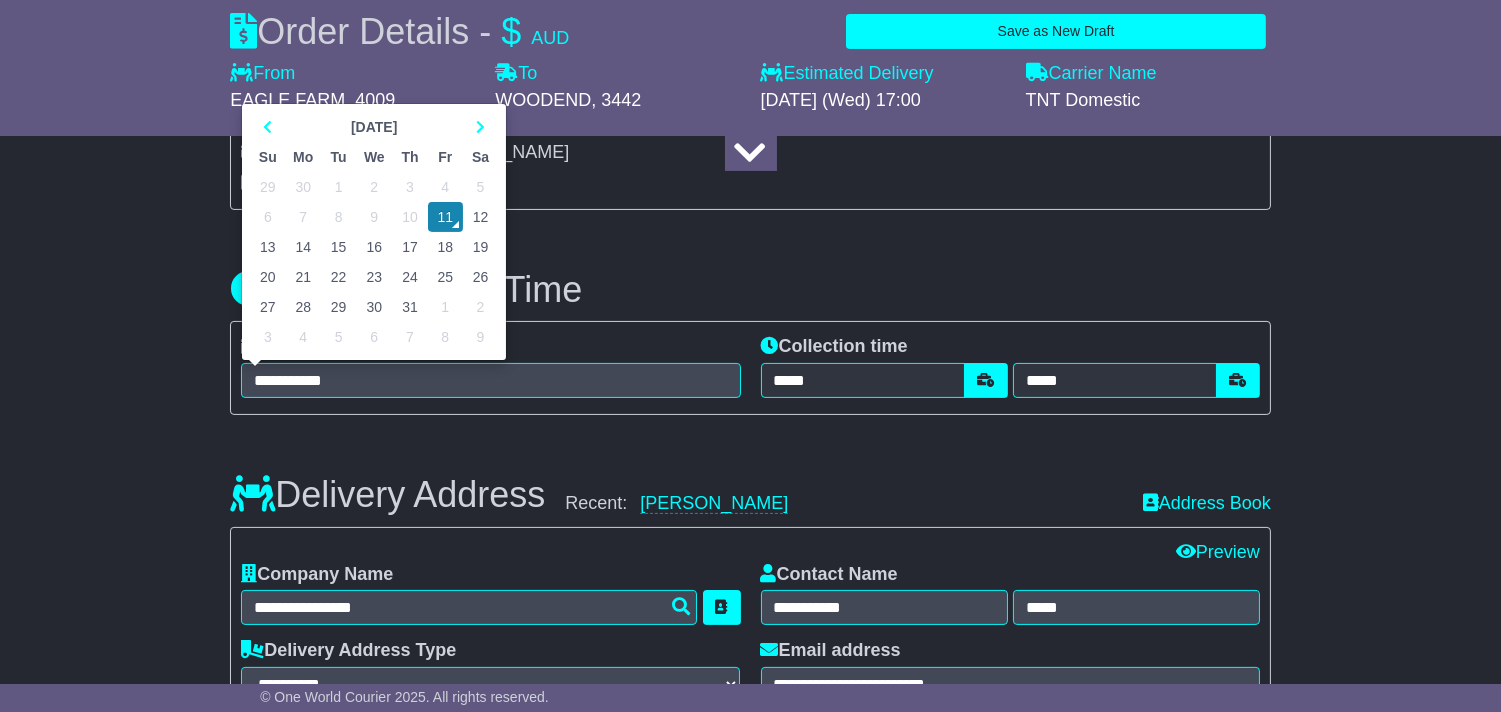 type on "**********" 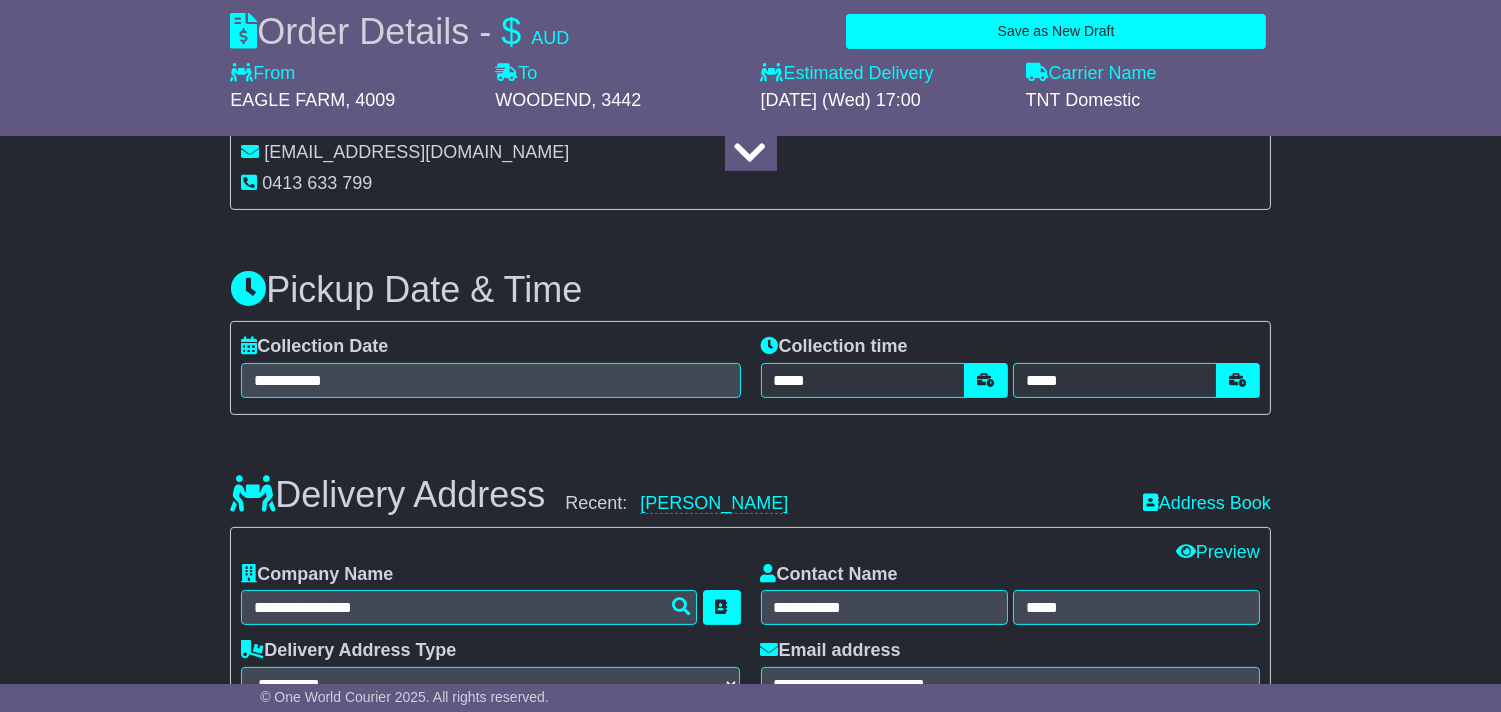 click on "**********" at bounding box center [750, 368] 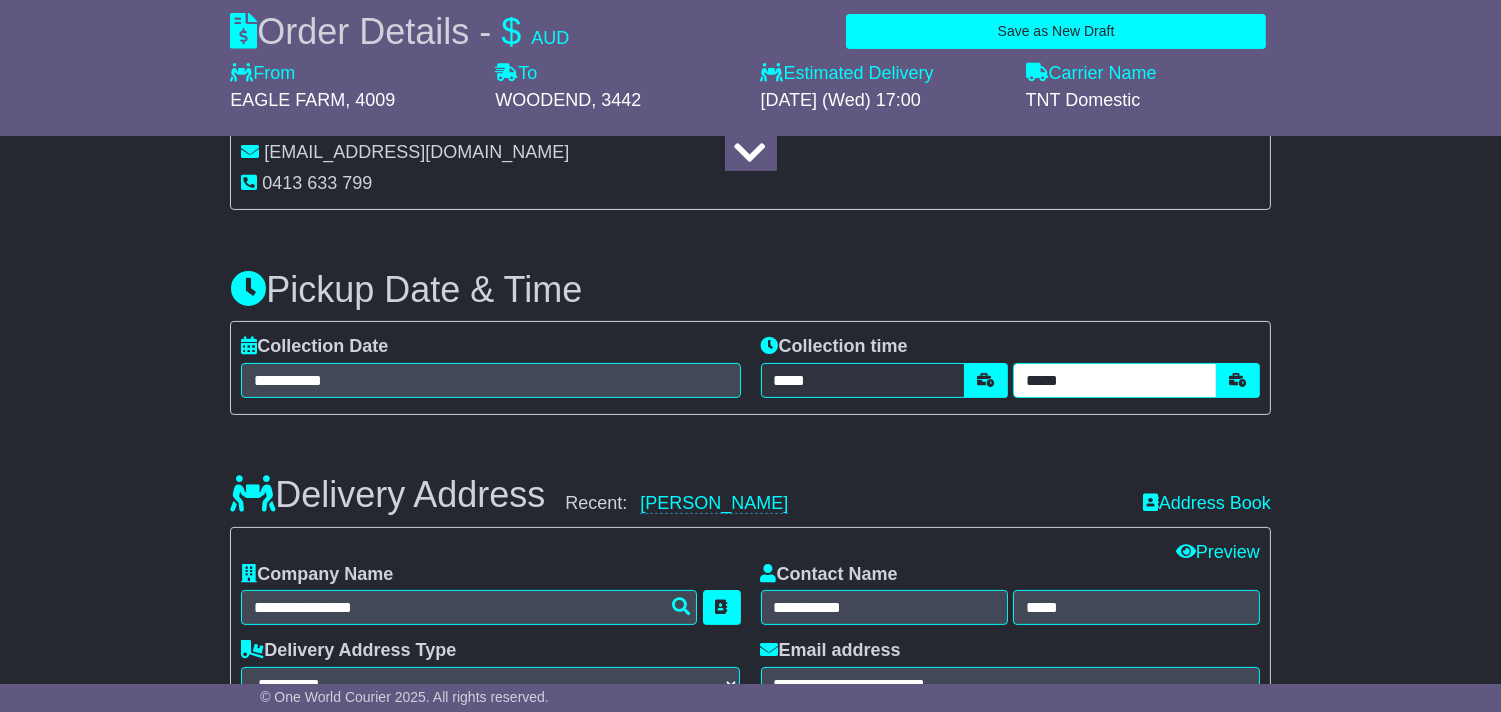 click on "*****" at bounding box center [1115, 380] 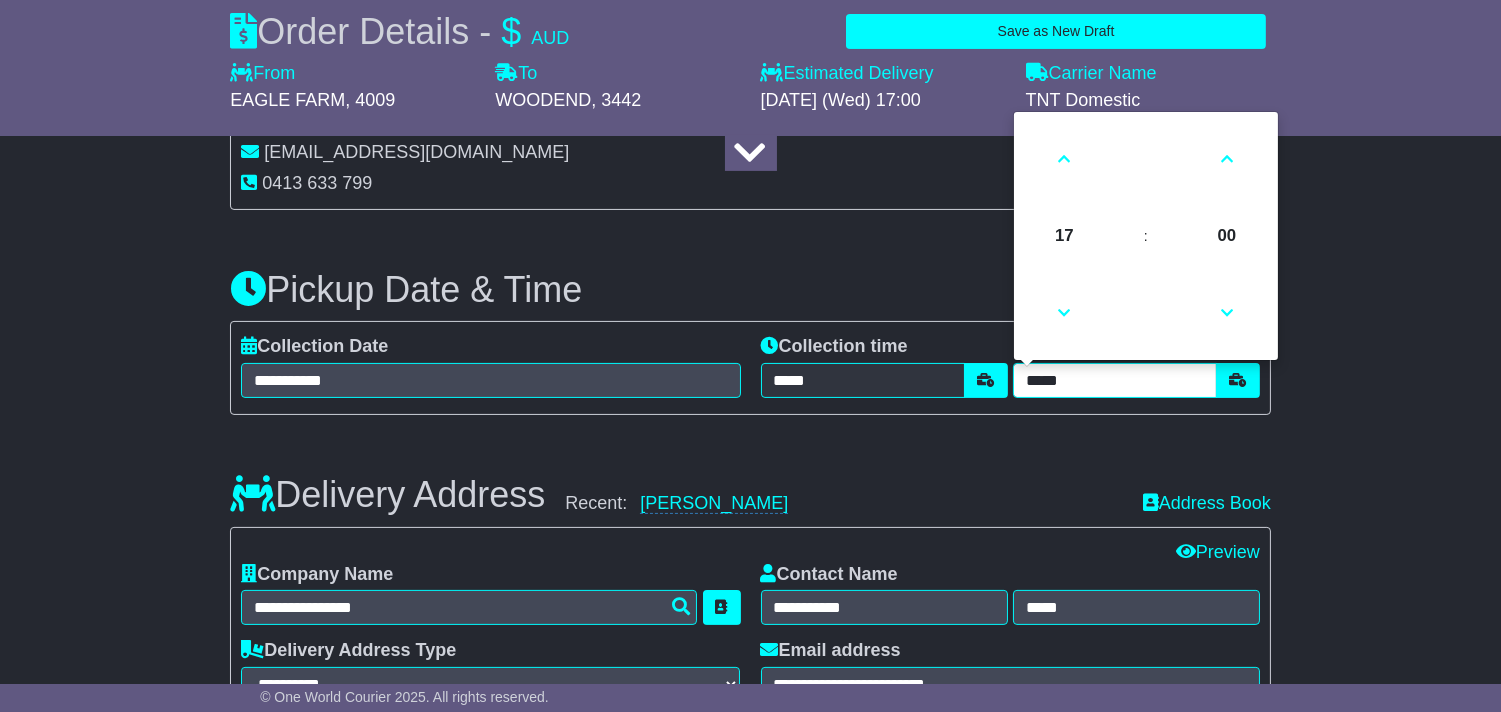 click on "*****" at bounding box center (1115, 380) 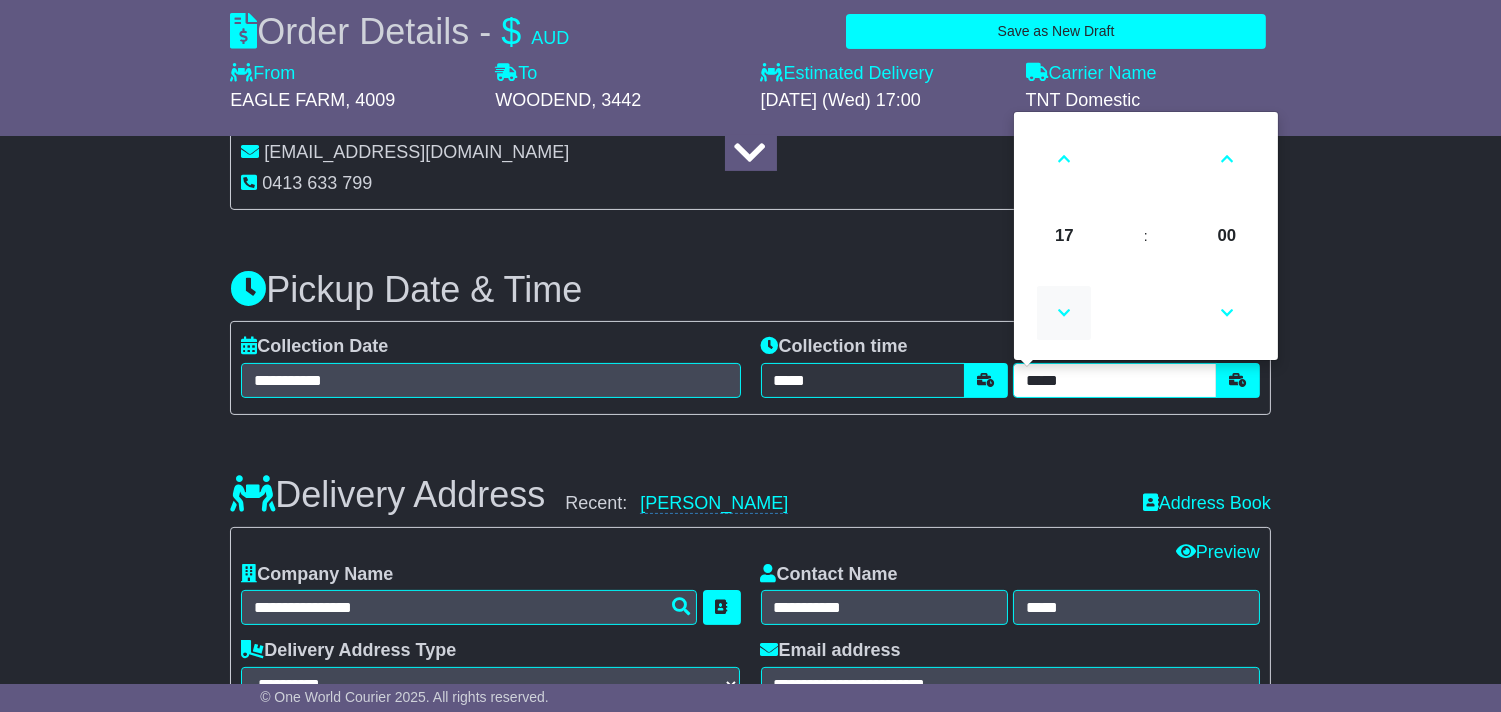 click at bounding box center [1064, 313] 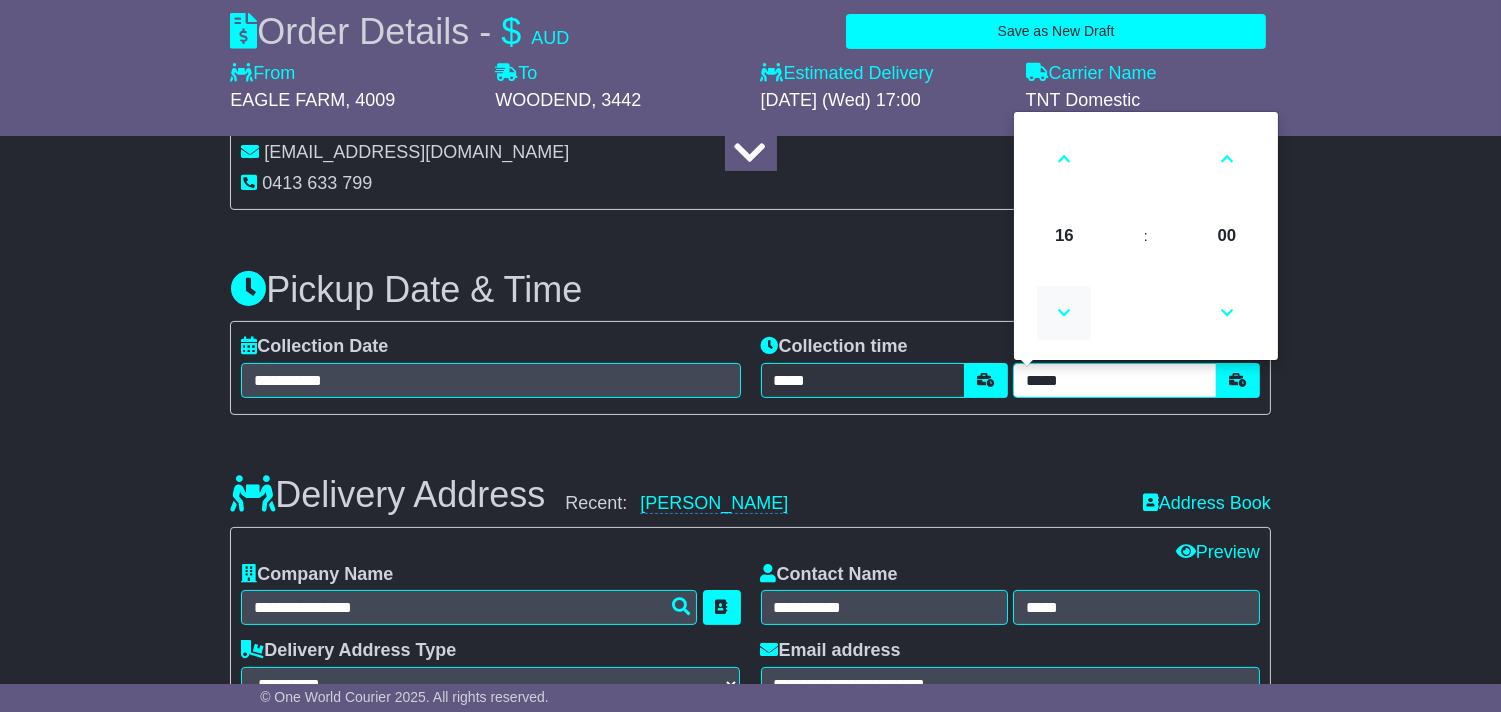 click at bounding box center (1064, 313) 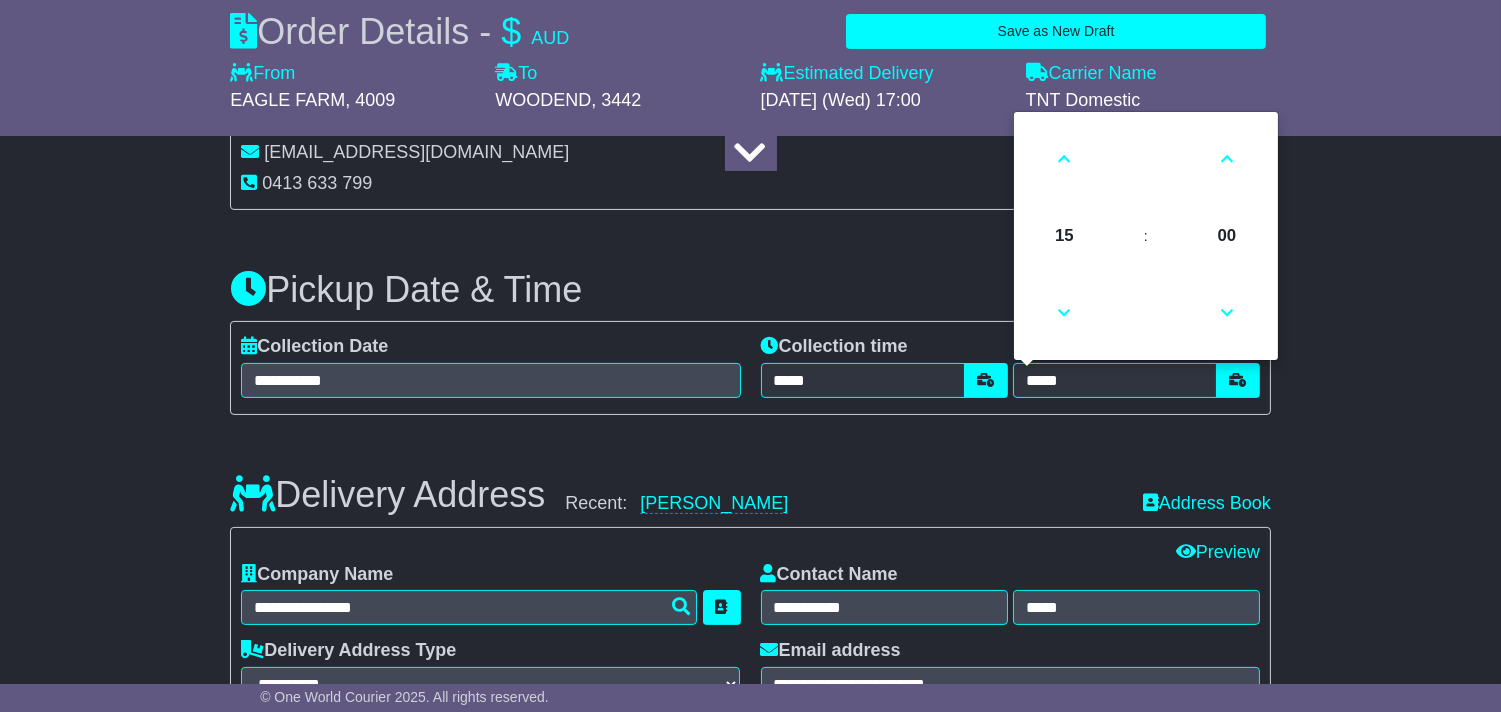 click on "Delivery Address
Recent:
Luke Wells-Smith
Address Book" at bounding box center (750, 480) 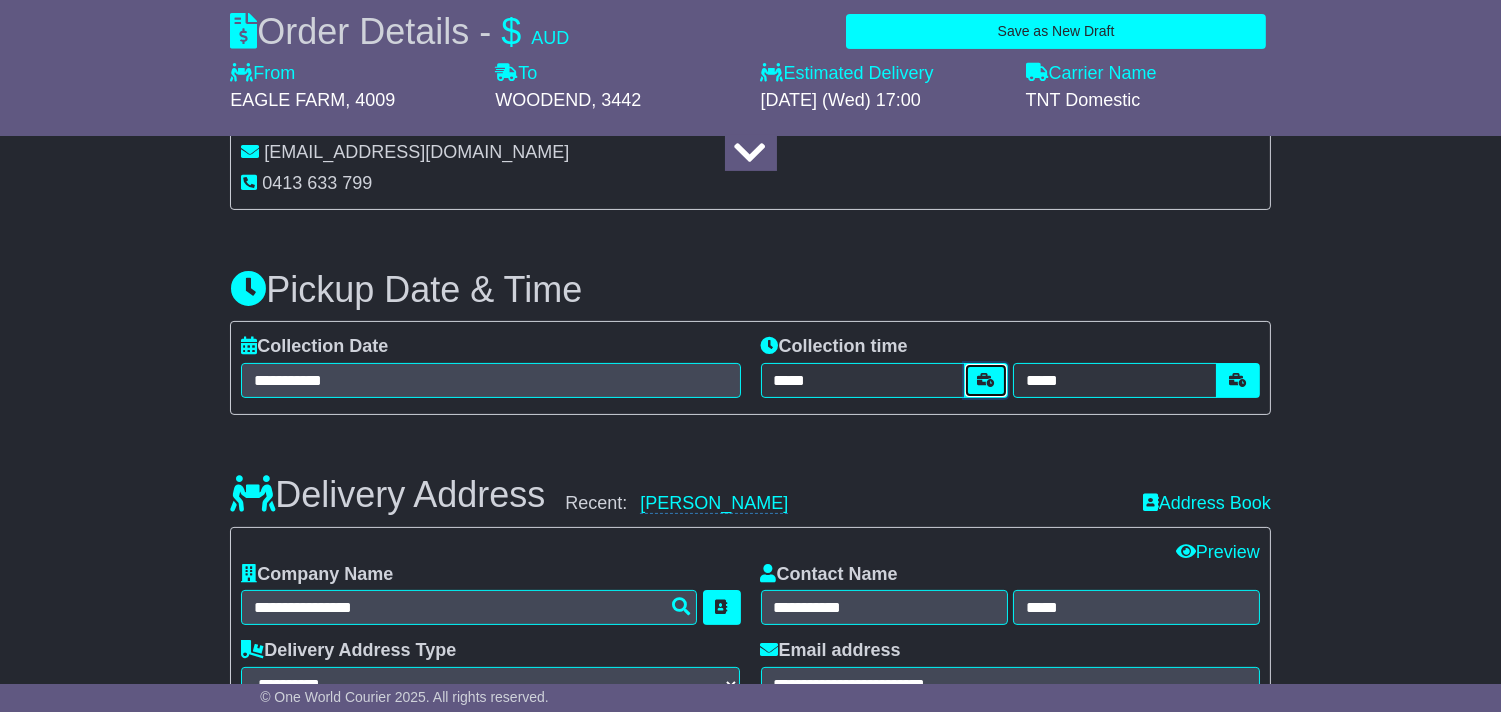 click at bounding box center (986, 380) 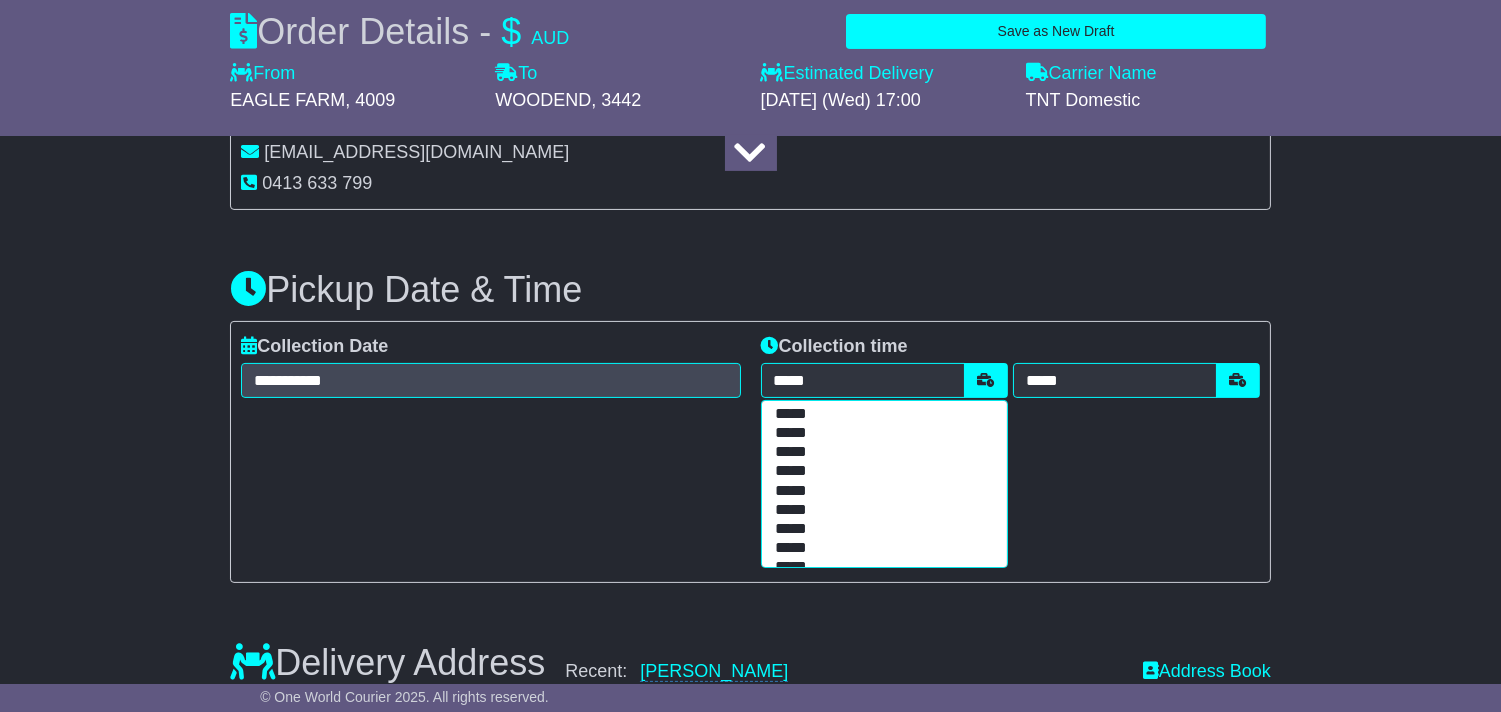 scroll, scrollTop: 111, scrollLeft: 0, axis: vertical 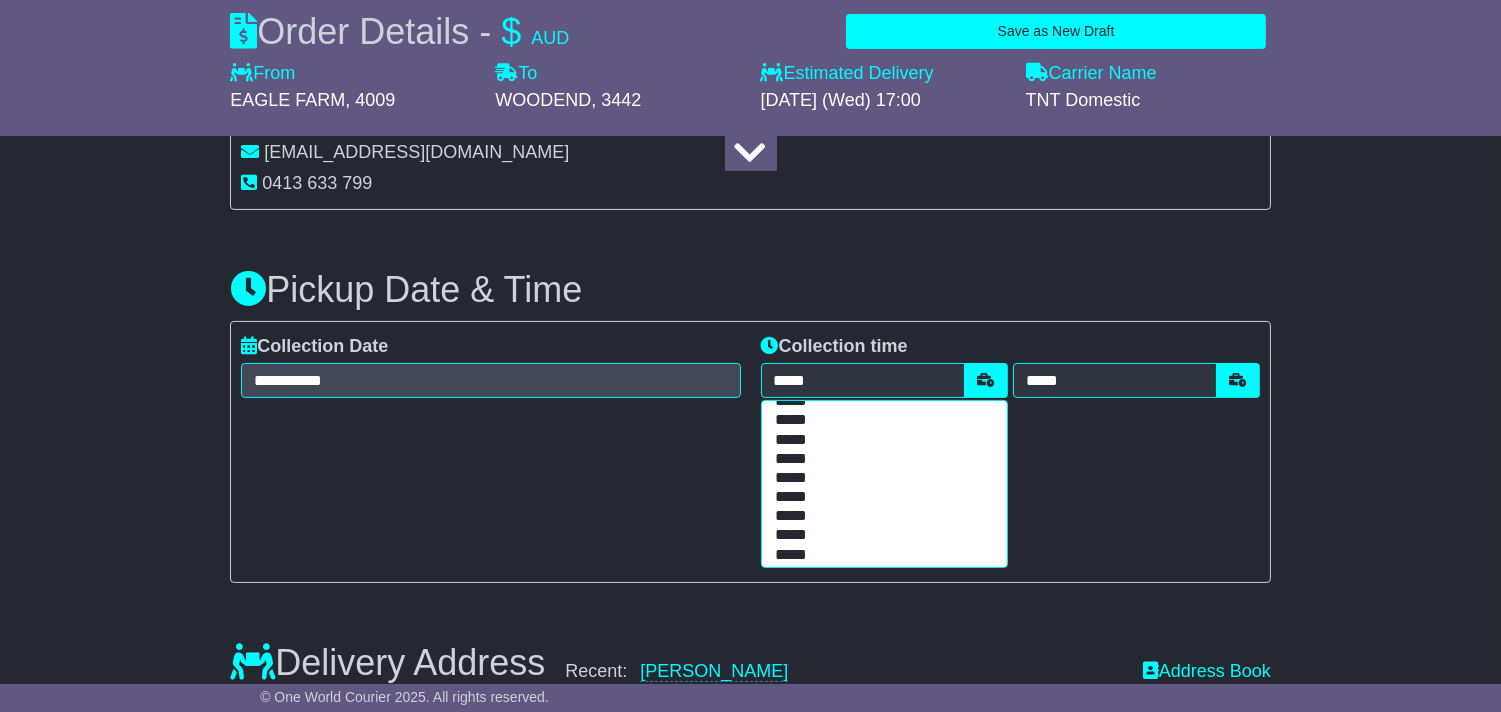 click on "*****" at bounding box center (880, 459) 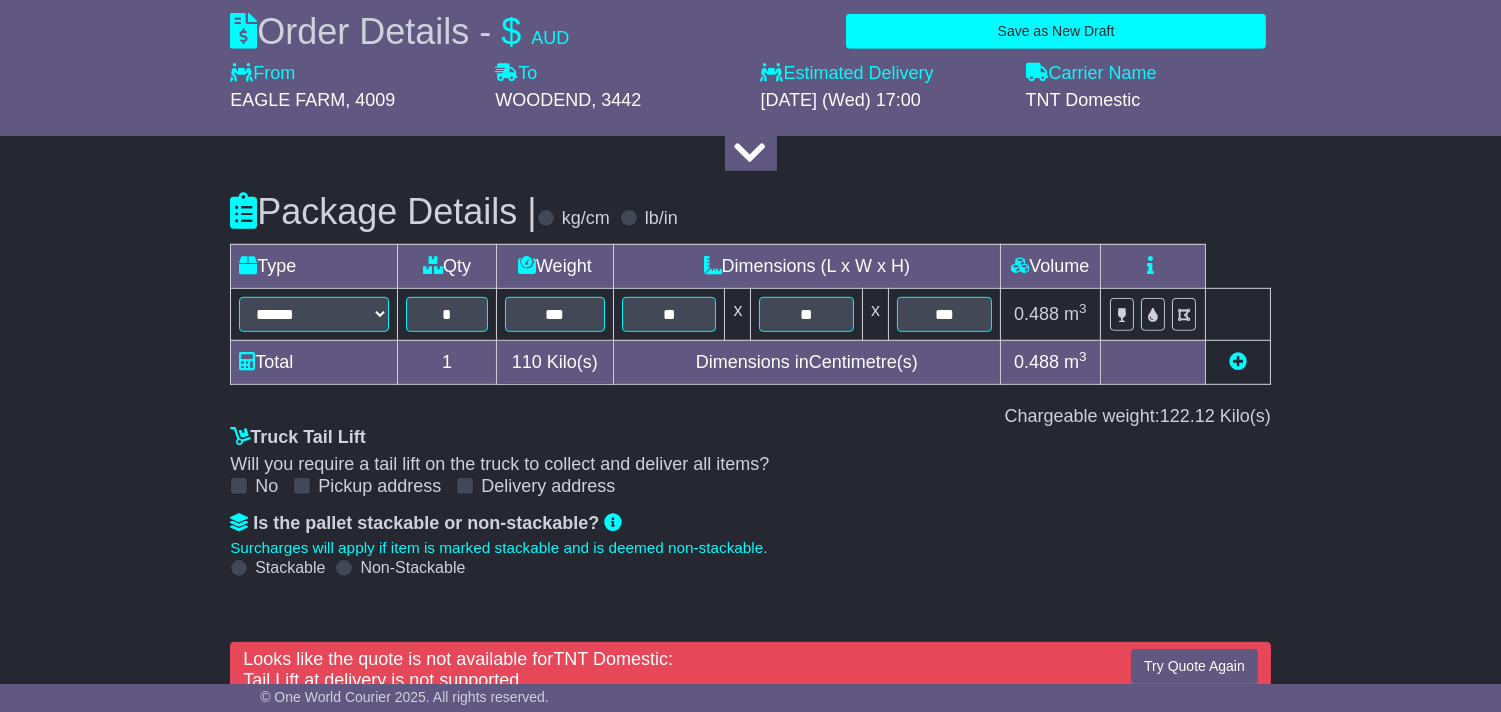 drag, startPoint x: 1307, startPoint y: 517, endPoint x: 1287, endPoint y: 532, distance: 25 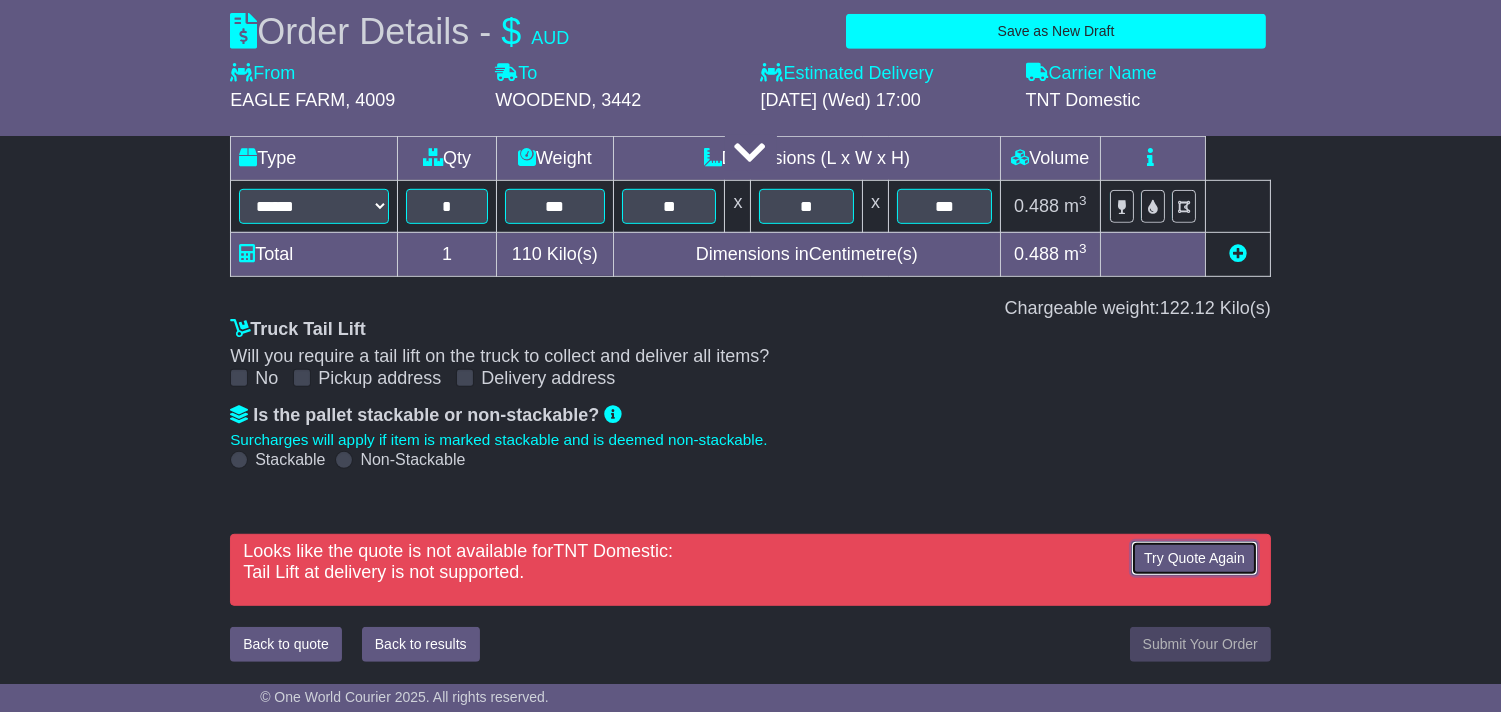 click on "Try Quote Again" at bounding box center [1194, 558] 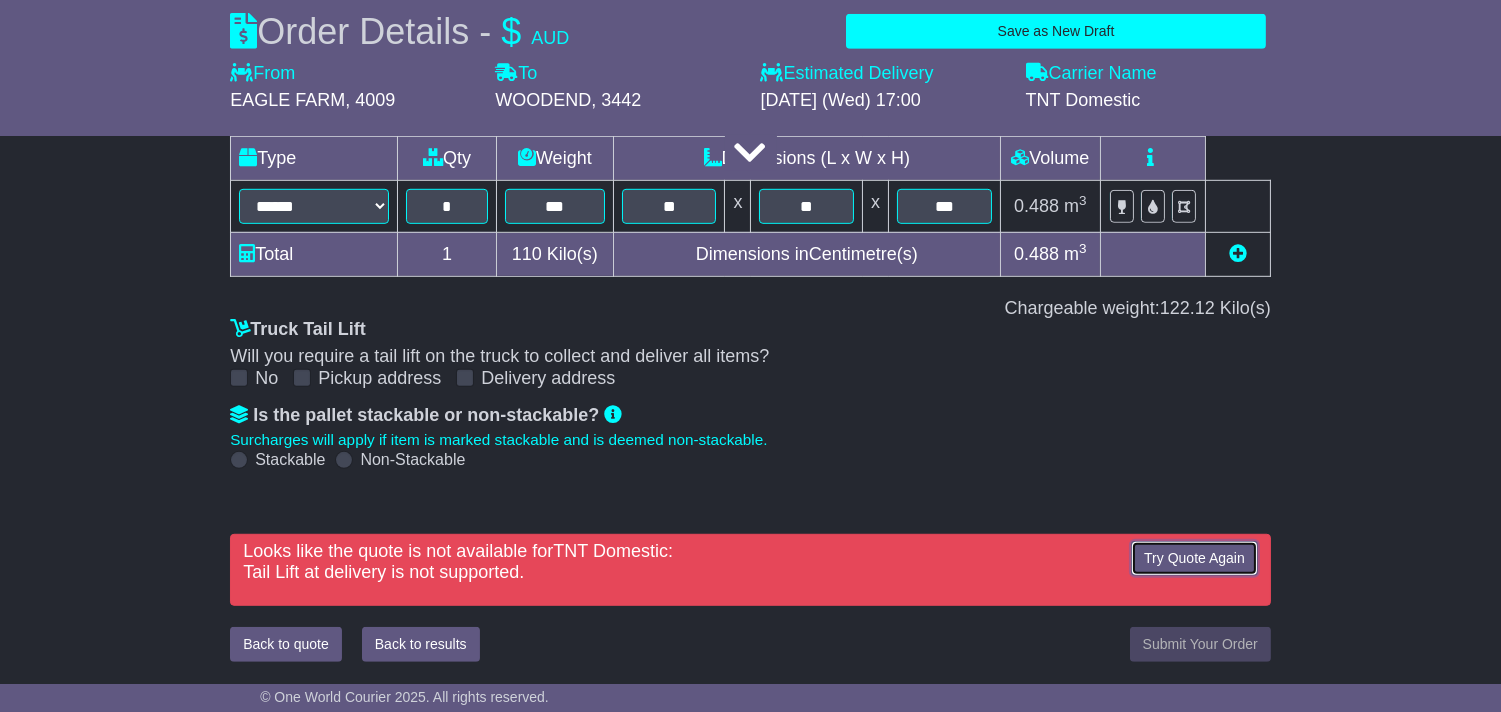 click on "Try Quote Again" at bounding box center (1194, 558) 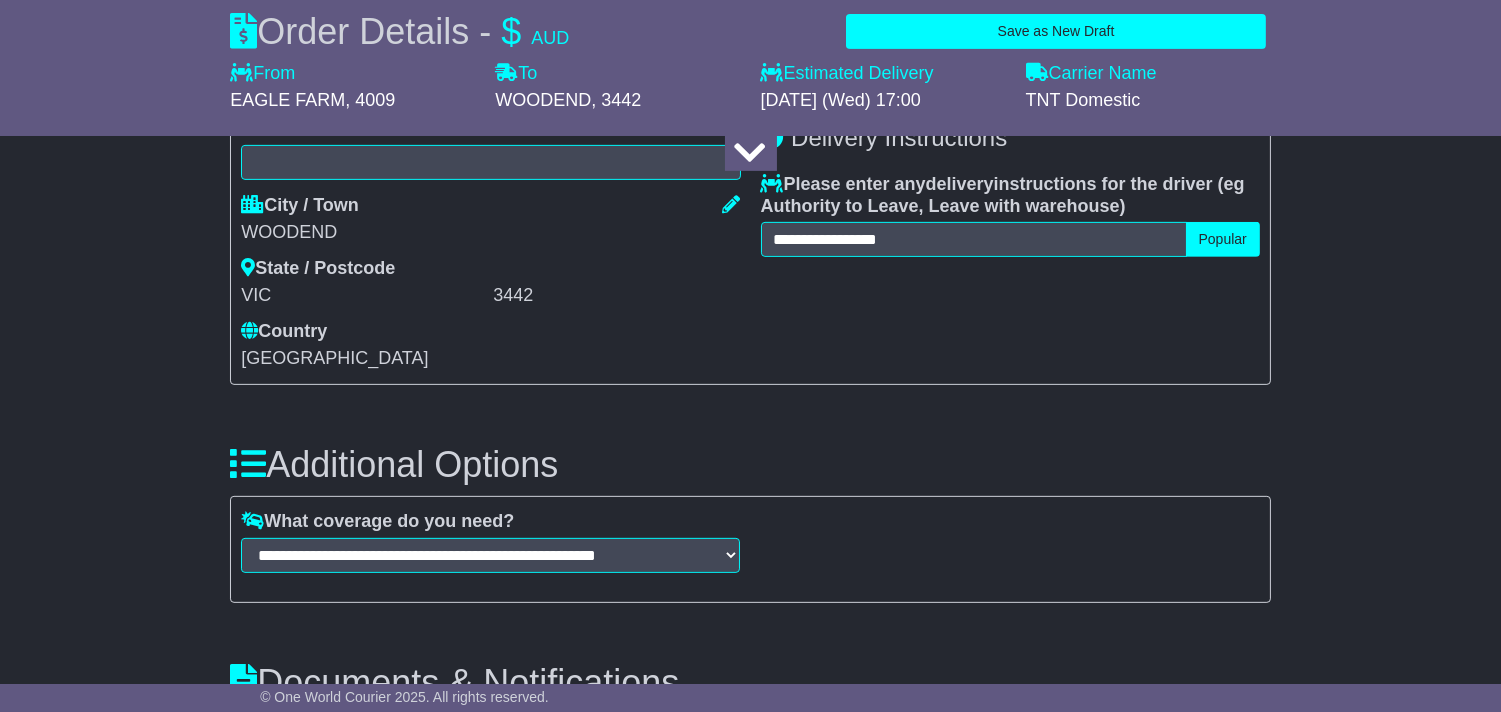 scroll, scrollTop: 1496, scrollLeft: 0, axis: vertical 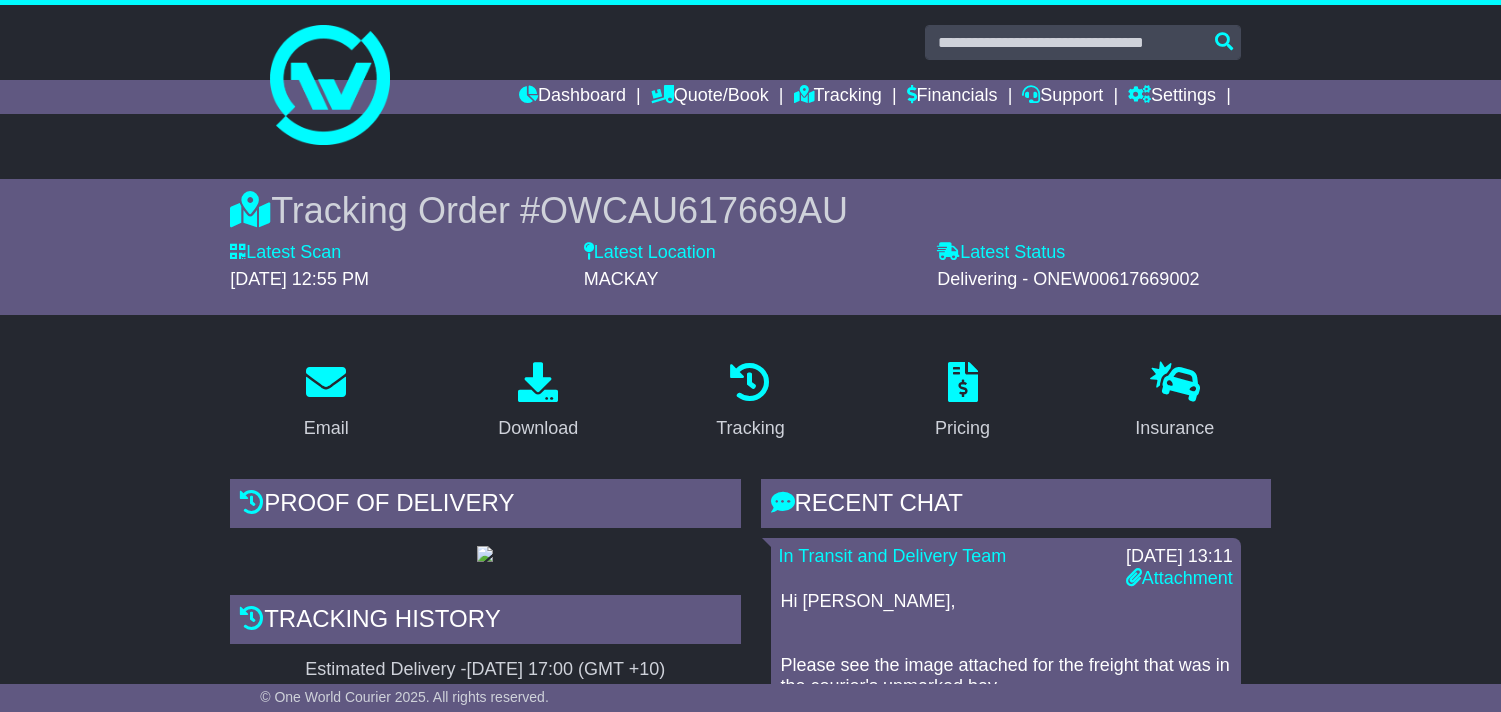 click on "Quote/Book" at bounding box center [710, 97] 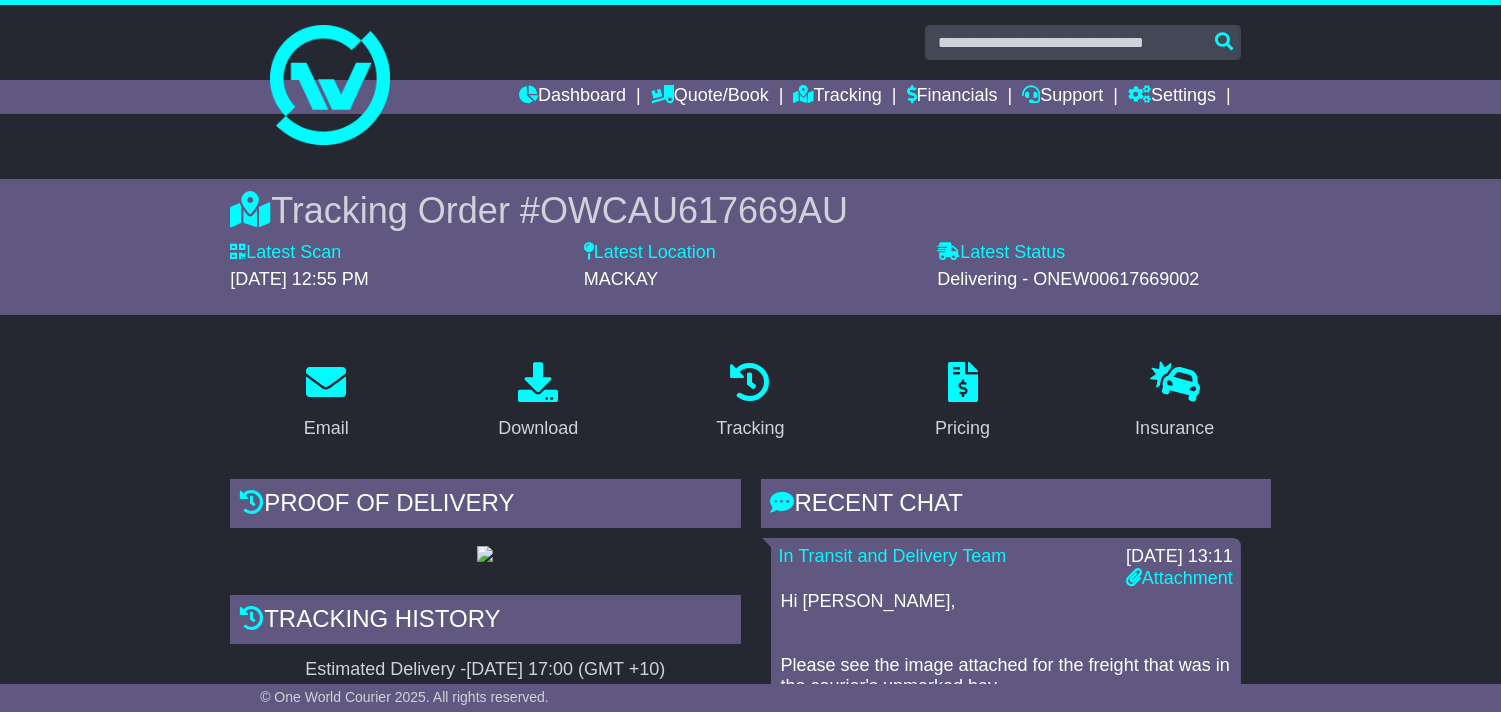 scroll, scrollTop: 0, scrollLeft: 0, axis: both 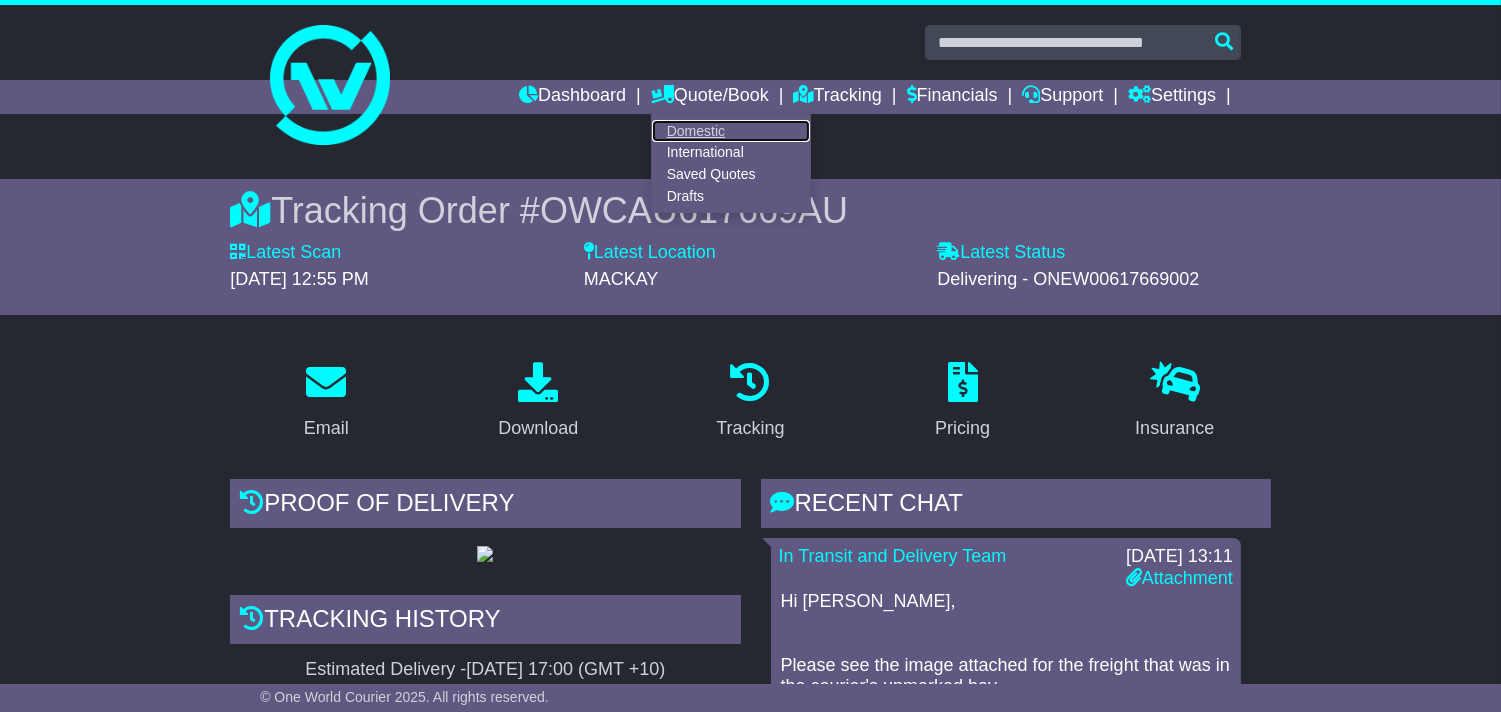 click on "Domestic" at bounding box center [731, 131] 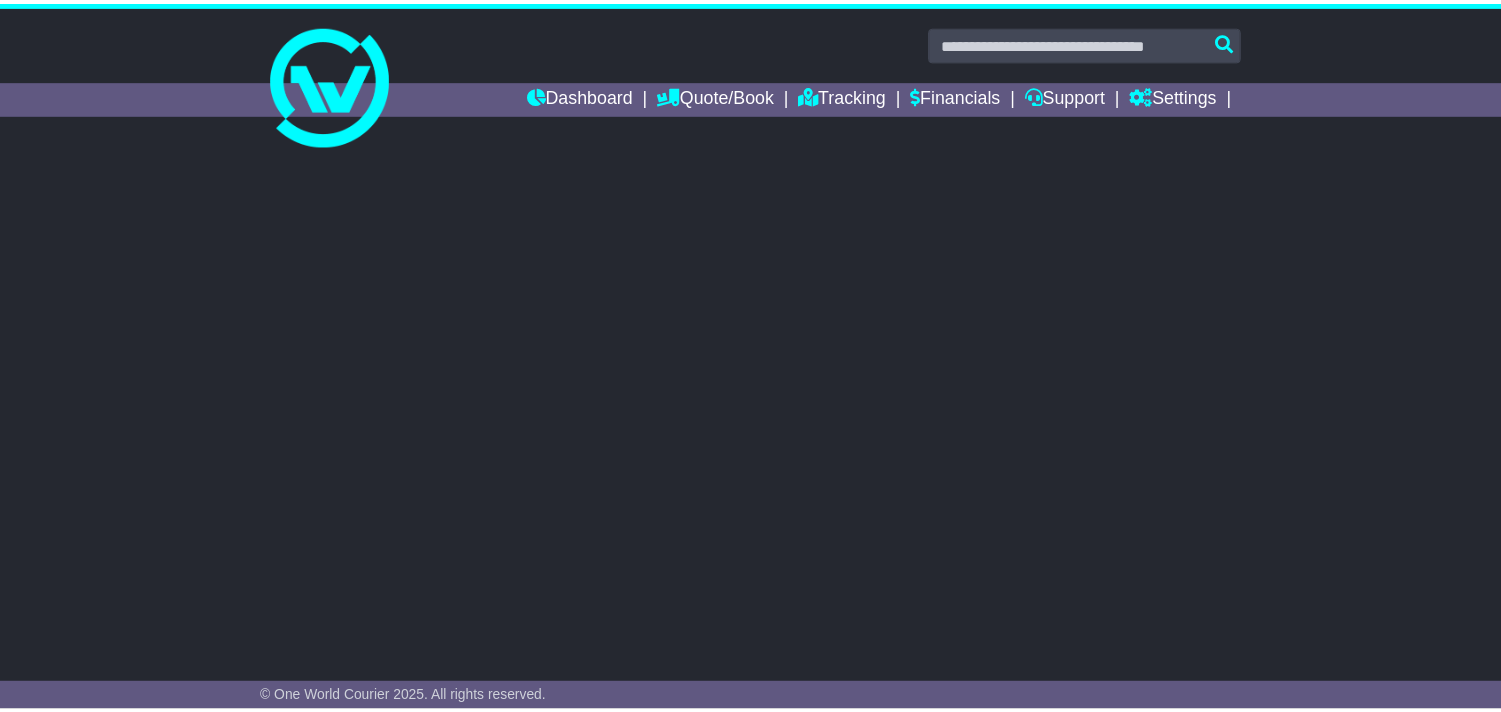 scroll, scrollTop: 0, scrollLeft: 0, axis: both 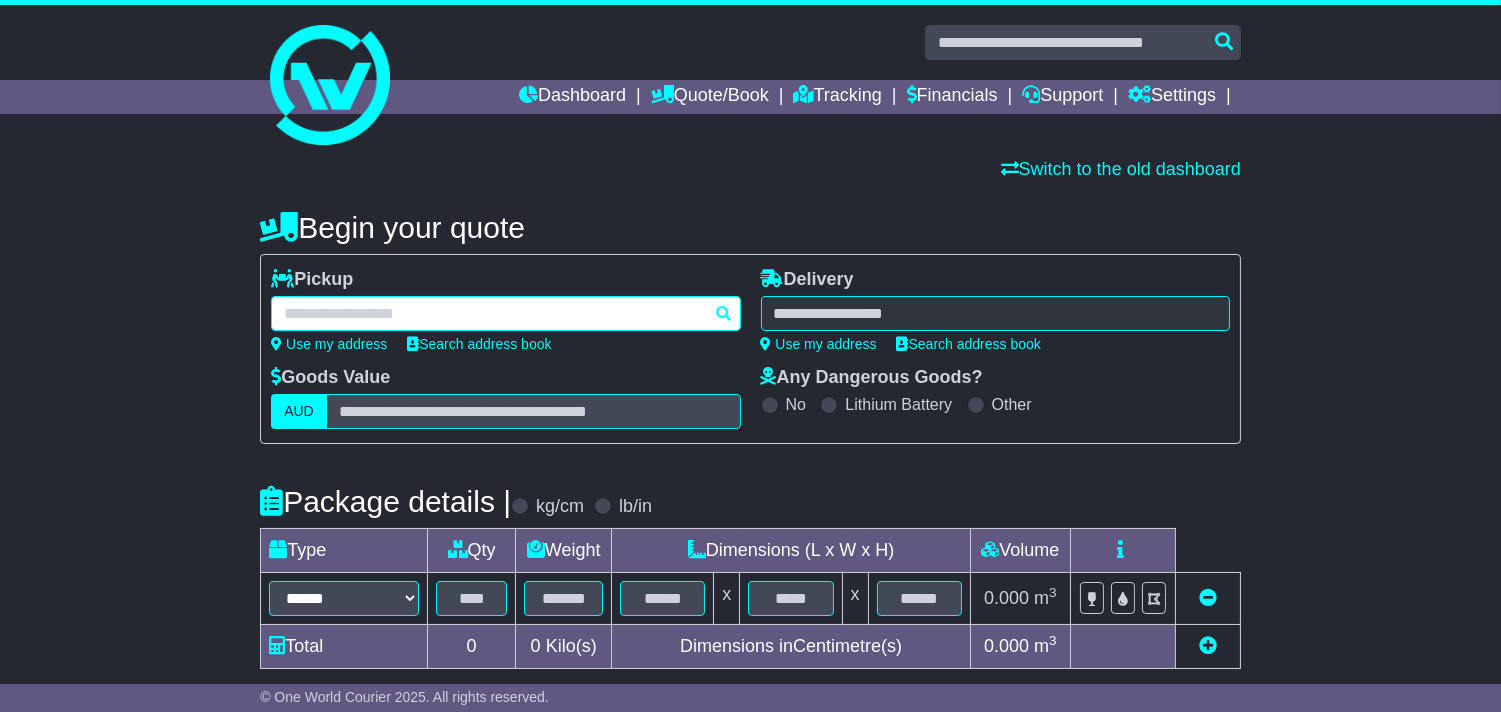 click at bounding box center [505, 313] 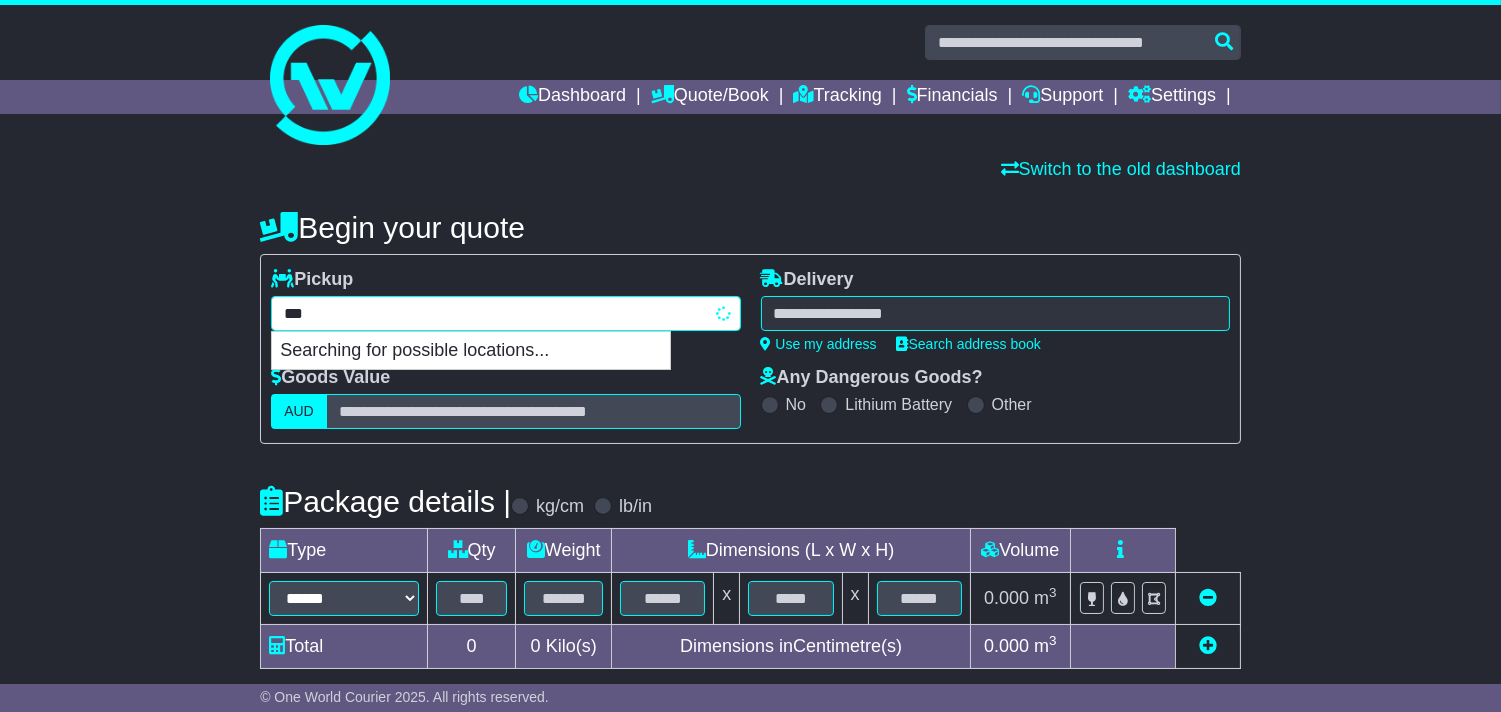 type on "****" 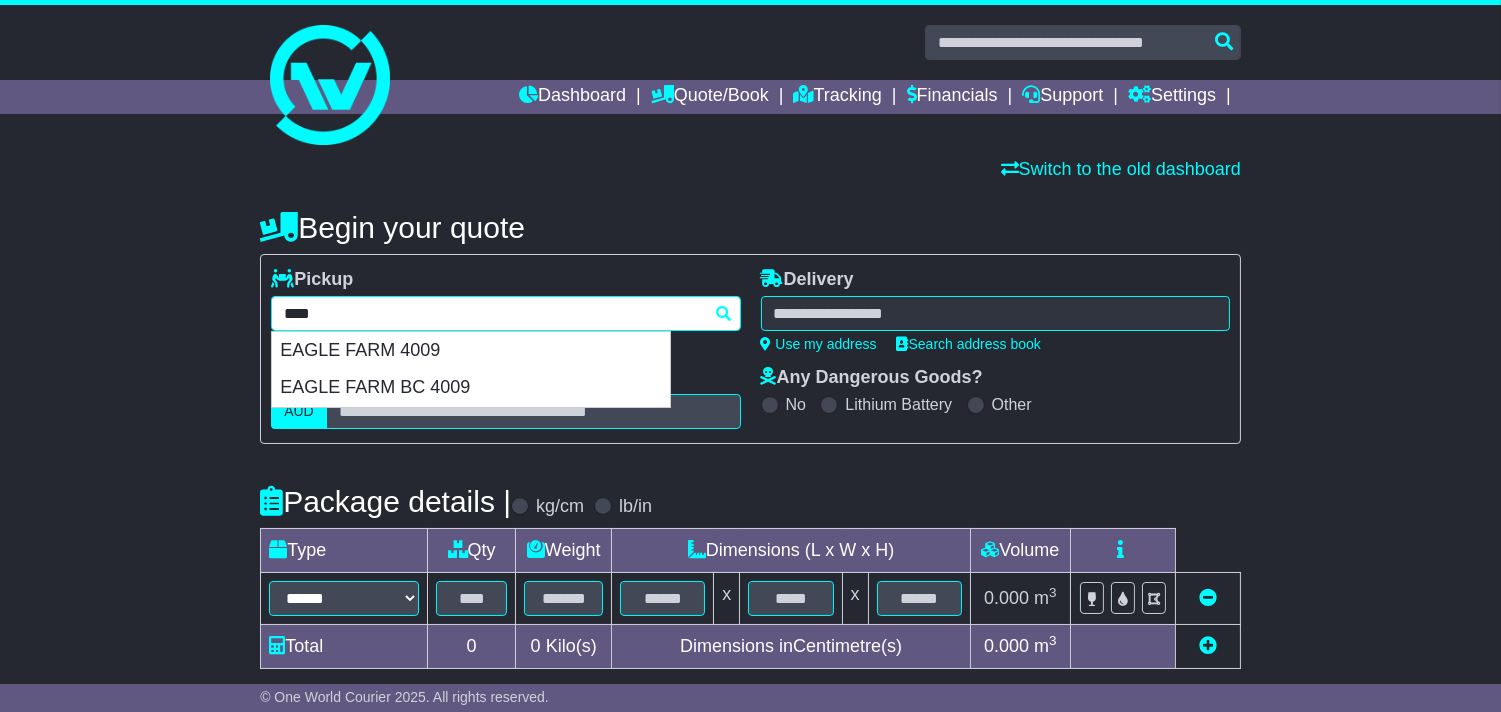 drag, startPoint x: 446, startPoint y: 345, endPoint x: 518, endPoint y: 345, distance: 72 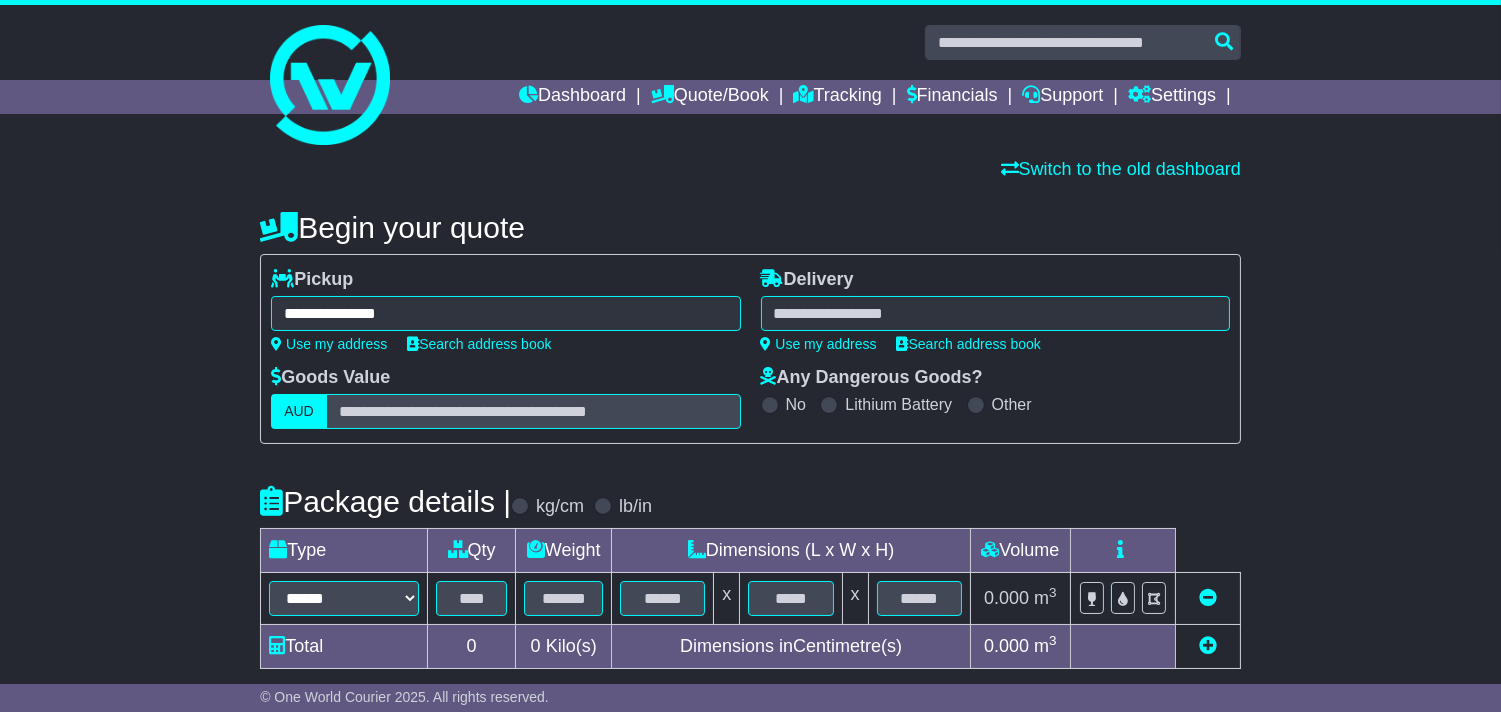 type on "**********" 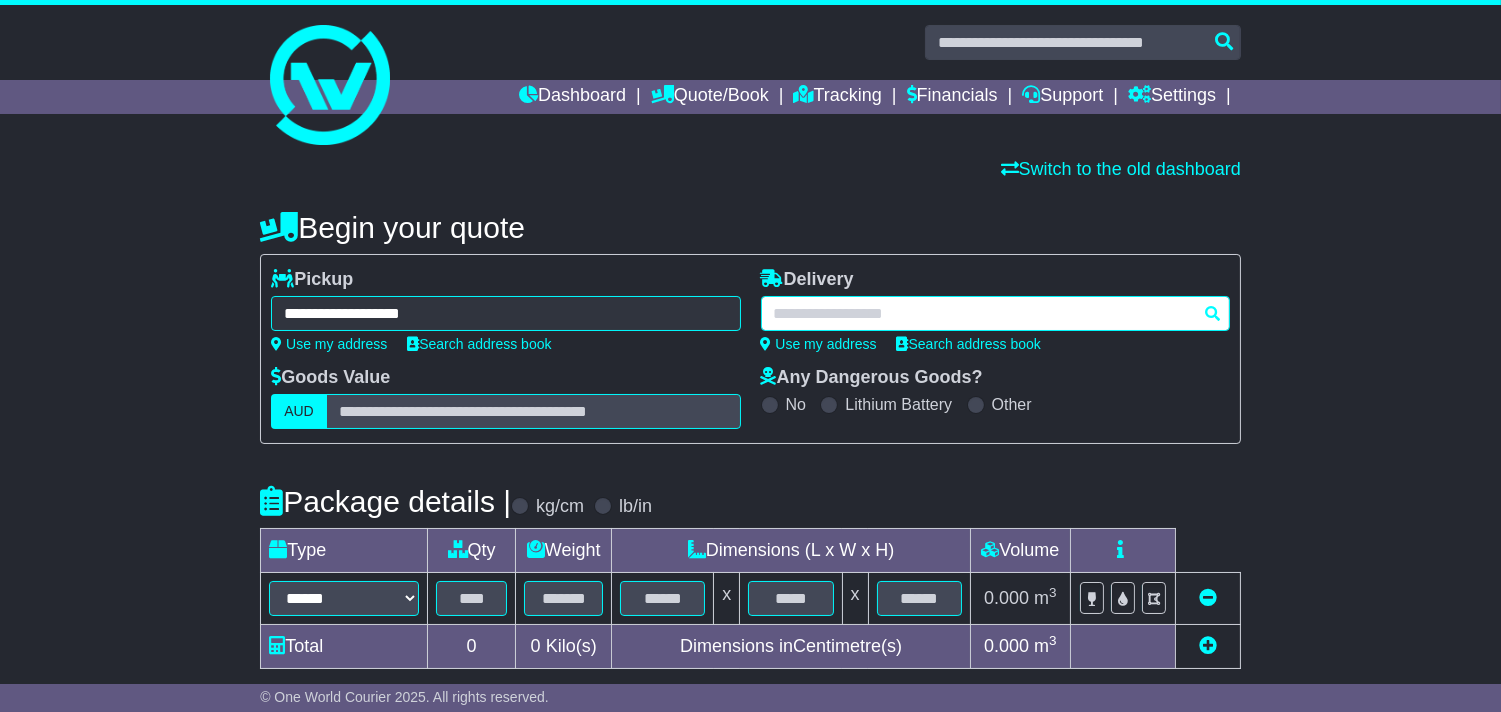 click at bounding box center [995, 313] 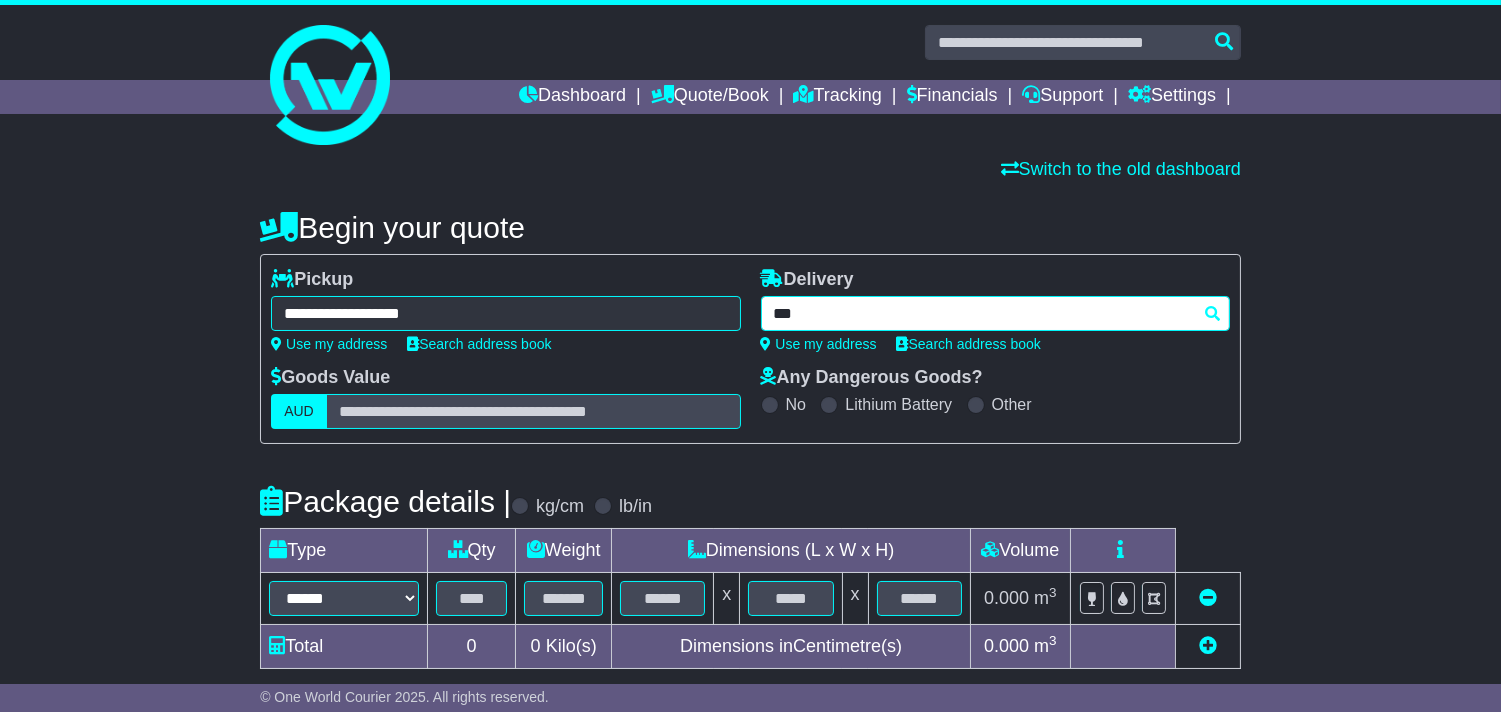 type on "****" 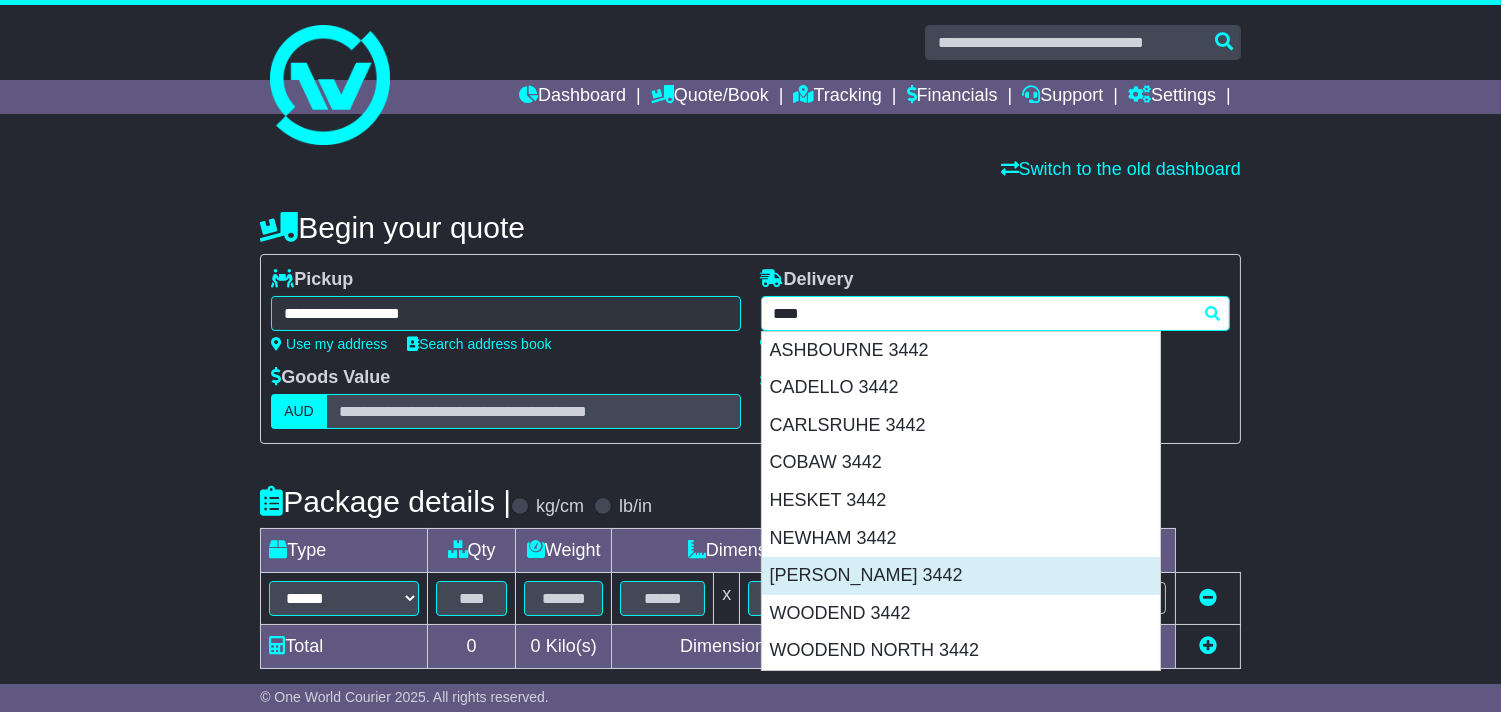 click on "ROCHFORD 3442" at bounding box center (961, 576) 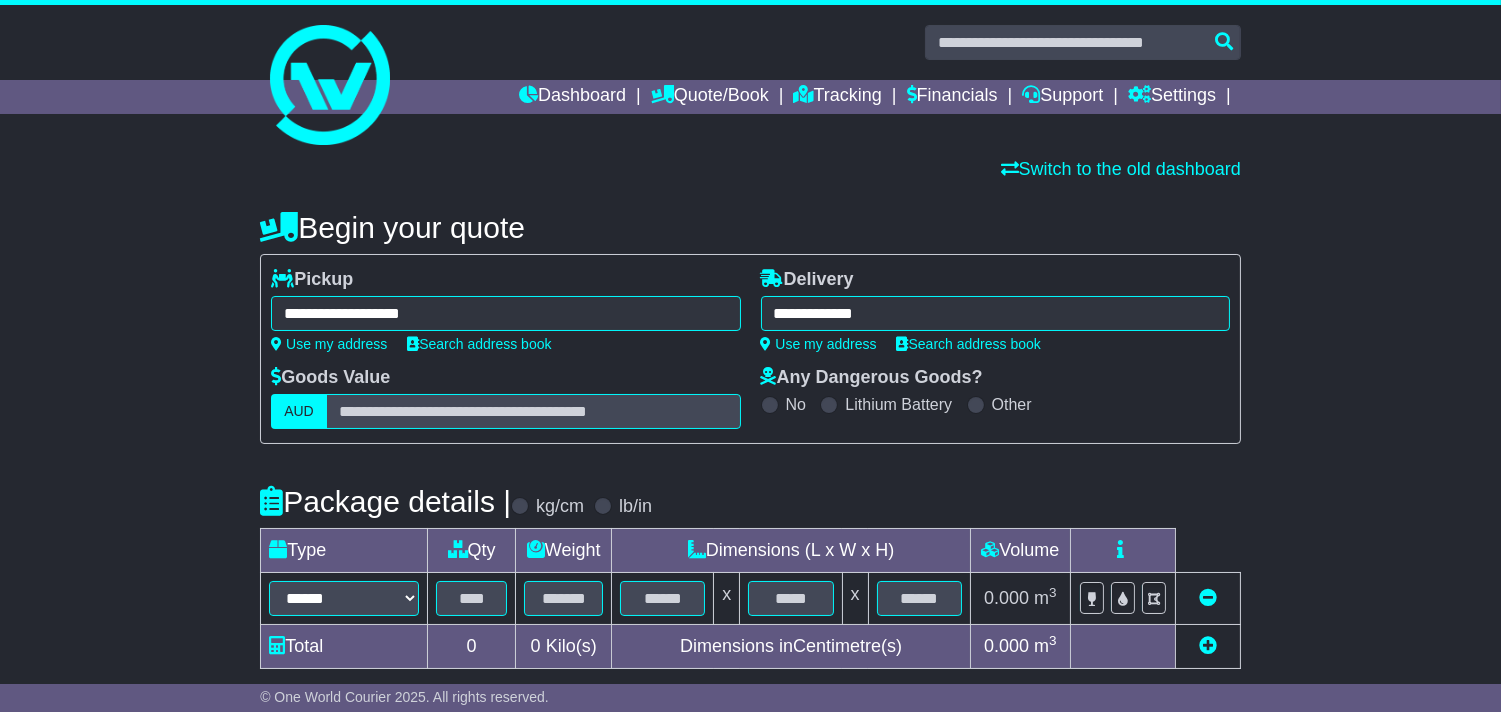 type on "**********" 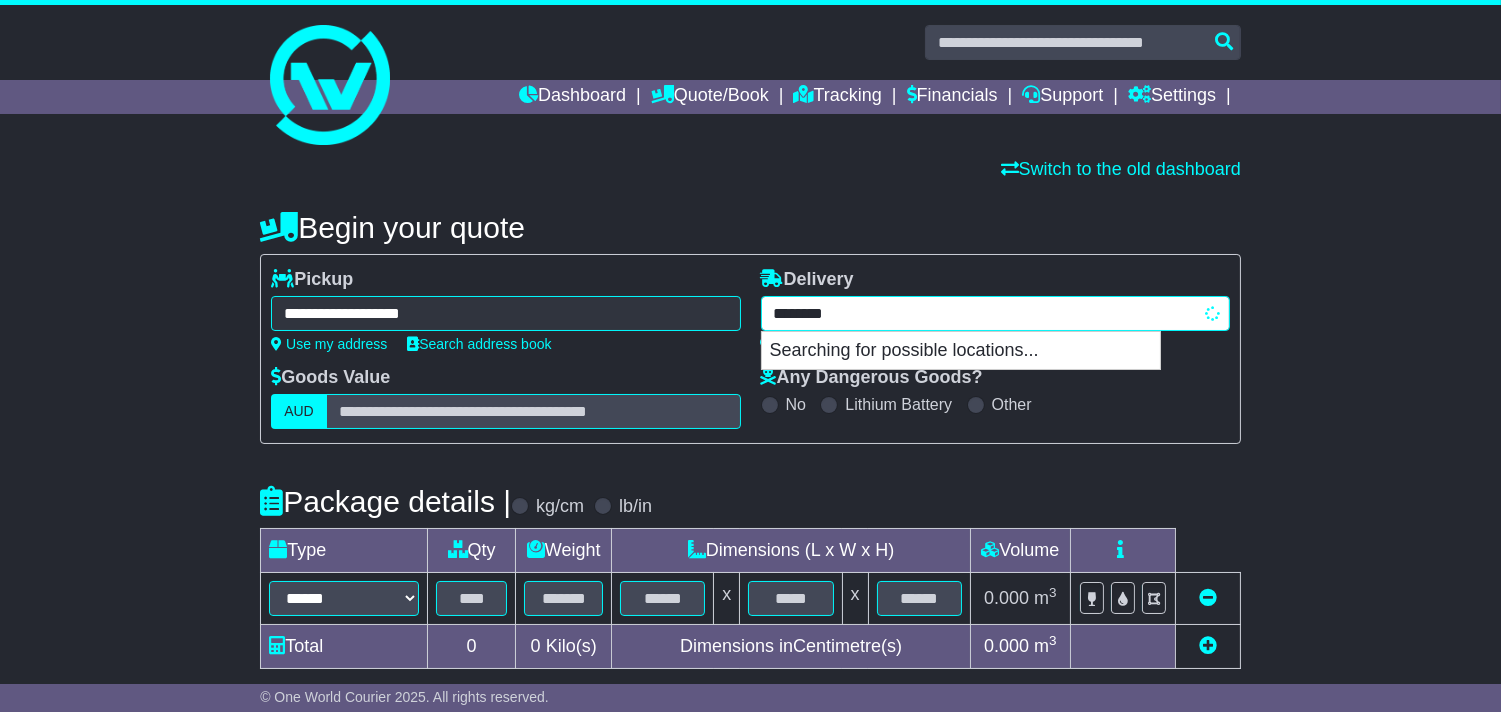 click on "**********" at bounding box center [995, 313] 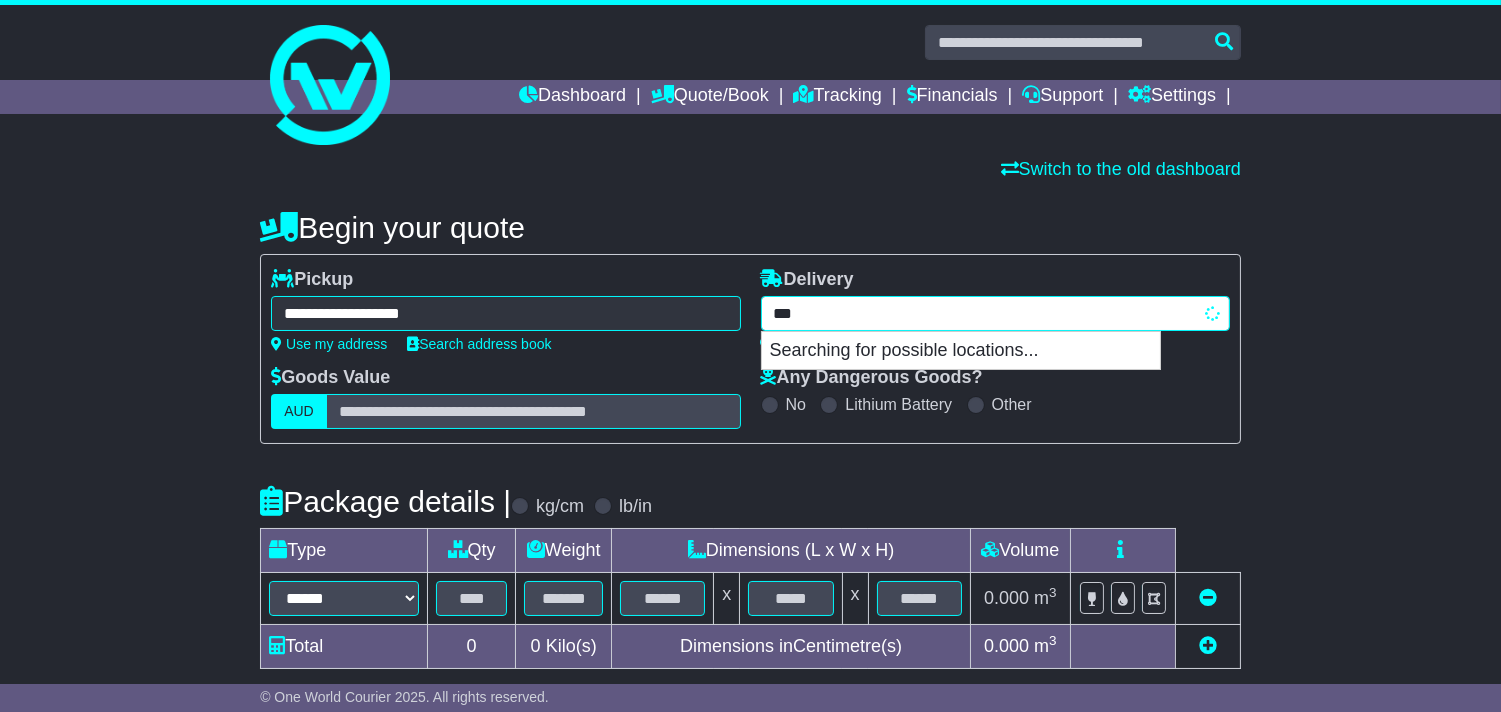 type on "****" 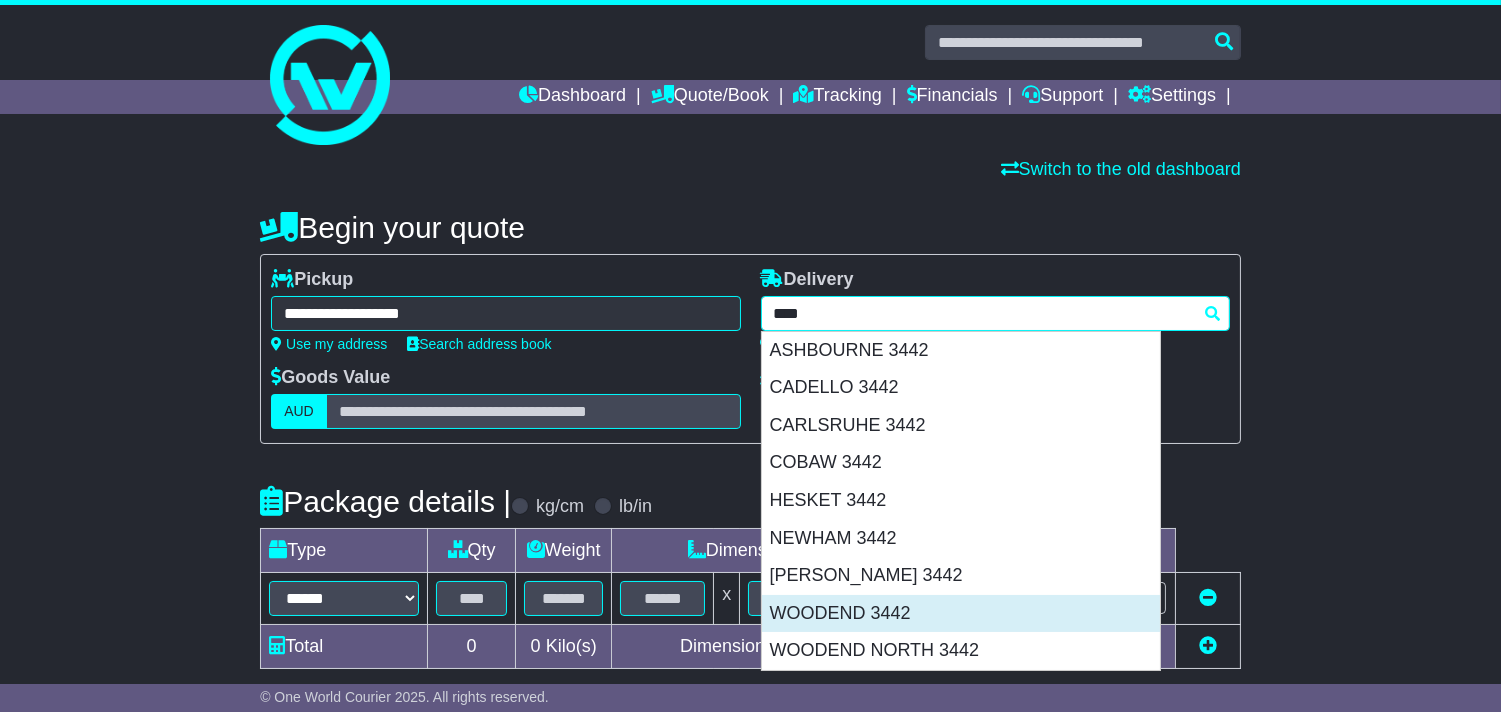 click on "WOODEND 3442" at bounding box center [961, 614] 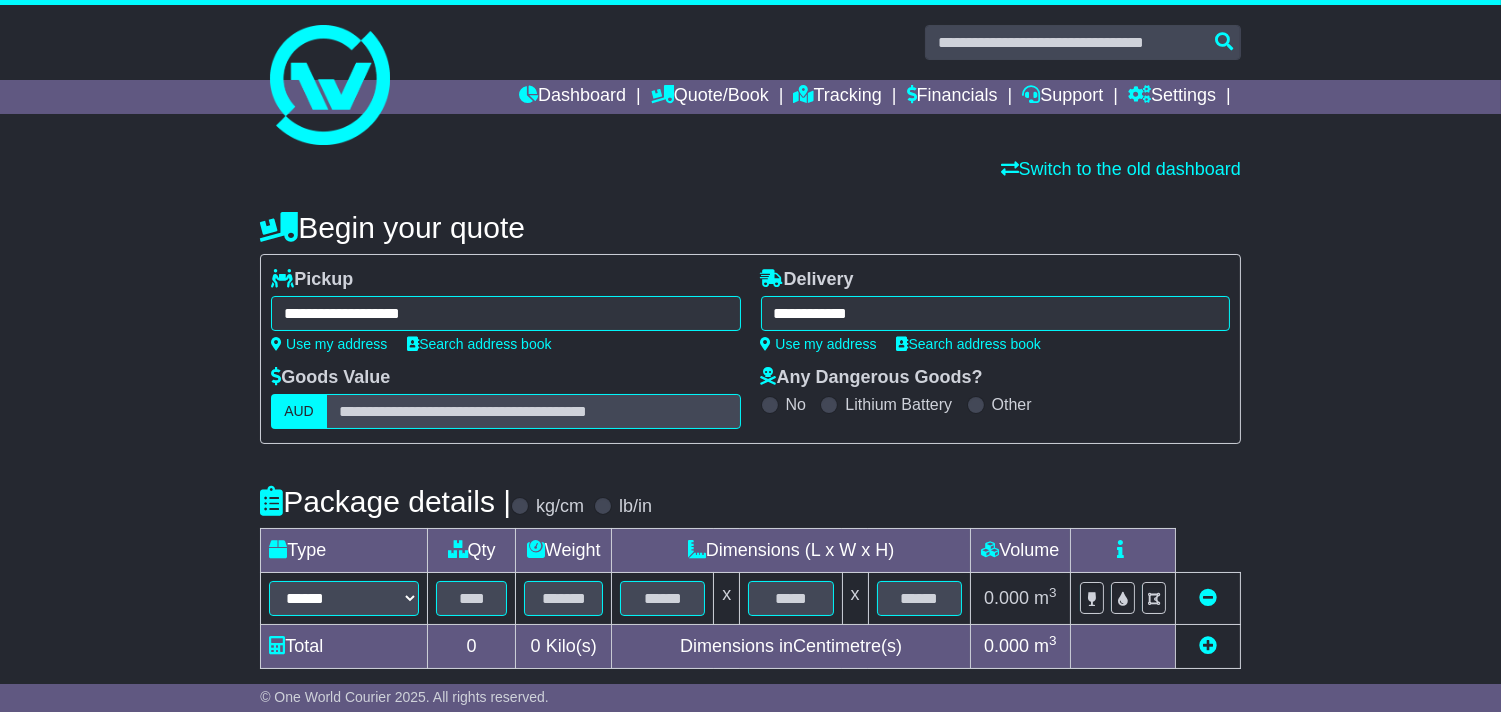 type on "**********" 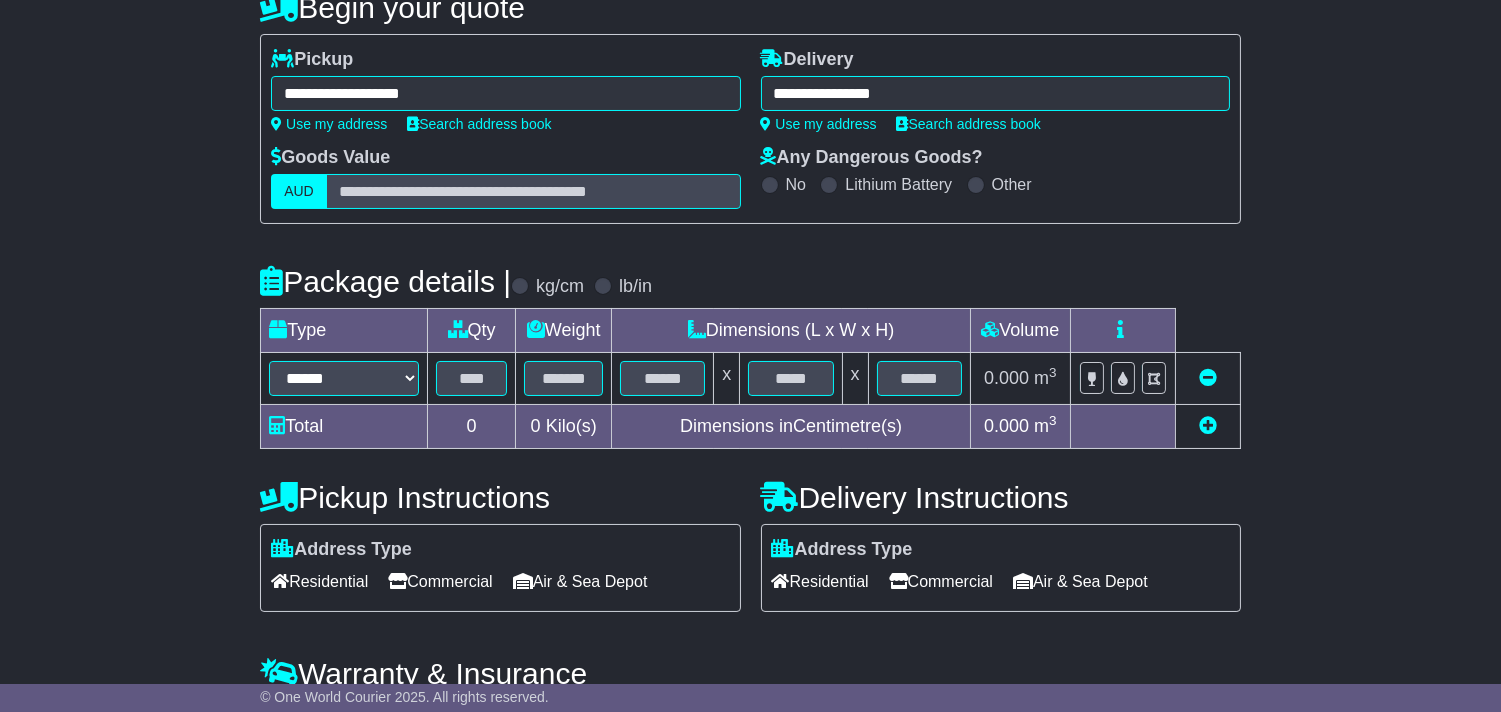 scroll, scrollTop: 222, scrollLeft: 0, axis: vertical 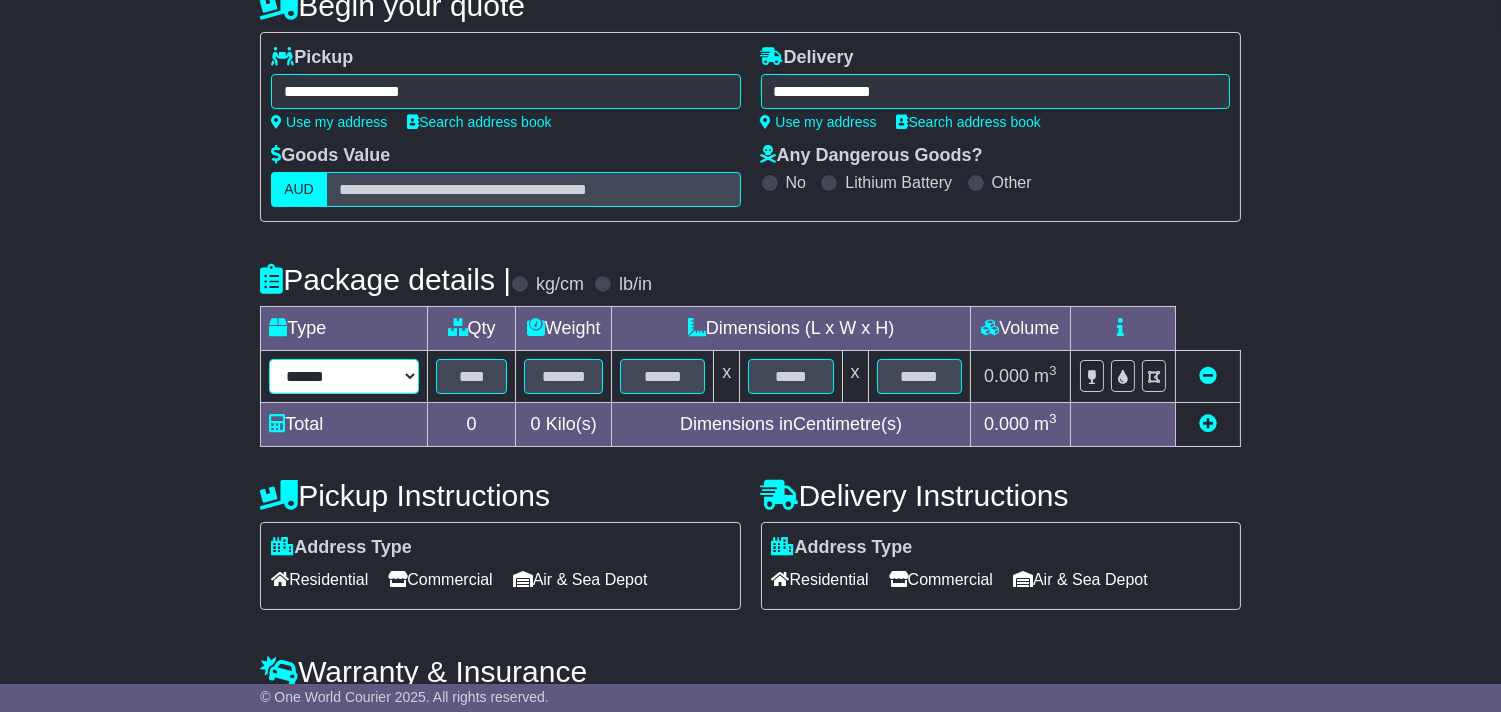click on "****** ****** *** ******** ***** **** **** ****** *** *******" at bounding box center [344, 376] 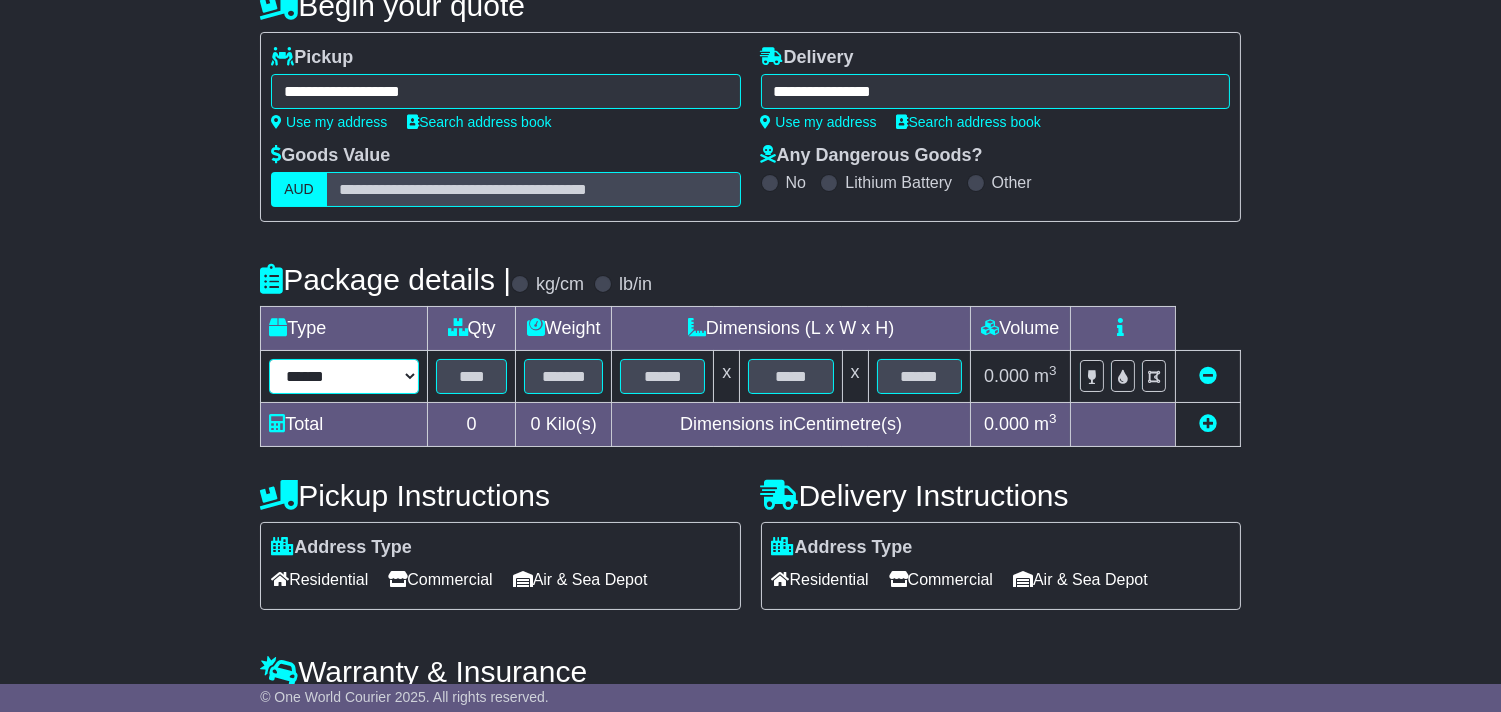 select on "*****" 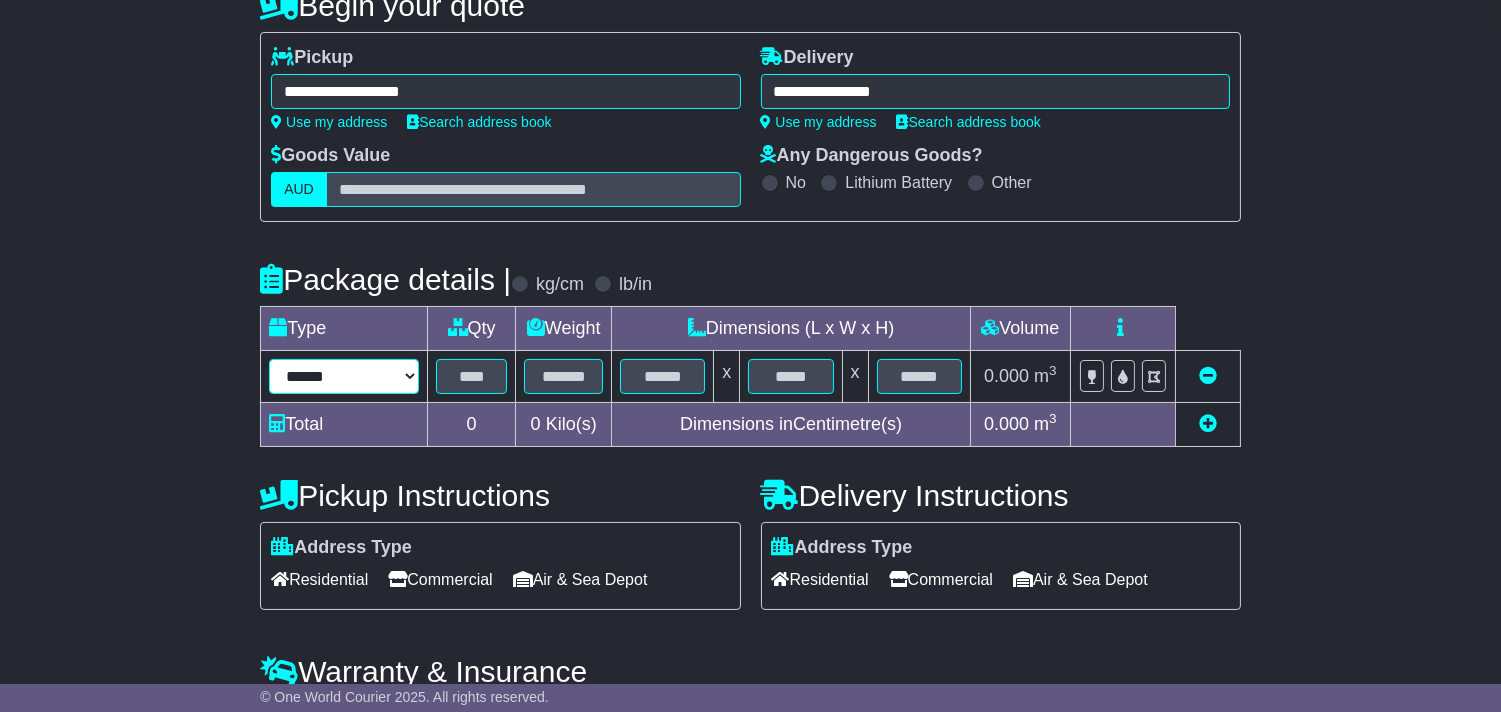 click on "****** ****** *** ******** ***** **** **** ****** *** *******" at bounding box center [344, 376] 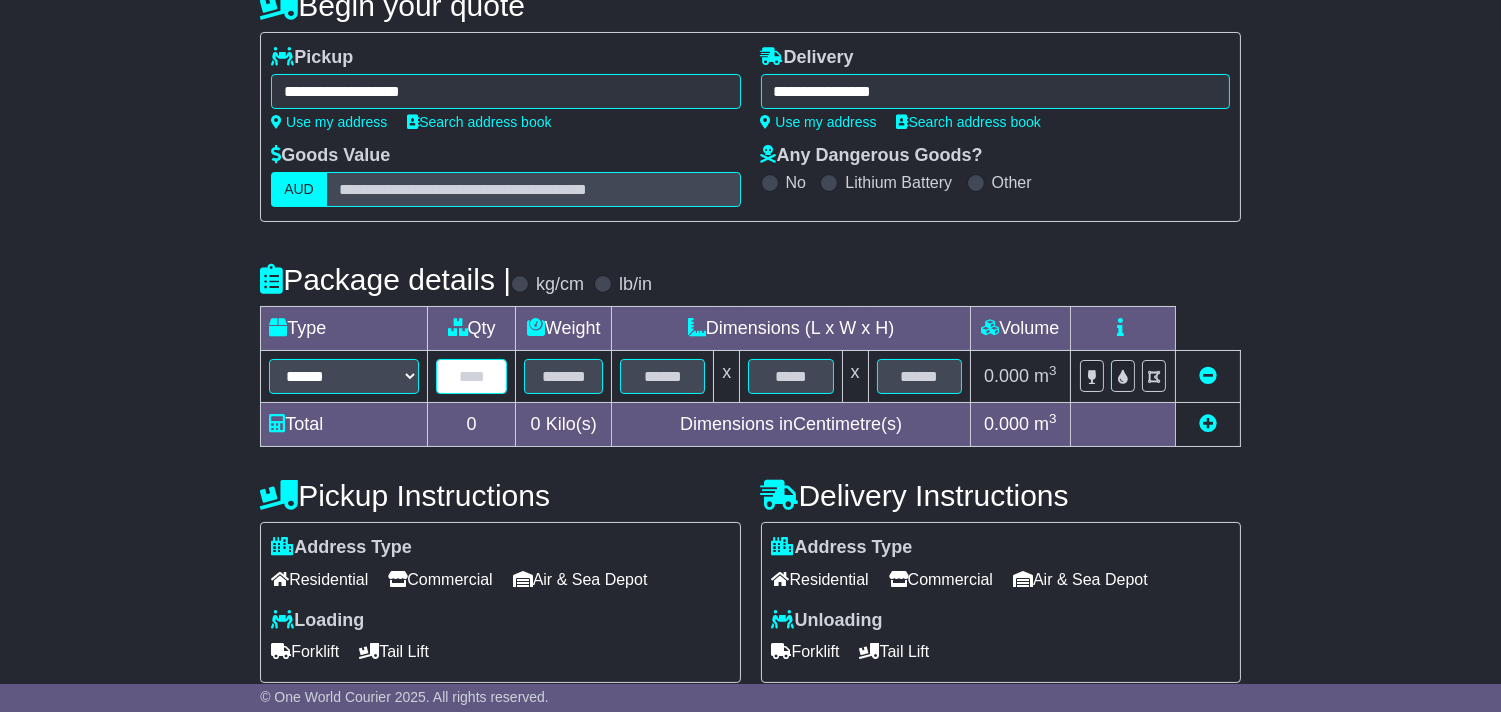 click at bounding box center (471, 376) 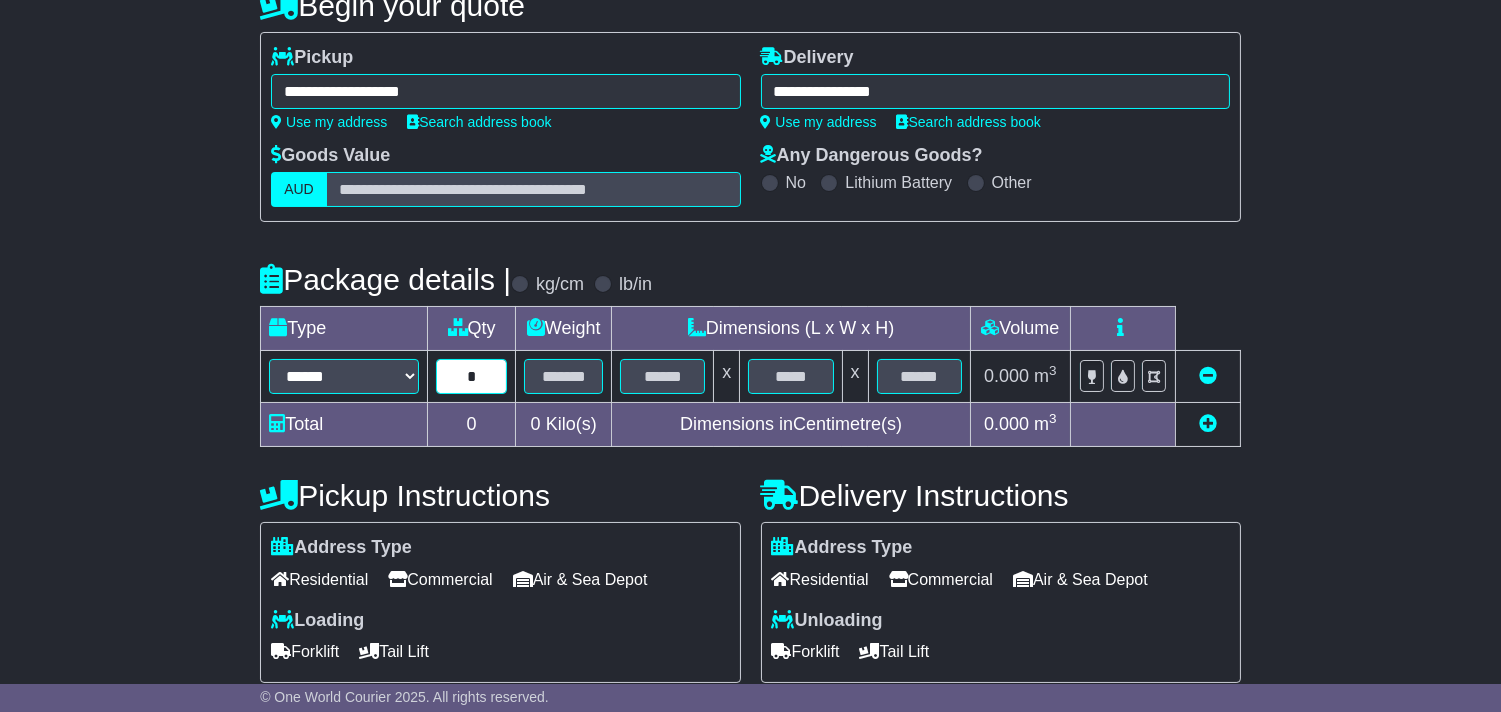 type on "*" 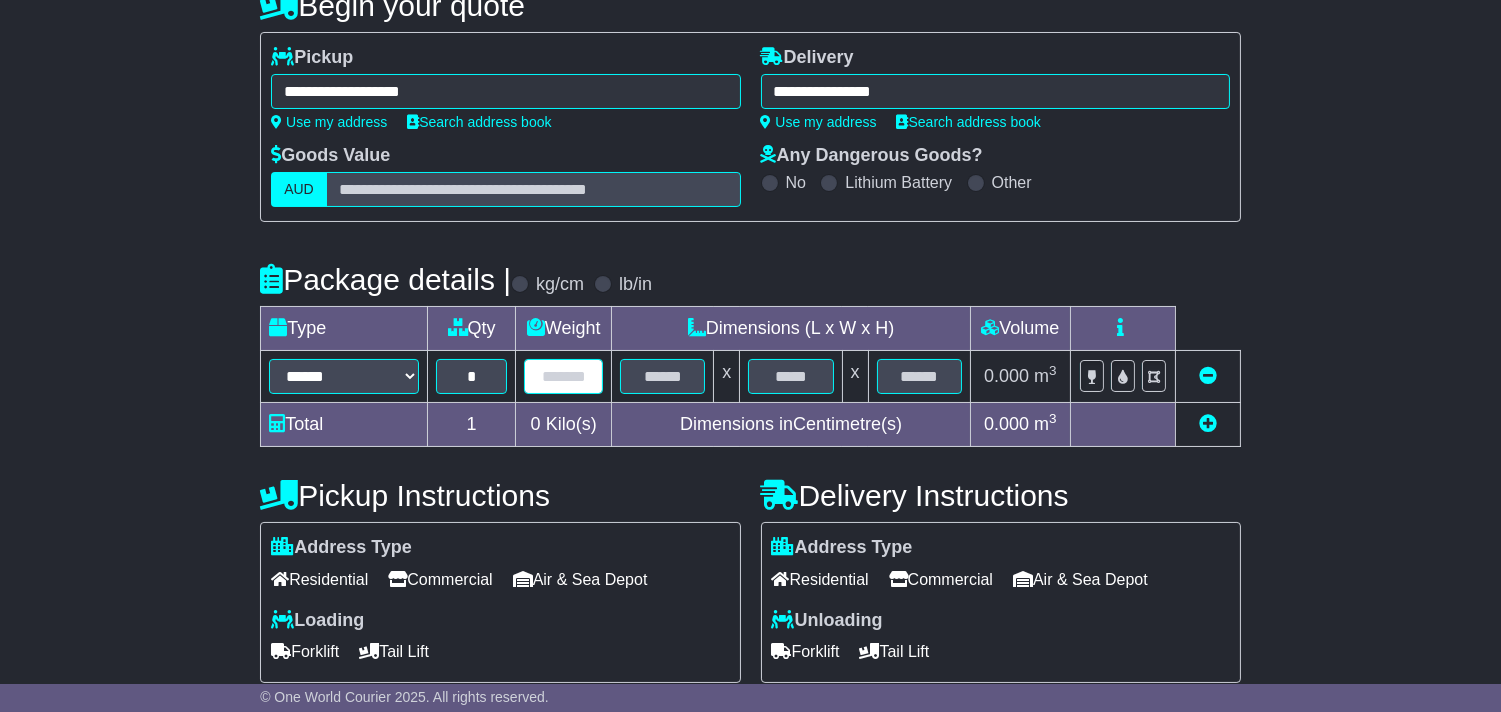 click at bounding box center (563, 376) 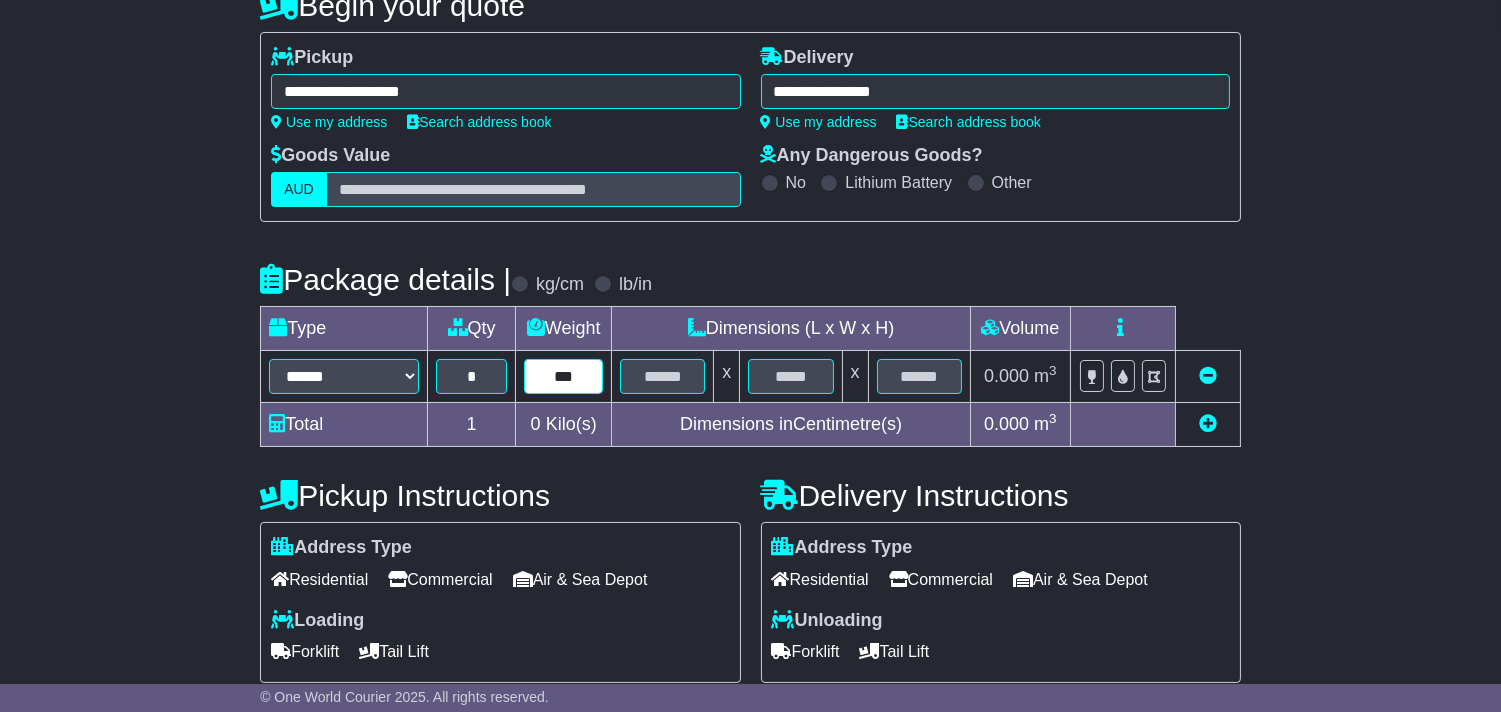 type on "***" 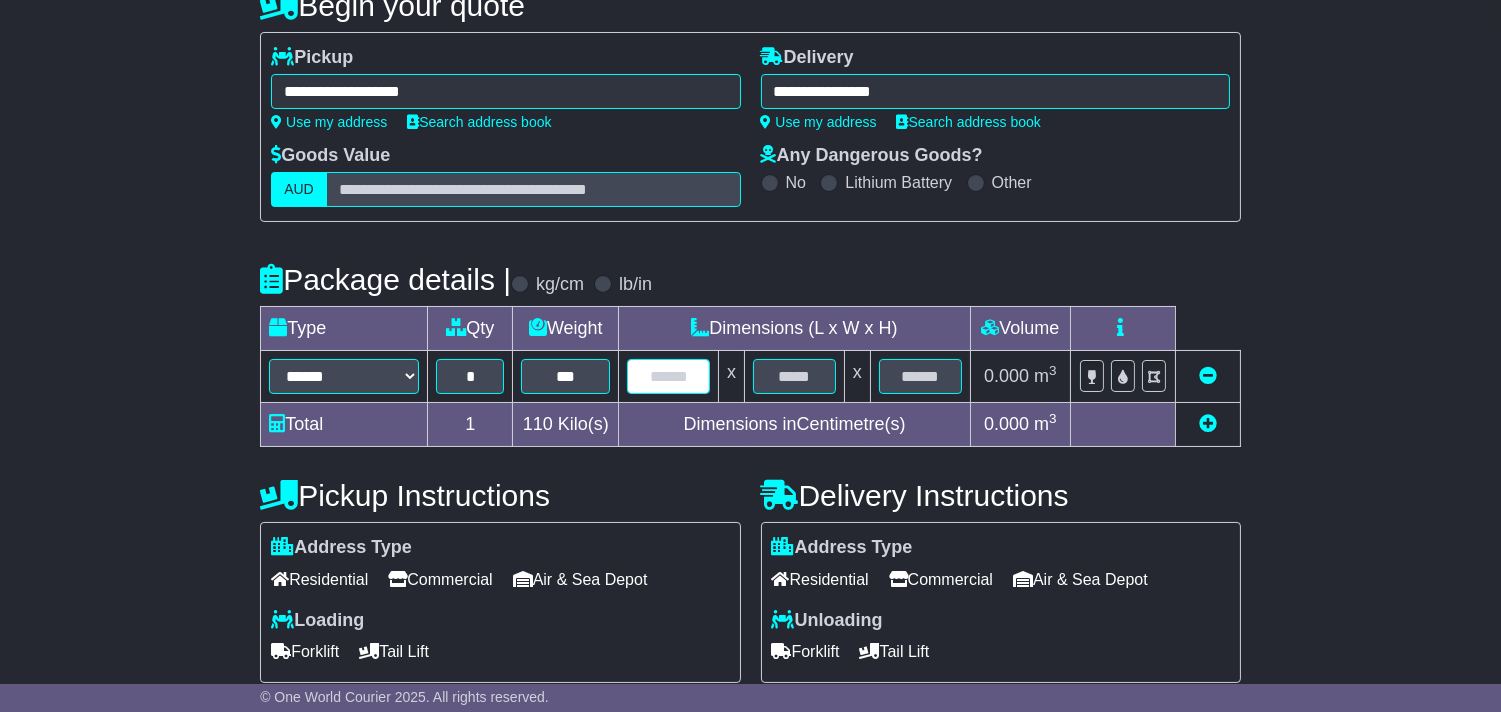click at bounding box center [668, 376] 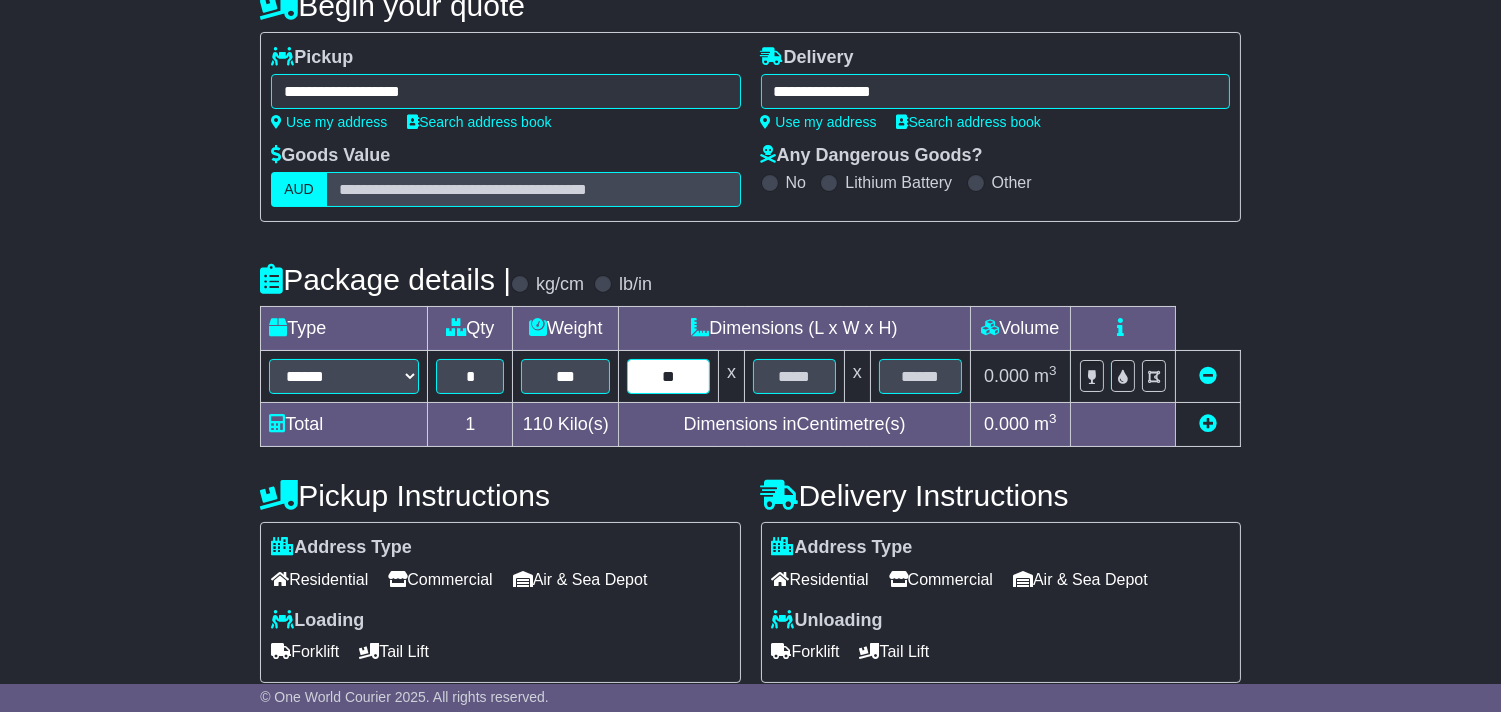 type on "**" 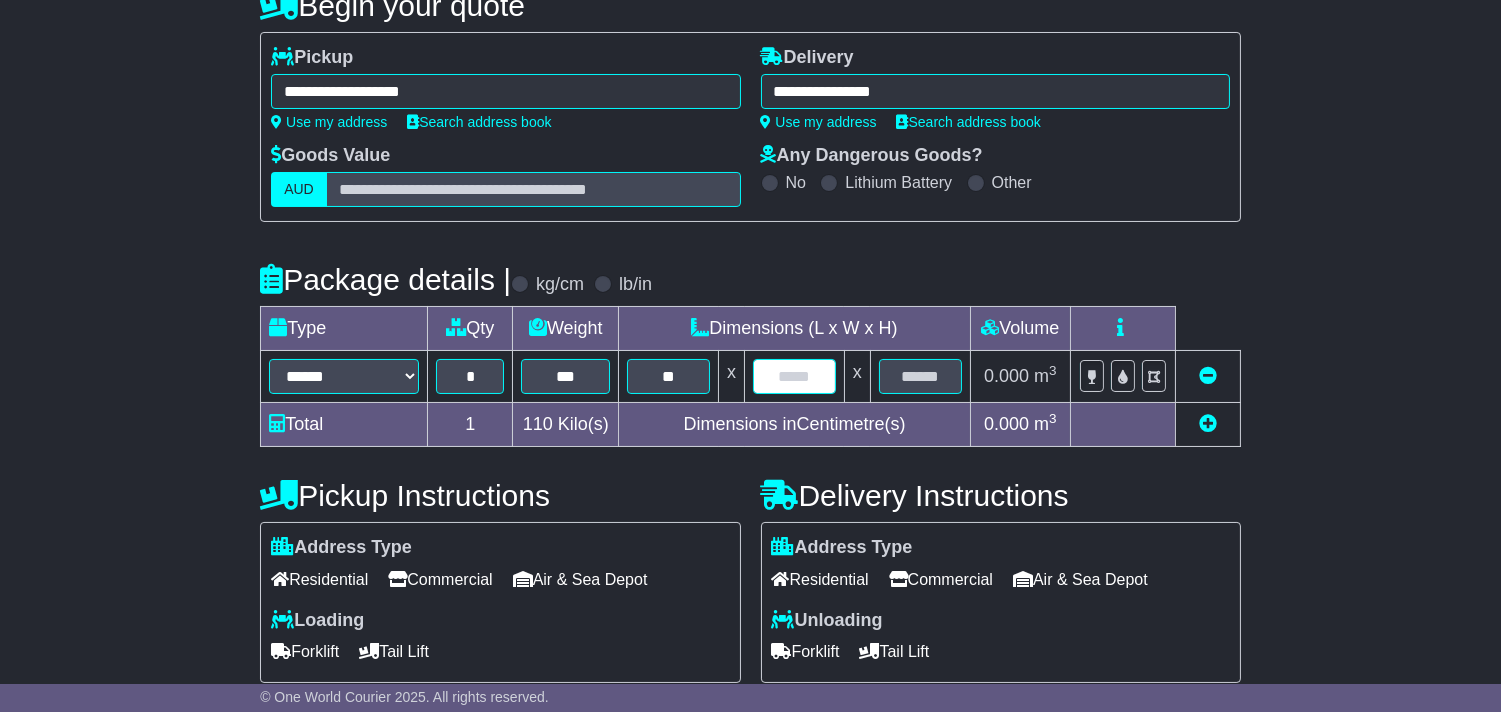 click at bounding box center [794, 376] 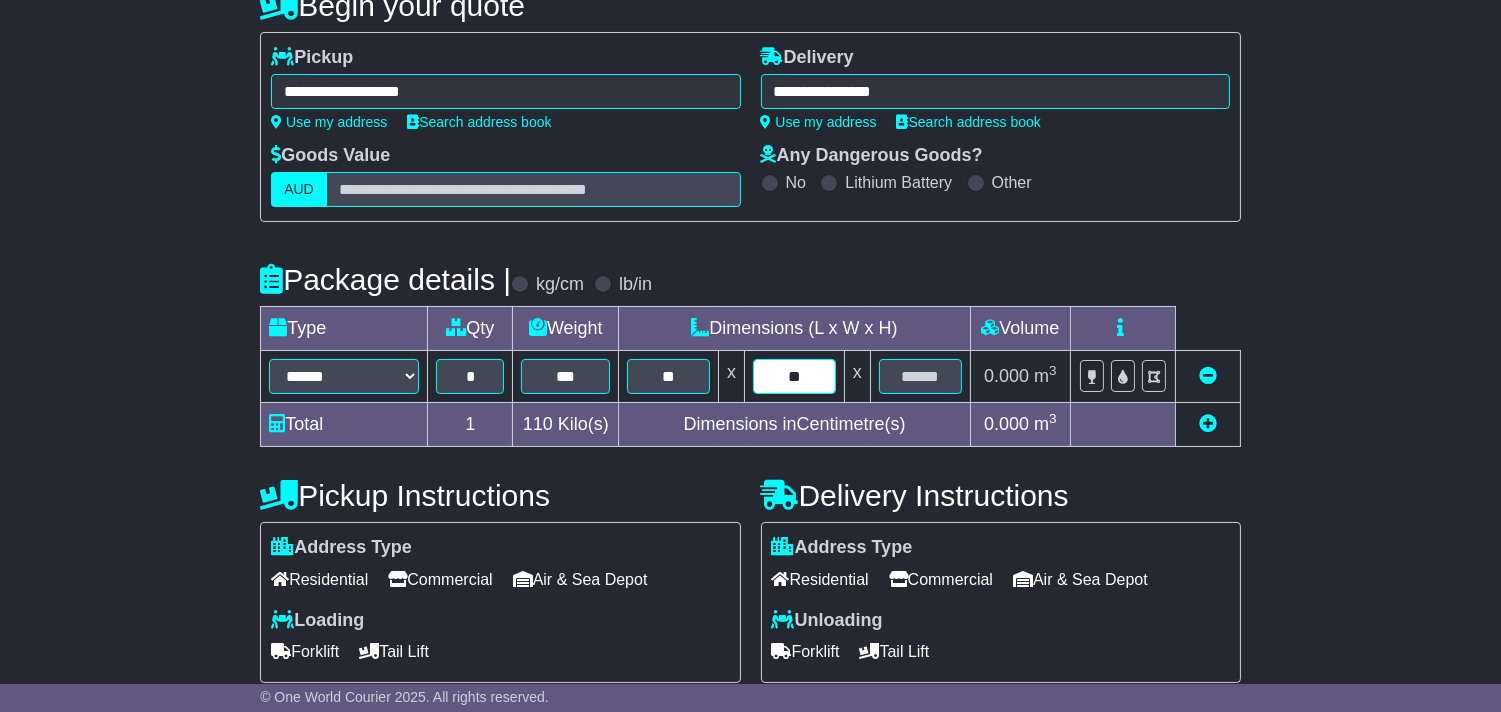 type on "**" 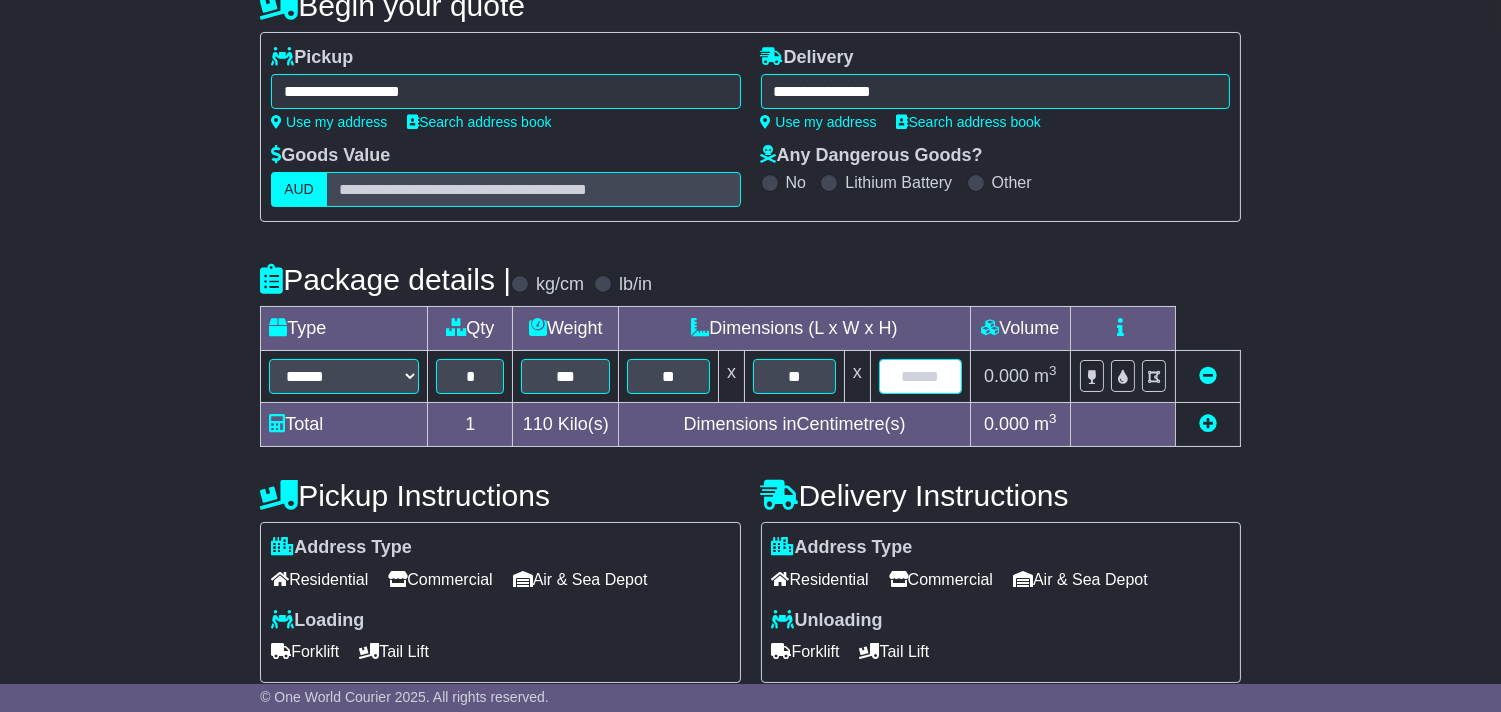 click at bounding box center [920, 376] 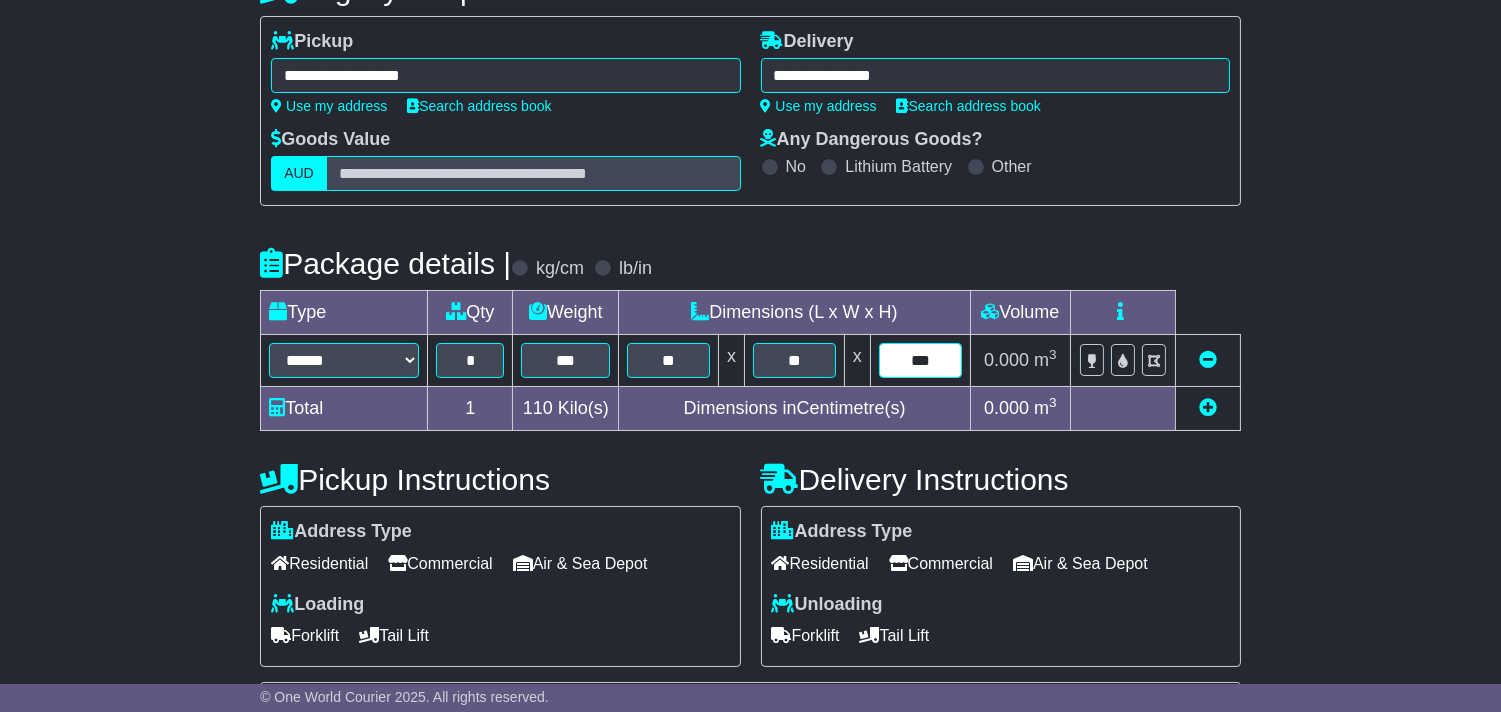 scroll, scrollTop: 444, scrollLeft: 0, axis: vertical 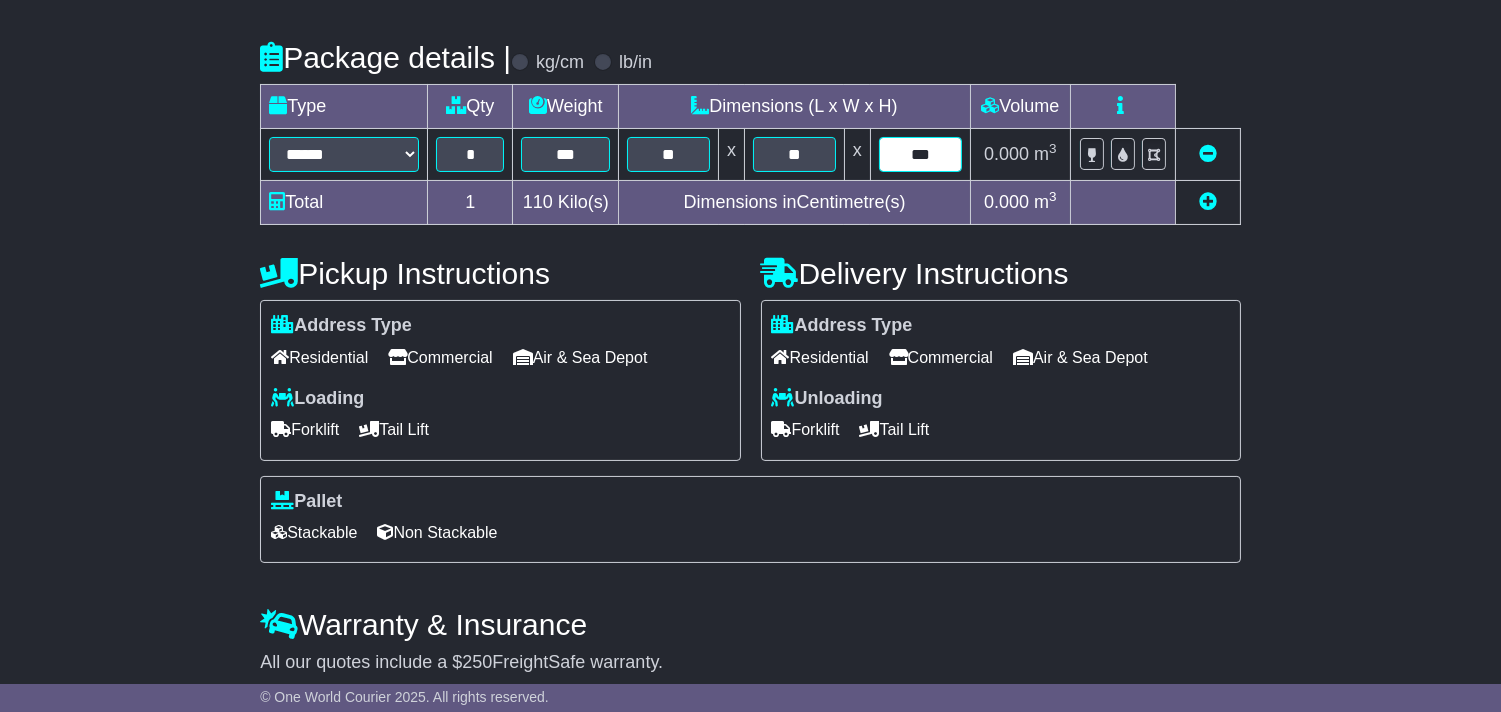 type on "***" 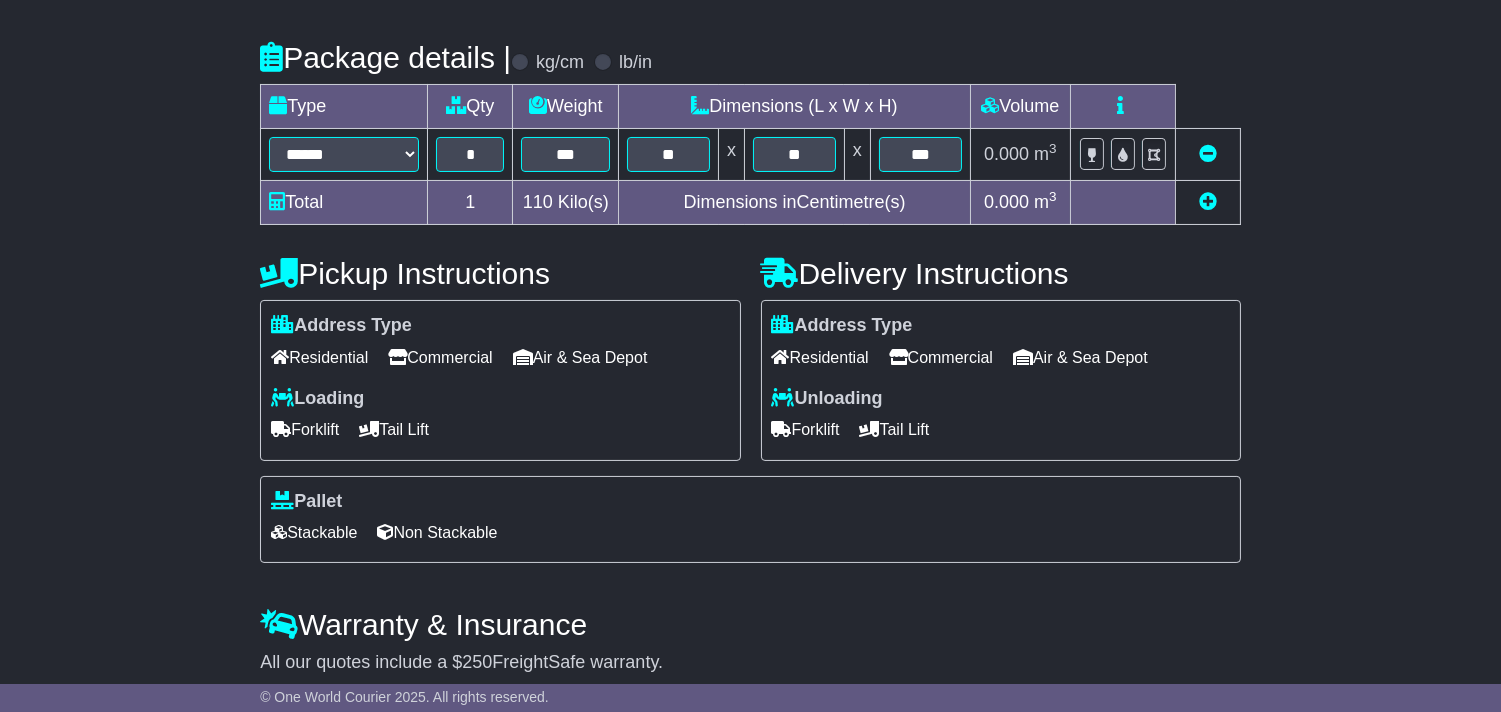 click on "Commercial" at bounding box center (941, 357) 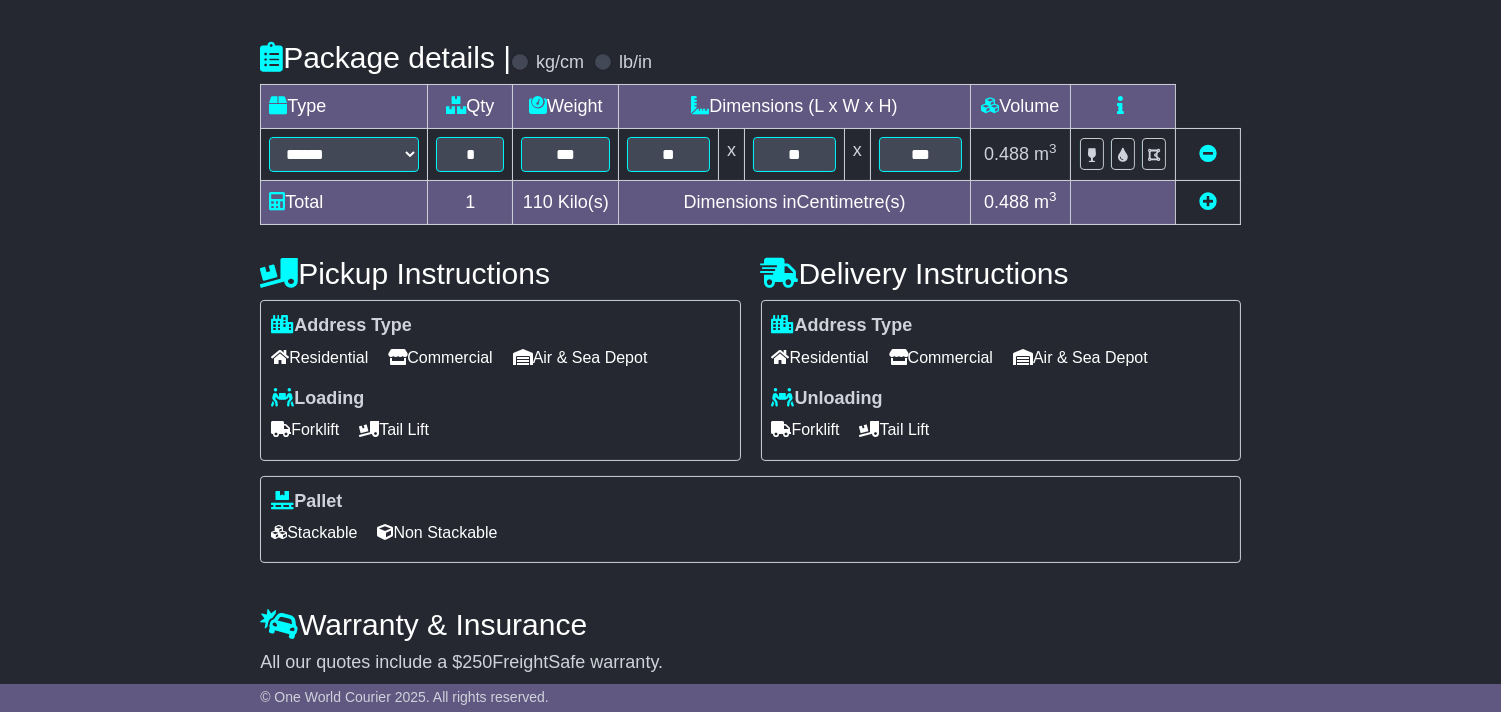 click on "Tail Lift" at bounding box center [895, 429] 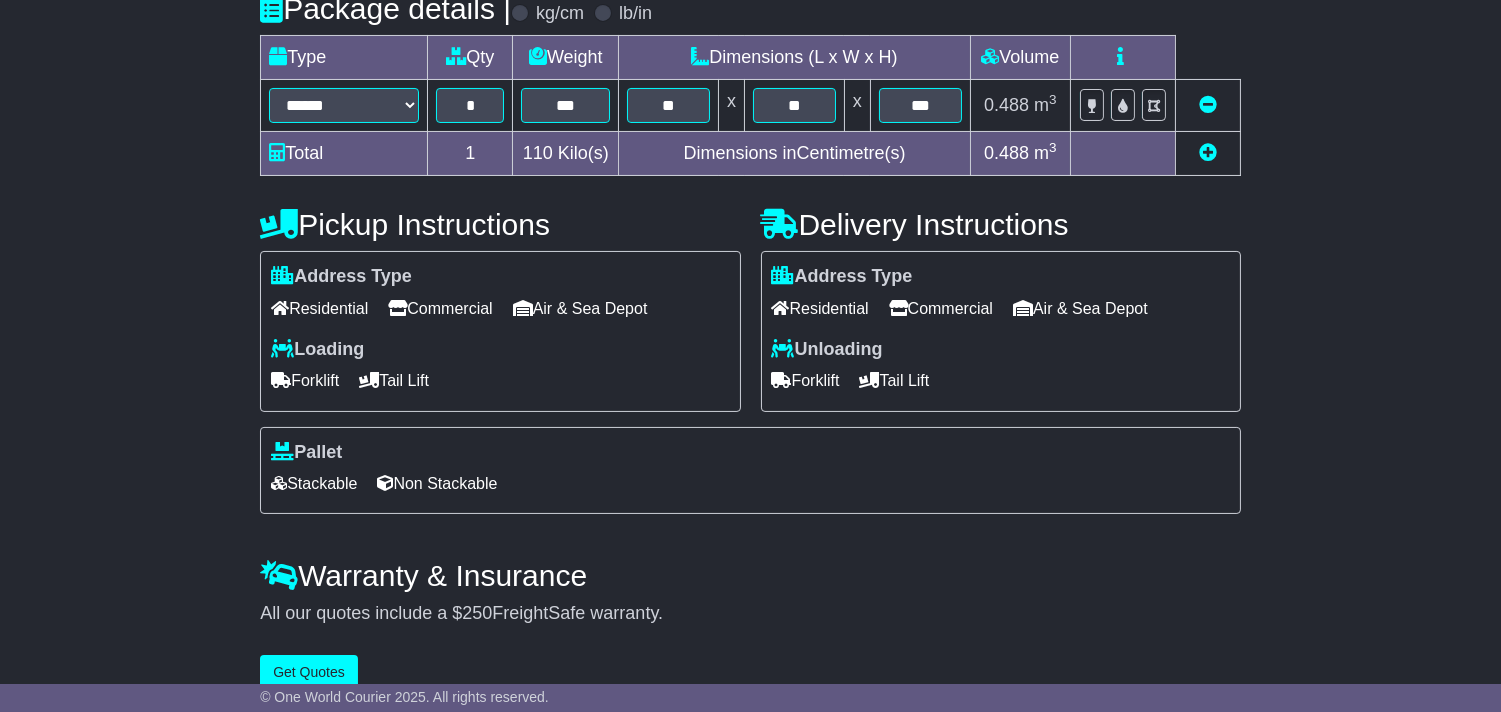 scroll, scrollTop: 532, scrollLeft: 0, axis: vertical 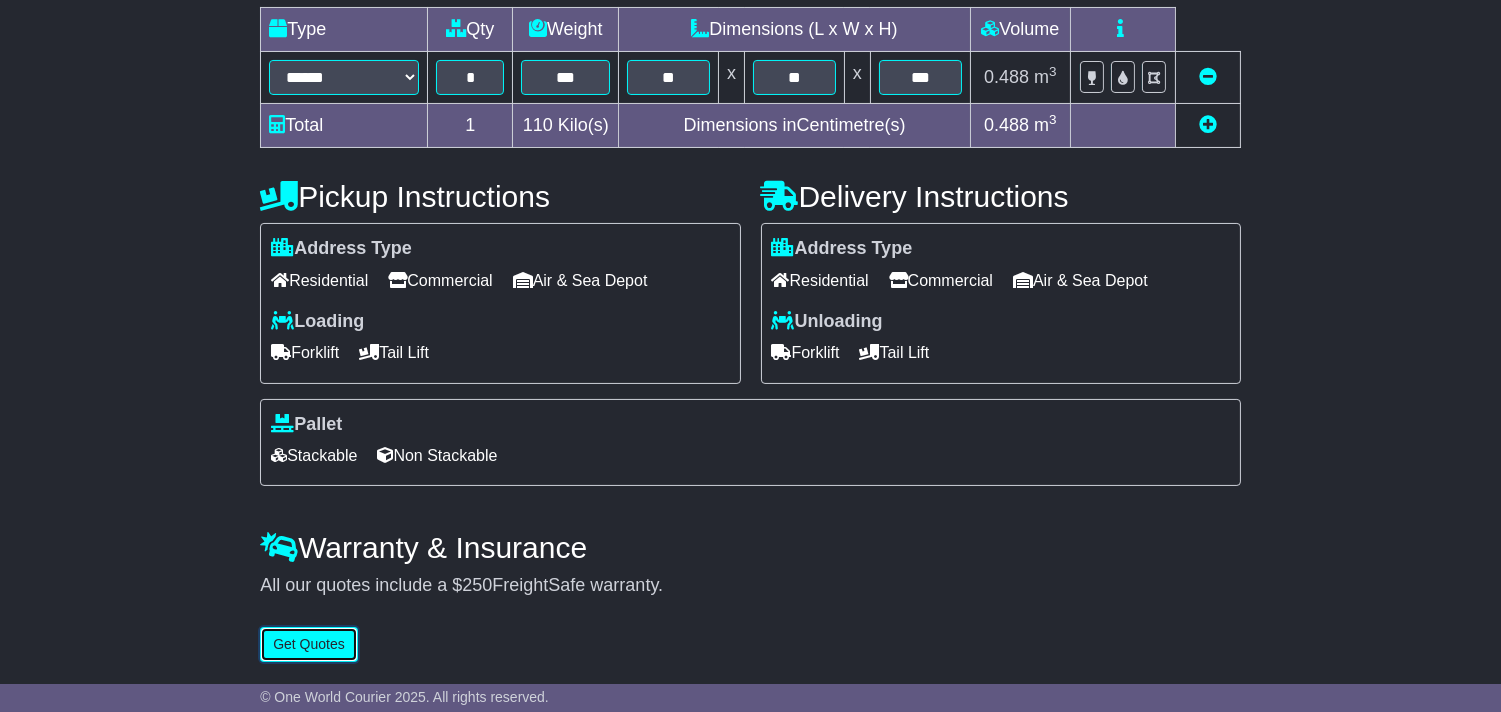 drag, startPoint x: 312, startPoint y: 642, endPoint x: 490, endPoint y: 620, distance: 179.3544 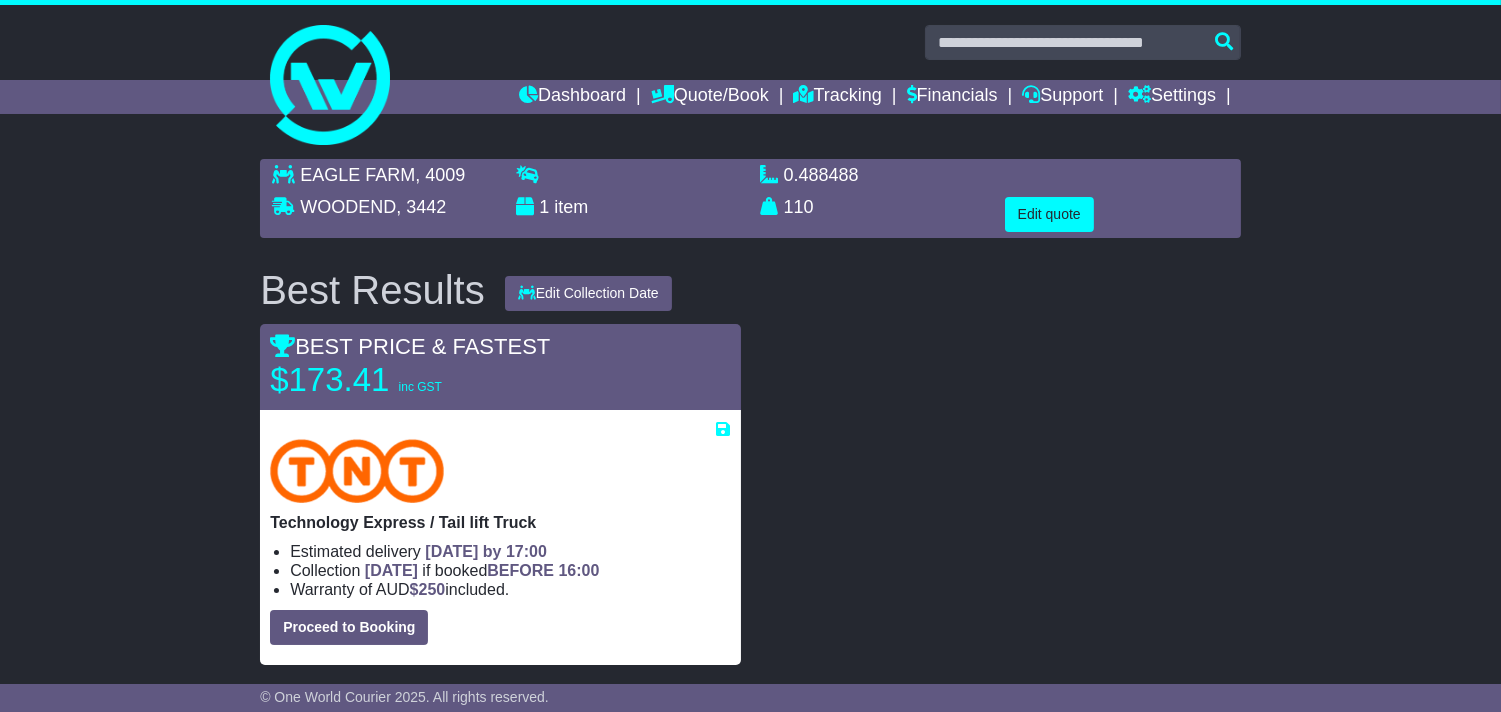 scroll, scrollTop: 111, scrollLeft: 0, axis: vertical 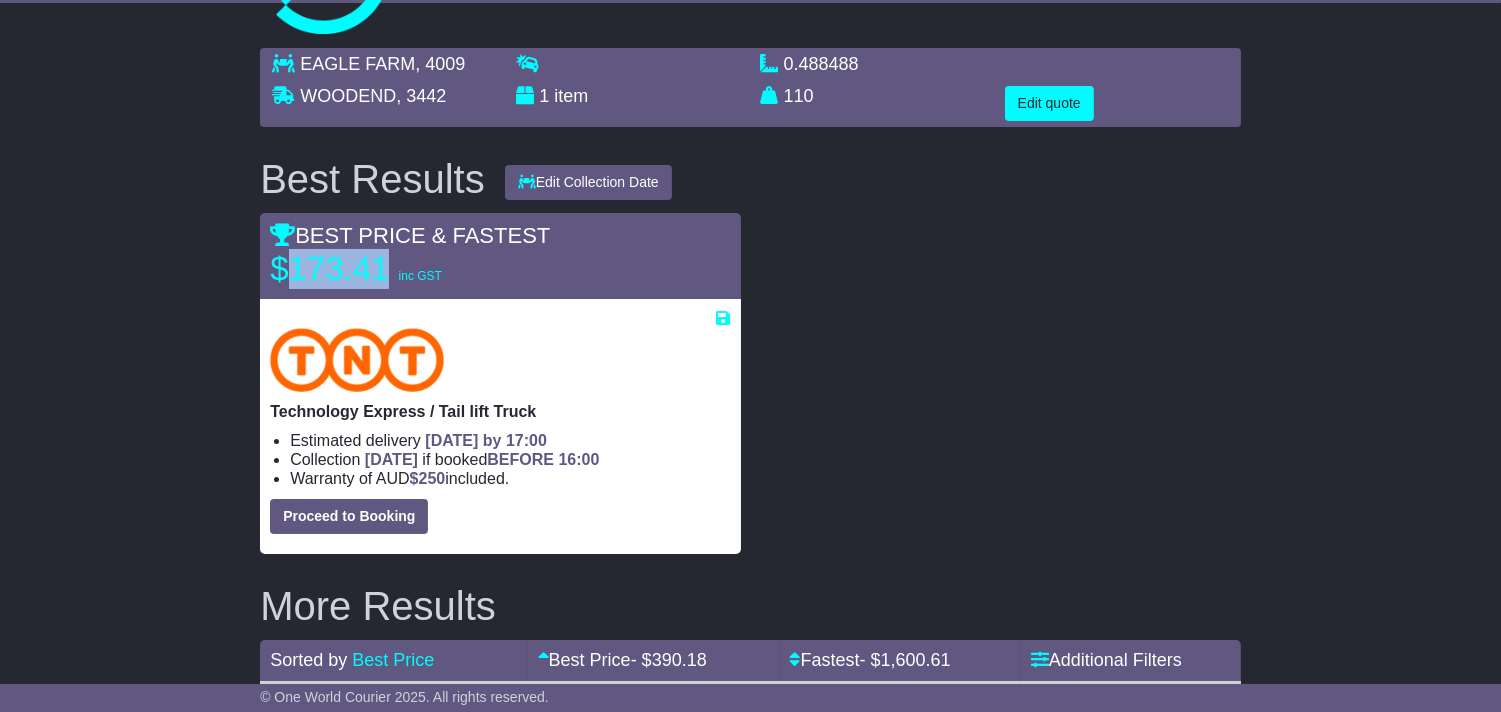 drag, startPoint x: 285, startPoint y: 272, endPoint x: 384, endPoint y: 271, distance: 99.00505 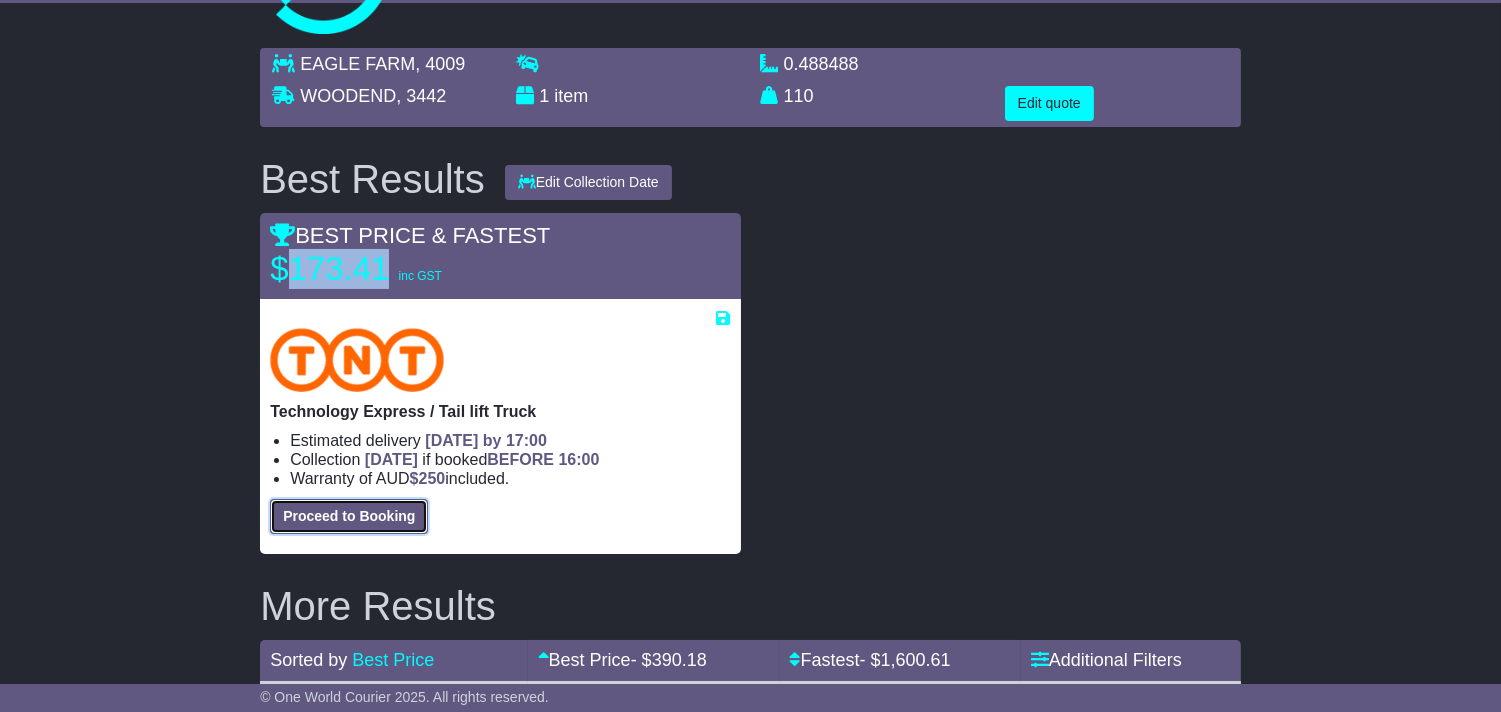 drag, startPoint x: 330, startPoint y: 514, endPoint x: 670, endPoint y: 696, distance: 385.64752 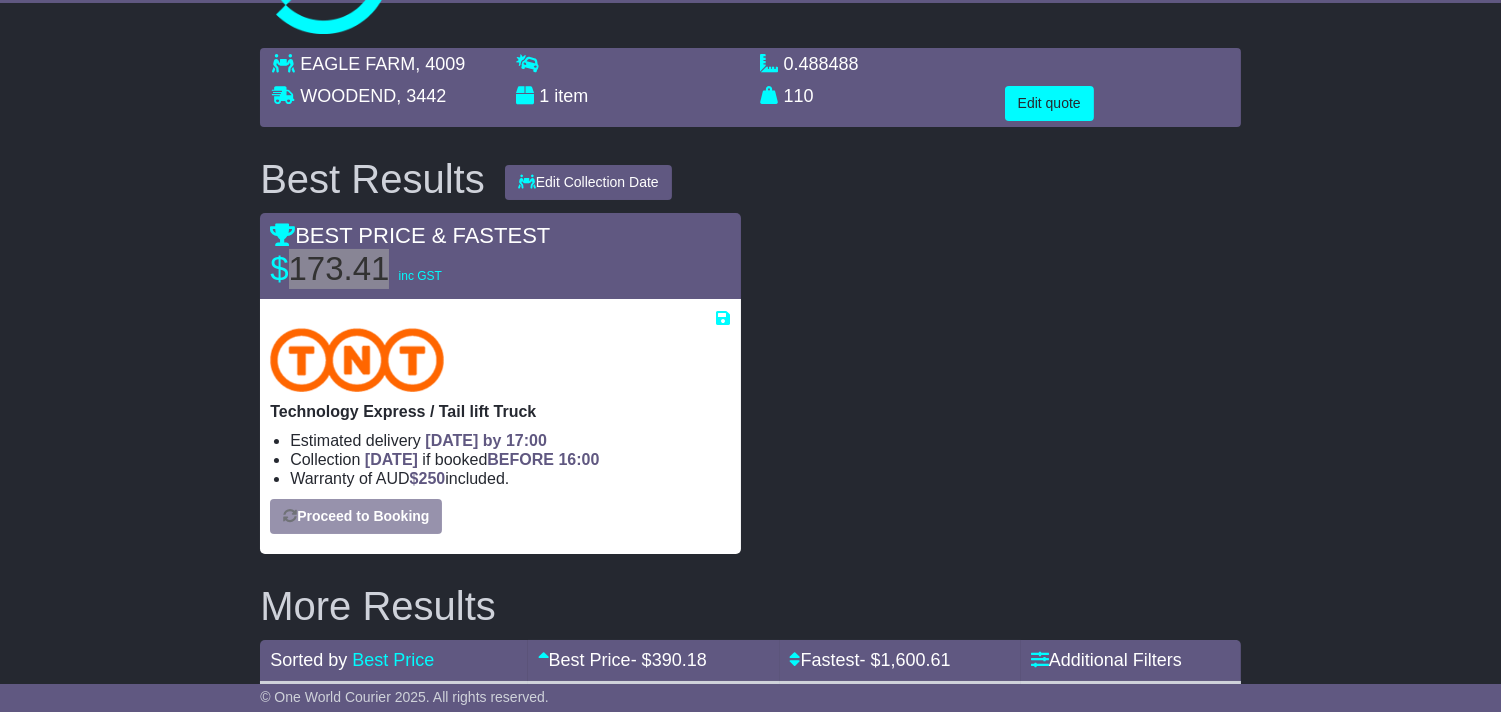 select on "*****" 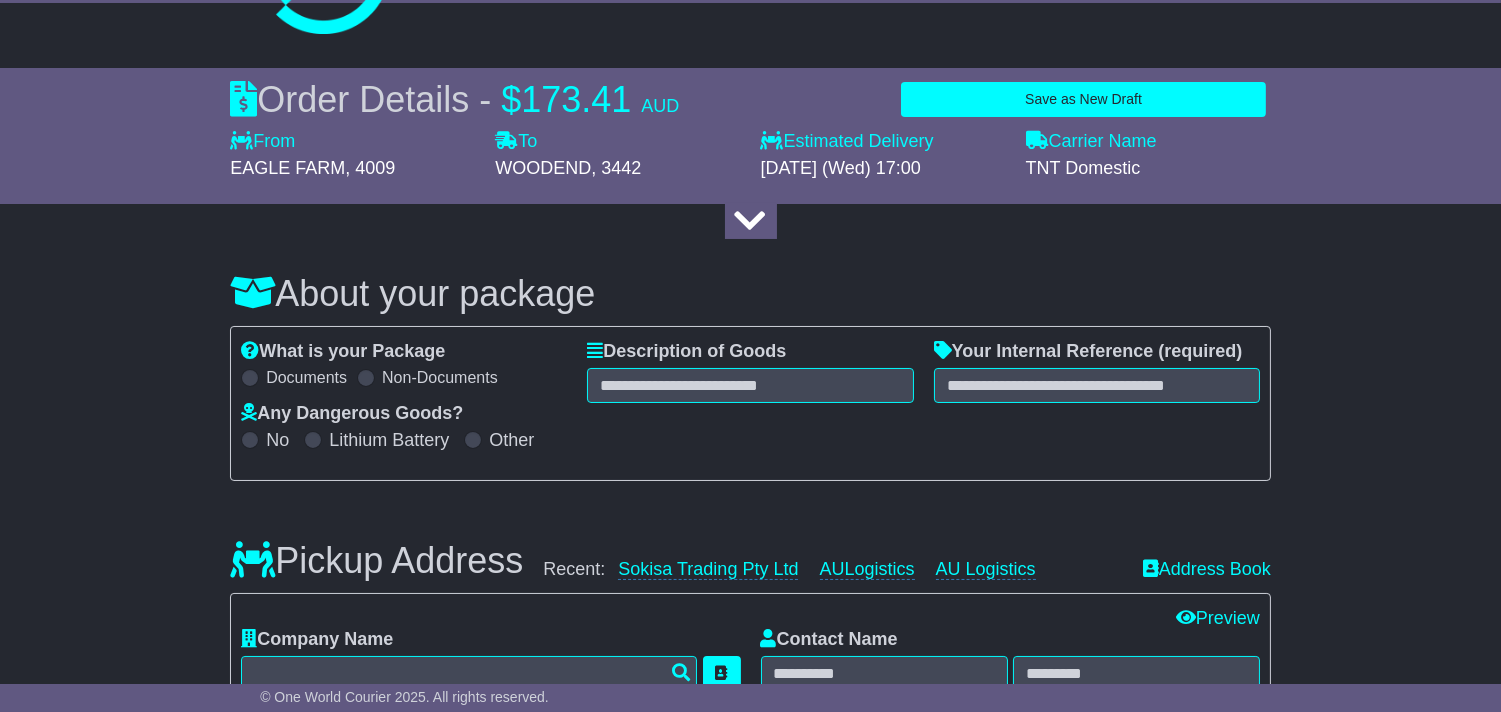 click on "What is your Package
Documents
Non-Documents
What are the Incoterms?
***
***
***
***
***
***
Description of Goods
Attention: dangerous goods are not allowed by service.
Your Internal Reference (required)
Any Dangerous Goods?
No
Lithium Battery
Other" at bounding box center (750, 403) 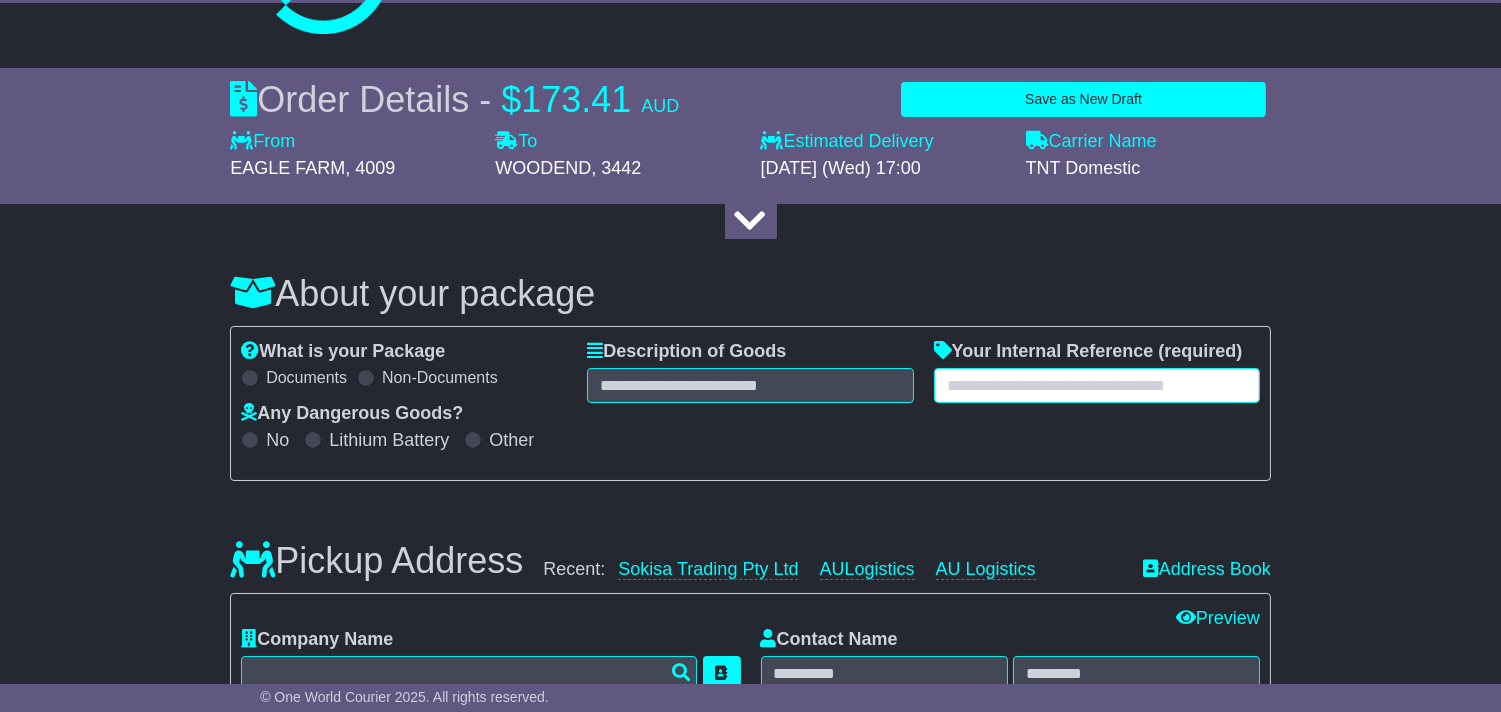 click at bounding box center (1097, 385) 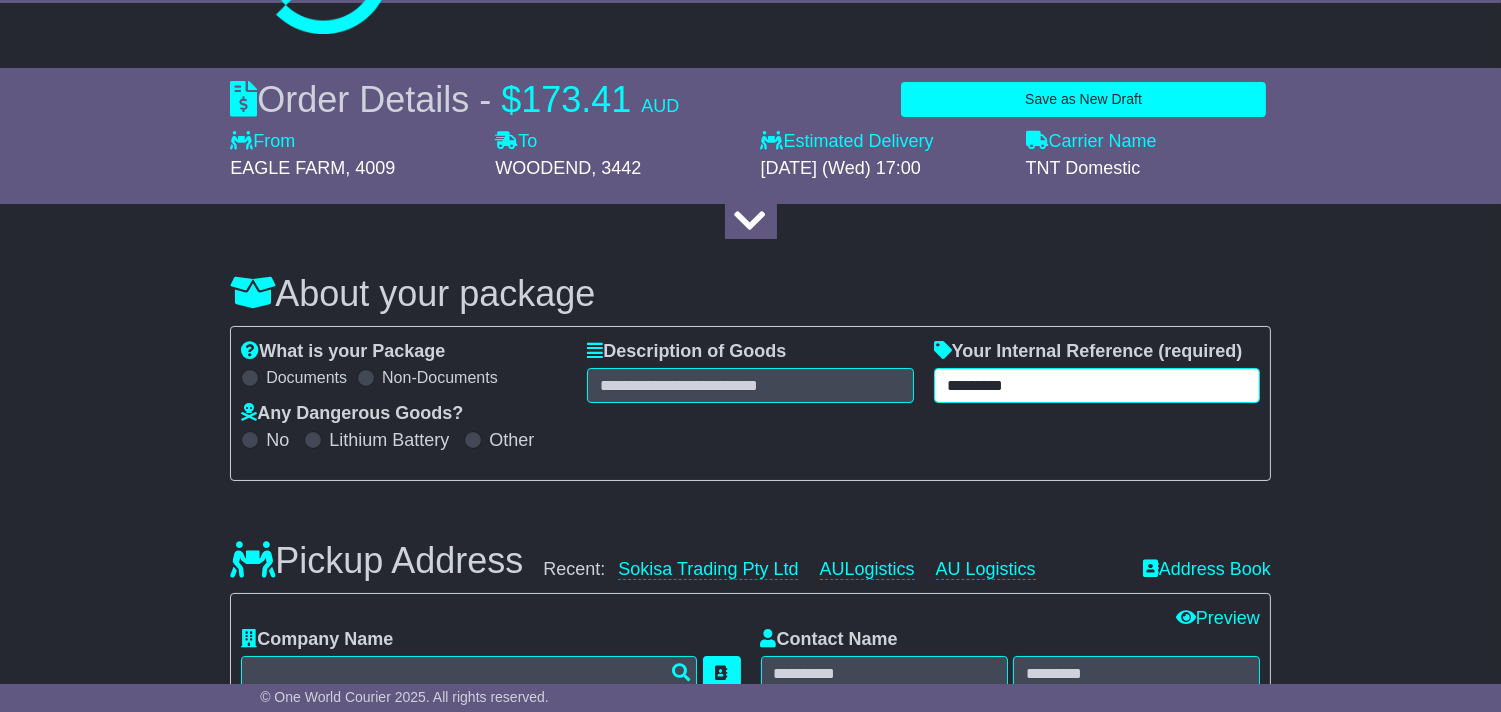 type on "*********" 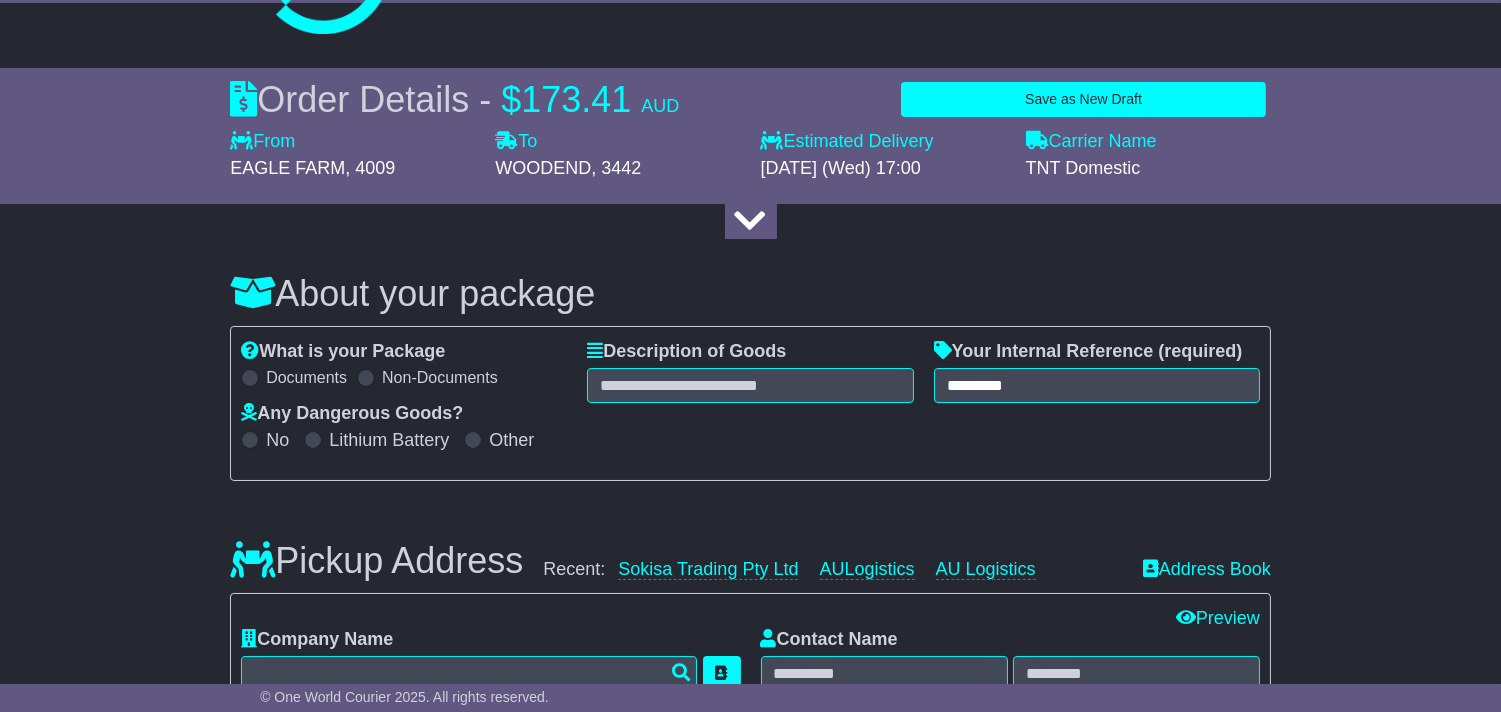 click on "What is your Package
Documents
Non-Documents
What are the Incoterms?
***
***
***
***
***
***
Description of Goods
Attention: dangerous goods are not allowed by service.
Your Internal Reference (required)
*********
Any Dangerous Goods?
No
Lithium Battery" at bounding box center [750, 403] 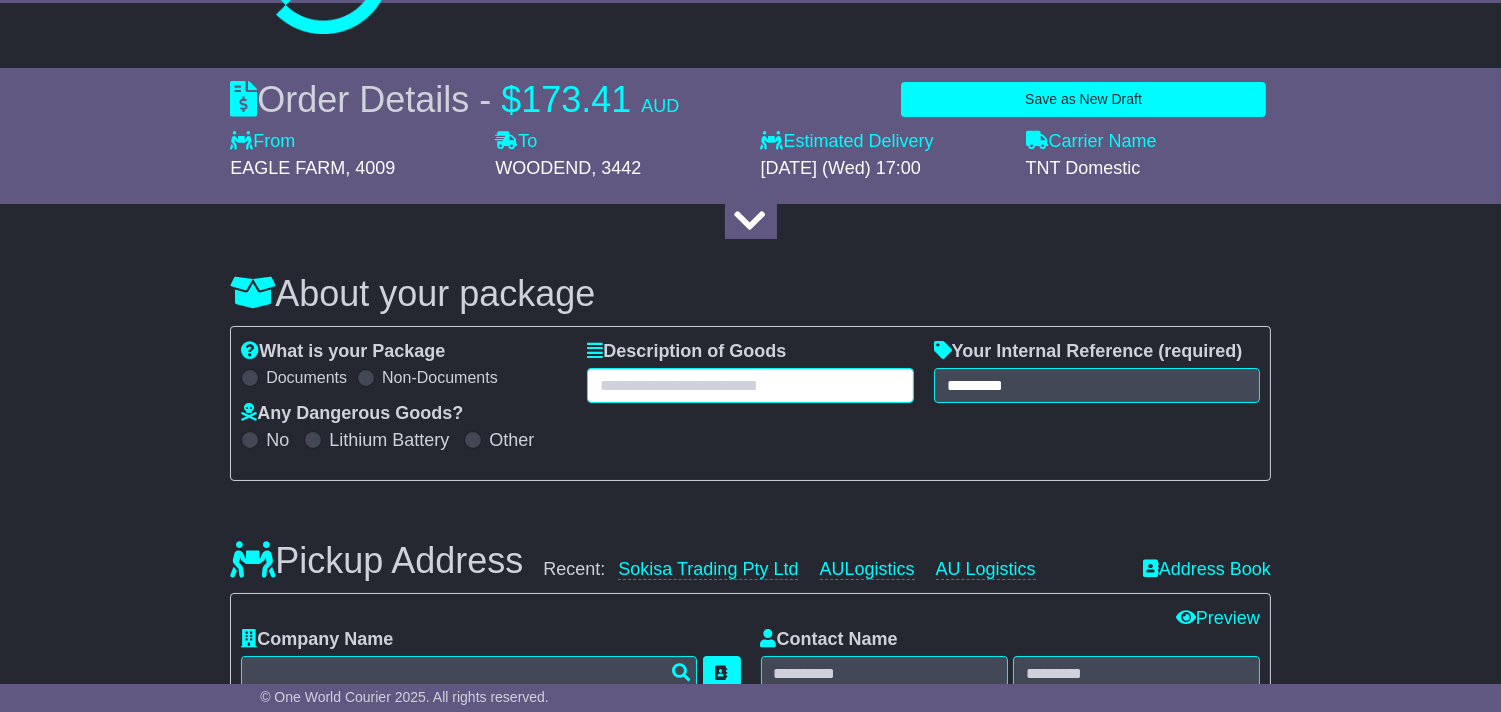 click at bounding box center [750, 385] 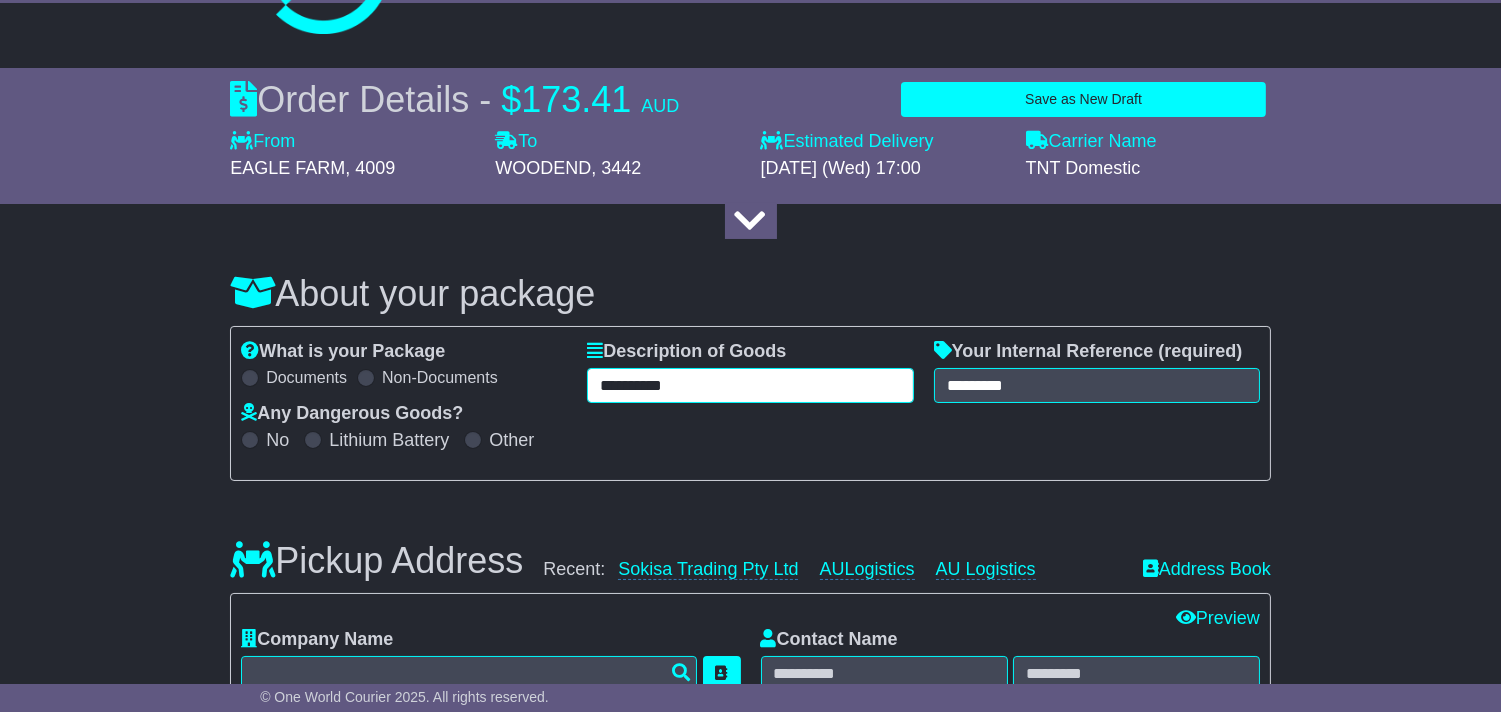 type on "*********" 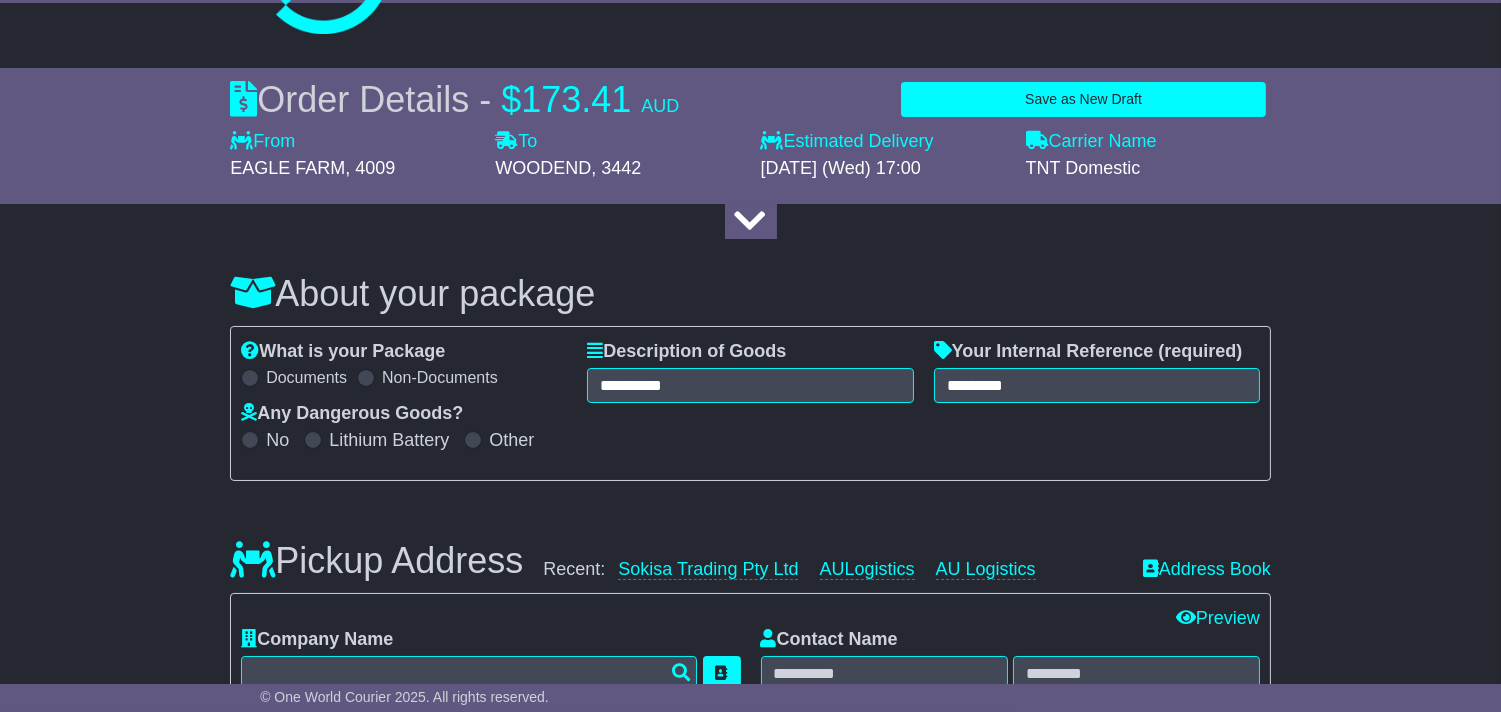 click on "What is your Package
Documents
Non-Documents
What are the Incoterms?
***
***
***
***
***
***
Description of Goods
*********
Attention: dangerous goods are not allowed by service.
Your Internal Reference (required)
*********
Any Dangerous Goods?
No
Lithium Battery  Other" at bounding box center (750, 403) 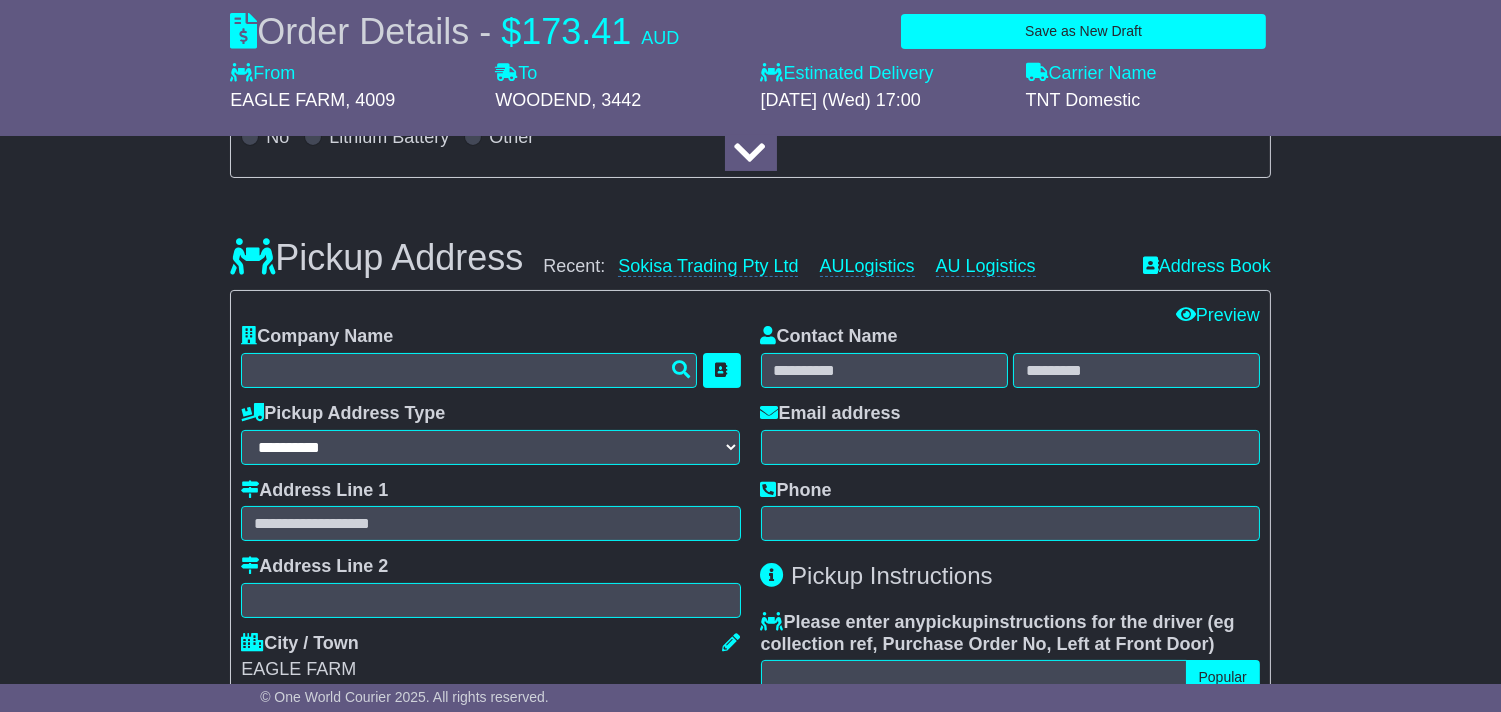 scroll, scrollTop: 444, scrollLeft: 0, axis: vertical 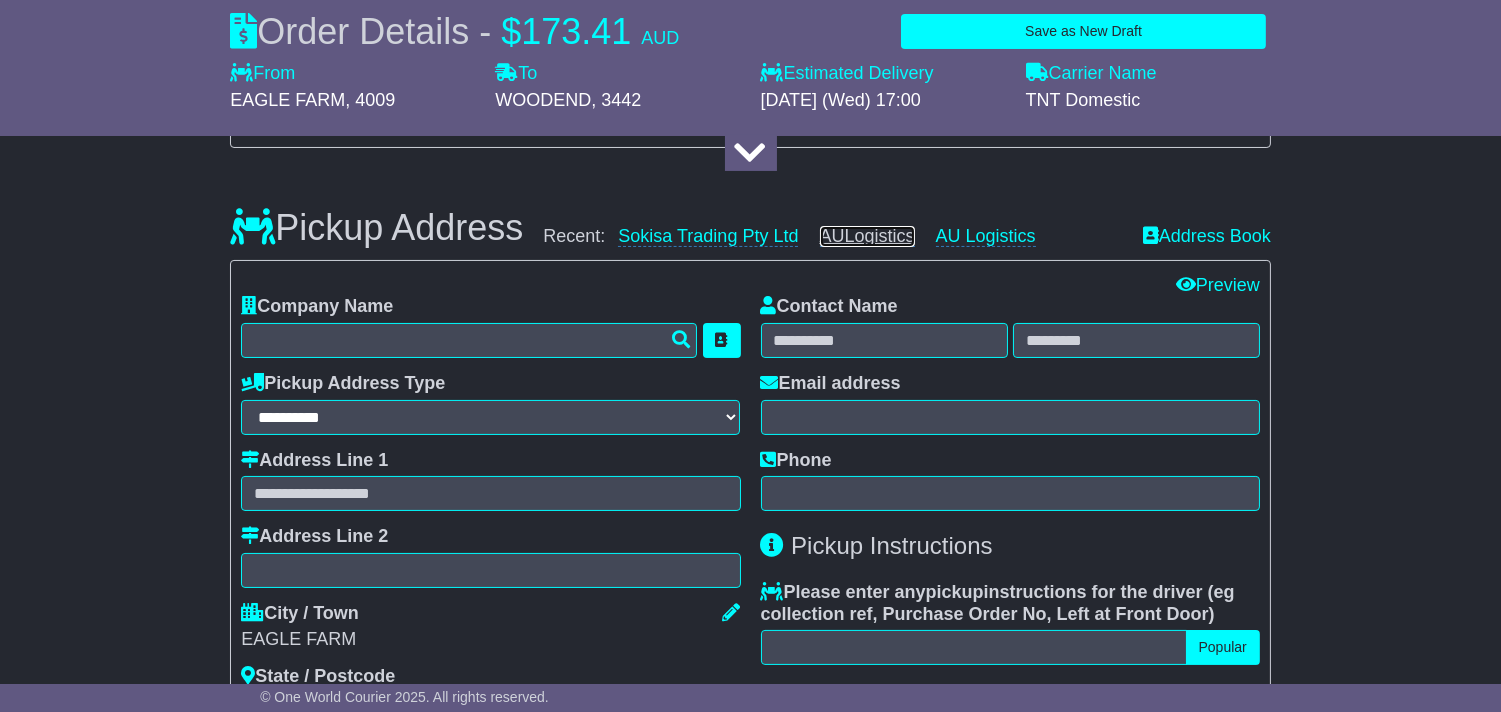 click on "AULogistics" at bounding box center [867, 236] 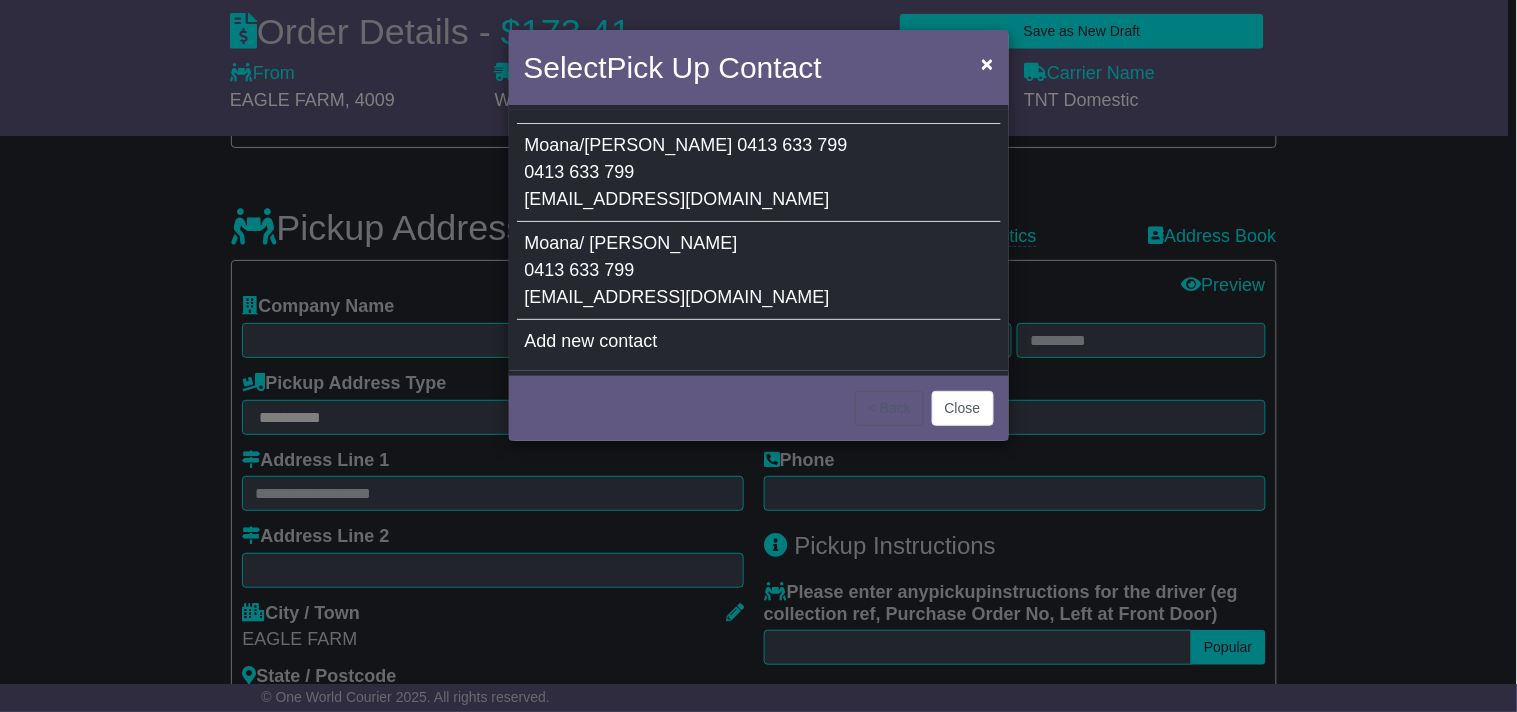 click on "[EMAIL_ADDRESS][DOMAIN_NAME]" at bounding box center (677, 297) 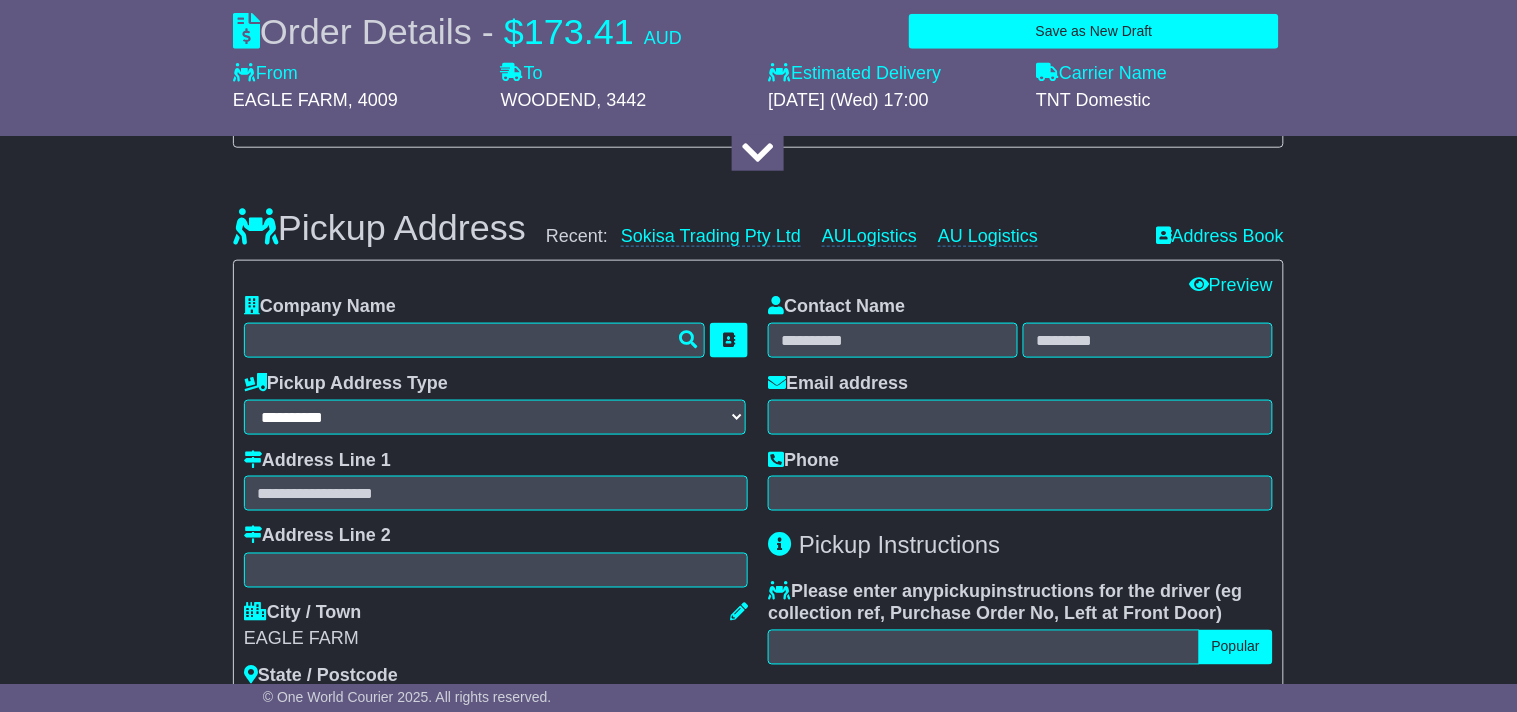 type on "**********" 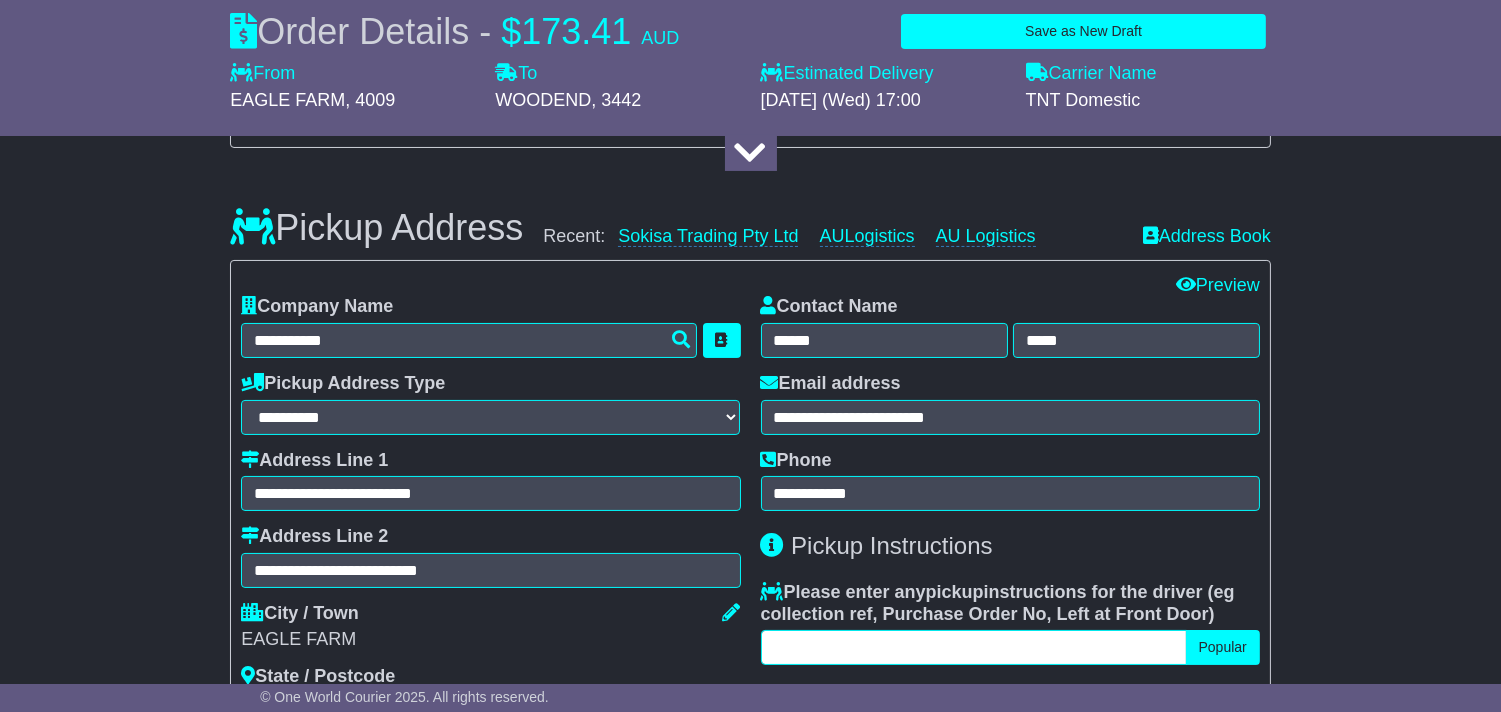 click at bounding box center (974, 647) 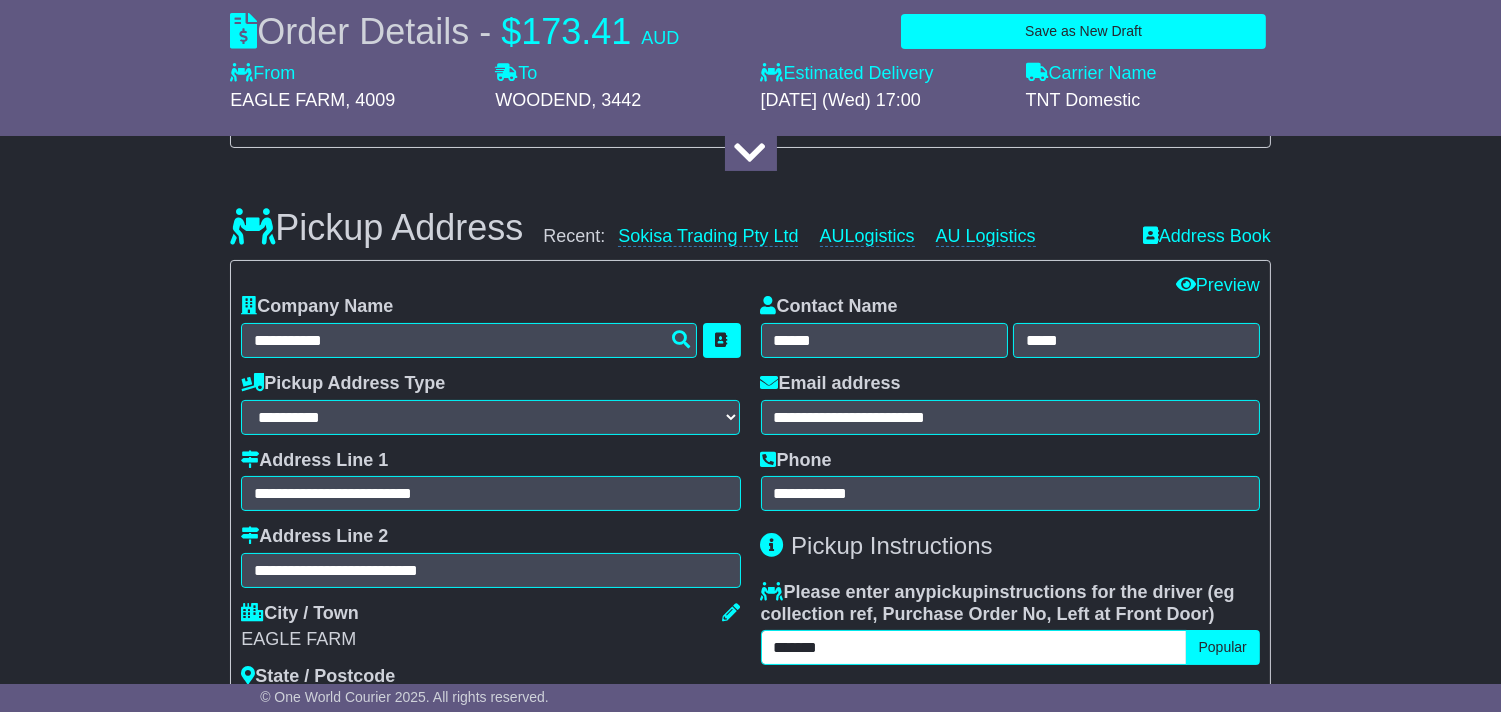 paste on "**********" 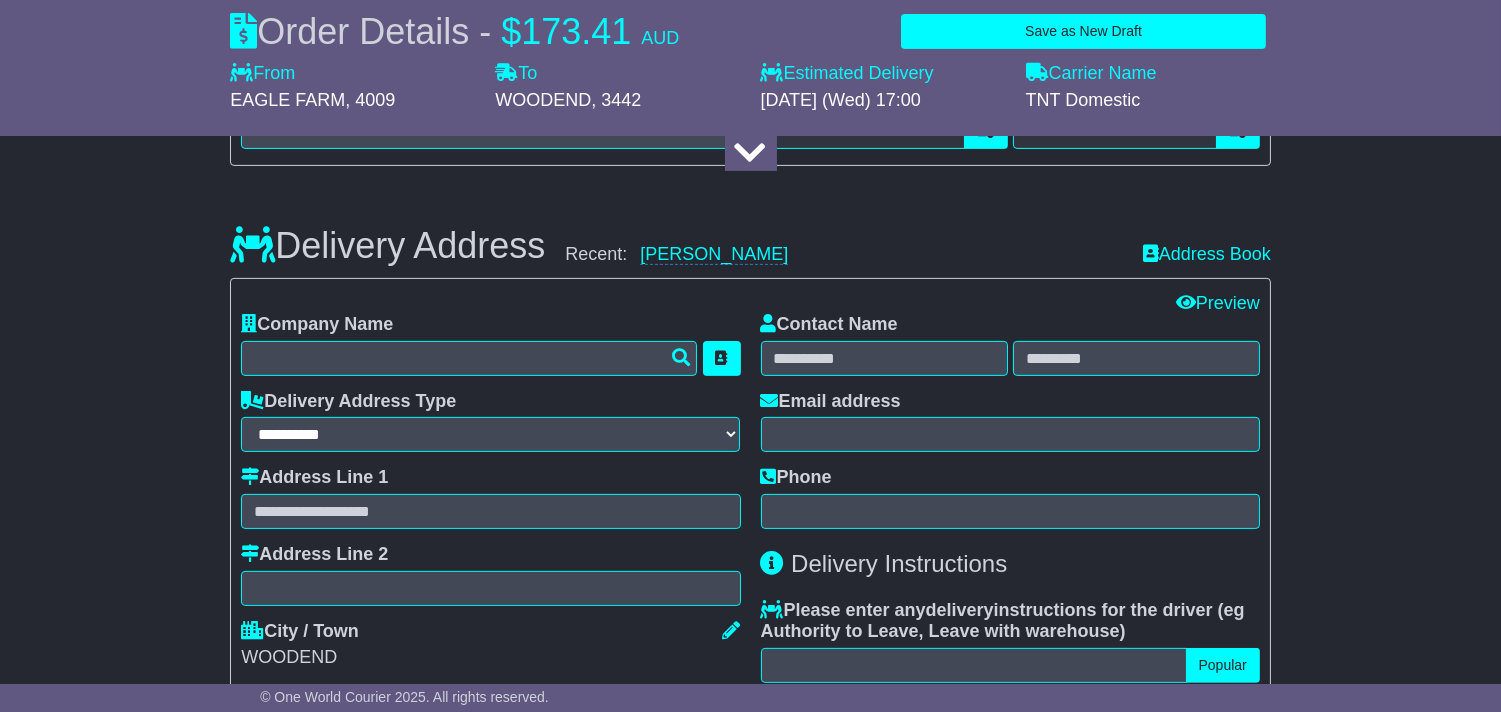 scroll, scrollTop: 1333, scrollLeft: 0, axis: vertical 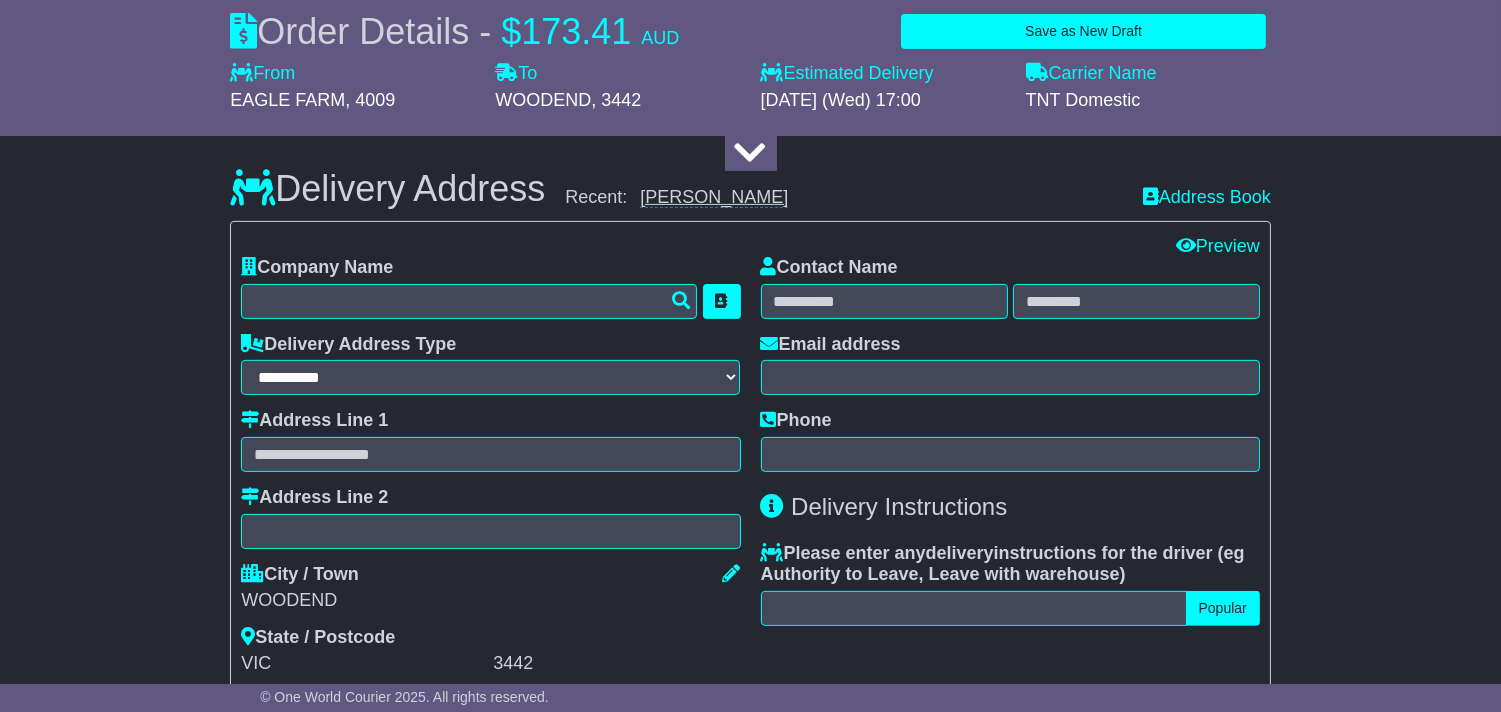 type on "**********" 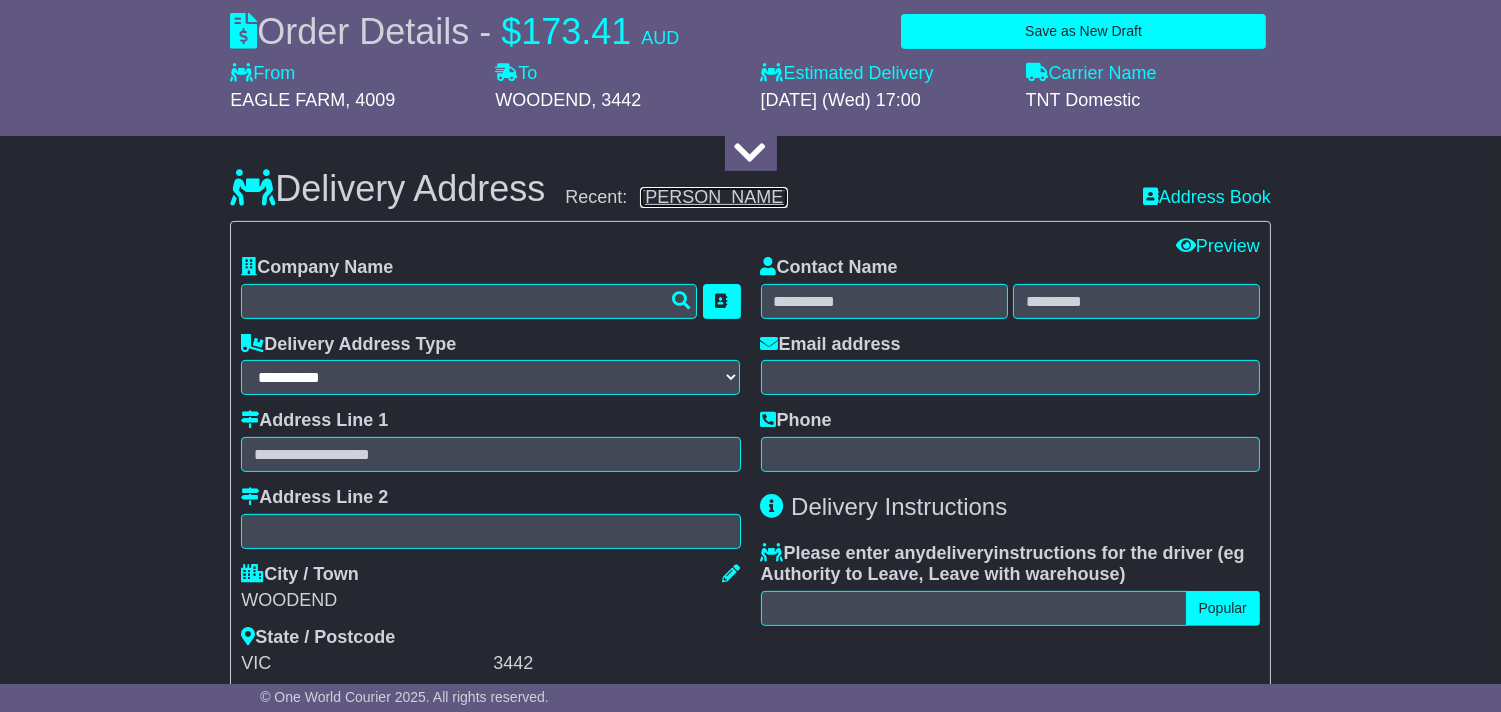 click on "[PERSON_NAME]" at bounding box center [714, 197] 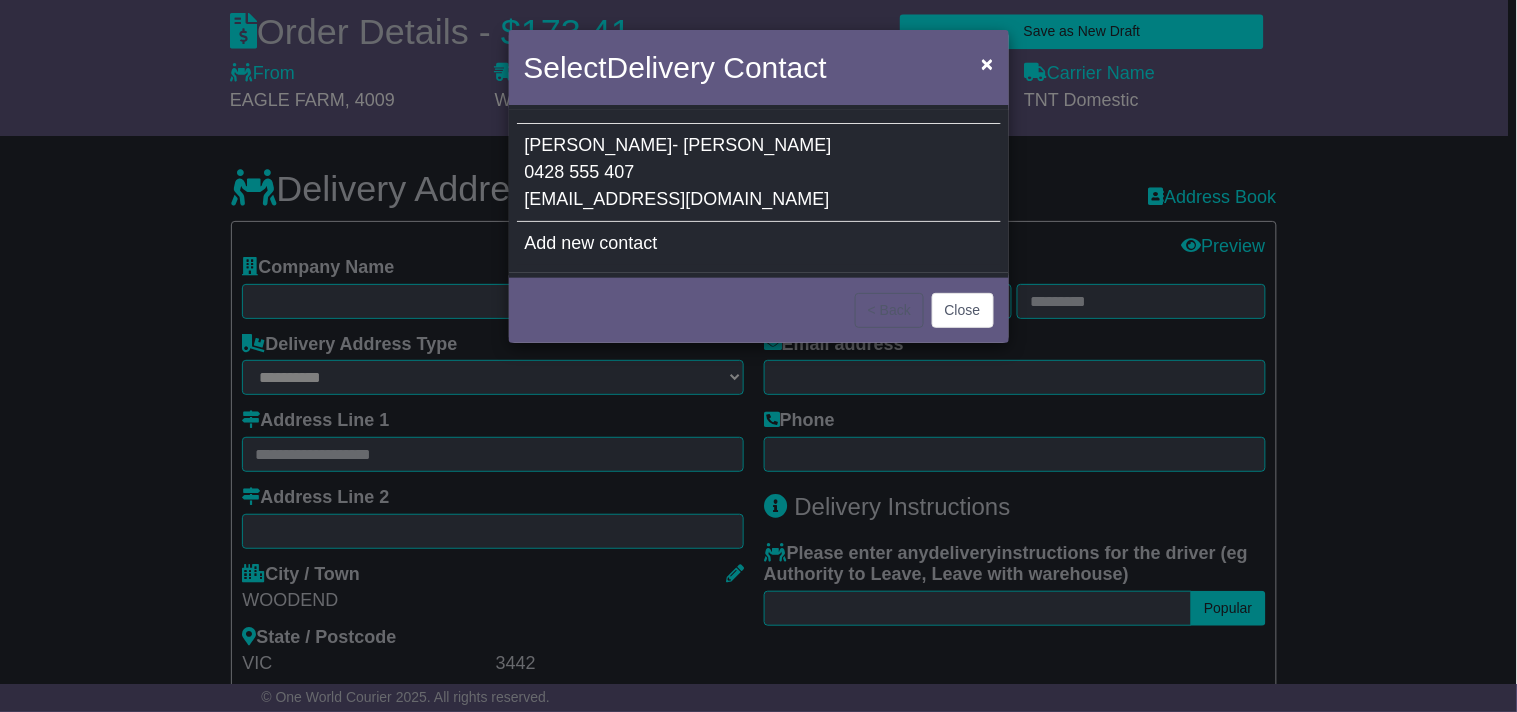 click on "Luke Wells-   Smith
0428 555 407
luke@motion-equine.com.au" at bounding box center (759, 173) 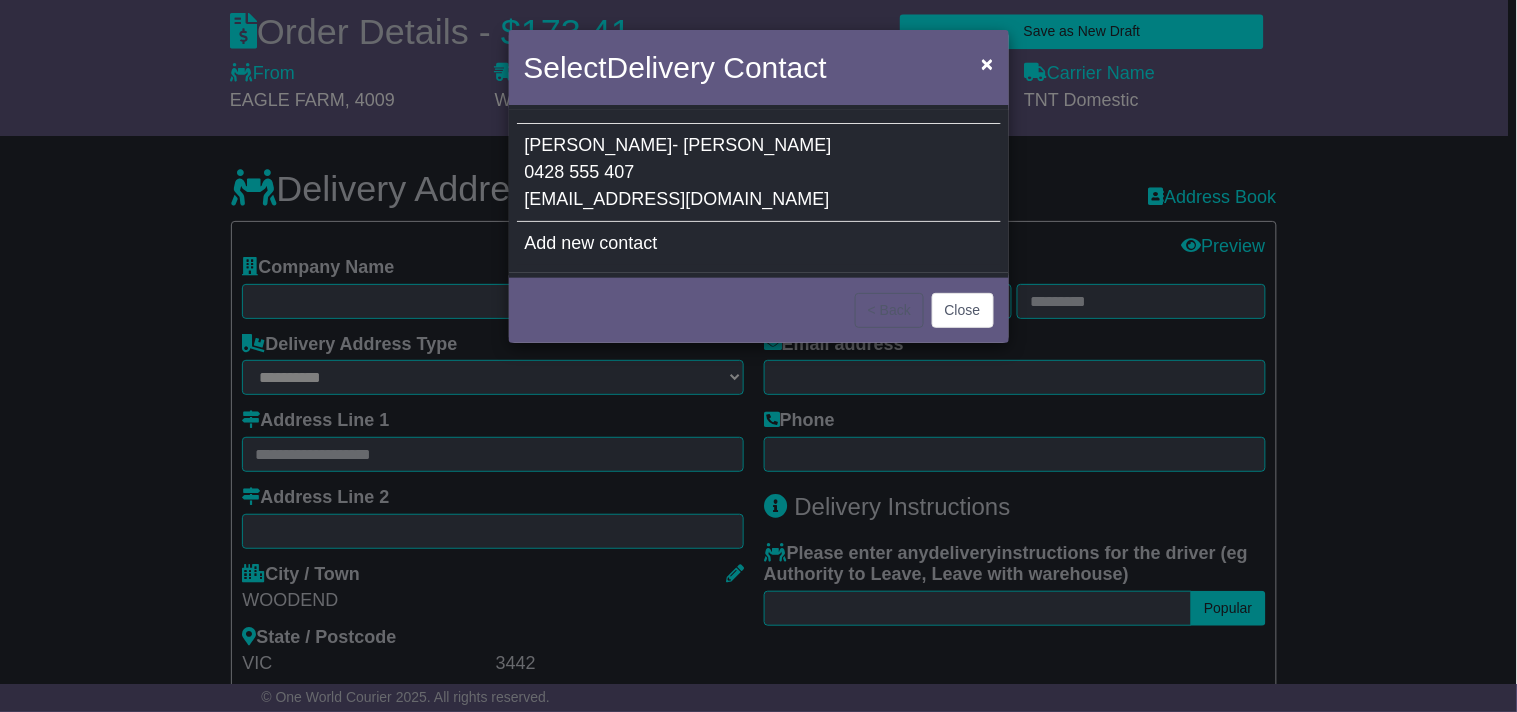 type on "**********" 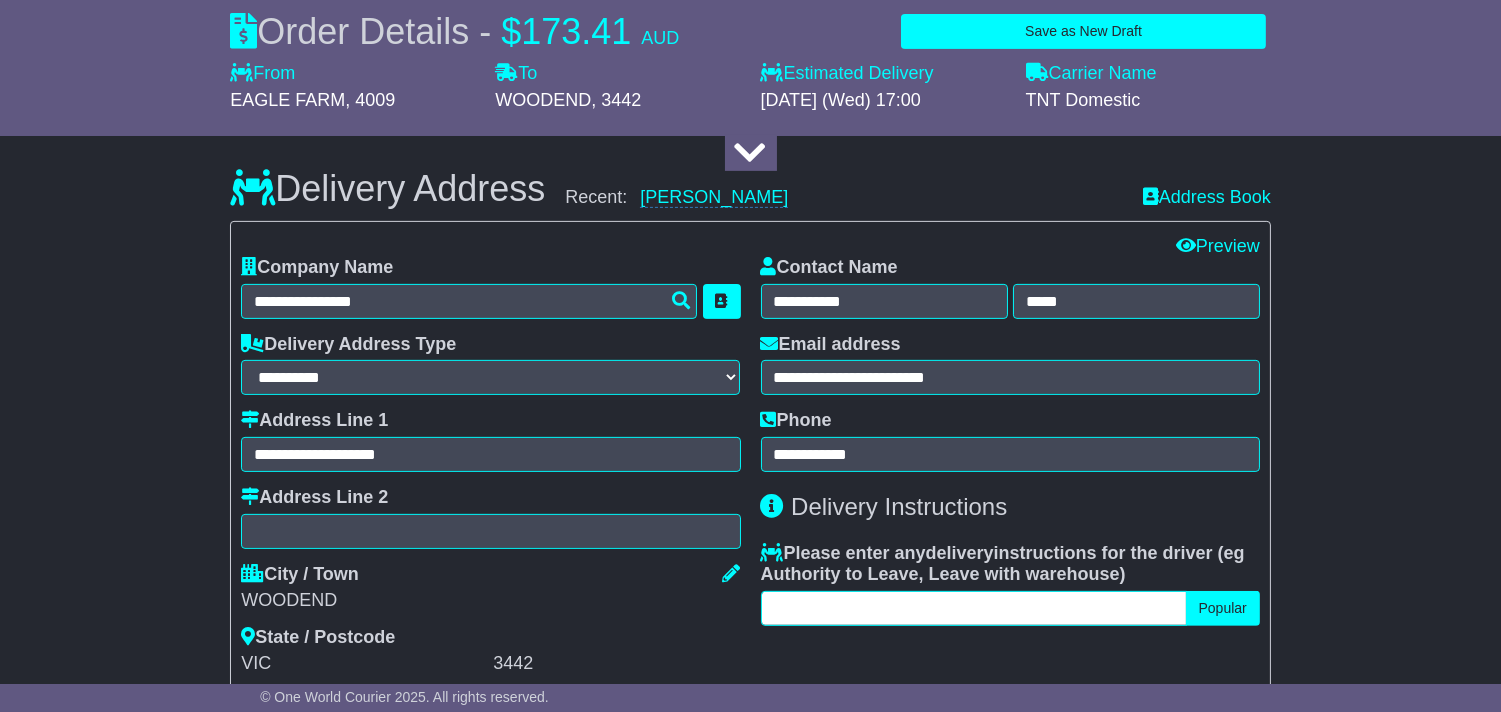 click at bounding box center [974, 608] 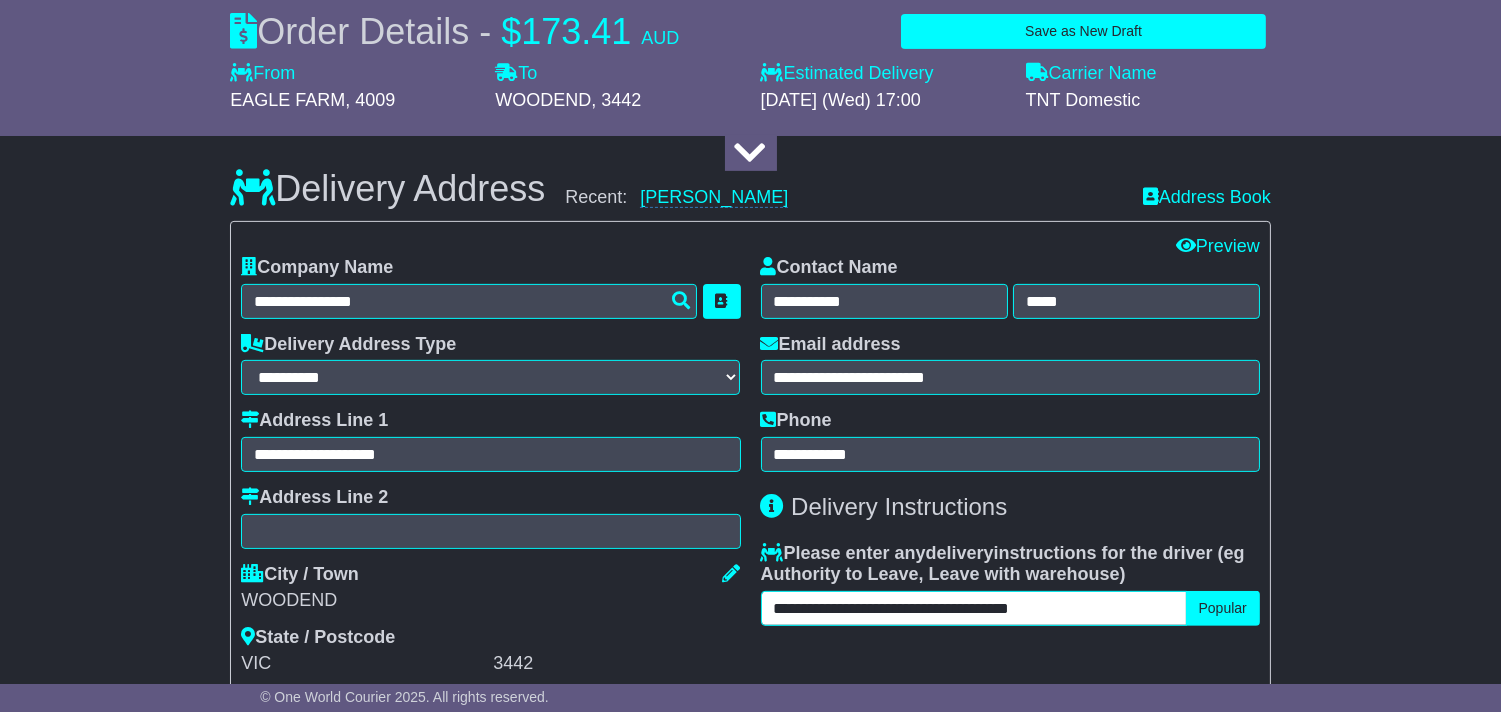 type on "**********" 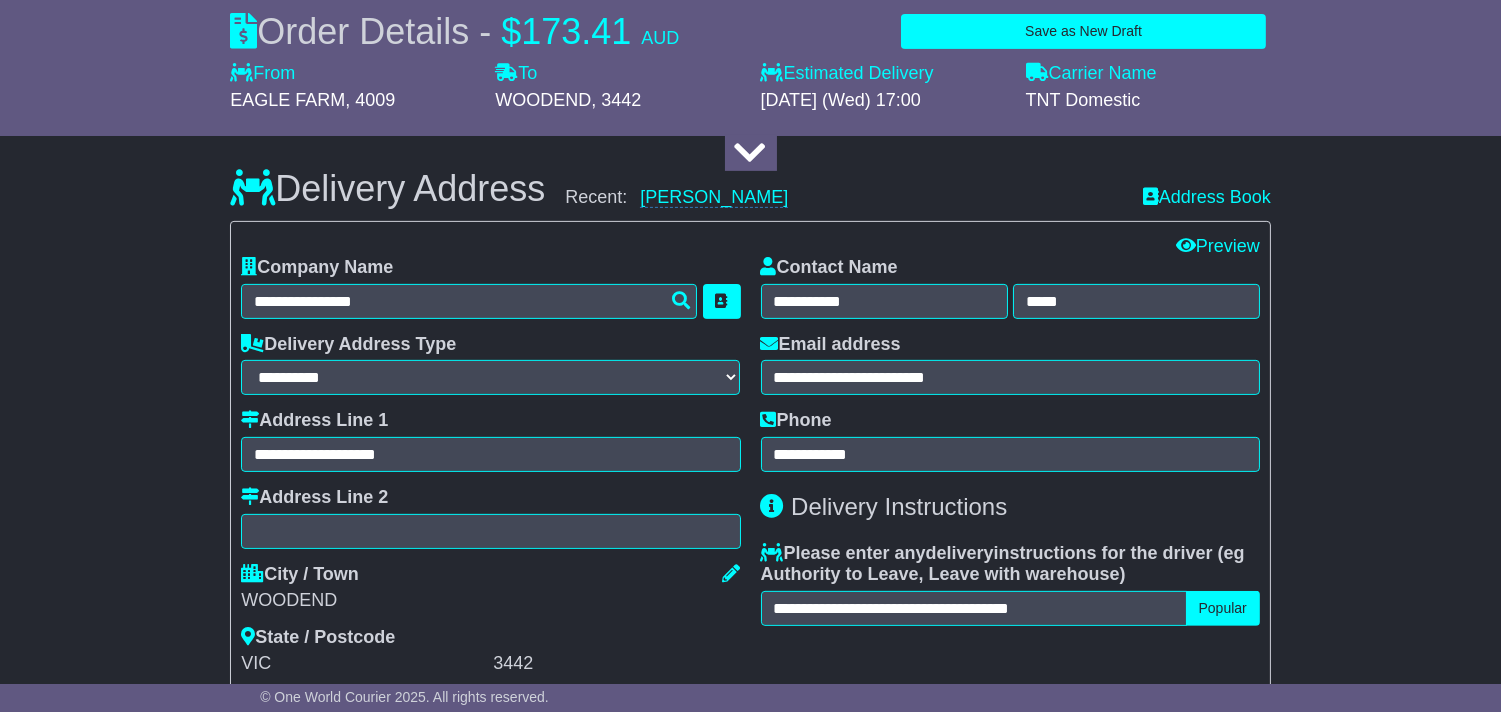 click on "About your package
What is your Package
Documents
Non-Documents
What are the Incoterms?
***
***
***
***
***
***
Description of Goods
*********
Attention: dangerous goods are not allowed by service.
Your Internal Reference (required)
*********
Any Dangerous Goods?
No" at bounding box center [750, 431] 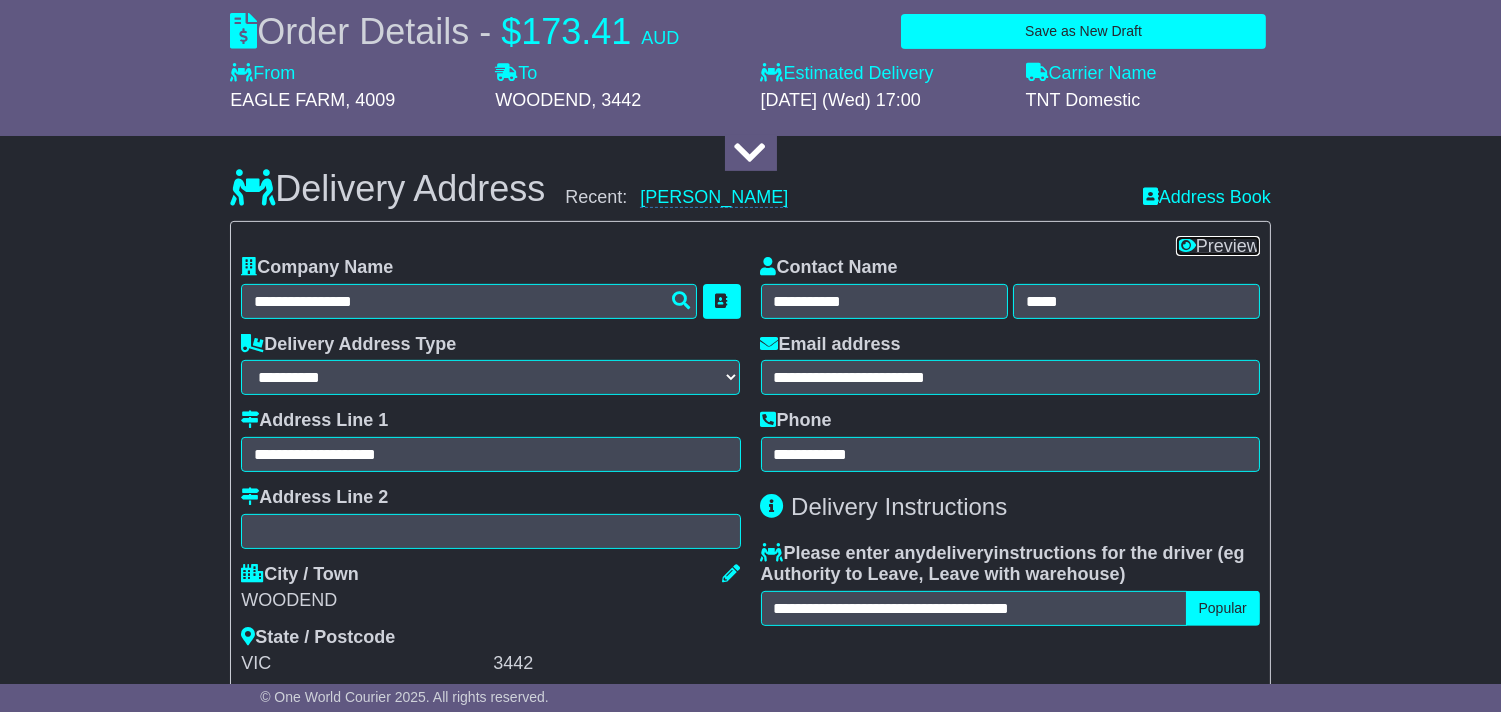 click on "Preview" at bounding box center [1218, 246] 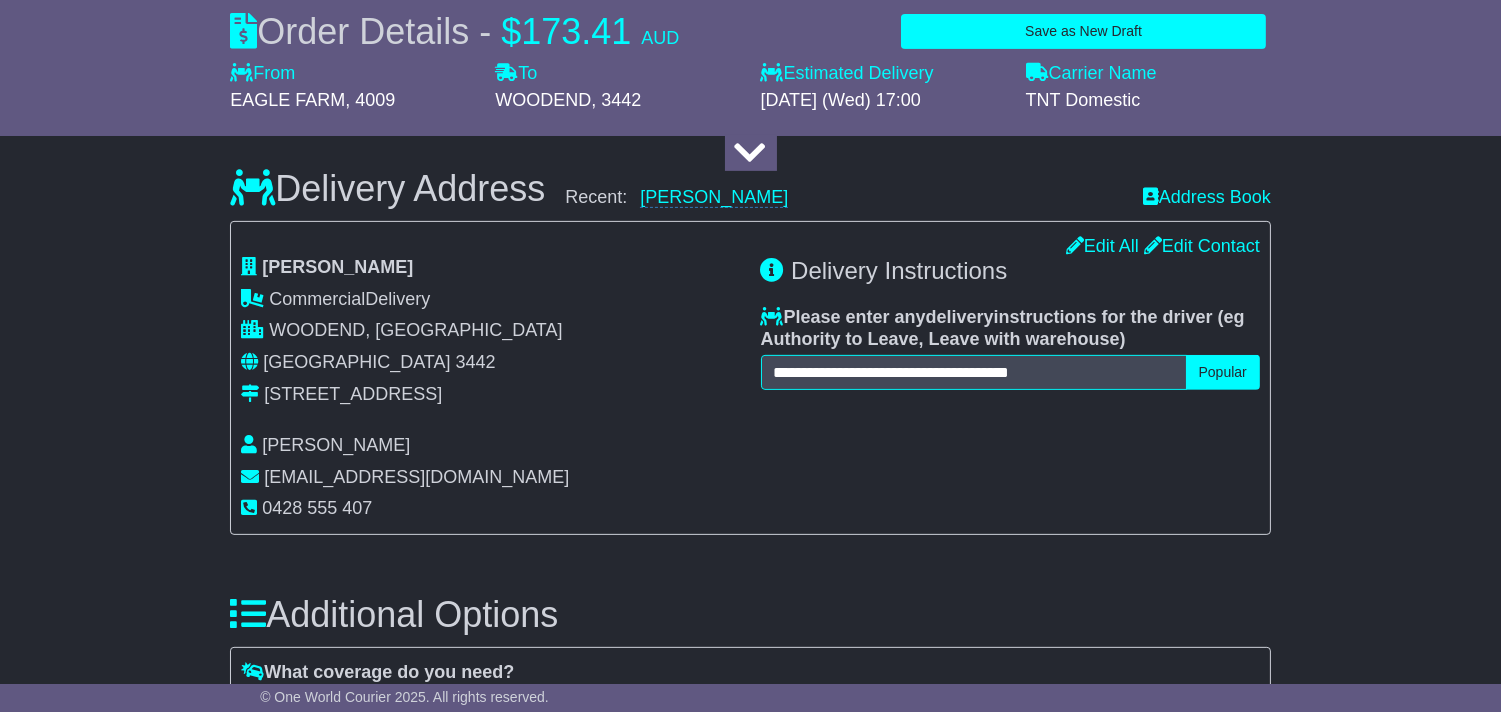click on "**********" at bounding box center [750, 378] 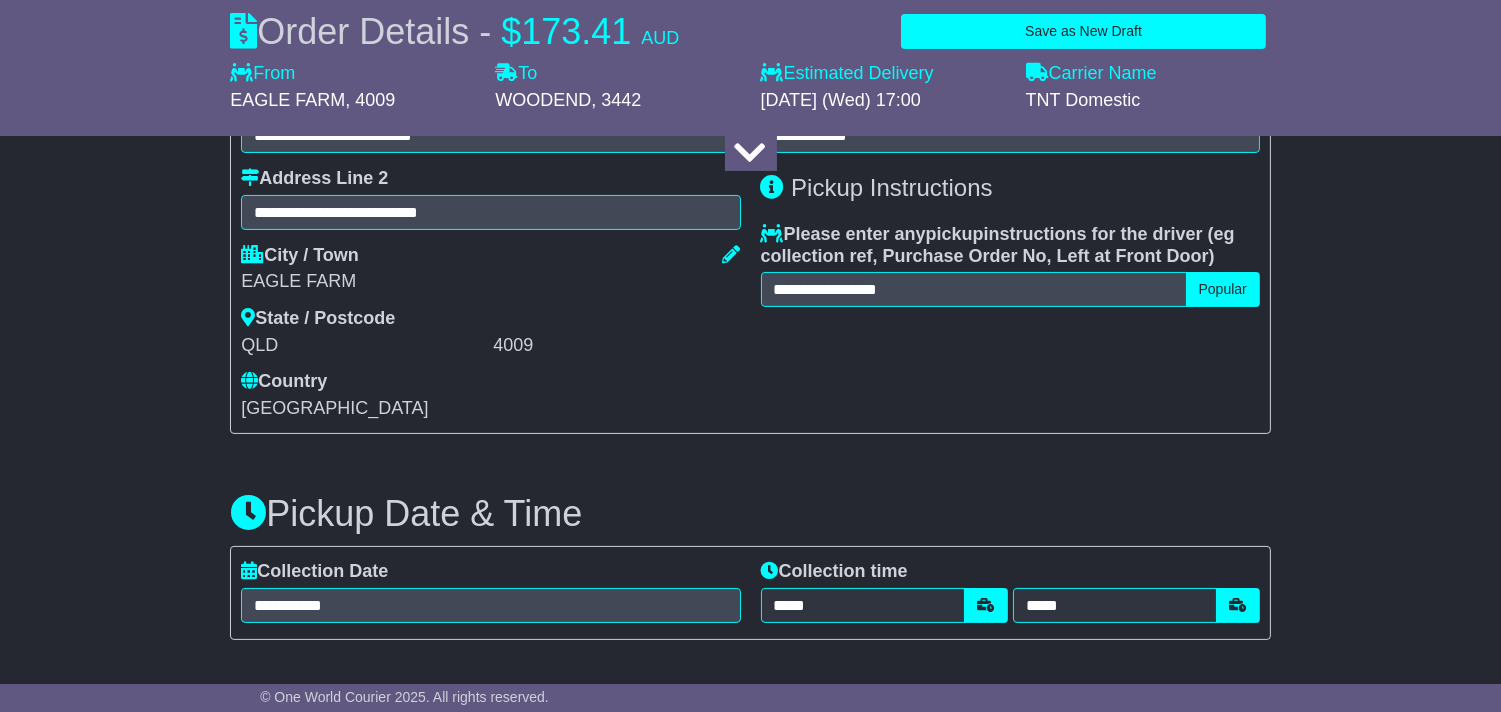 scroll, scrollTop: 795, scrollLeft: 0, axis: vertical 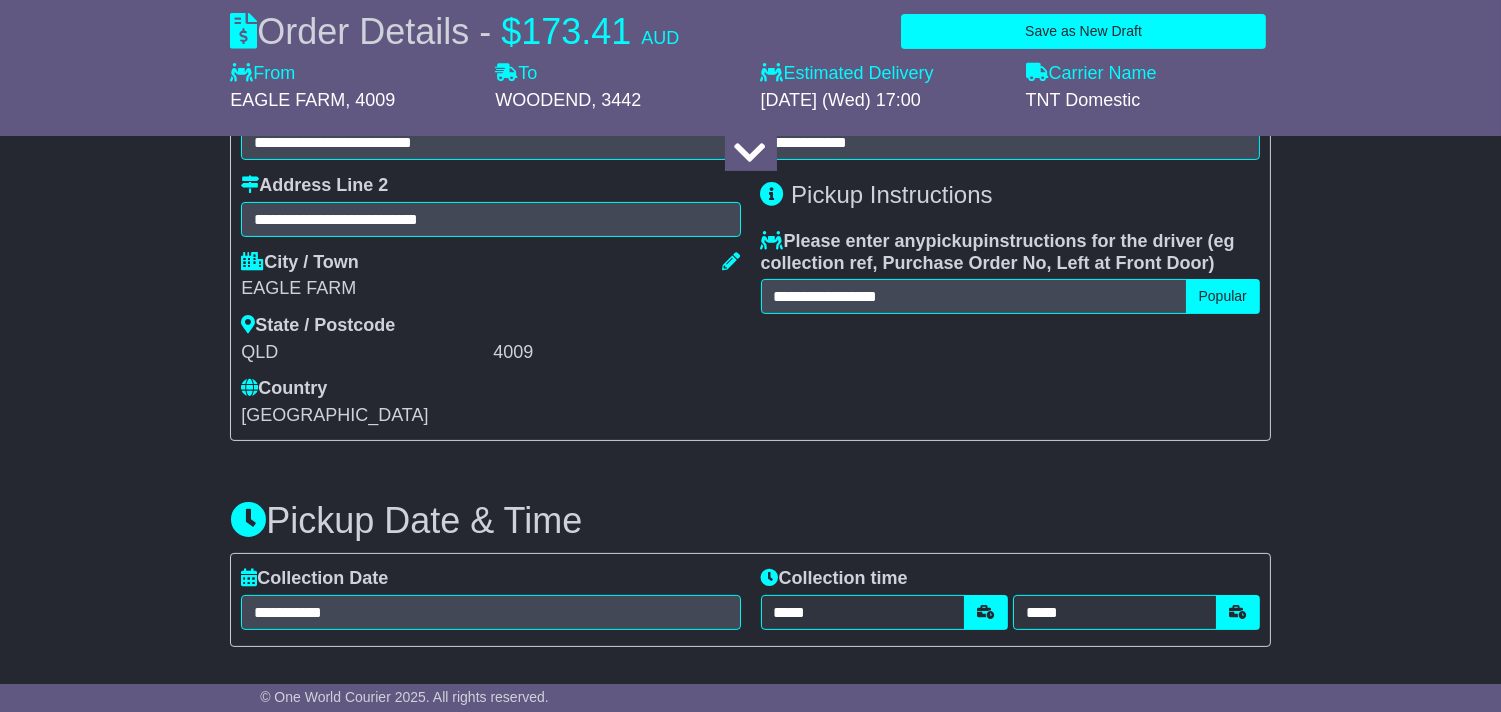 click on "Pickup Date & Time" at bounding box center (750, 521) 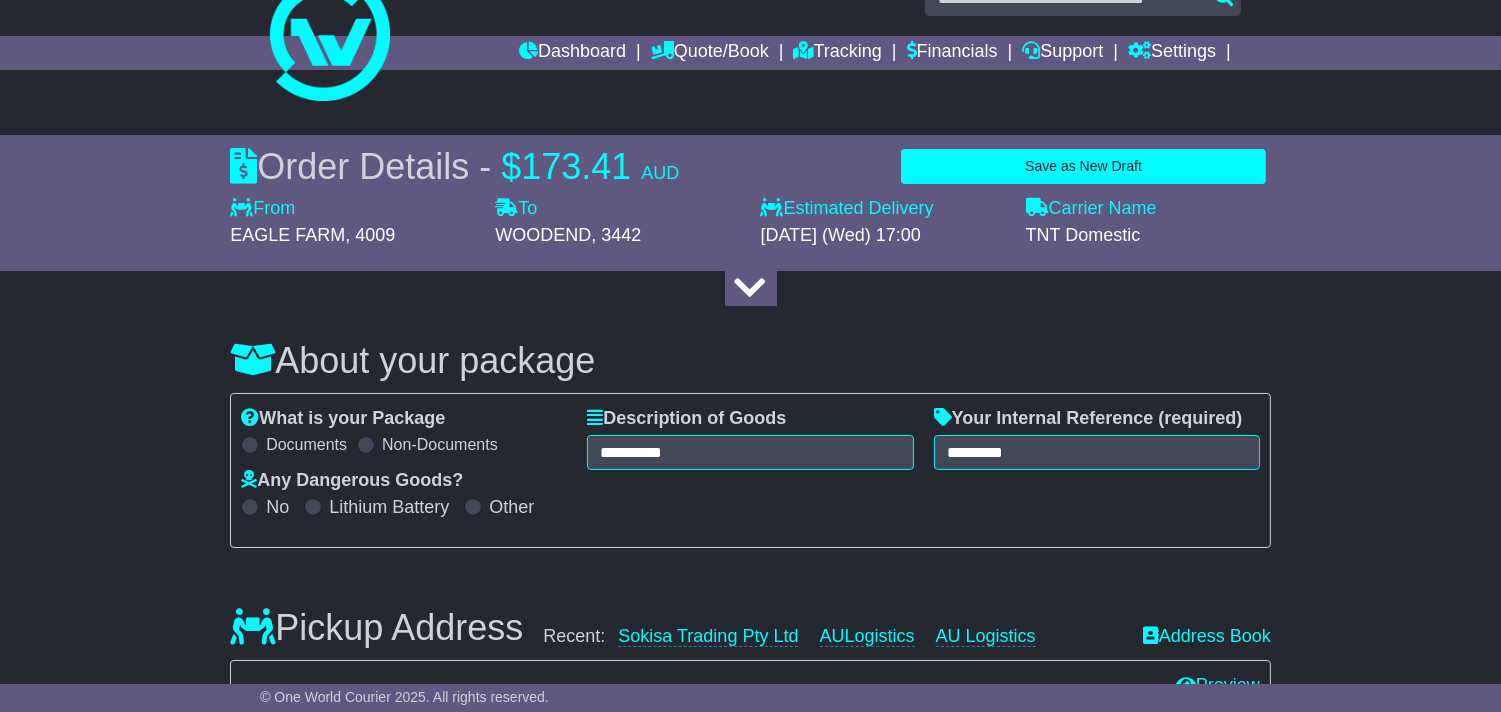 scroll, scrollTop: 17, scrollLeft: 0, axis: vertical 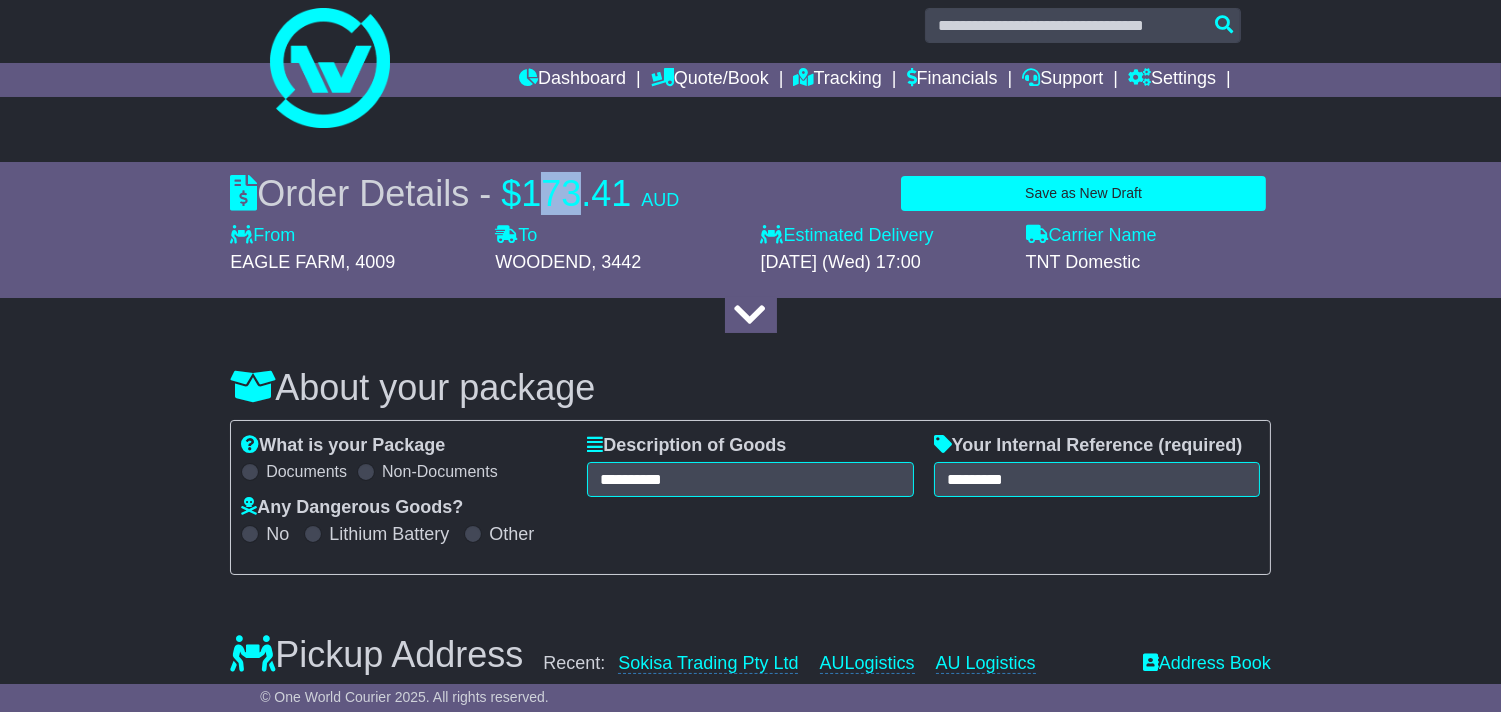 drag, startPoint x: 543, startPoint y: 190, endPoint x: 584, endPoint y: 190, distance: 41 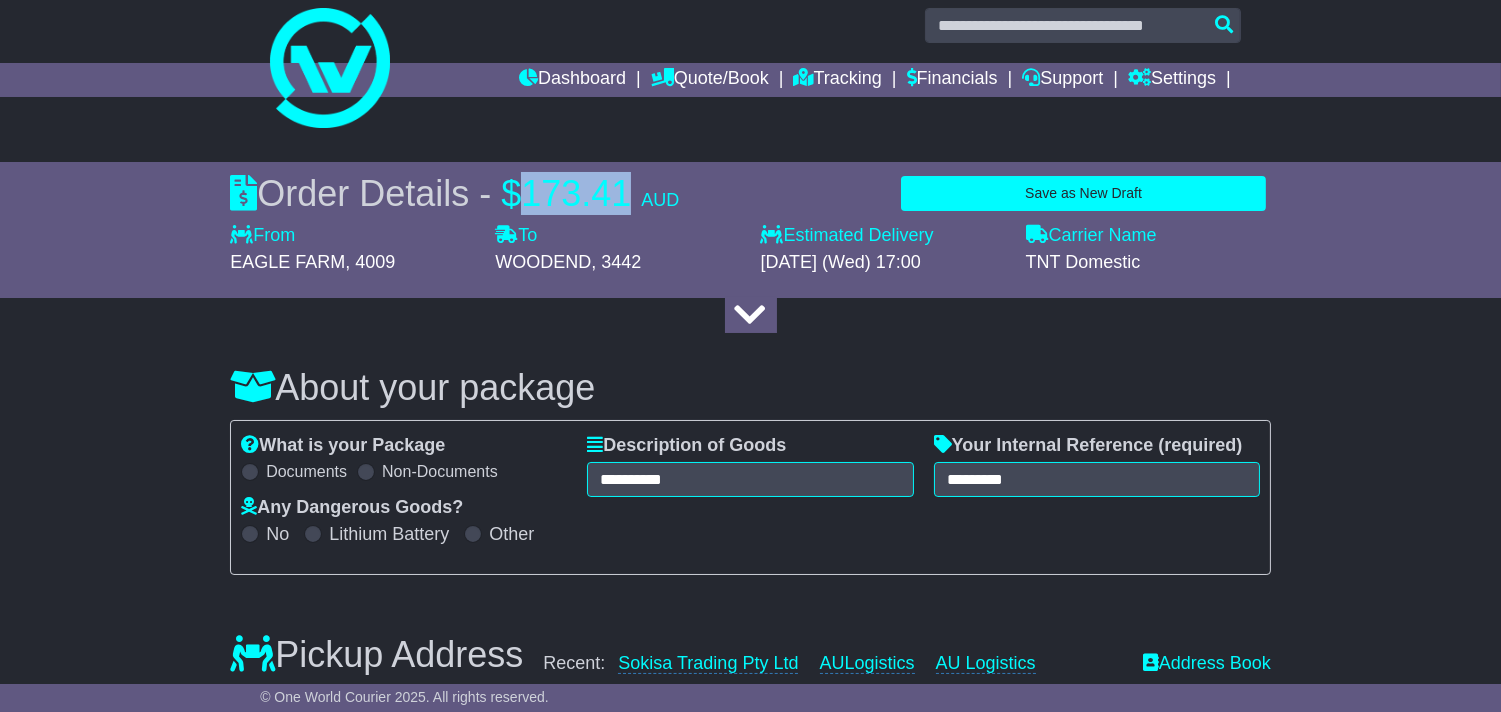 drag, startPoint x: 534, startPoint y: 194, endPoint x: 1414, endPoint y: 61, distance: 889.99384 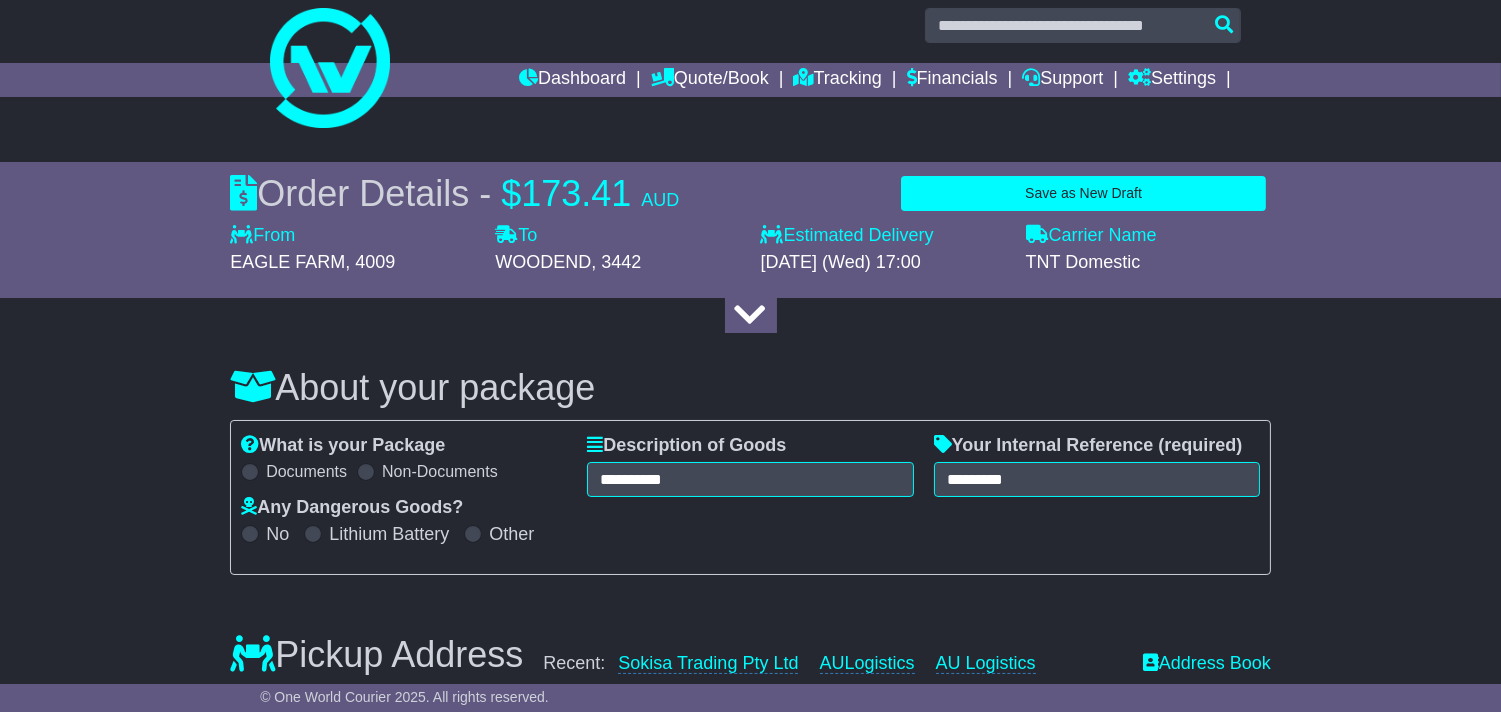 click on "About your package" at bounding box center [750, 388] 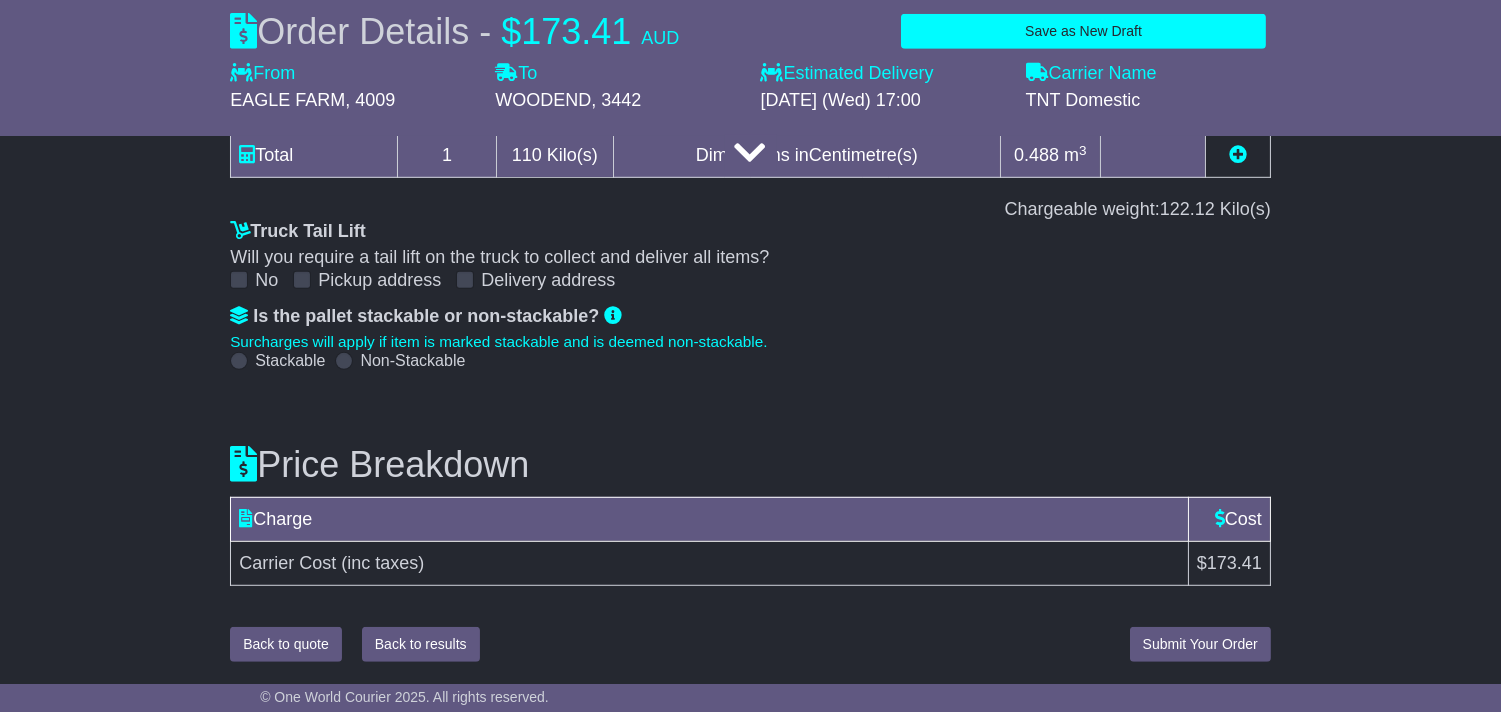 scroll, scrollTop: 2351, scrollLeft: 0, axis: vertical 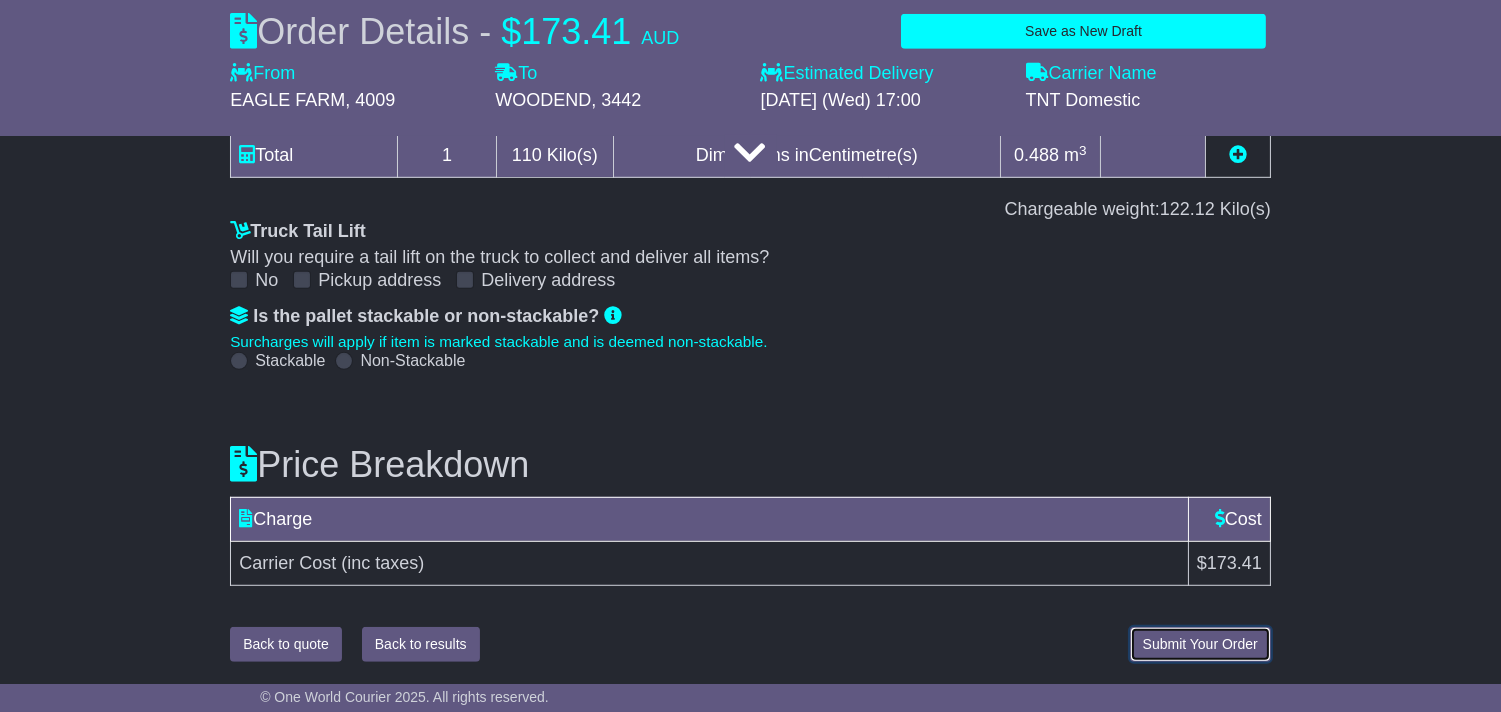 click on "Submit Your Order" at bounding box center [1200, 644] 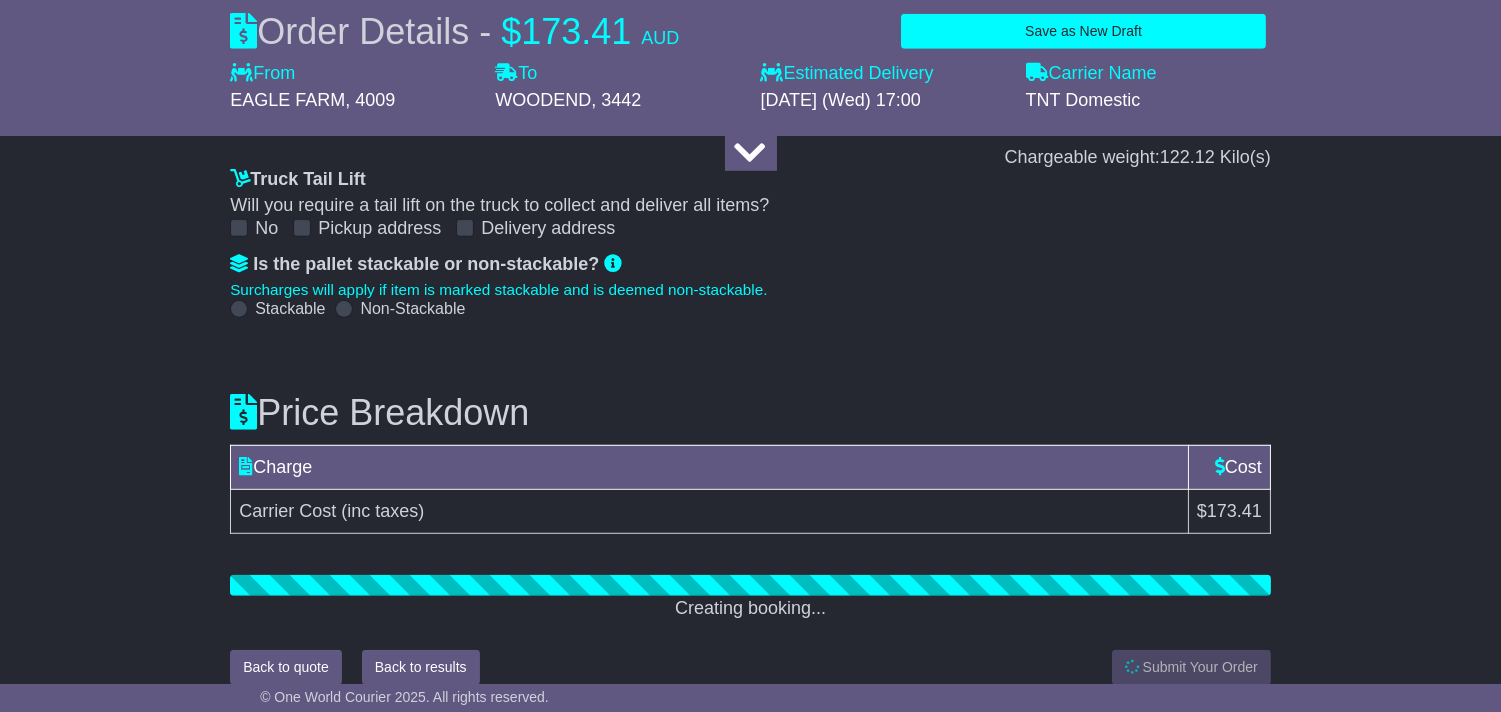 scroll, scrollTop: 2426, scrollLeft: 0, axis: vertical 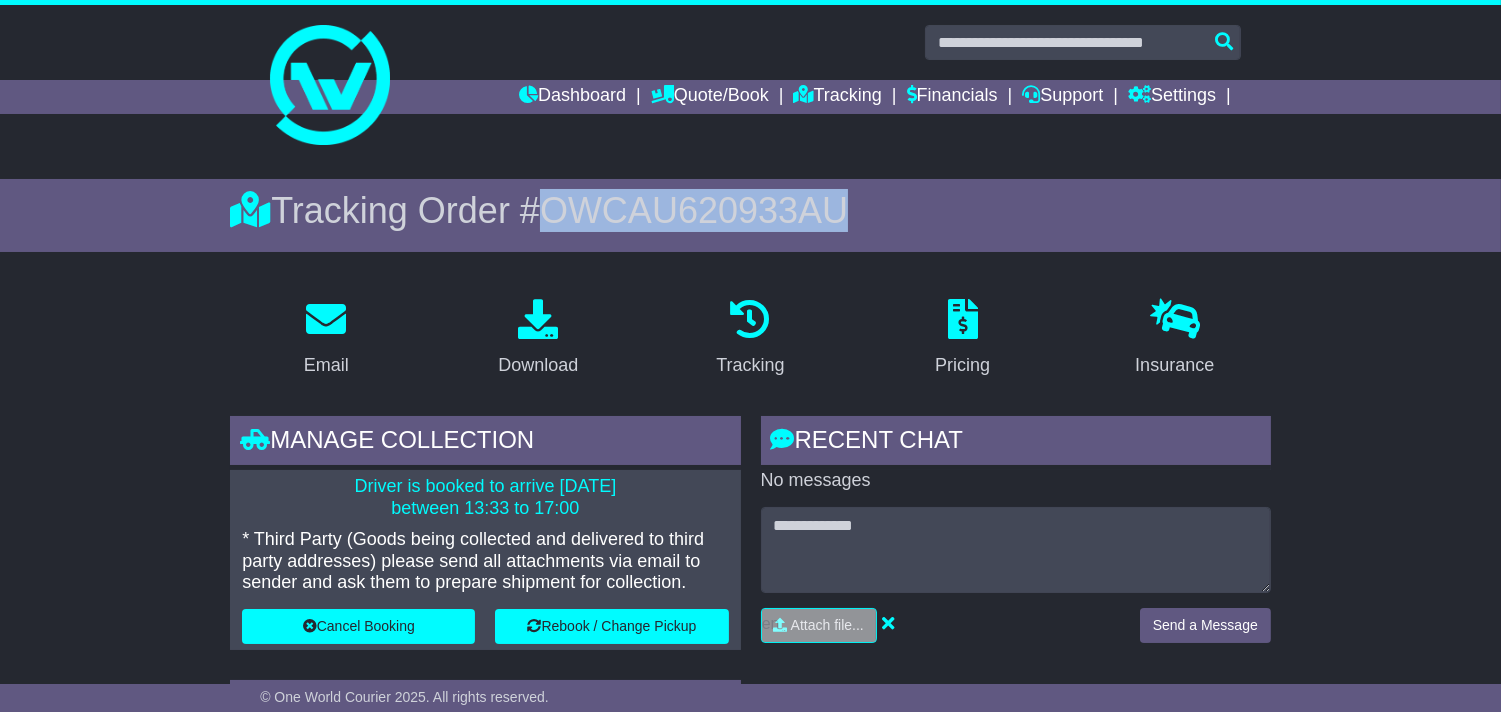 drag, startPoint x: 546, startPoint y: 217, endPoint x: 873, endPoint y: 212, distance: 327.03824 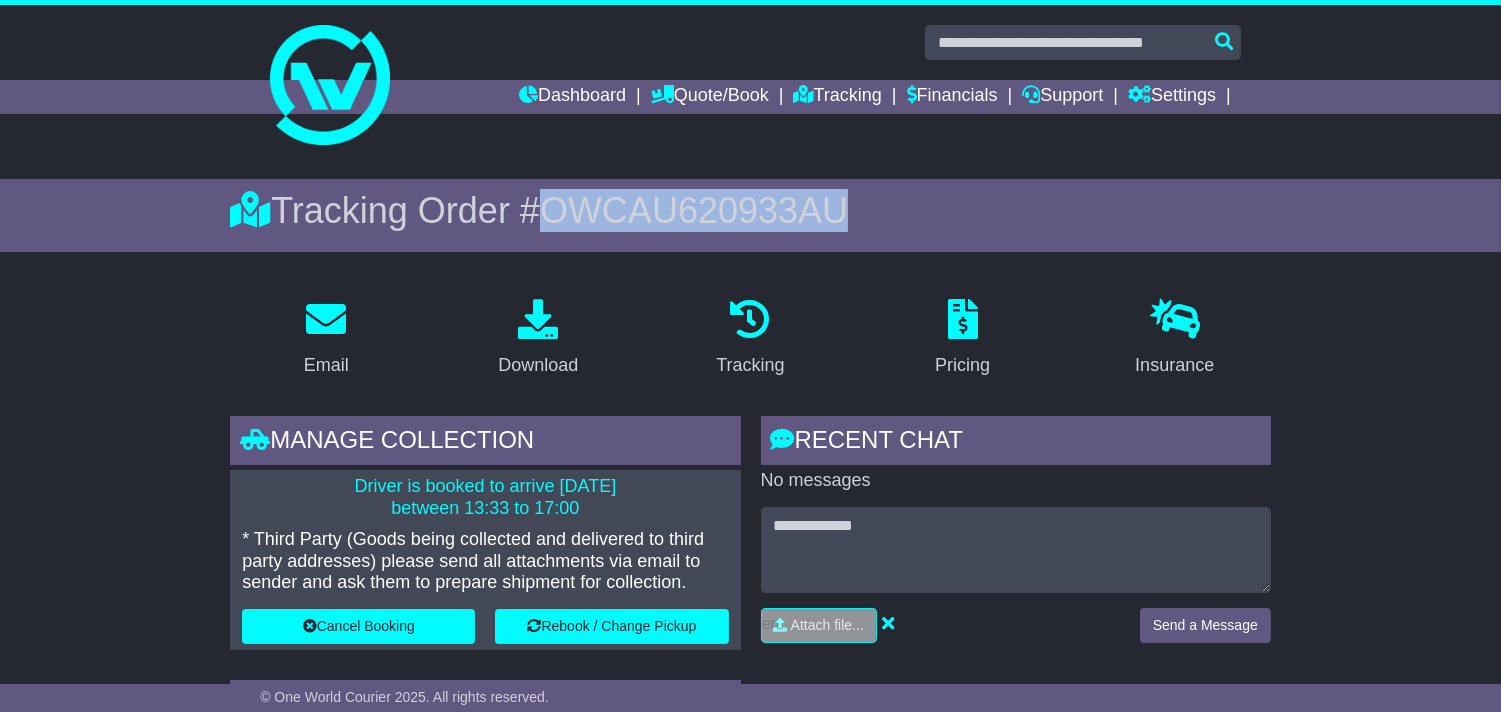 click on "Tracking Order # OWCAU620933AU" at bounding box center (750, 210) 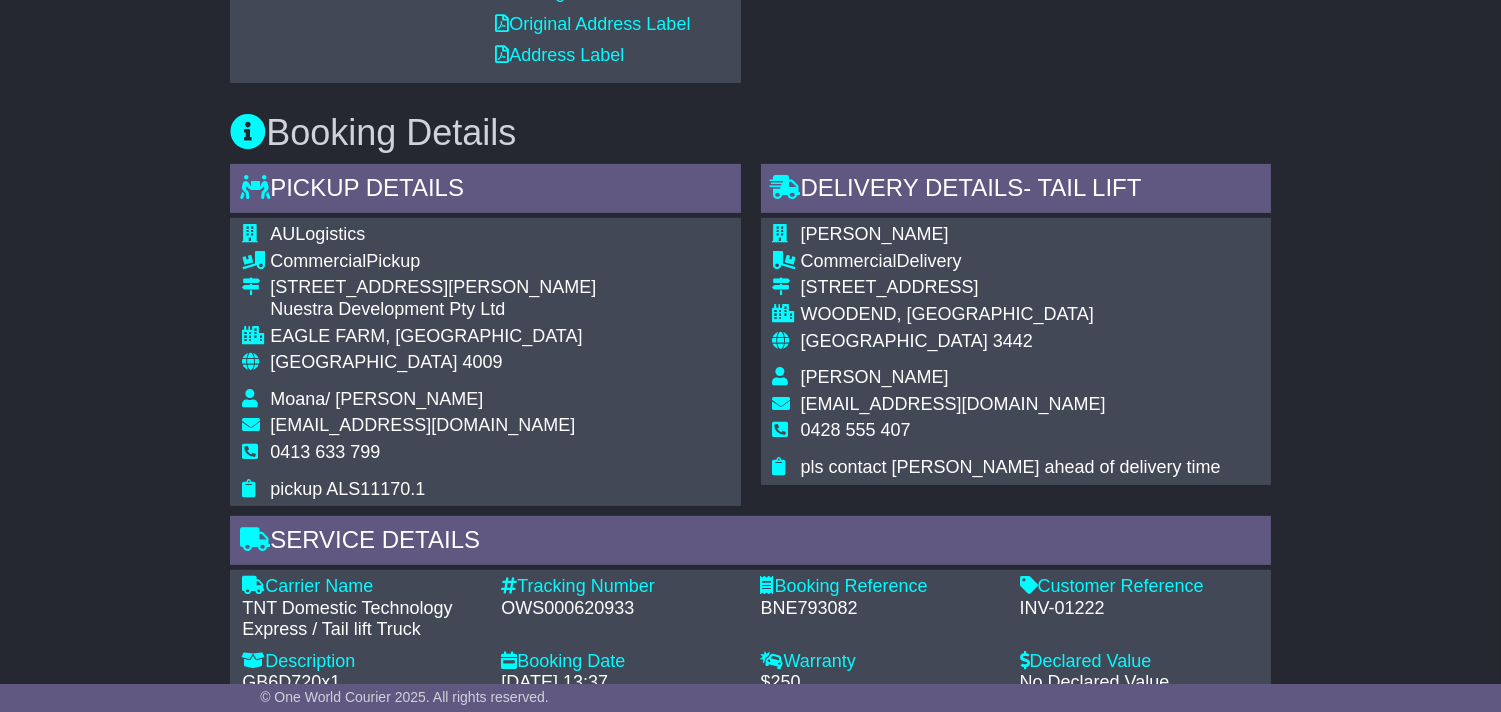 scroll, scrollTop: 1222, scrollLeft: 0, axis: vertical 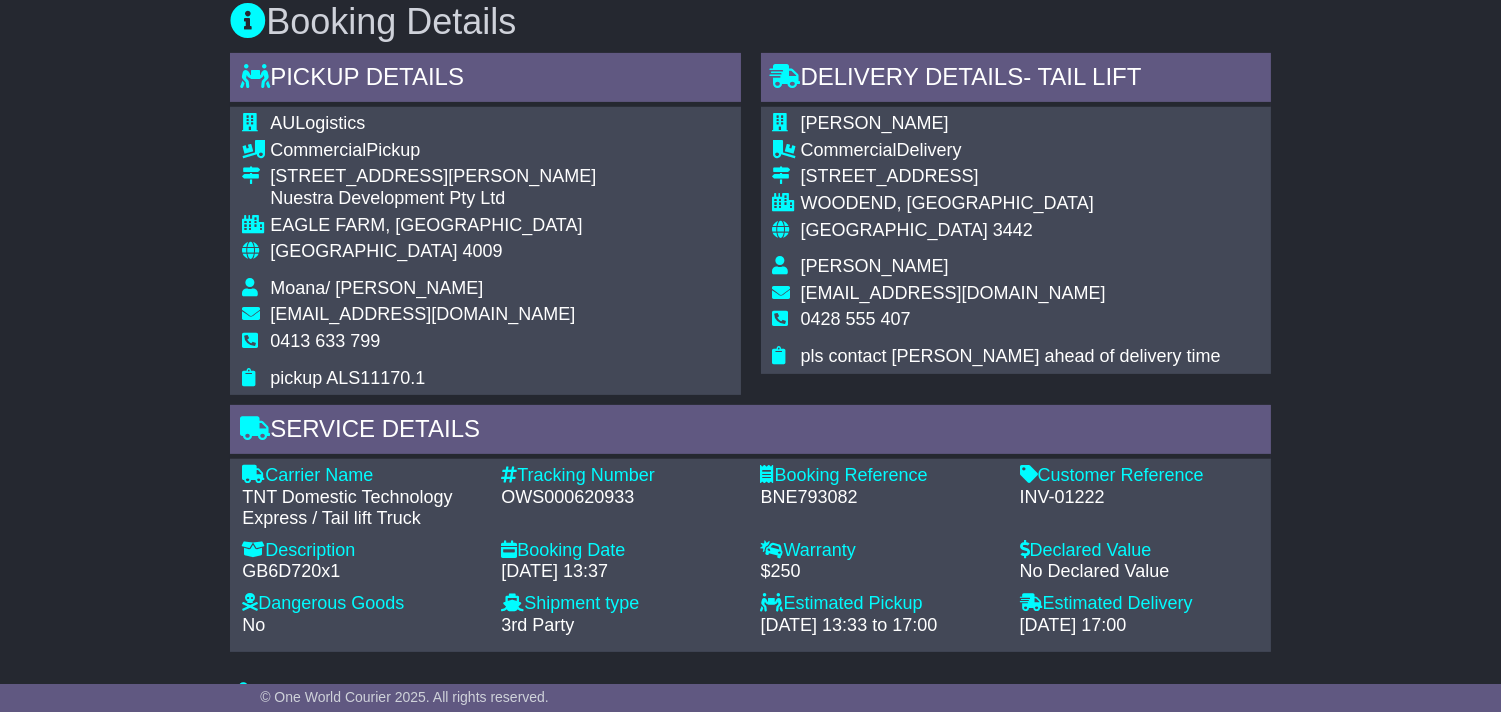 click on "OWS000620933" at bounding box center [620, 498] 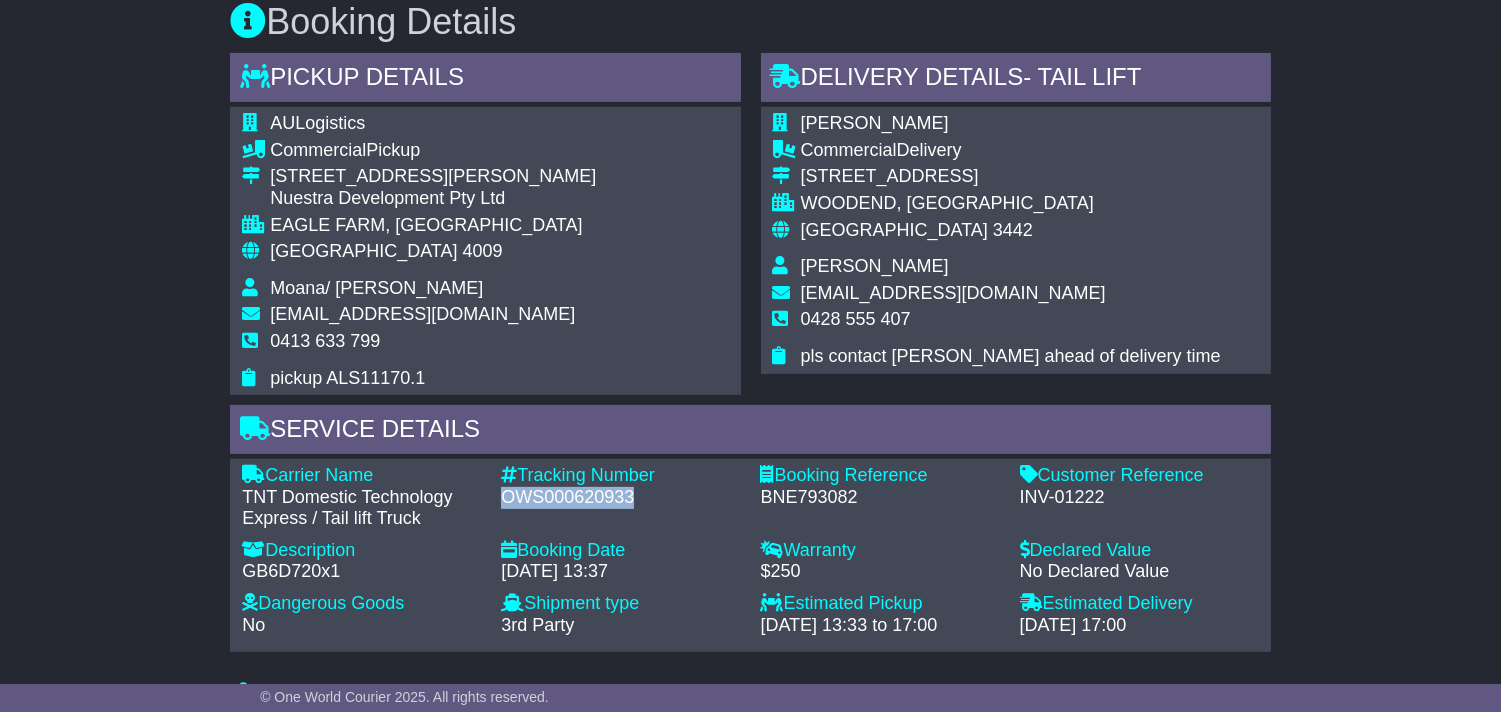 click on "OWS000620933" at bounding box center (620, 498) 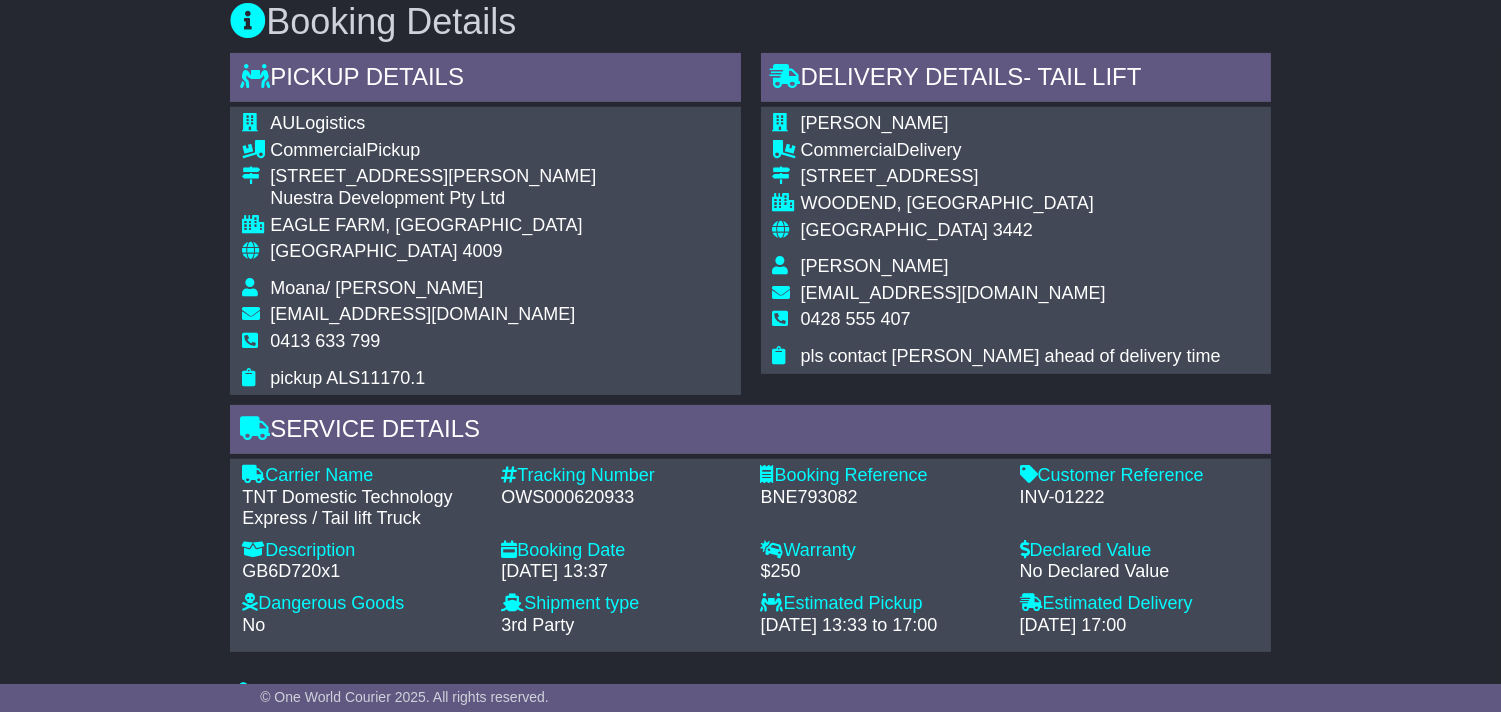 click on "BNE793082" at bounding box center (879, 498) 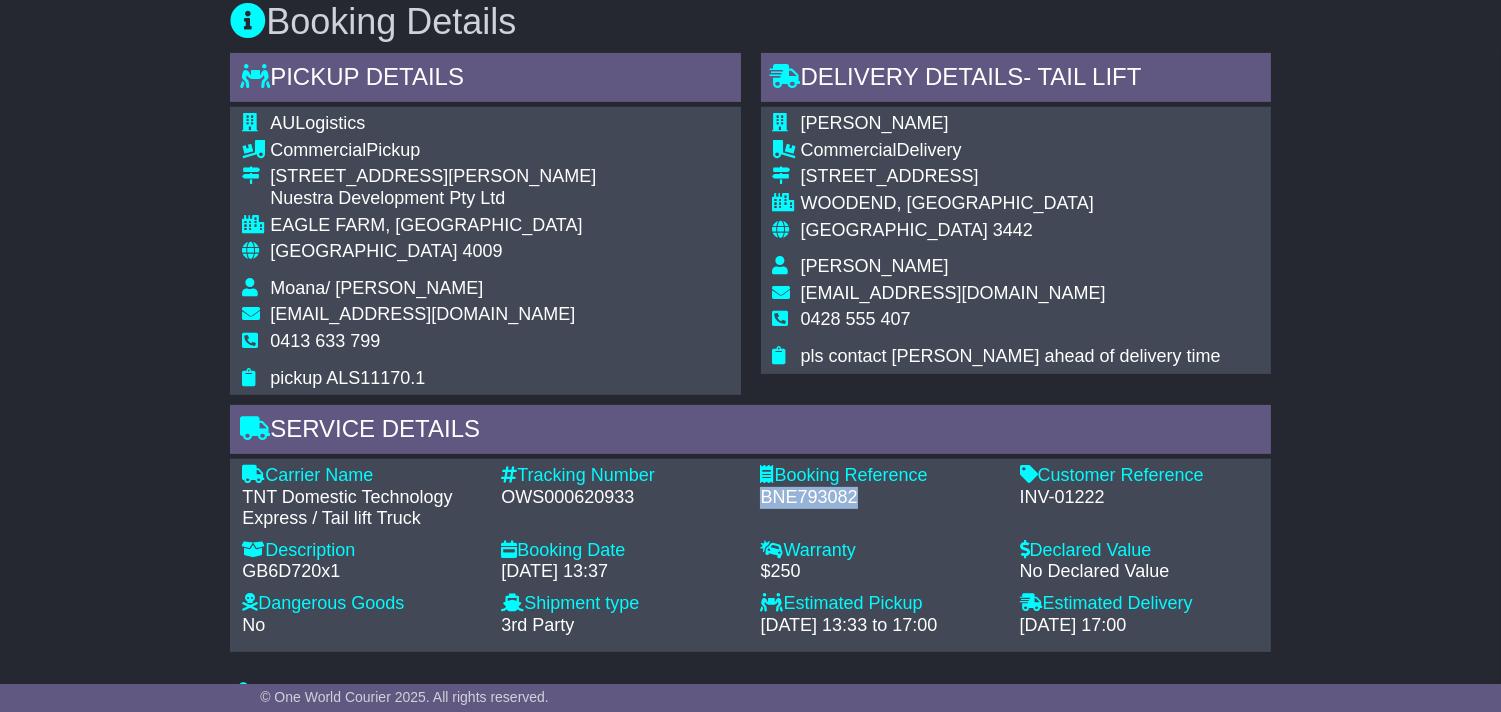click on "BNE793082" at bounding box center [879, 498] 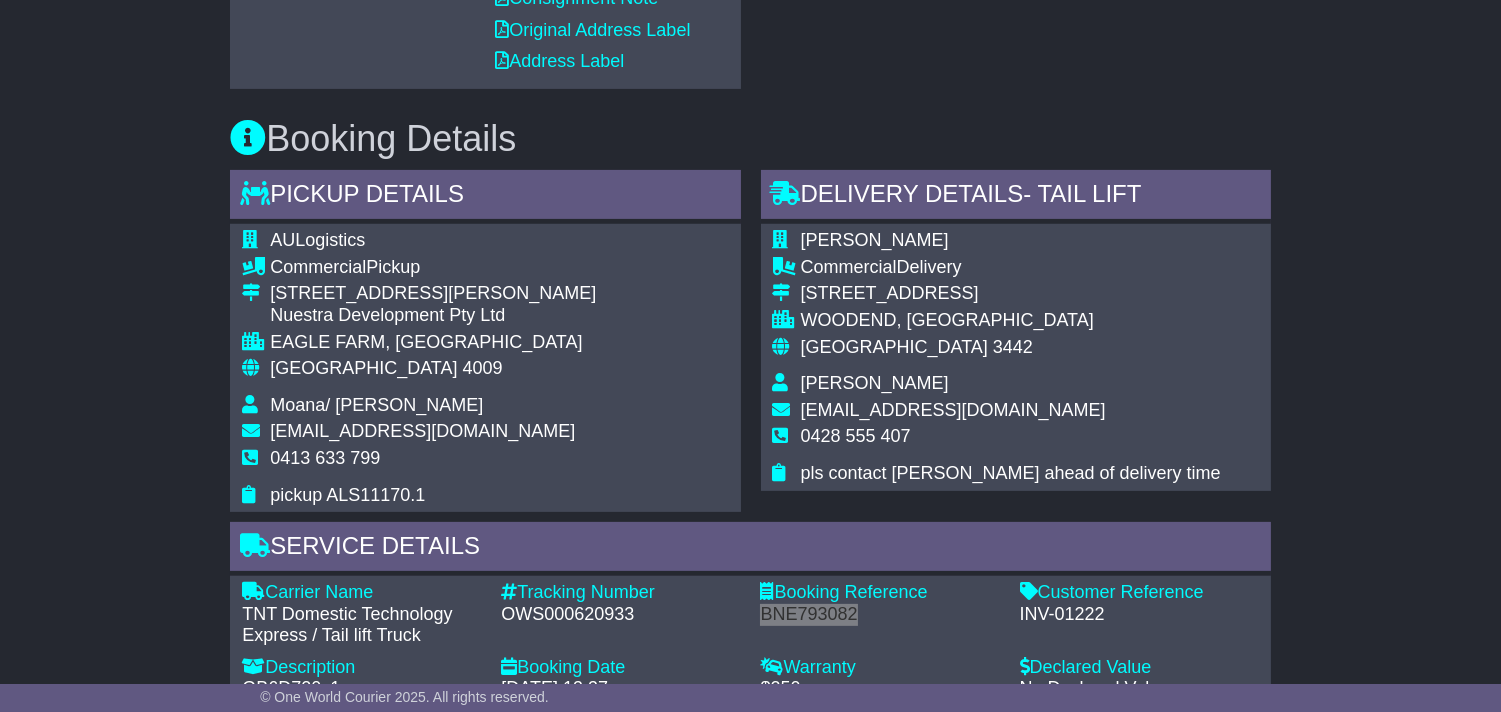 scroll, scrollTop: 1000, scrollLeft: 0, axis: vertical 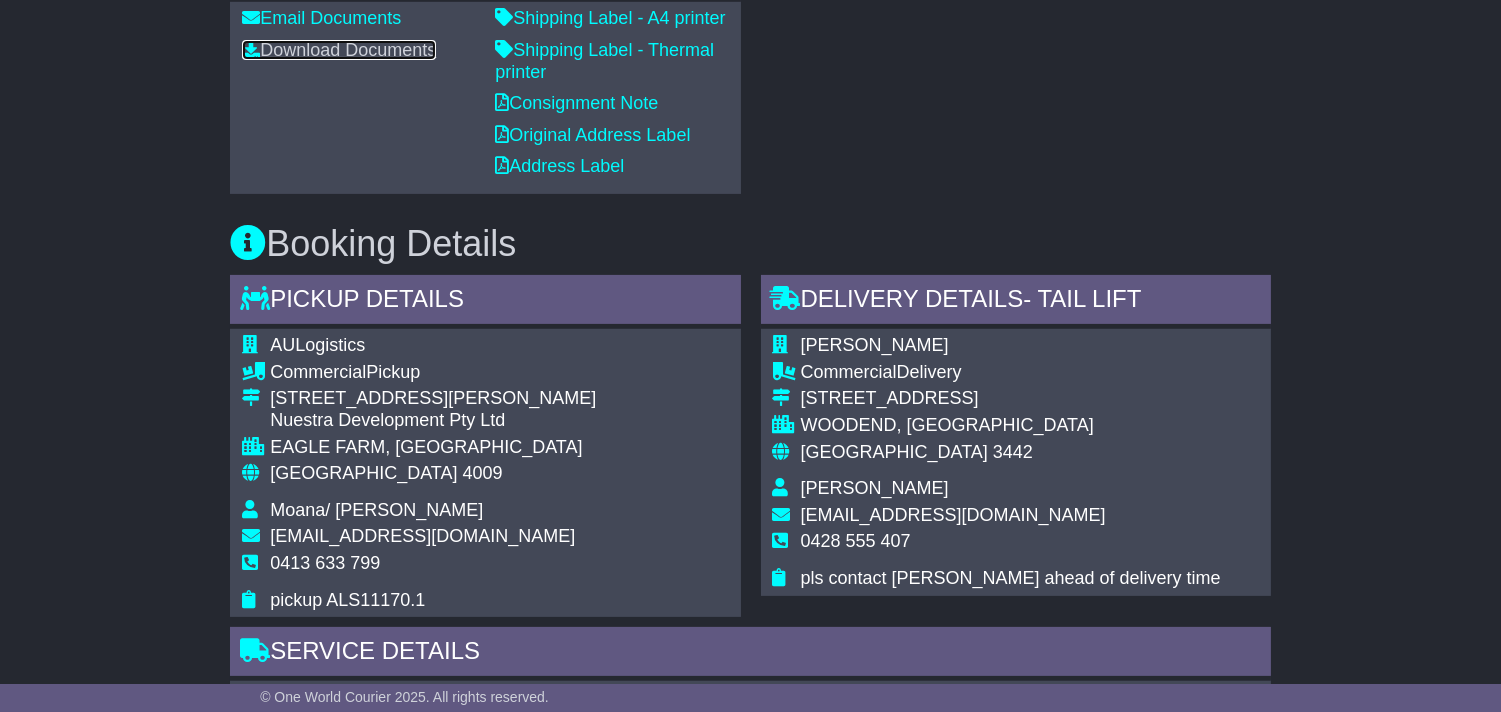 click on "Download Documents" at bounding box center [339, 50] 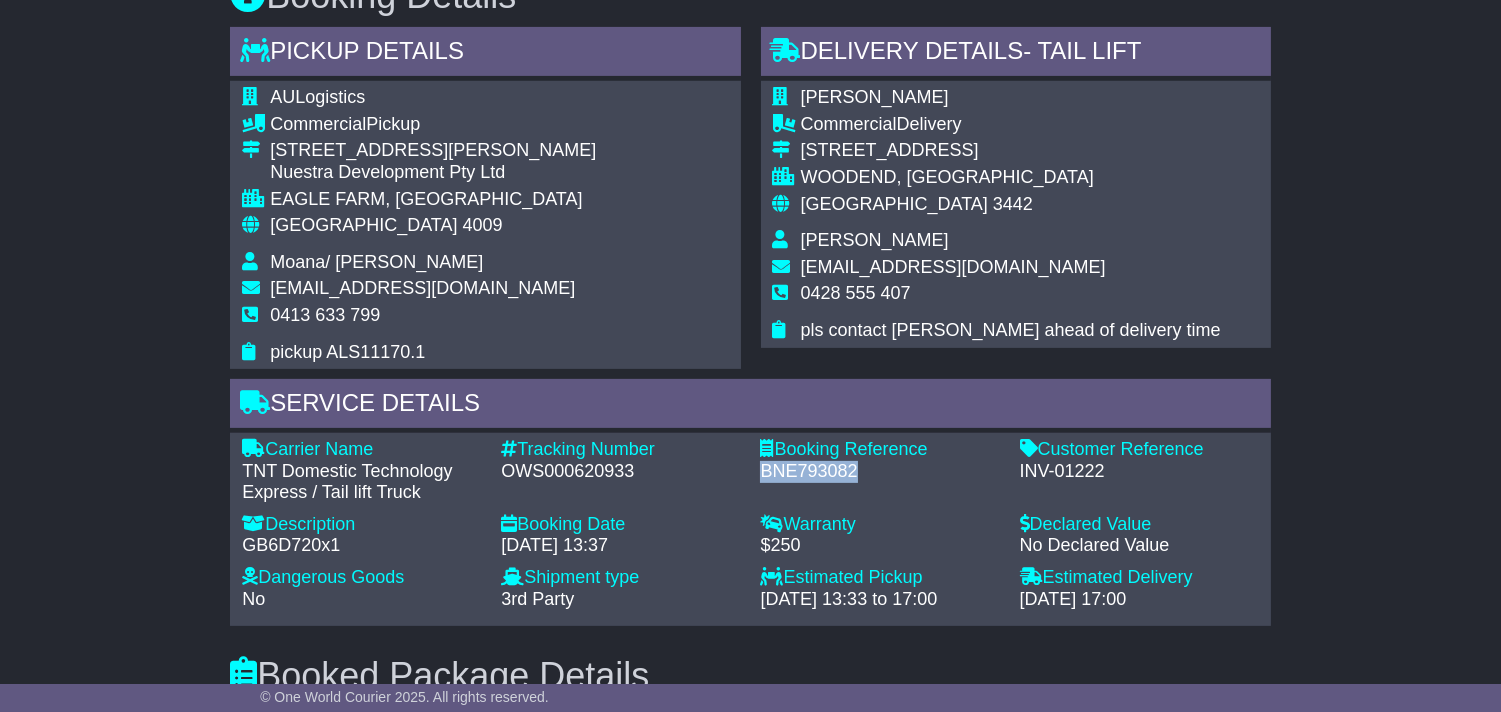 scroll, scrollTop: 1333, scrollLeft: 0, axis: vertical 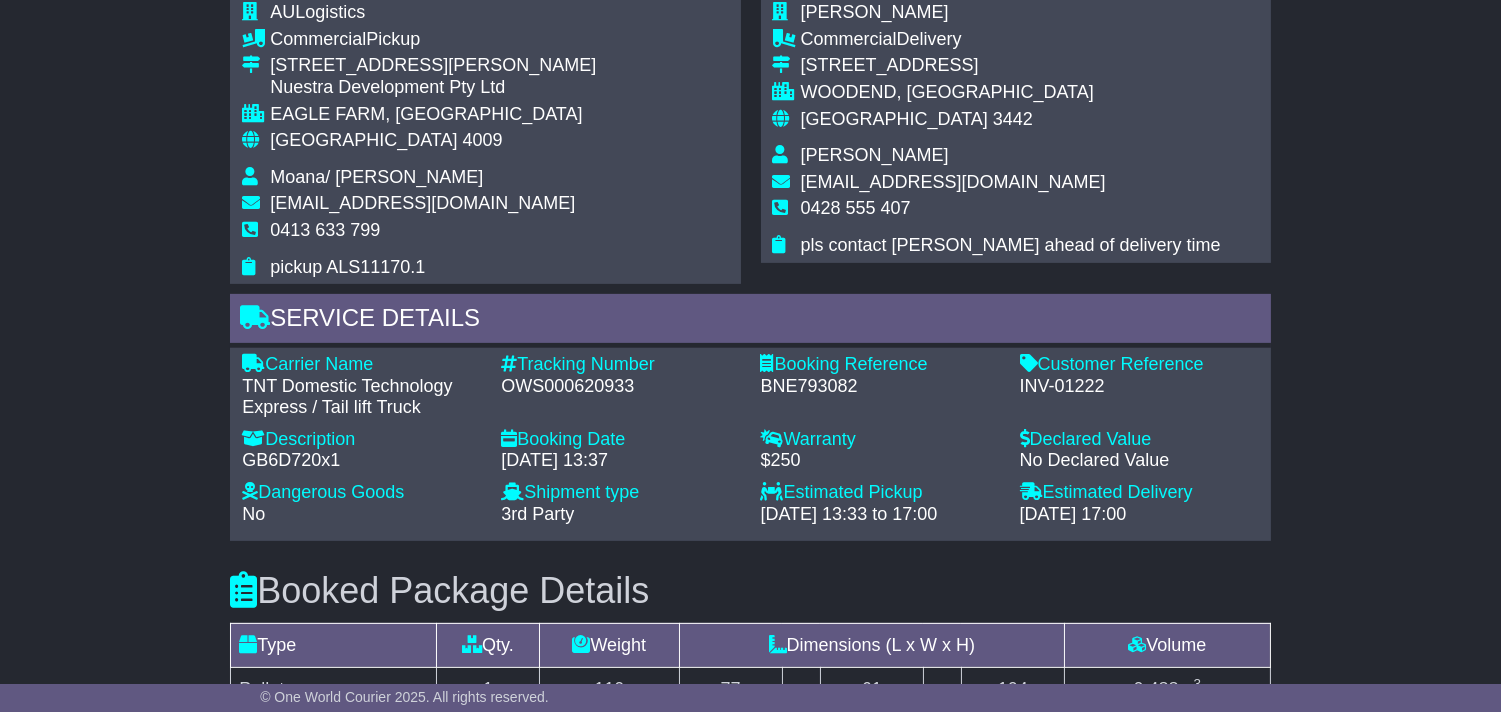 click on "OWS000620933" at bounding box center [620, 387] 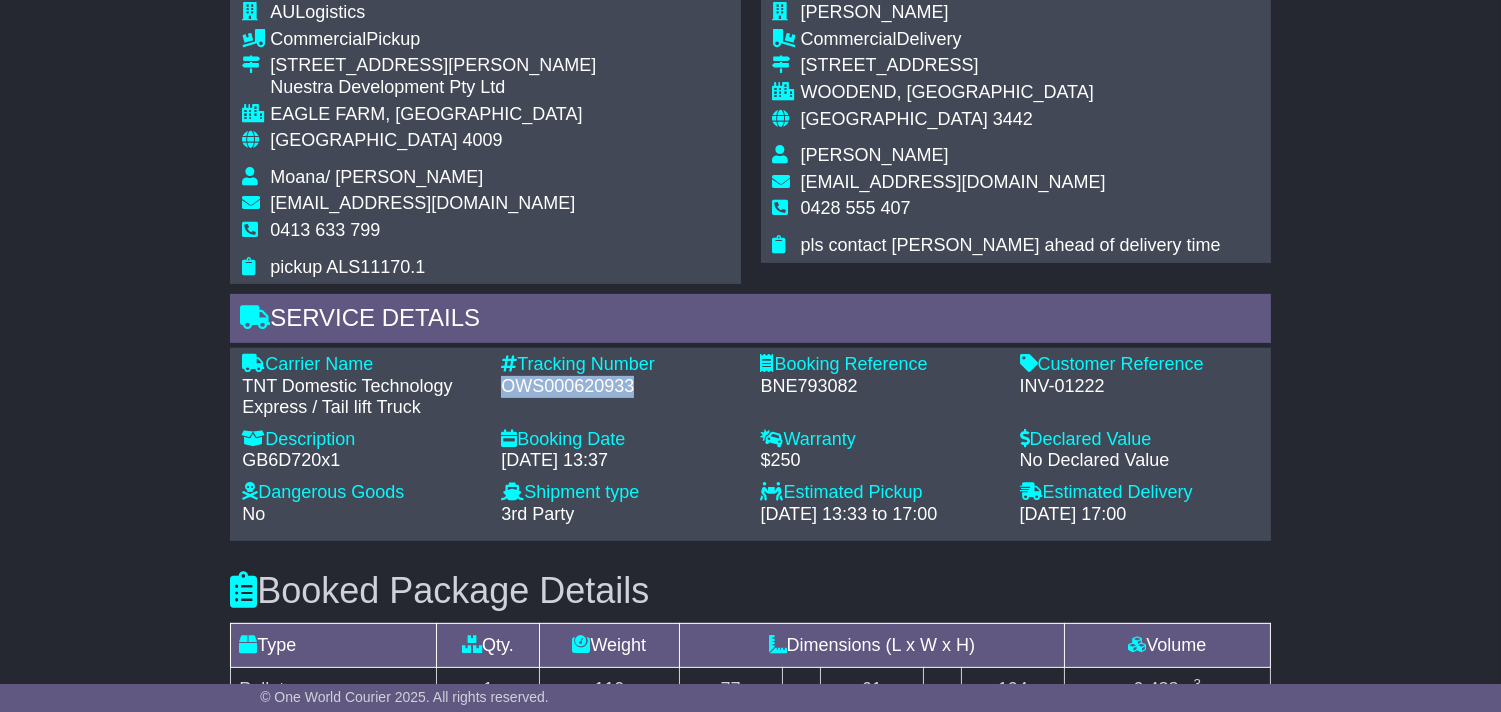 click on "OWS000620933" at bounding box center [620, 387] 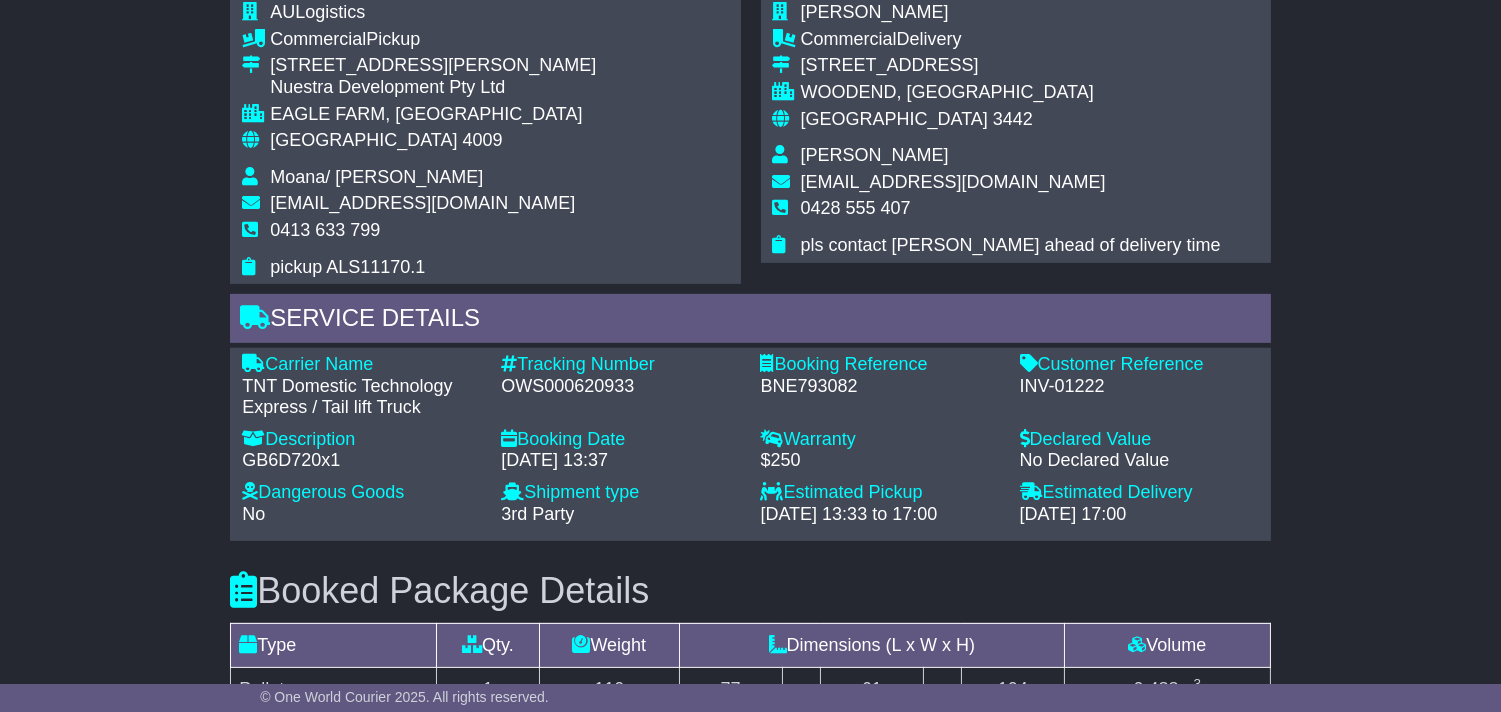 click on "Luke Wells-Smith
Commercial  Delivery
158 Avenue of Honour
WOODEND, VIC
Australia
3442
Luke Wells- Smith
luke@motion-equine.com.au
0428 555 407
pls contact Luke ahead of delivery time" at bounding box center [1016, 129] 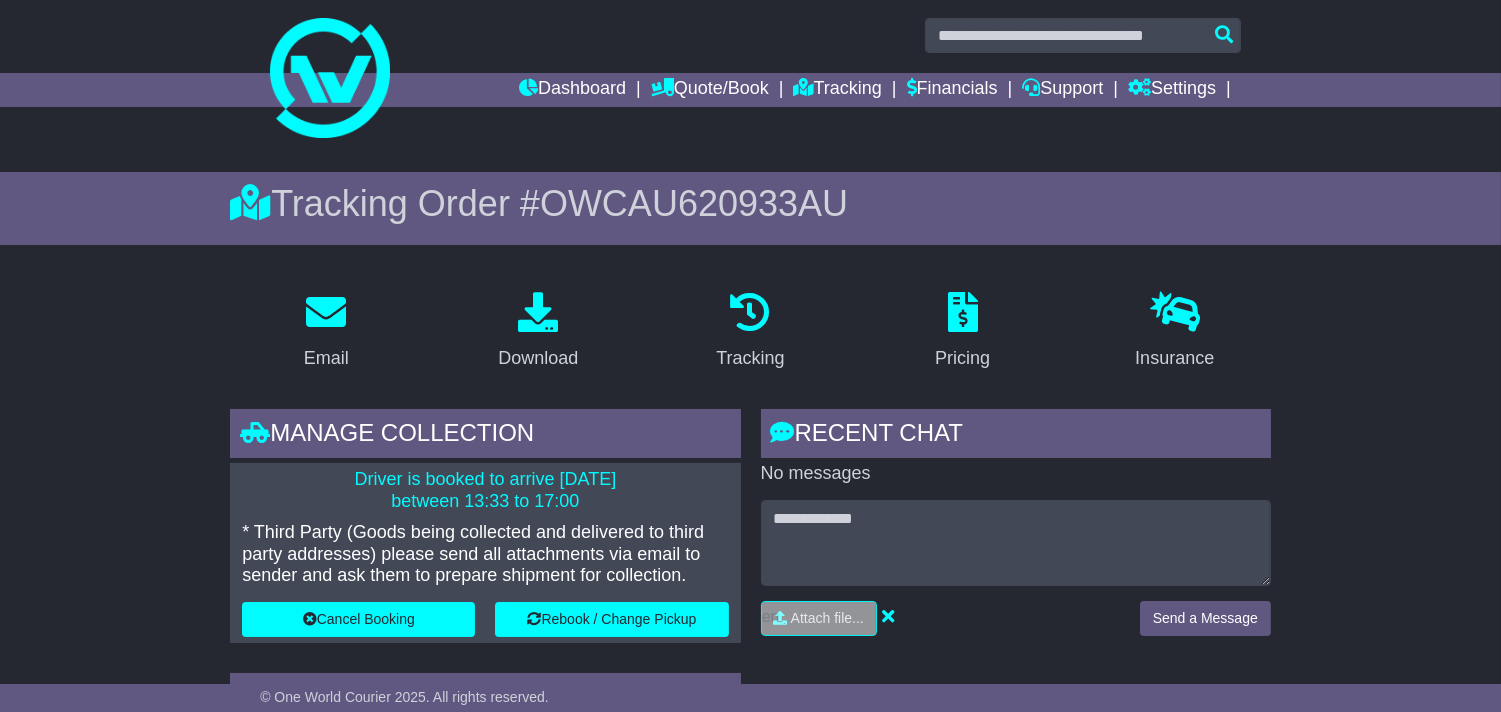 scroll, scrollTop: 0, scrollLeft: 0, axis: both 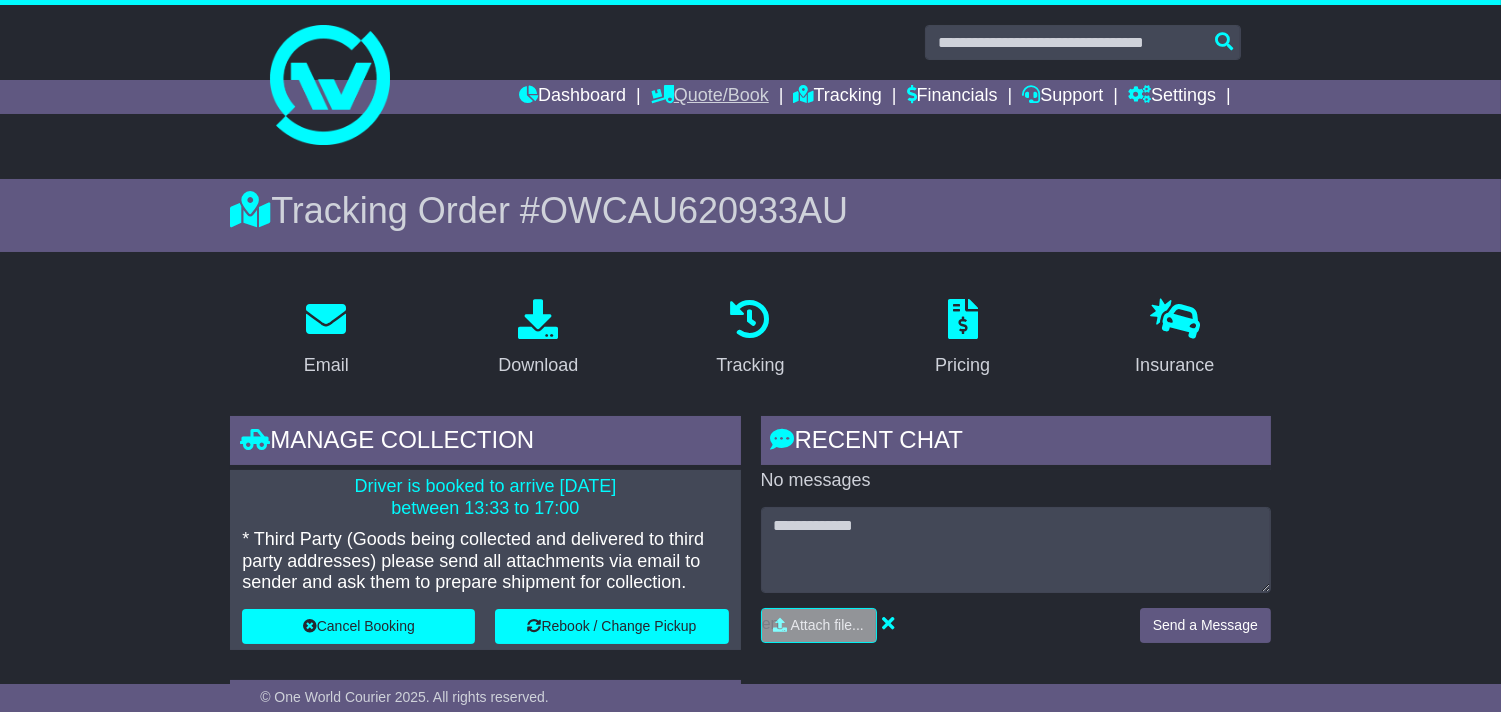 click on "Quote/Book" at bounding box center (710, 97) 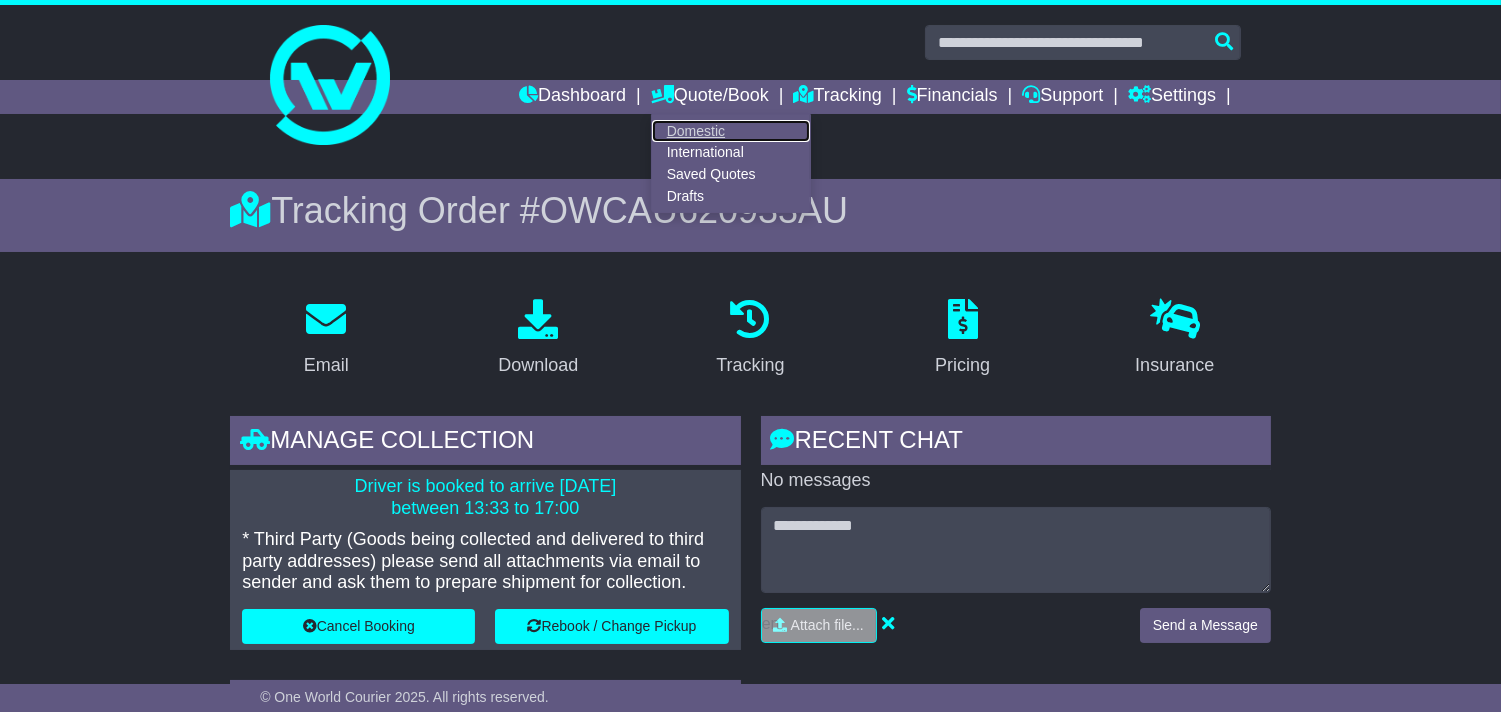 click on "Domestic" at bounding box center [731, 131] 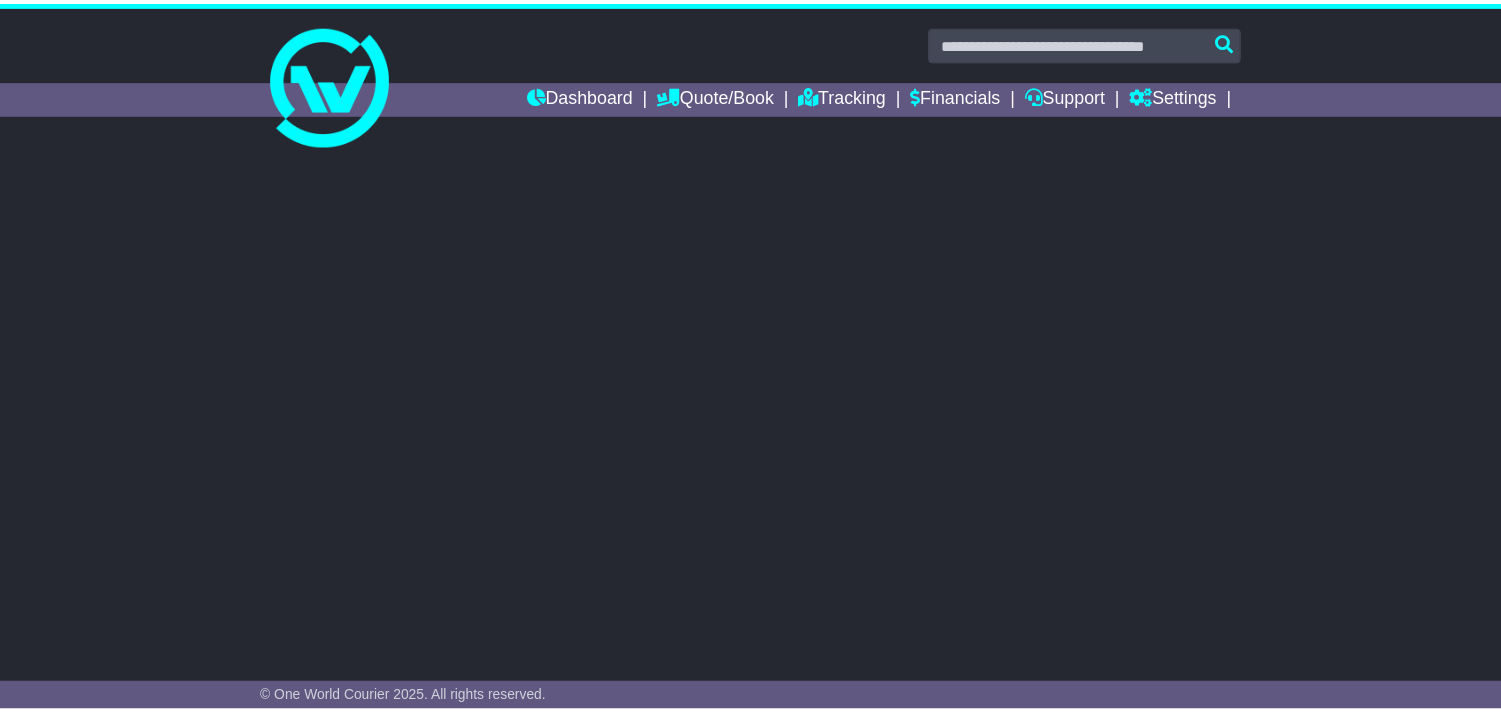 scroll, scrollTop: 0, scrollLeft: 0, axis: both 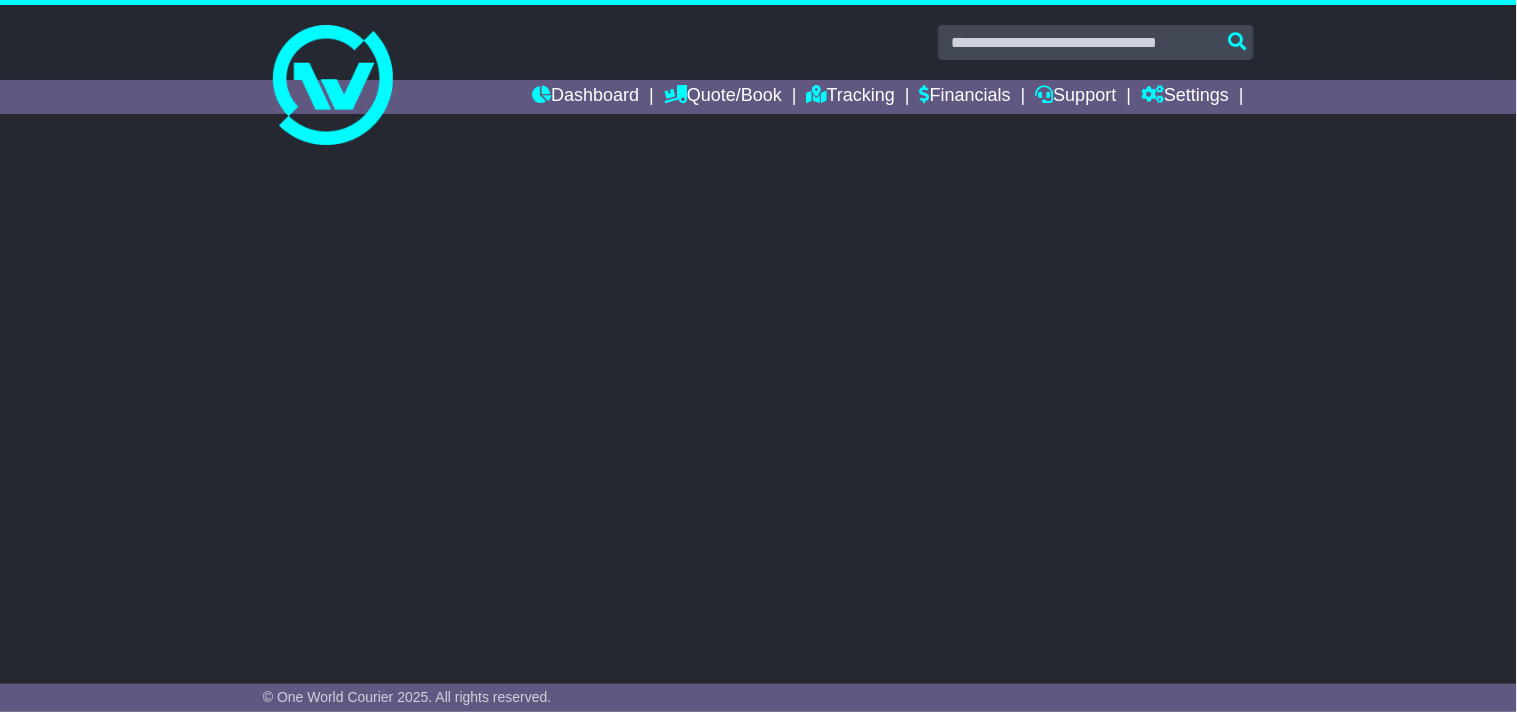 select 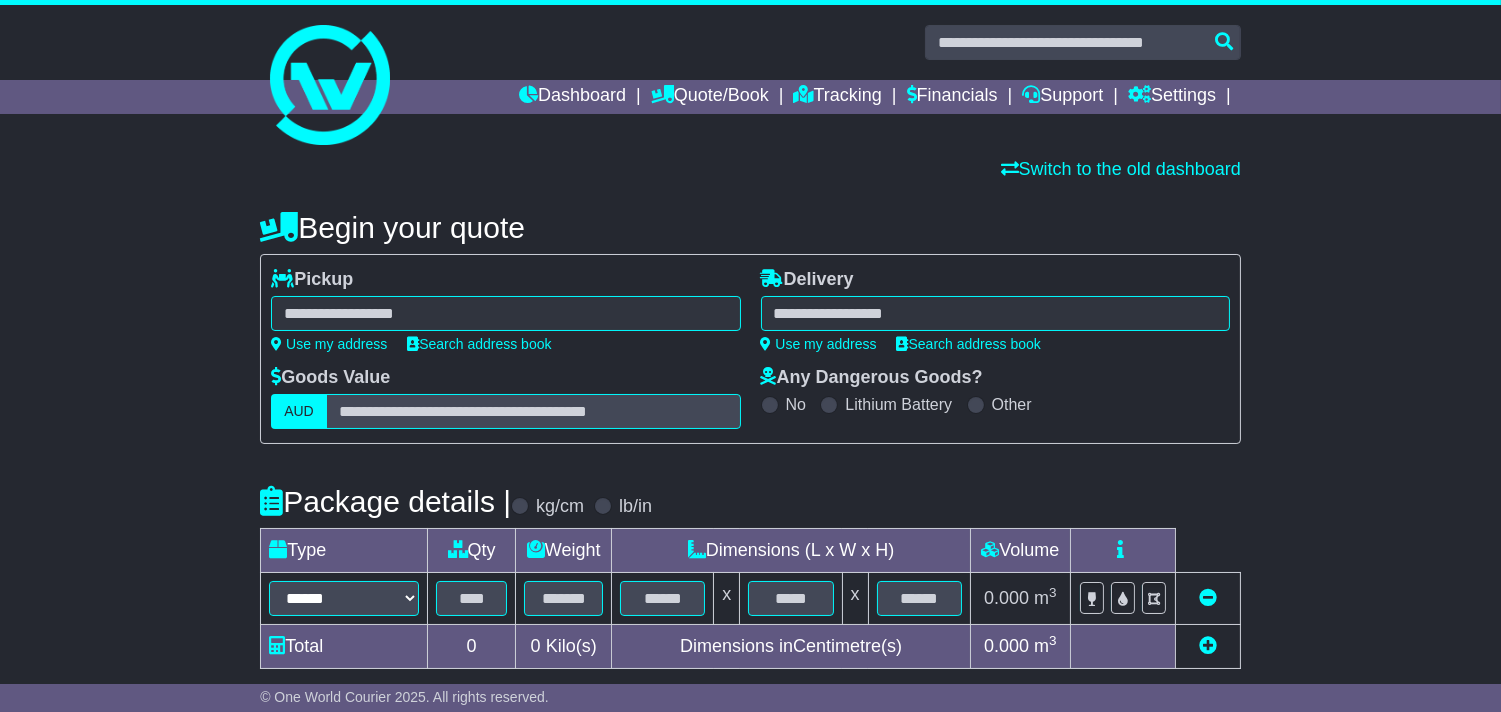 scroll, scrollTop: 0, scrollLeft: 0, axis: both 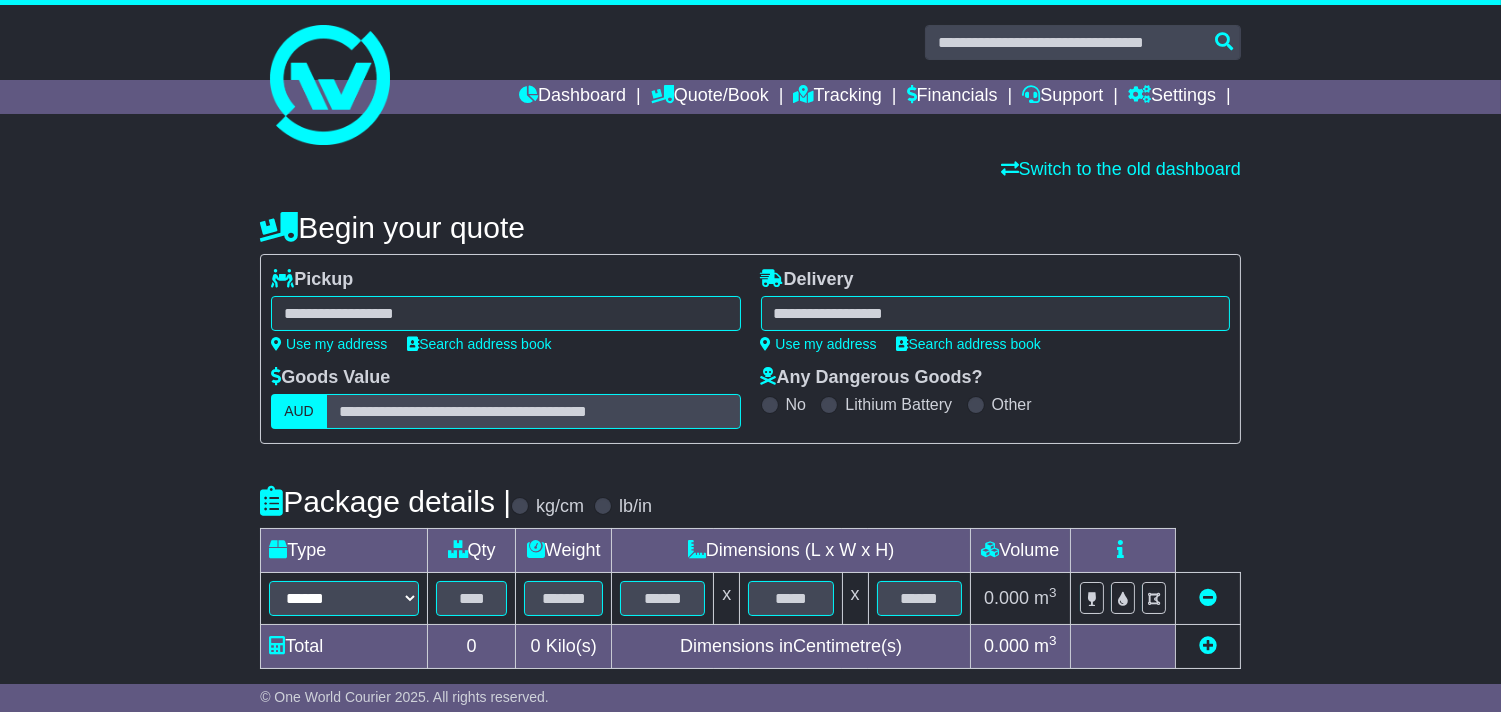 click at bounding box center [505, 313] 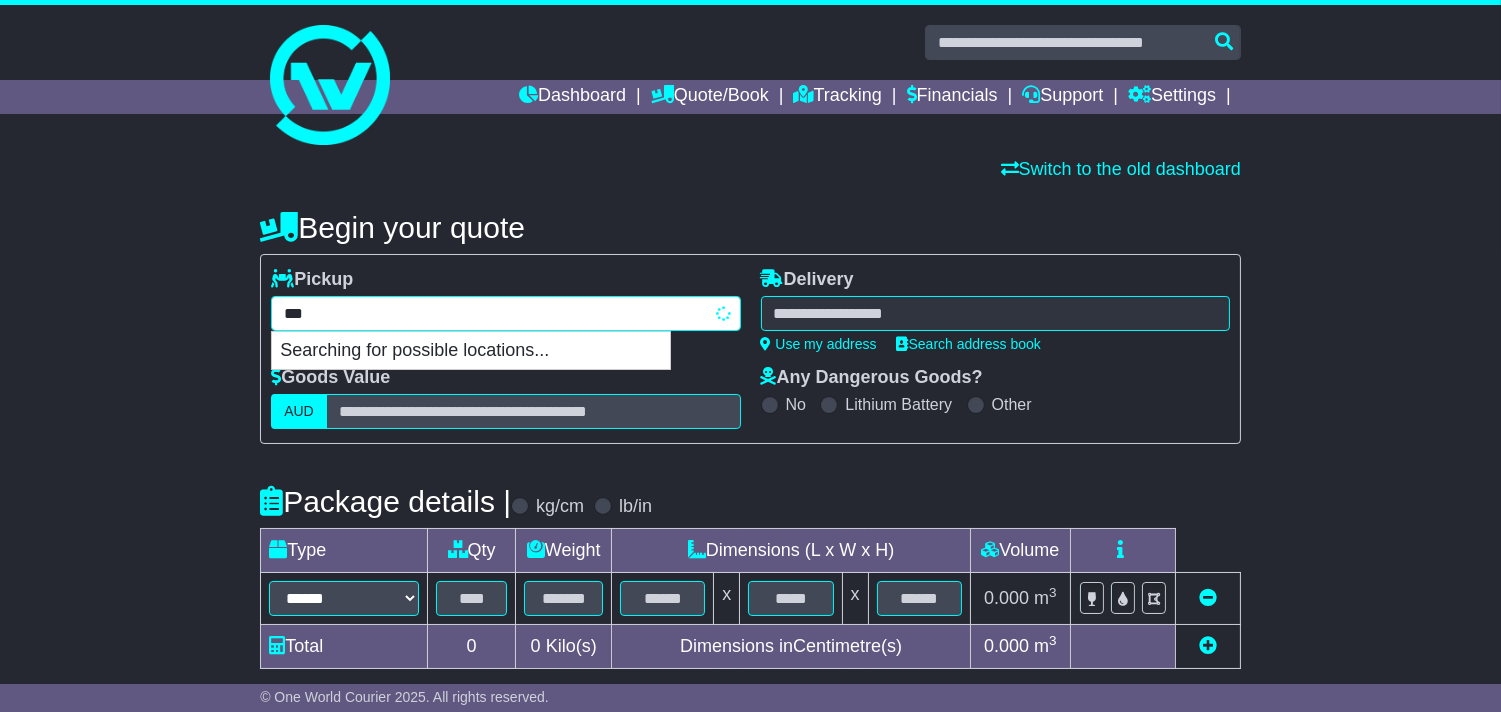 type on "****" 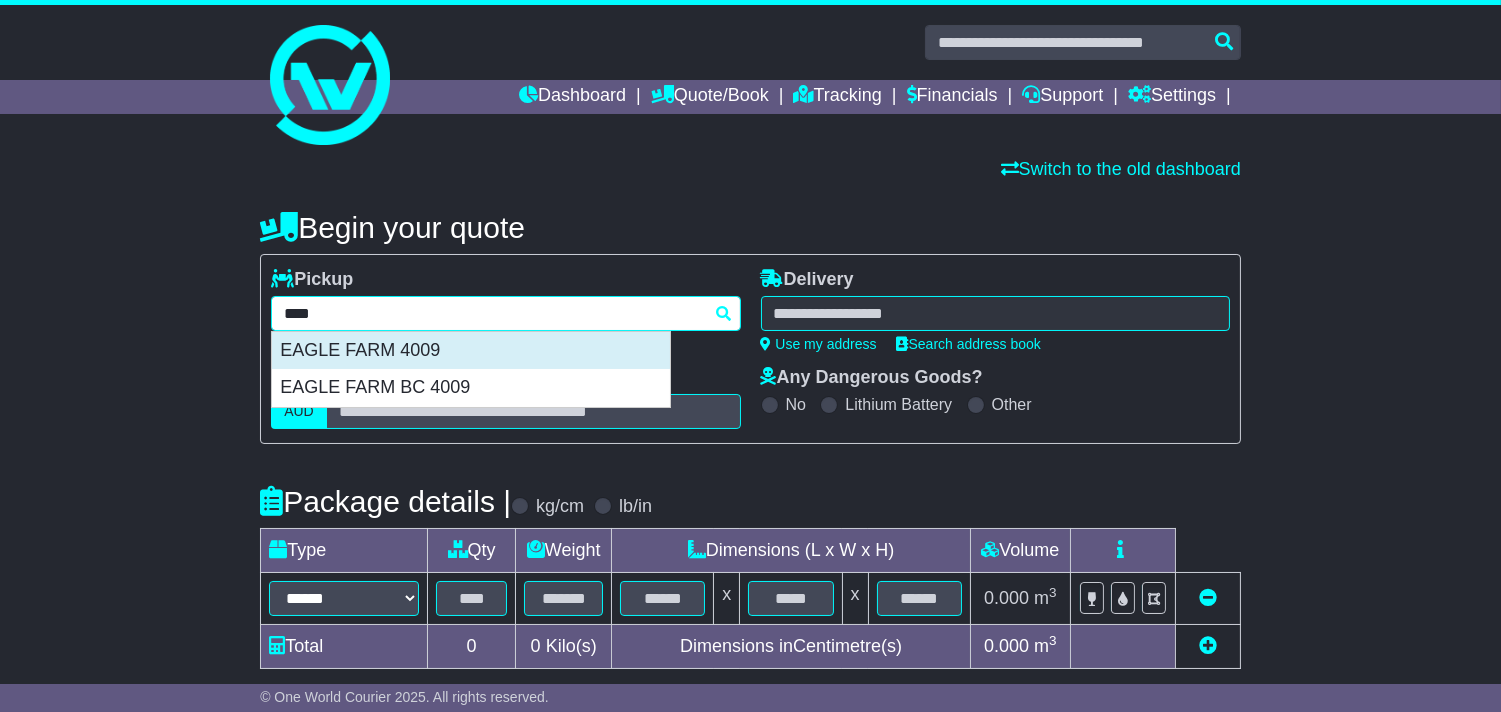 click on "EAGLE FARM 4009" at bounding box center (471, 351) 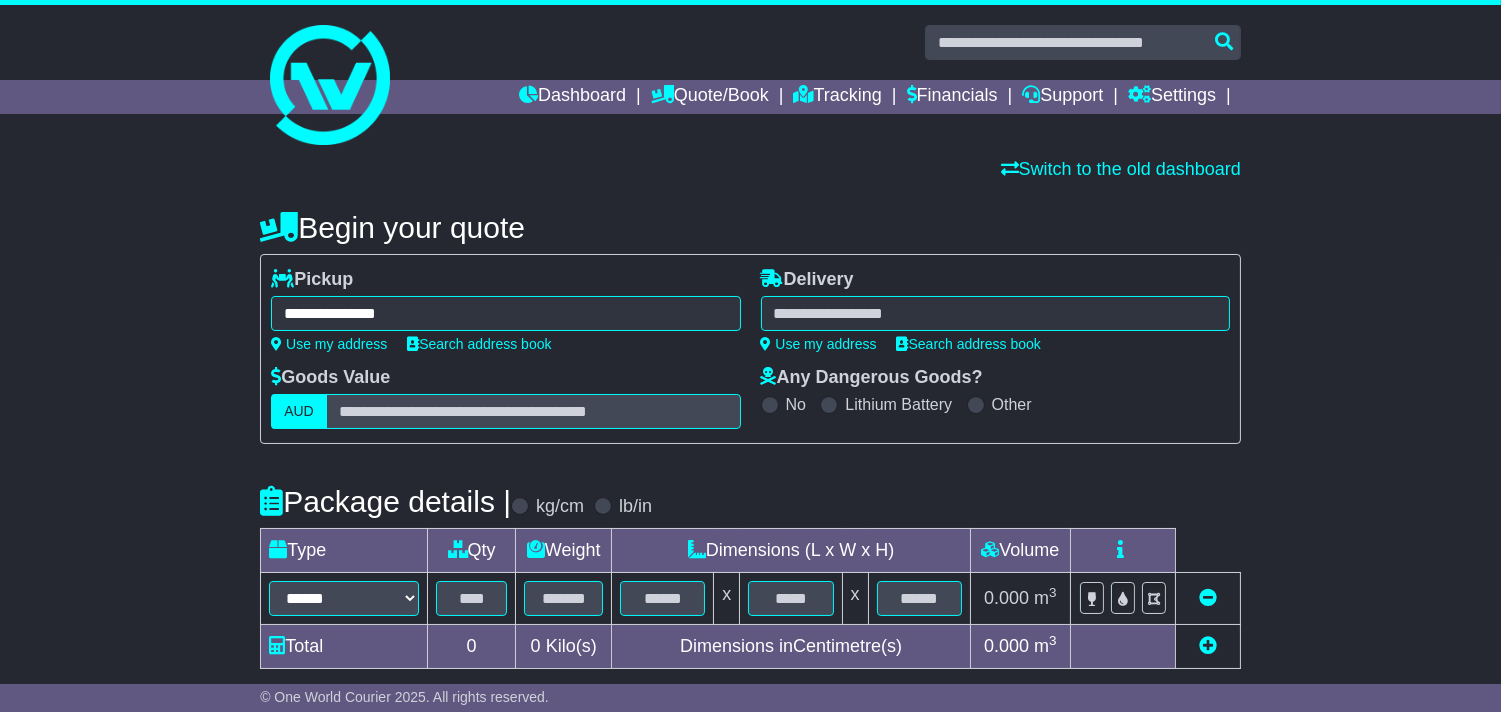 type on "**********" 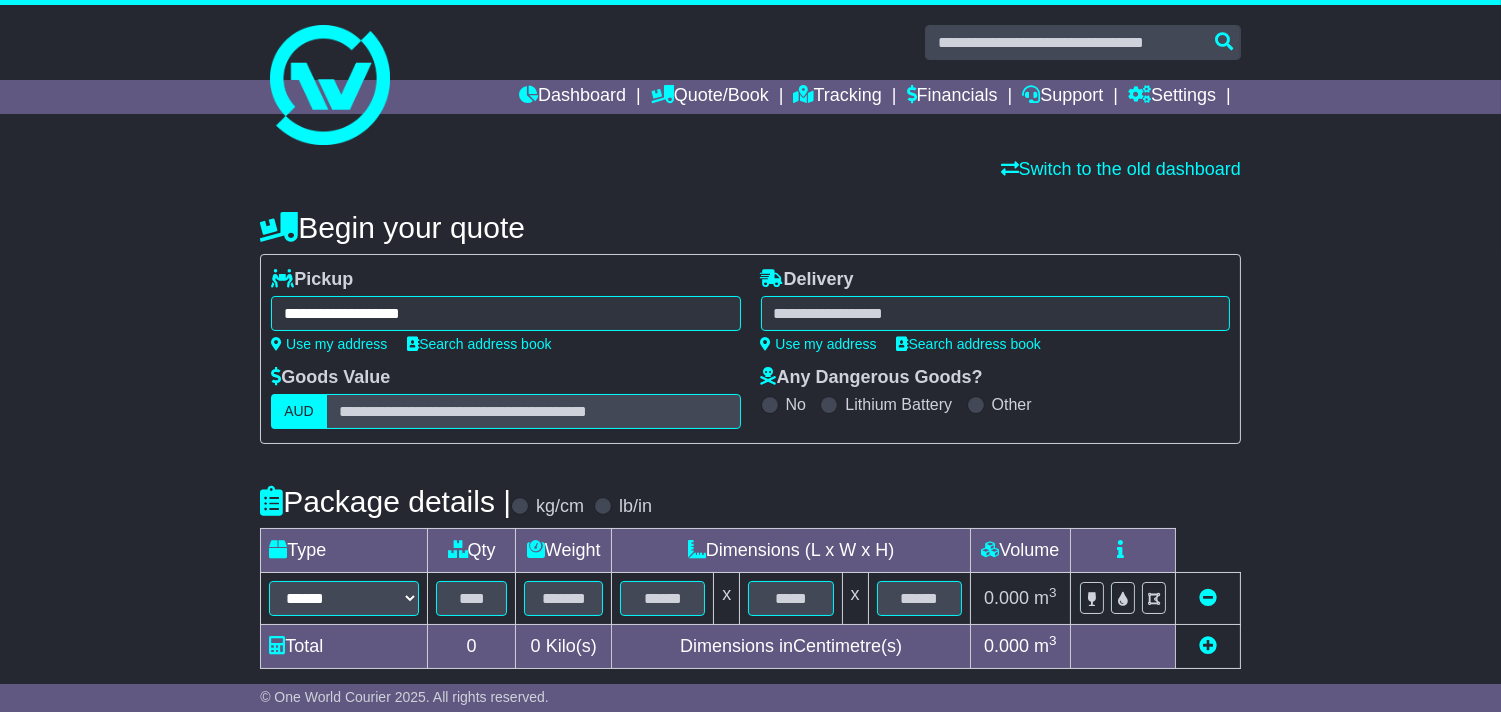 click at bounding box center (995, 313) 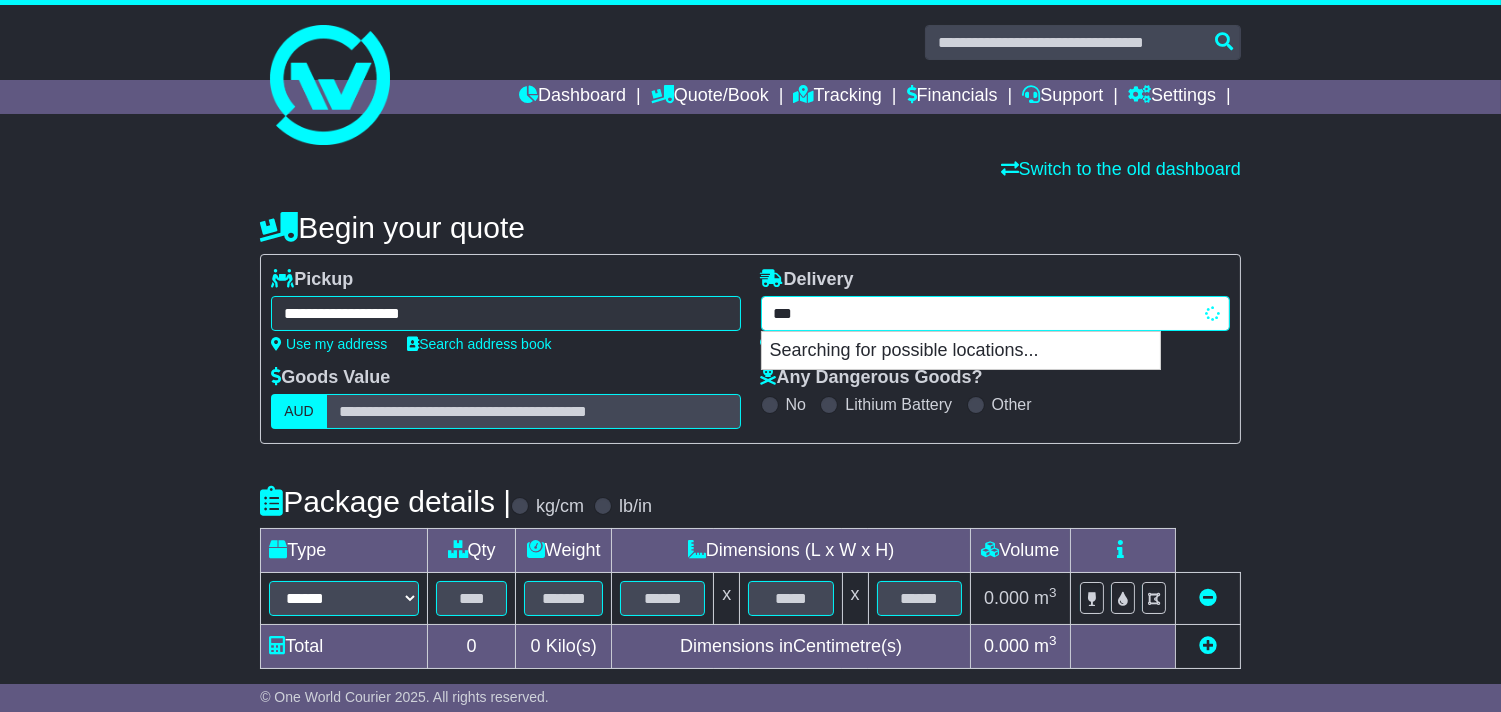 type on "****" 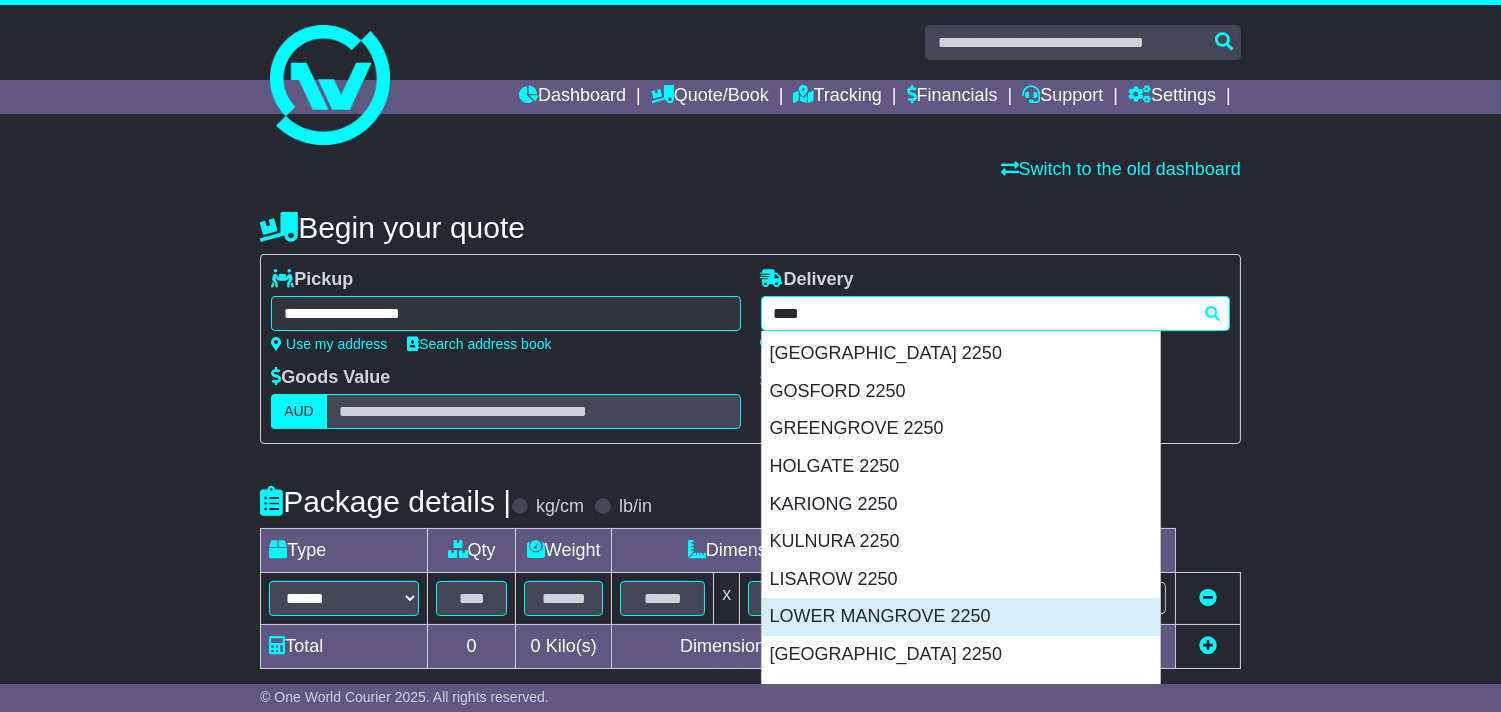 scroll, scrollTop: 333, scrollLeft: 0, axis: vertical 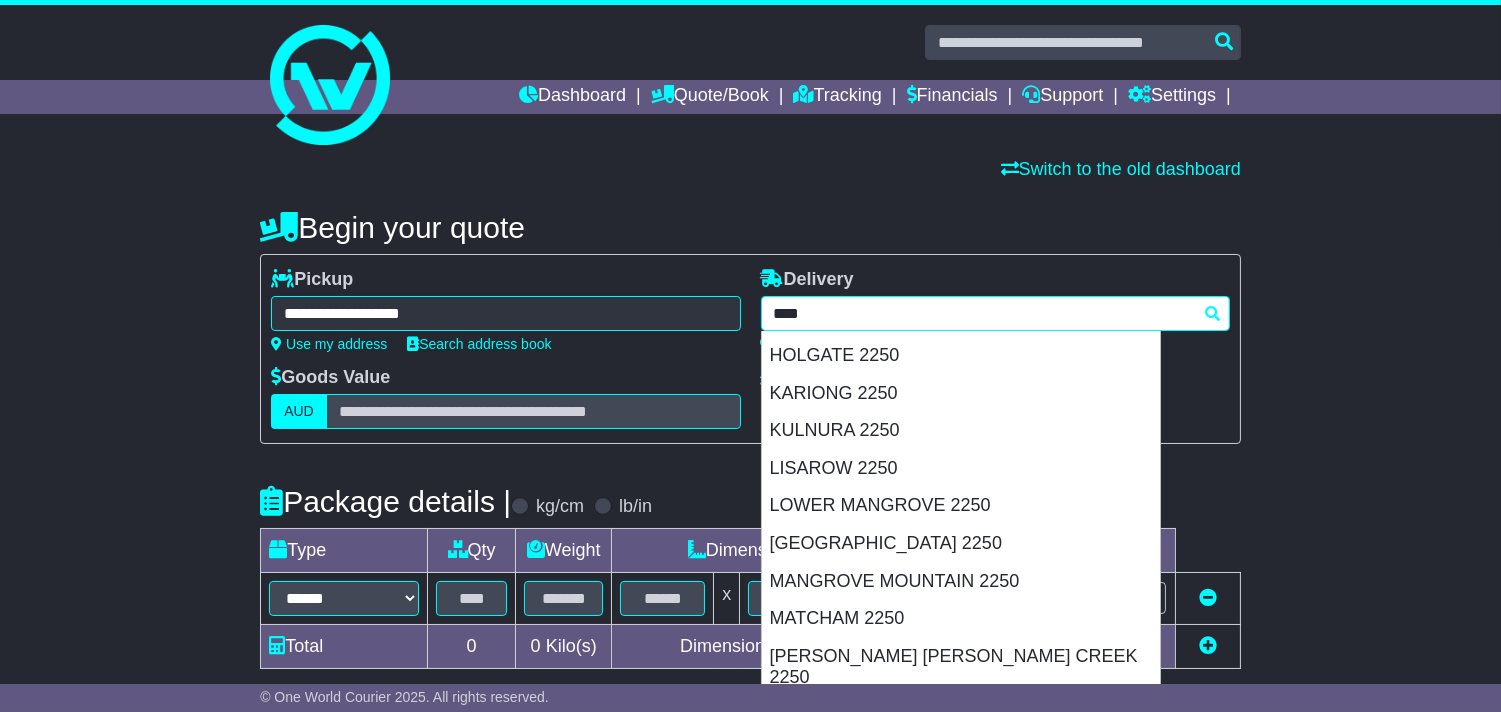 drag, startPoint x: 904, startPoint y: 463, endPoint x: 870, endPoint y: 478, distance: 37.161808 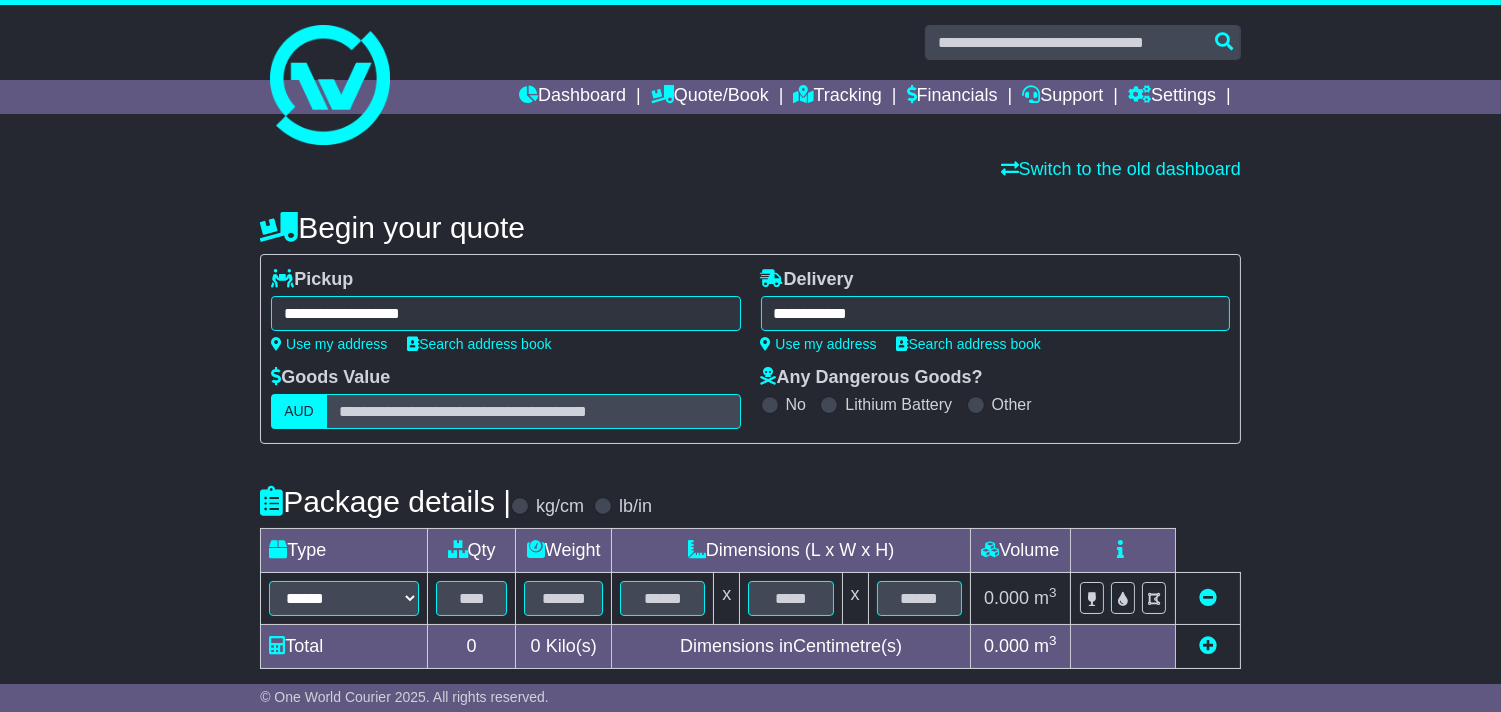 type on "**********" 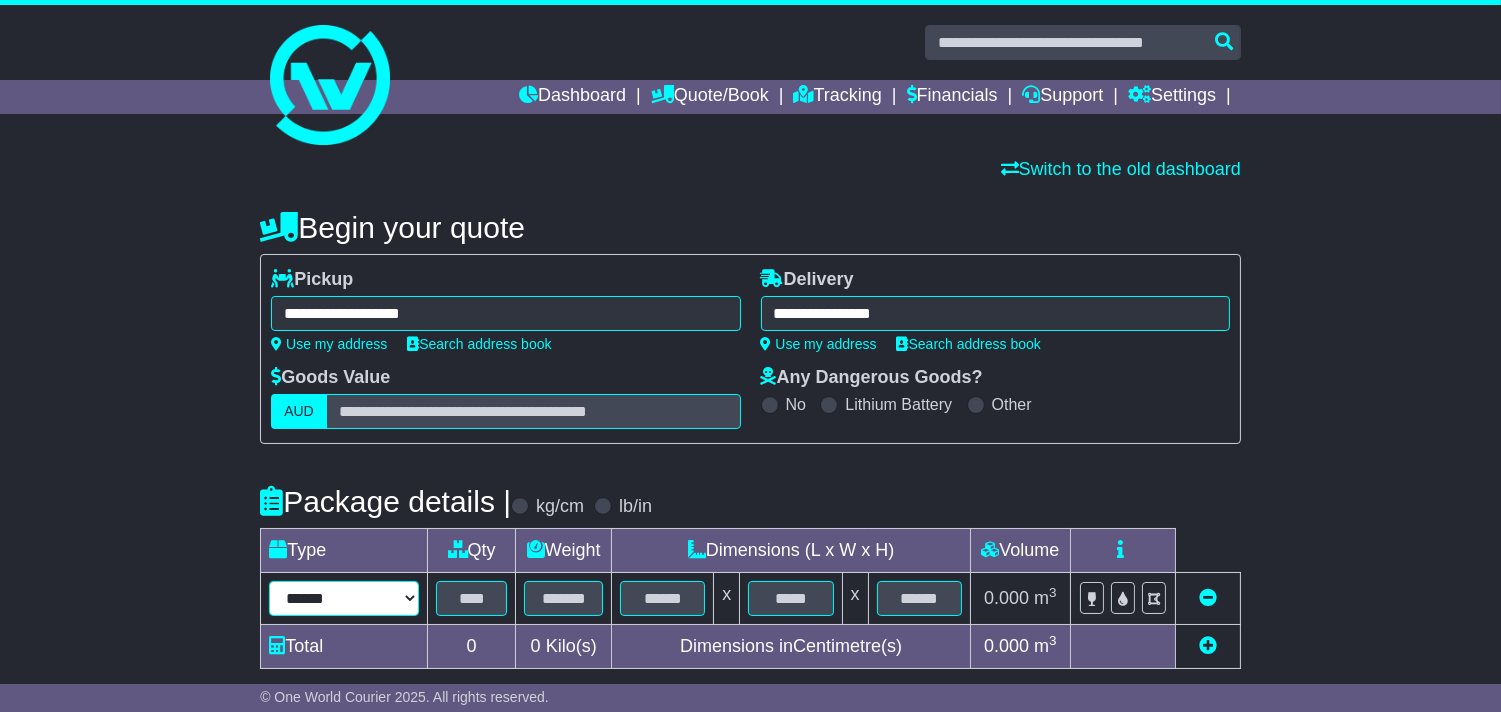click on "****** ****** *** ******** ***** **** **** ****** *** *******" at bounding box center [344, 598] 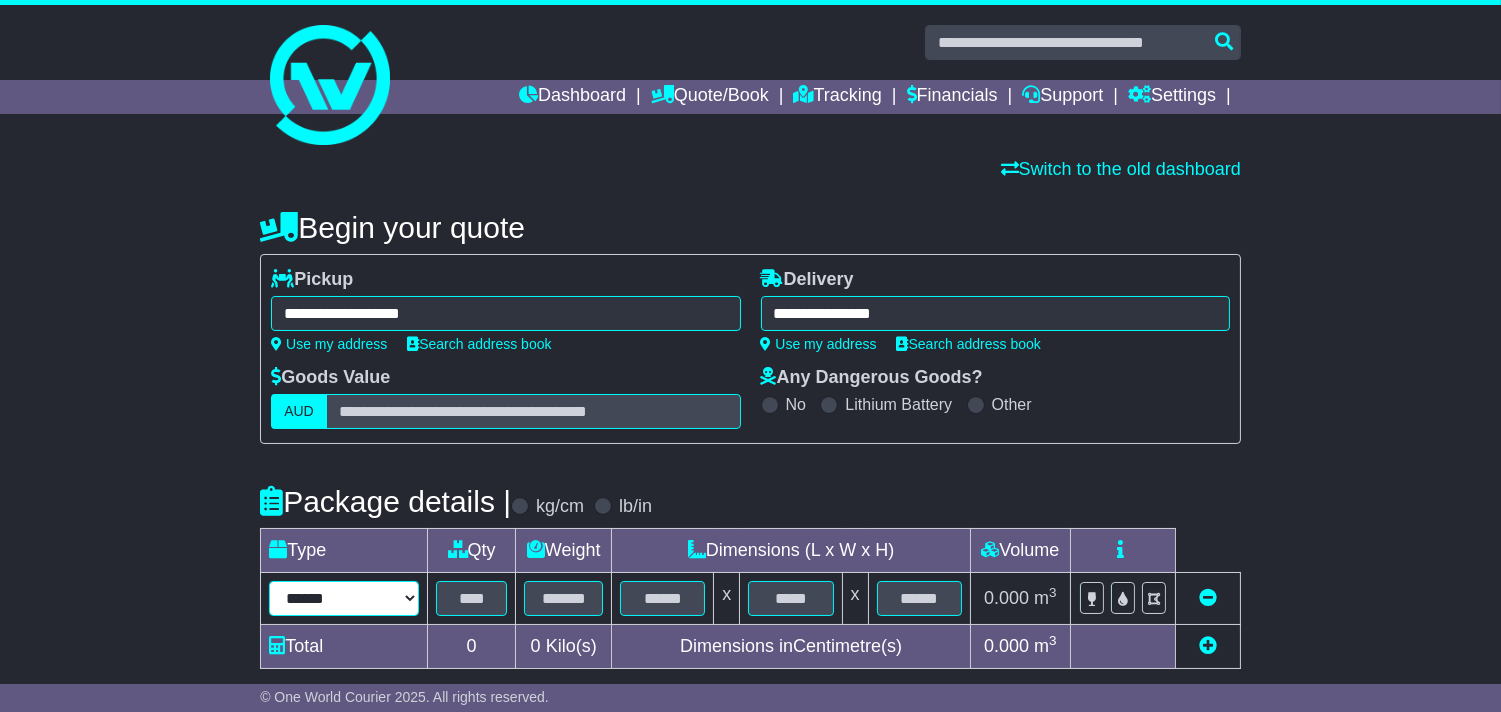 select on "*****" 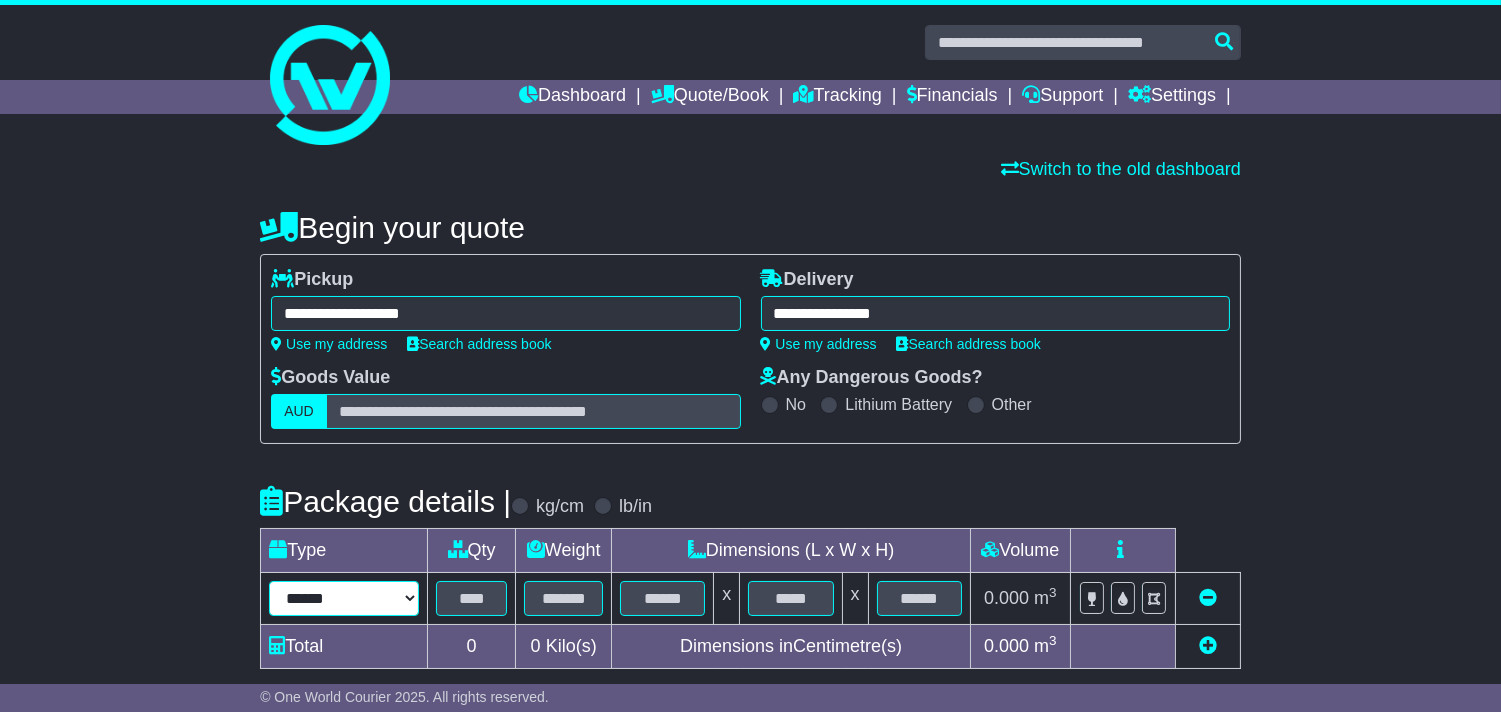 click on "****** ****** *** ******** ***** **** **** ****** *** *******" at bounding box center (344, 598) 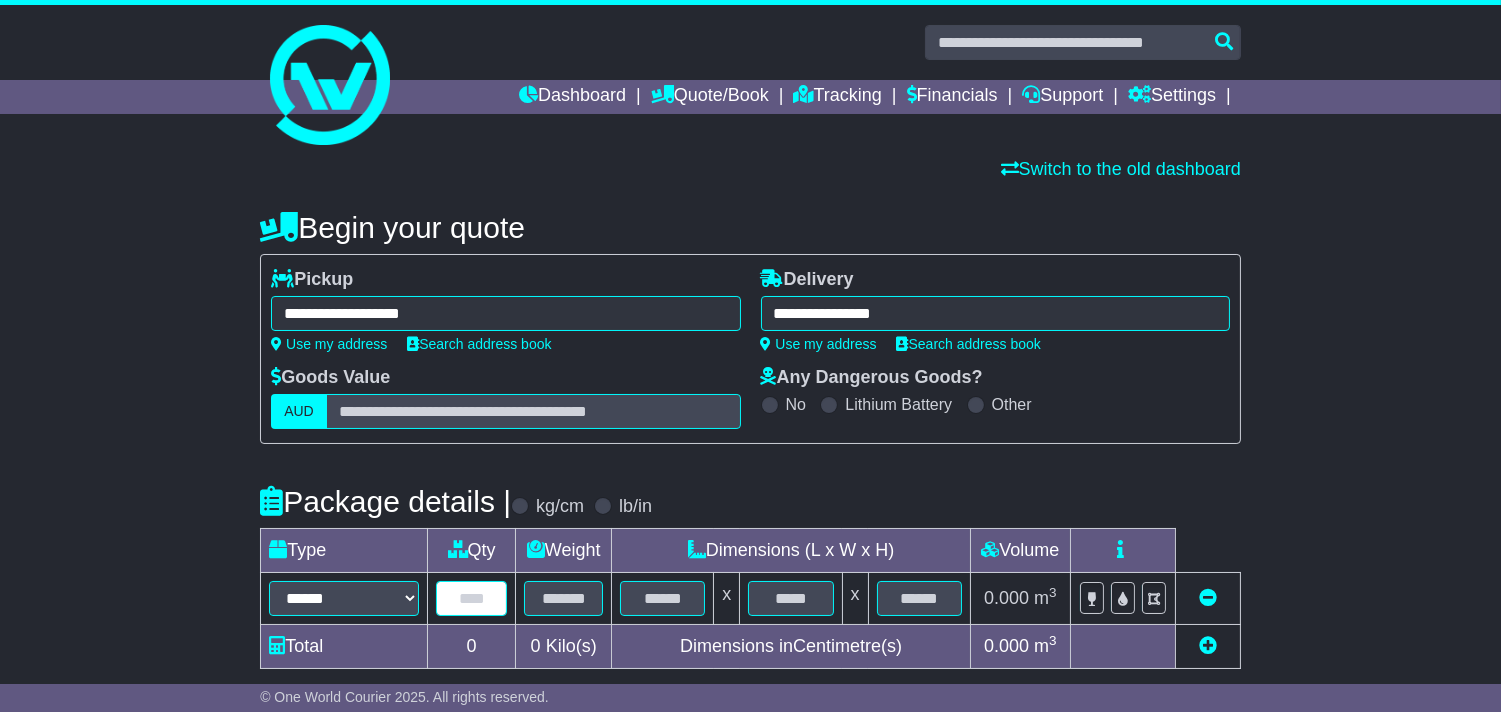 click at bounding box center [471, 598] 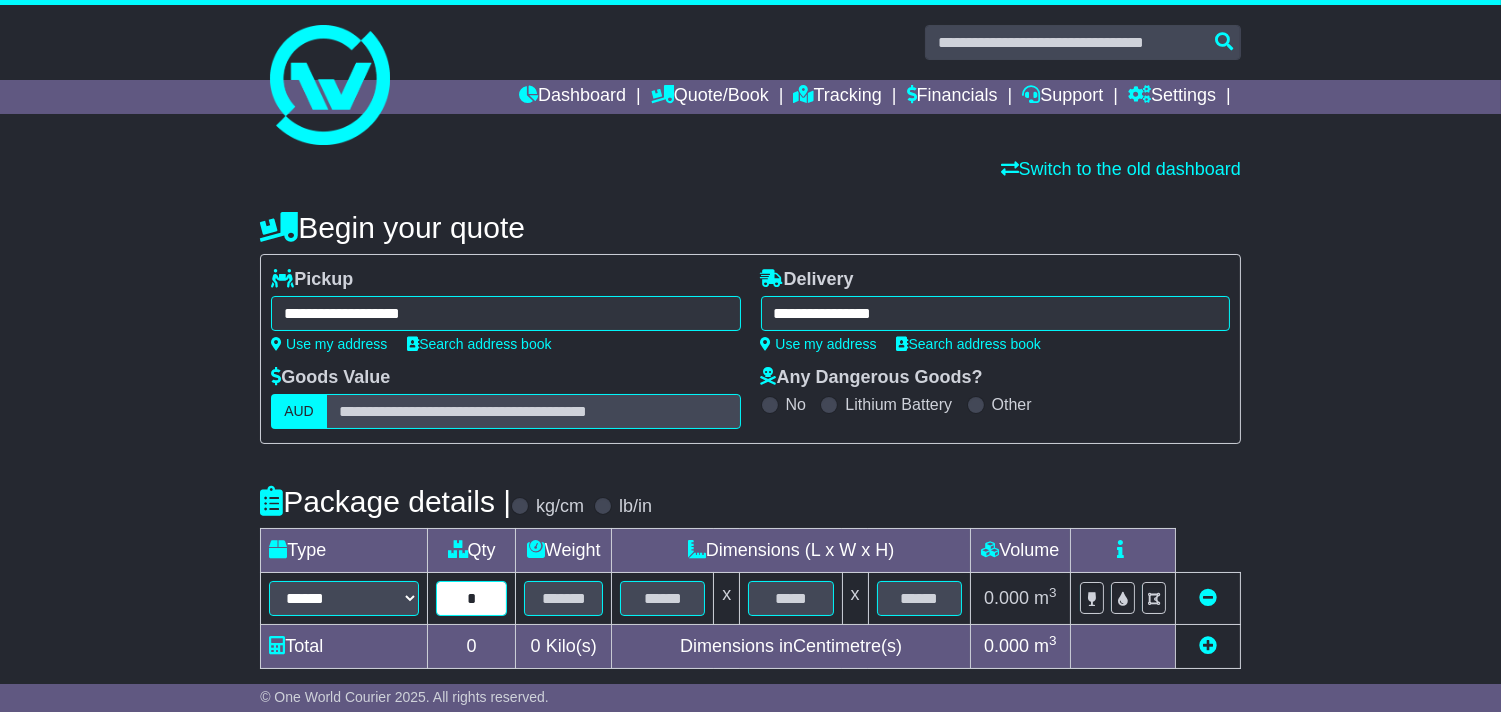 type on "*" 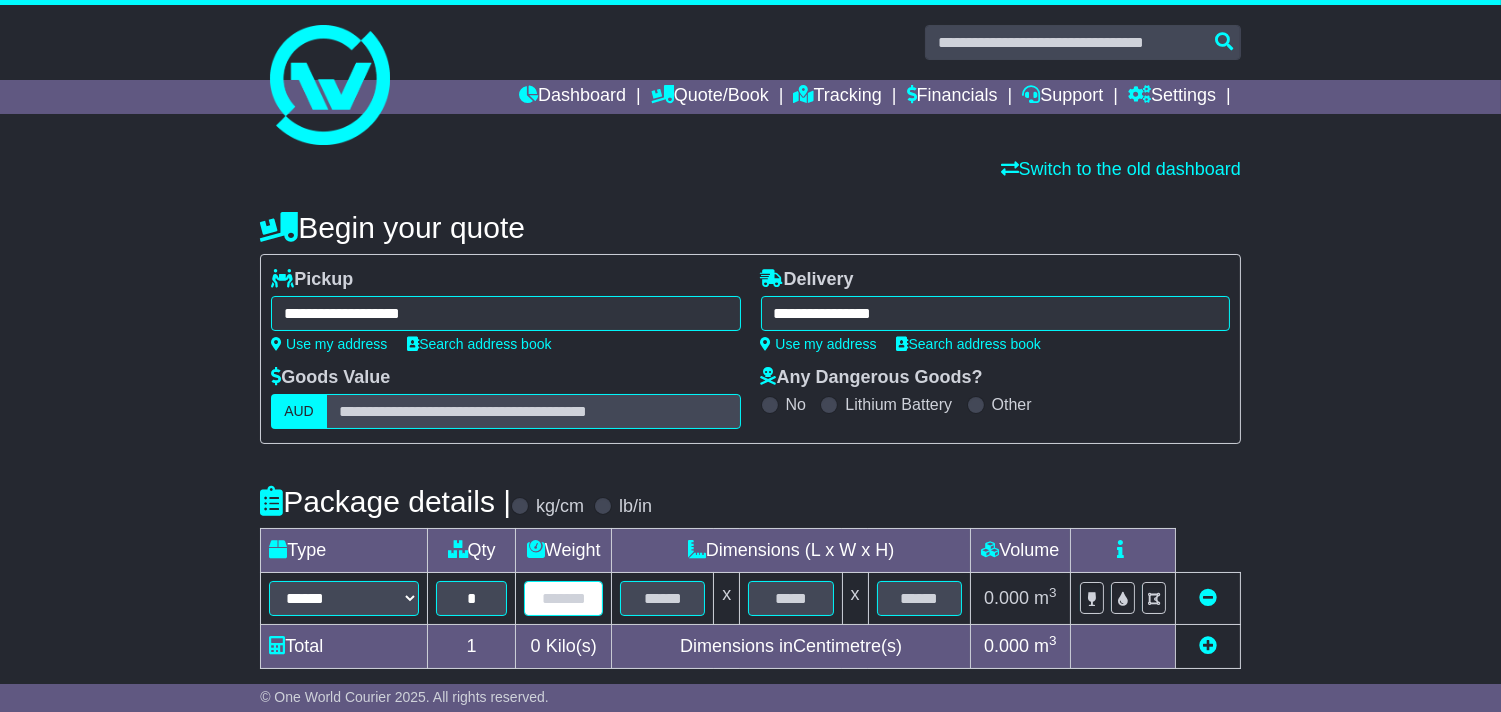 click at bounding box center (563, 598) 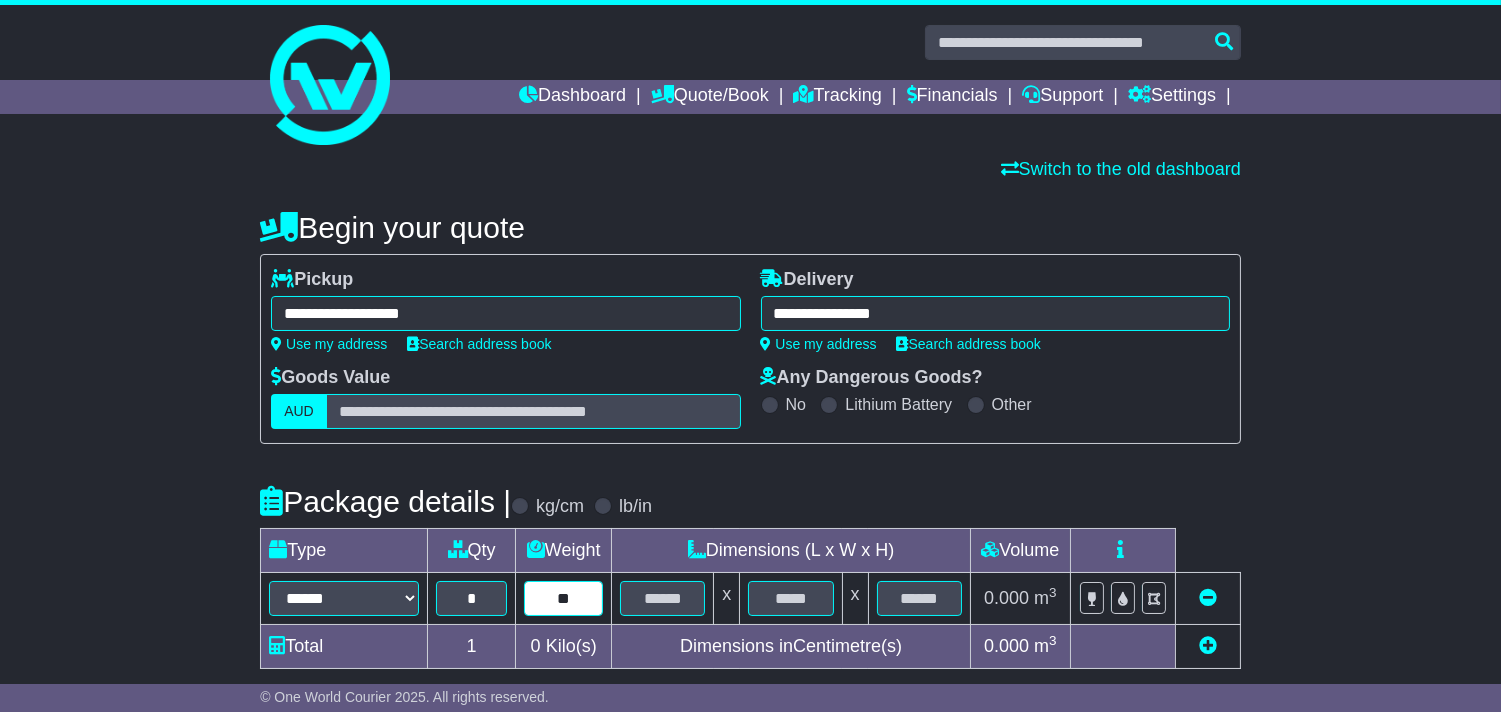 type on "**" 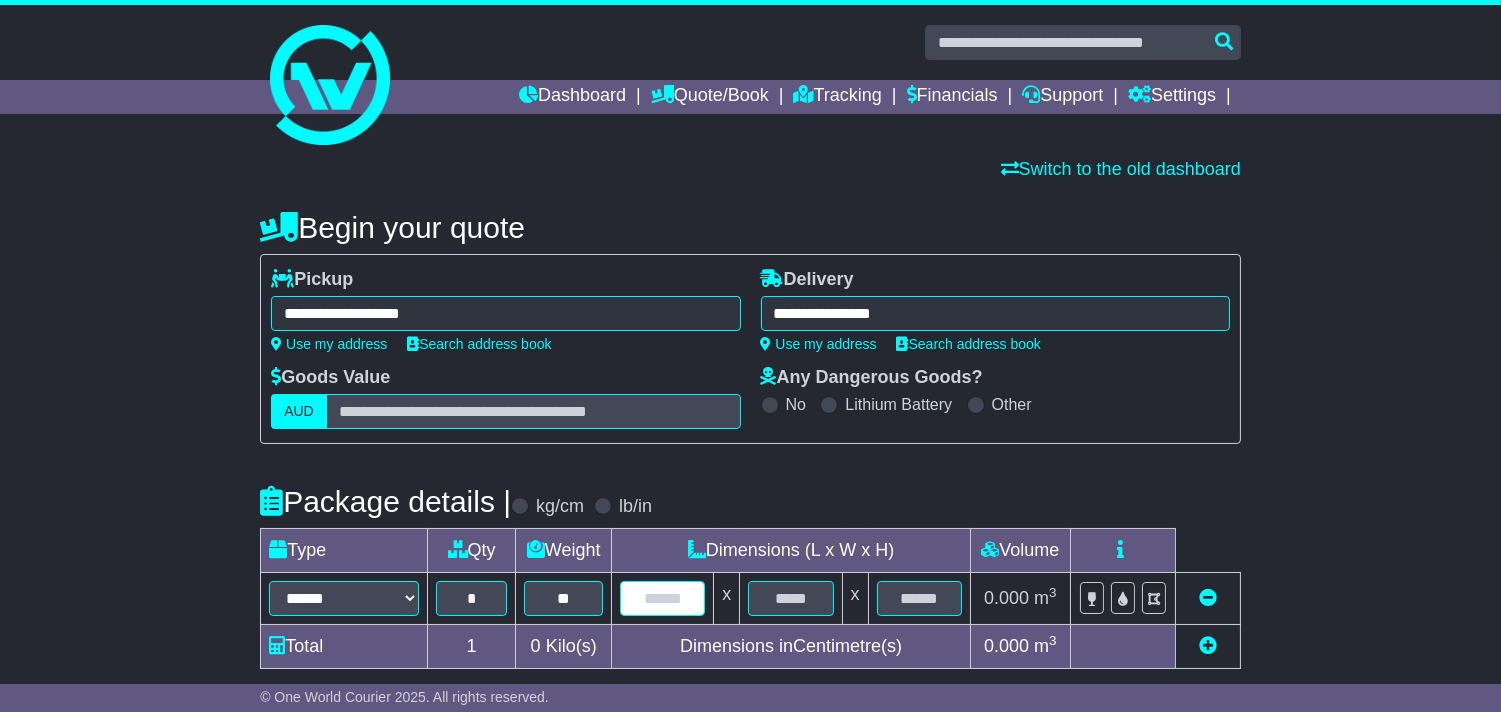 click at bounding box center [662, 598] 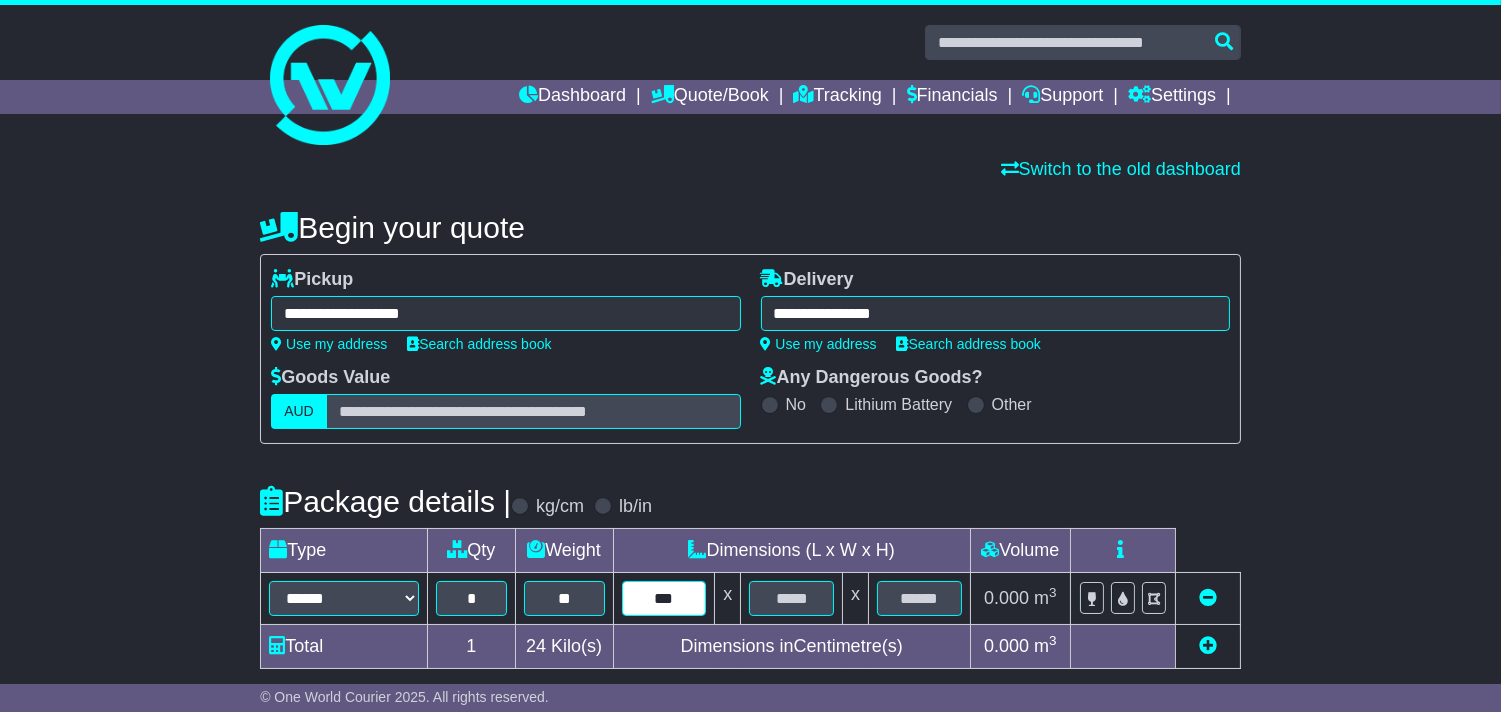 type on "***" 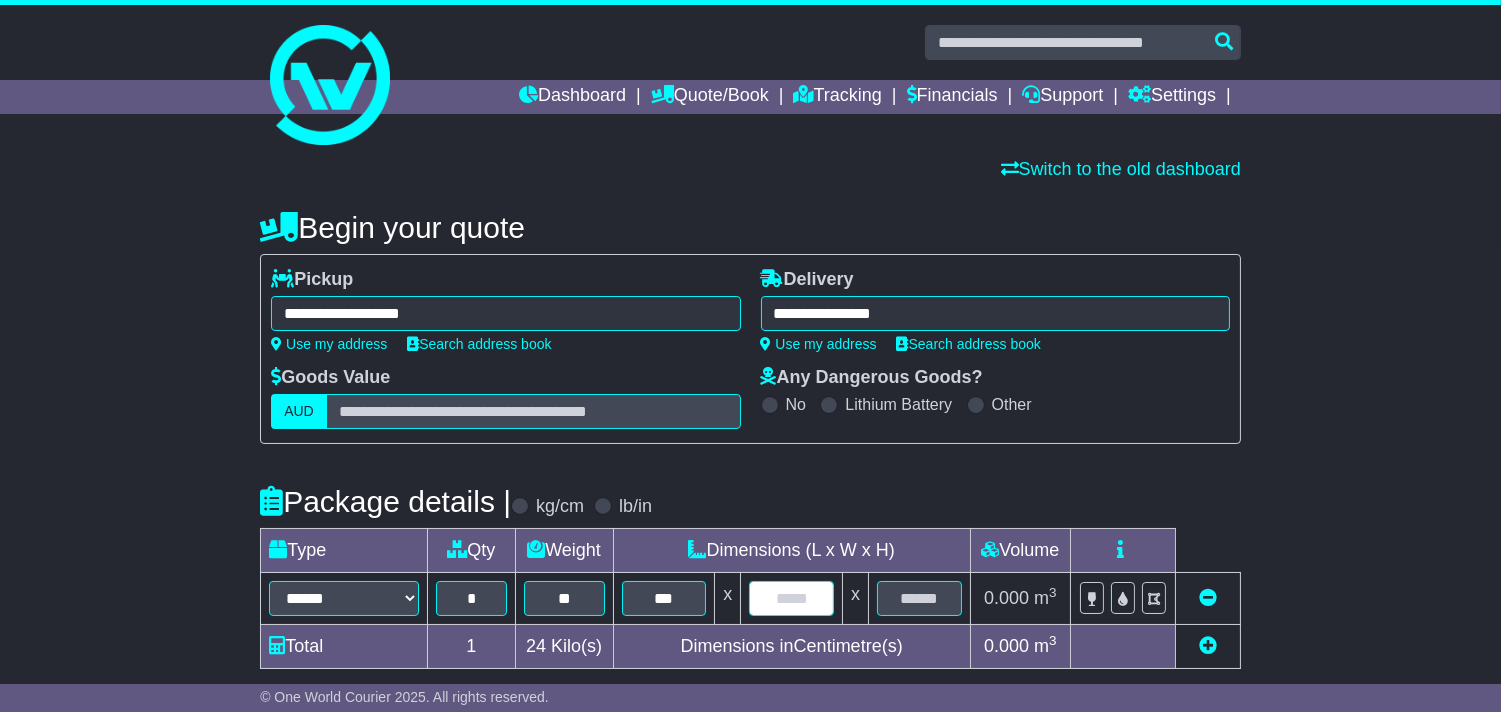 click at bounding box center [791, 598] 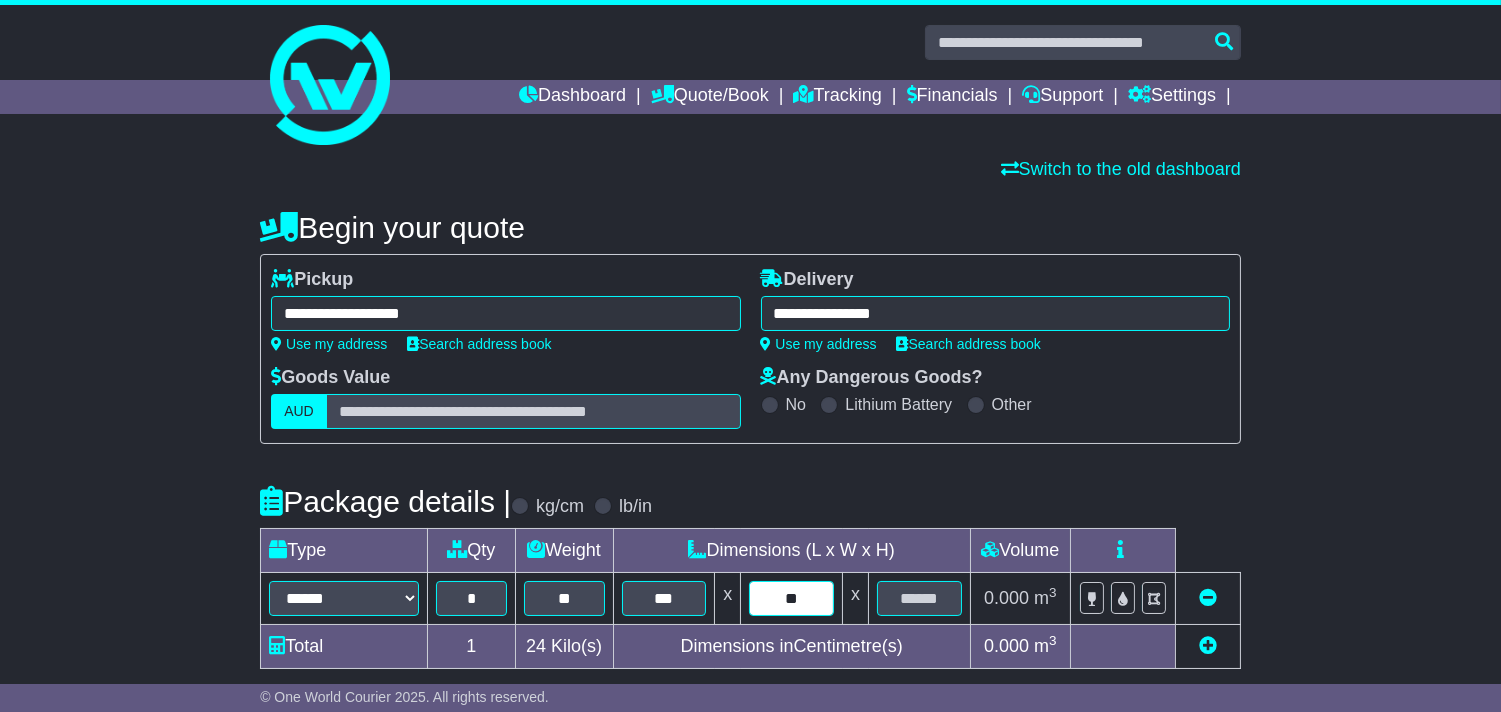 type on "**" 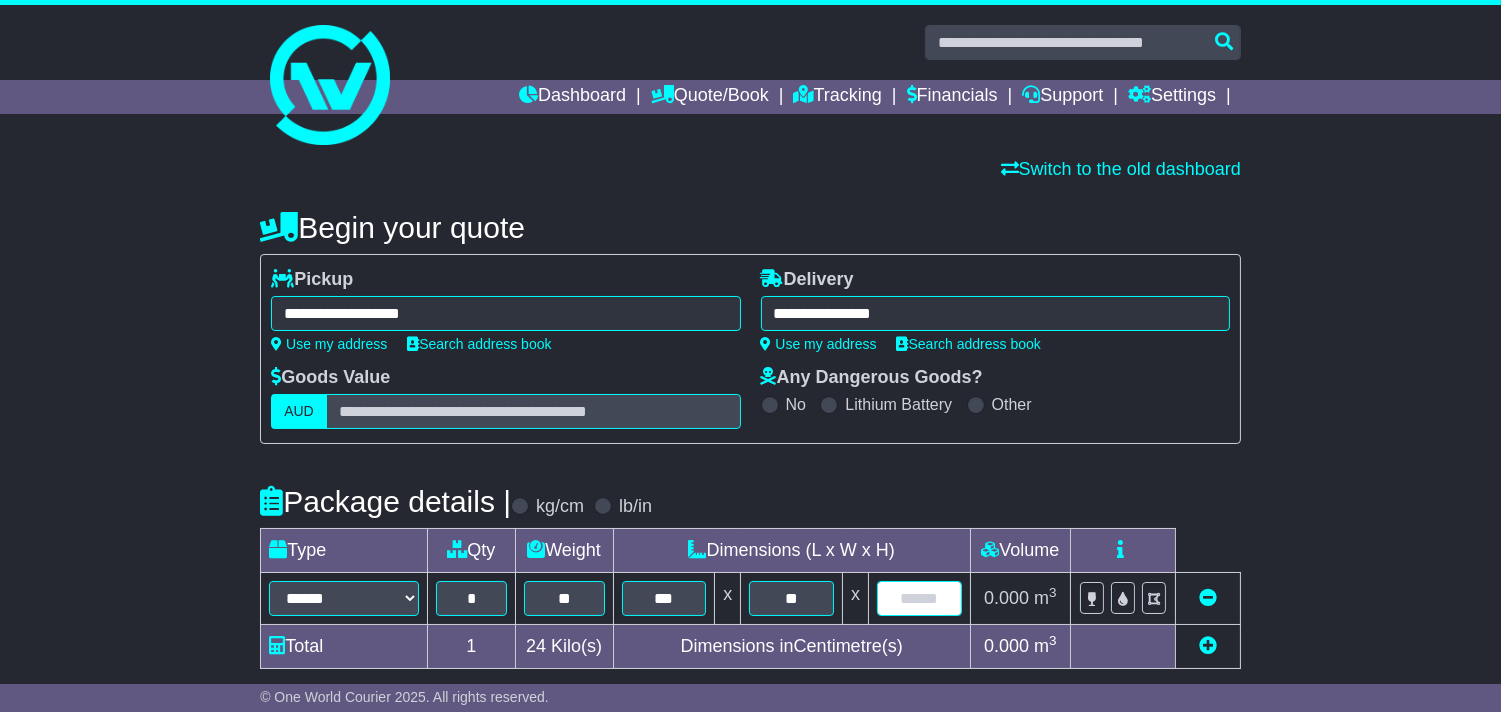 click at bounding box center (919, 598) 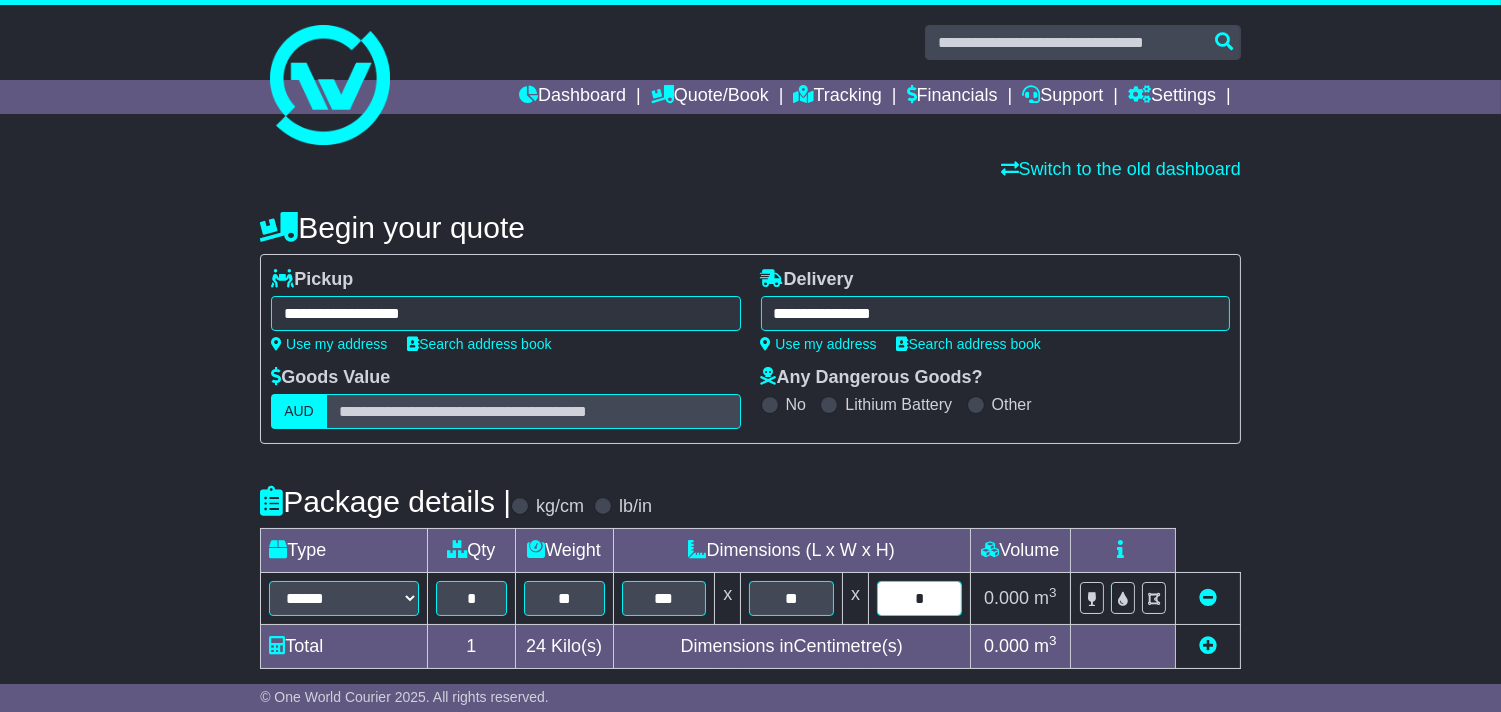 type on "*" 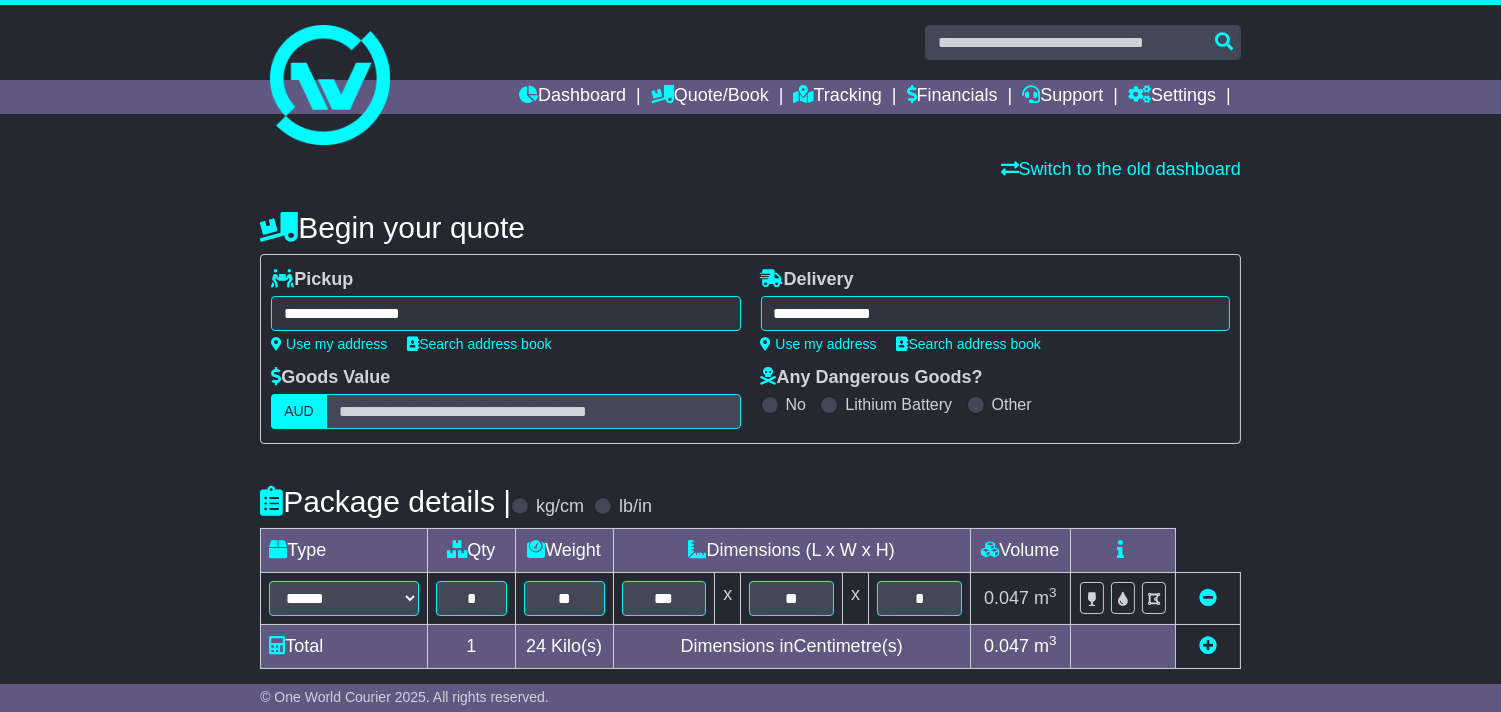 click on "**********" at bounding box center (750, 604) 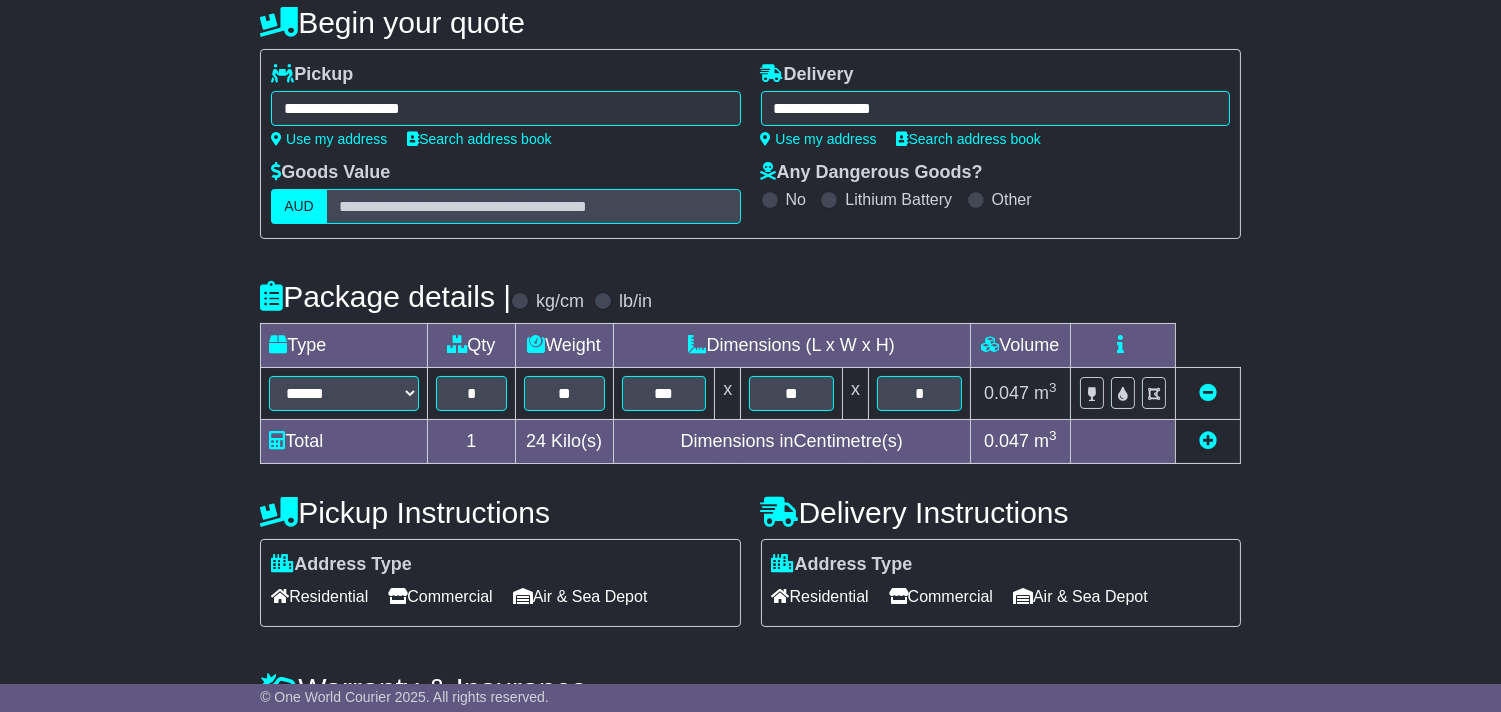 scroll, scrollTop: 333, scrollLeft: 0, axis: vertical 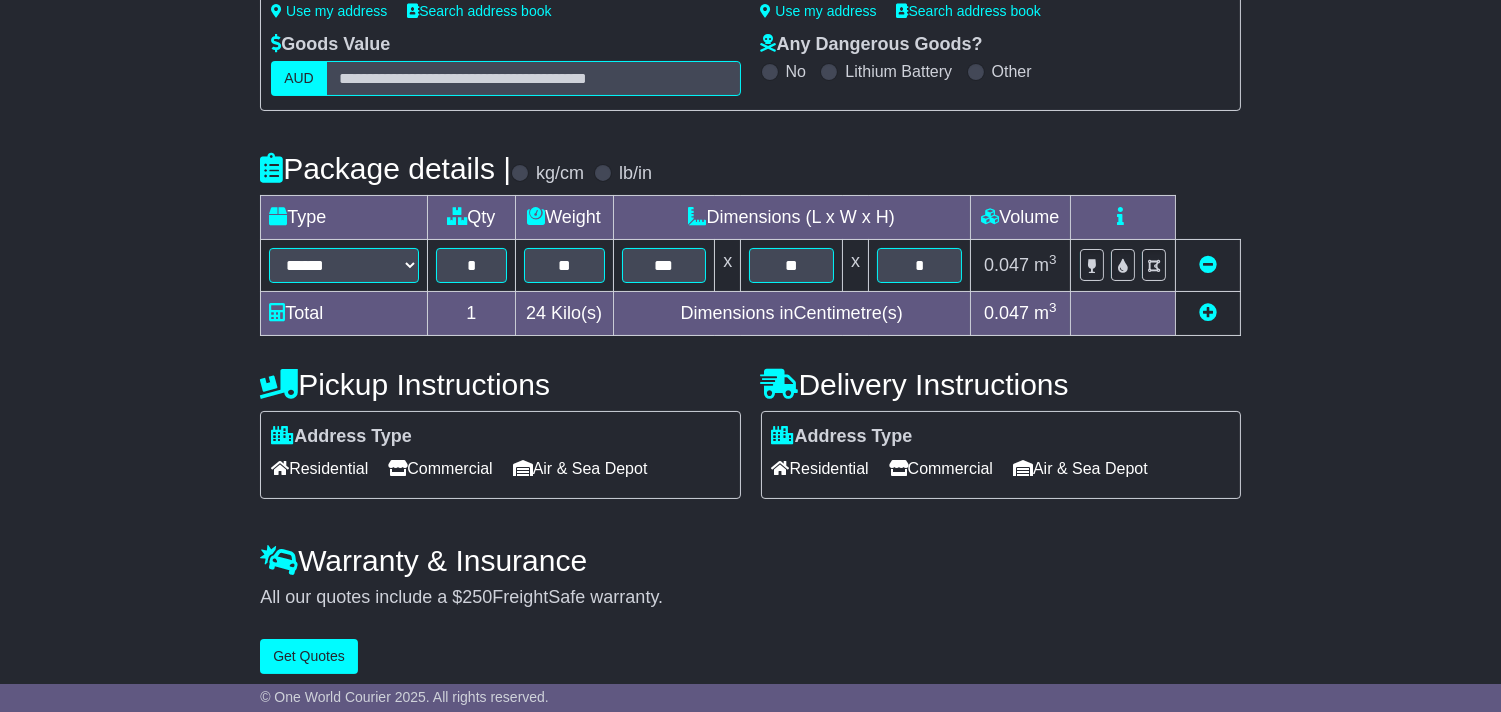 click on "Commercial" at bounding box center (941, 468) 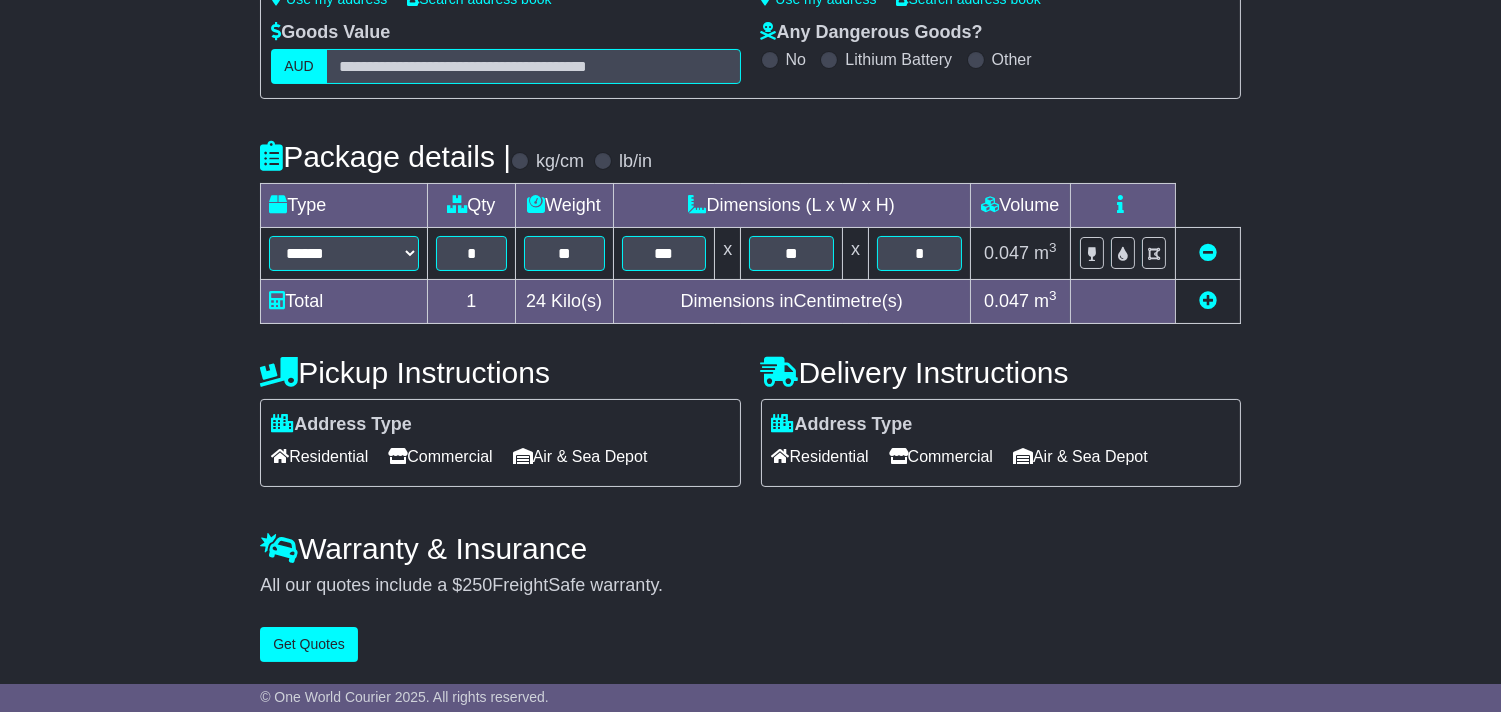 scroll, scrollTop: 352, scrollLeft: 0, axis: vertical 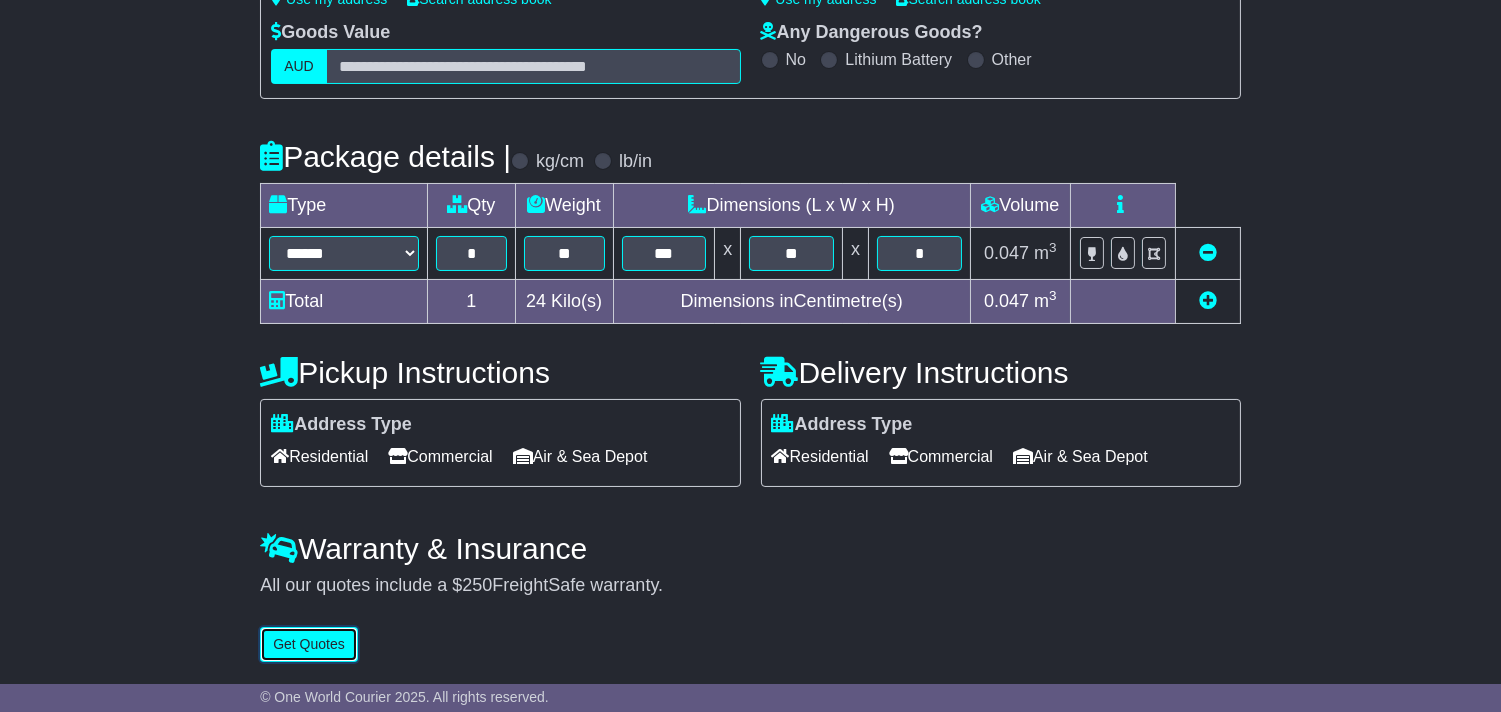 click on "Get Quotes" at bounding box center [309, 644] 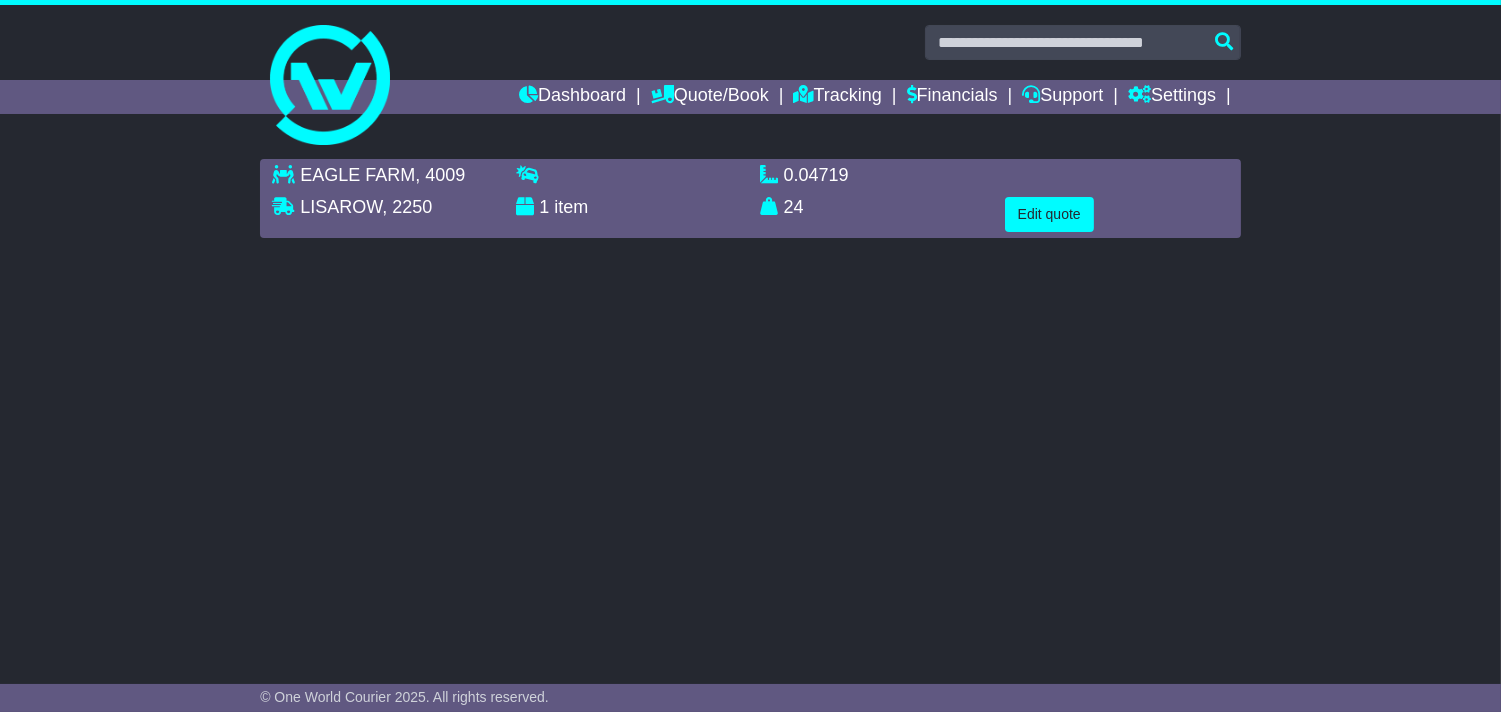 scroll, scrollTop: 0, scrollLeft: 0, axis: both 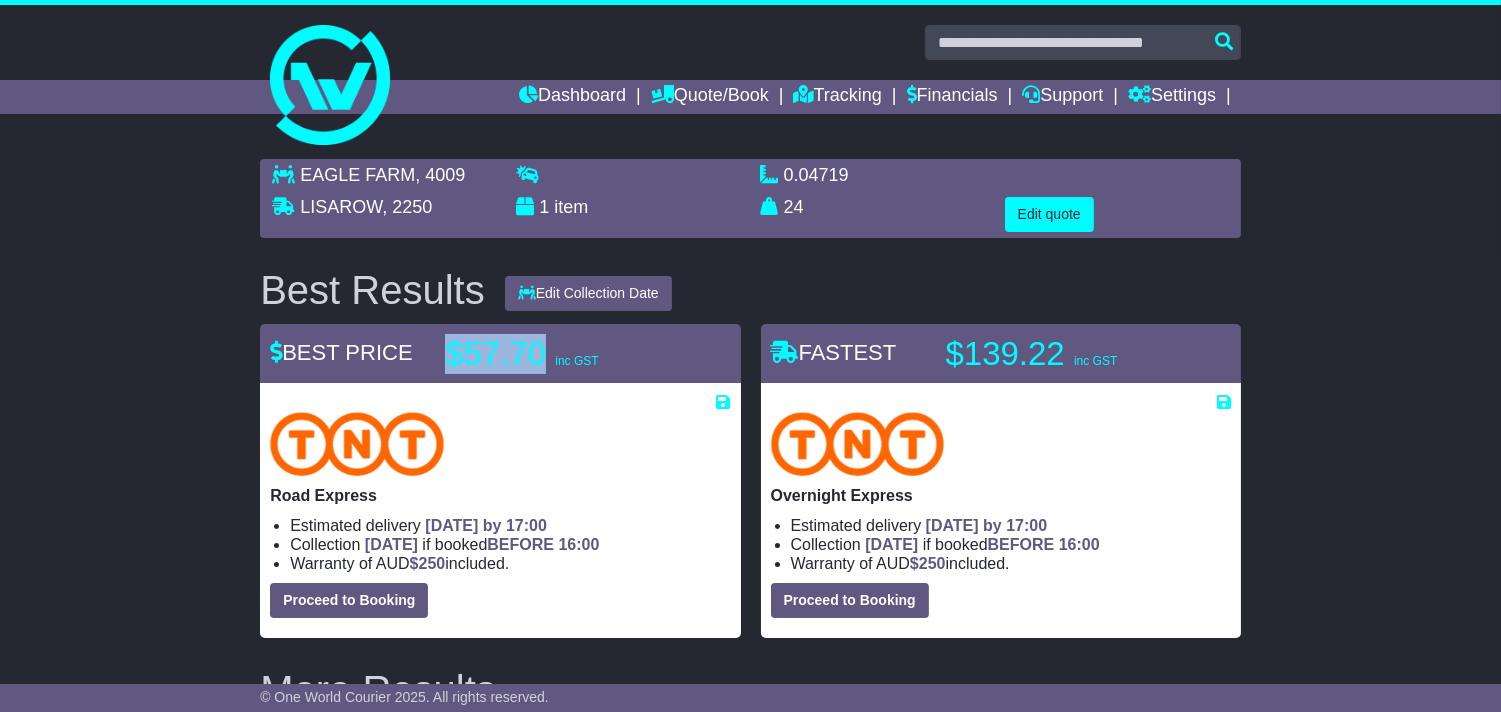 drag, startPoint x: 446, startPoint y: 362, endPoint x: 546, endPoint y: 348, distance: 100.97524 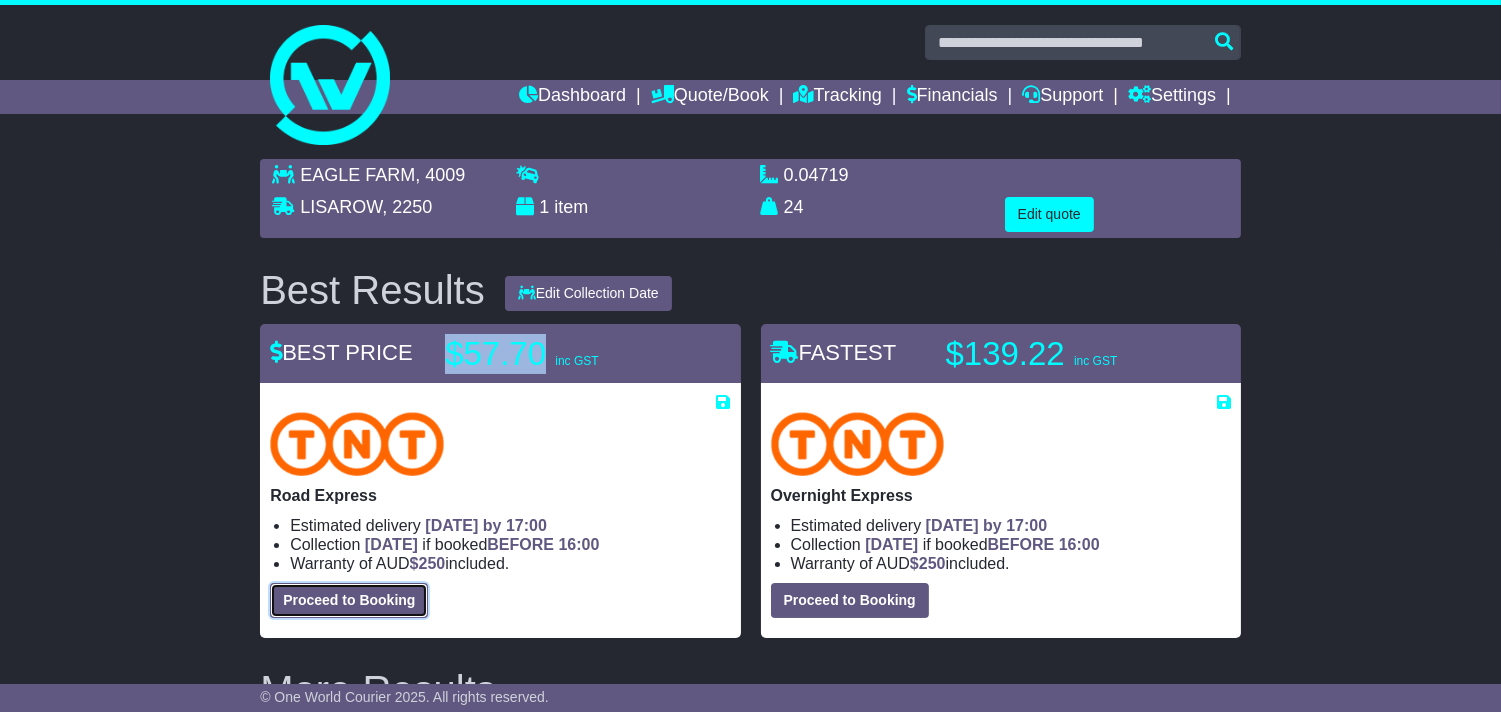 click on "Proceed to Booking" at bounding box center [349, 600] 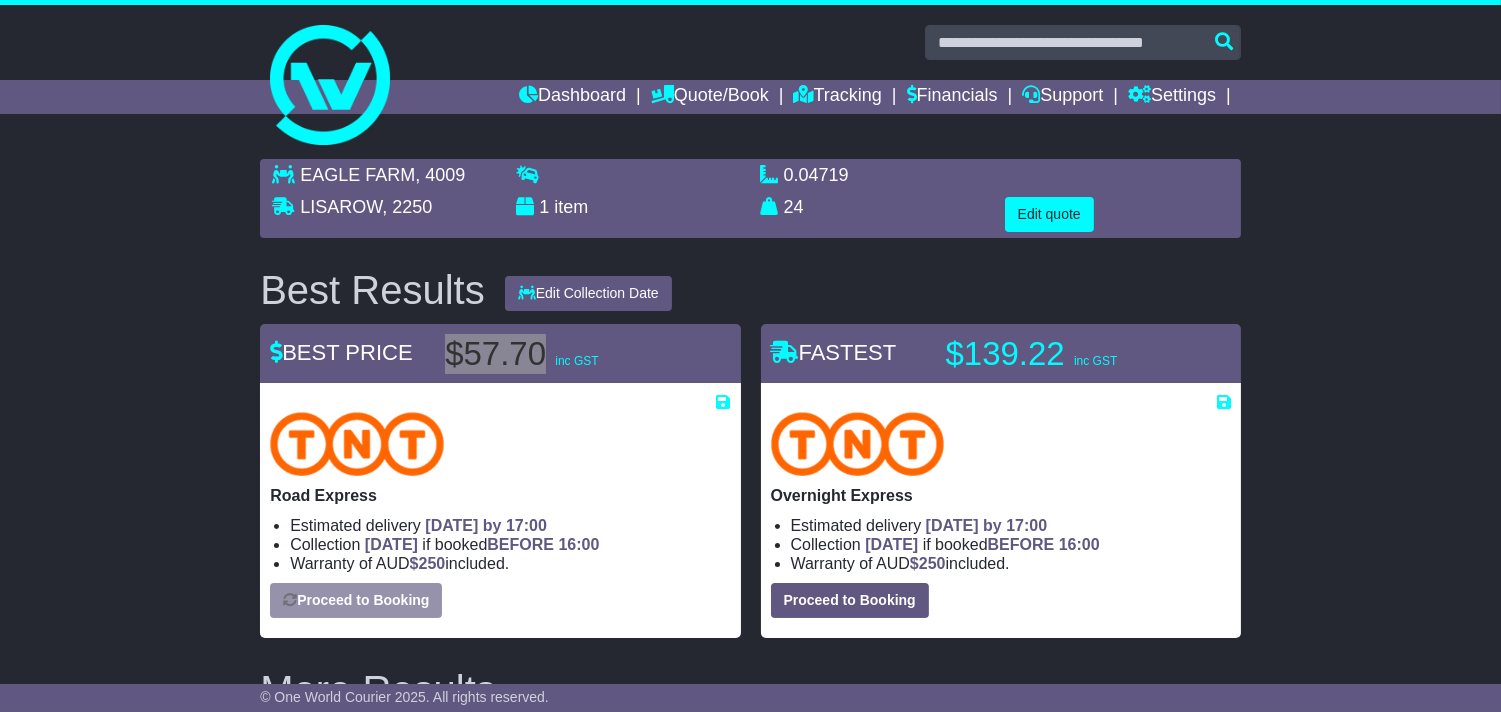 select on "**********" 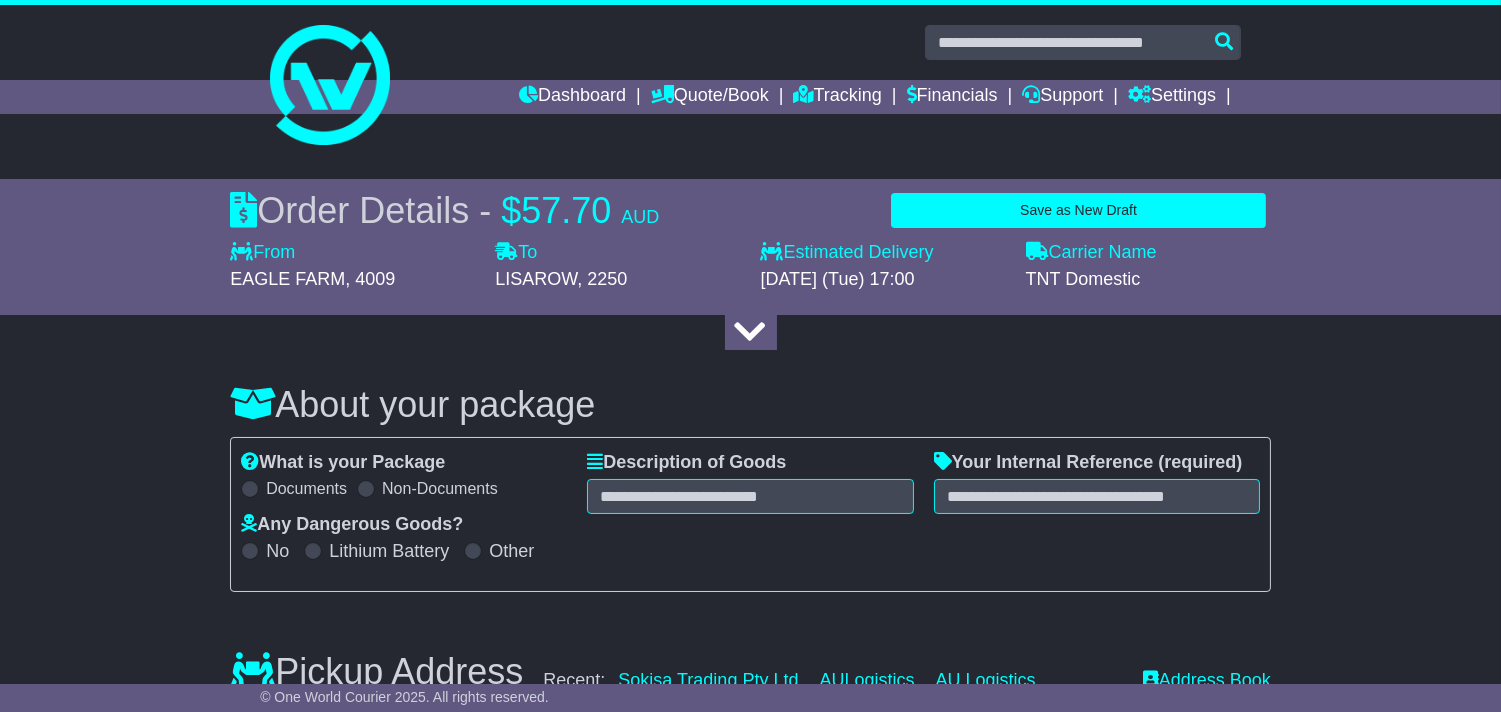 select 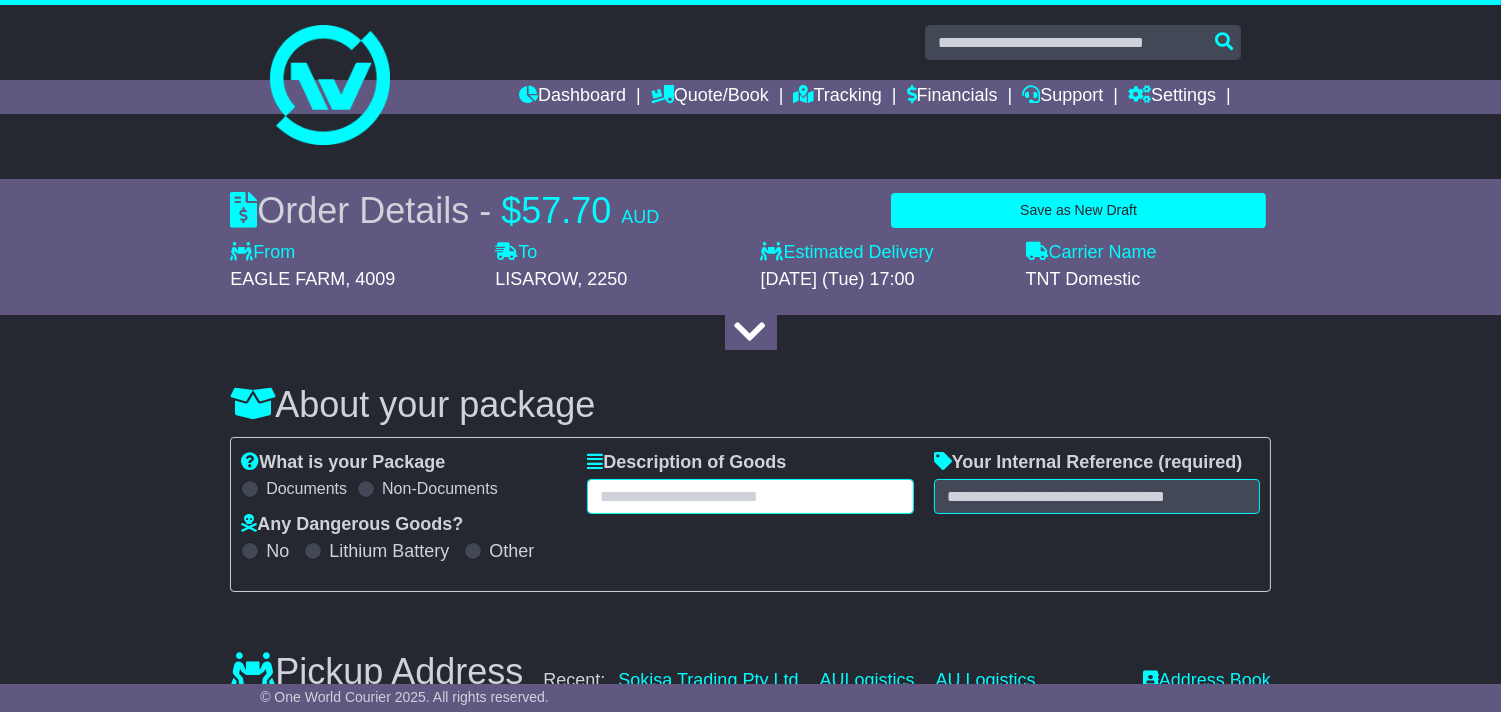 click at bounding box center [750, 496] 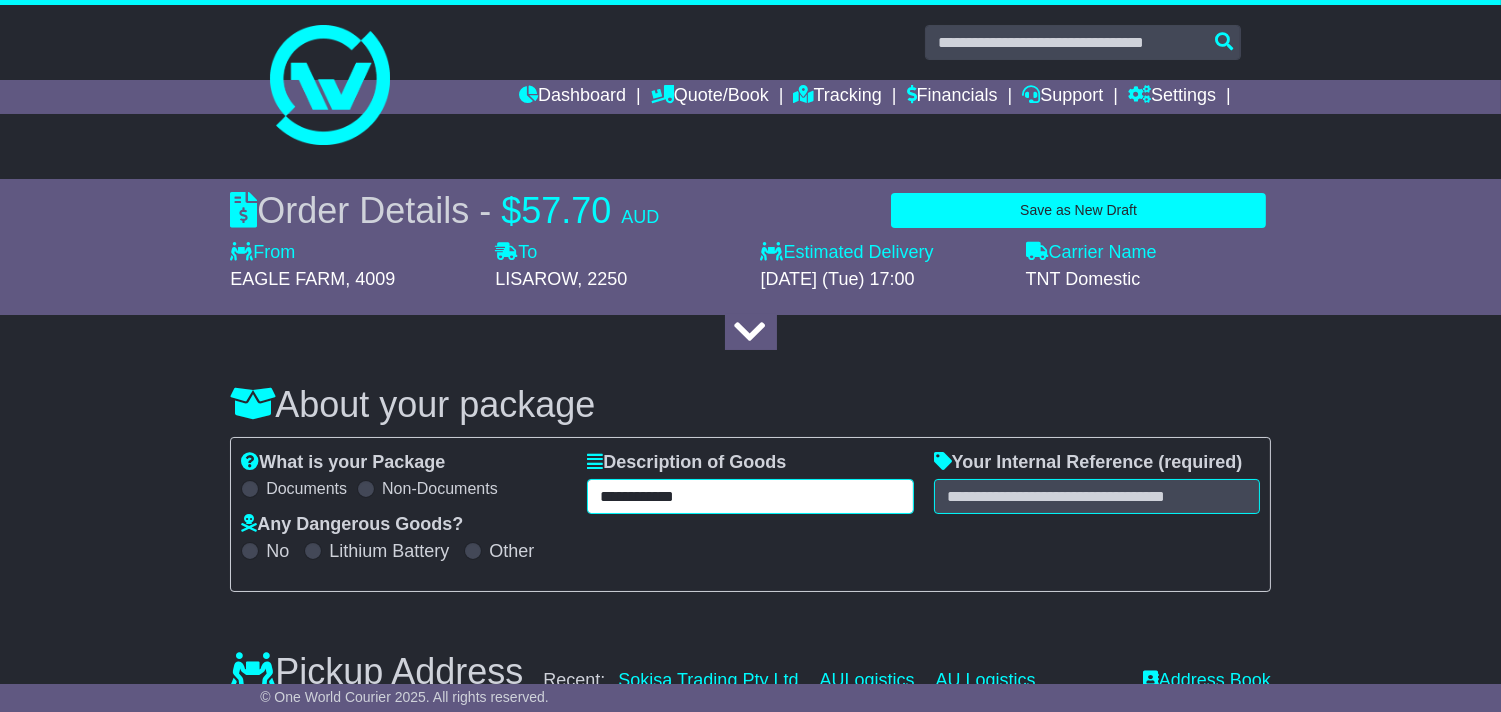 type on "**********" 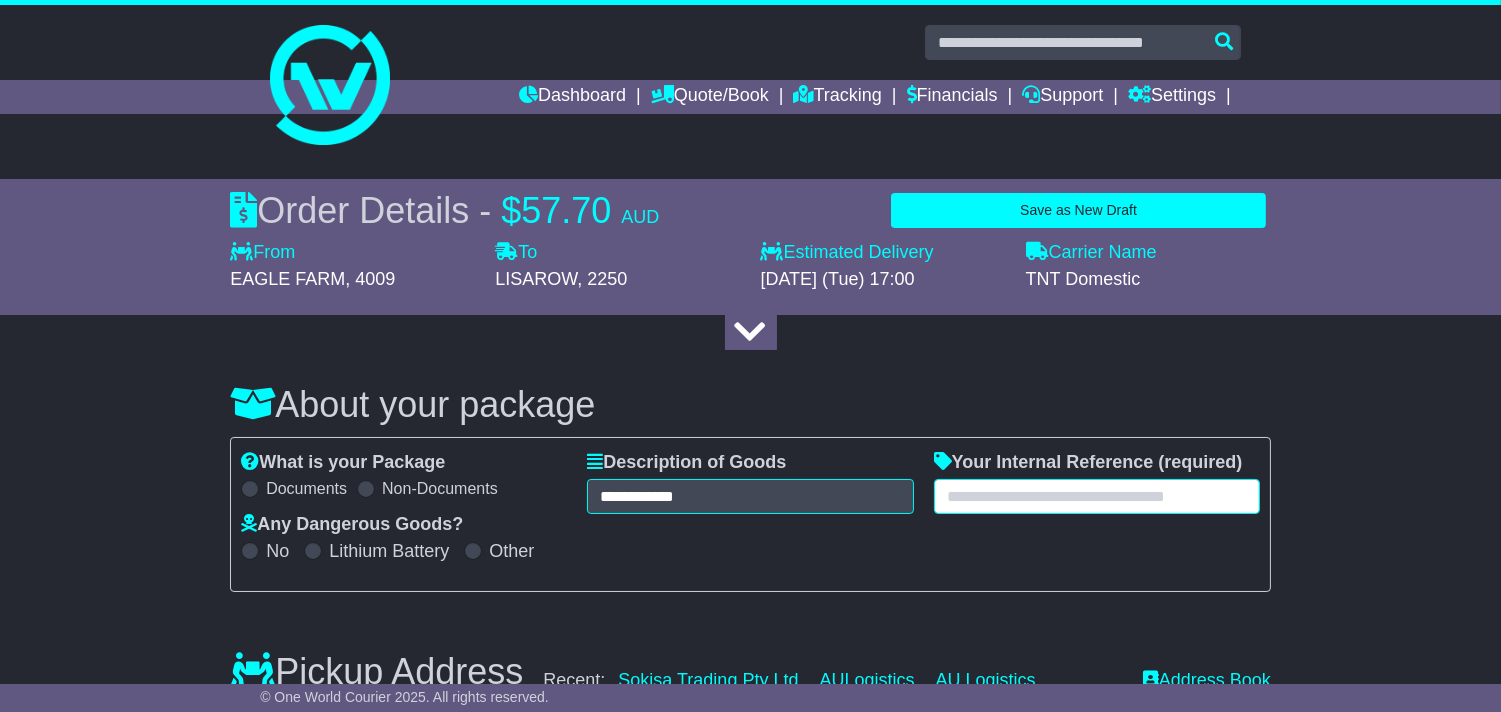 click at bounding box center (1097, 496) 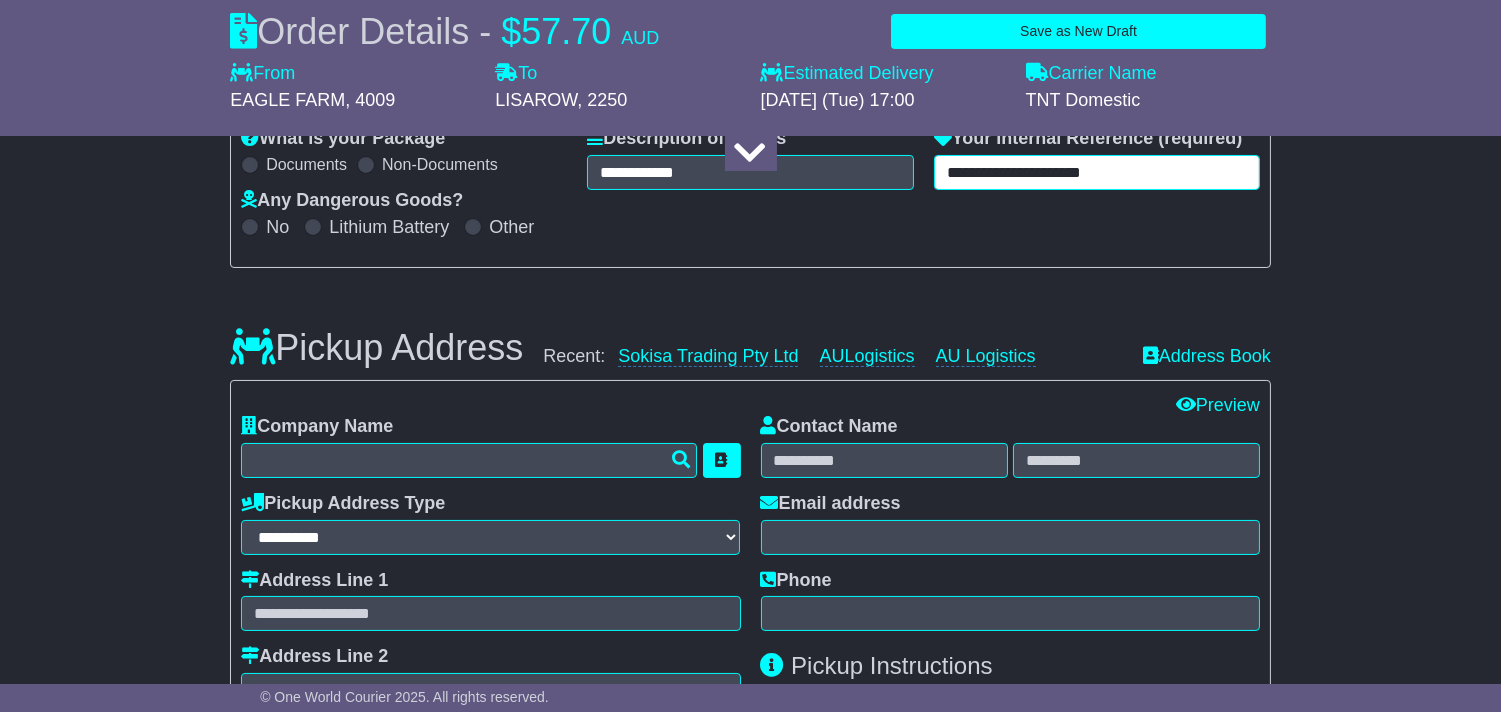 scroll, scrollTop: 333, scrollLeft: 0, axis: vertical 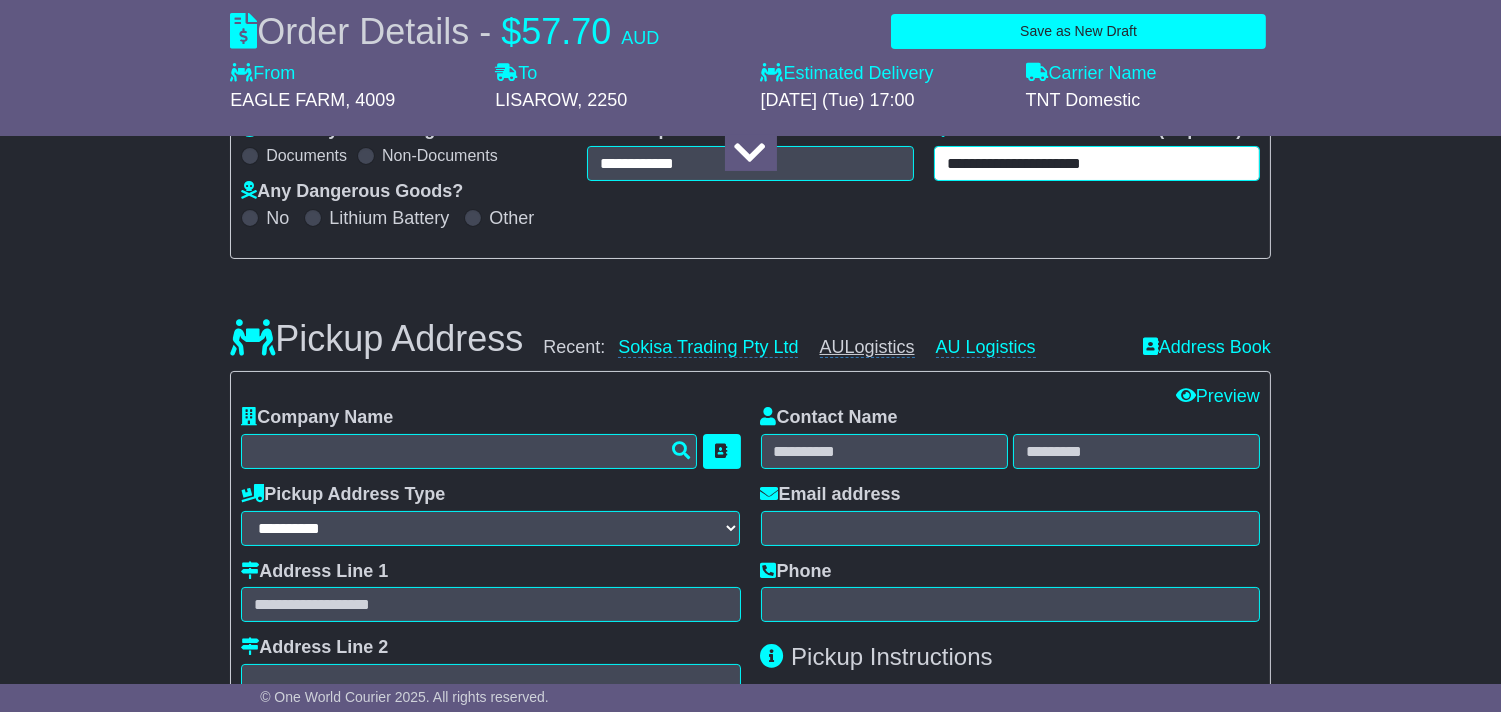 type on "**********" 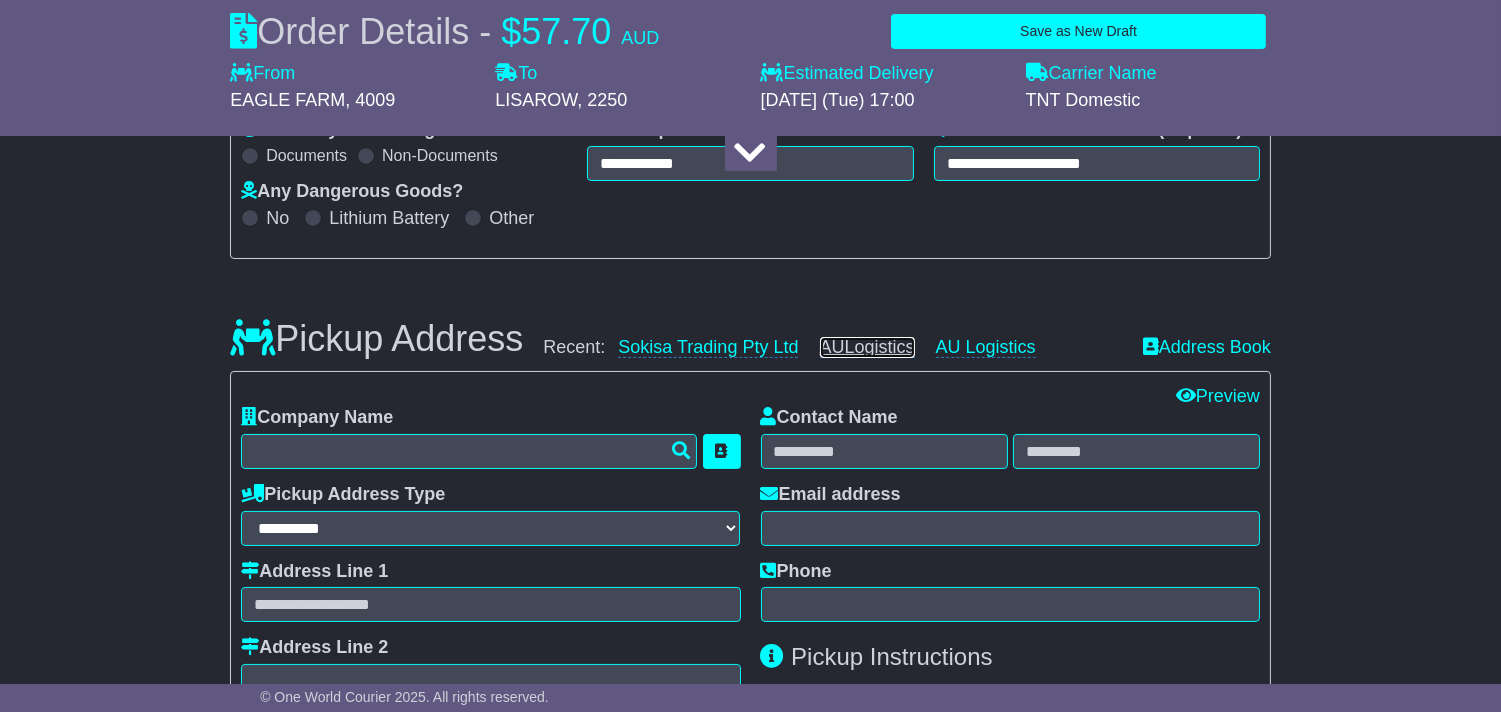 click on "AULogistics" at bounding box center [867, 347] 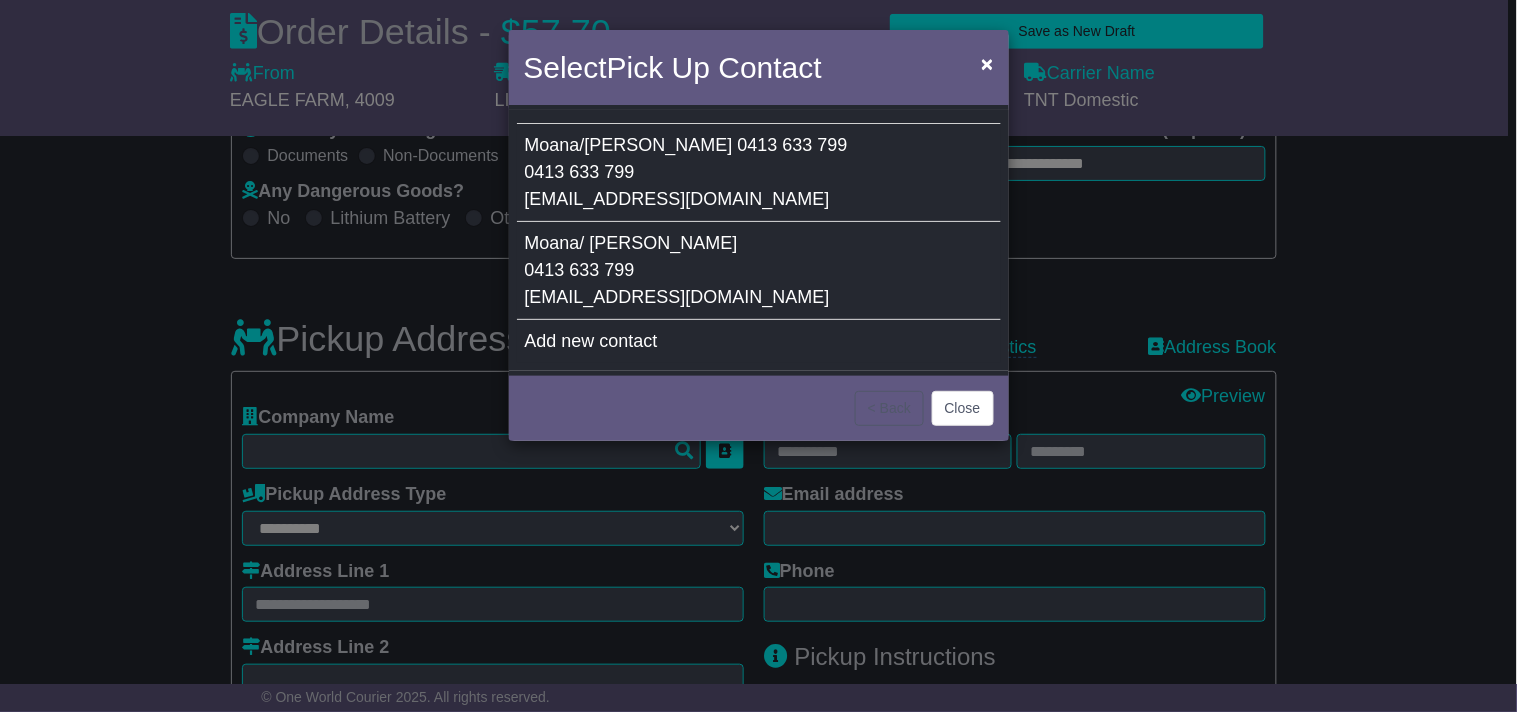 click on "Moana/   Edwin
0413 633 799
Mhowell@aus-logistics.com" at bounding box center (759, 271) 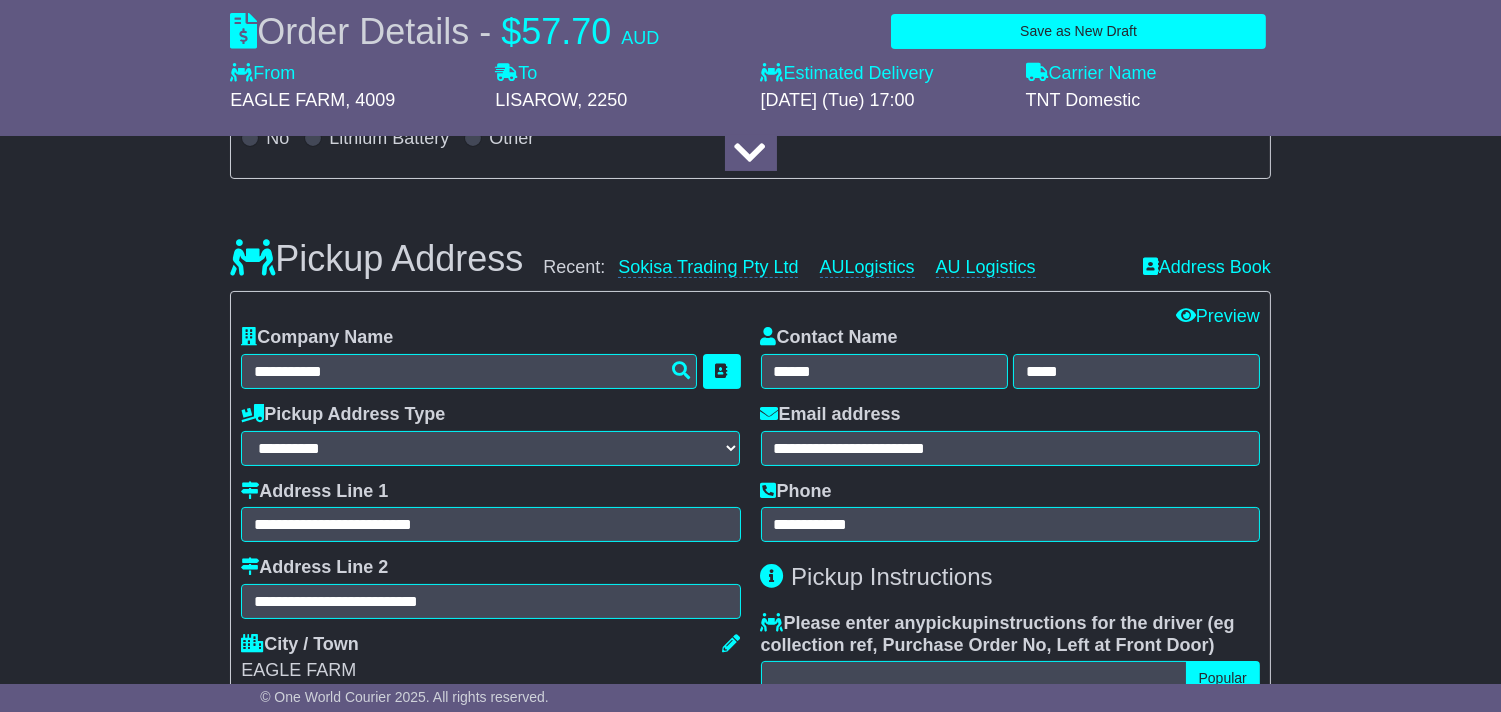 scroll, scrollTop: 555, scrollLeft: 0, axis: vertical 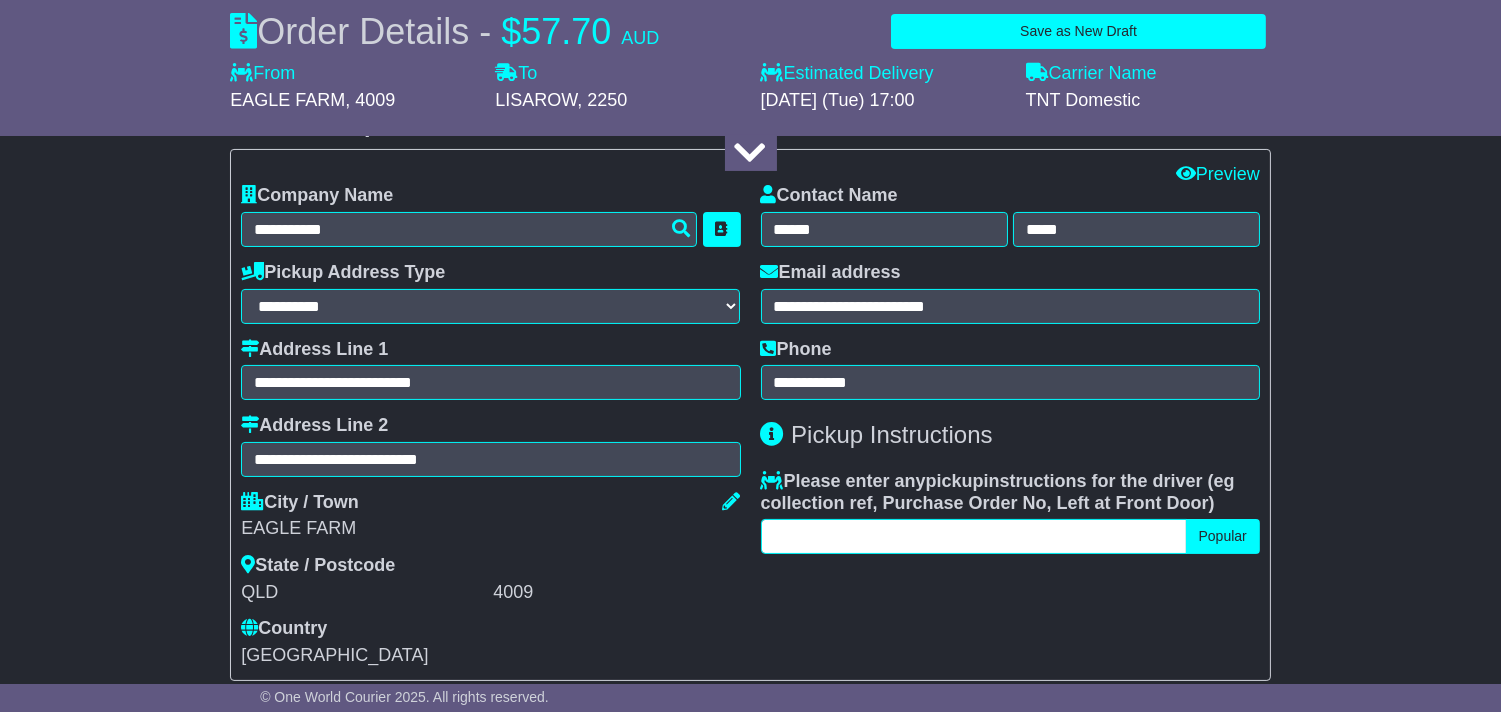 click at bounding box center [974, 536] 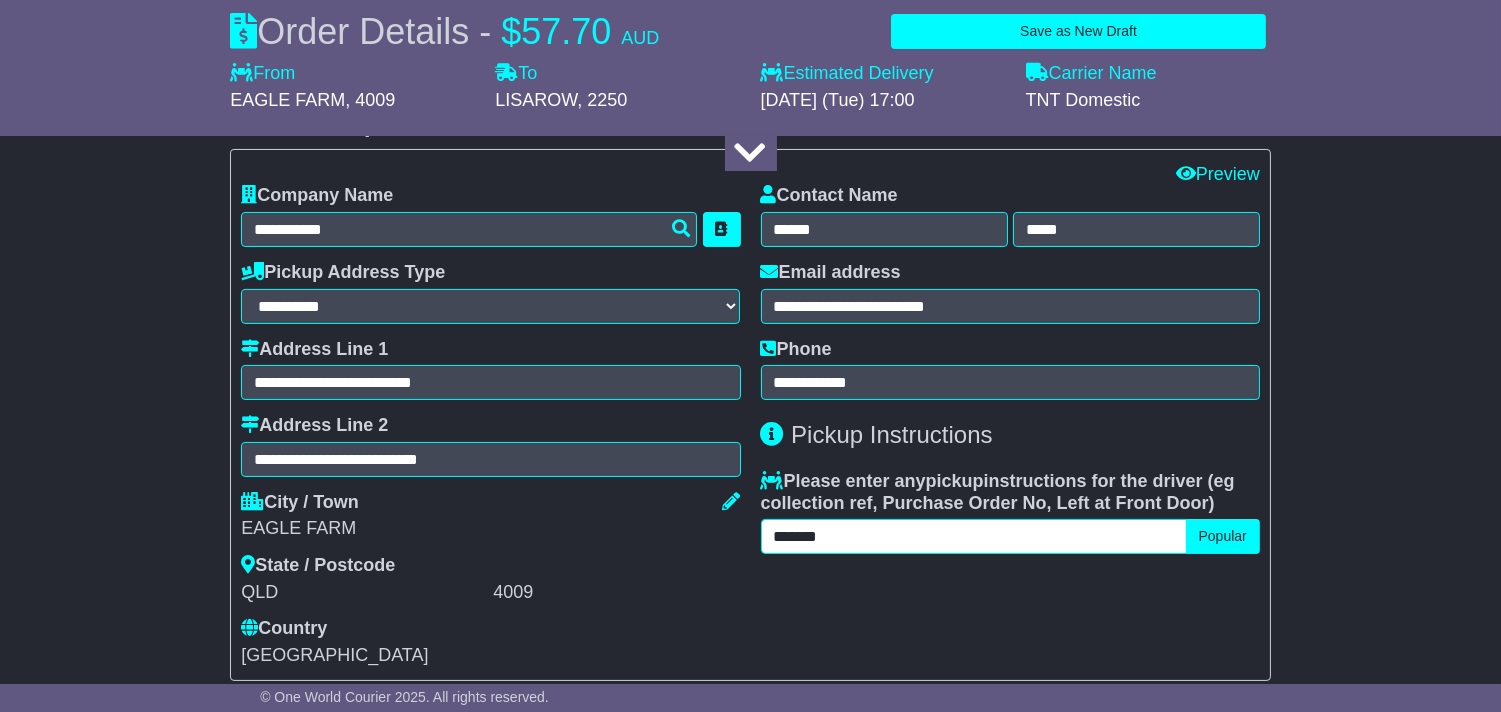 paste on "**********" 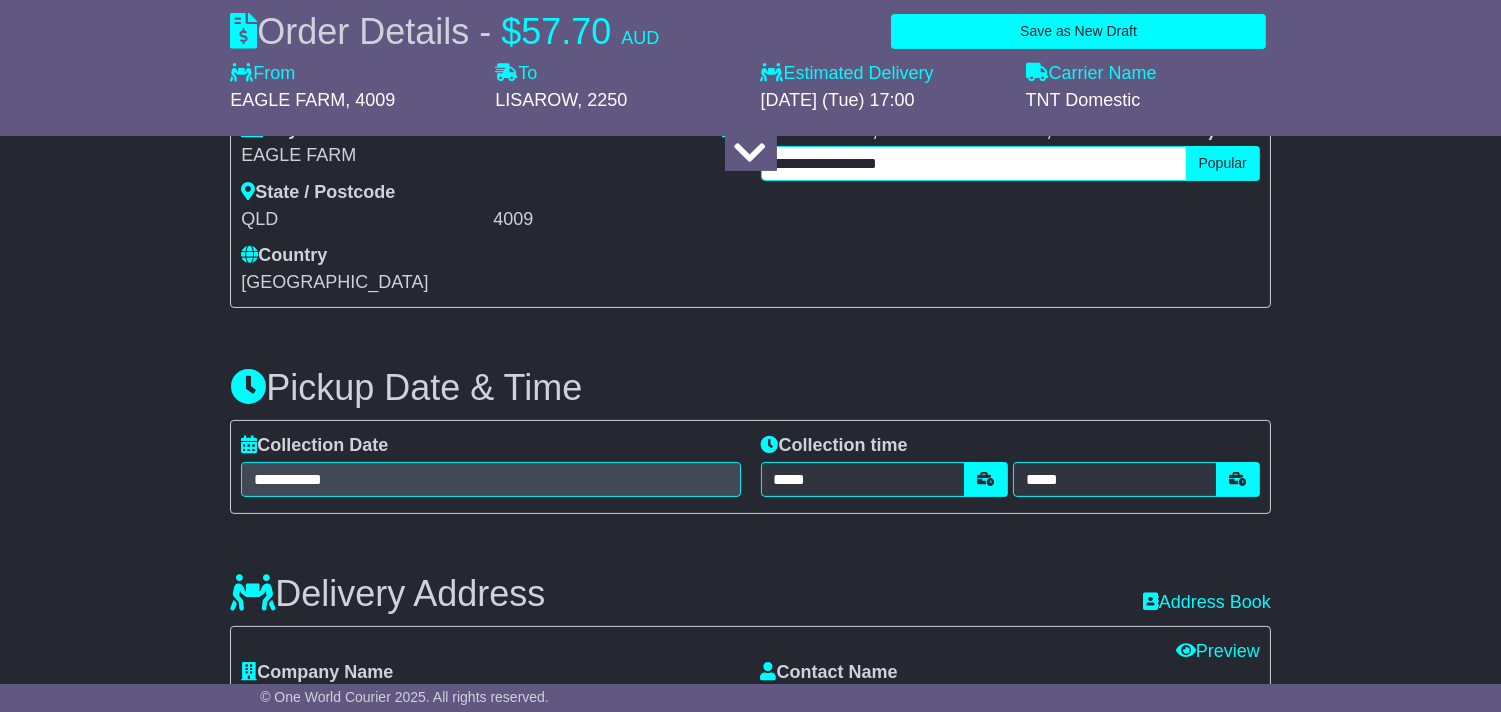scroll, scrollTop: 1000, scrollLeft: 0, axis: vertical 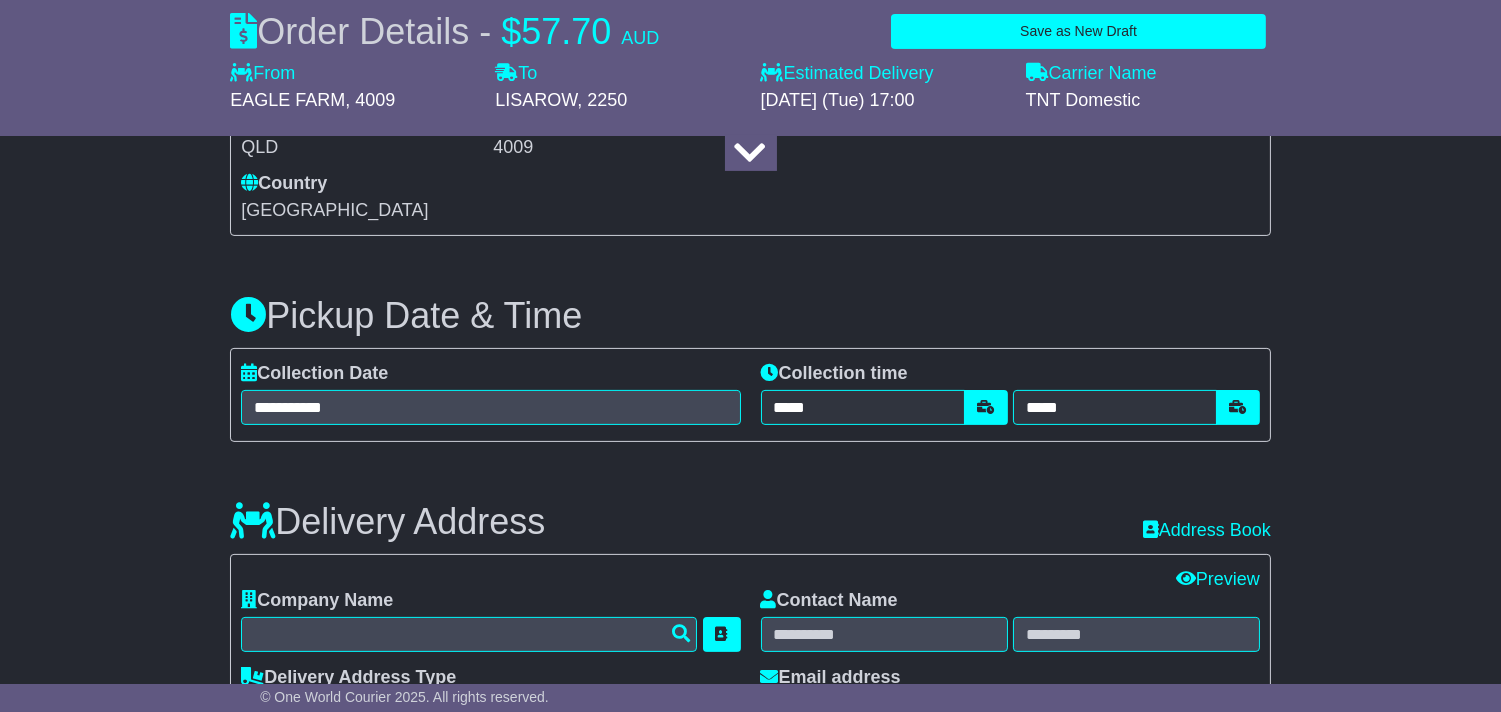 type on "**********" 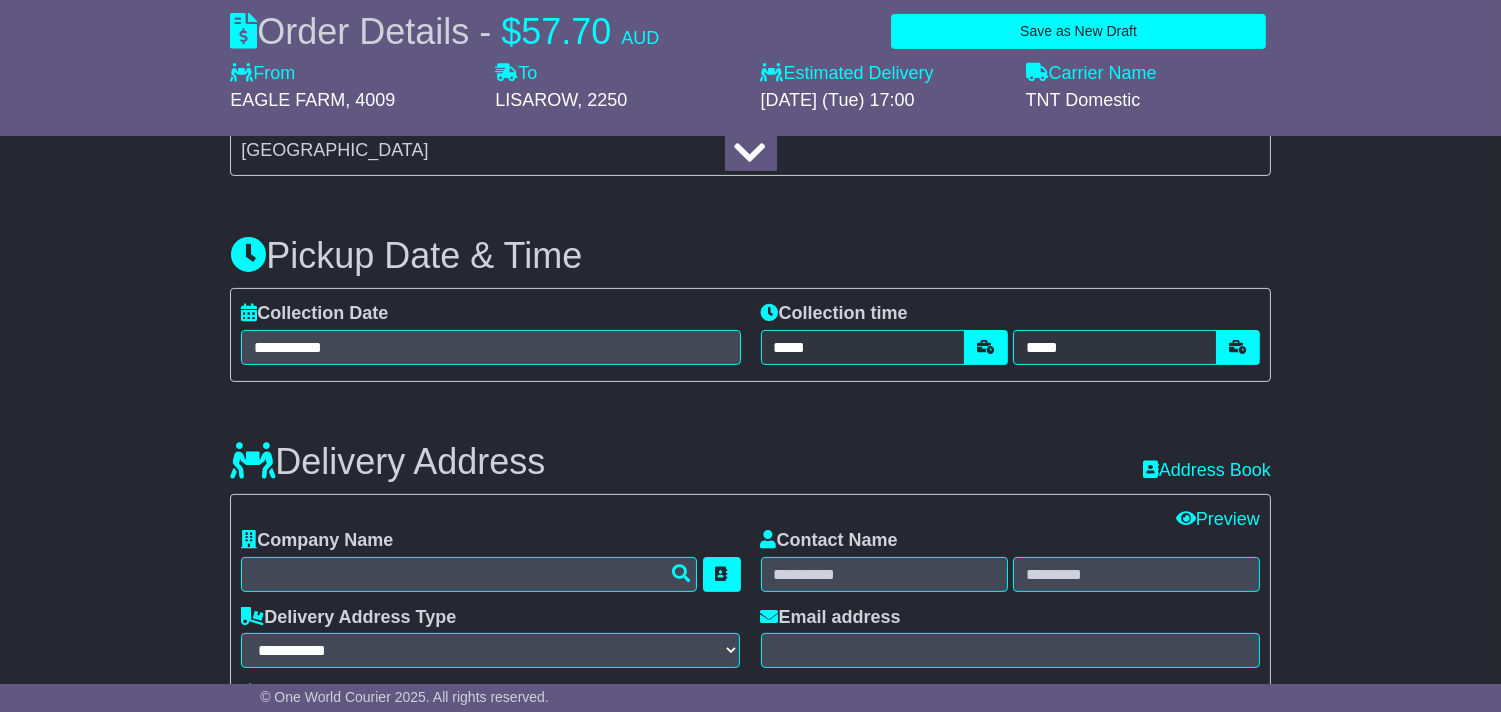 scroll, scrollTop: 1222, scrollLeft: 0, axis: vertical 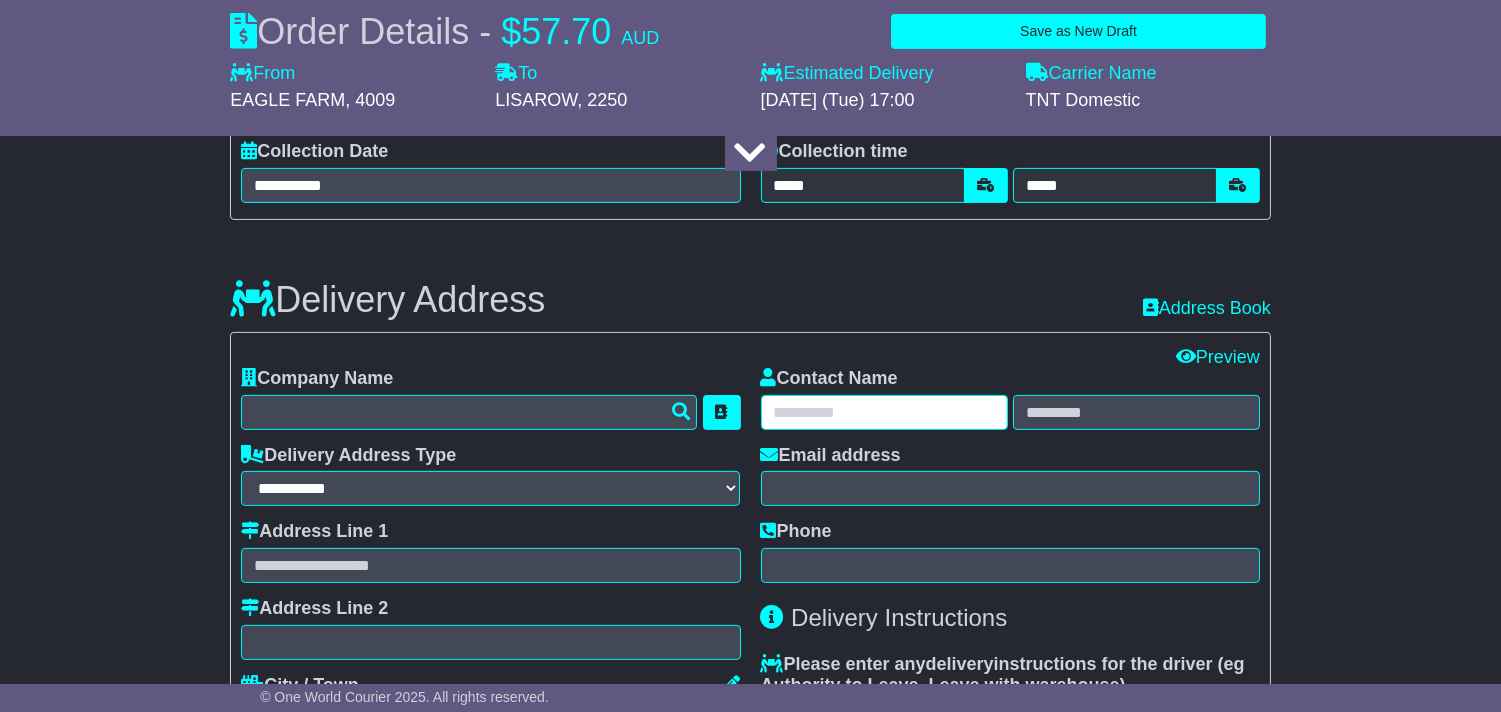 click at bounding box center [884, 412] 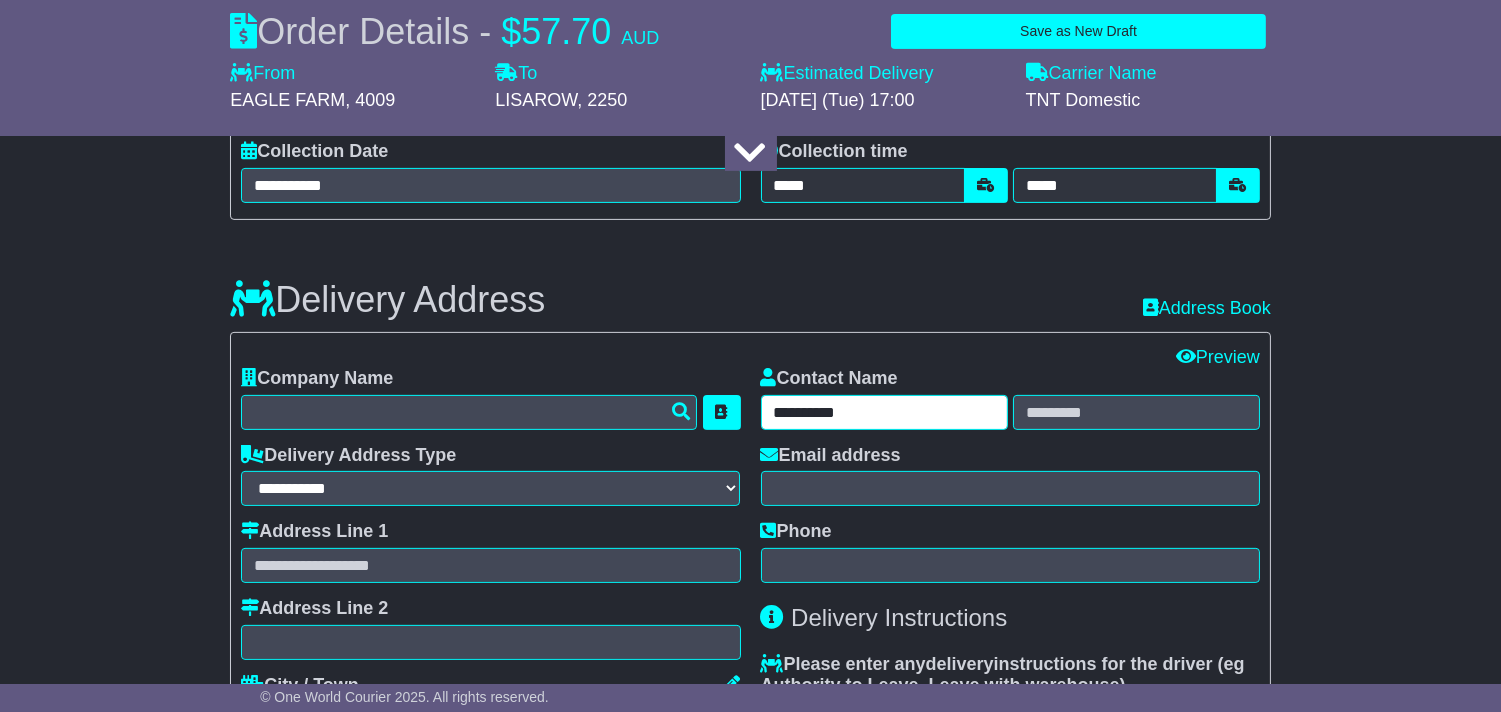 click on "**********" at bounding box center (884, 412) 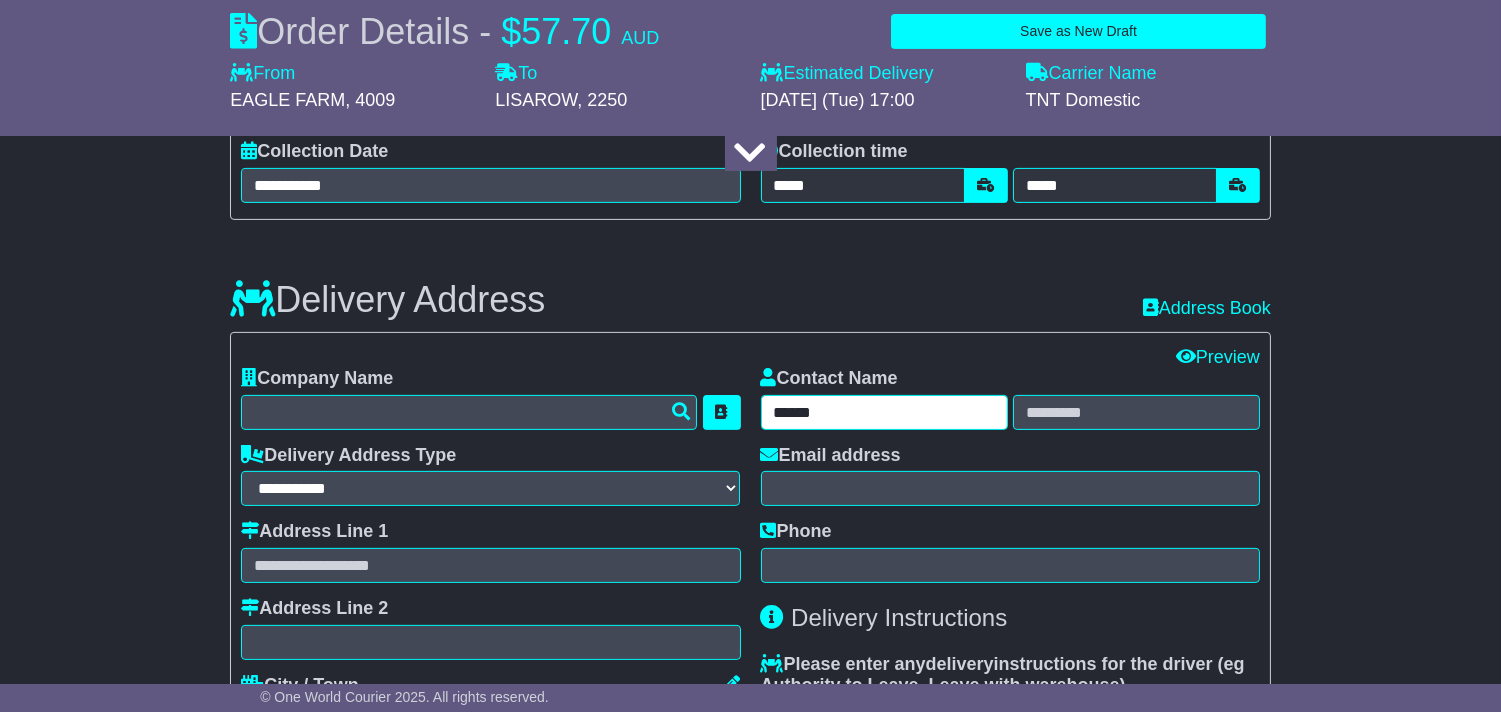 type on "*****" 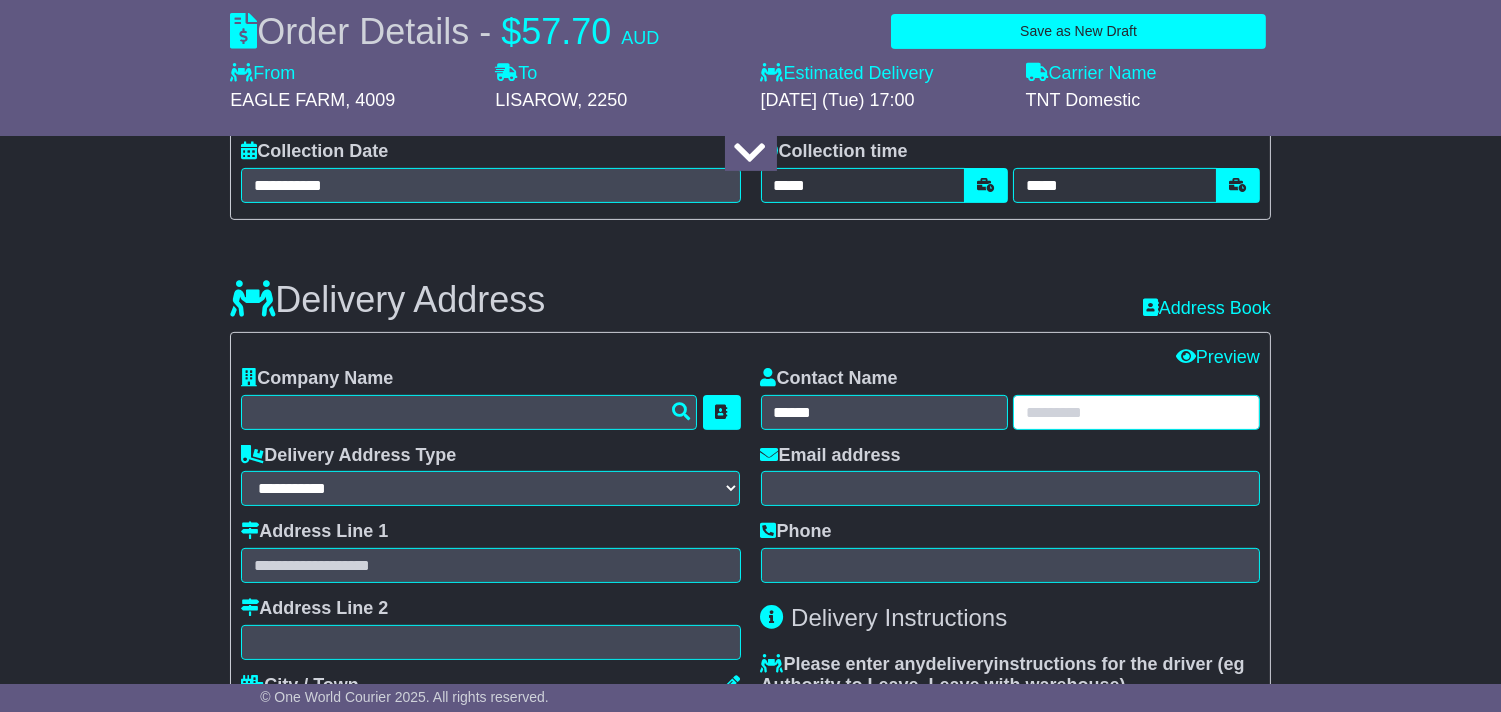 click at bounding box center (1136, 412) 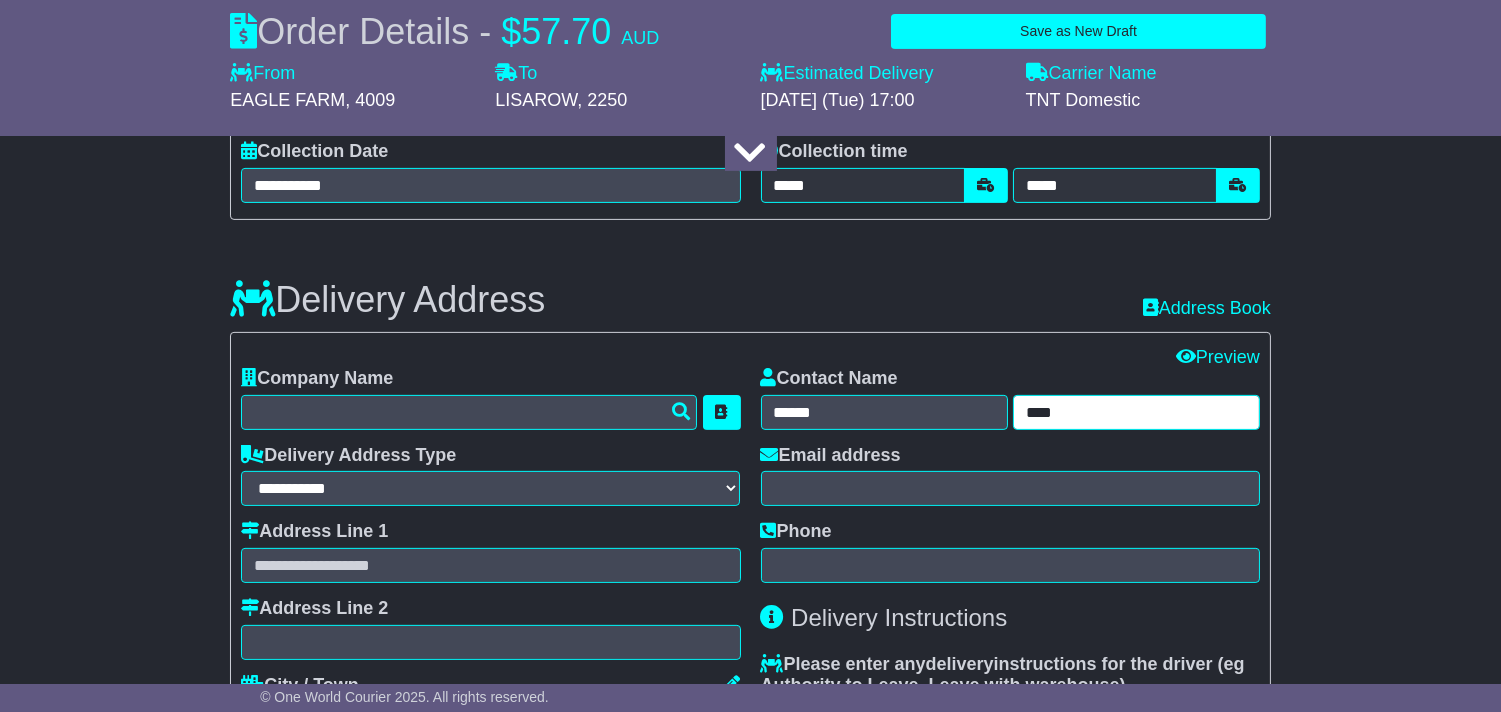 type on "****" 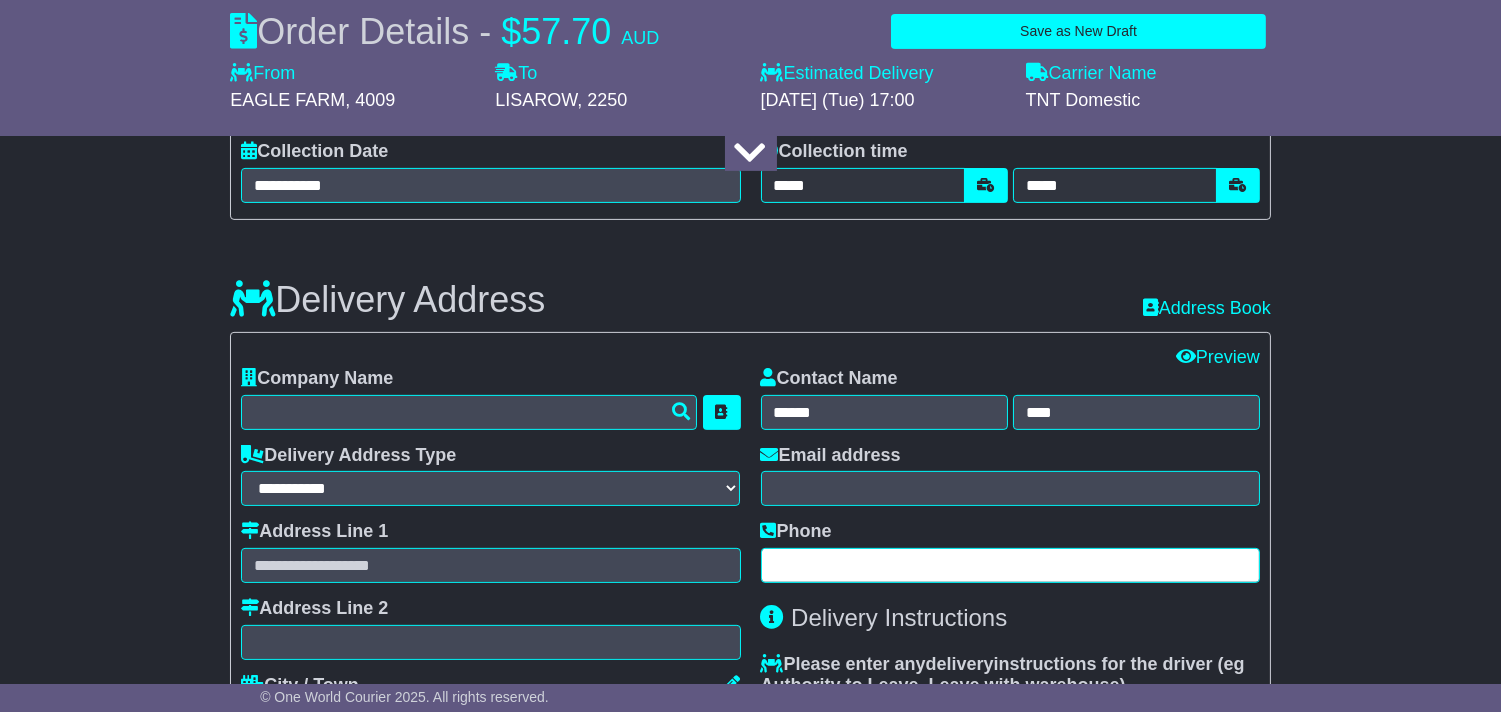 click at bounding box center [1010, 565] 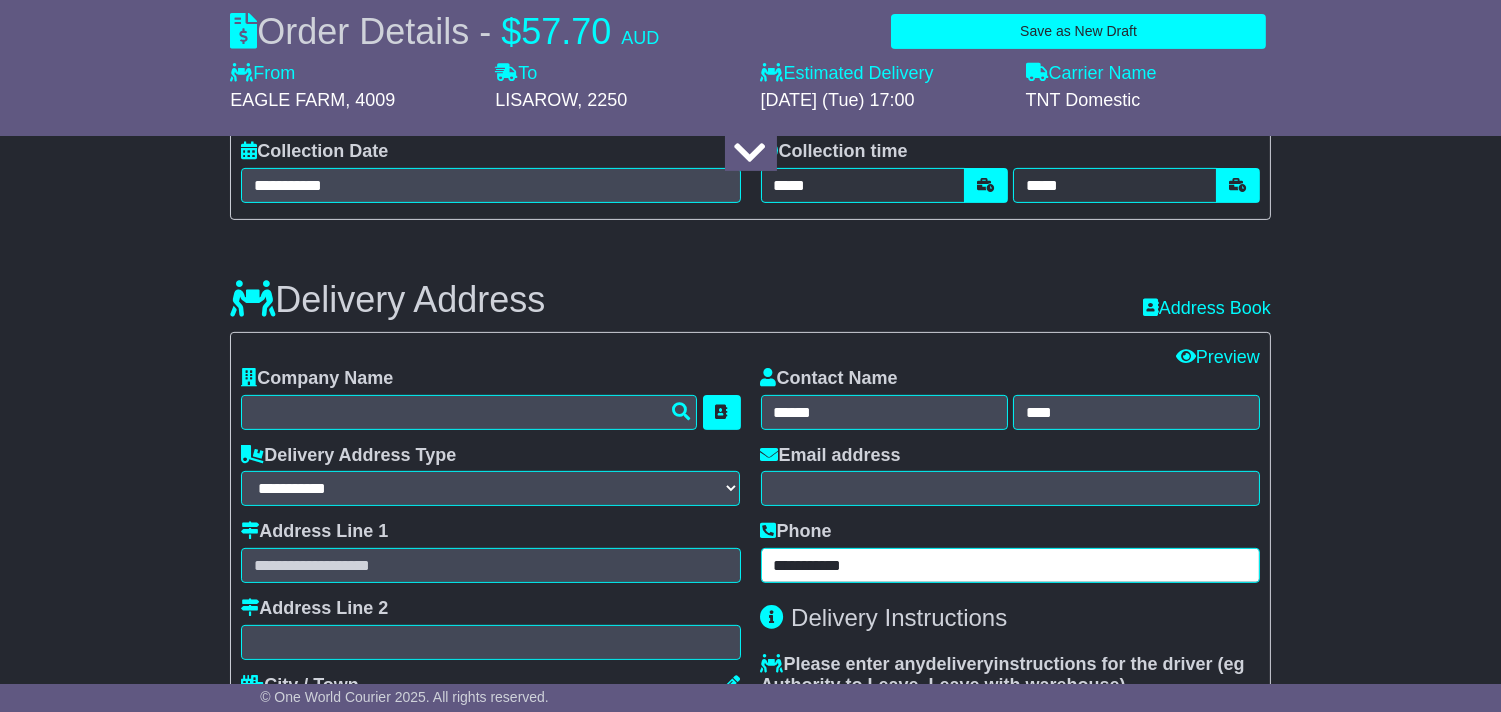 type on "**********" 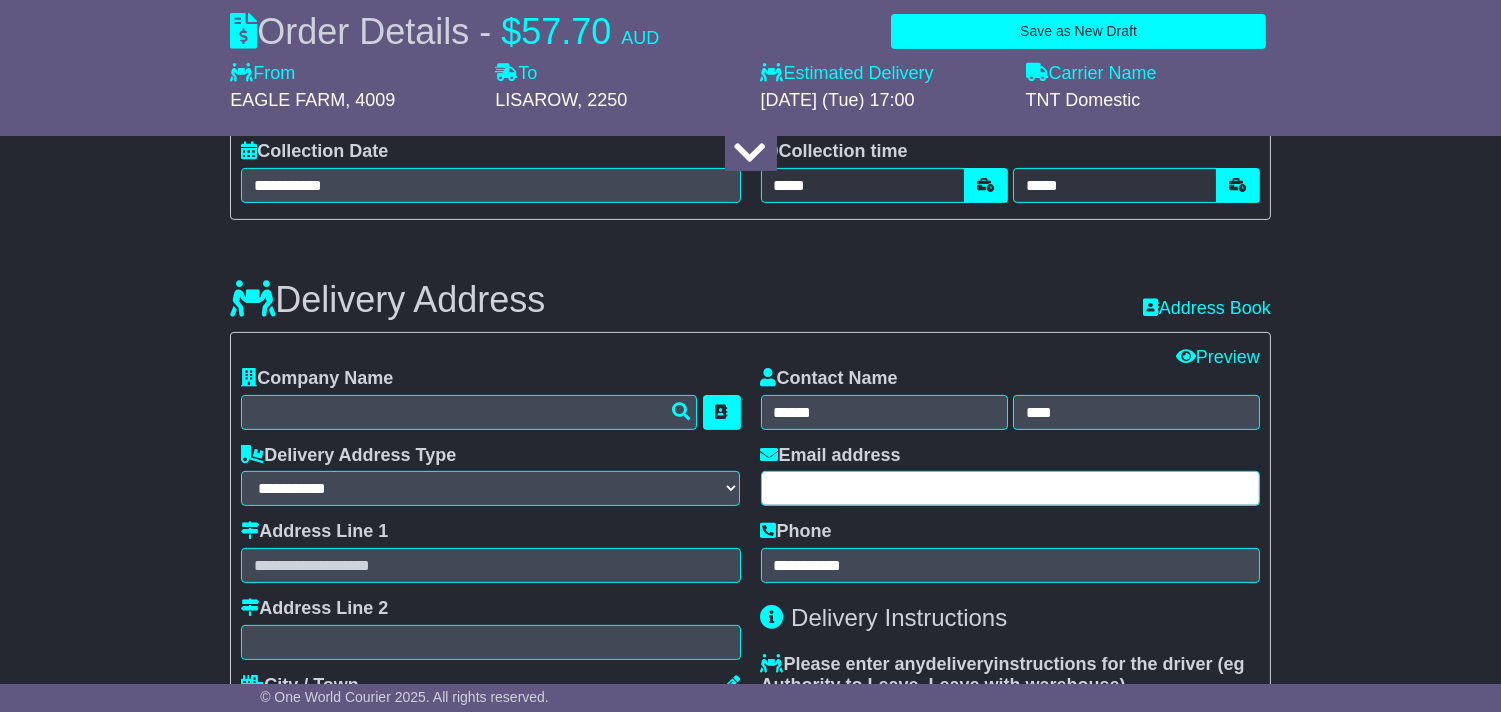 click at bounding box center [1010, 488] 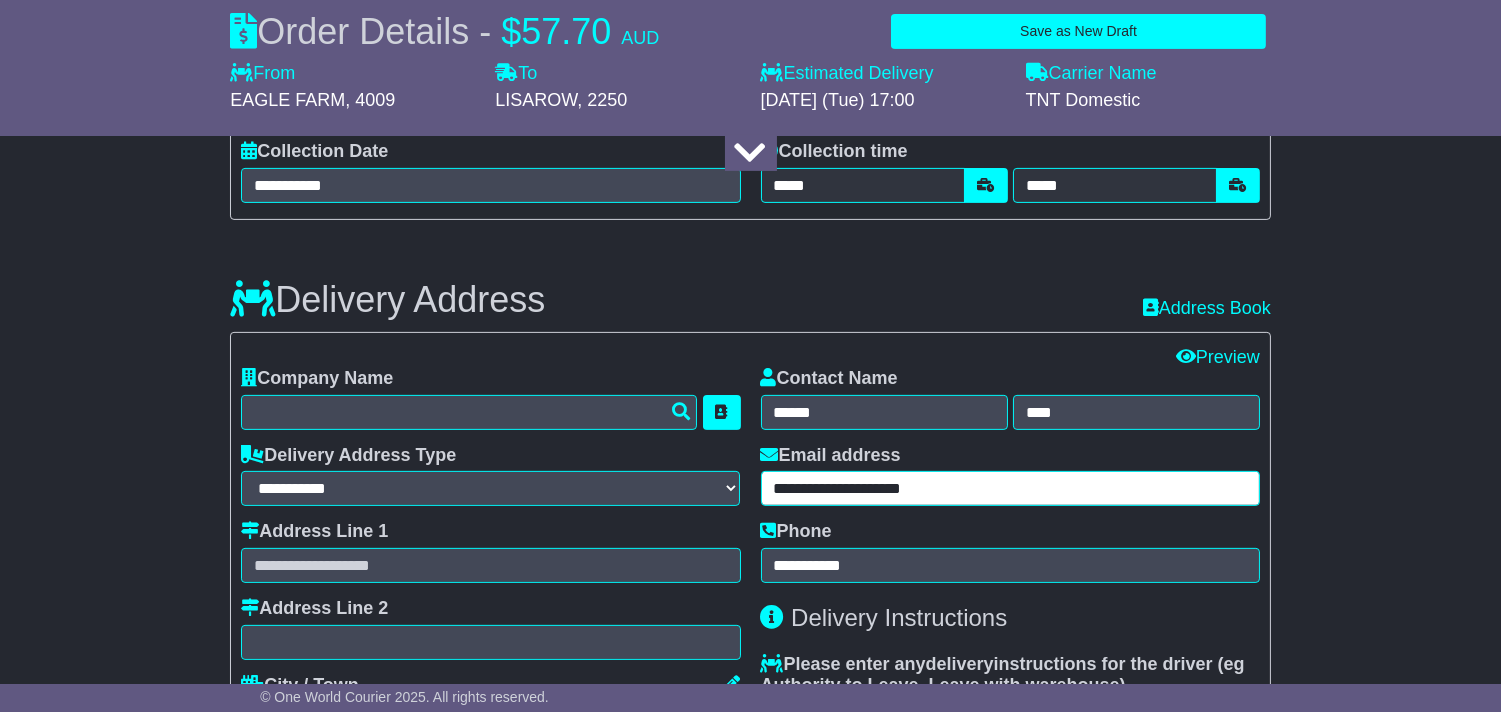 type on "**********" 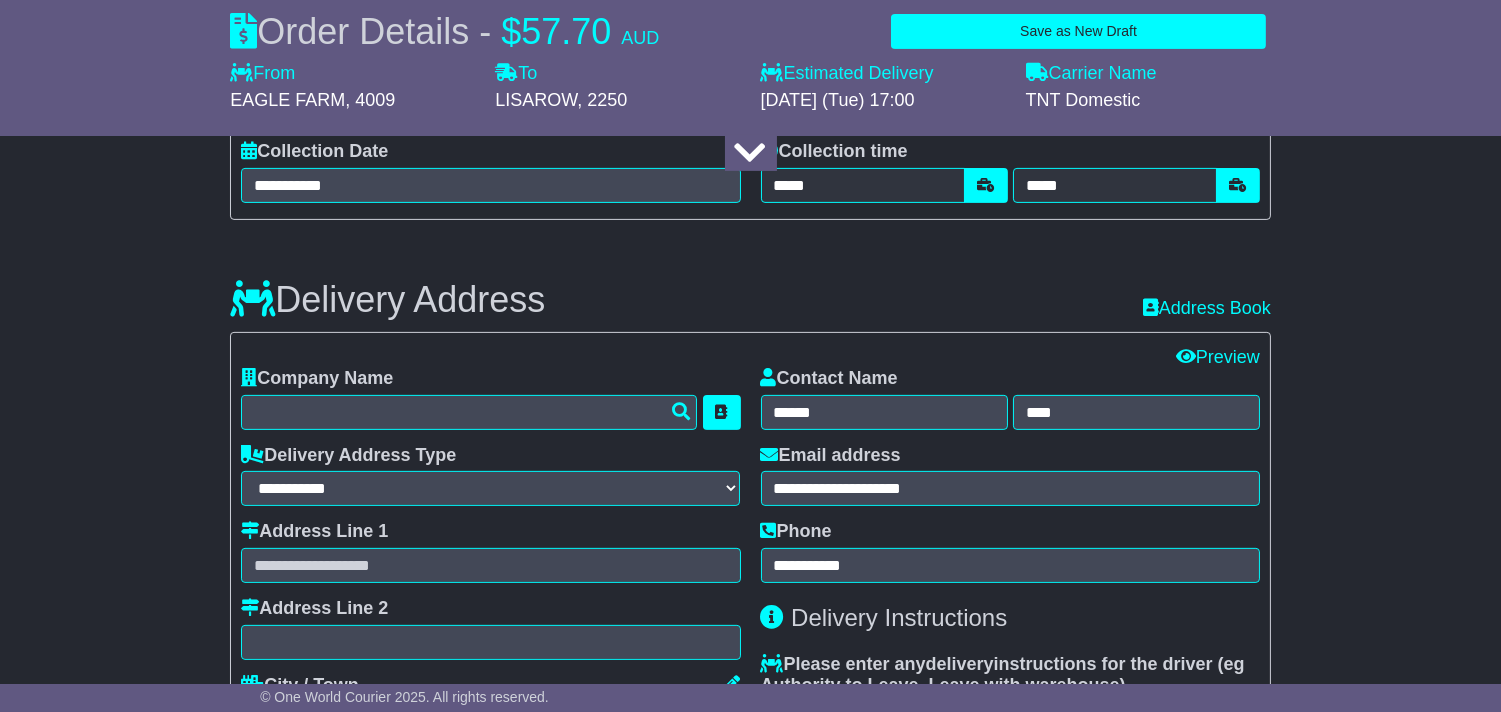 scroll, scrollTop: 1444, scrollLeft: 0, axis: vertical 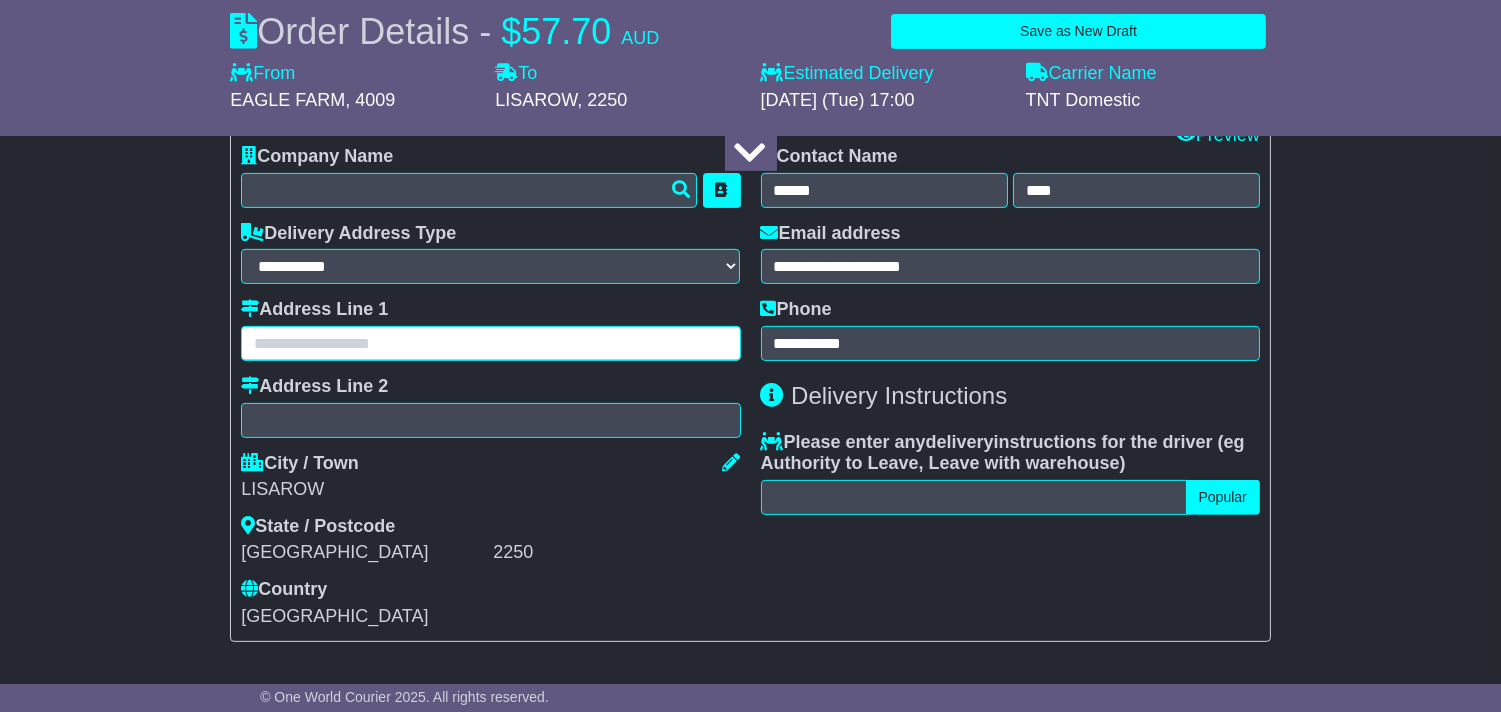 click at bounding box center [490, 343] 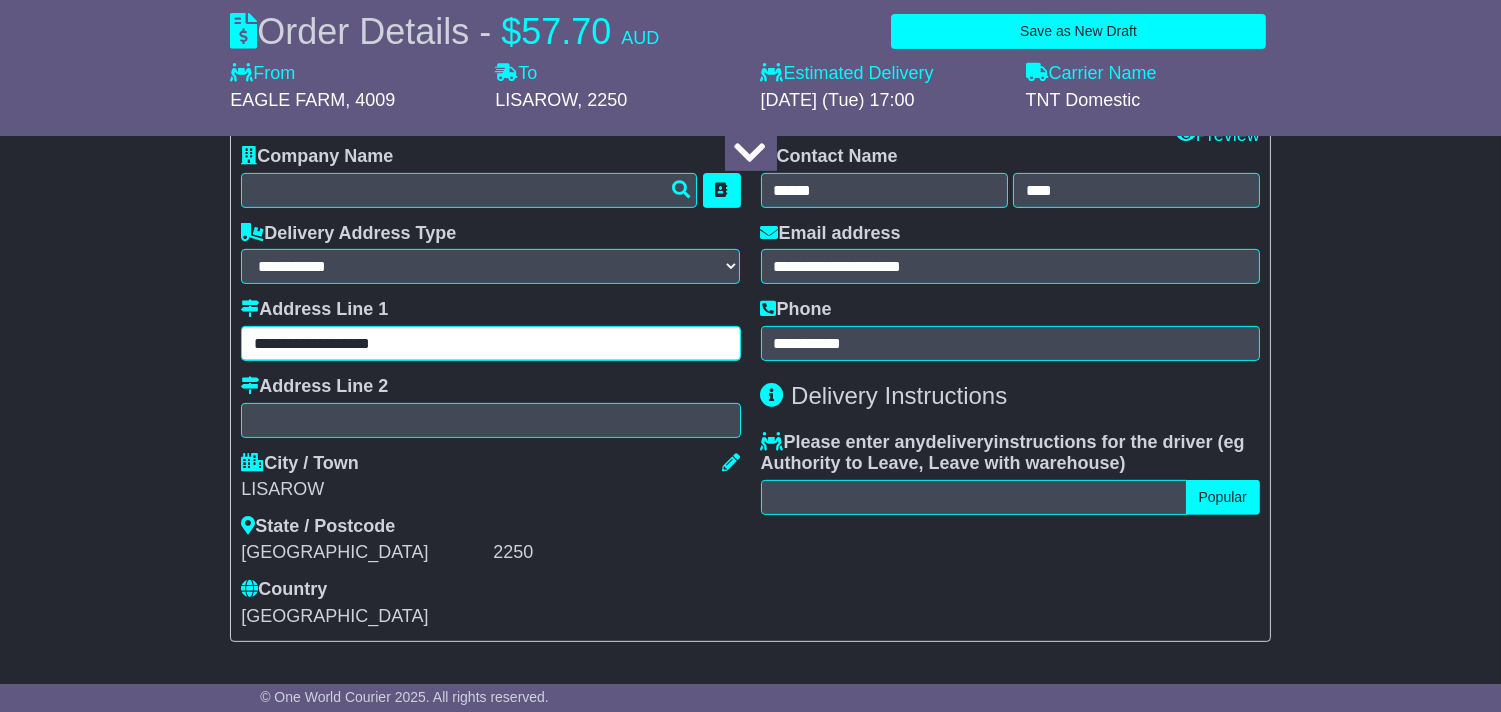 type on "**********" 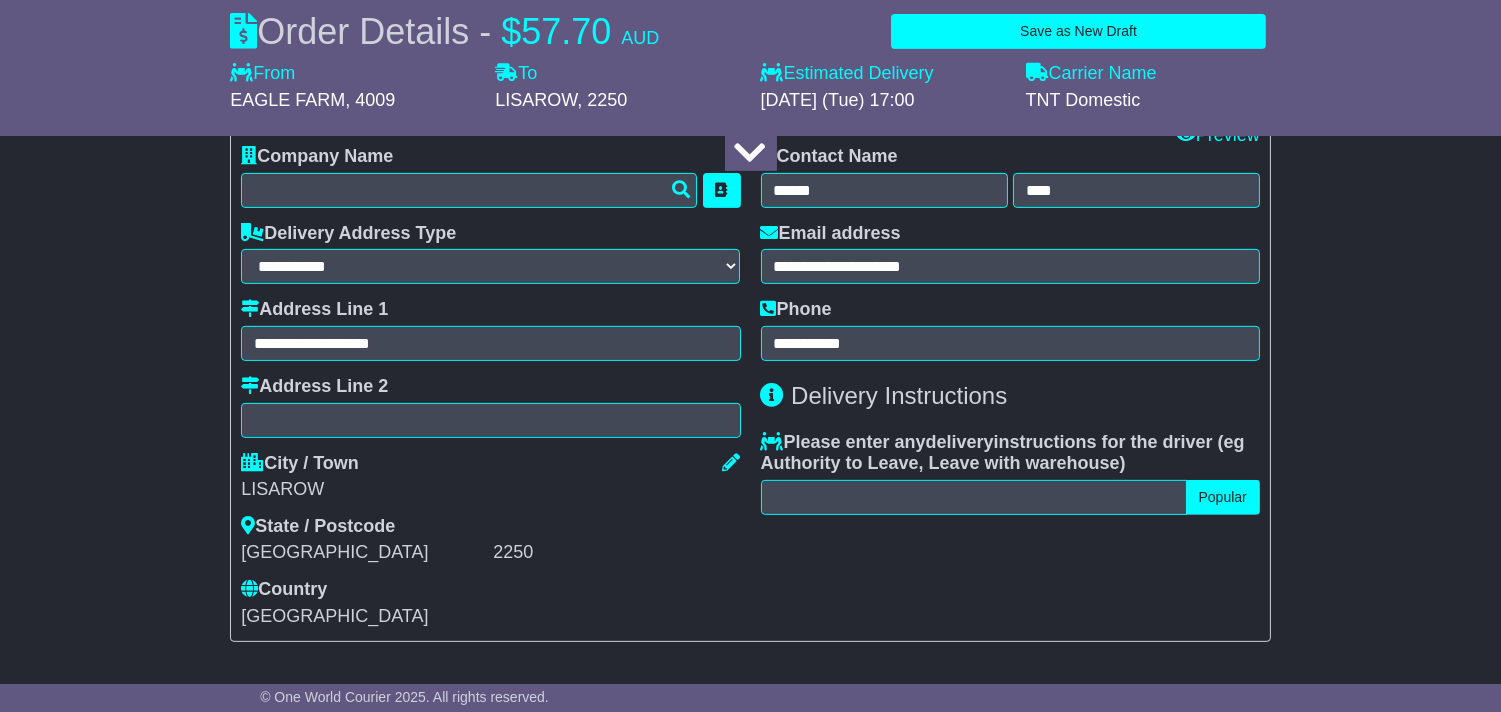 click on "**********" at bounding box center [1010, 386] 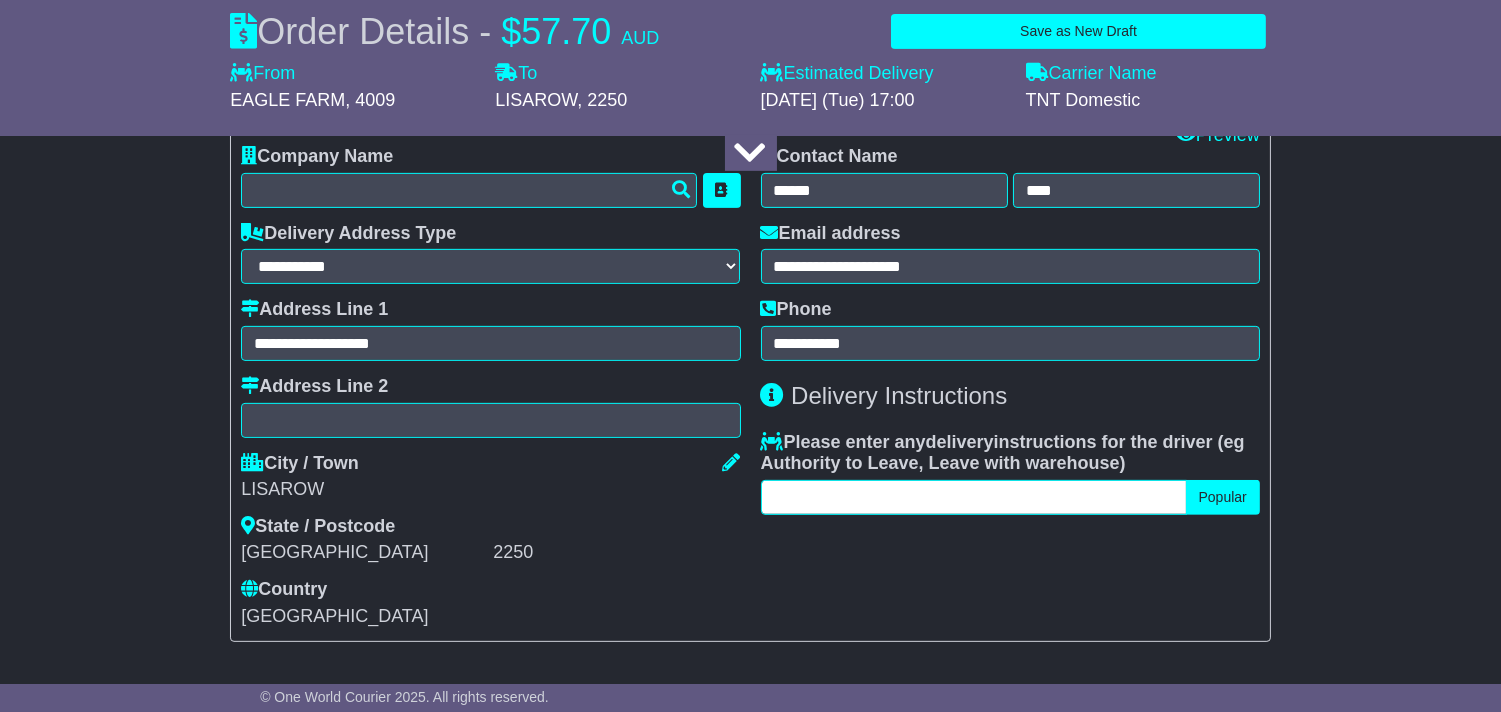 click at bounding box center (974, 497) 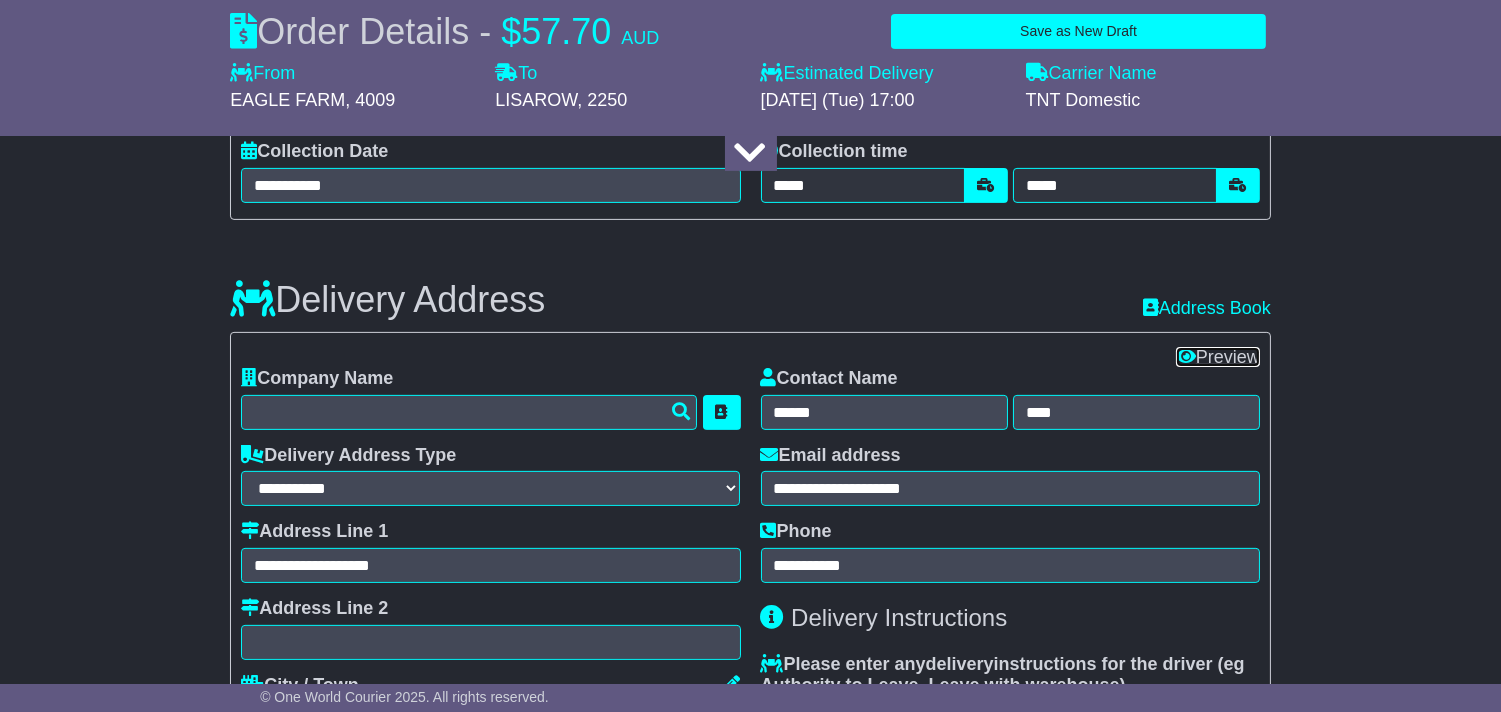 click on "Preview" at bounding box center (1218, 357) 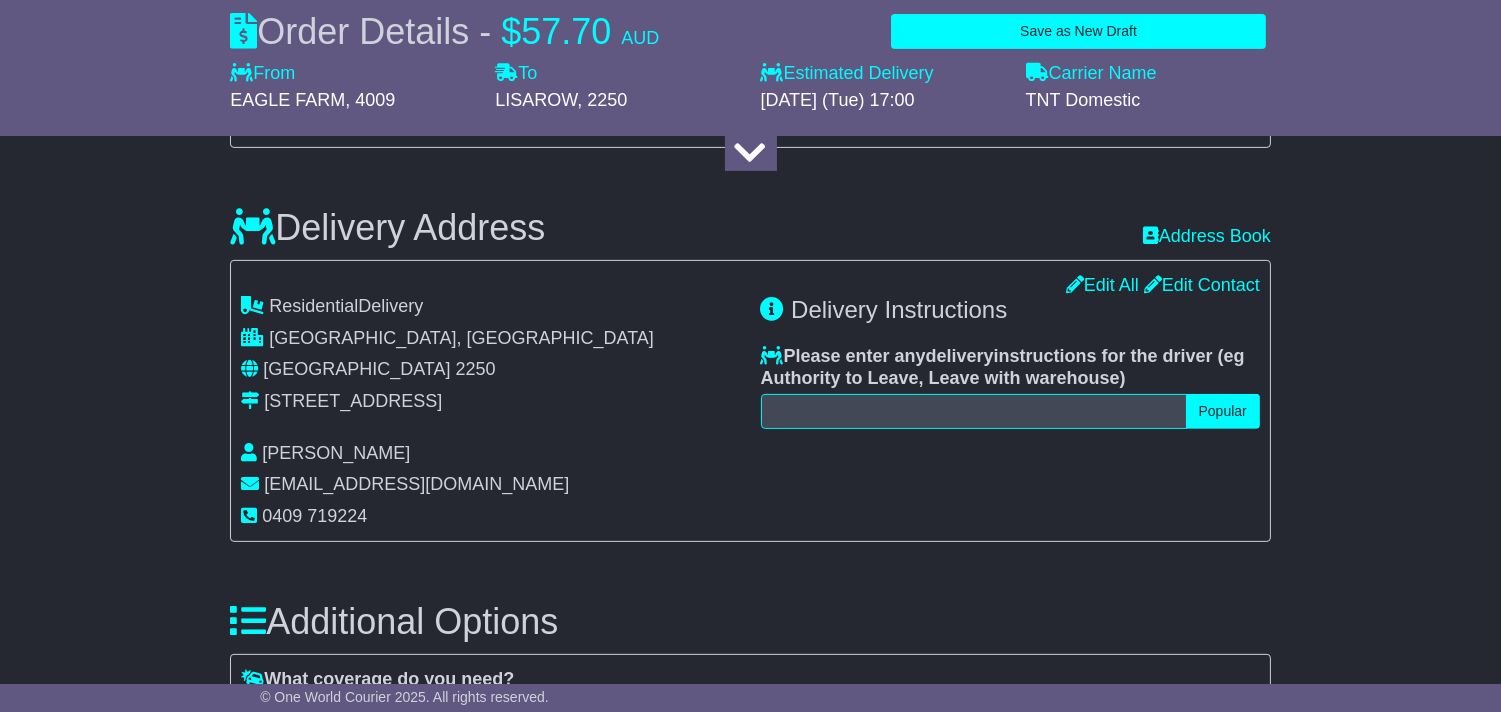 scroll, scrollTop: 1333, scrollLeft: 0, axis: vertical 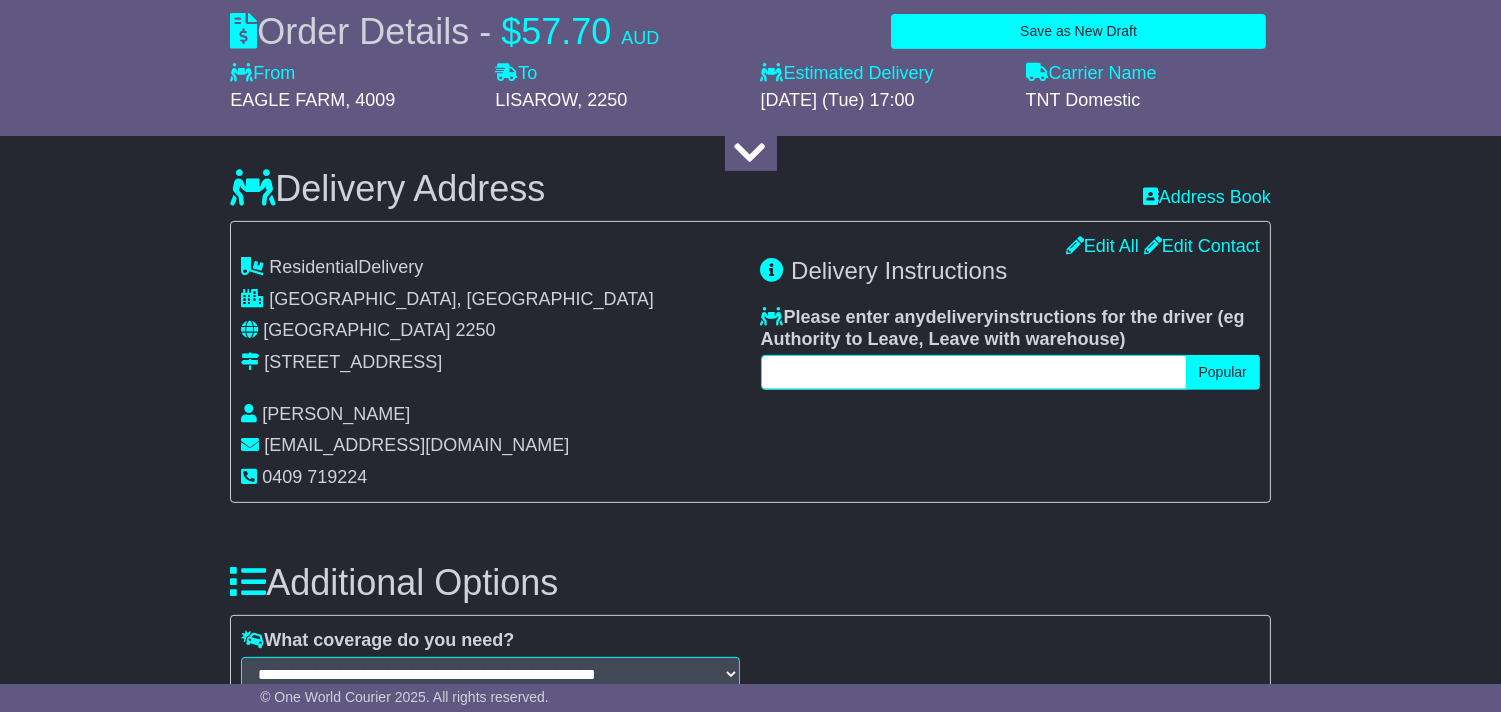 click at bounding box center (974, 372) 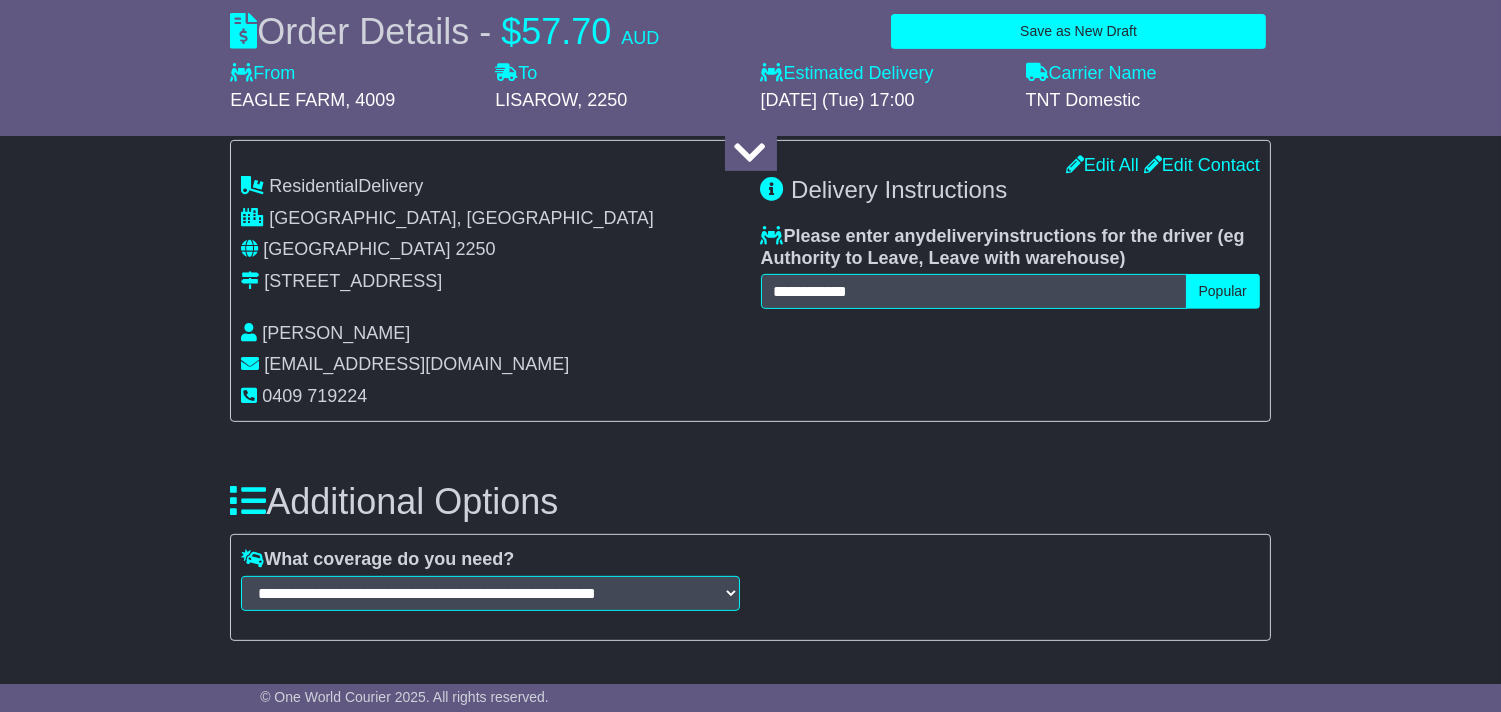 scroll, scrollTop: 1222, scrollLeft: 0, axis: vertical 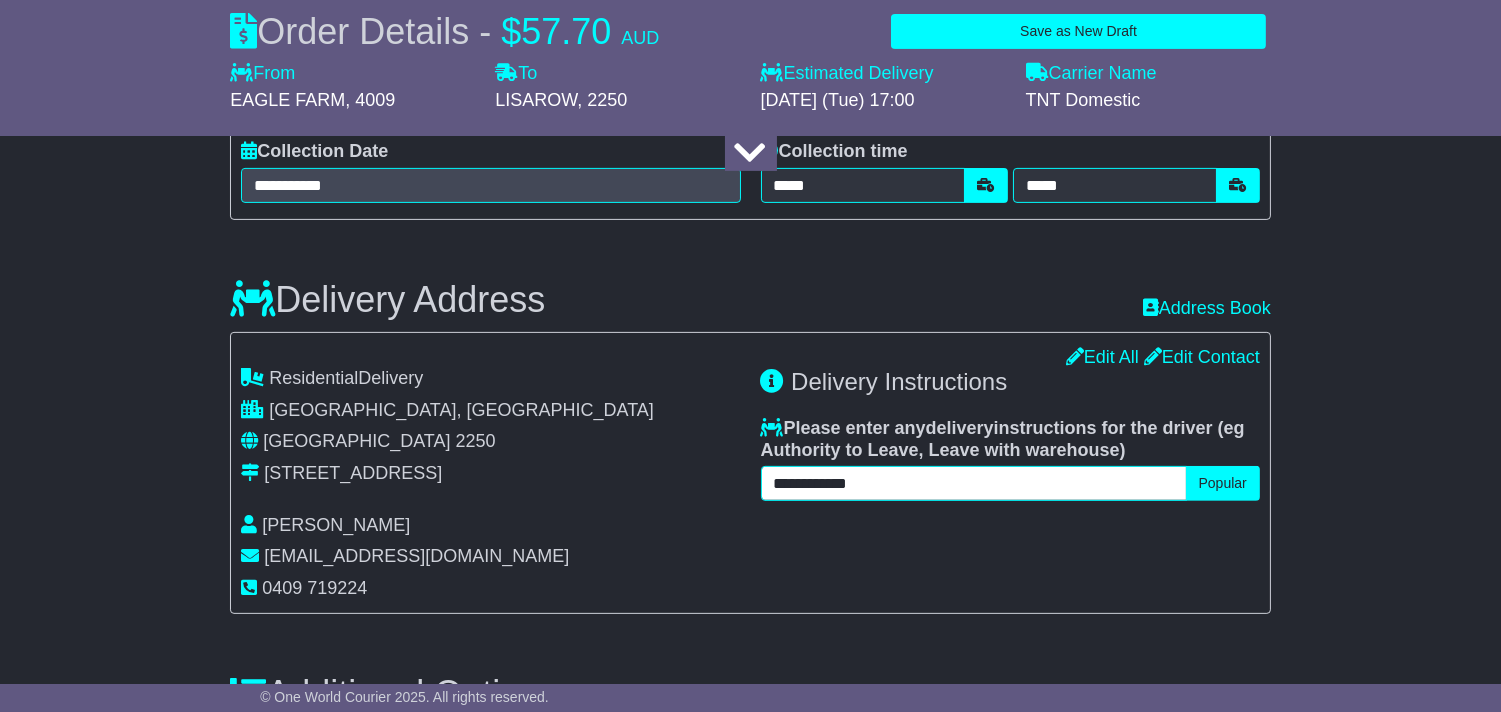 click on "**********" at bounding box center (974, 483) 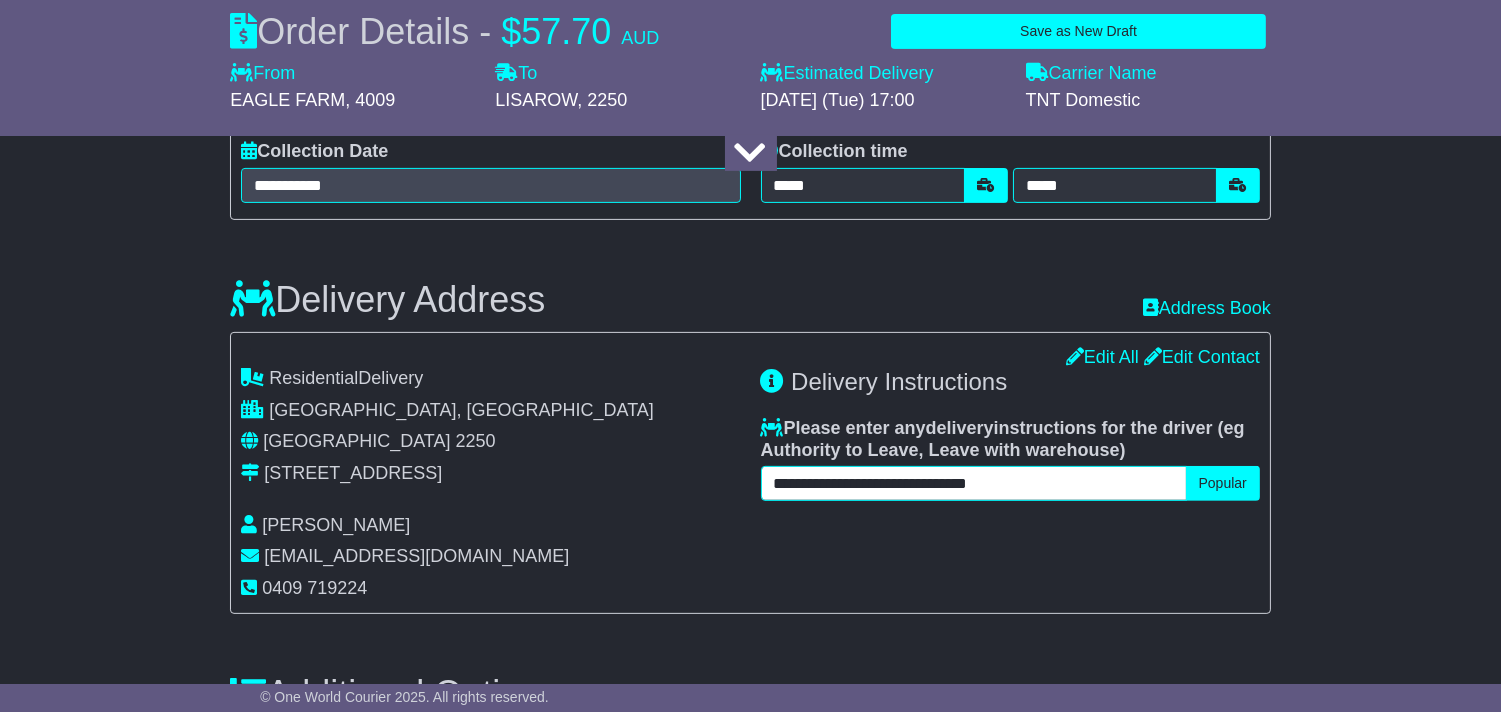 type on "**********" 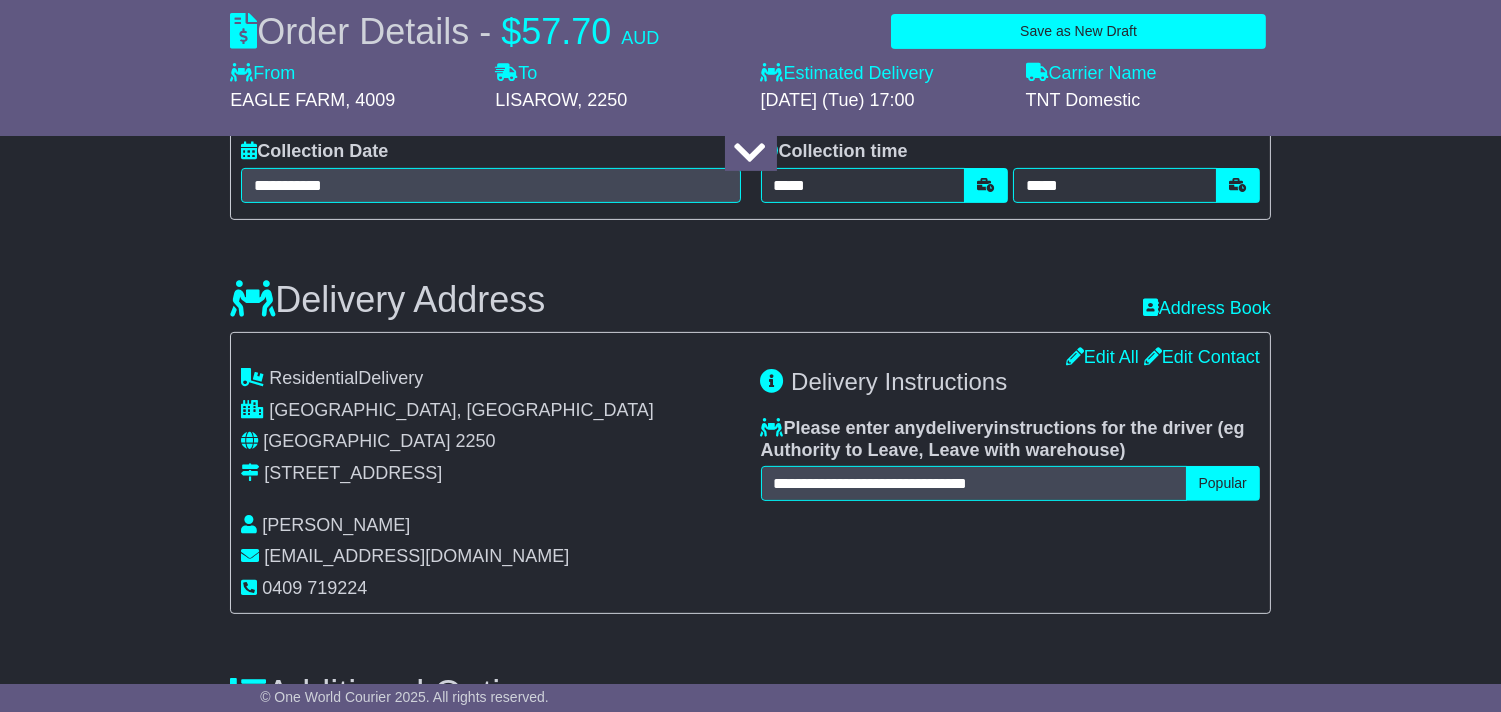 click on "**********" at bounding box center (750, 379) 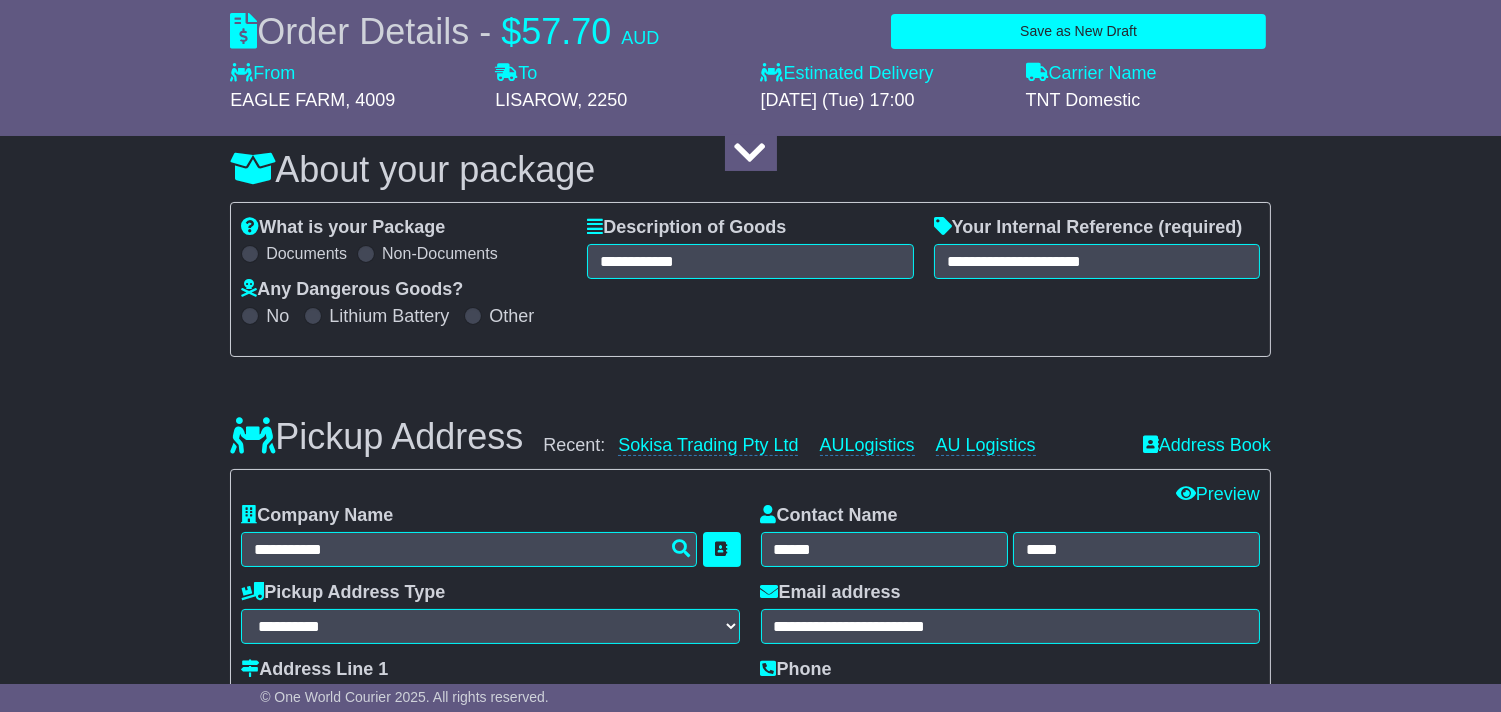 scroll, scrollTop: 222, scrollLeft: 0, axis: vertical 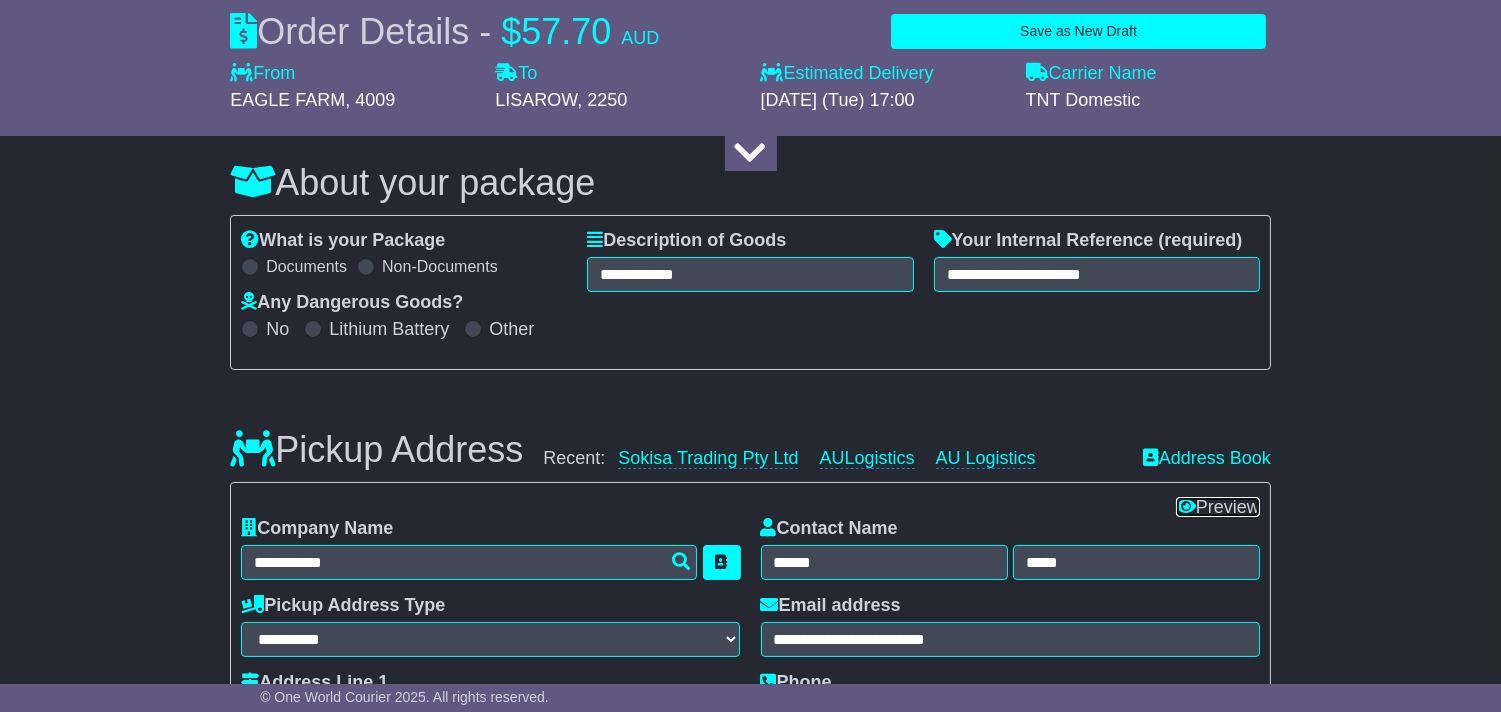 click on "Preview" at bounding box center [1218, 507] 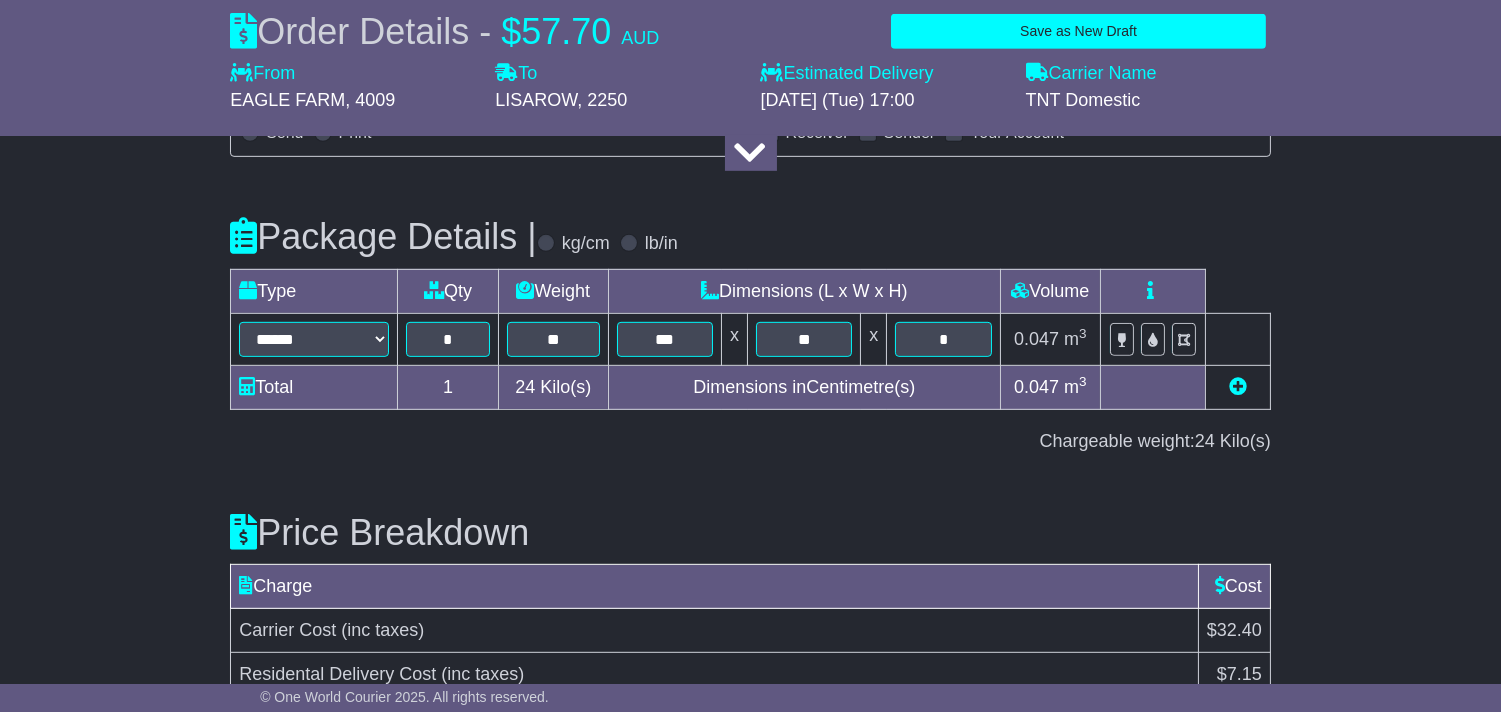 click on "**********" at bounding box center [750, -386] 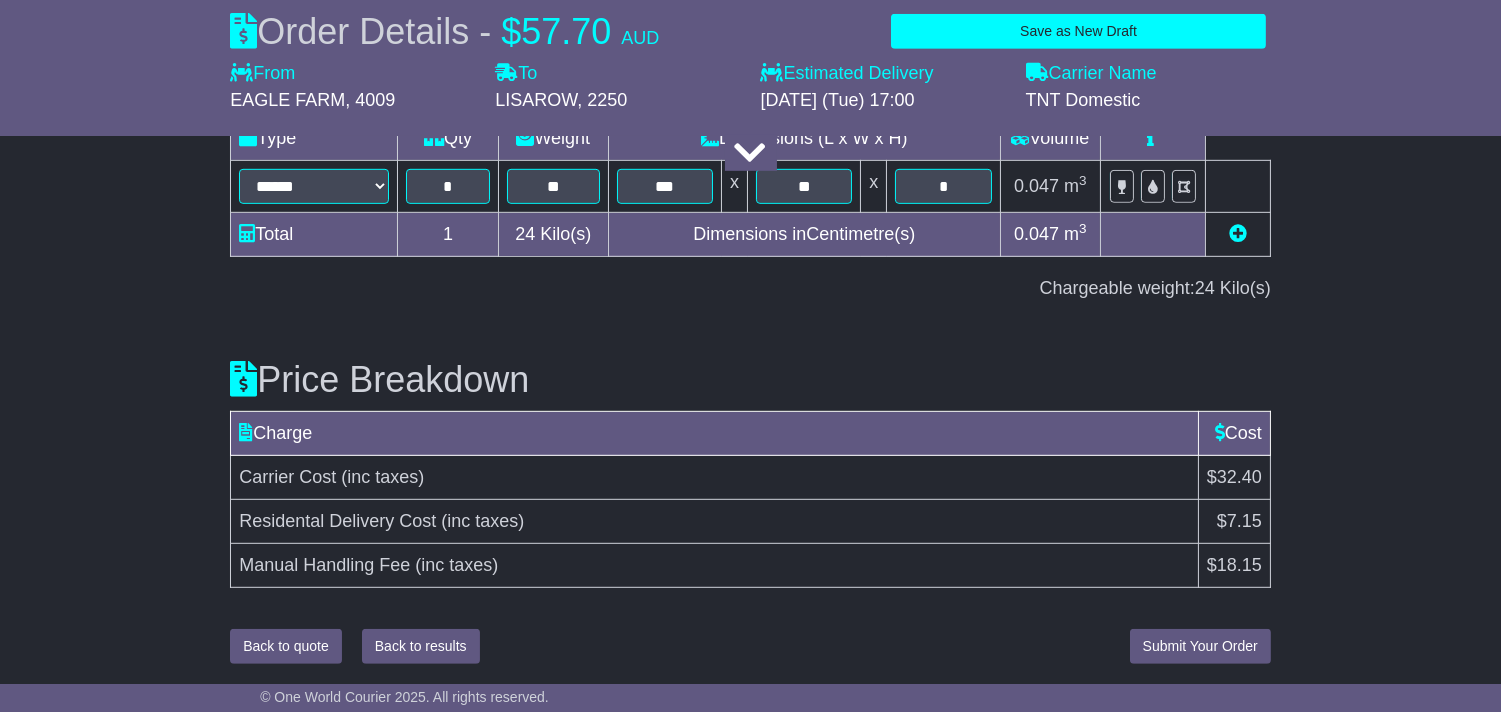 scroll, scrollTop: 2045, scrollLeft: 0, axis: vertical 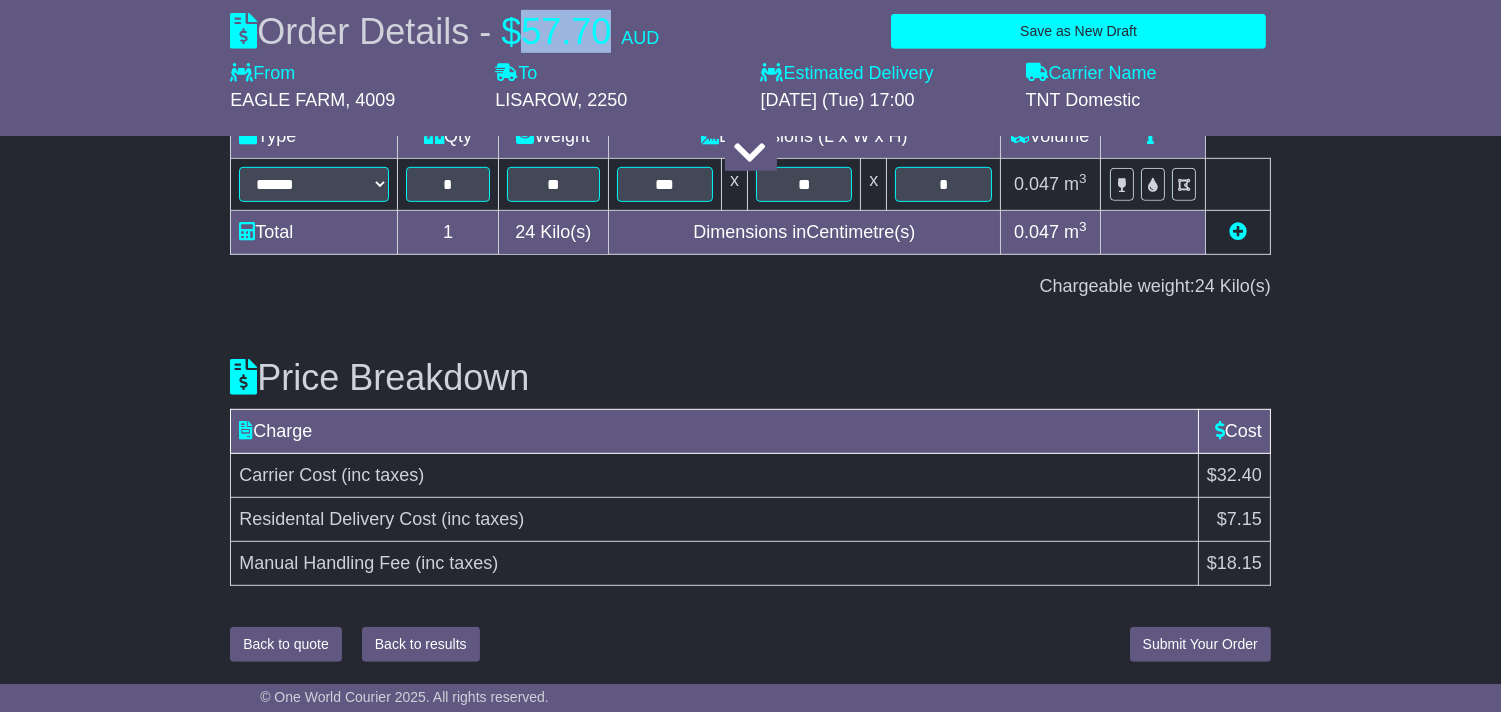 drag, startPoint x: 533, startPoint y: 28, endPoint x: 616, endPoint y: 33, distance: 83.15047 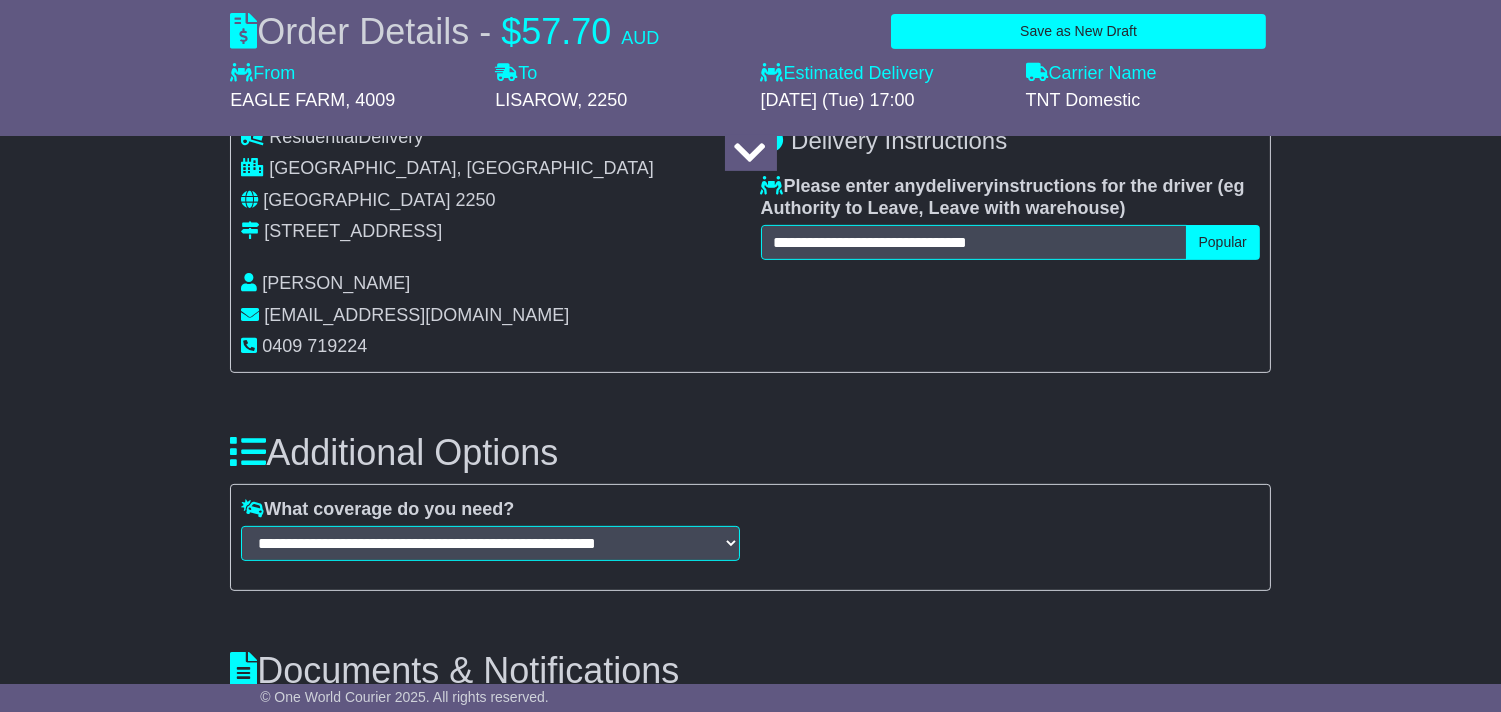 click on "**********" at bounding box center [750, 497] 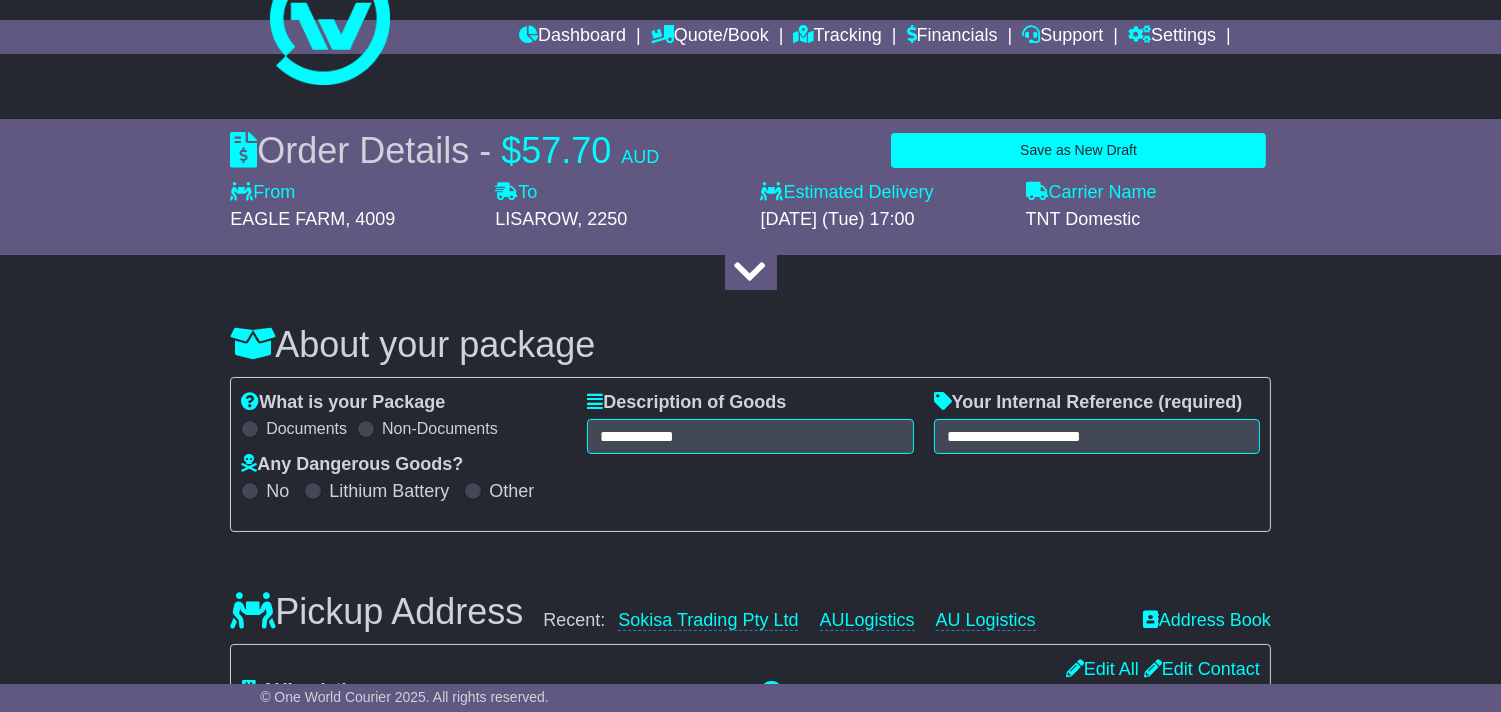 scroll, scrollTop: 45, scrollLeft: 0, axis: vertical 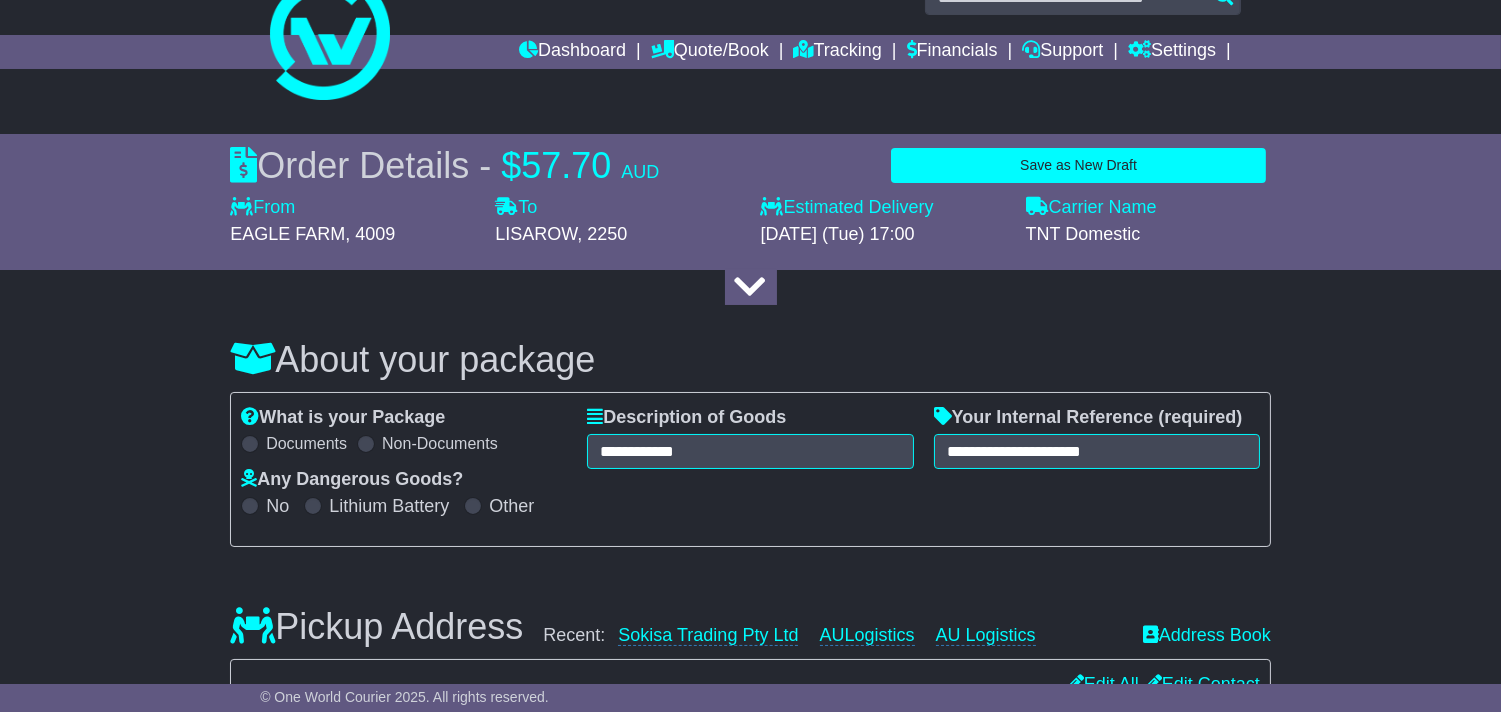 click on "**********" at bounding box center (750, 469) 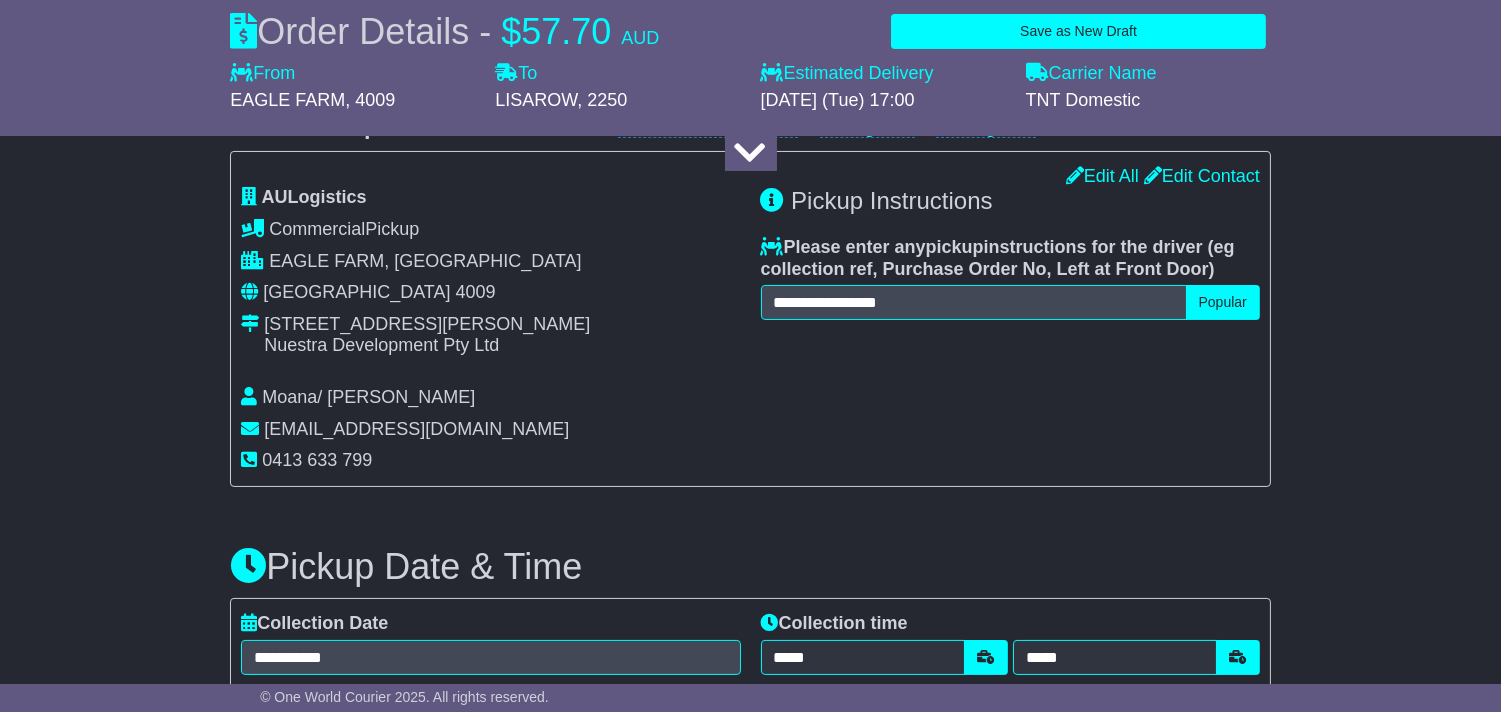 scroll, scrollTop: 712, scrollLeft: 0, axis: vertical 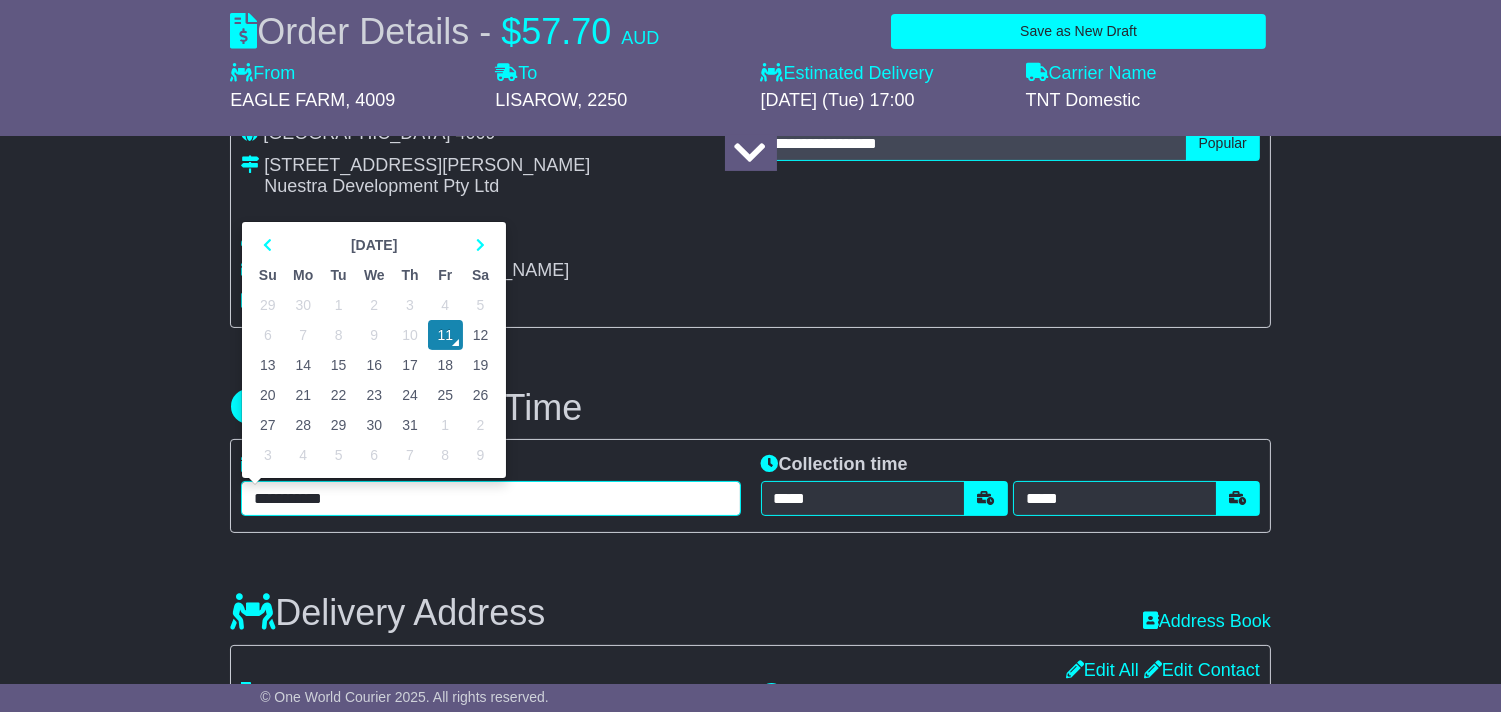 click on "**********" at bounding box center [490, 498] 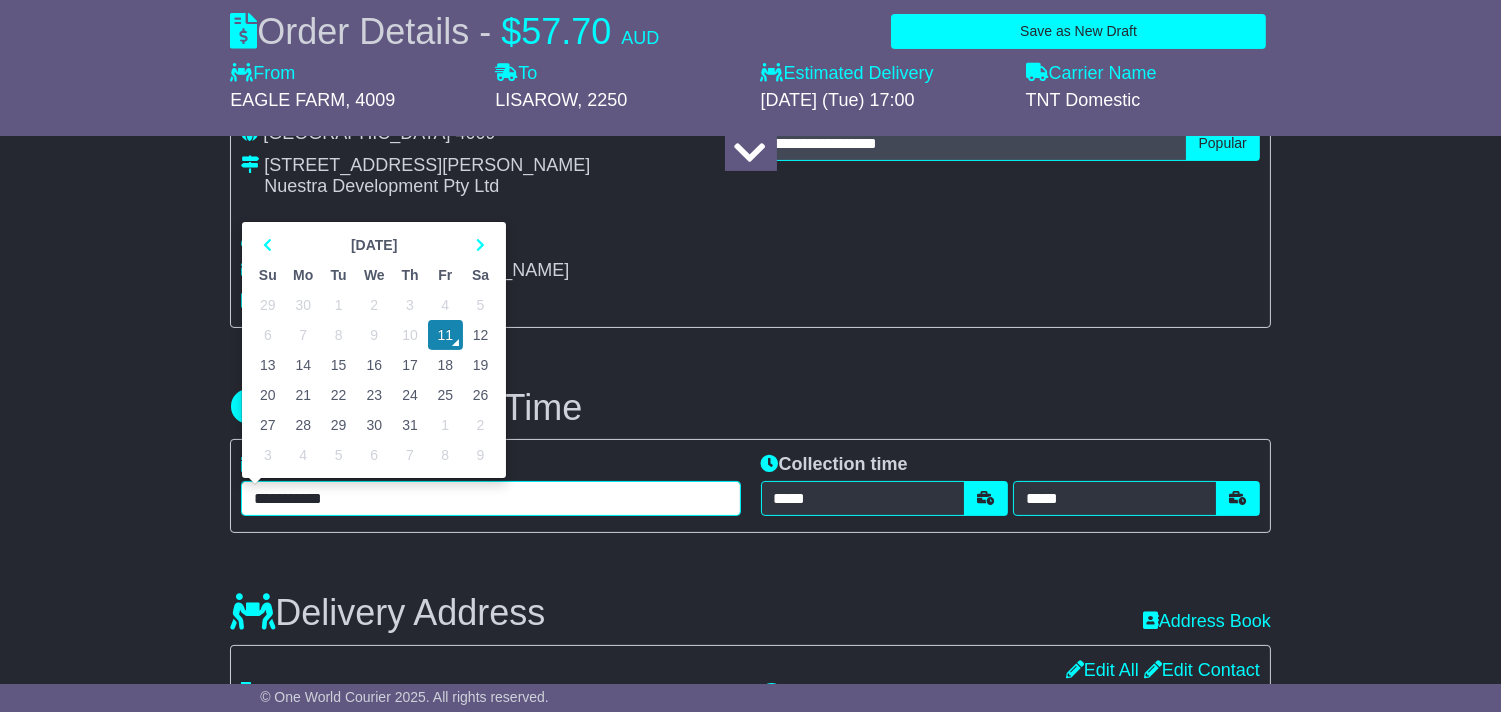 click on "14" at bounding box center (303, 365) 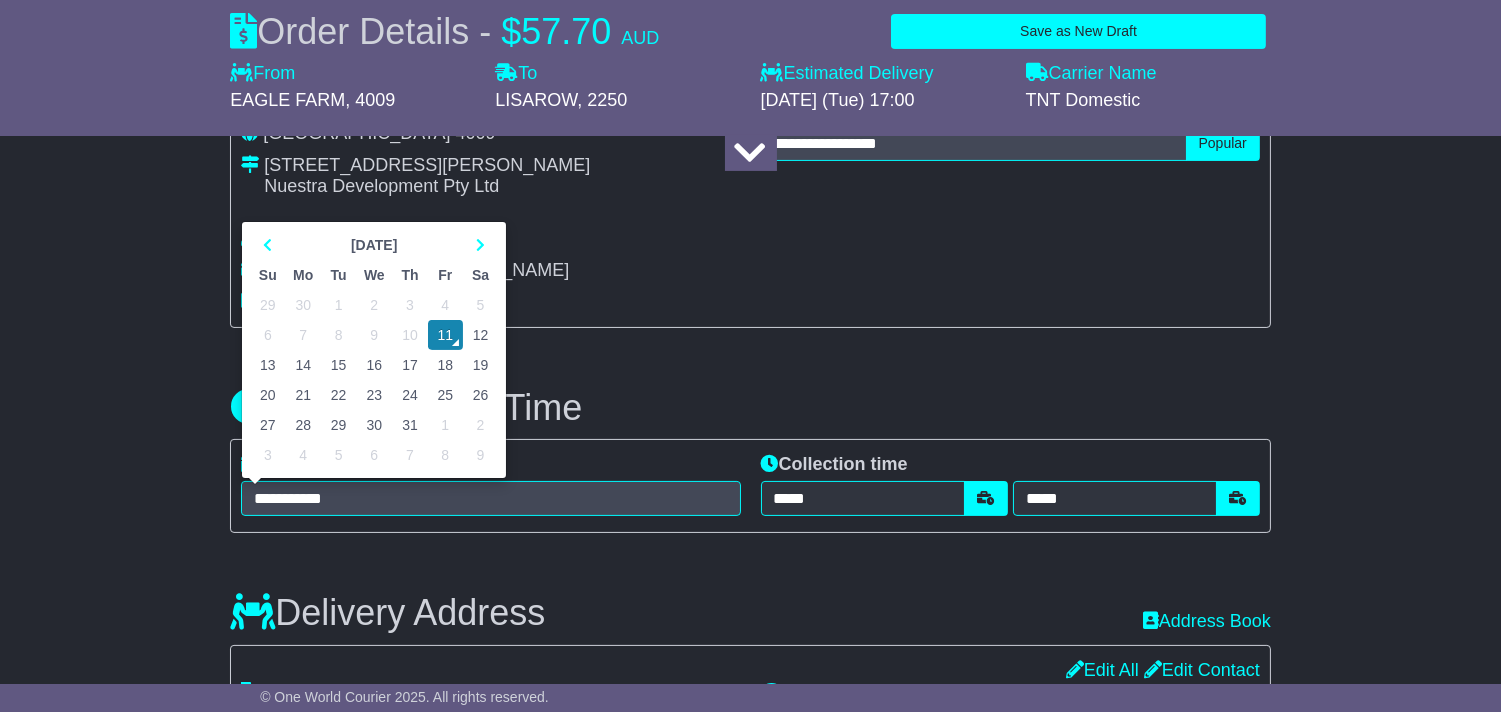 type on "**********" 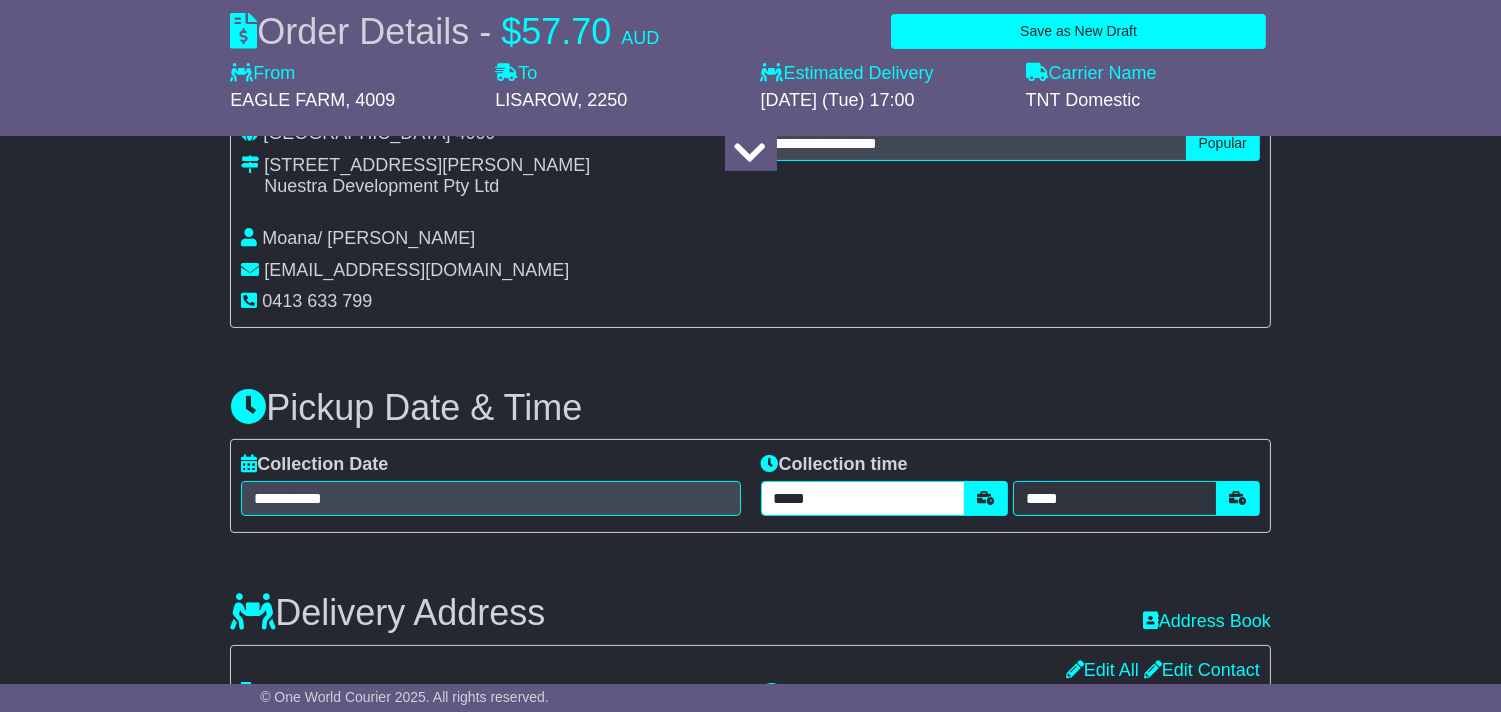 click on "*****" at bounding box center [863, 498] 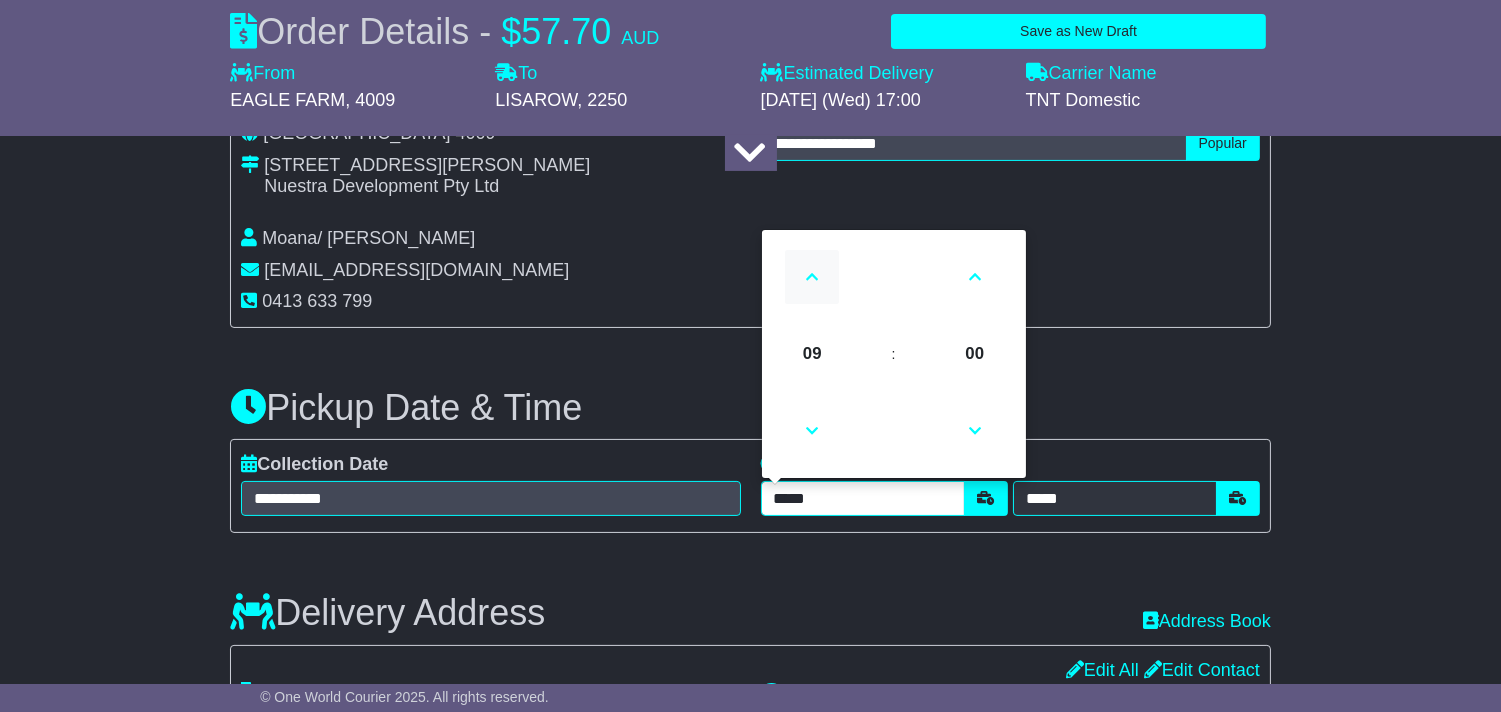click at bounding box center (812, 277) 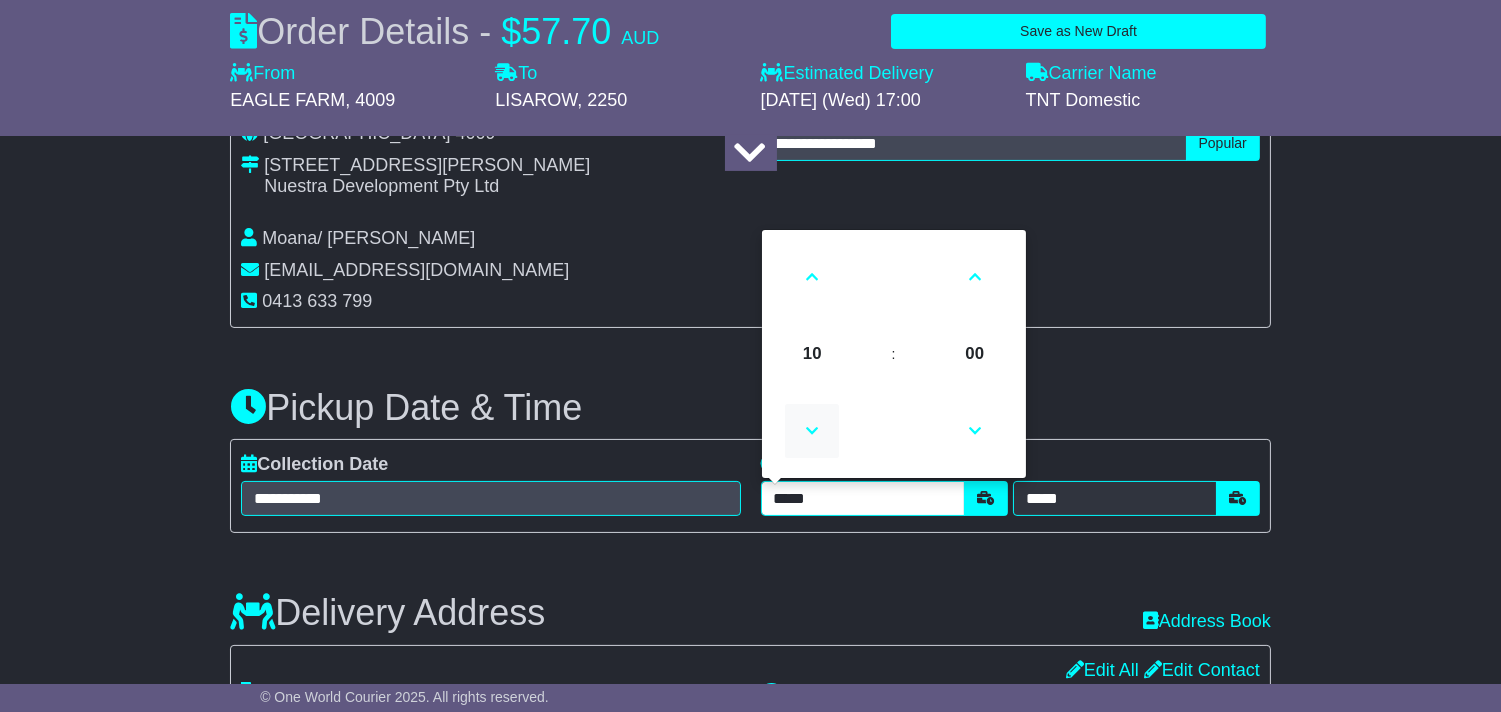 click at bounding box center [812, 431] 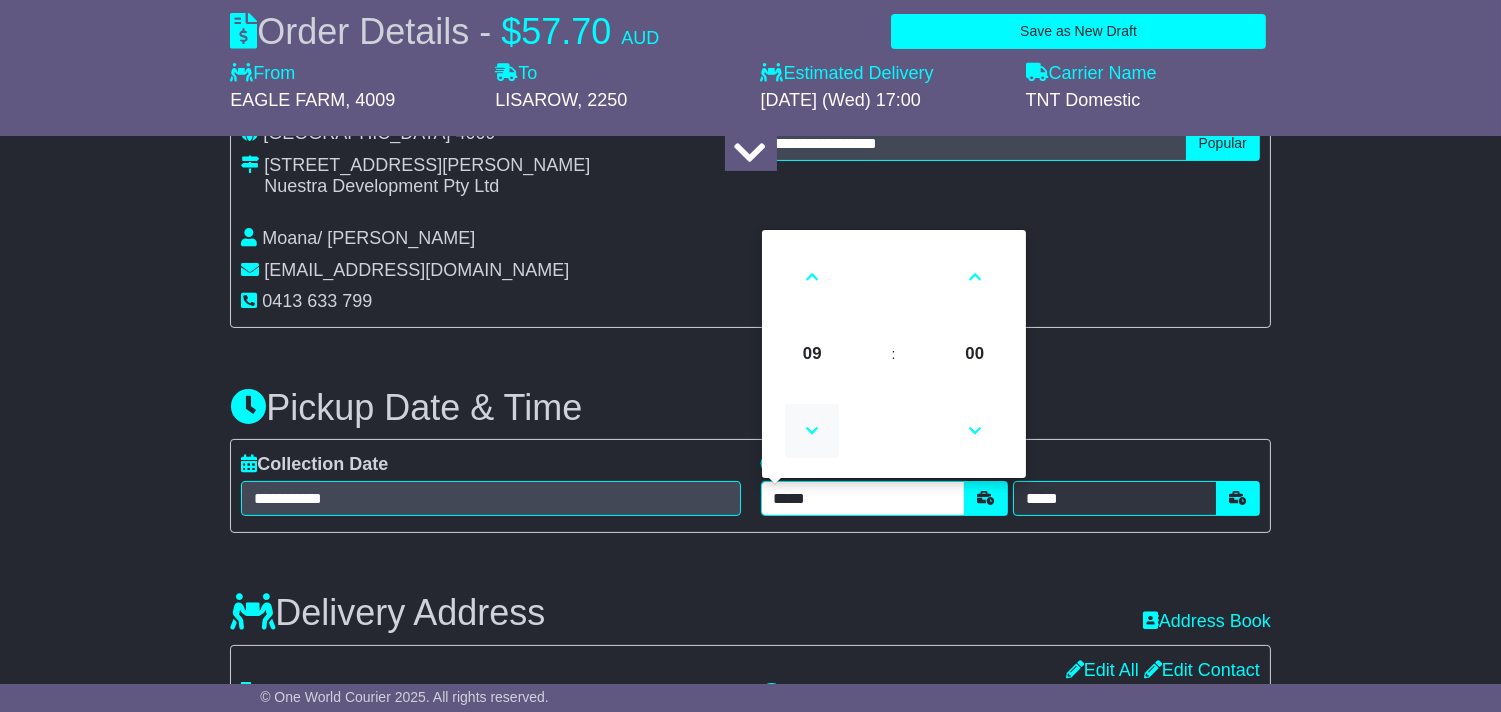 click at bounding box center [812, 431] 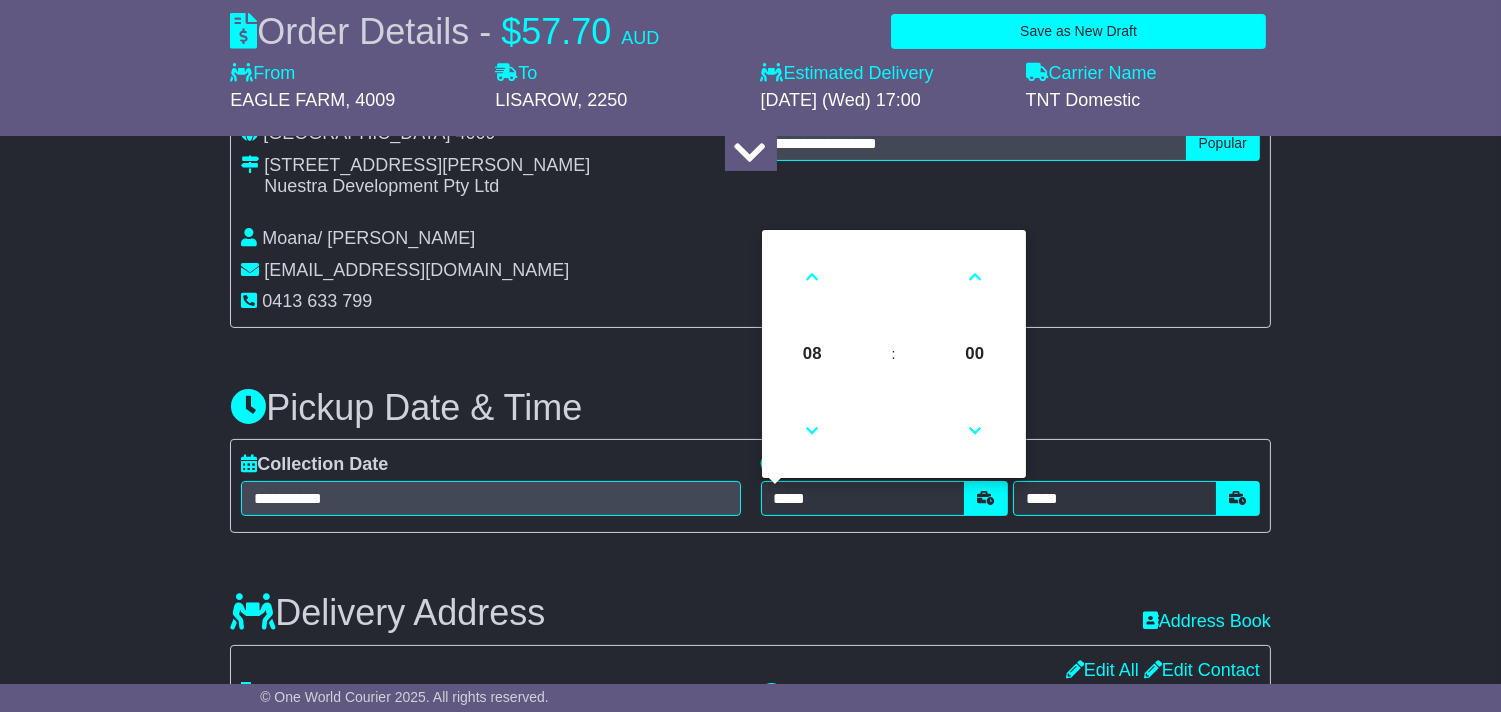 click on "Delivery Address
Recent:
Address Book" at bounding box center [750, 598] 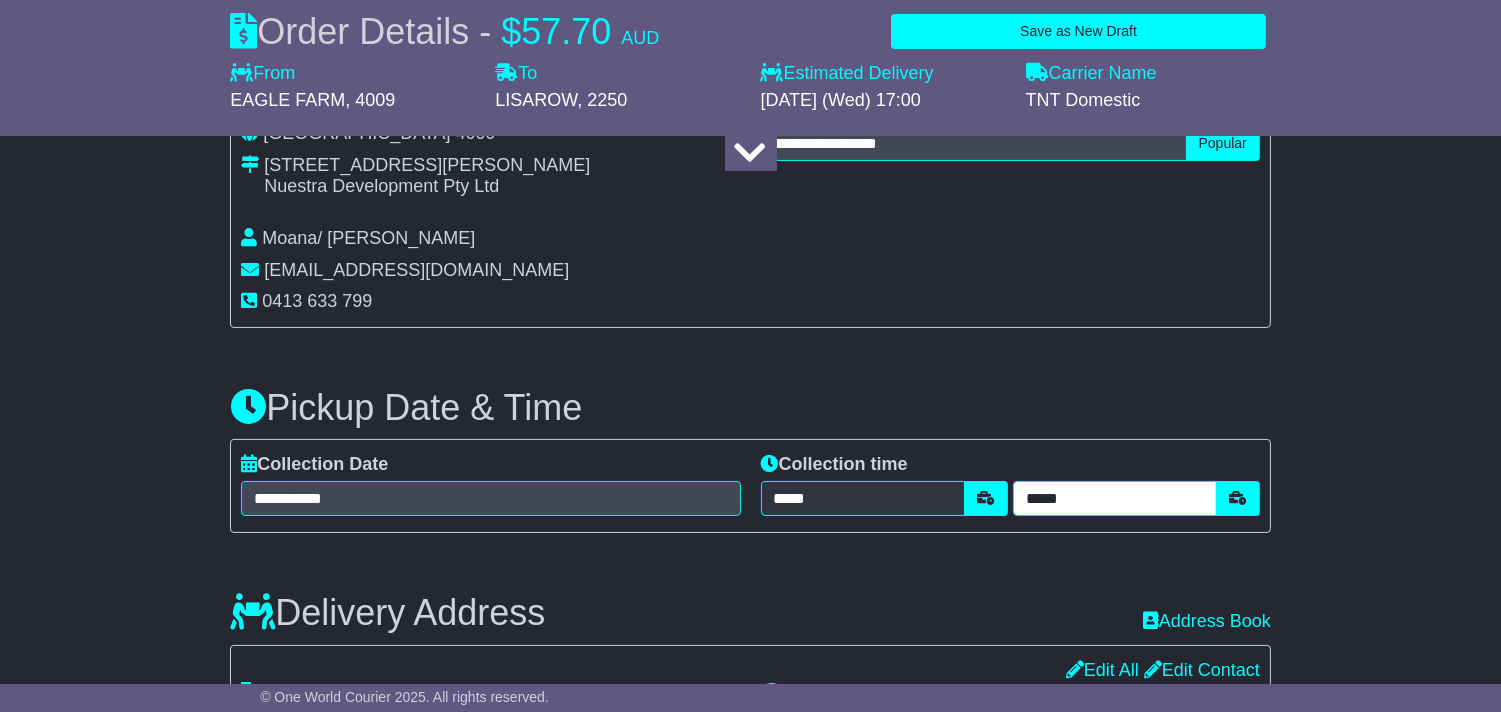 click on "*****" at bounding box center (1115, 498) 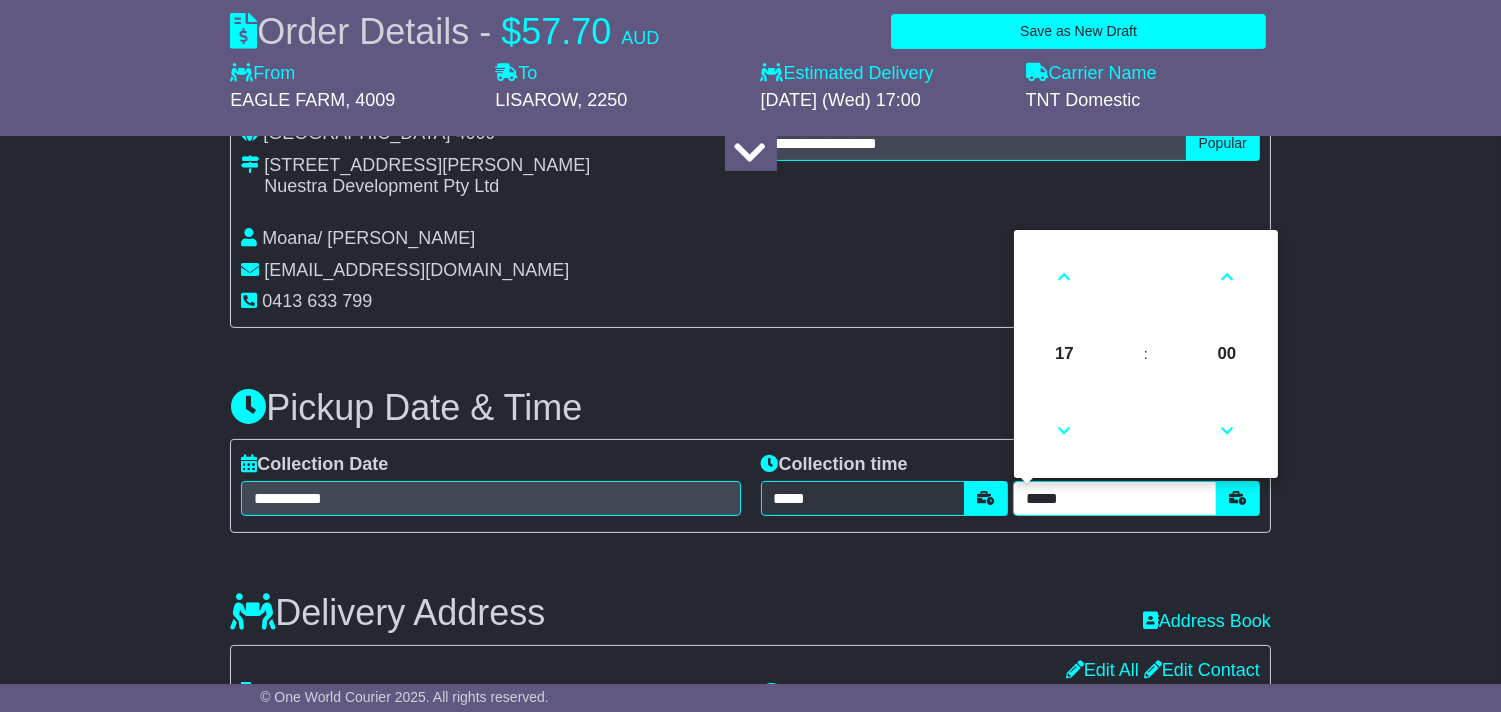 click on "*****" at bounding box center (1115, 498) 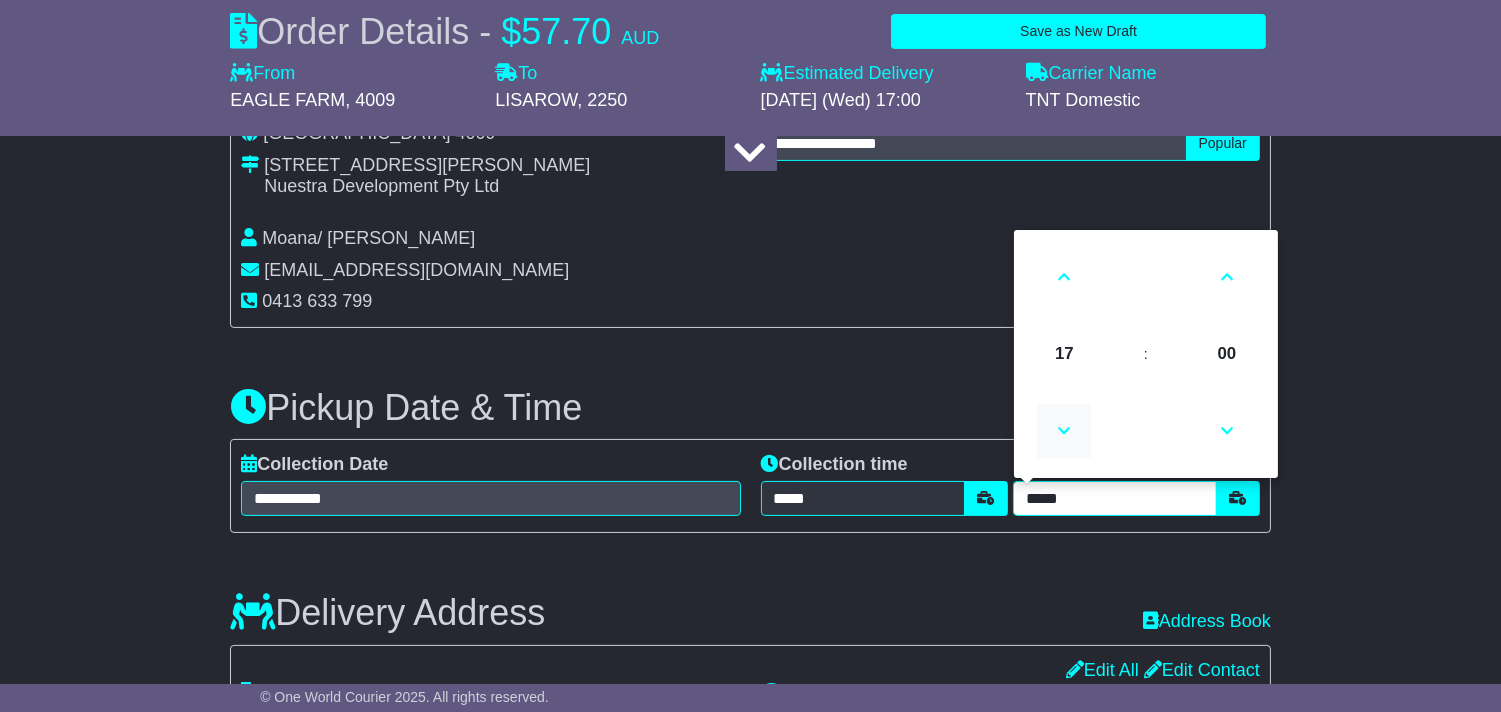click at bounding box center (1064, 431) 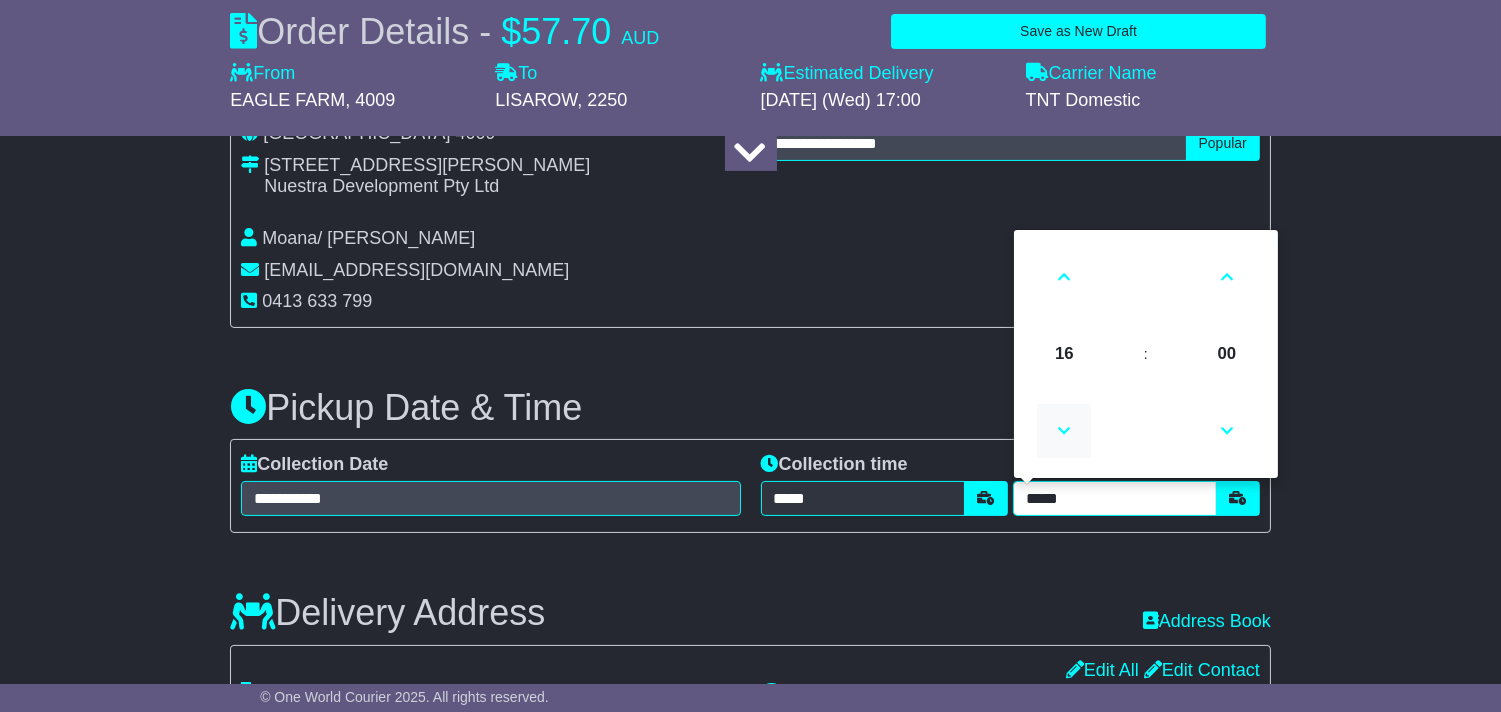 click at bounding box center (1064, 431) 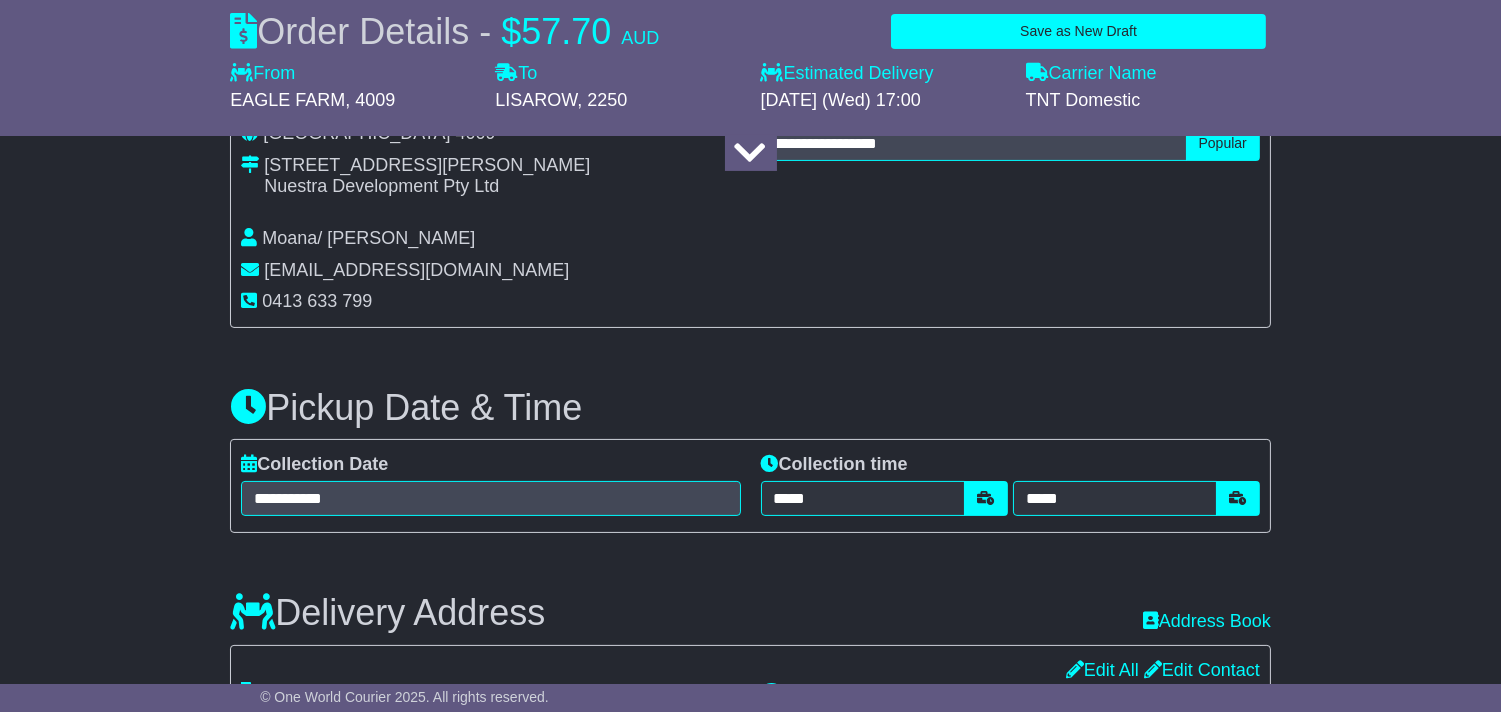 click on "**********" at bounding box center [750, 790] 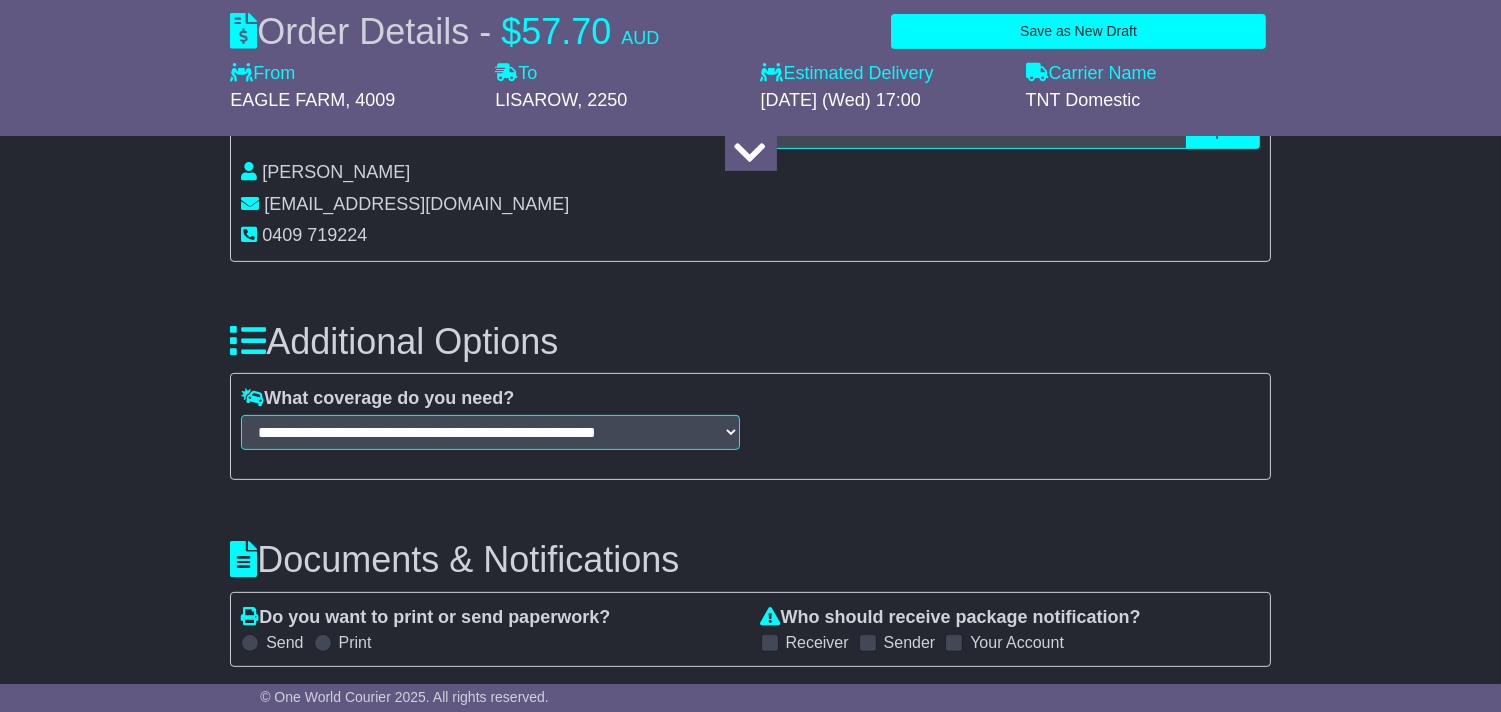click on "We agree to deliver your goods in good order and condition, covered to a maximum liability of $ 0.00 ,
subject to the  Terms & Conditions of the FreightSafe Warranty .
Insurance Cover (Imports / Exports)
Unless otherwise stated on your insurance schedule, this is an All Risk insurance covering loss or damage to the insured goods in transit for Import / Export shipments.
Please refer to the  insurance policy for conditions and exclusions .
(Cancellation of the policy must be made before collection and cover will revert to $ 250  of included warranty).
Insurance Cover (Inland)" at bounding box center [1010, 426] 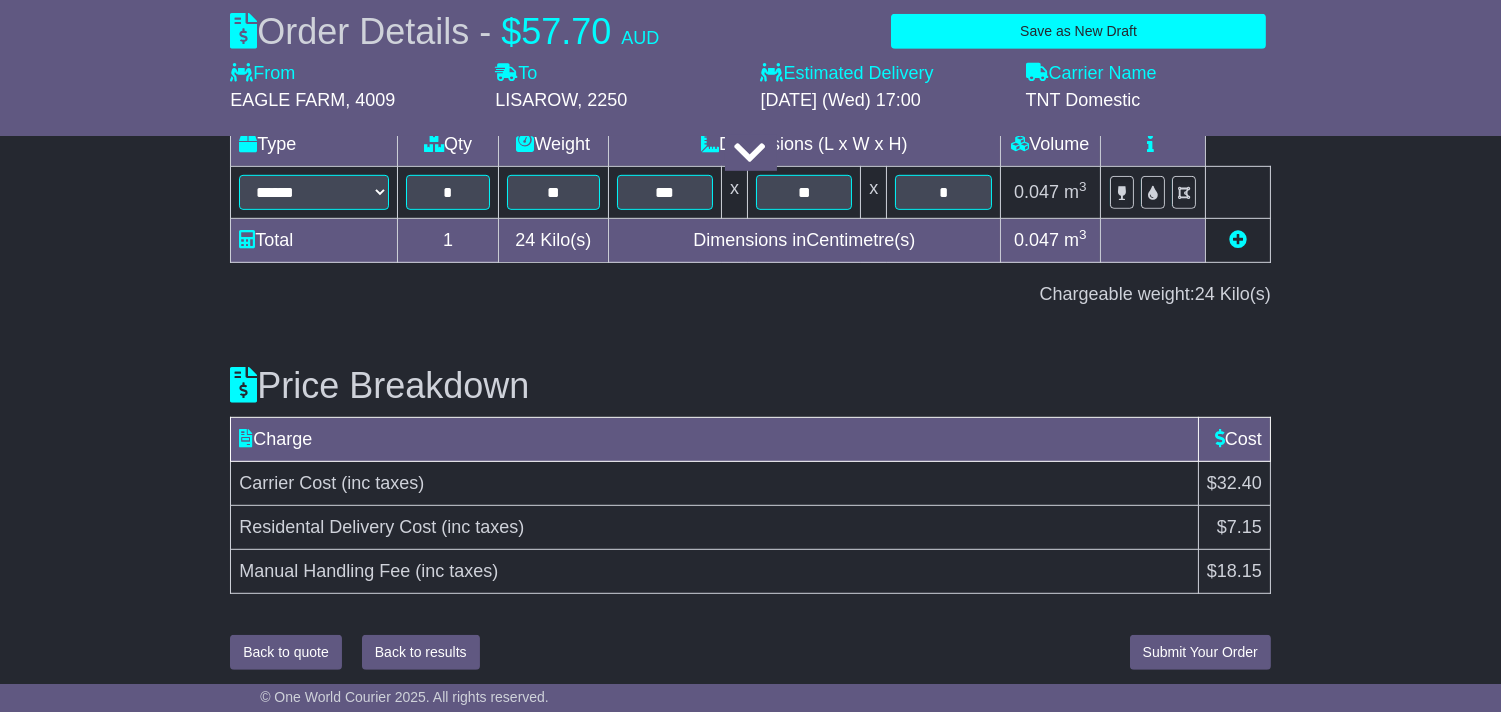 scroll, scrollTop: 2045, scrollLeft: 0, axis: vertical 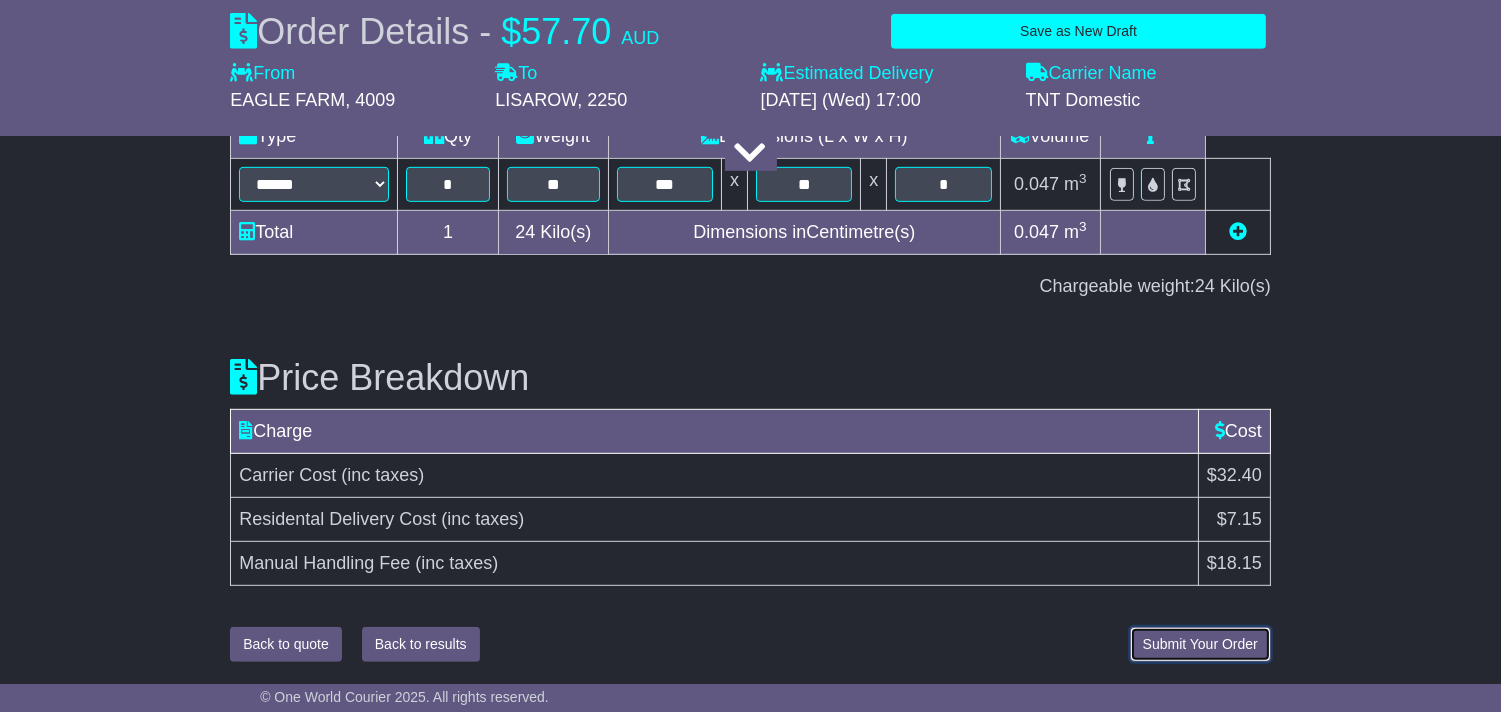 drag, startPoint x: 1180, startPoint y: 633, endPoint x: 702, endPoint y: 508, distance: 494.07388 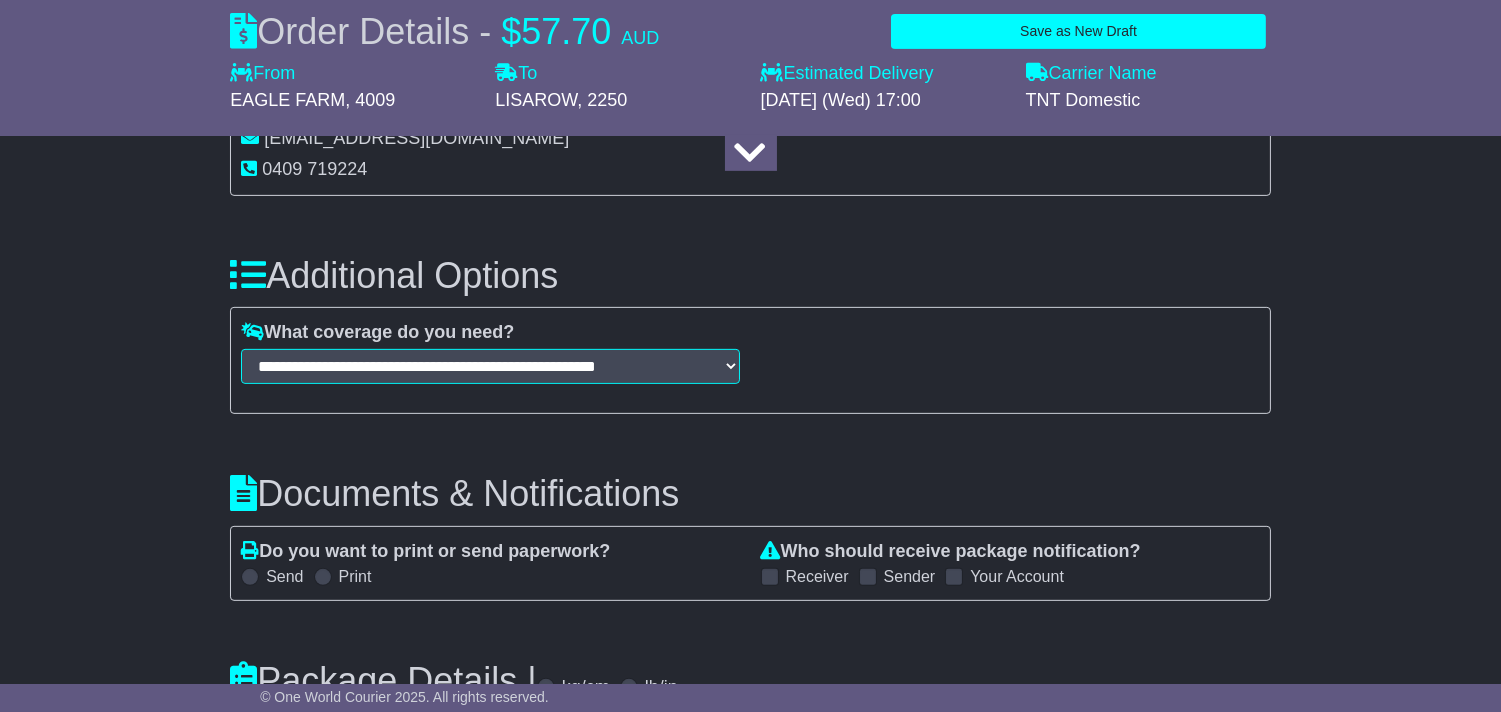 scroll, scrollTop: 1547, scrollLeft: 0, axis: vertical 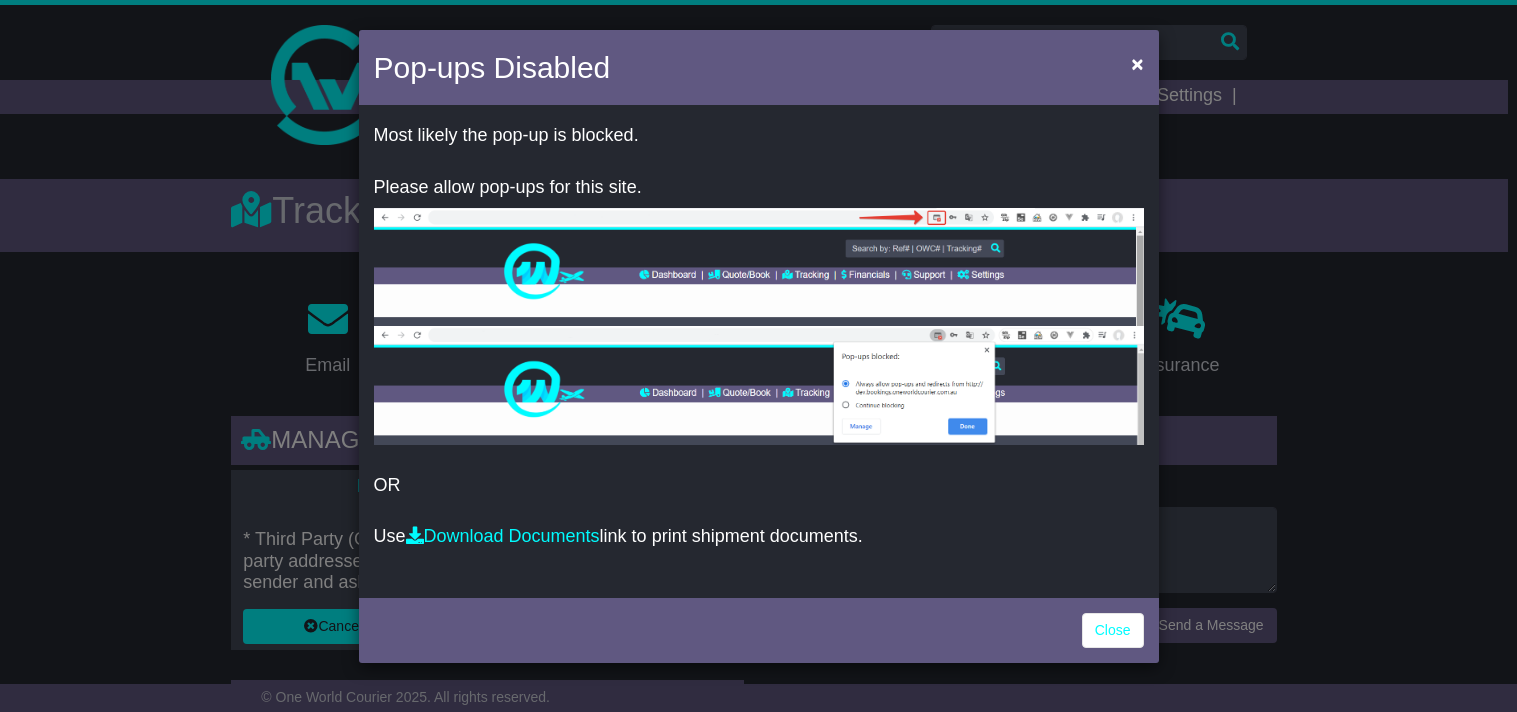 click on "Close" at bounding box center (1113, 630) 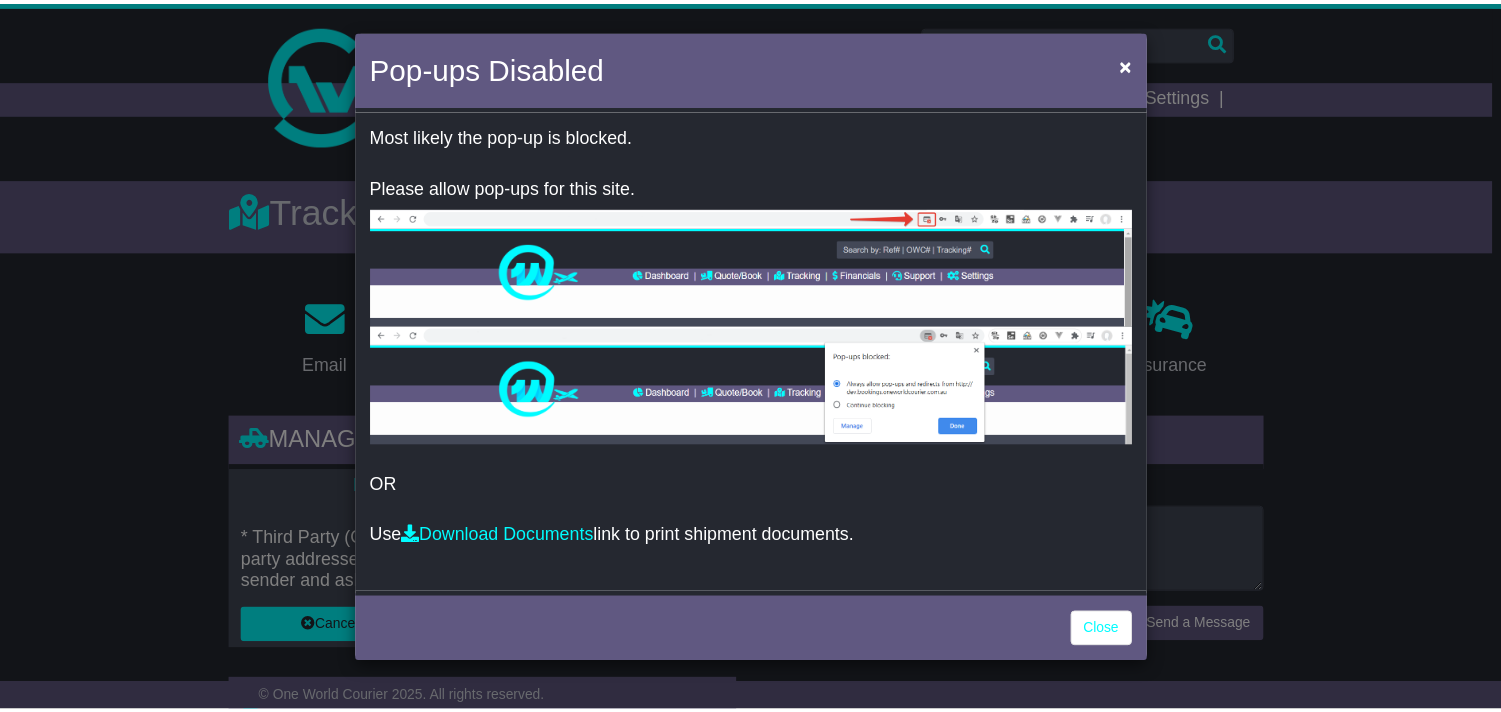 scroll, scrollTop: 0, scrollLeft: 0, axis: both 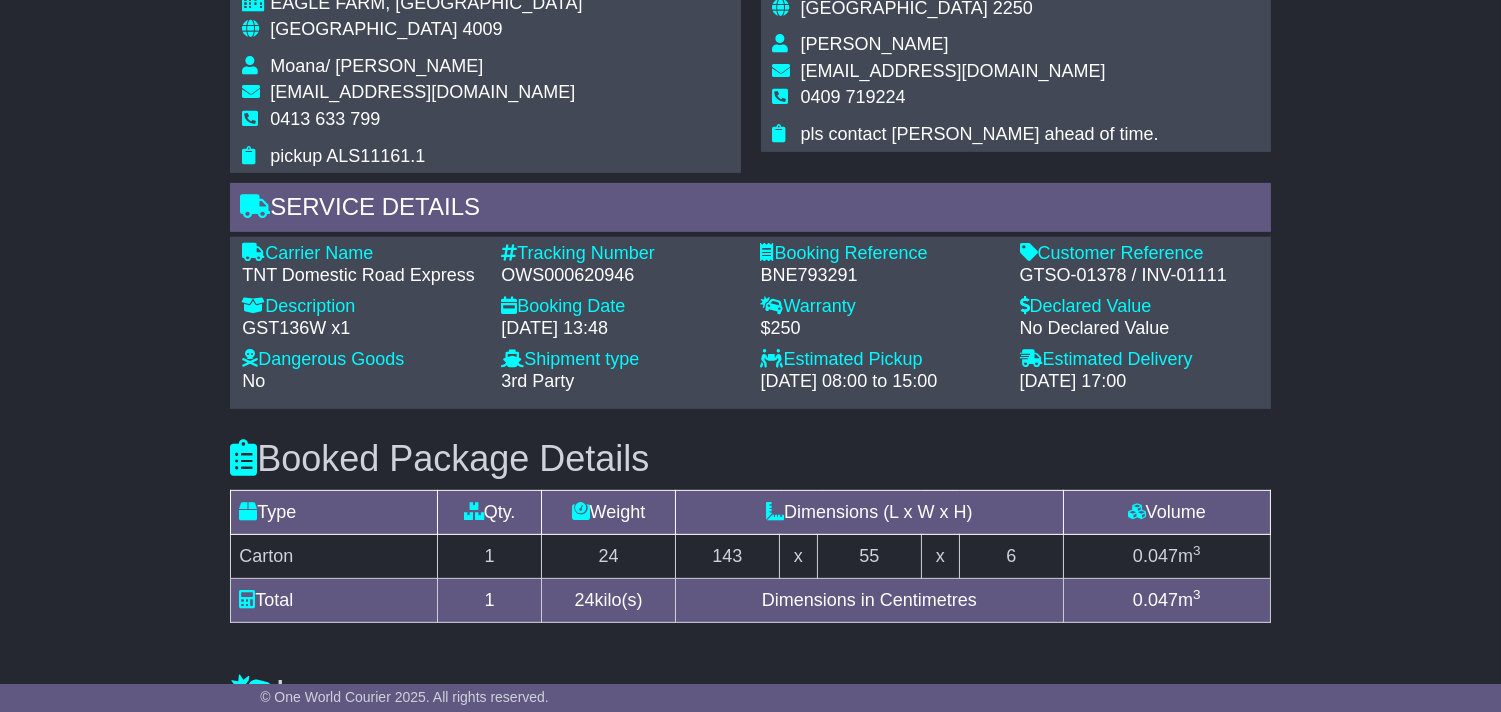 click on "OWS000620946" at bounding box center [620, 276] 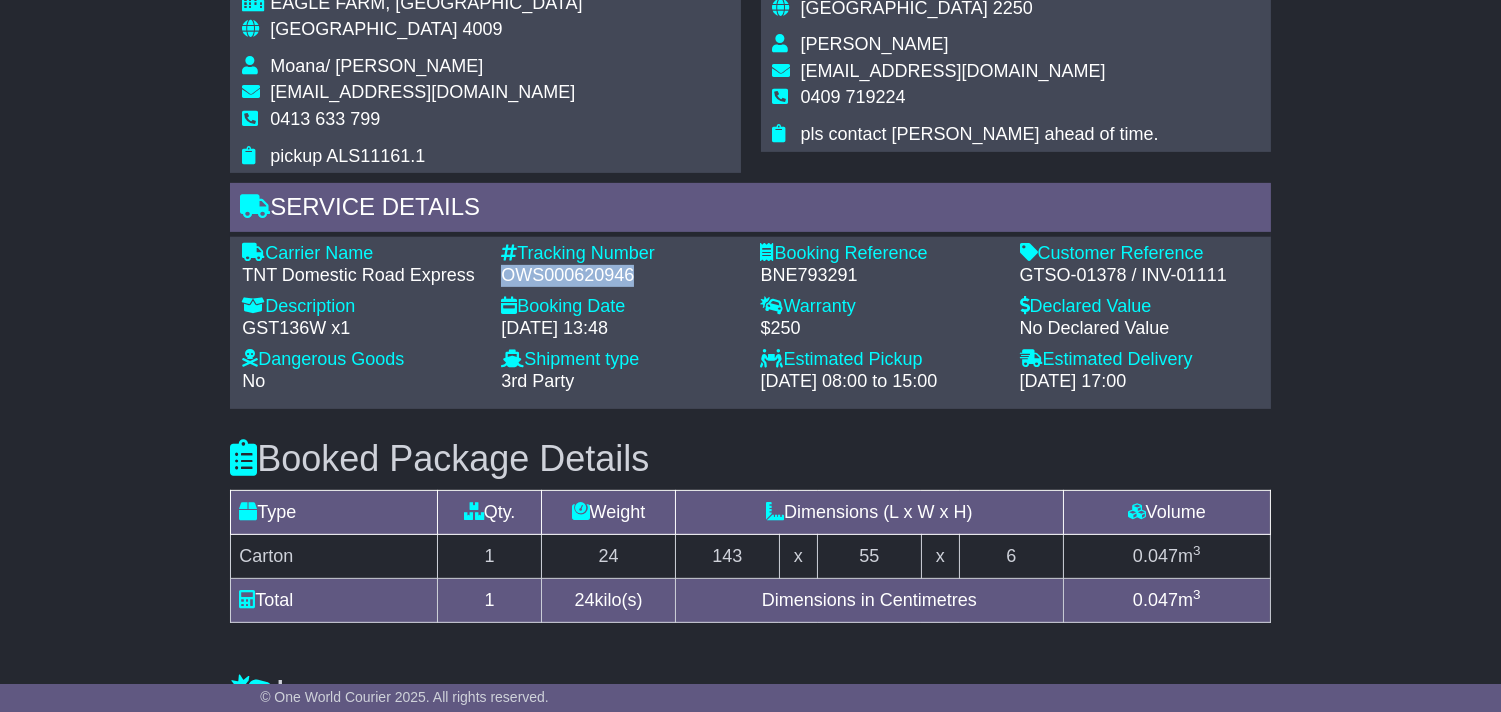 click on "OWS000620946" at bounding box center [620, 276] 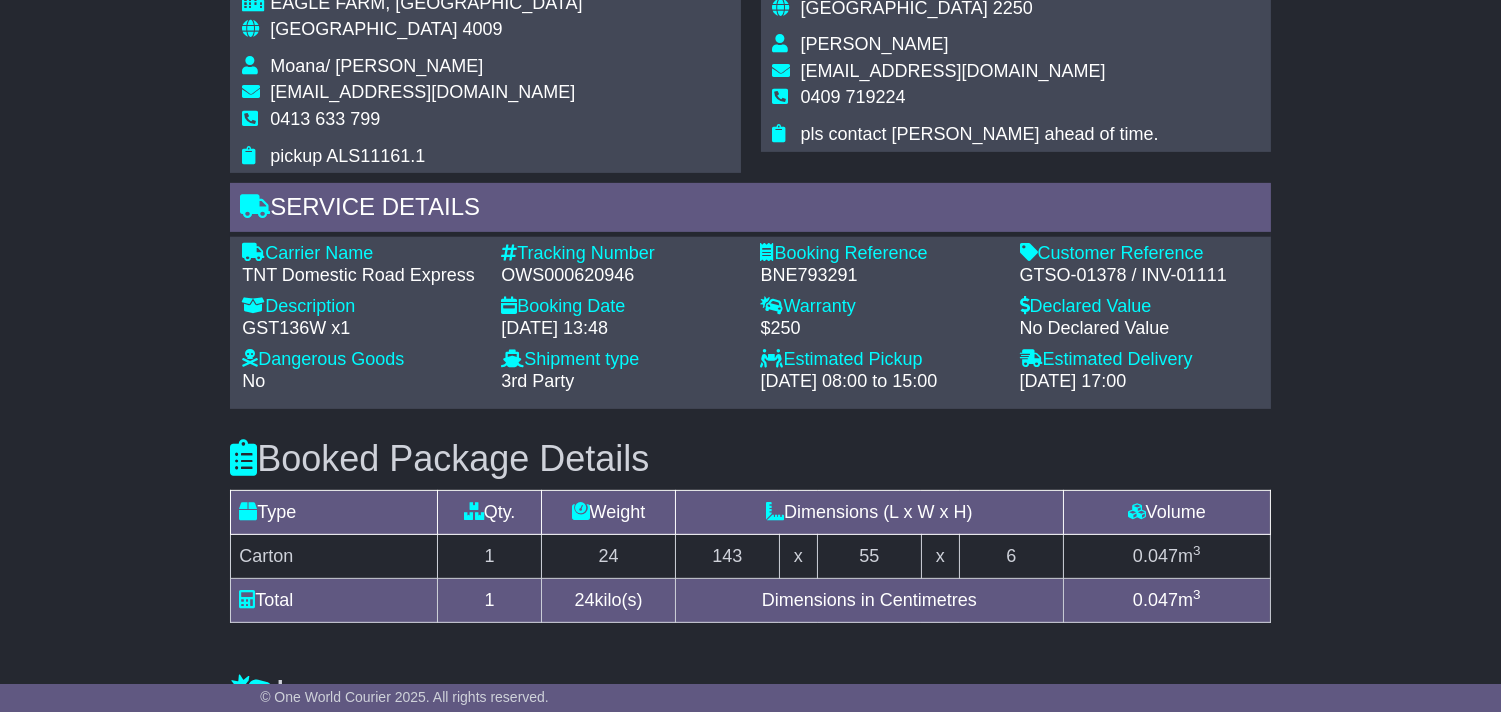 click on "BNE793291" at bounding box center [879, 276] 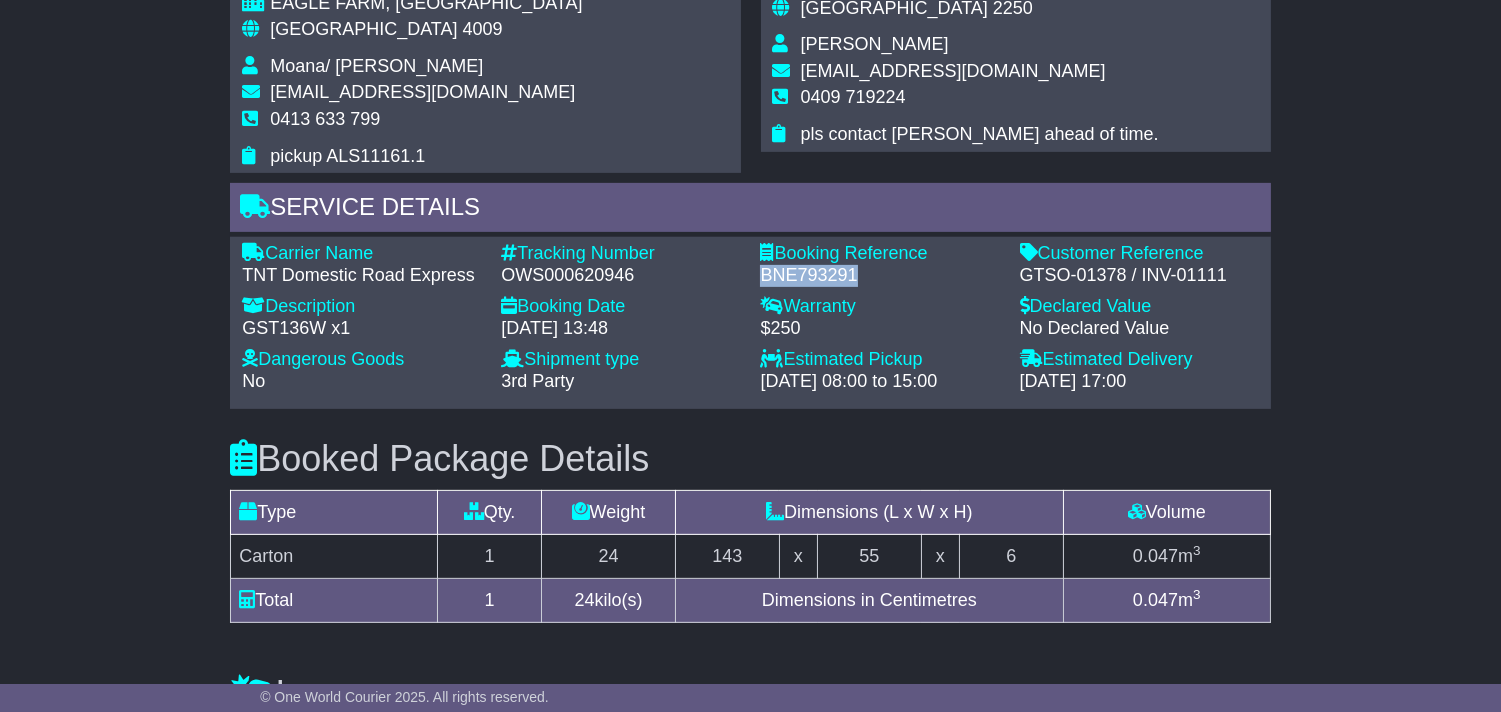 click on "BNE793291" at bounding box center (879, 276) 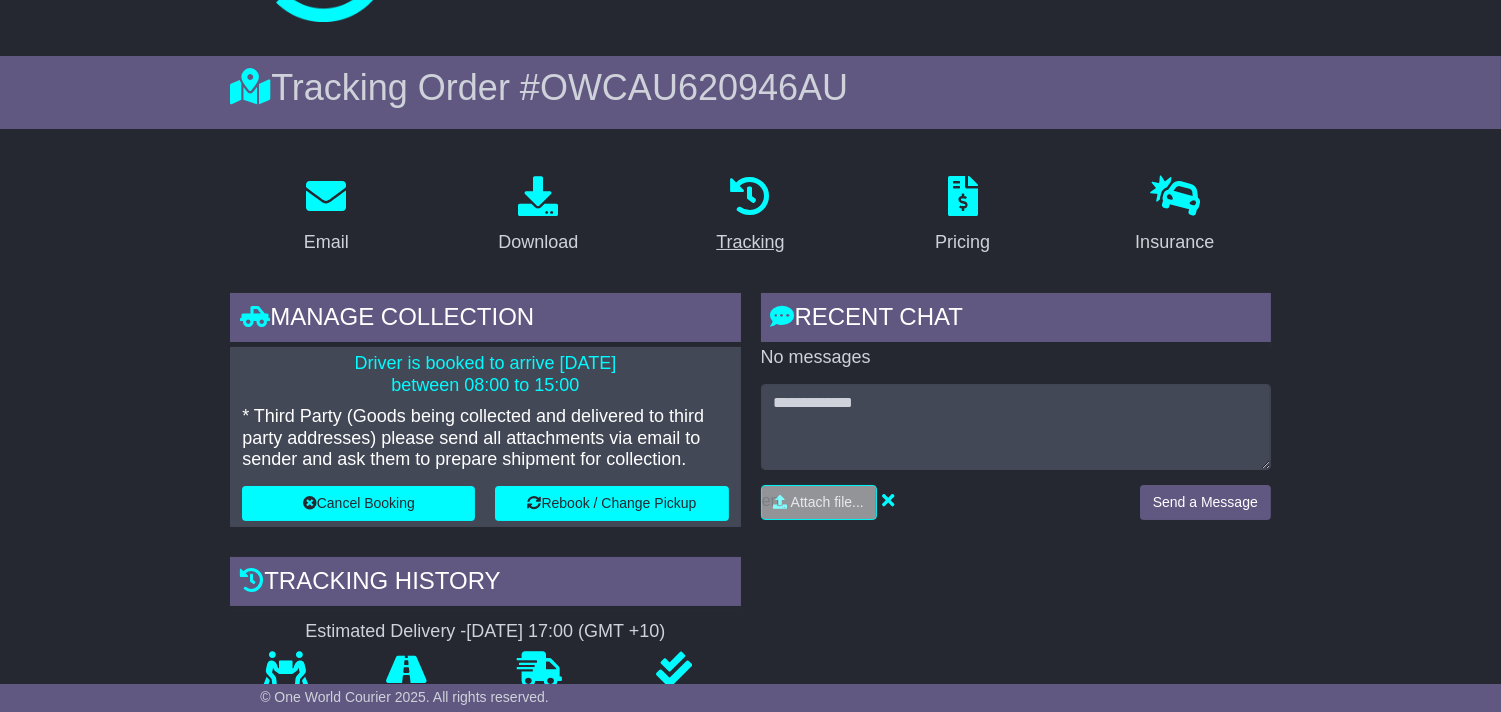 scroll, scrollTop: 111, scrollLeft: 0, axis: vertical 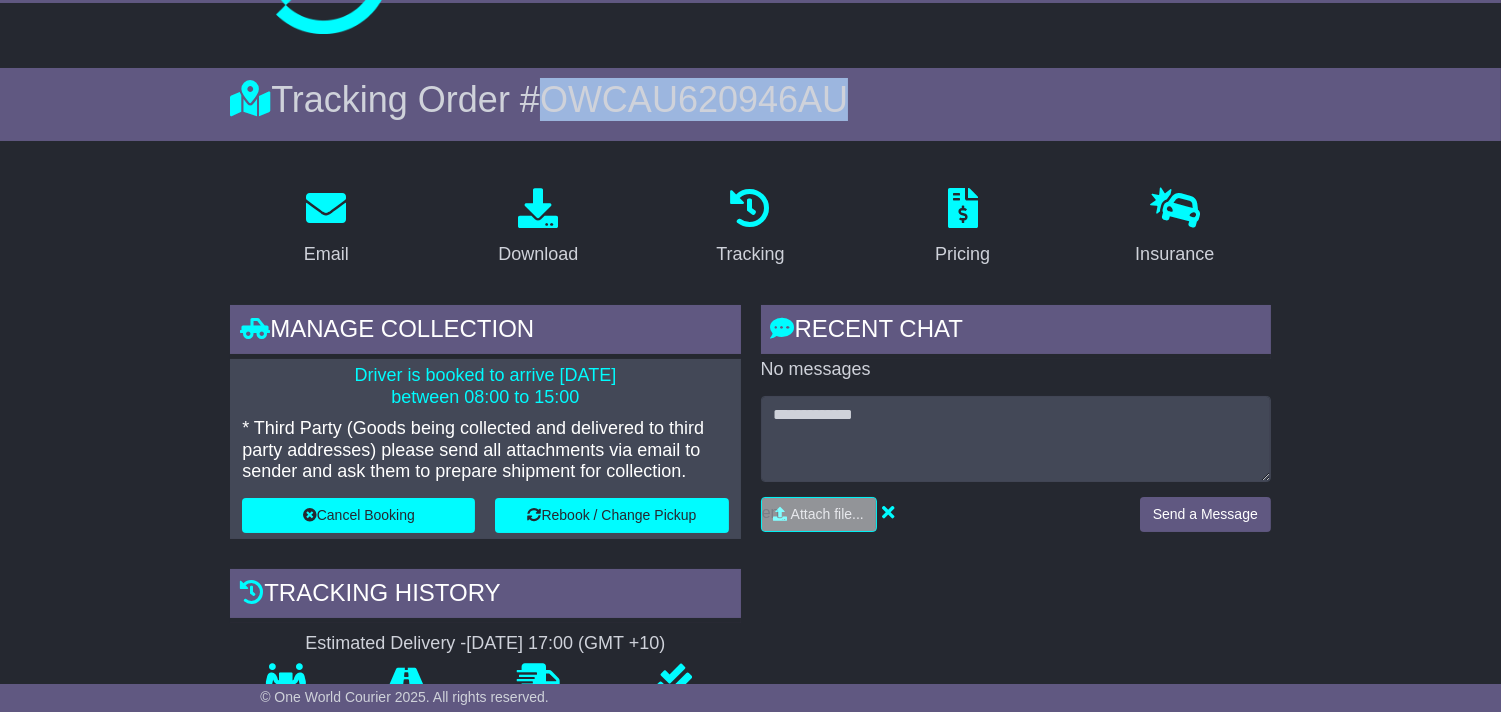 drag, startPoint x: 551, startPoint y: 106, endPoint x: 873, endPoint y: 88, distance: 322.50272 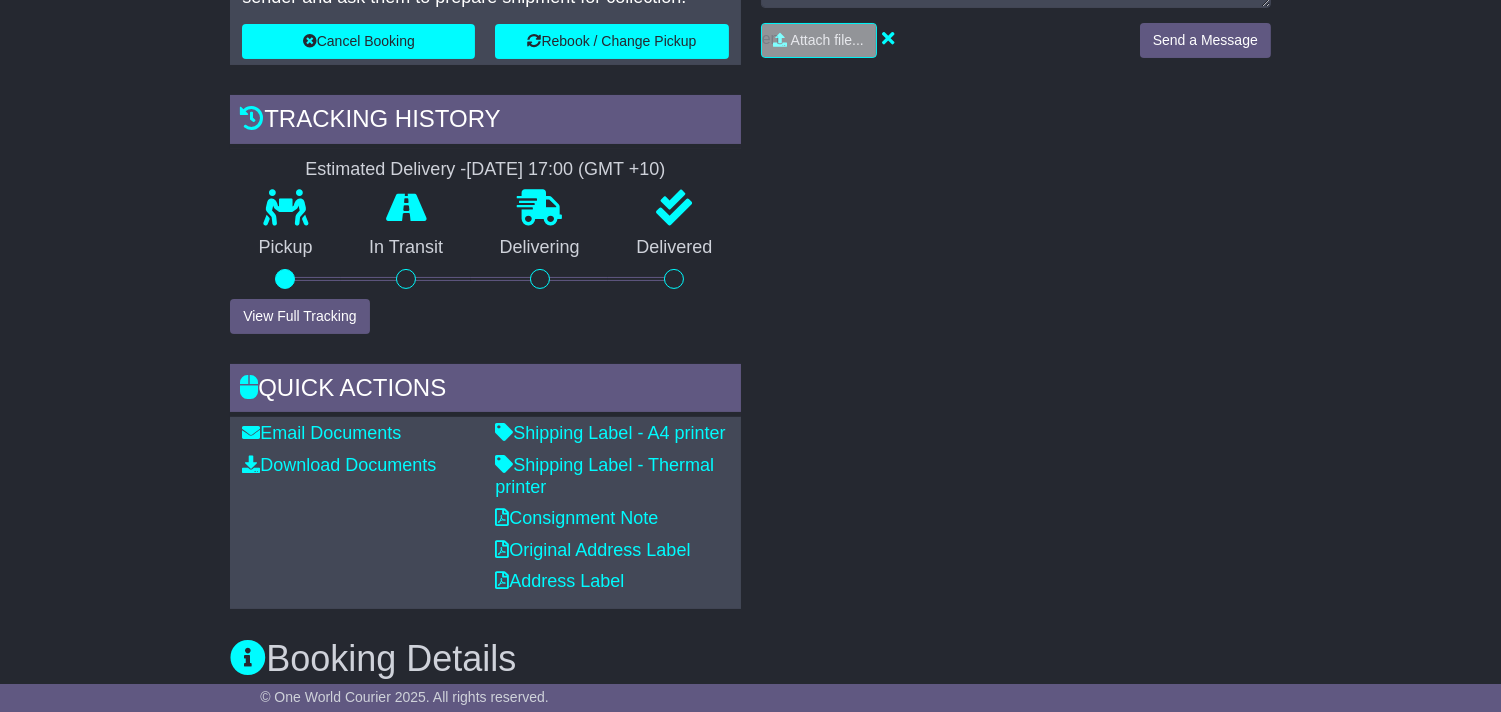 scroll, scrollTop: 777, scrollLeft: 0, axis: vertical 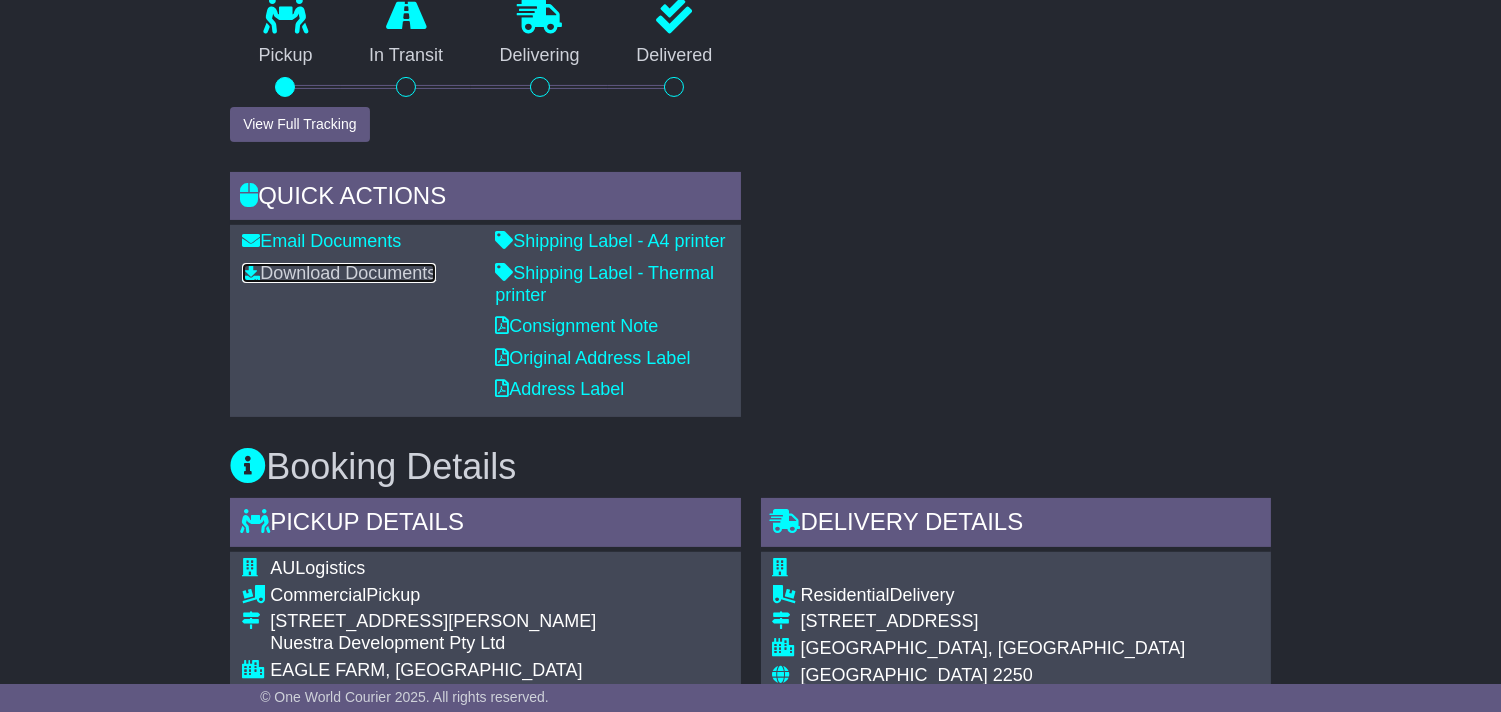 click on "Download Documents" at bounding box center (339, 273) 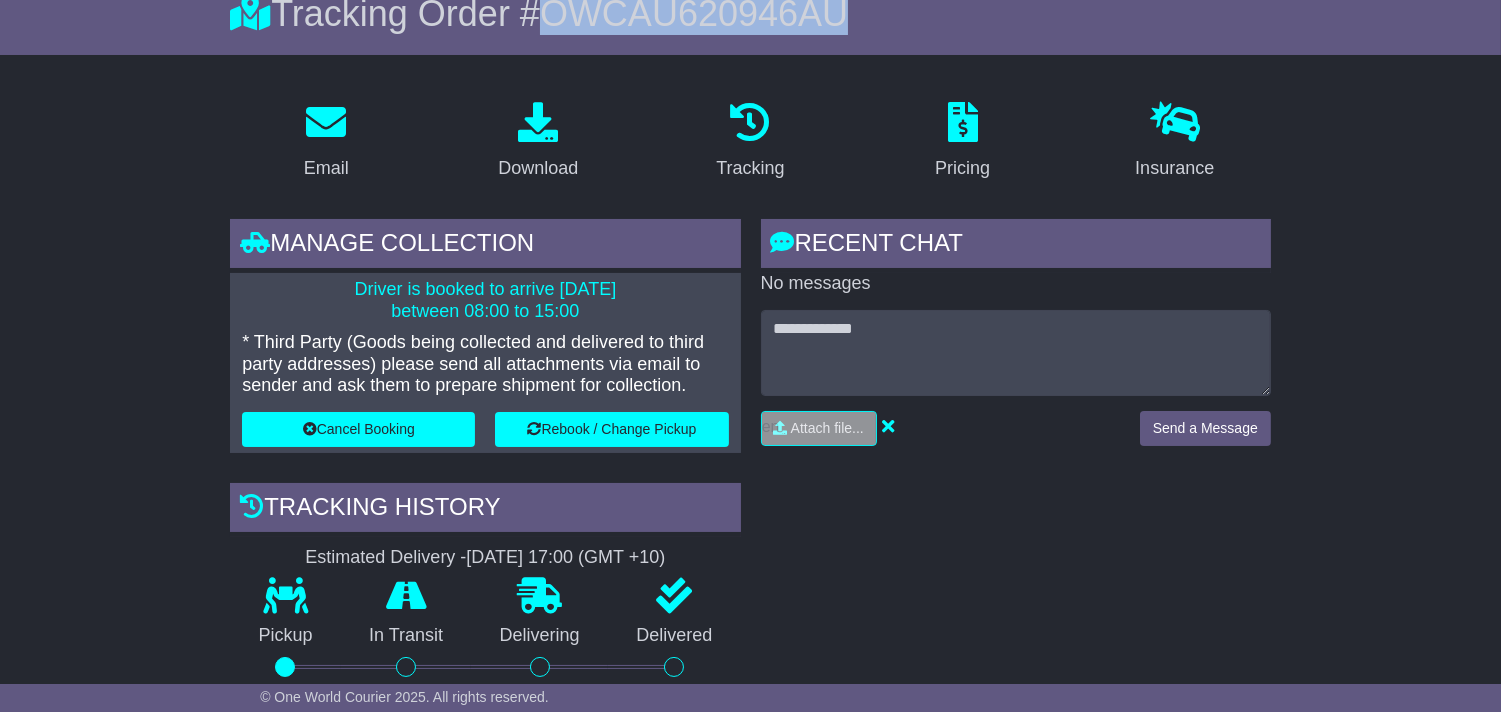 scroll, scrollTop: 0, scrollLeft: 0, axis: both 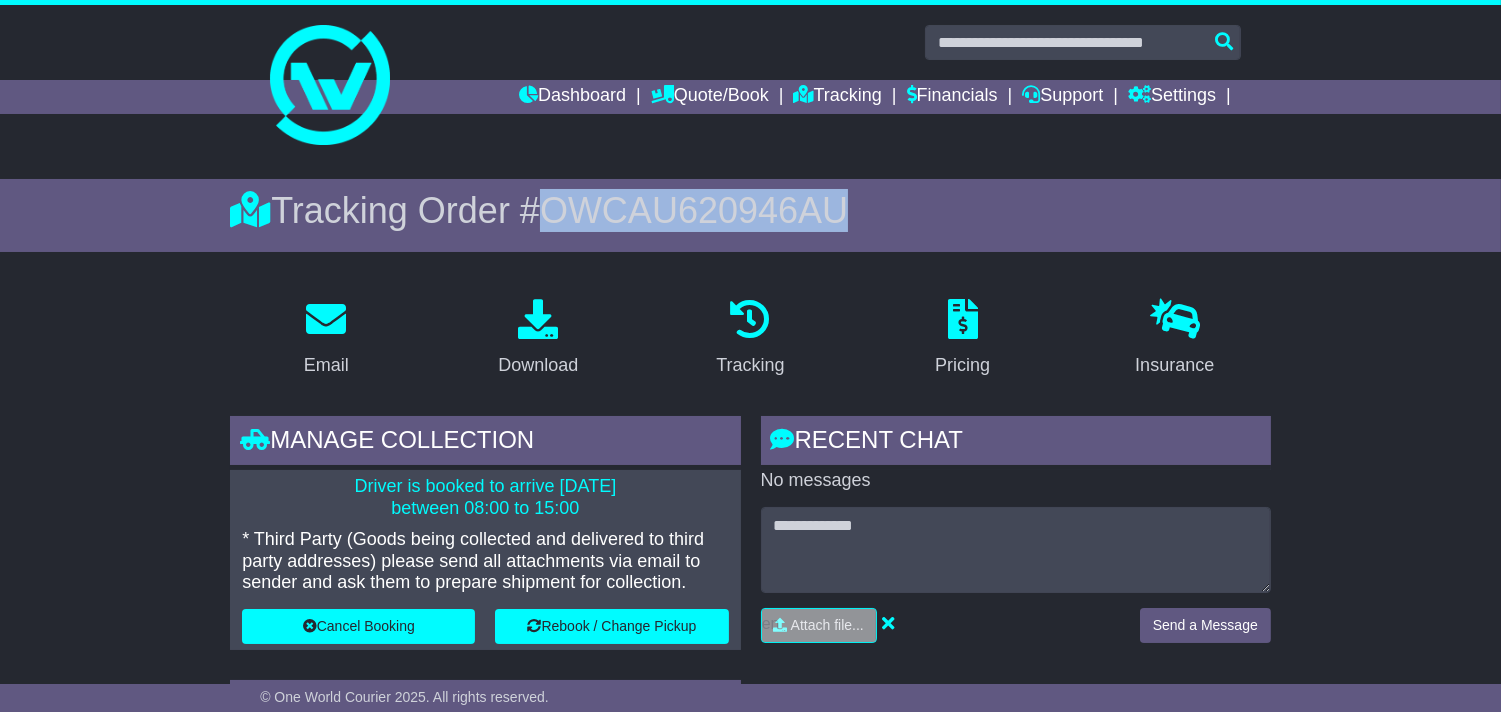 copy on "OWCAU620946AU" 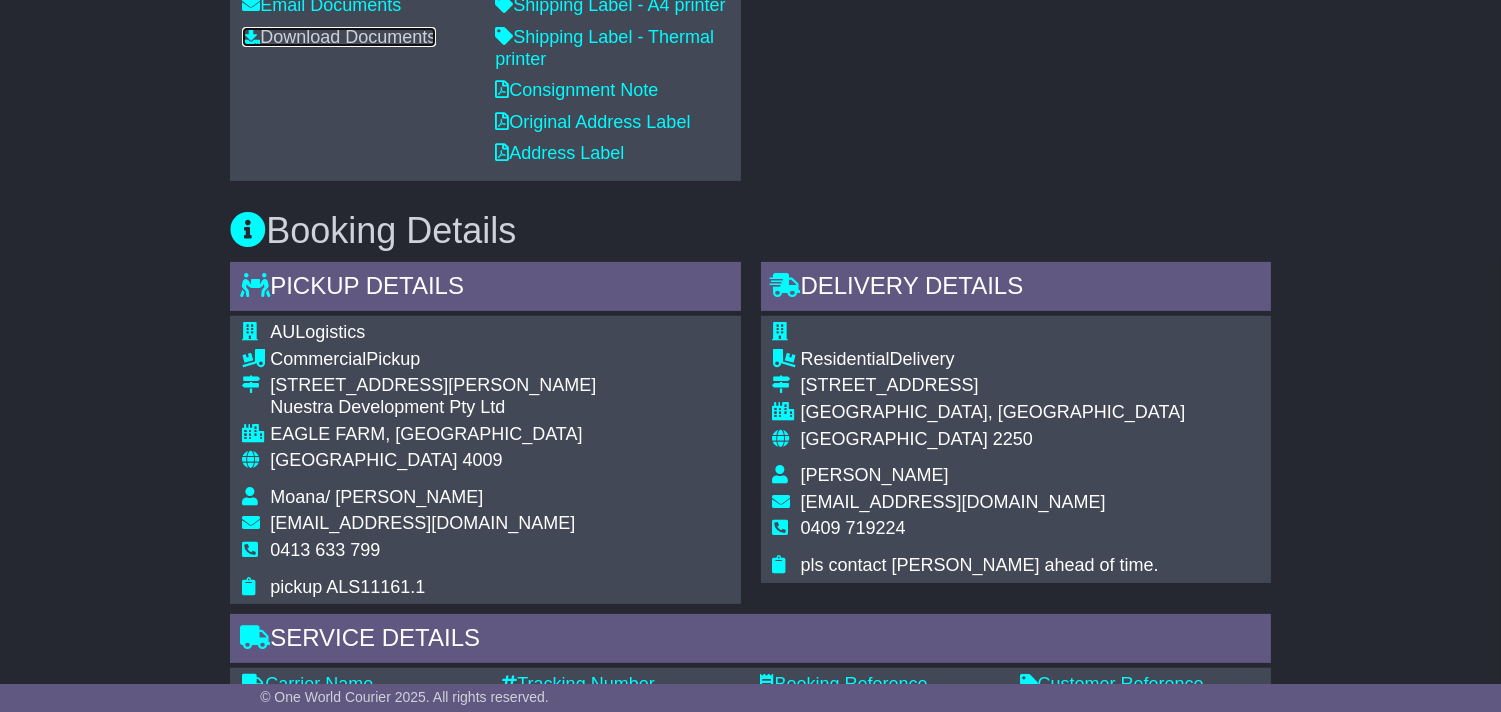 scroll, scrollTop: 1222, scrollLeft: 0, axis: vertical 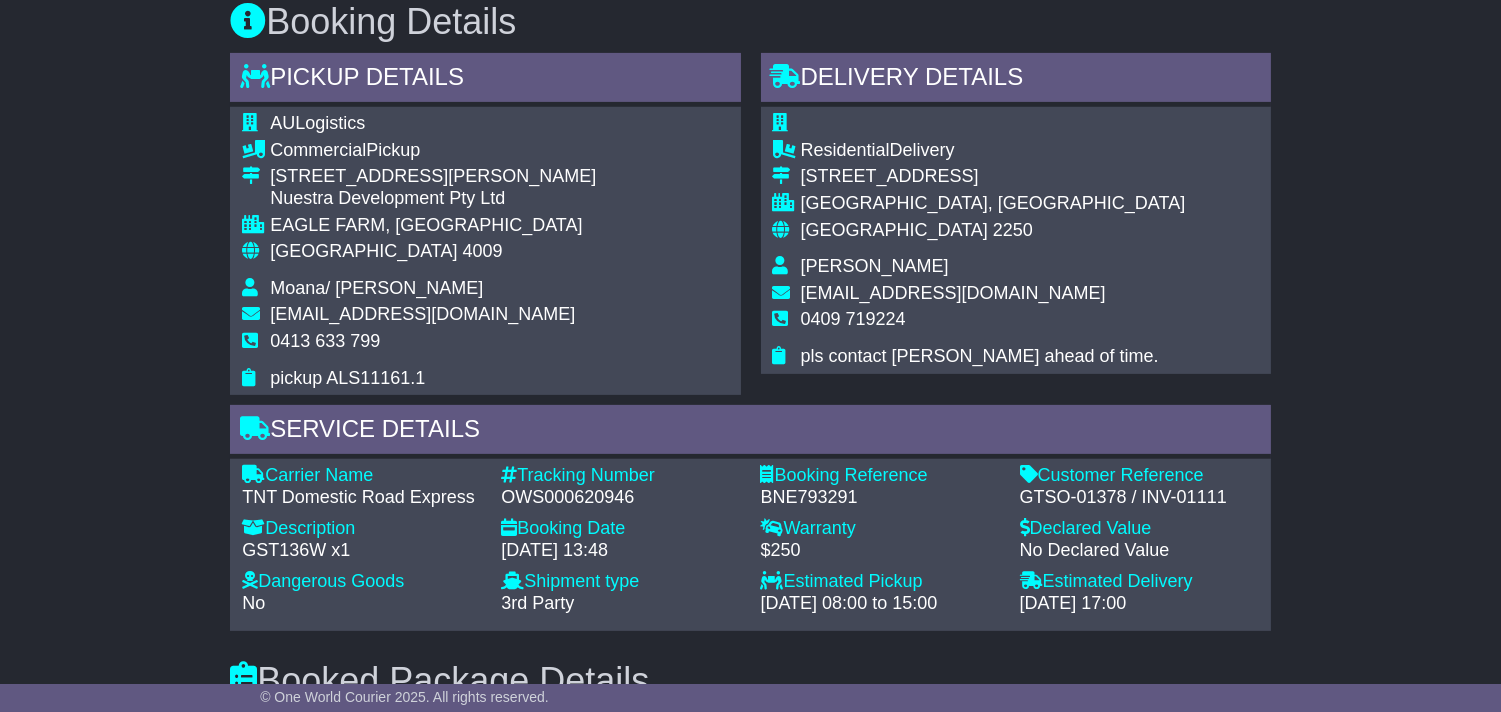 click on "OWS000620946" at bounding box center [620, 498] 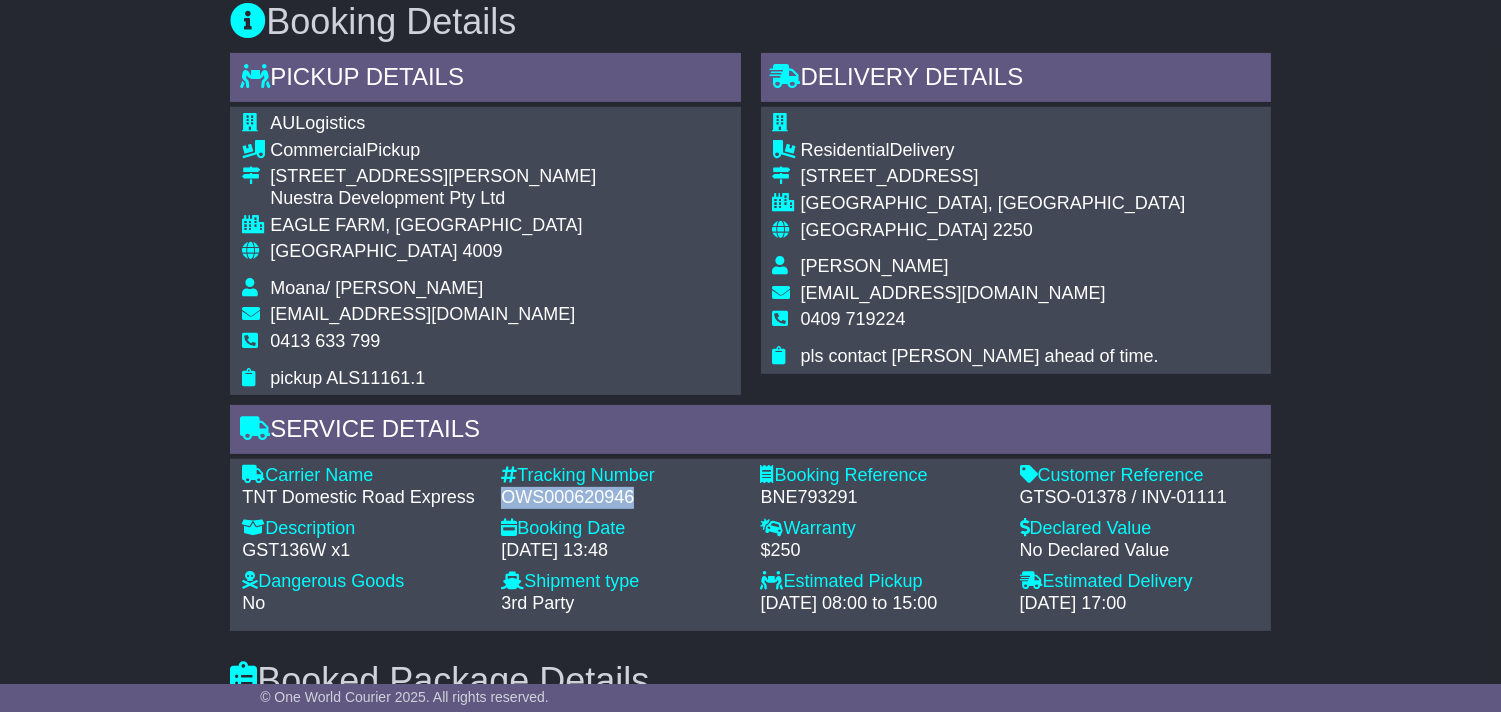 click on "OWS000620946" at bounding box center (620, 498) 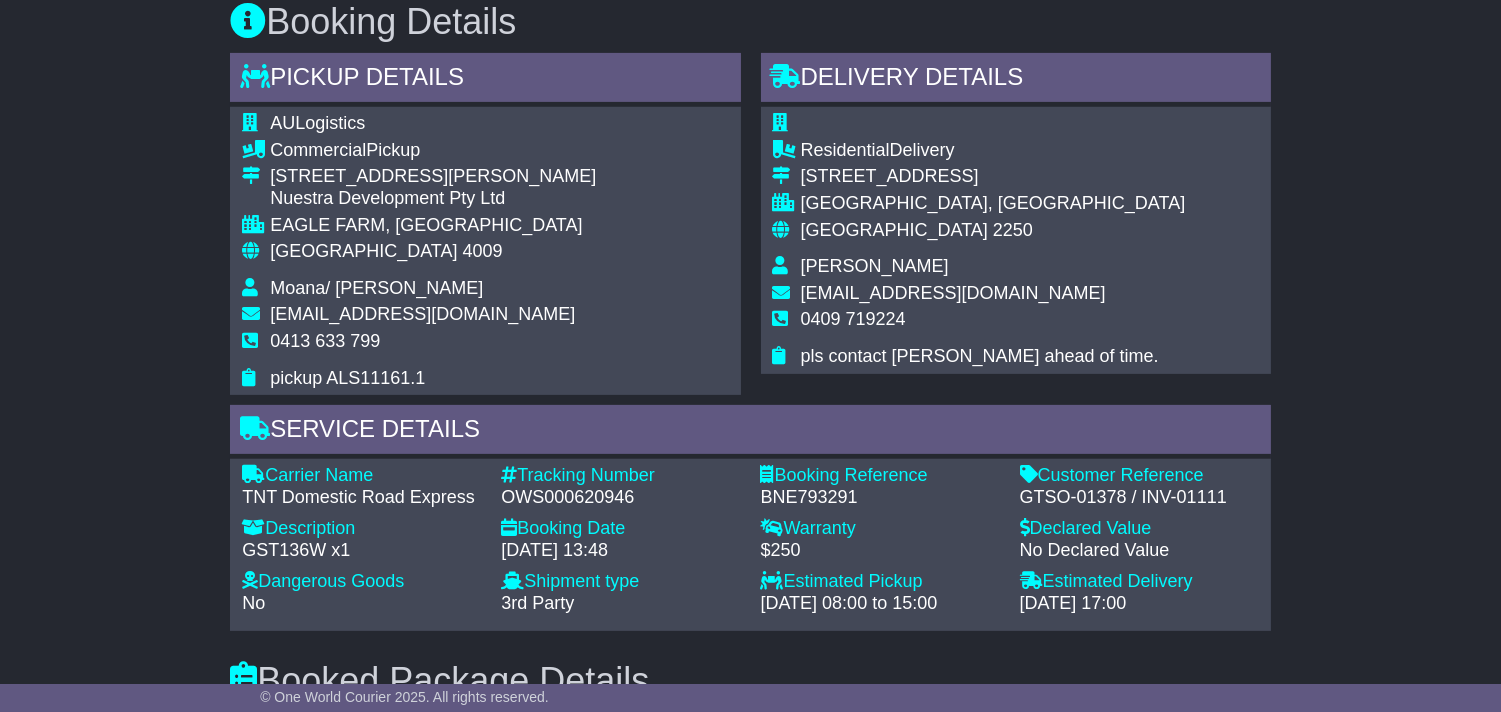 click on "[GEOGRAPHIC_DATA], [GEOGRAPHIC_DATA]" at bounding box center [993, 204] 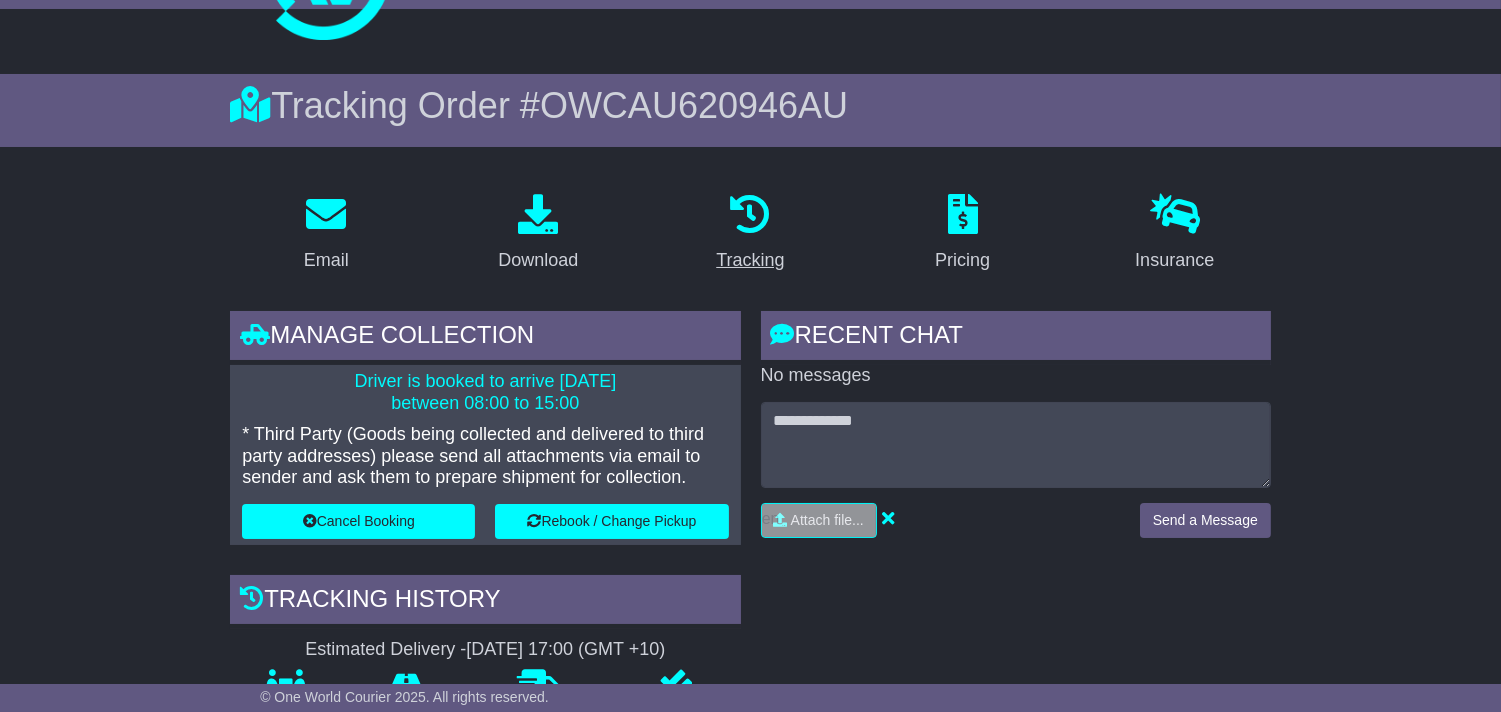 scroll, scrollTop: 0, scrollLeft: 0, axis: both 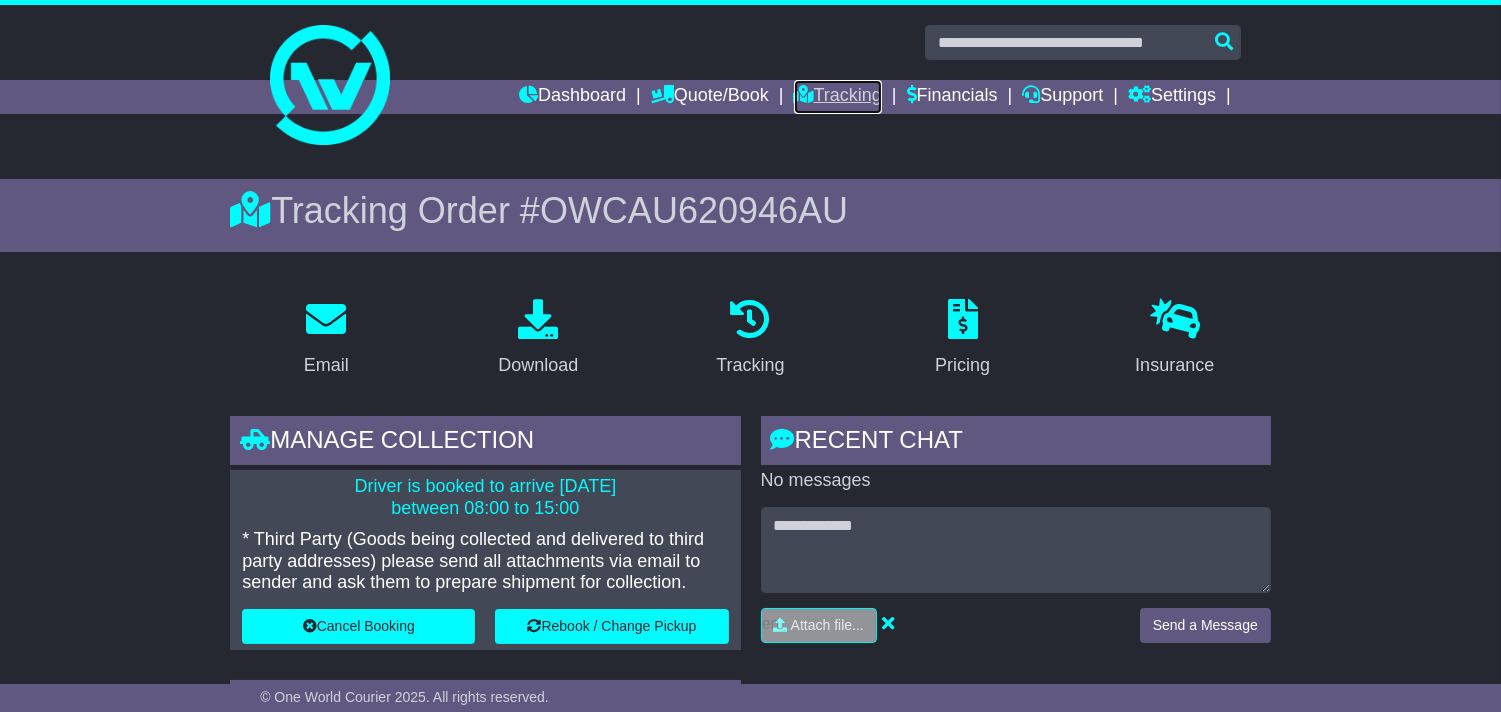 click on "Tracking" at bounding box center [838, 97] 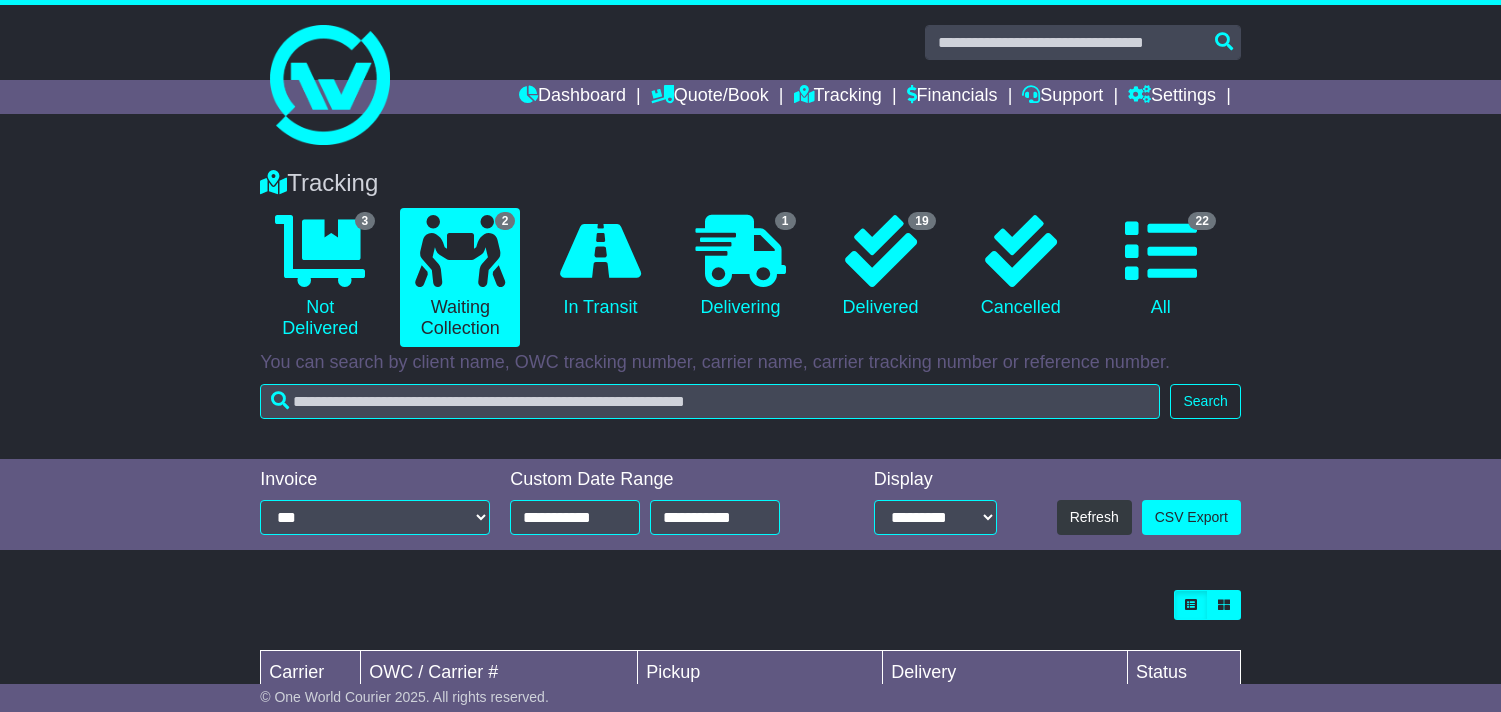 scroll, scrollTop: 0, scrollLeft: 0, axis: both 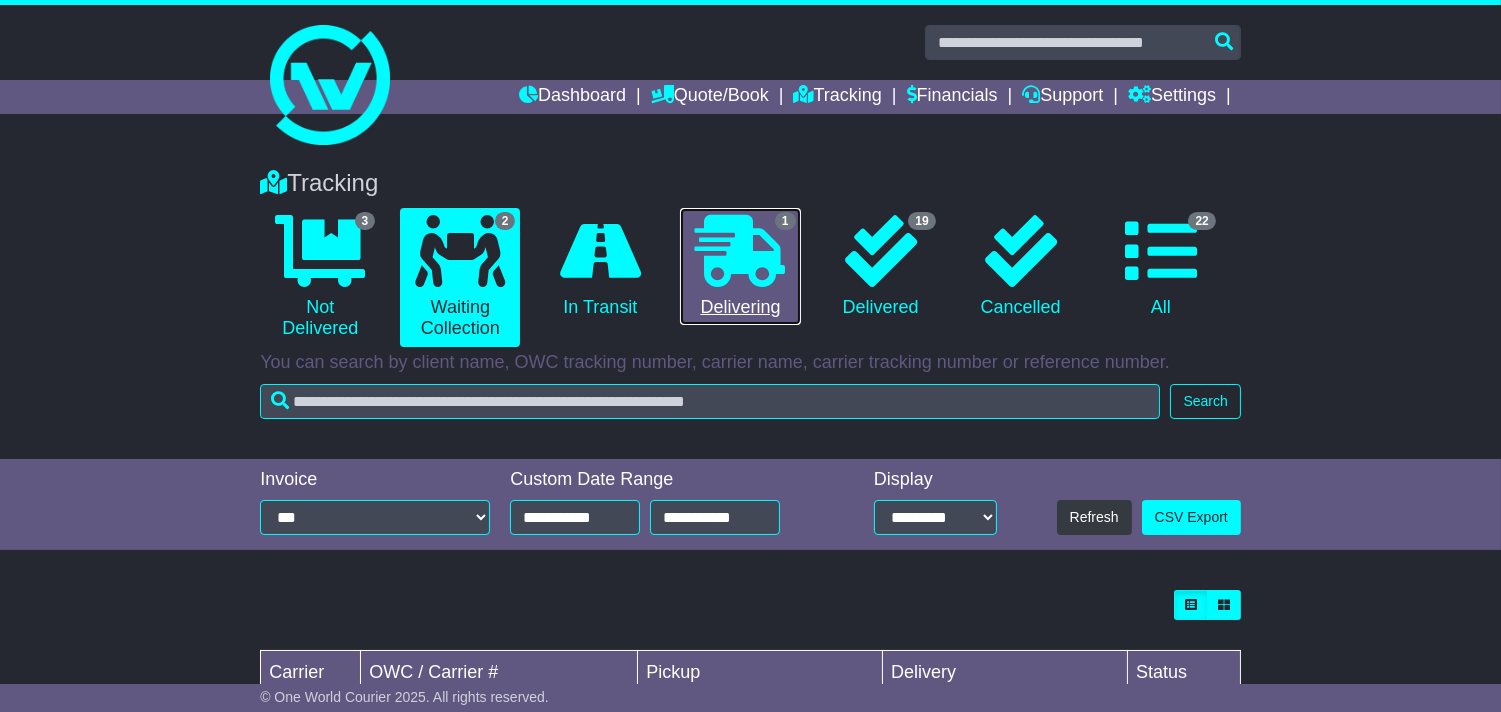 click on "1
Delivering" at bounding box center (740, 267) 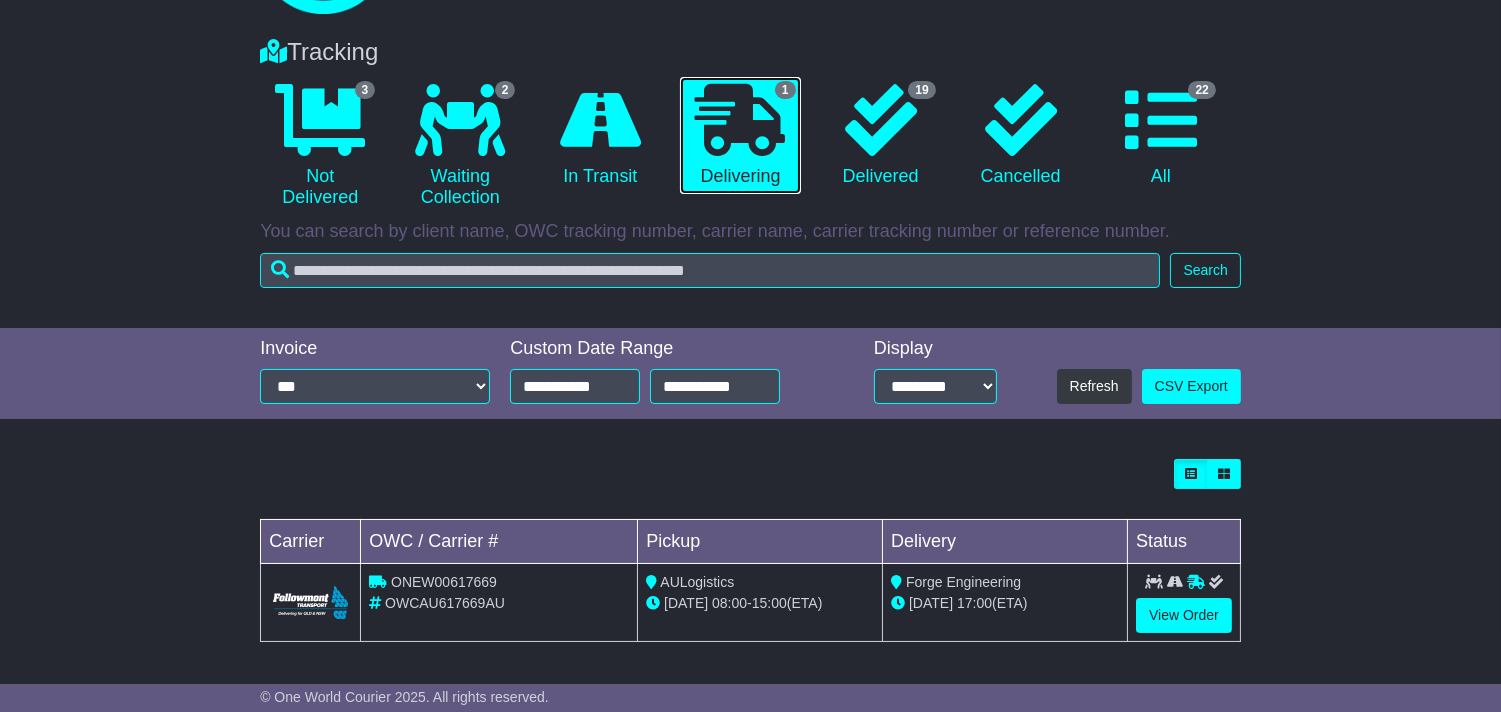 scroll, scrollTop: 132, scrollLeft: 0, axis: vertical 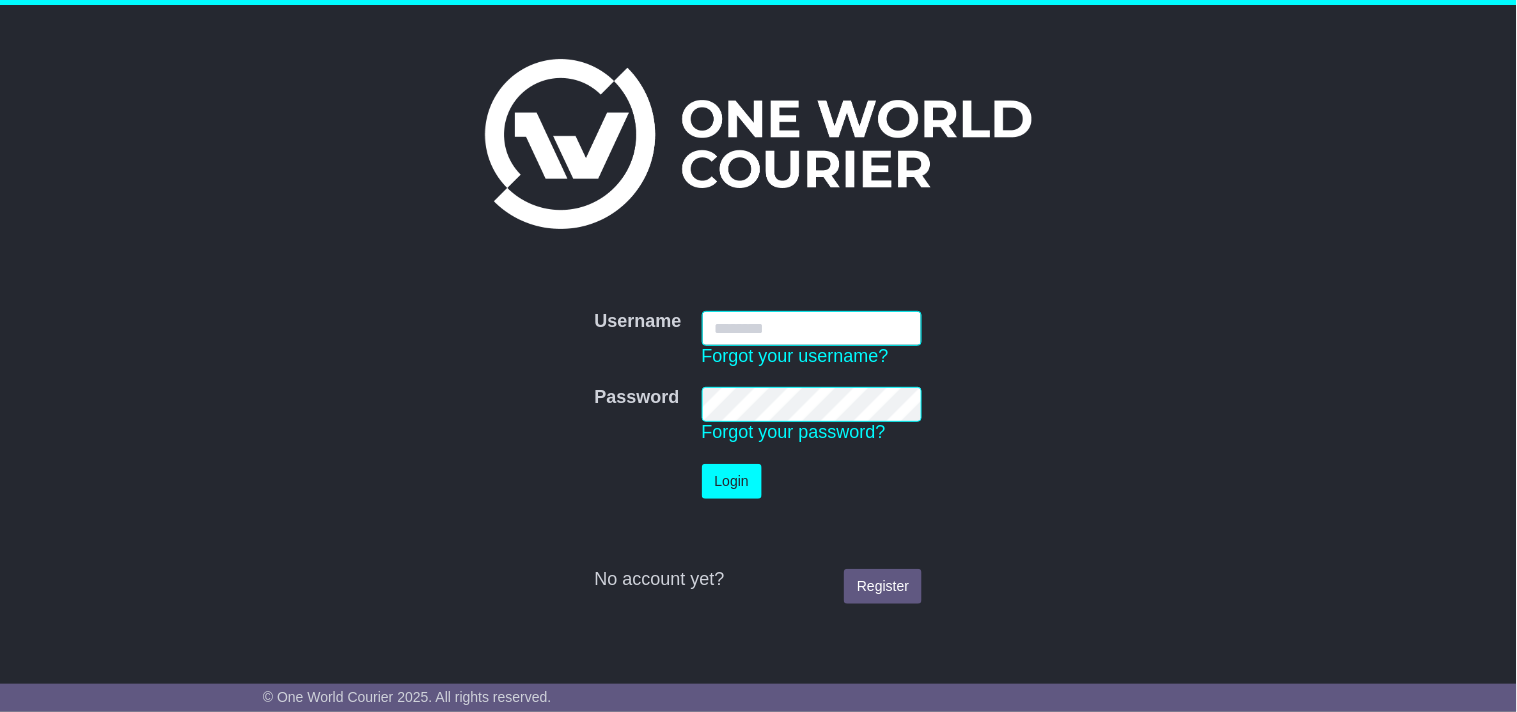 type on "**********" 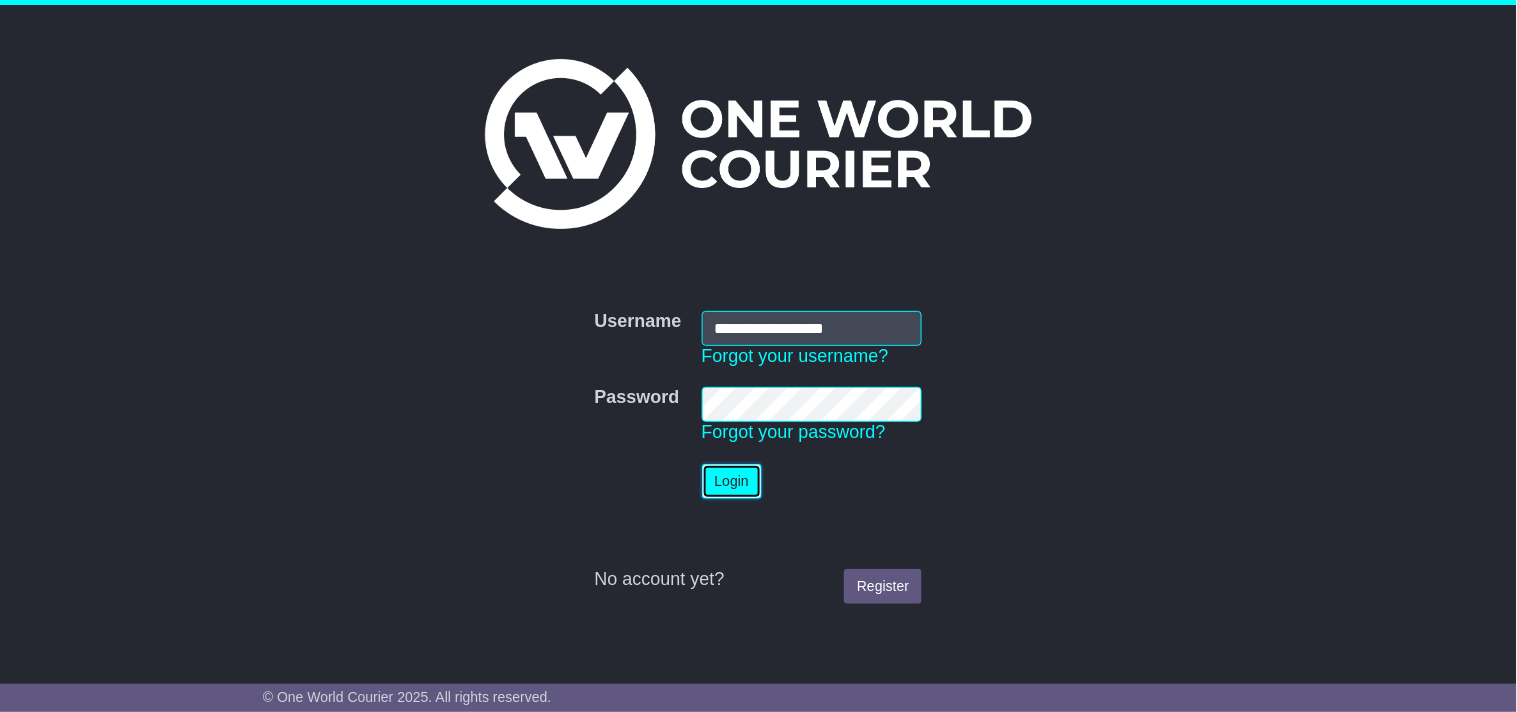 click on "Login" at bounding box center [732, 481] 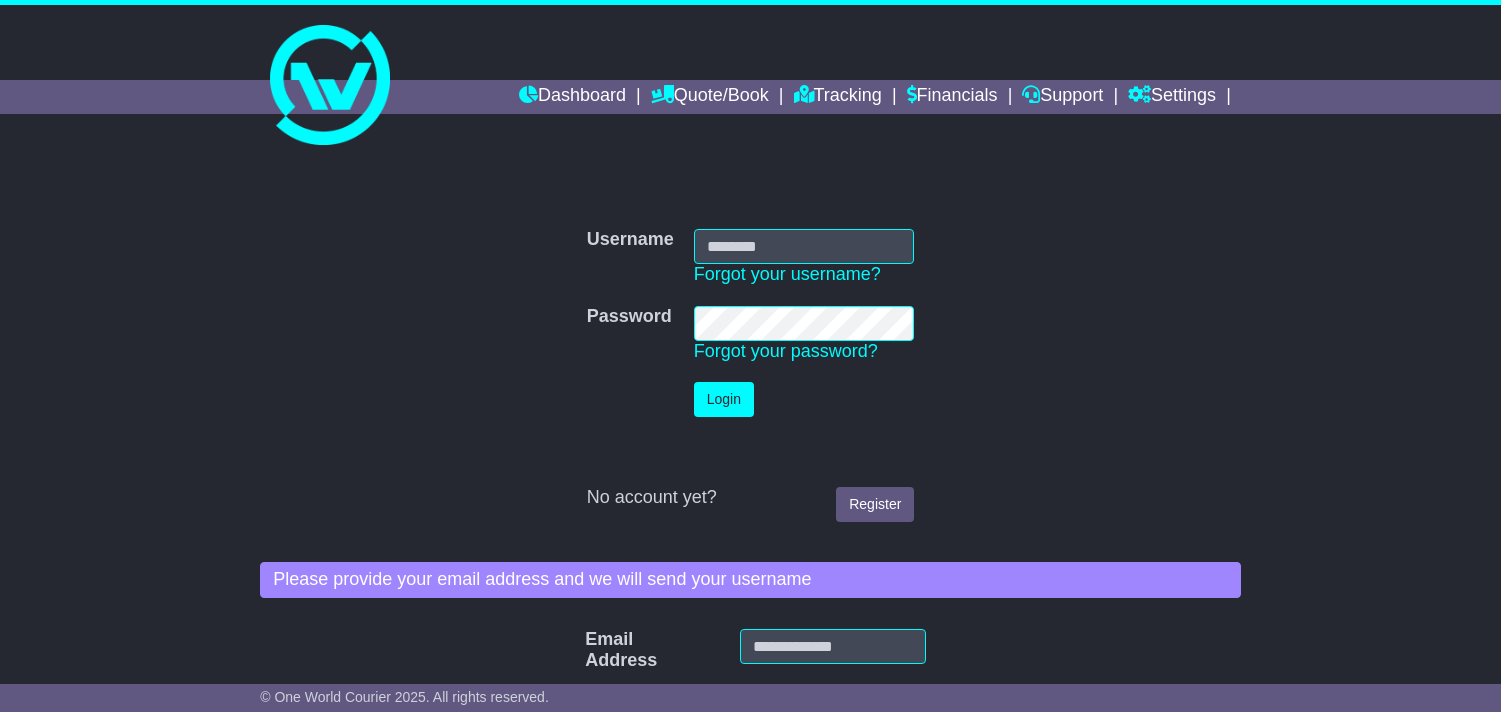 scroll, scrollTop: 0, scrollLeft: 0, axis: both 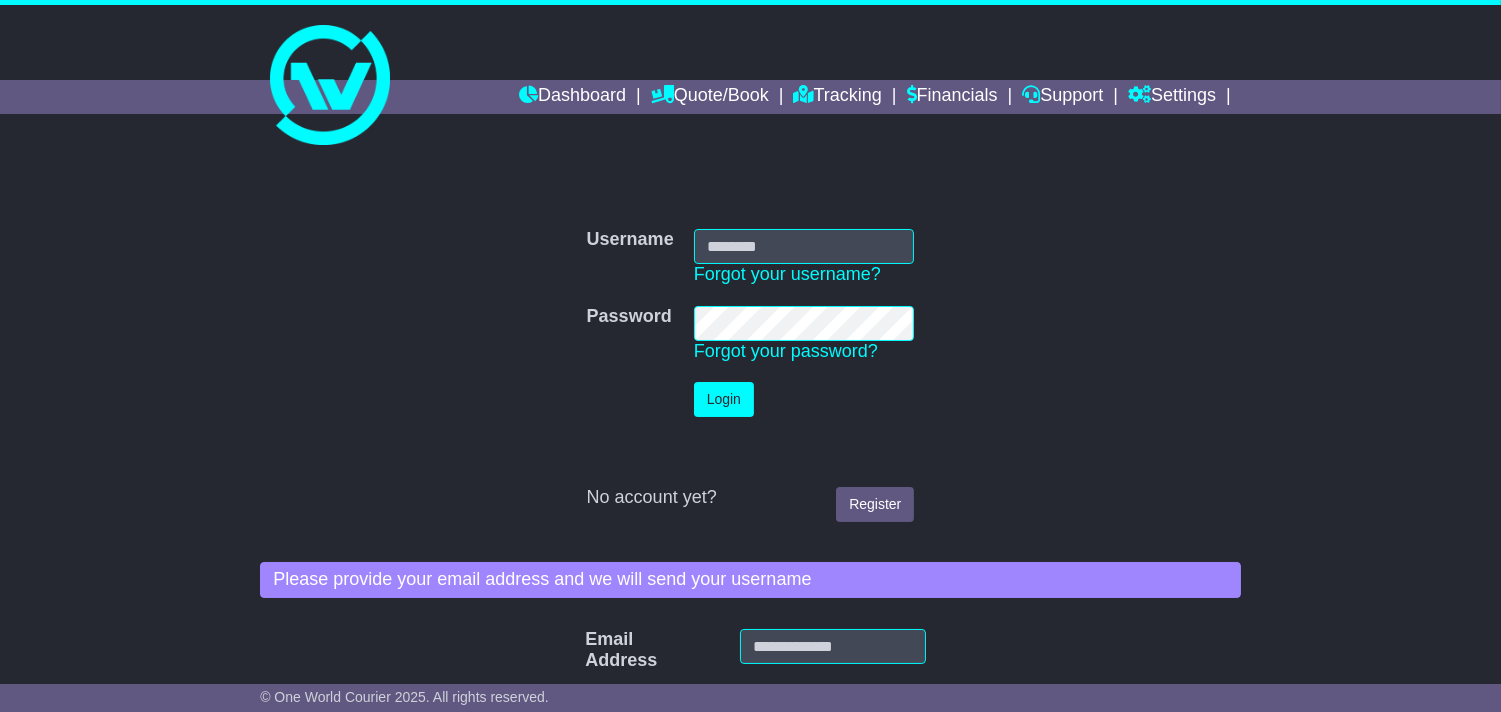 type on "**********" 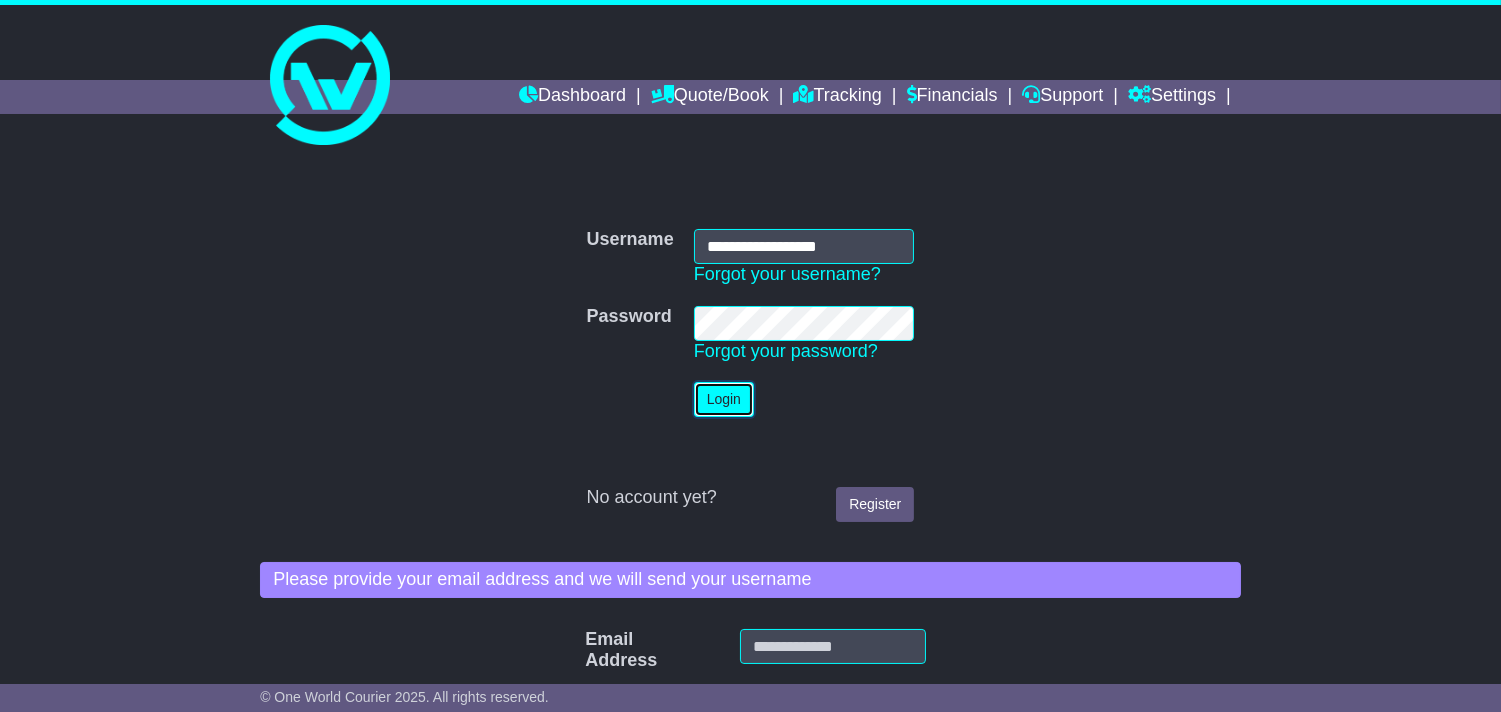 drag, startPoint x: 746, startPoint y: 395, endPoint x: 773, endPoint y: 674, distance: 280.3034 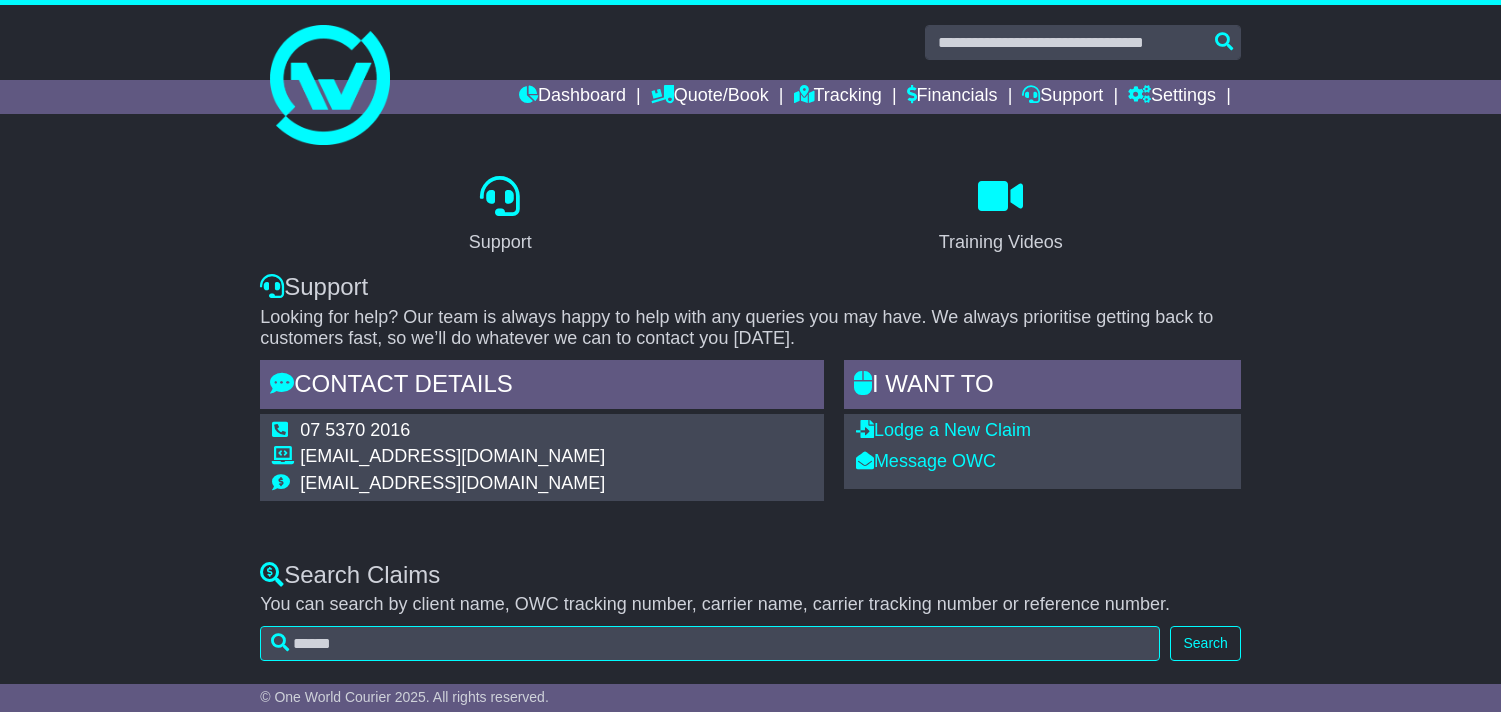 scroll, scrollTop: 0, scrollLeft: 0, axis: both 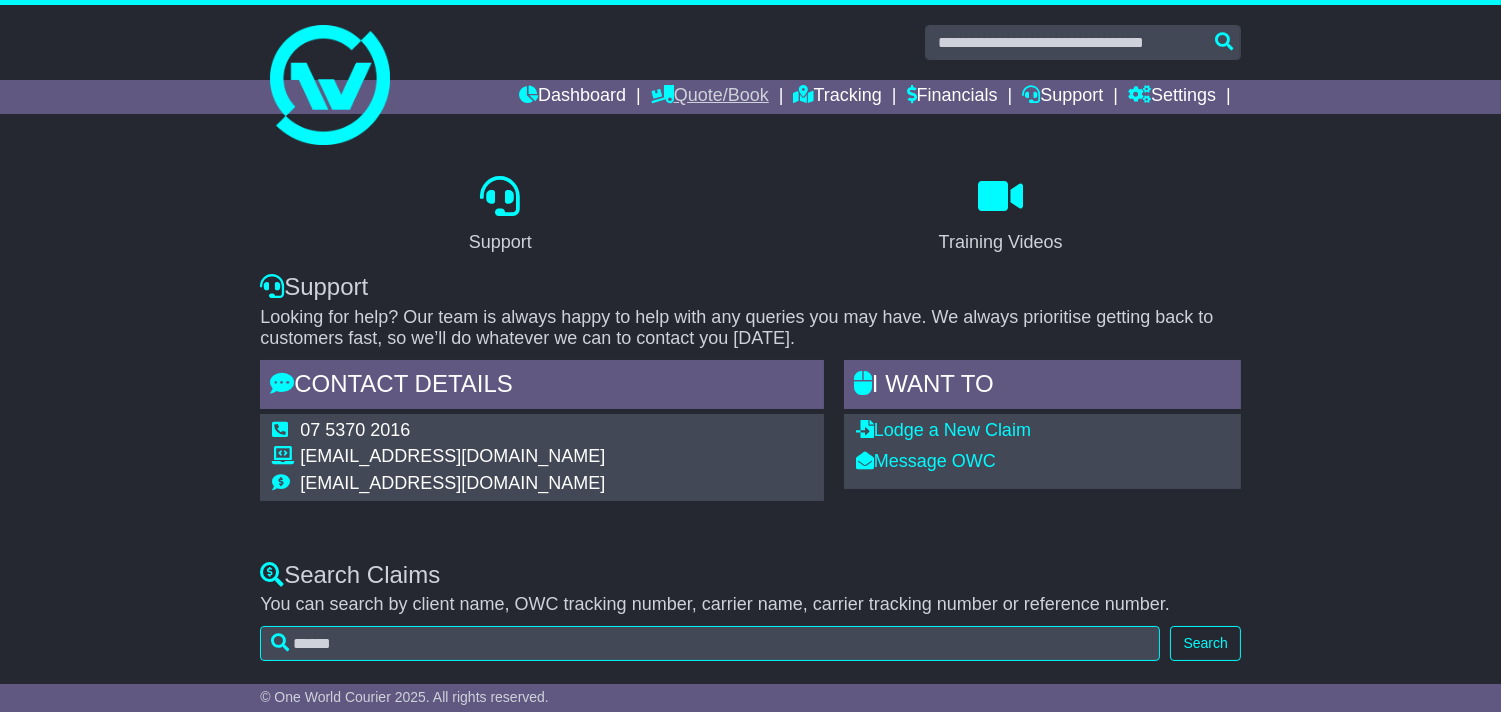 click on "Quote/Book" at bounding box center (710, 97) 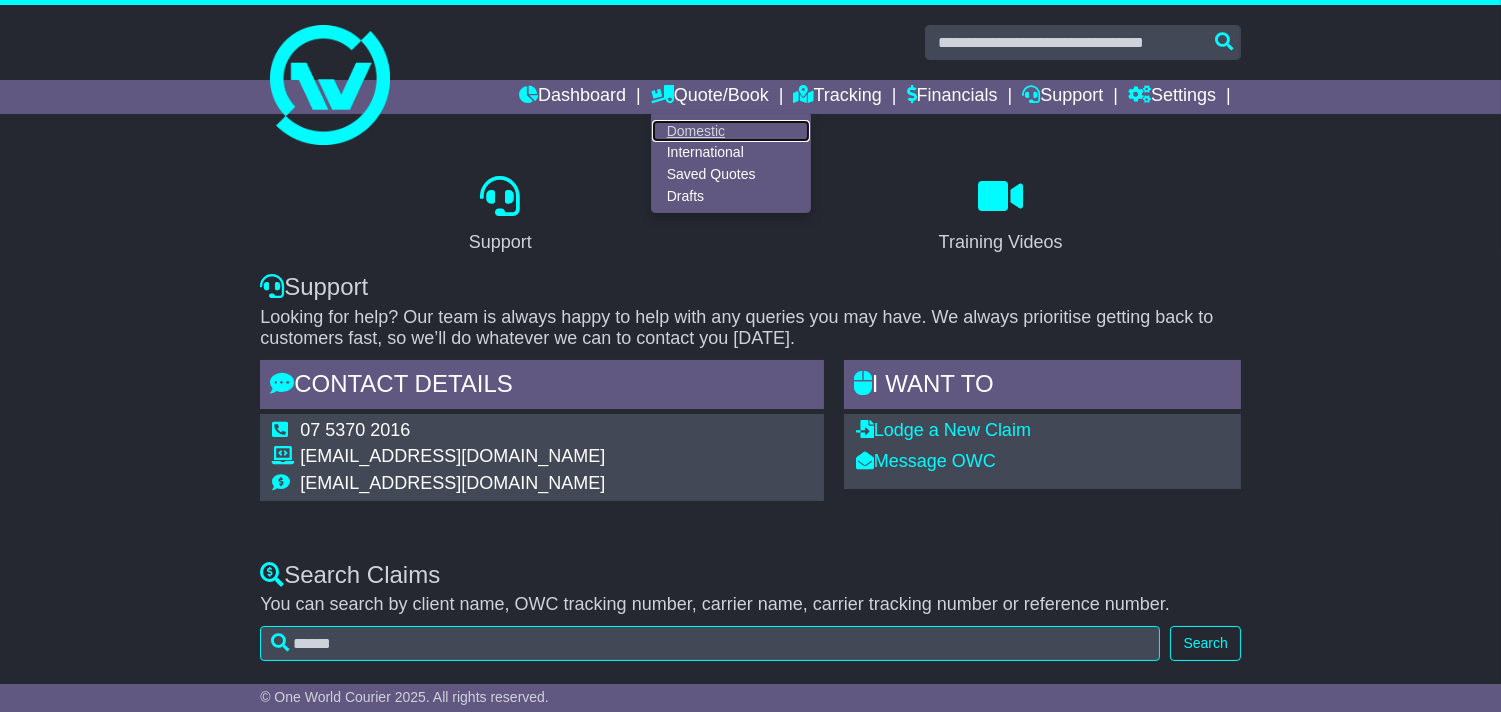 click on "Domestic" 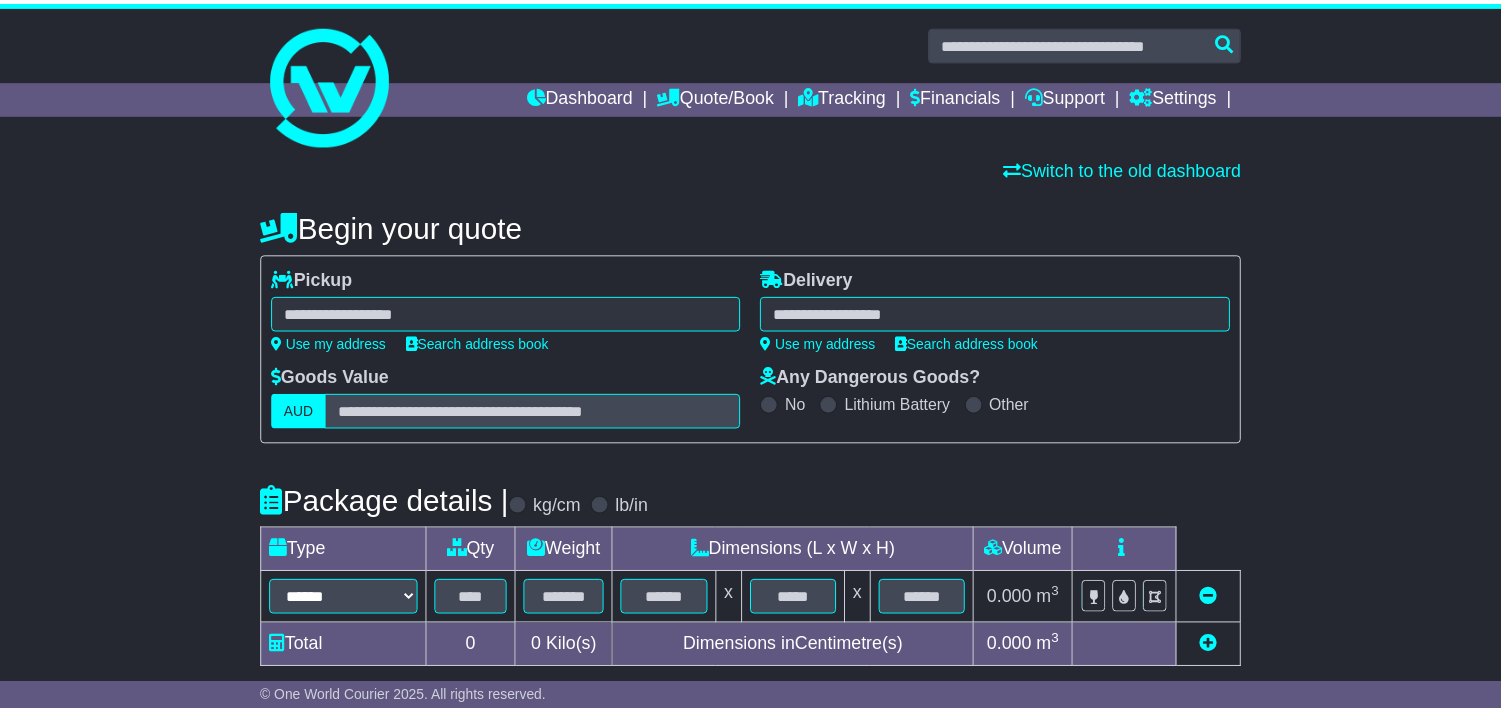 scroll, scrollTop: 0, scrollLeft: 0, axis: both 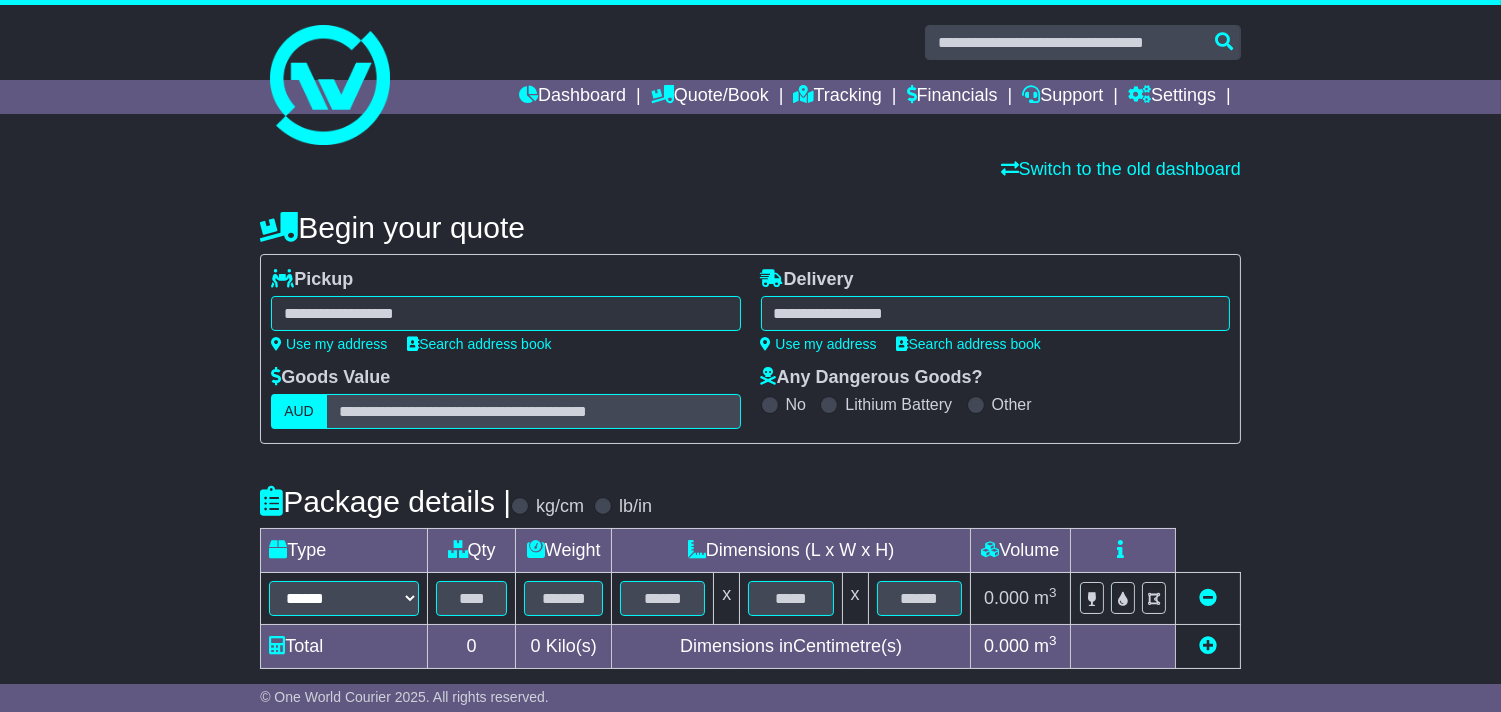 click at bounding box center (505, 313) 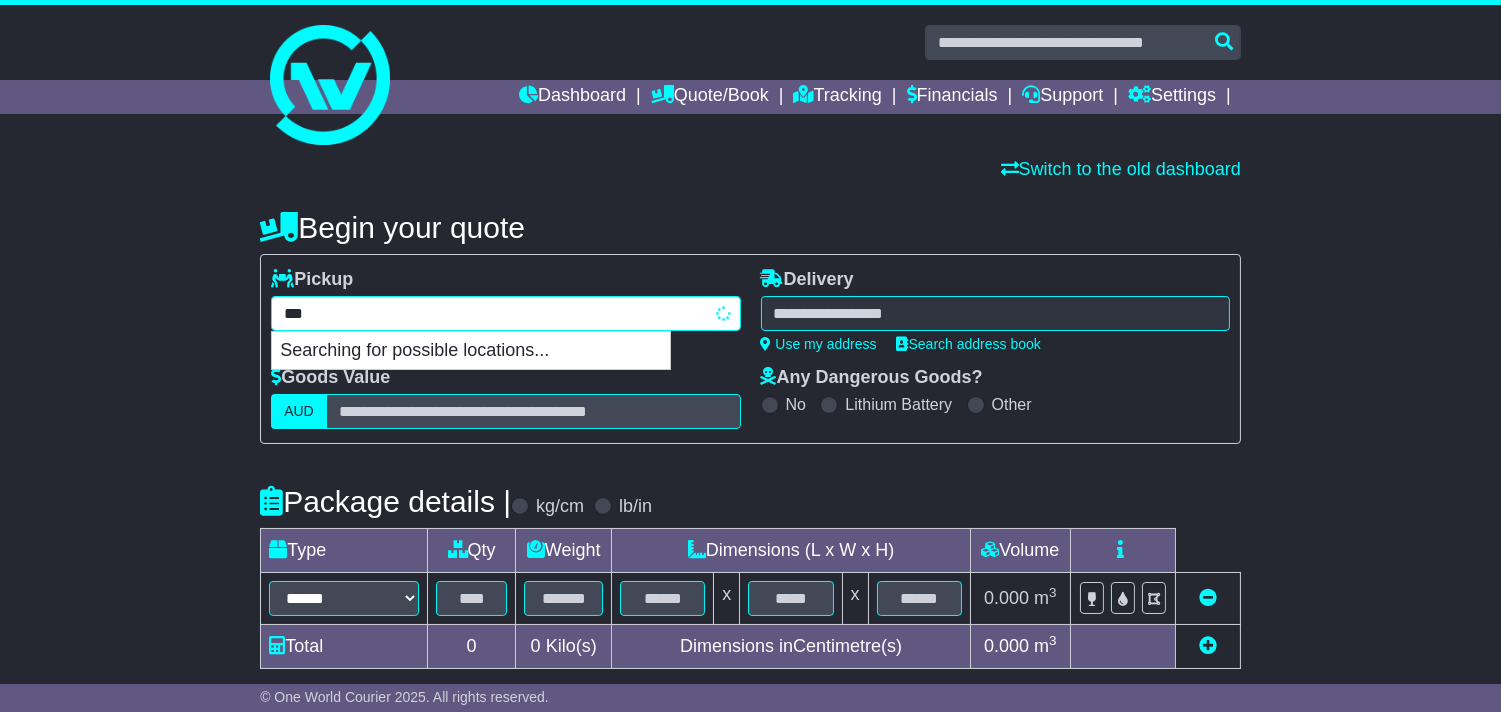type on "****" 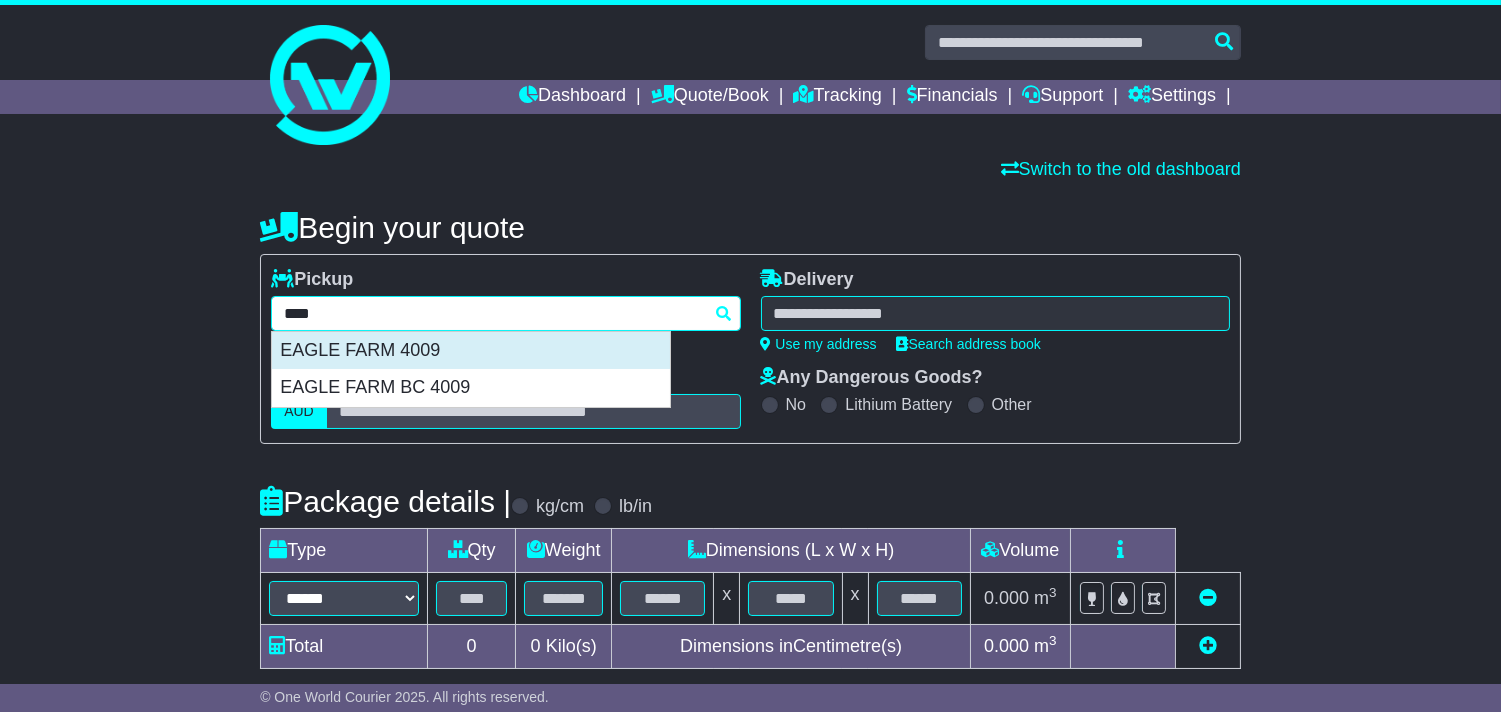 click on "EAGLE FARM 4009" at bounding box center [471, 351] 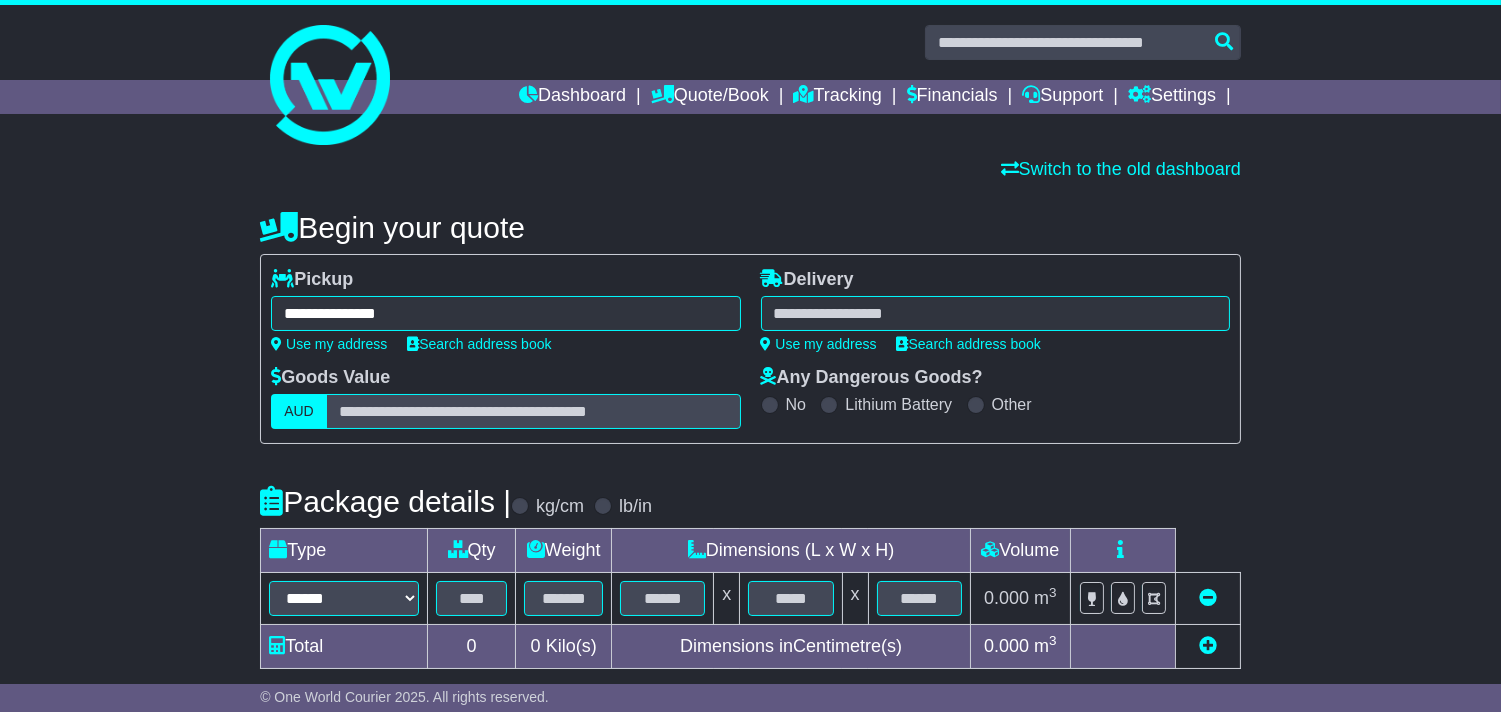 type on "**********" 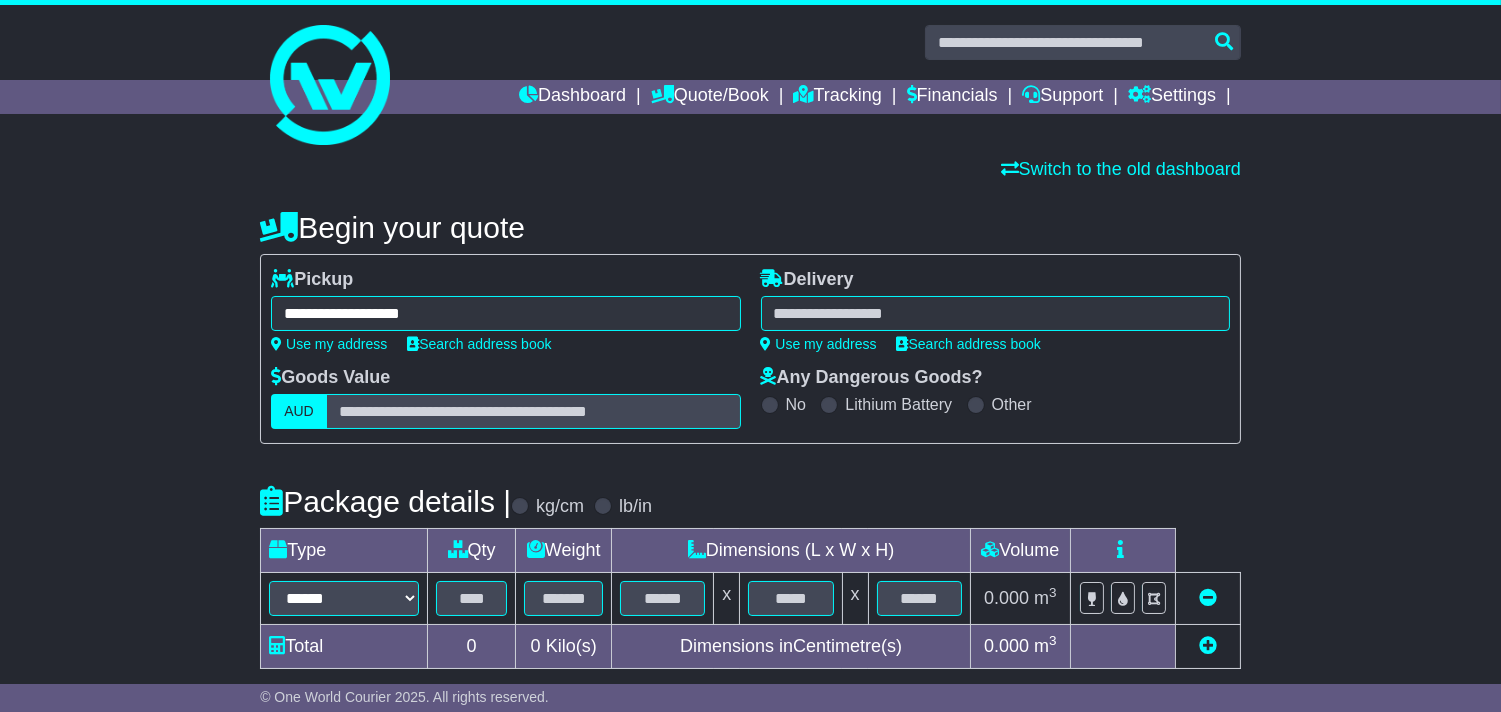 click at bounding box center (995, 313) 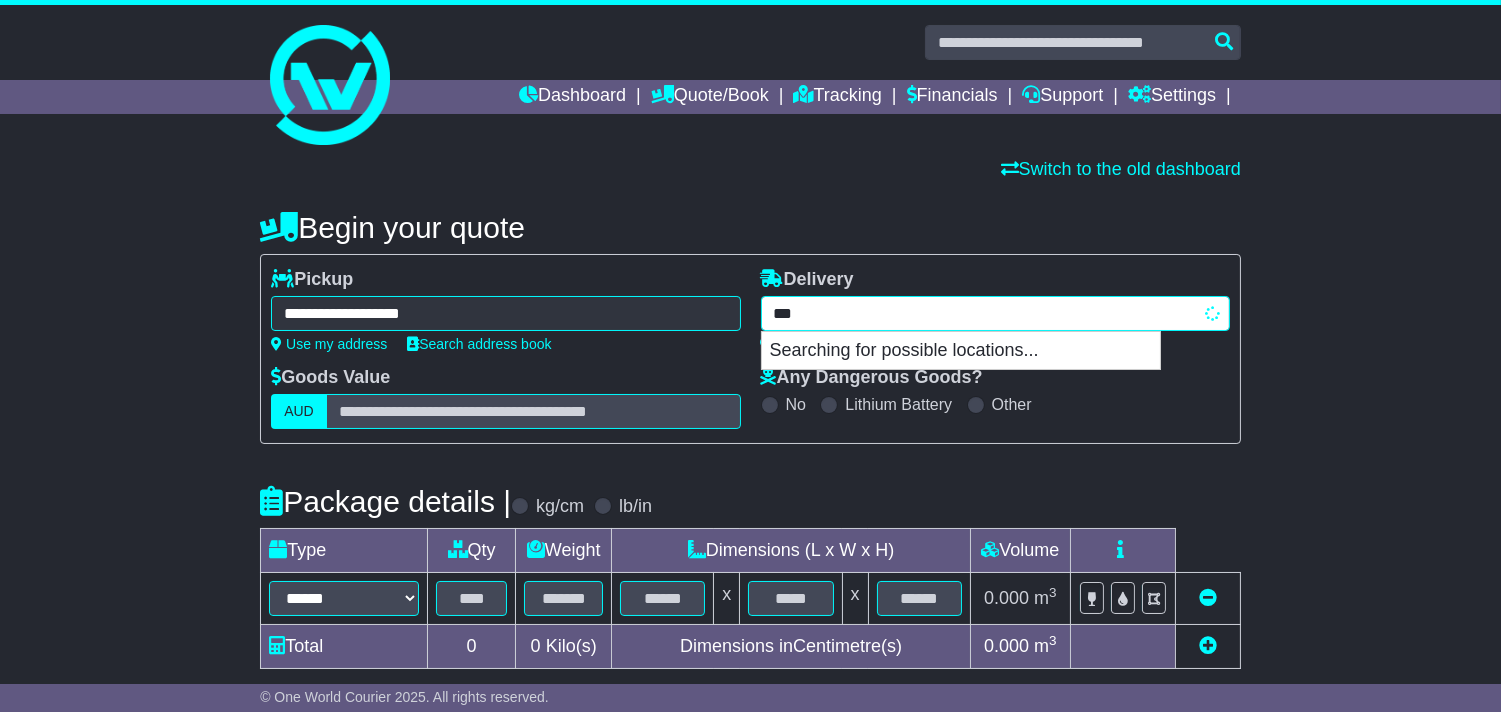 type on "****" 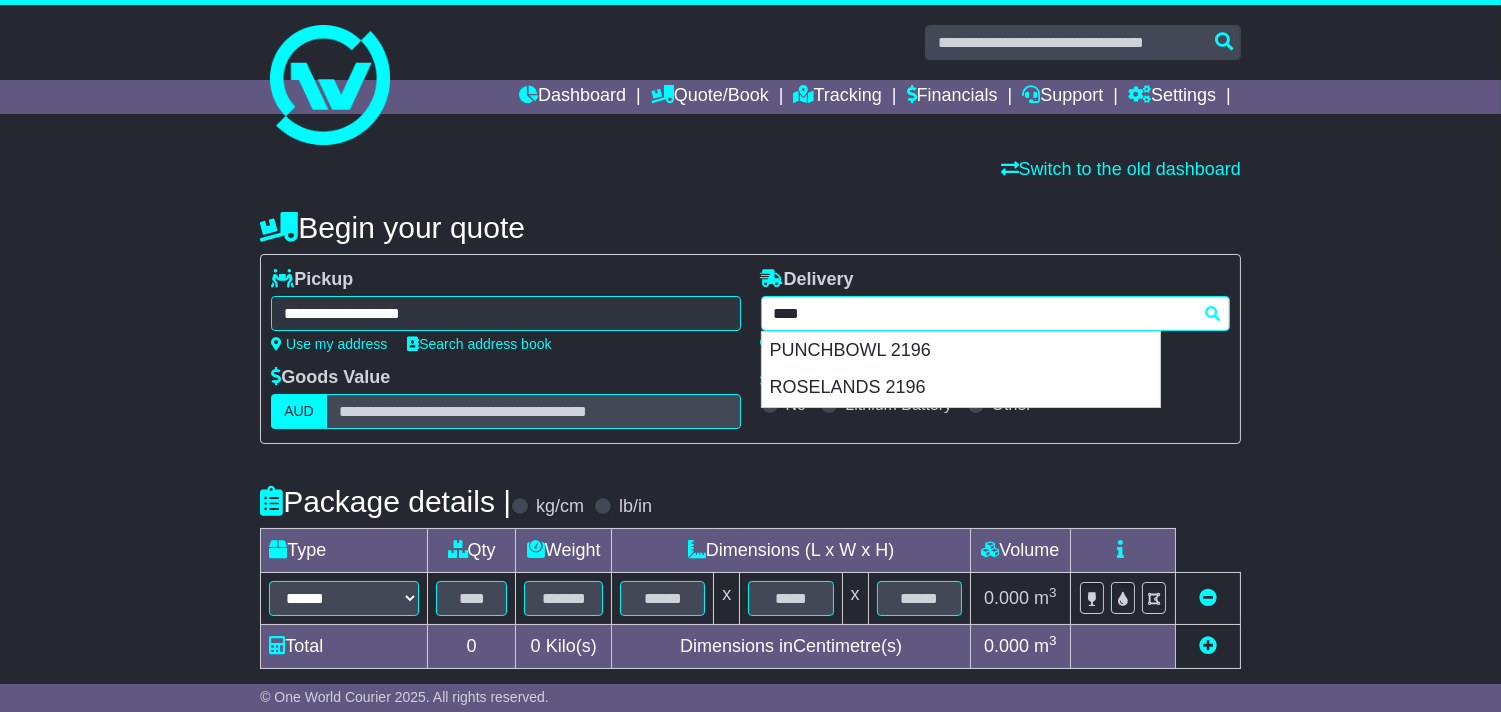 drag, startPoint x: 855, startPoint y: 361, endPoint x: 184, endPoint y: 312, distance: 672.78674 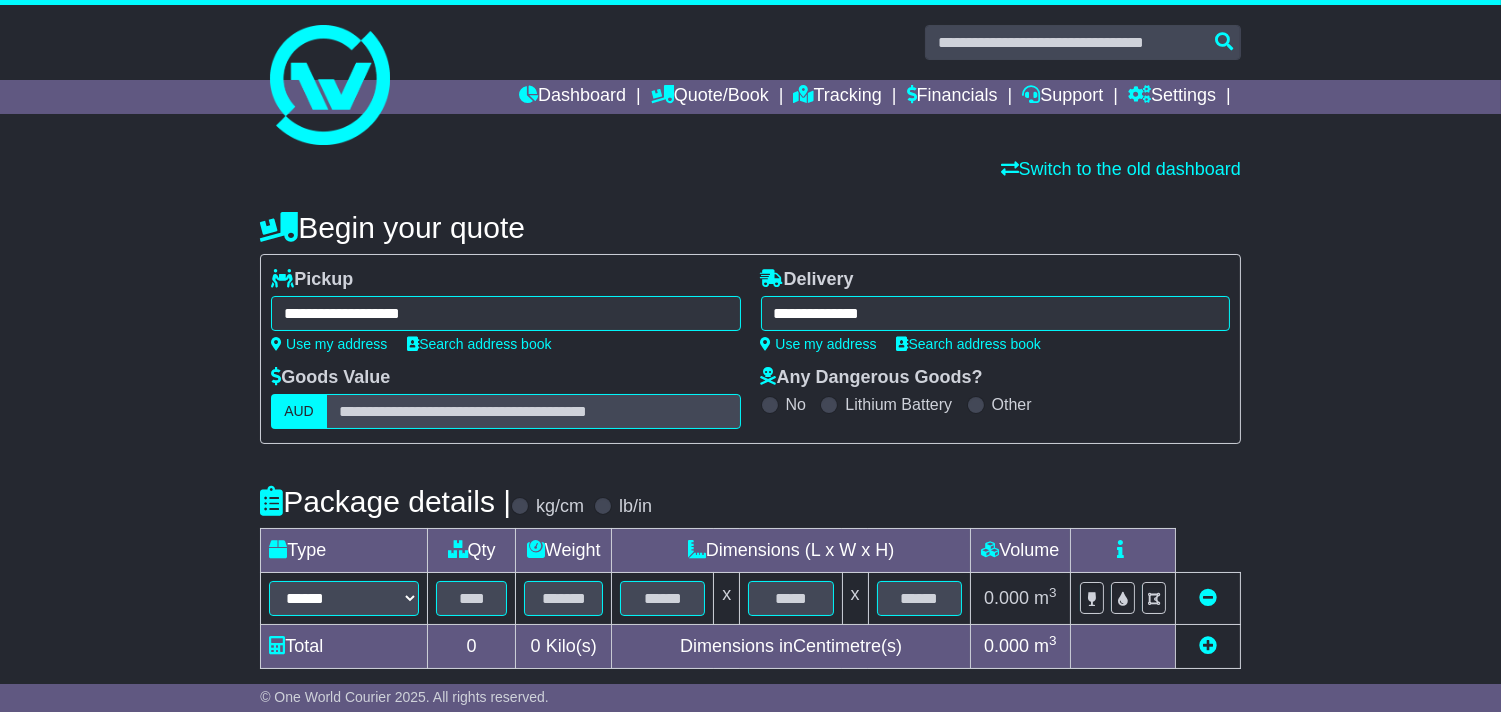 type on "**********" 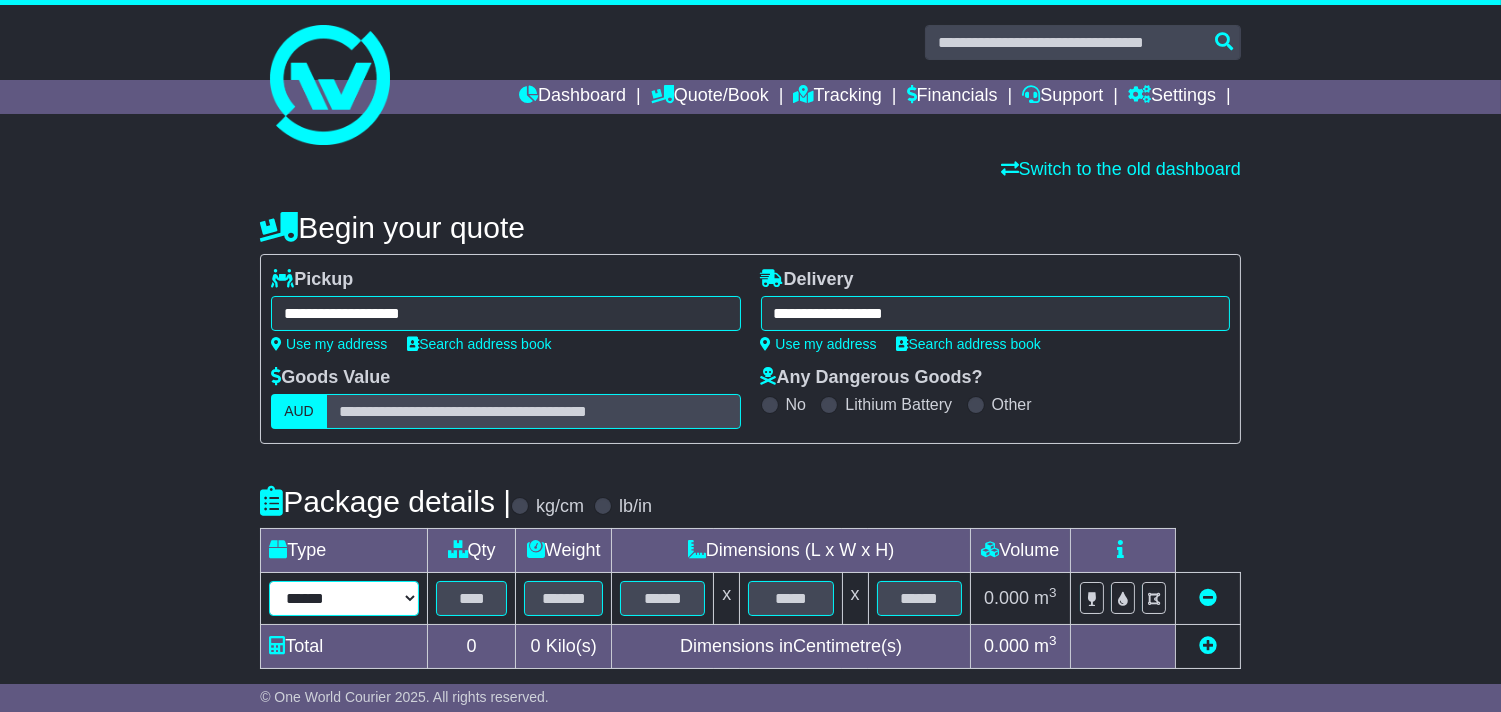 click on "****** ****** *** ******** ***** **** **** ****** *** *******" at bounding box center (344, 598) 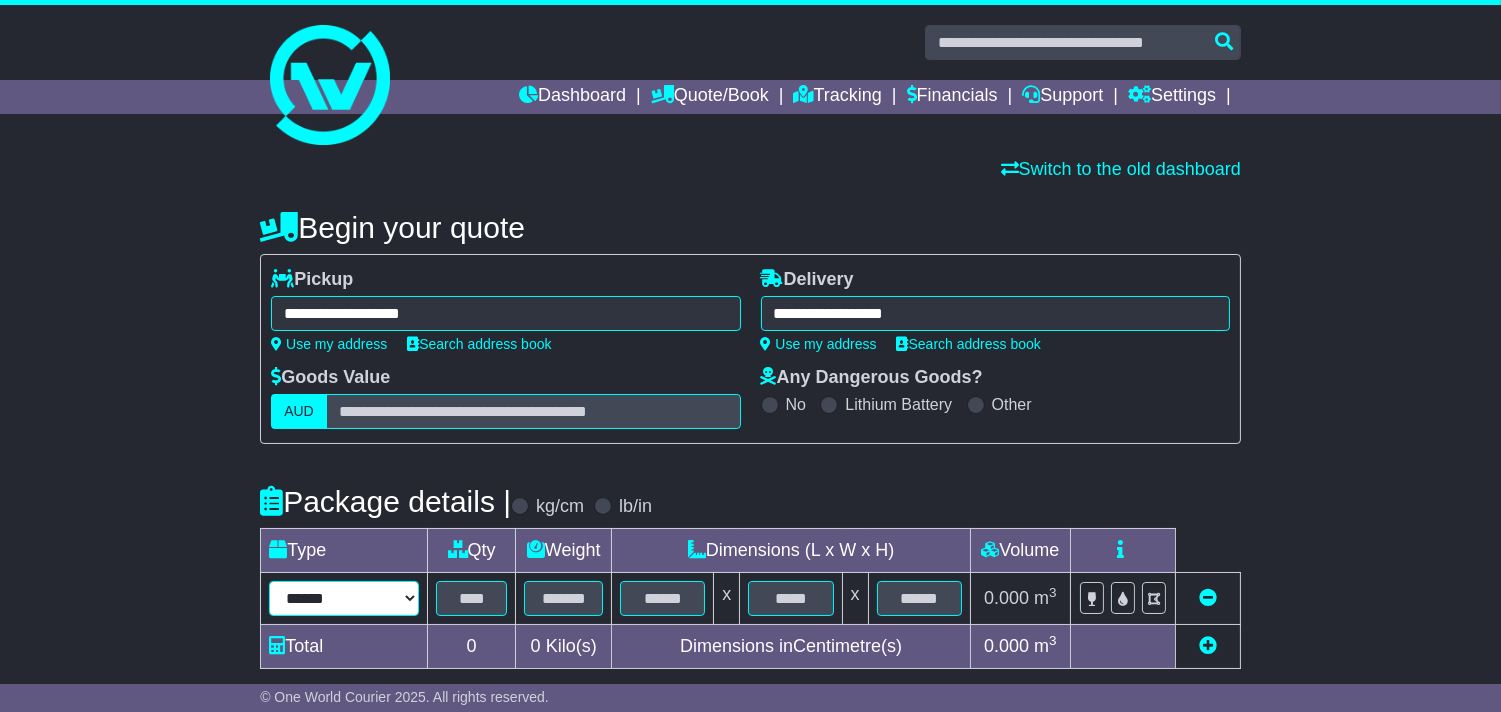 select on "*****" 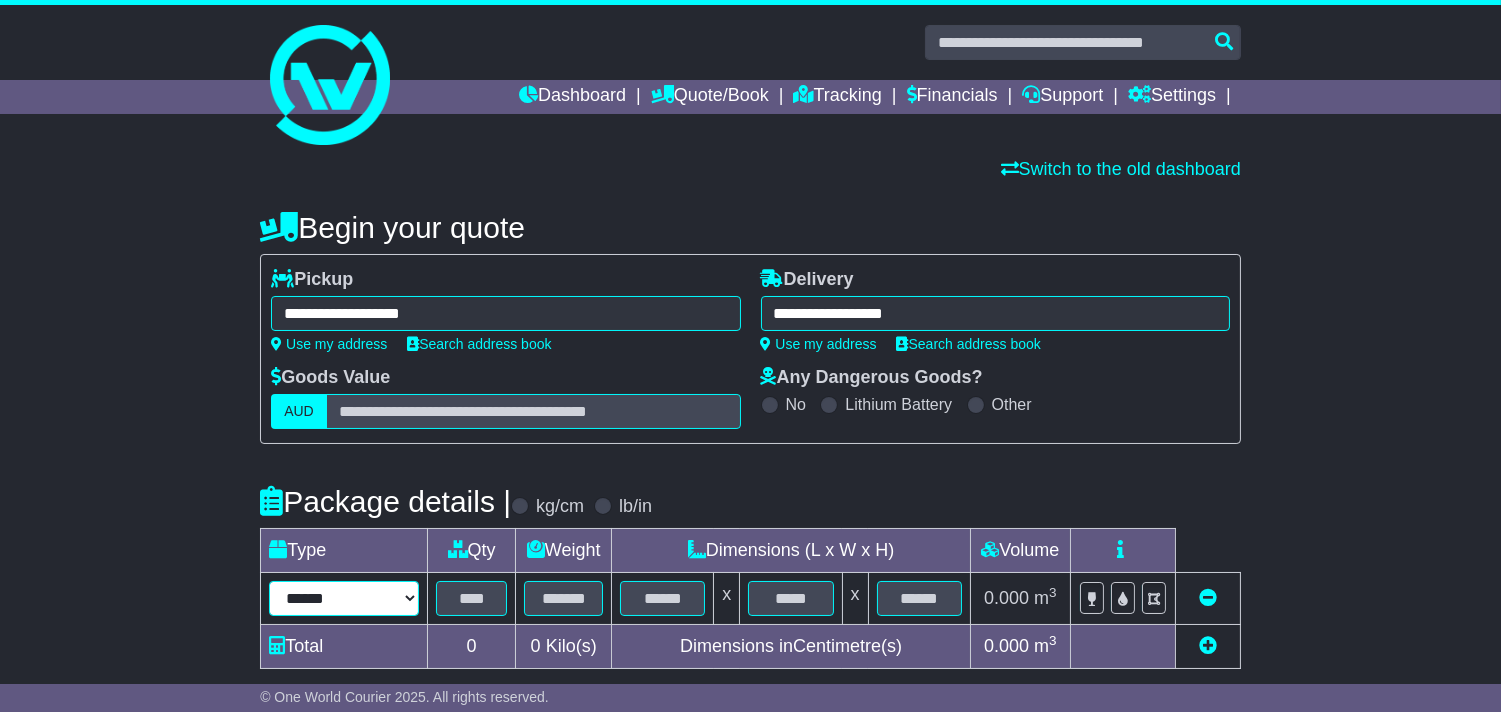 click on "****** ****** *** ******** ***** **** **** ****** *** *******" at bounding box center (344, 598) 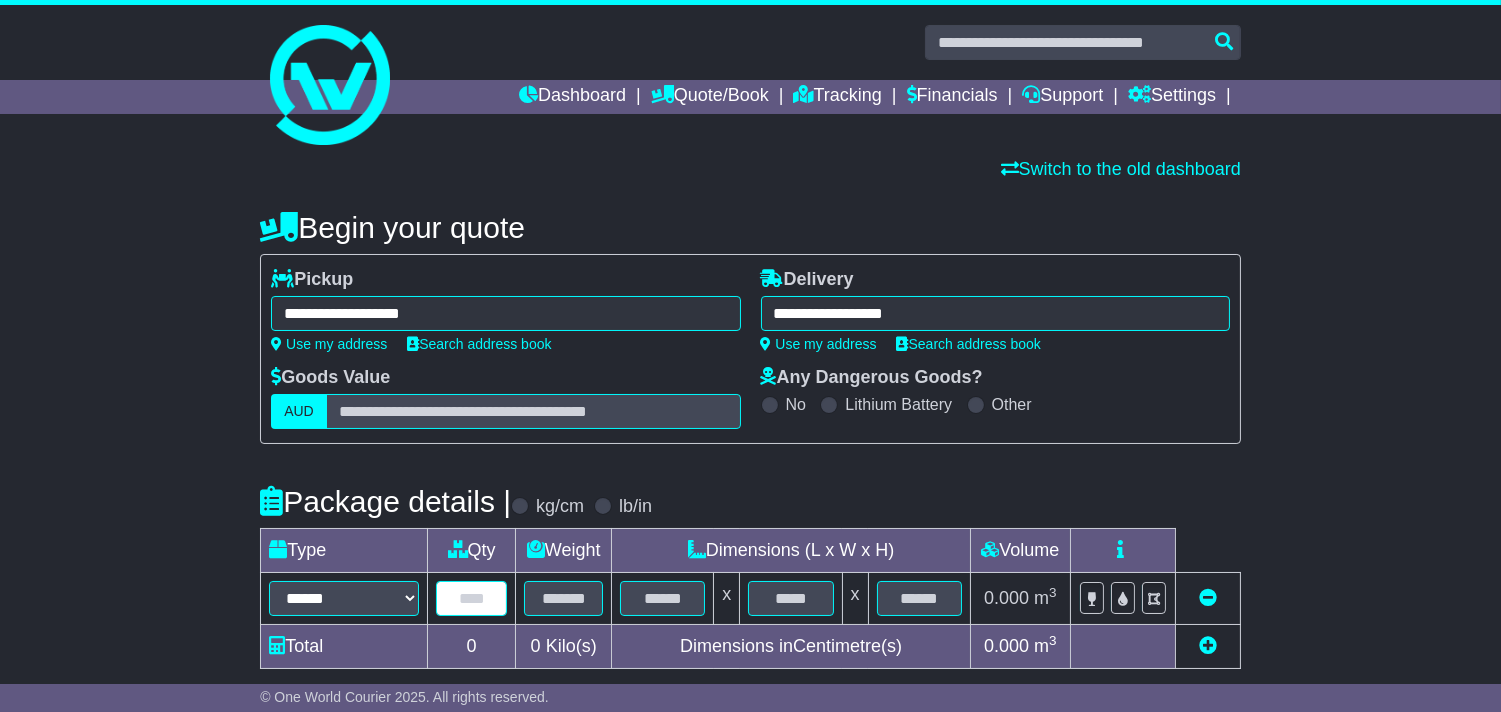 click at bounding box center (471, 598) 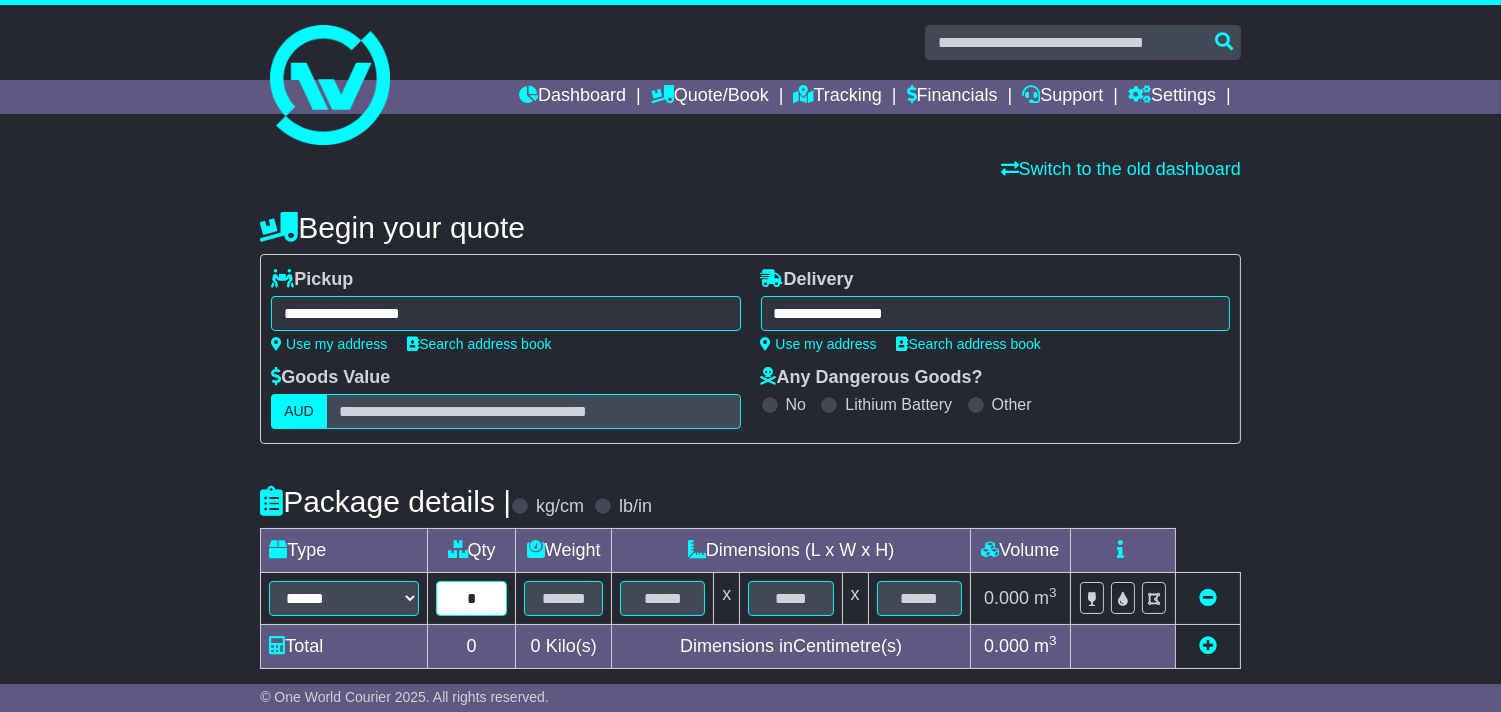 type on "*" 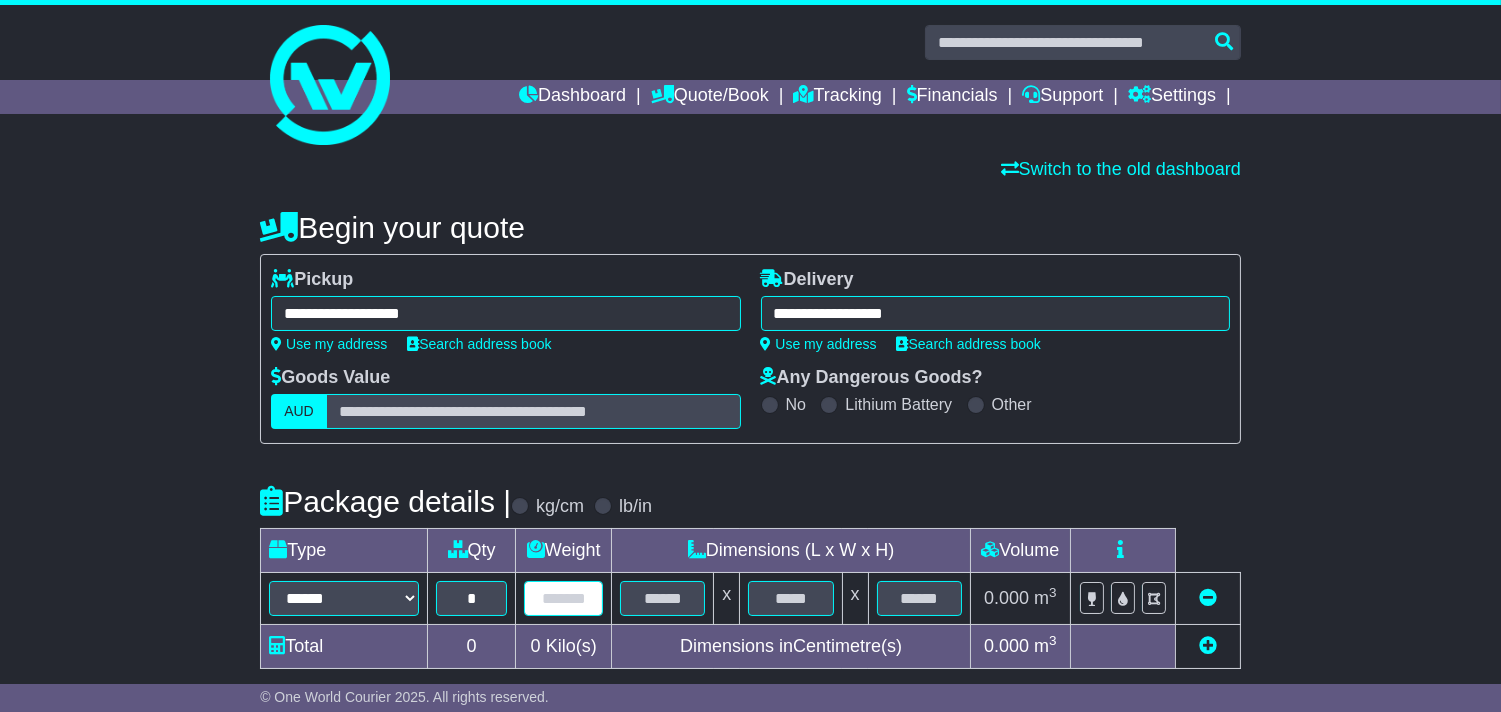 click at bounding box center [563, 598] 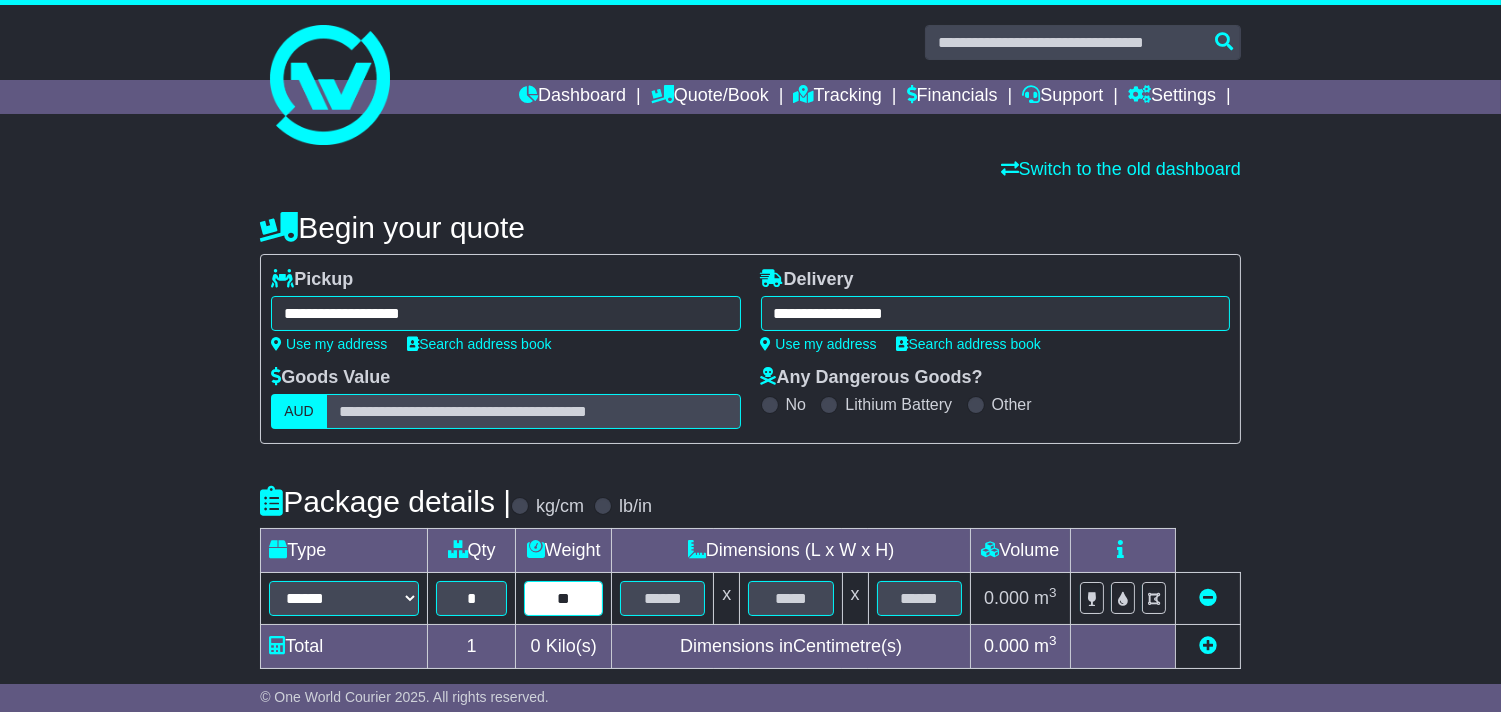 type on "**" 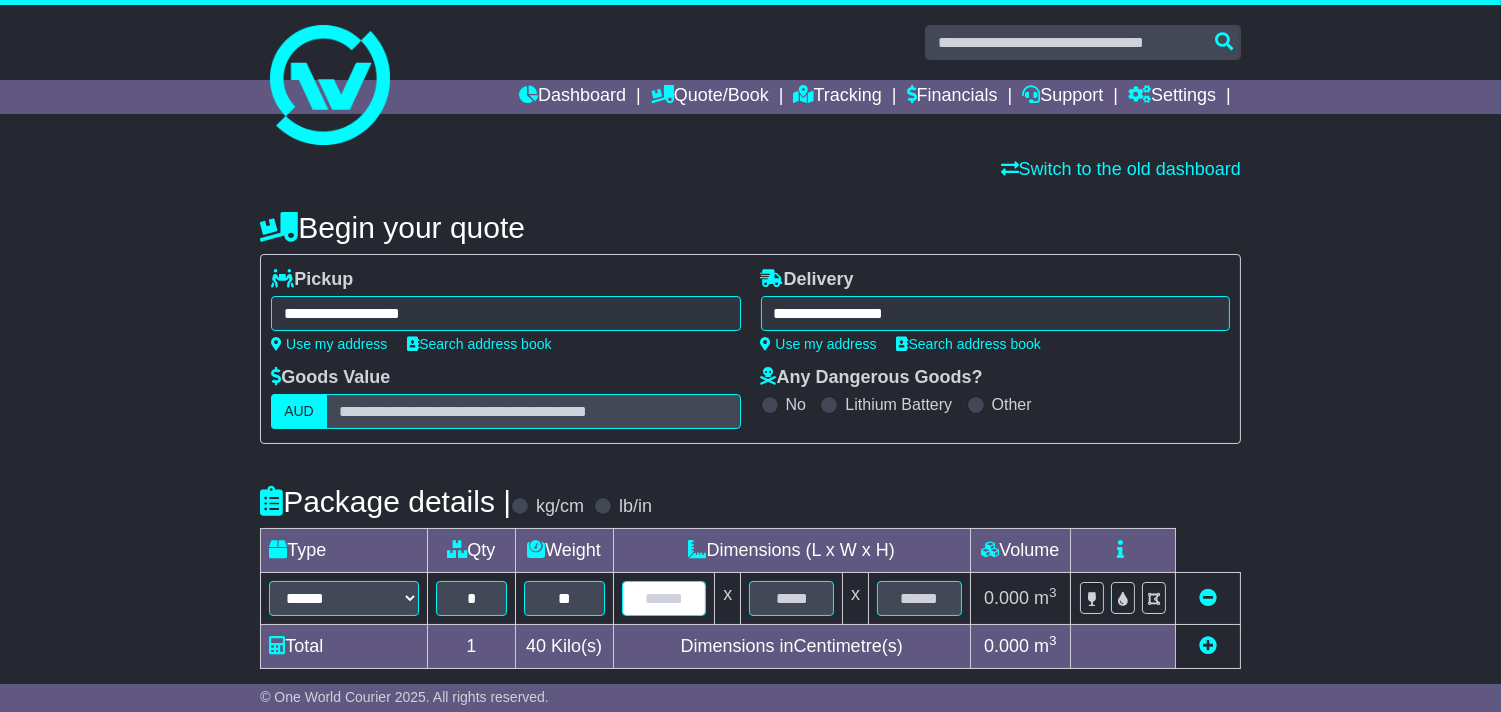 click at bounding box center [664, 598] 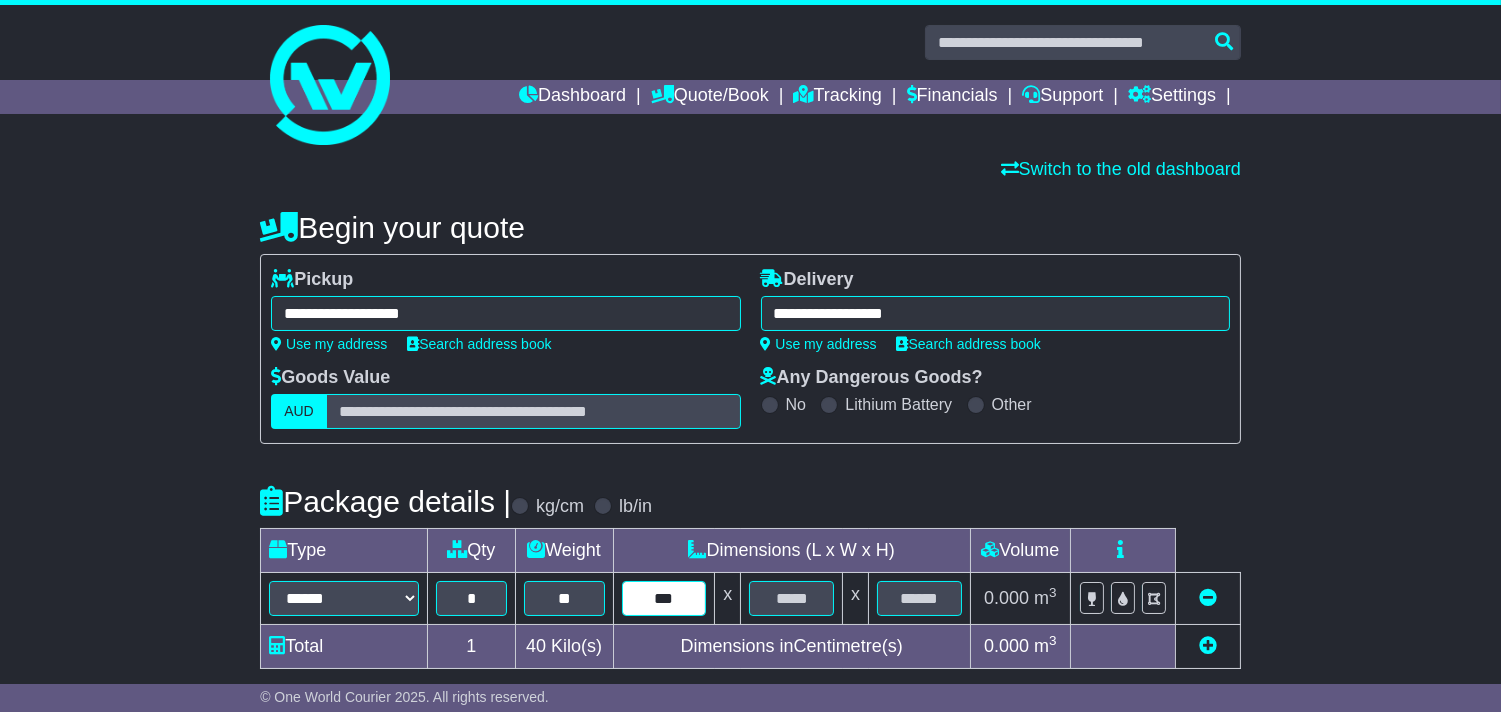 type on "***" 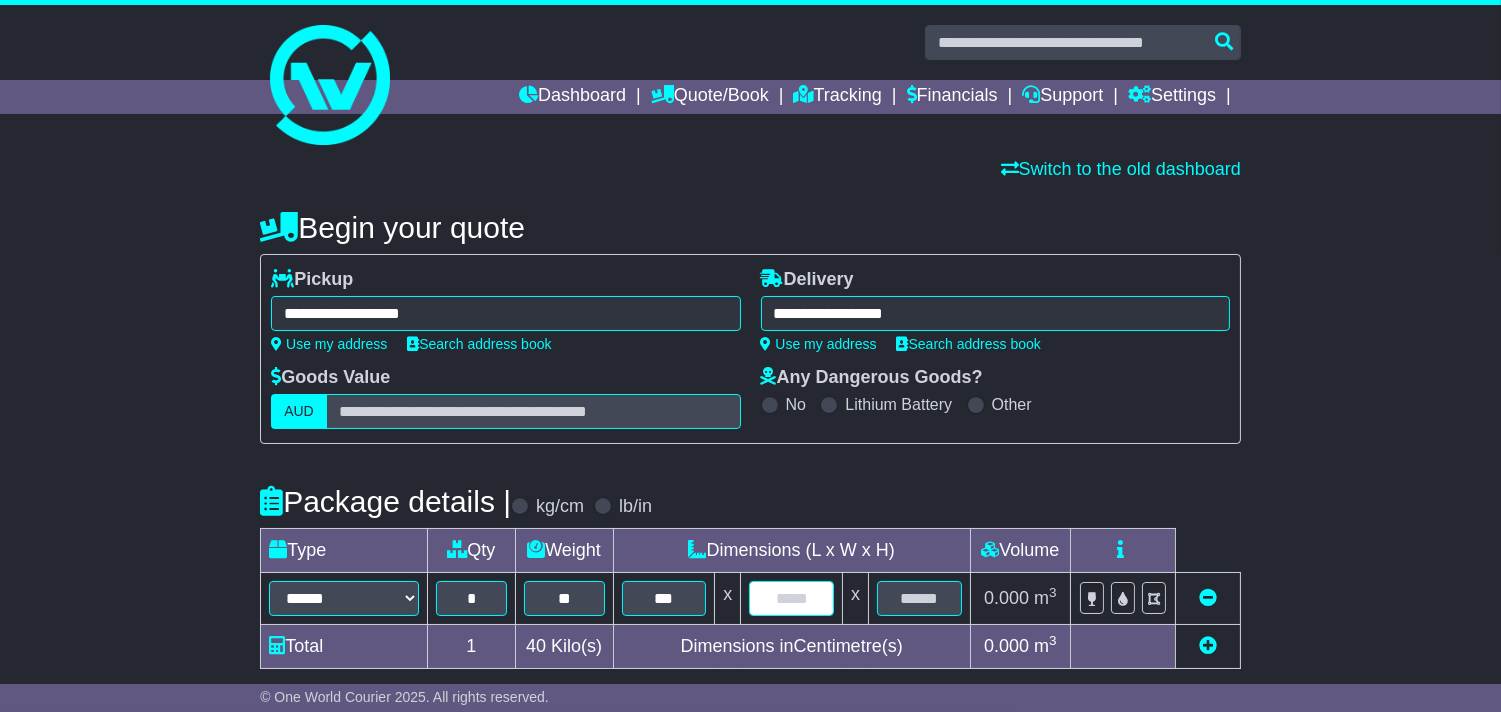 click at bounding box center [791, 598] 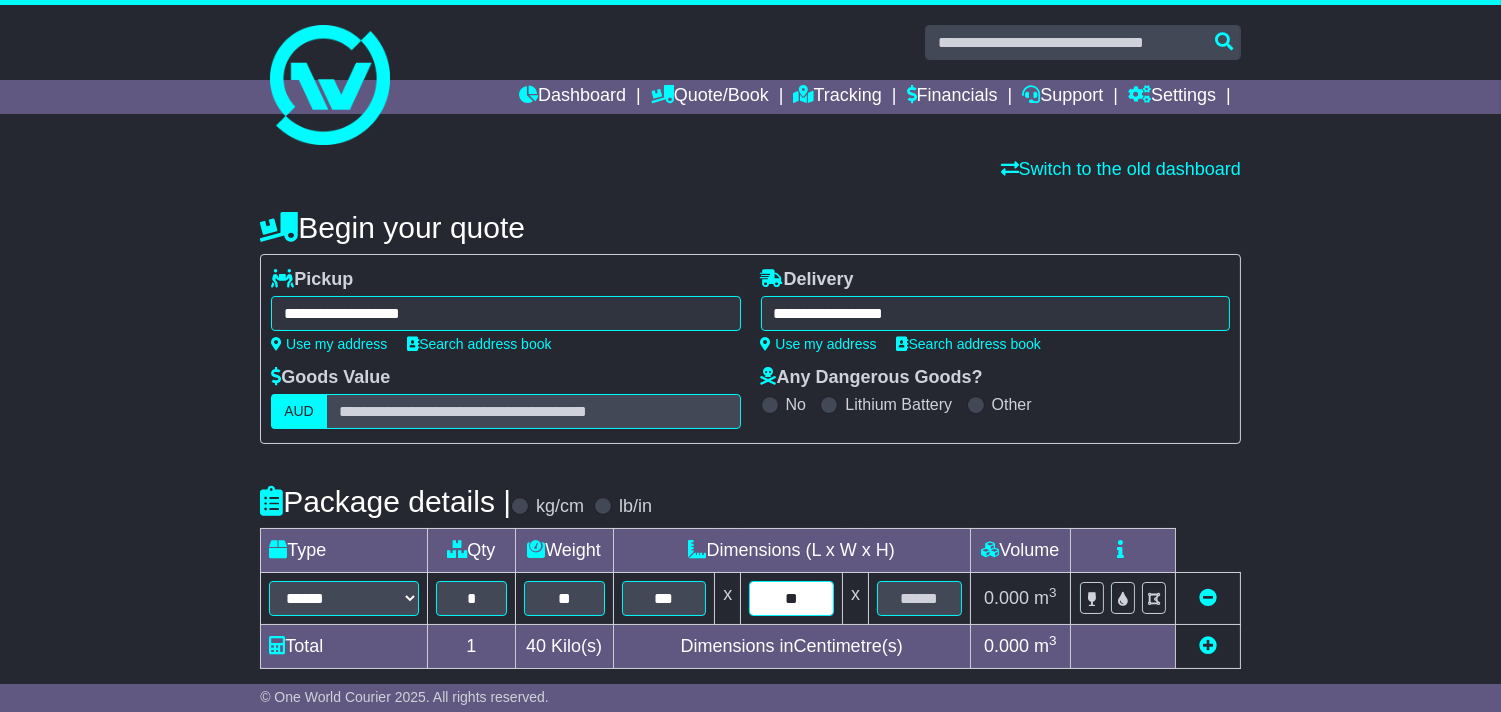type on "**" 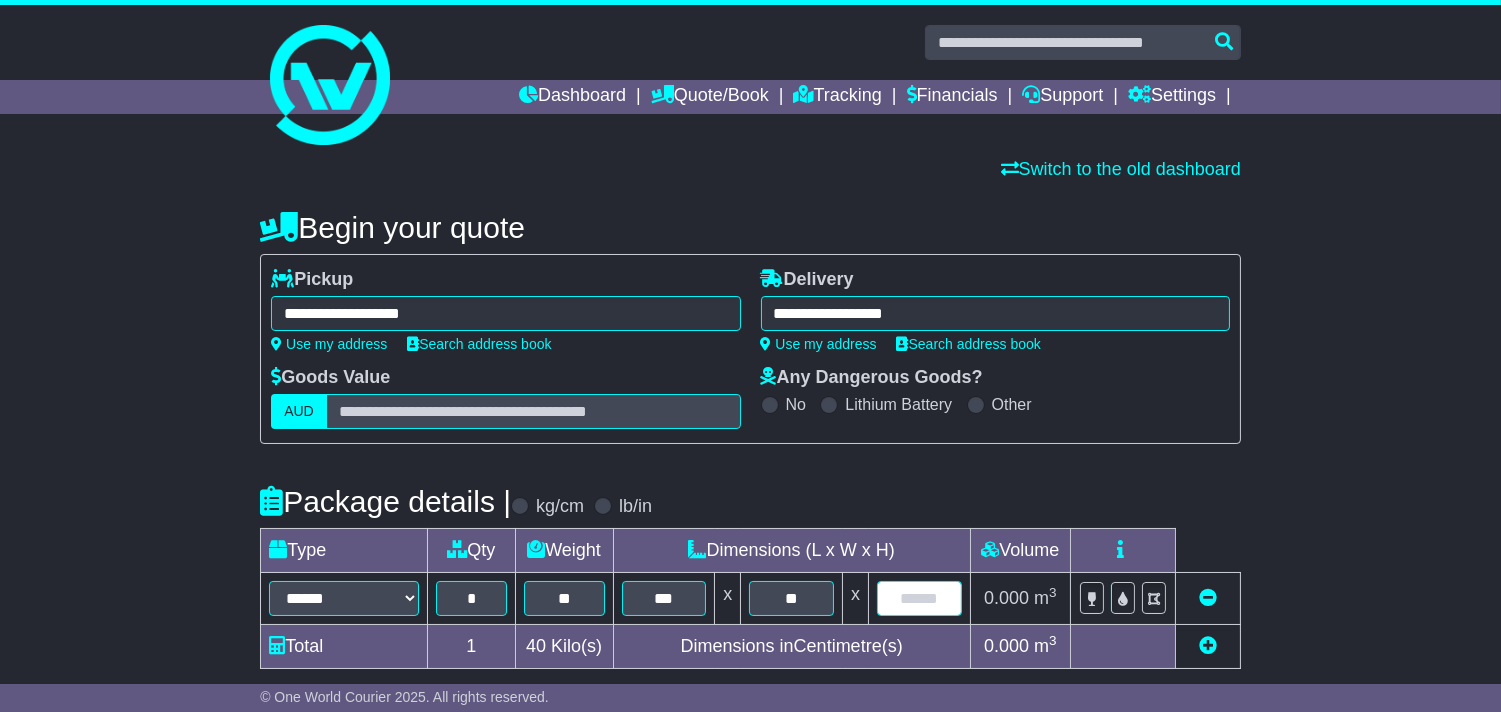 click at bounding box center (919, 598) 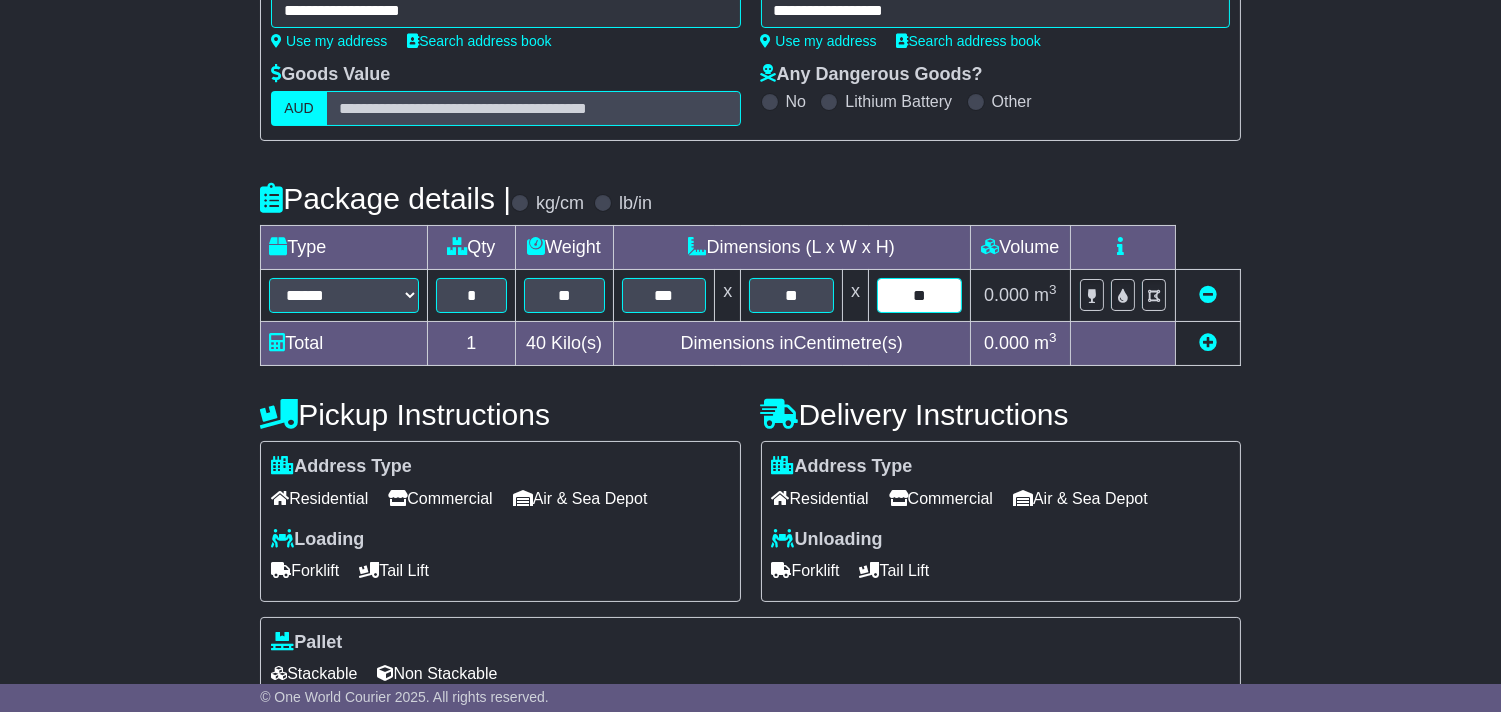 scroll, scrollTop: 333, scrollLeft: 0, axis: vertical 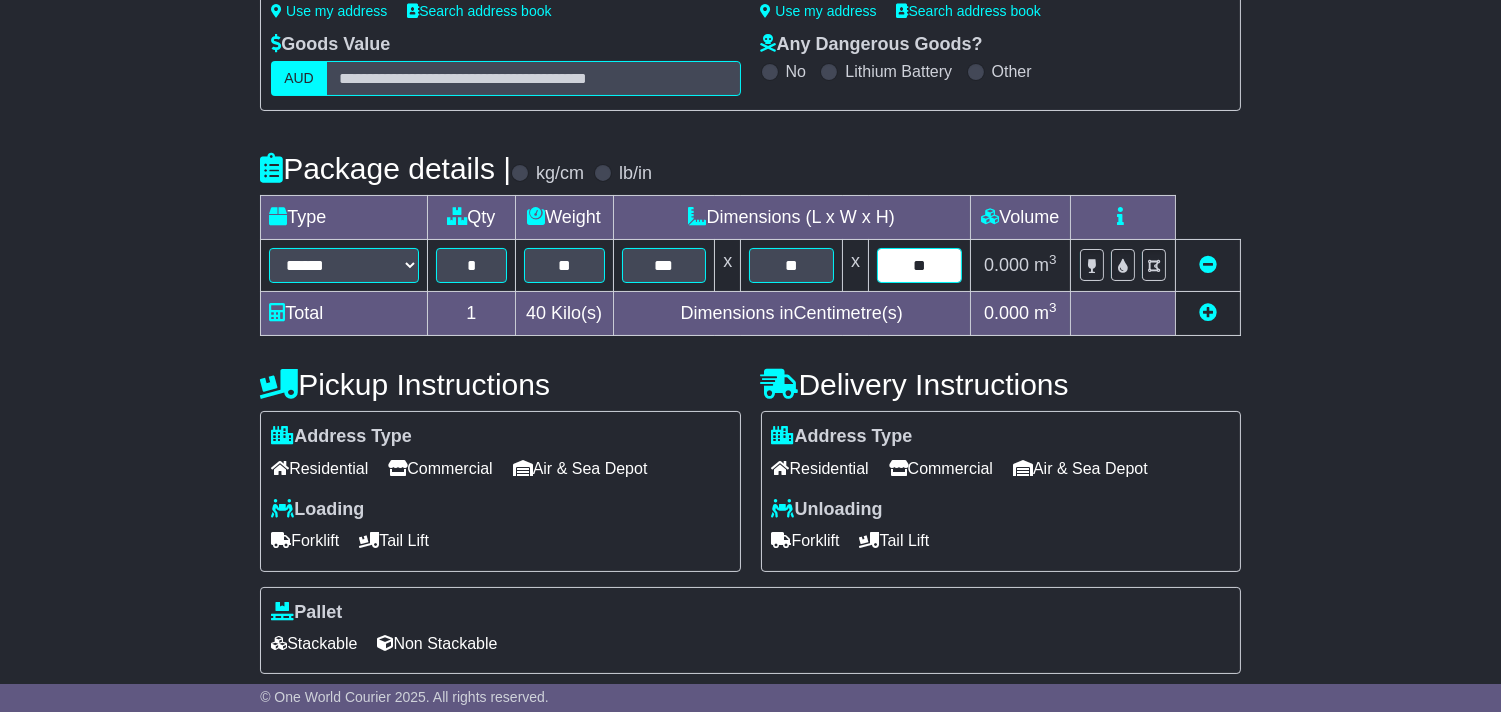 type on "**" 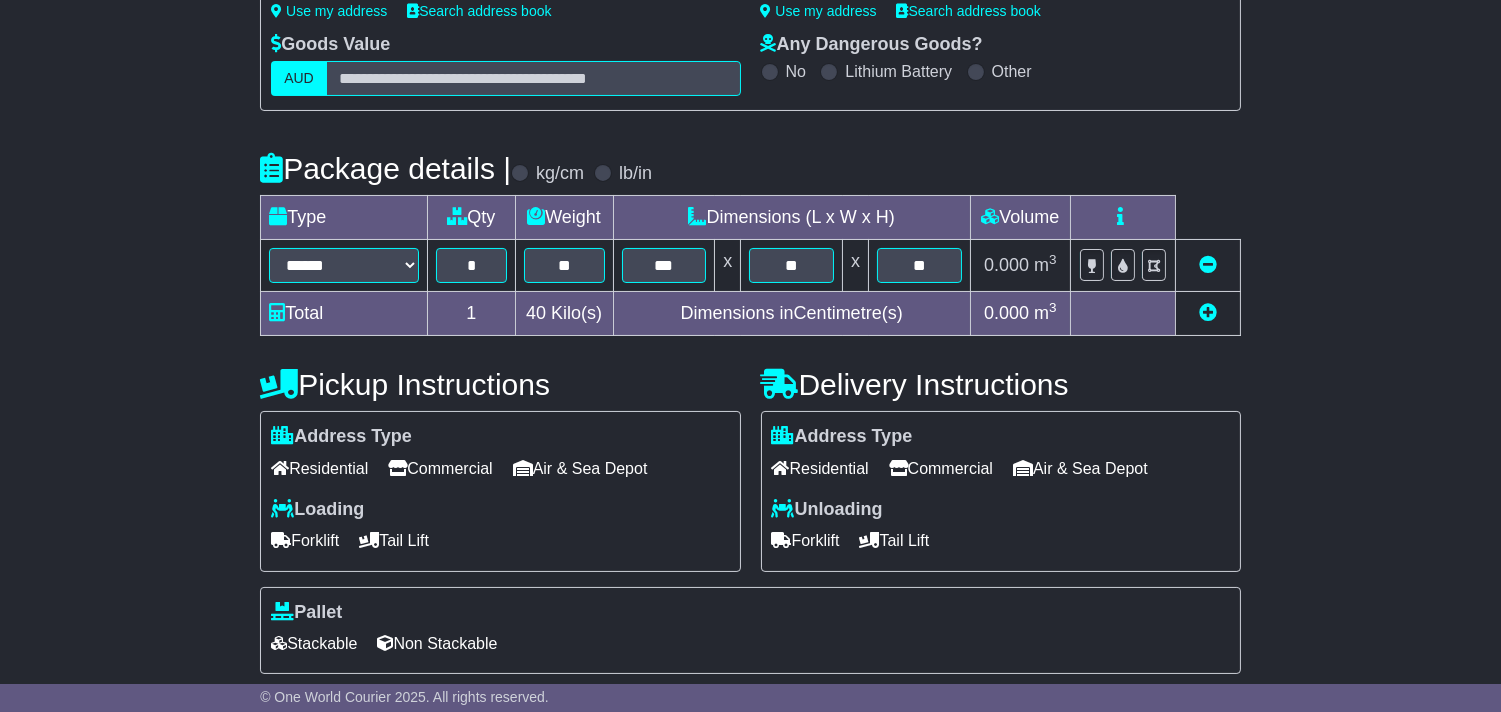 click at bounding box center (898, 468) 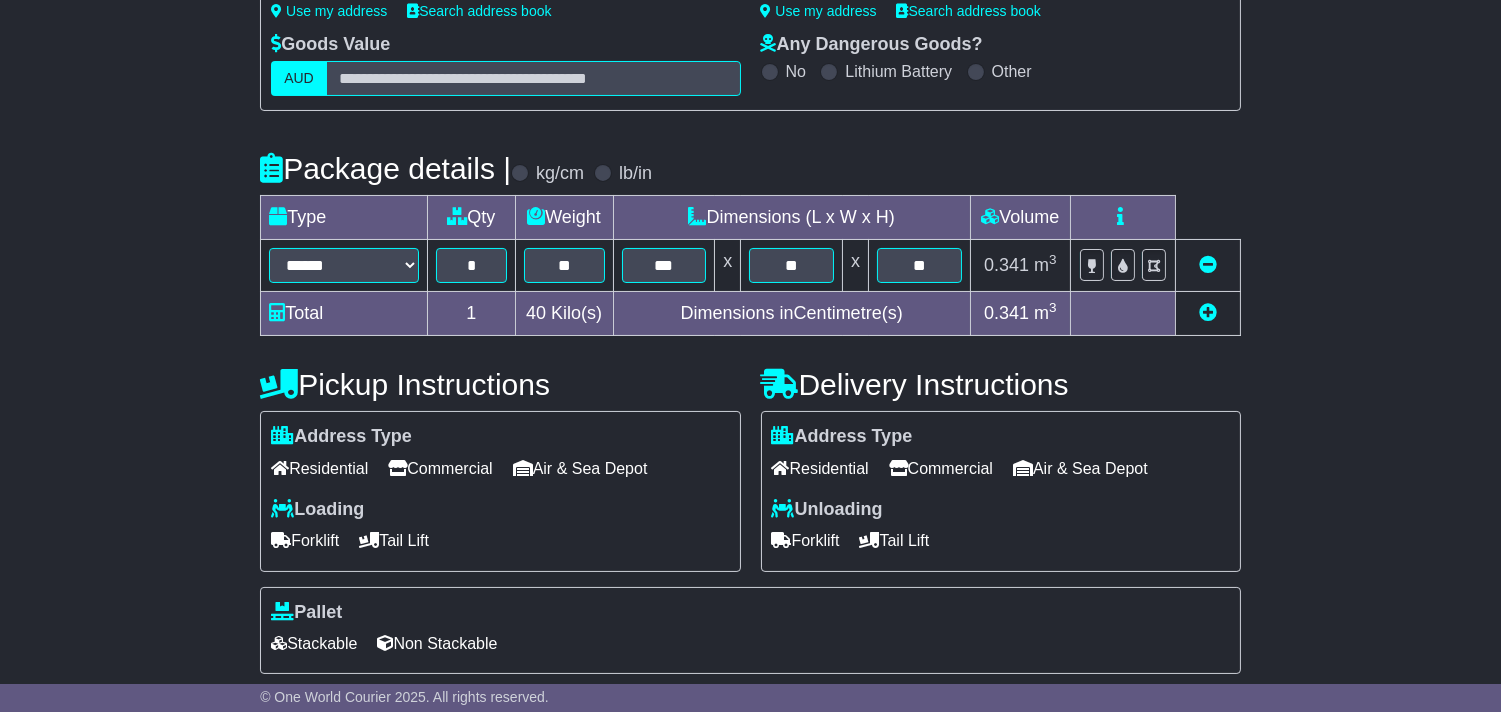 click on "Forklift" at bounding box center (806, 540) 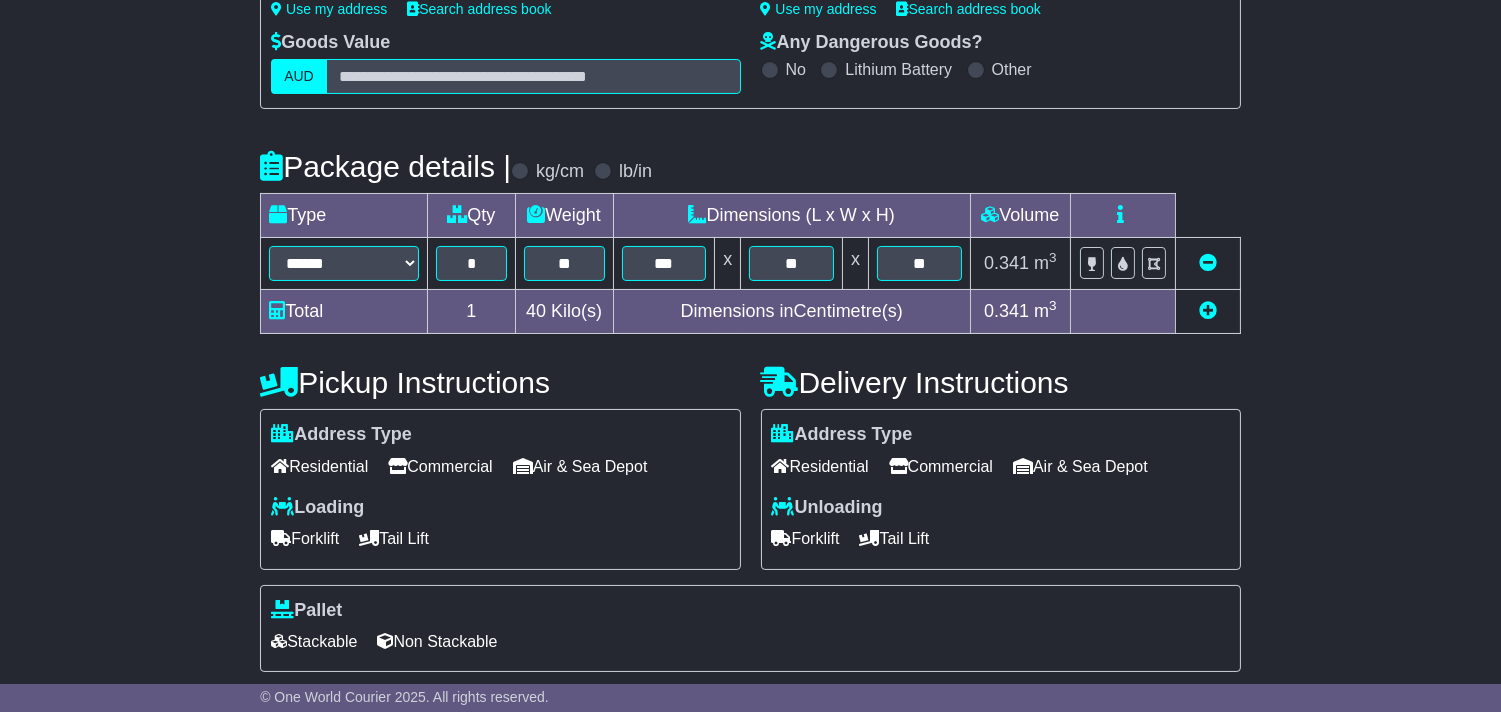 scroll, scrollTop: 532, scrollLeft: 0, axis: vertical 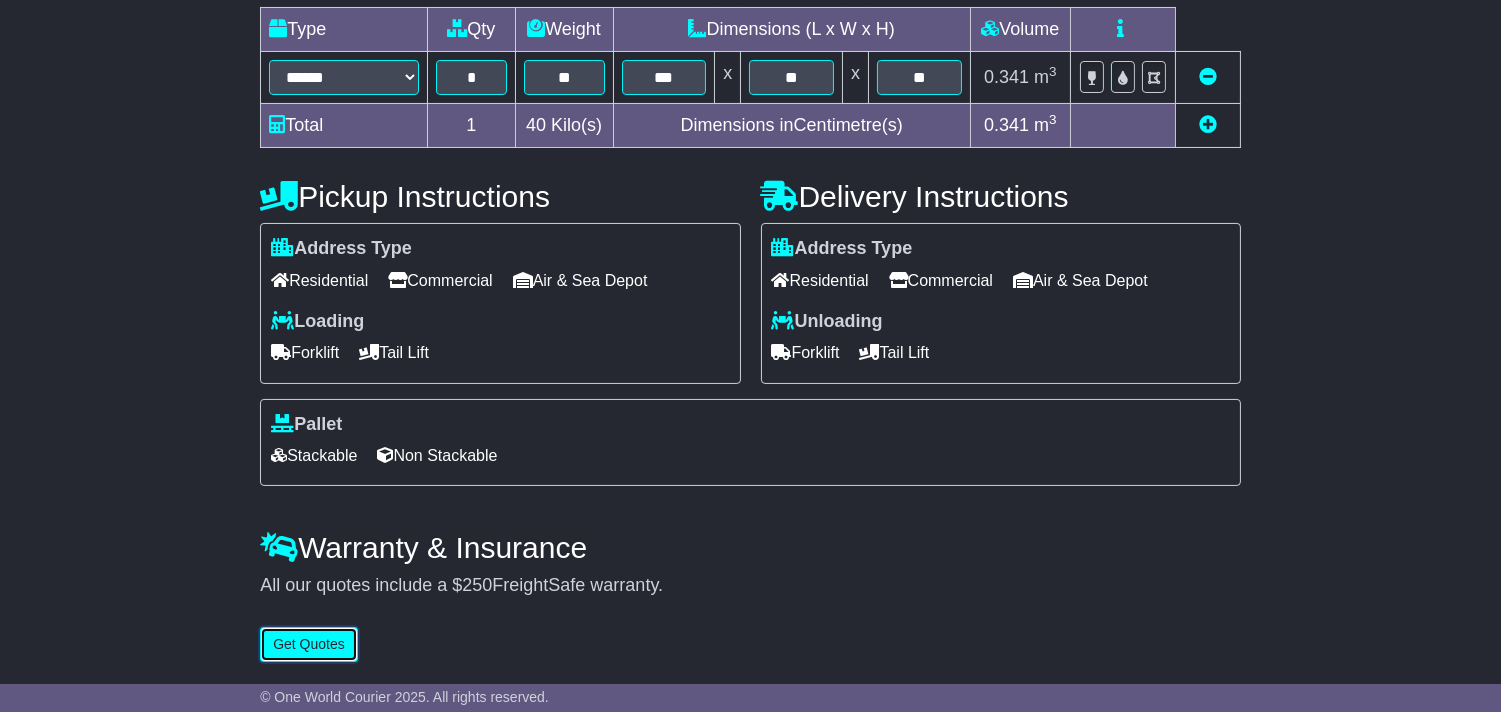click on "Get Quotes" at bounding box center (309, 644) 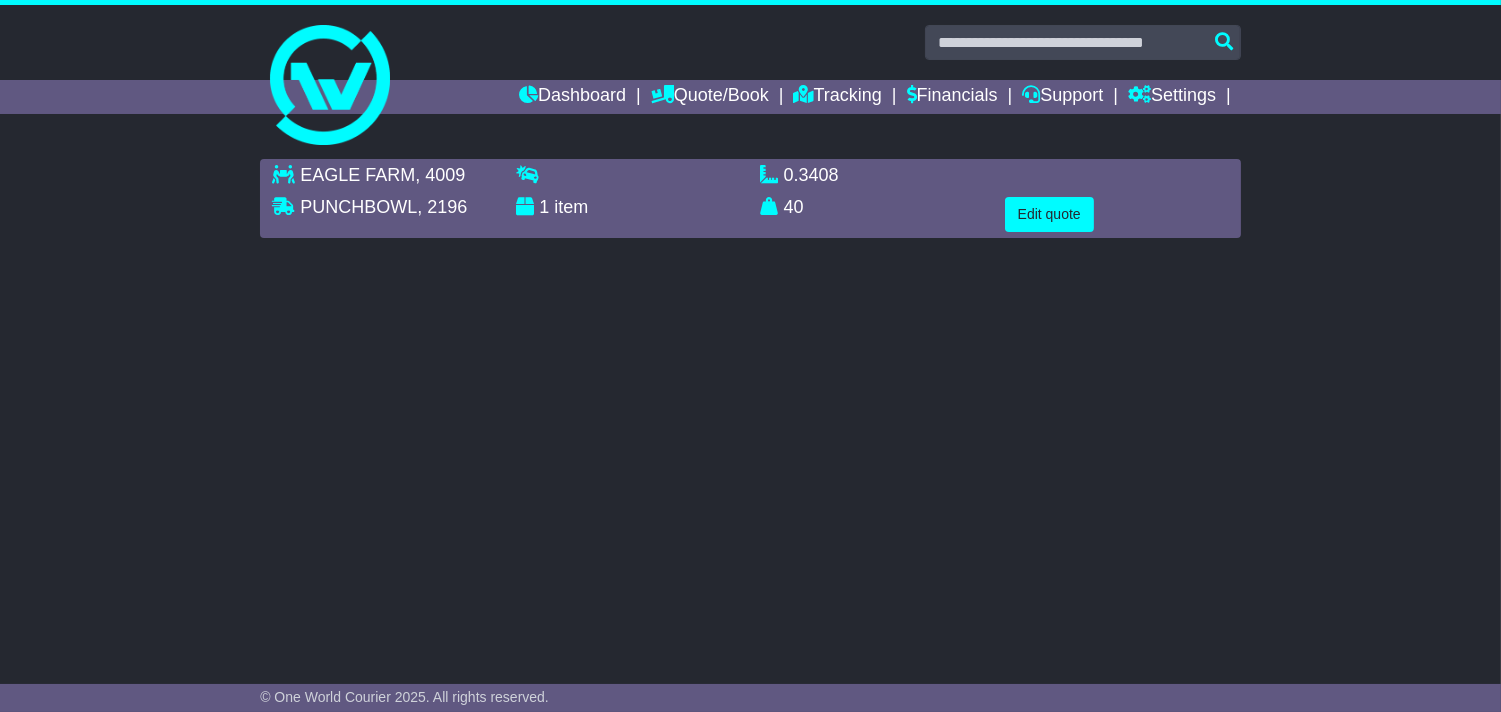 scroll, scrollTop: 0, scrollLeft: 0, axis: both 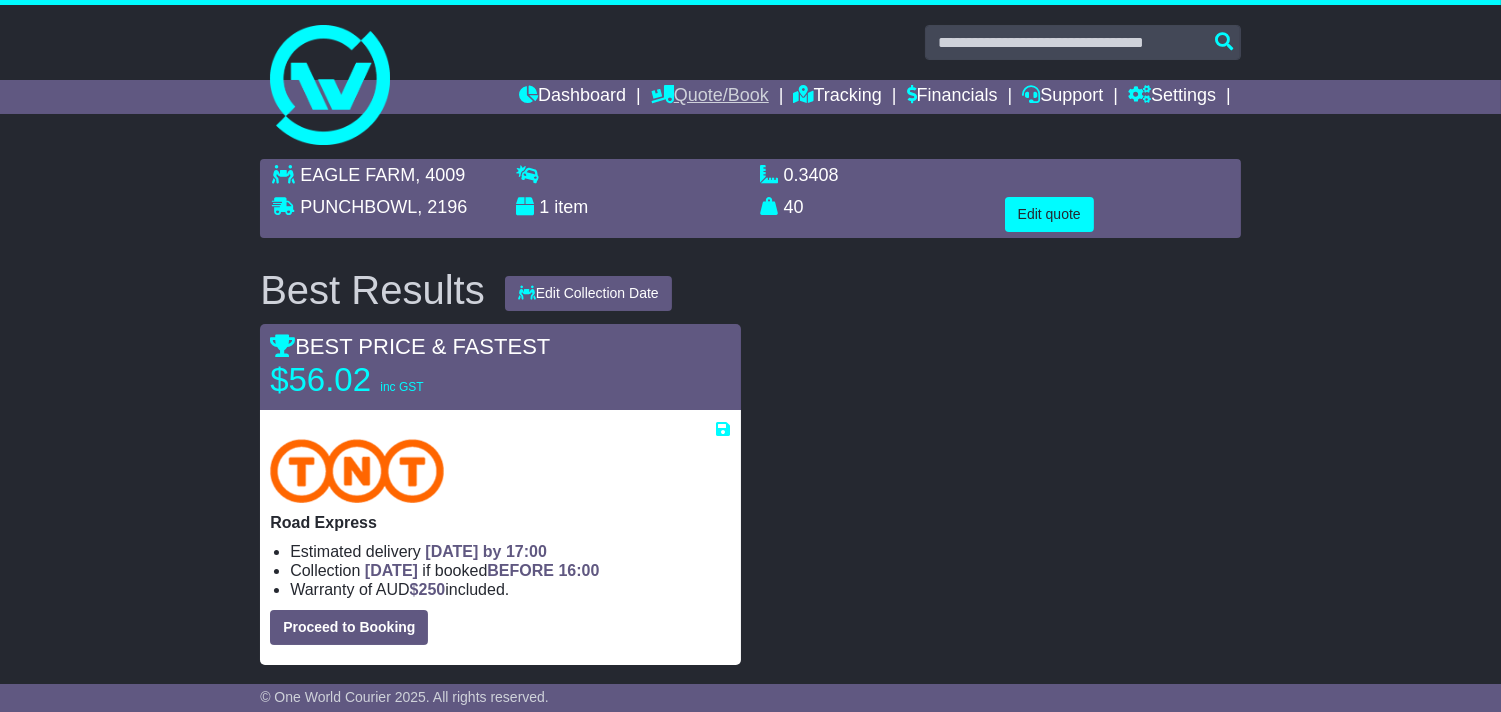 click on "Quote/Book" at bounding box center (710, 97) 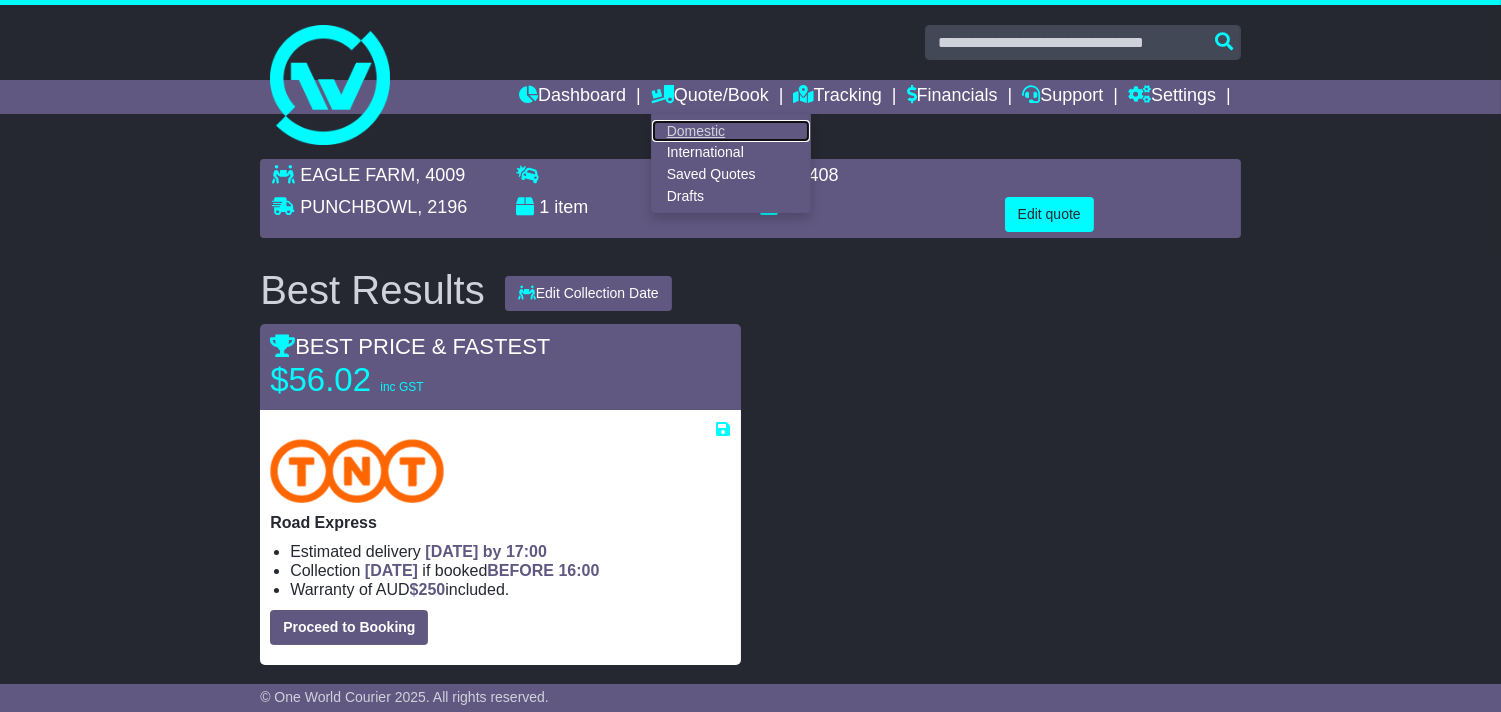 click on "Domestic" at bounding box center (731, 131) 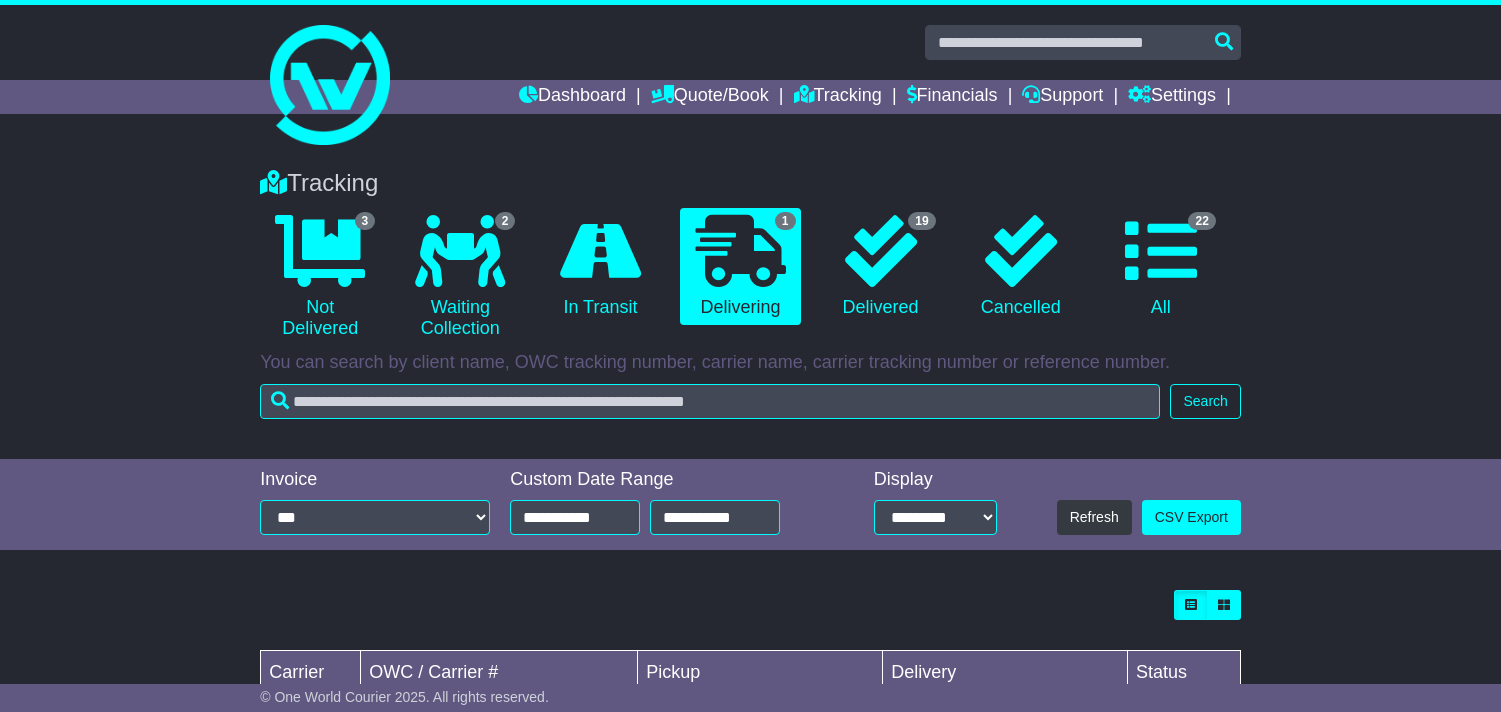 scroll, scrollTop: 0, scrollLeft: 0, axis: both 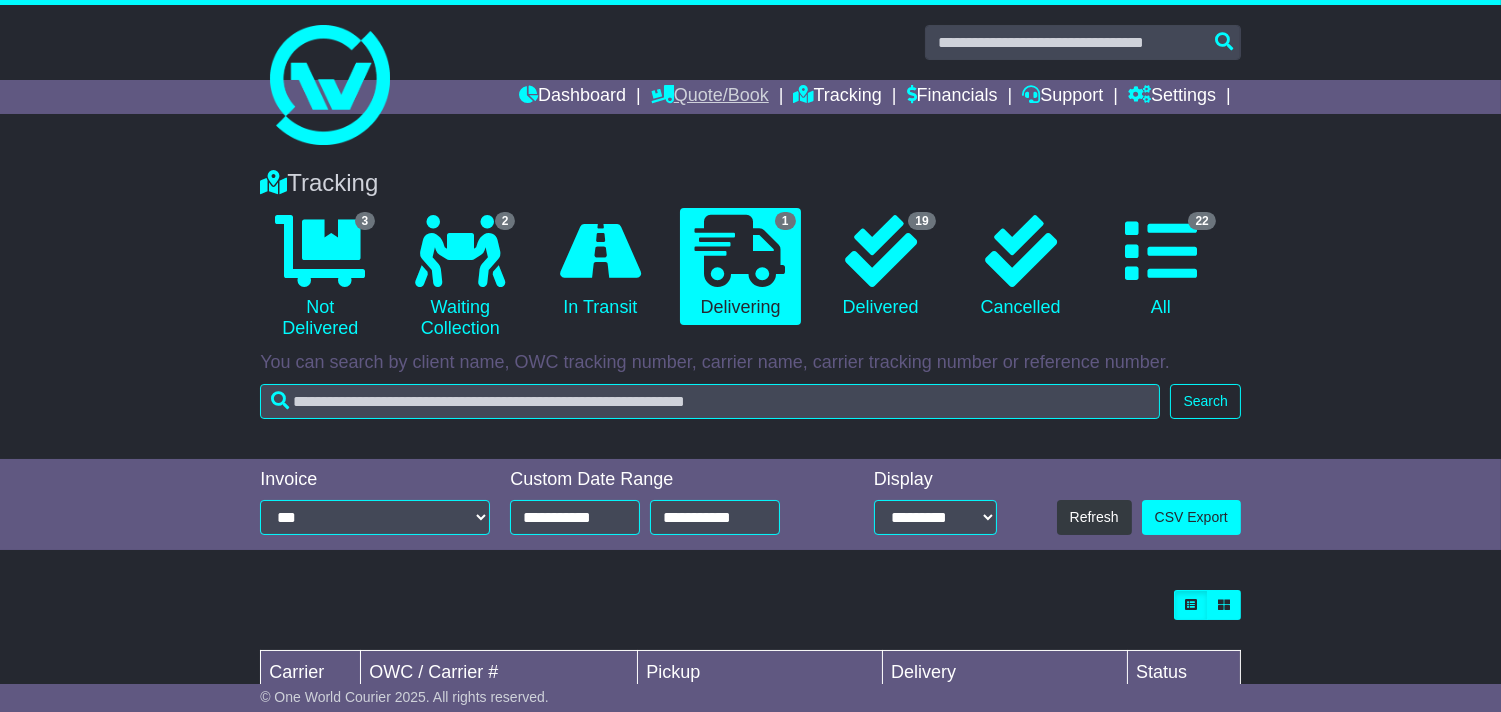 click on "Quote/Book" at bounding box center [710, 97] 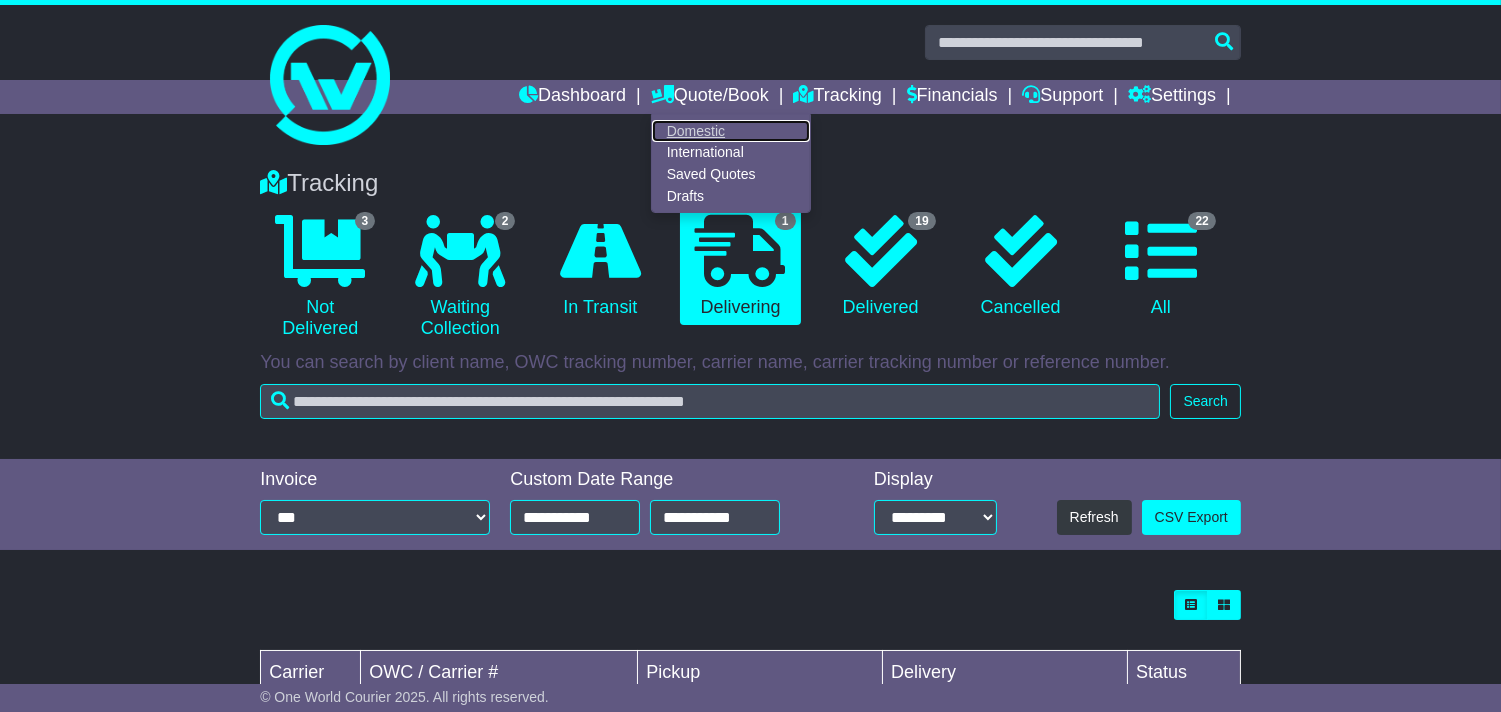 click on "Domestic" at bounding box center [731, 131] 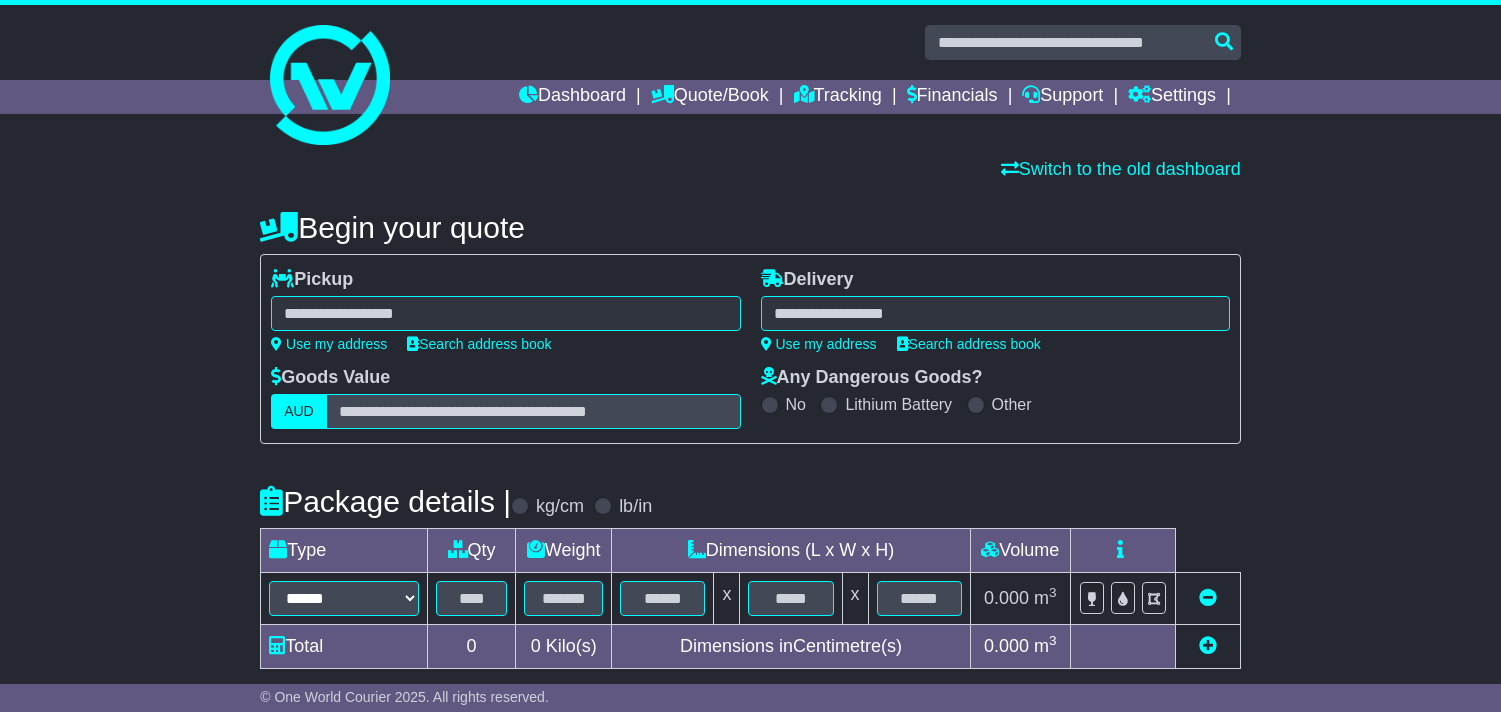 scroll, scrollTop: 0, scrollLeft: 0, axis: both 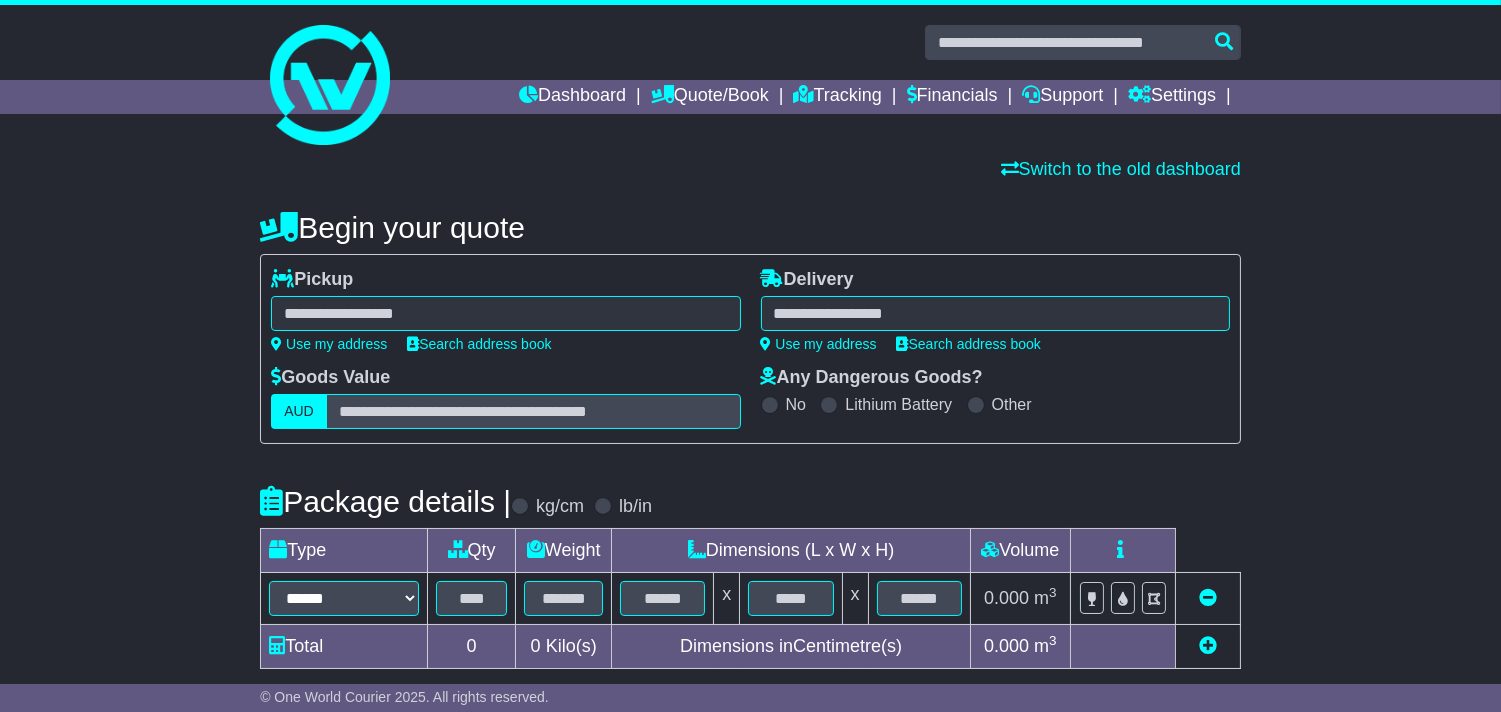 click at bounding box center [505, 313] 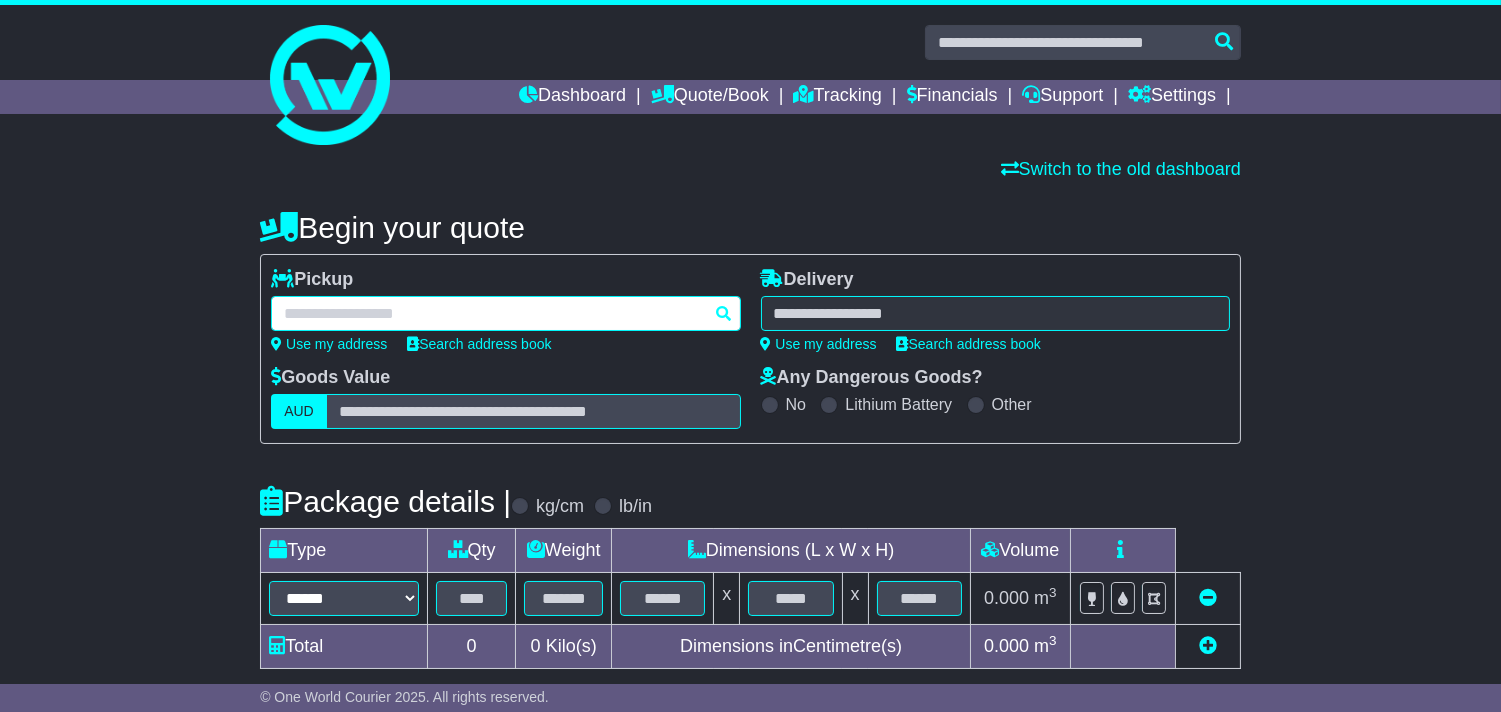 click at bounding box center [505, 313] 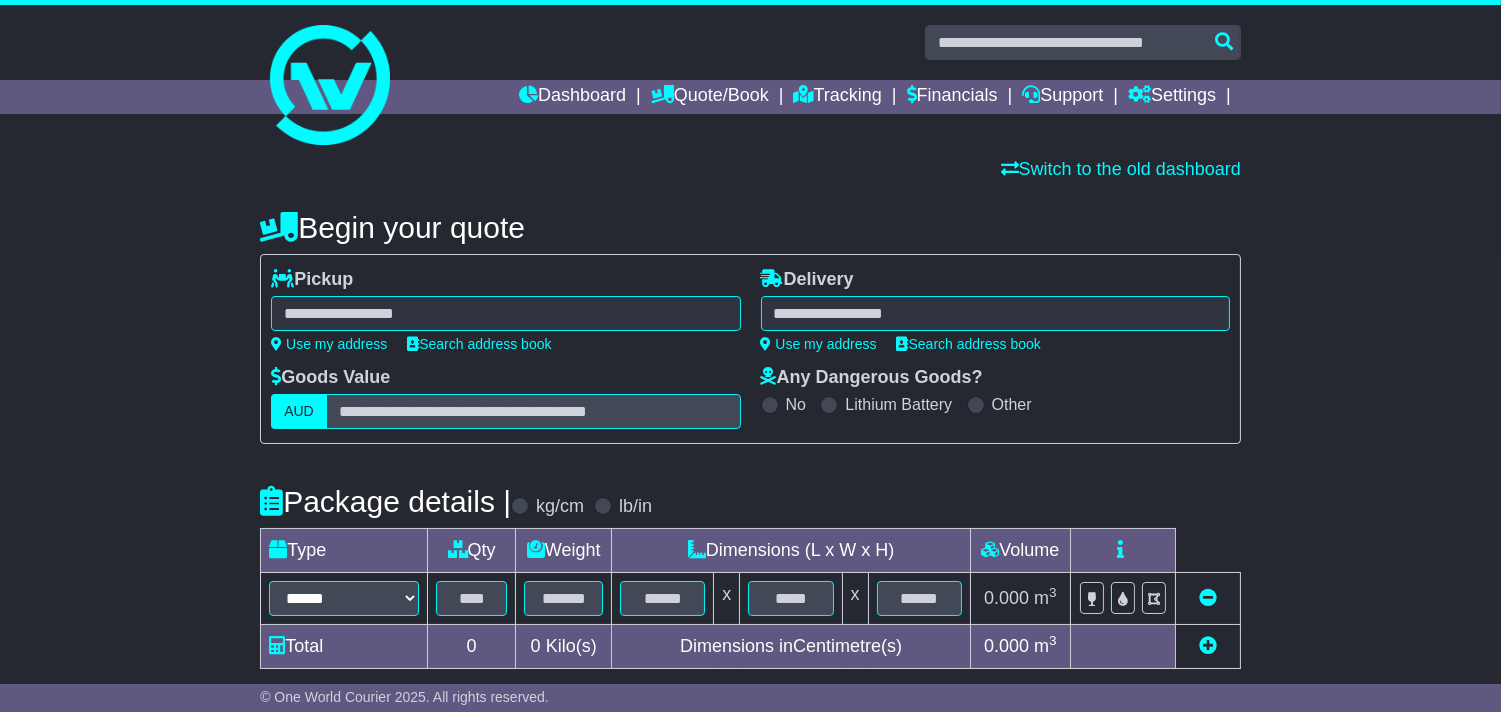 click on "**** 4009 EAGLE FARM 4009 EAGLE FARM BC 4009" at bounding box center [505, 313] 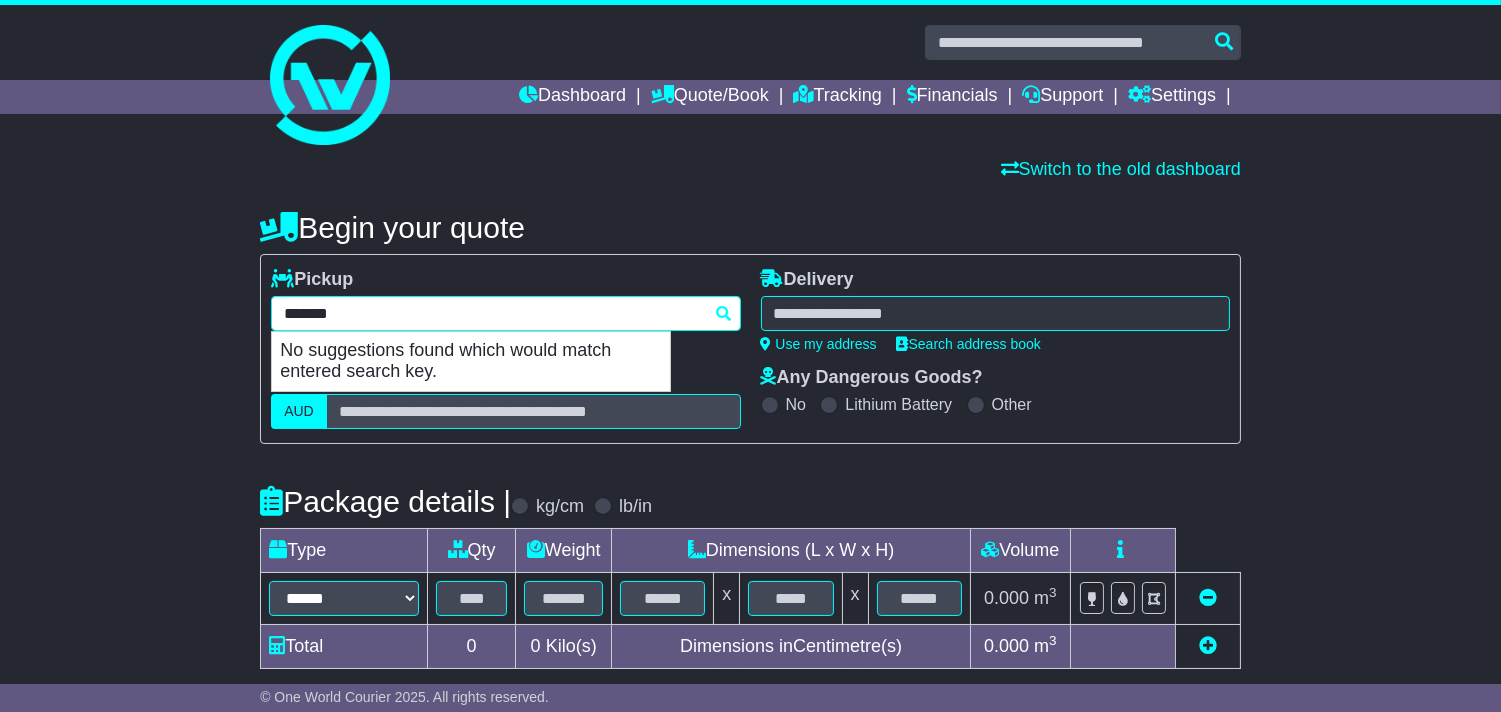 drag, startPoint x: 322, startPoint y: 321, endPoint x: 361, endPoint y: 322, distance: 39.012817 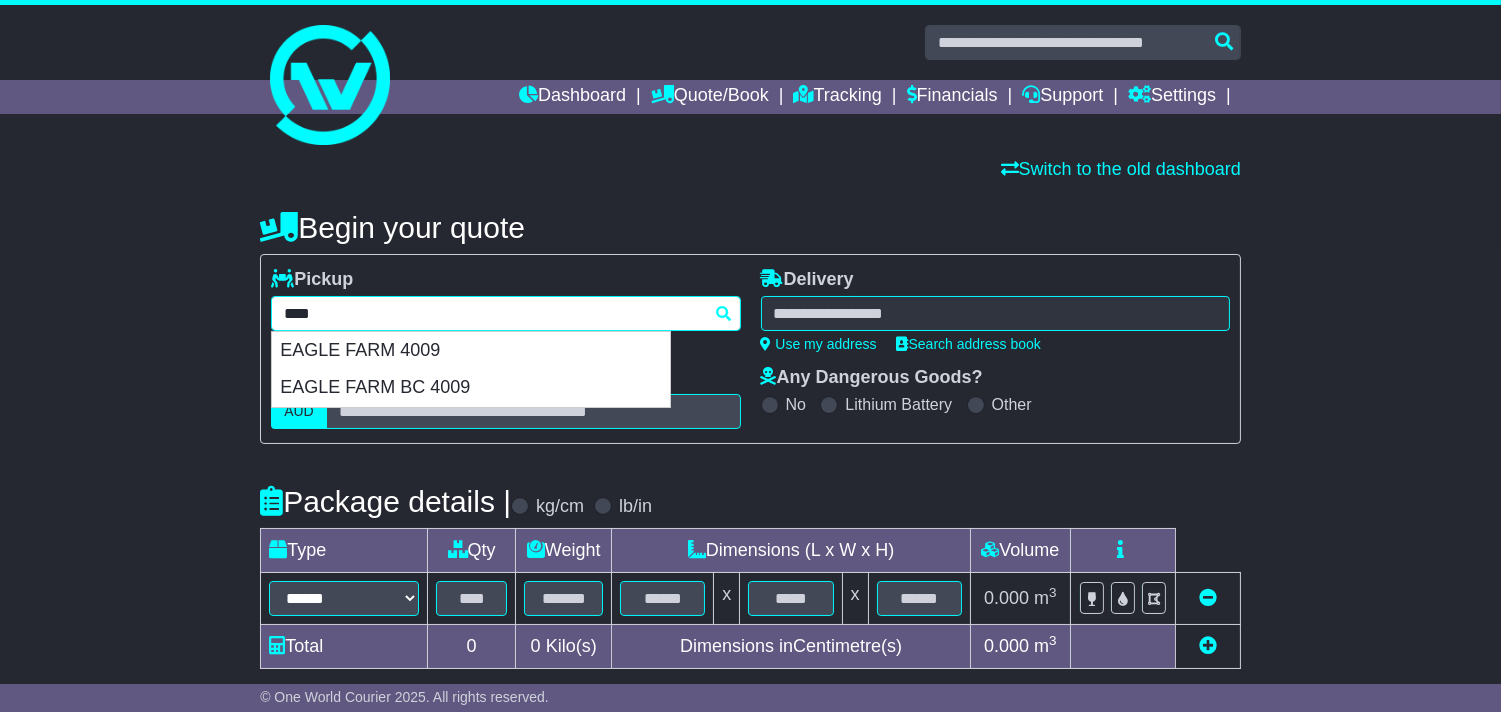 drag, startPoint x: 381, startPoint y: 342, endPoint x: 747, endPoint y: 321, distance: 366.60196 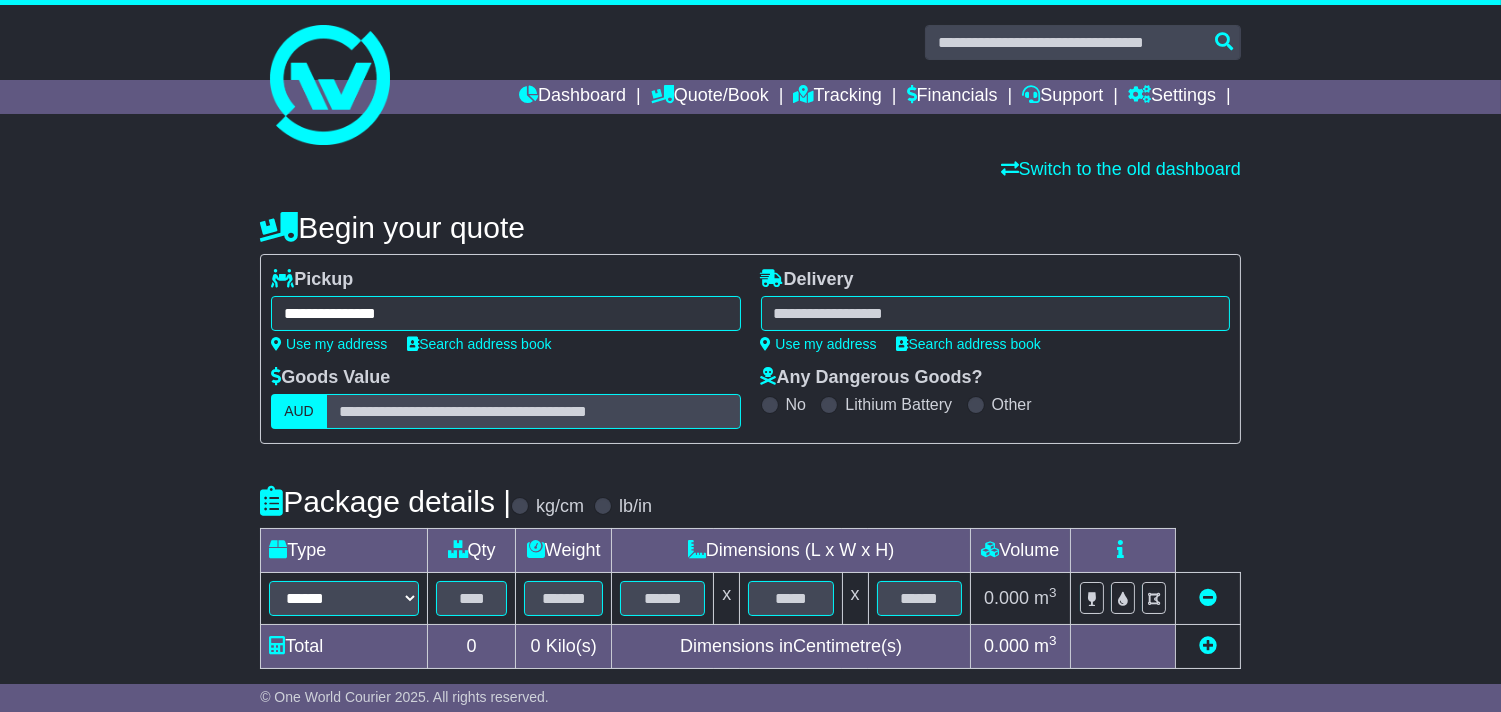 type on "**********" 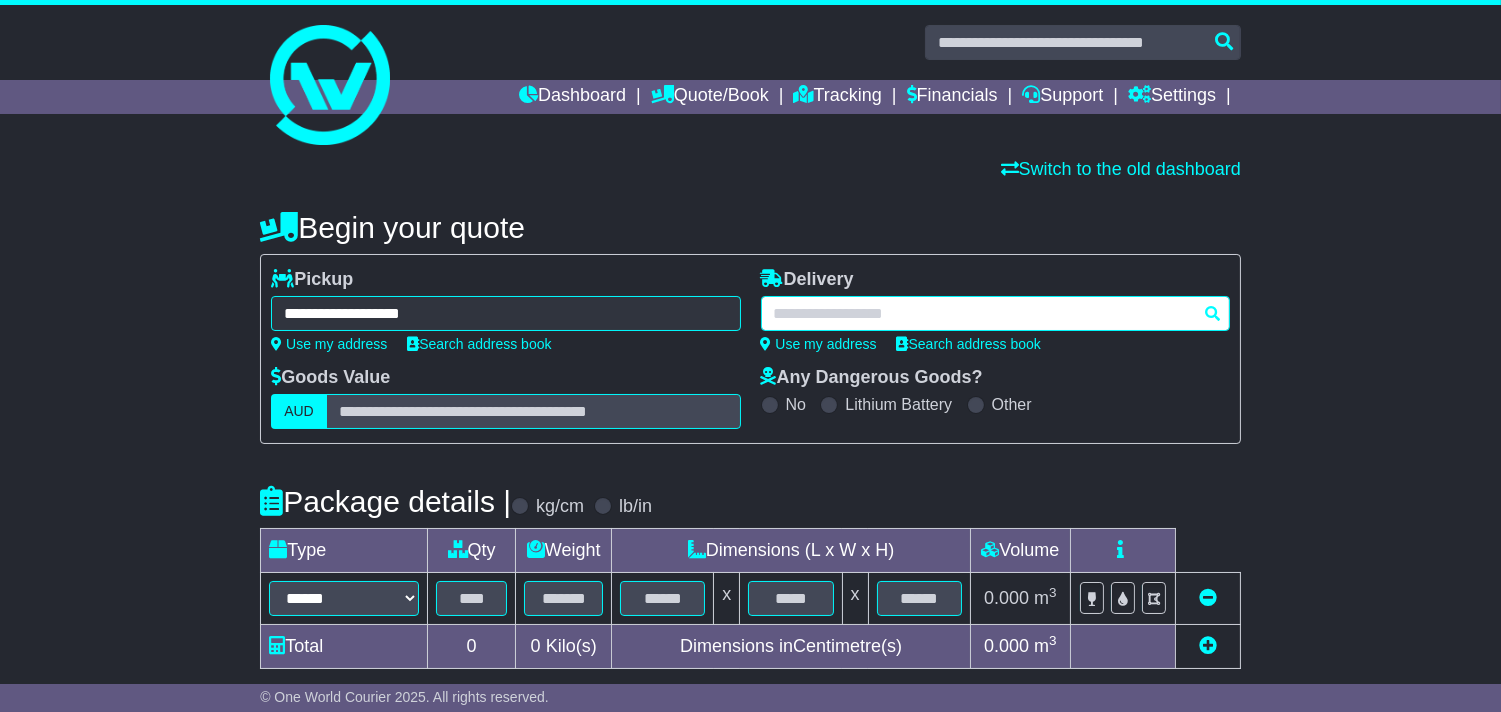 click at bounding box center [995, 313] 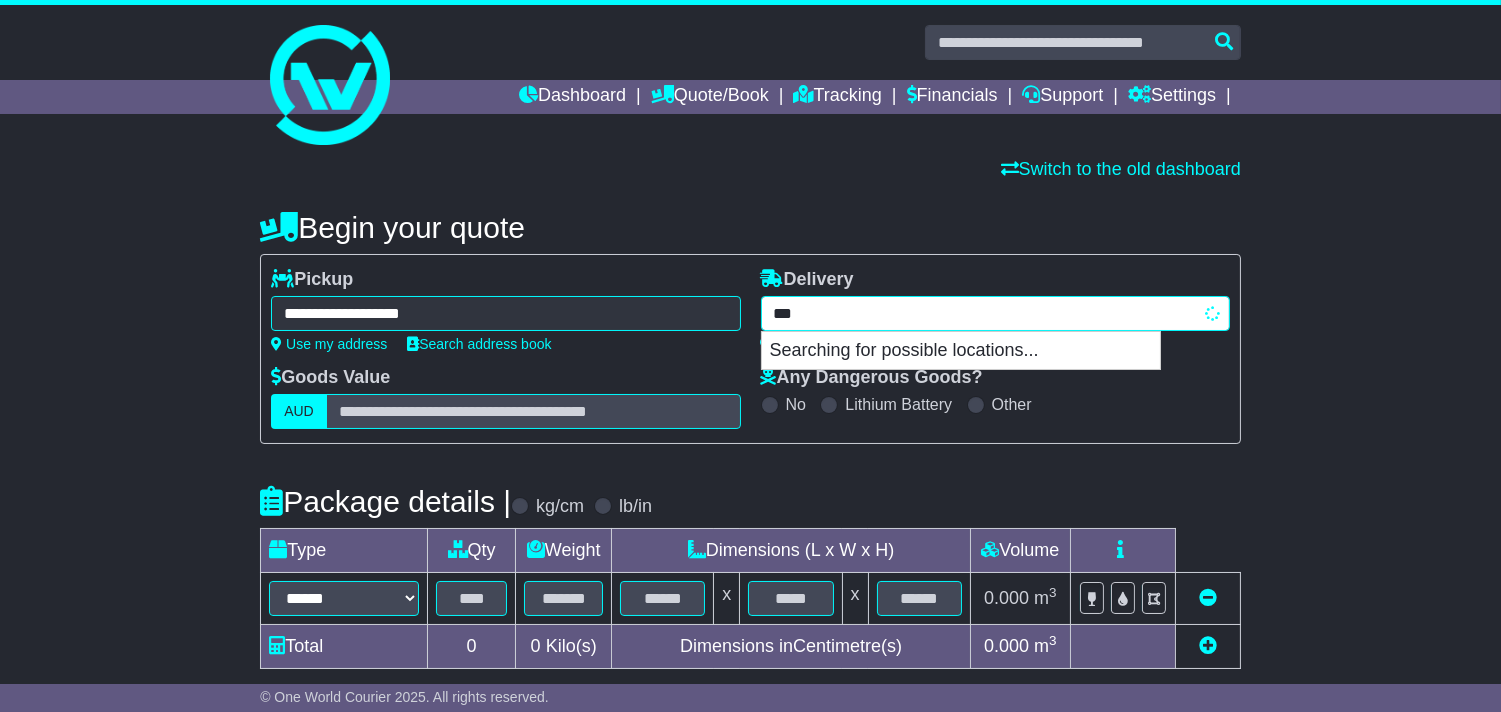 type on "****" 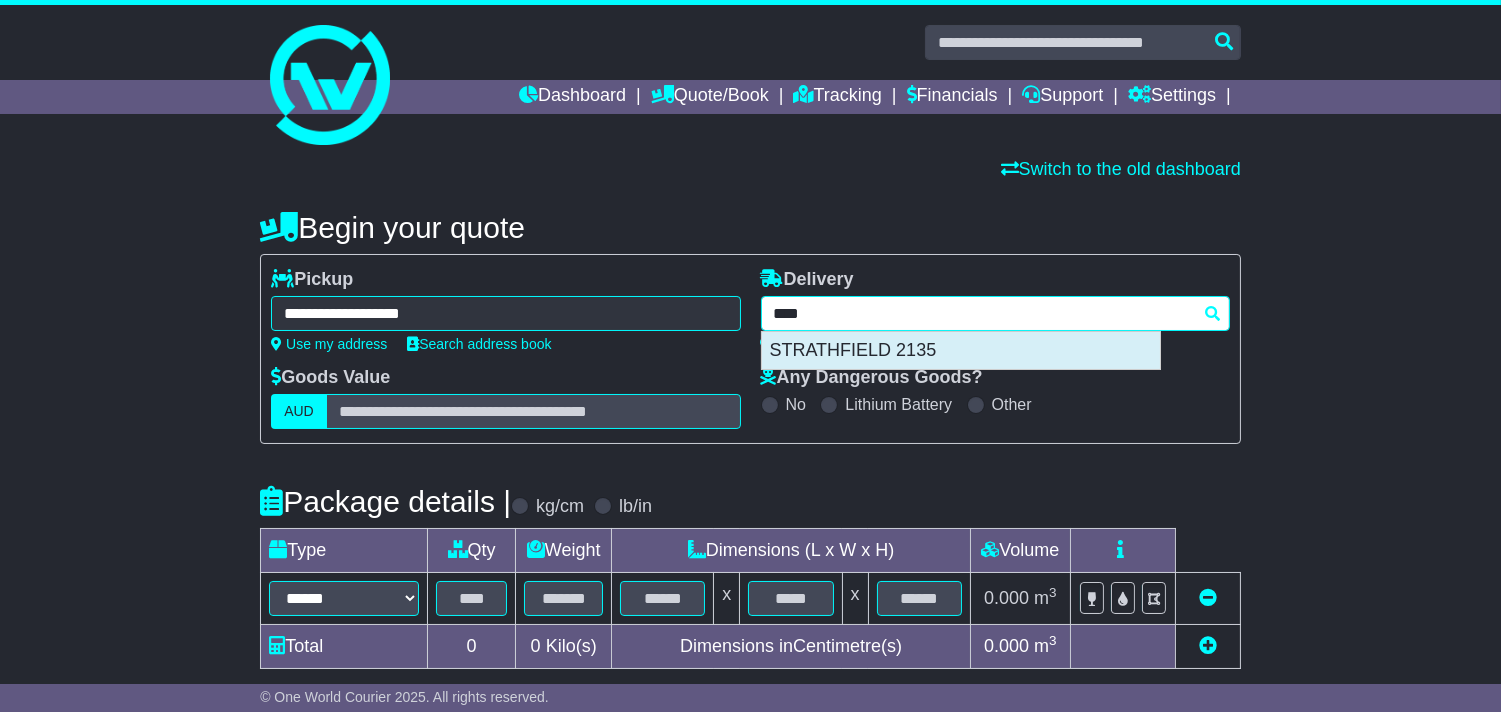 click on "STRATHFIELD 2135" at bounding box center [961, 351] 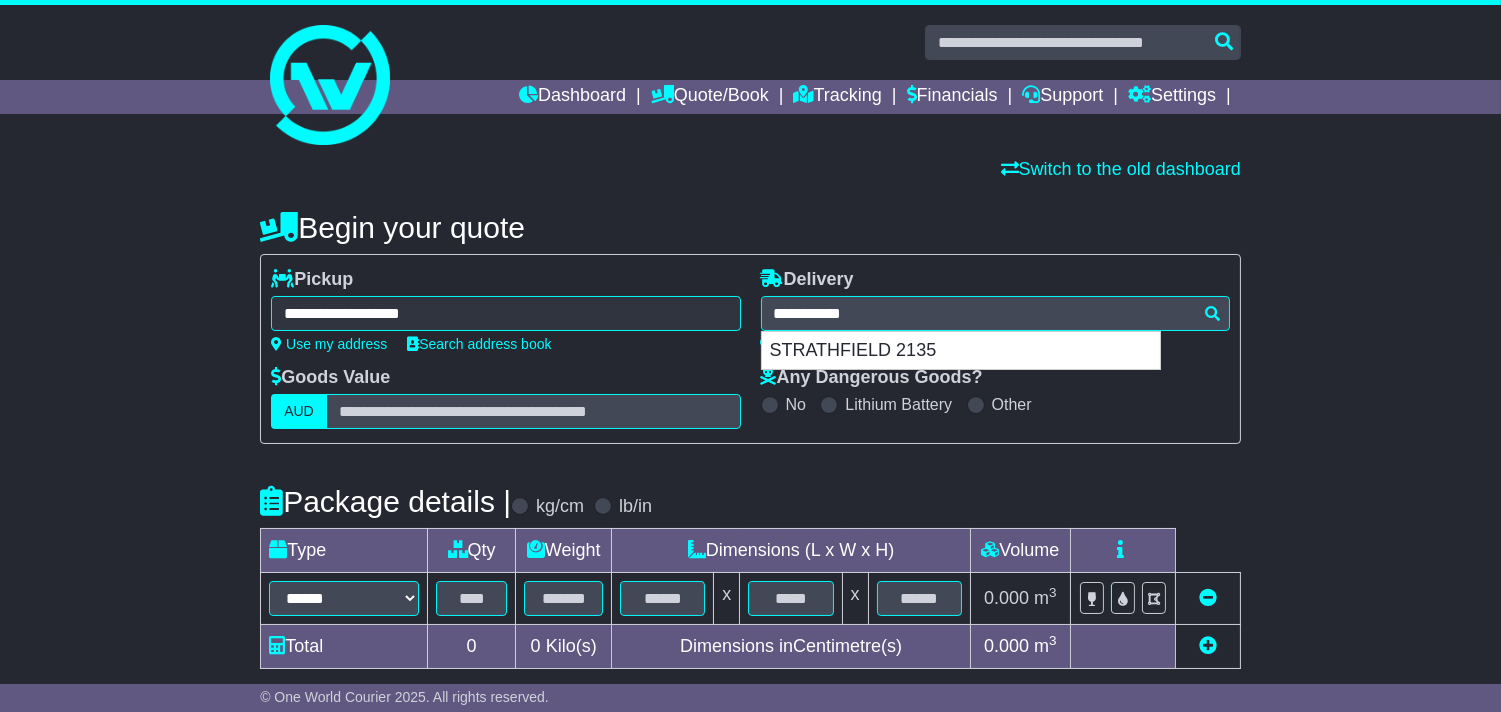 type on "**********" 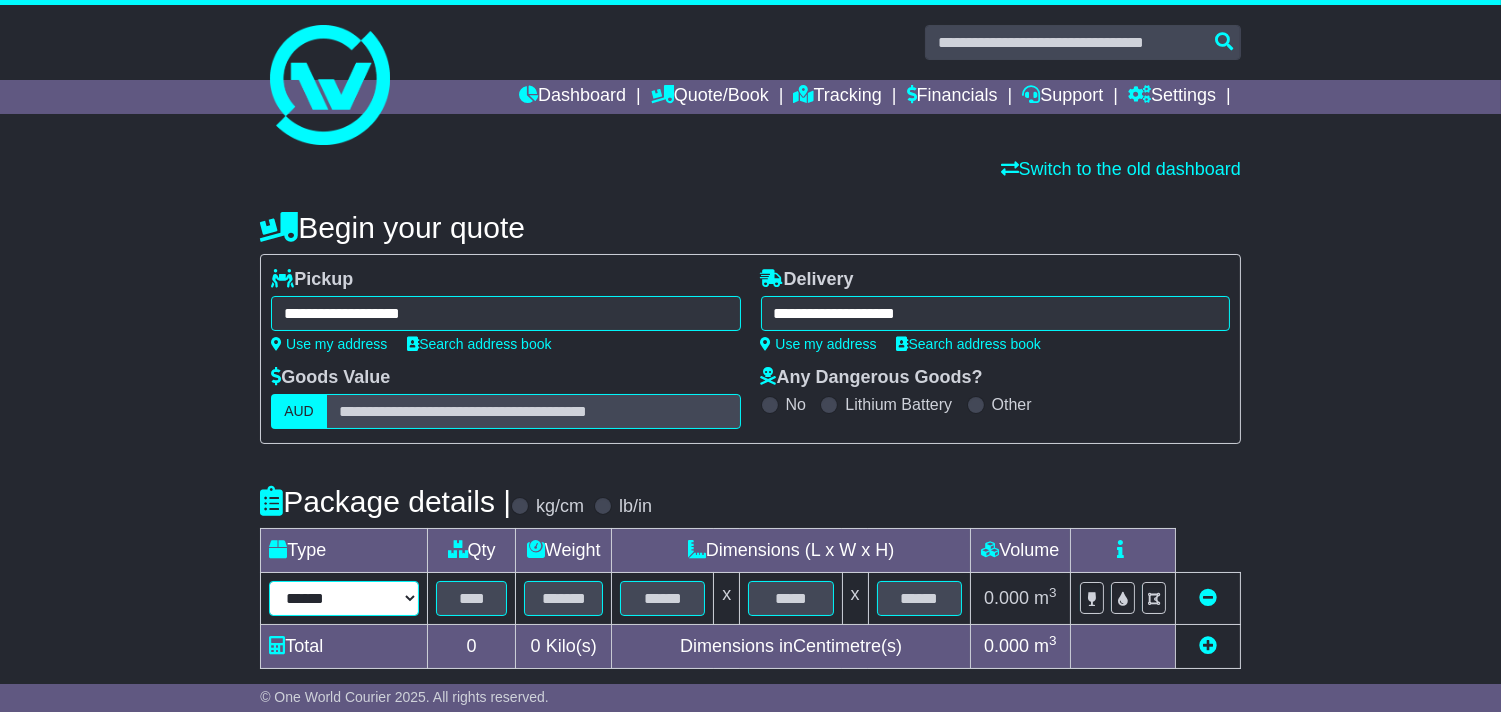 click on "****** ****** *** ******** ***** **** **** ****** *** *******" at bounding box center [344, 598] 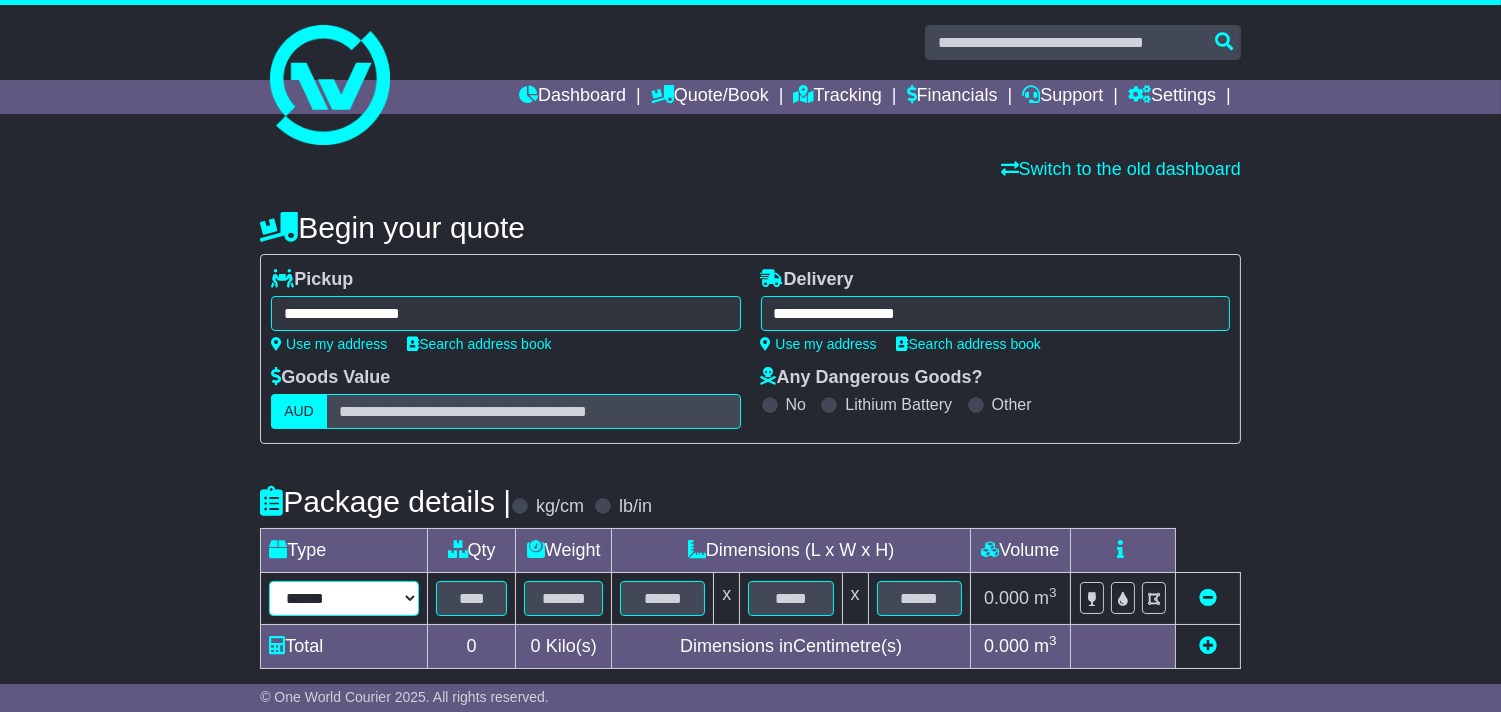 select on "*****" 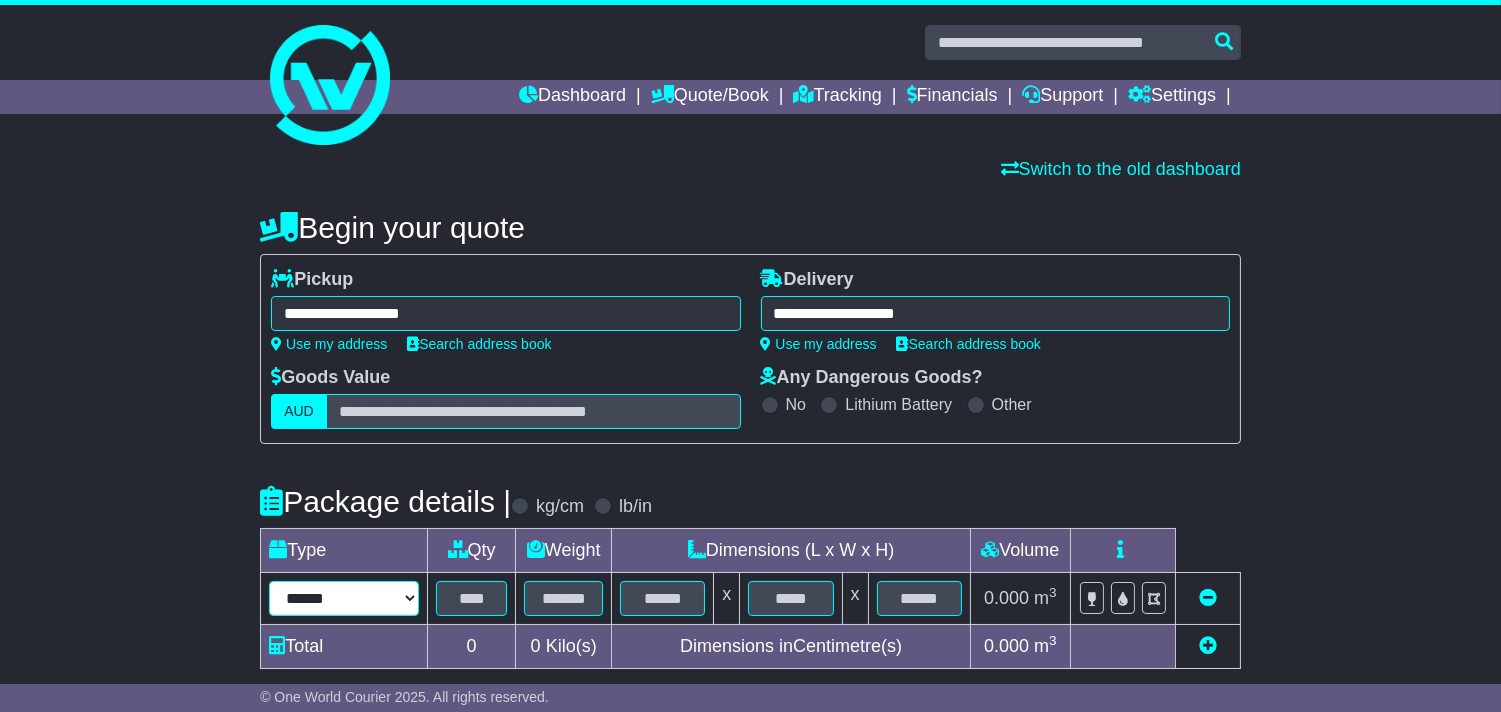 click on "****** ****** *** ******** ***** **** **** ****** *** *******" at bounding box center (344, 598) 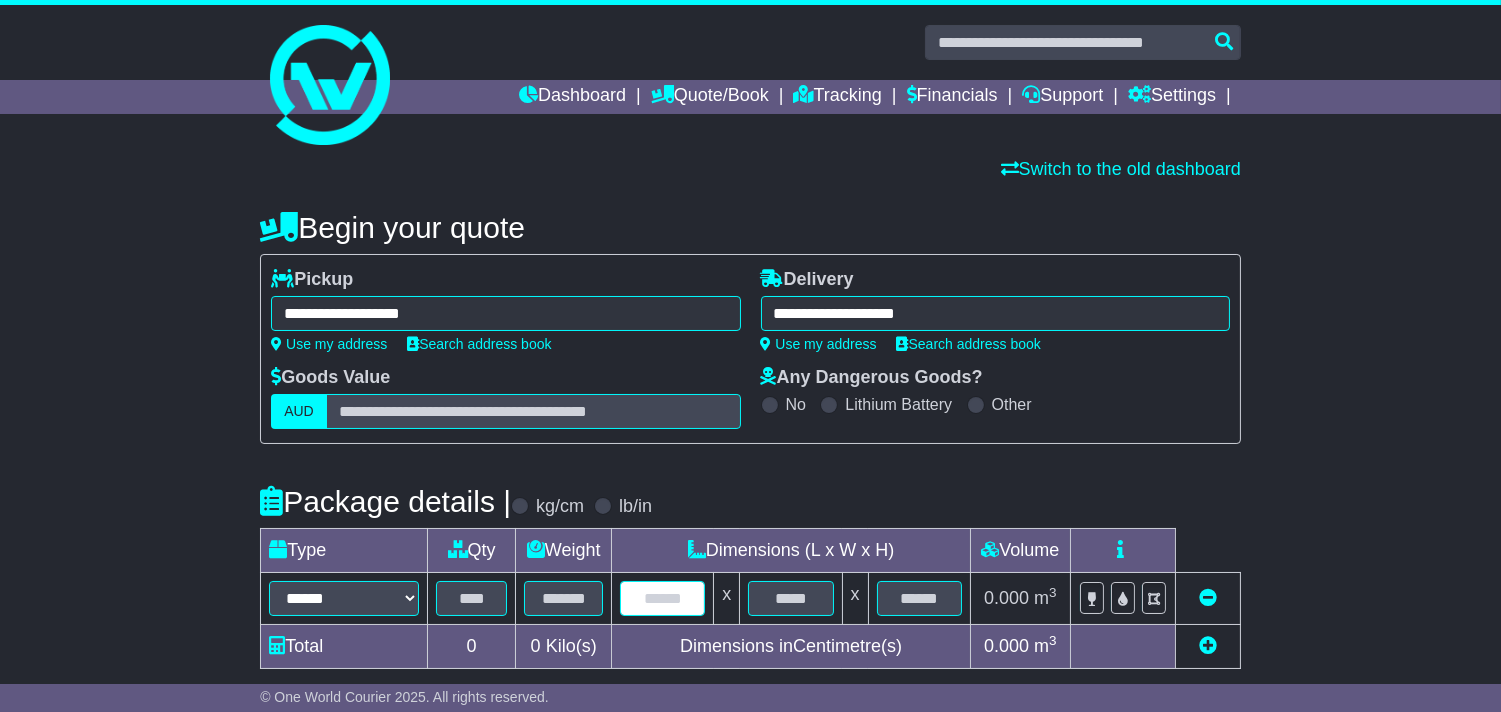 click at bounding box center (662, 598) 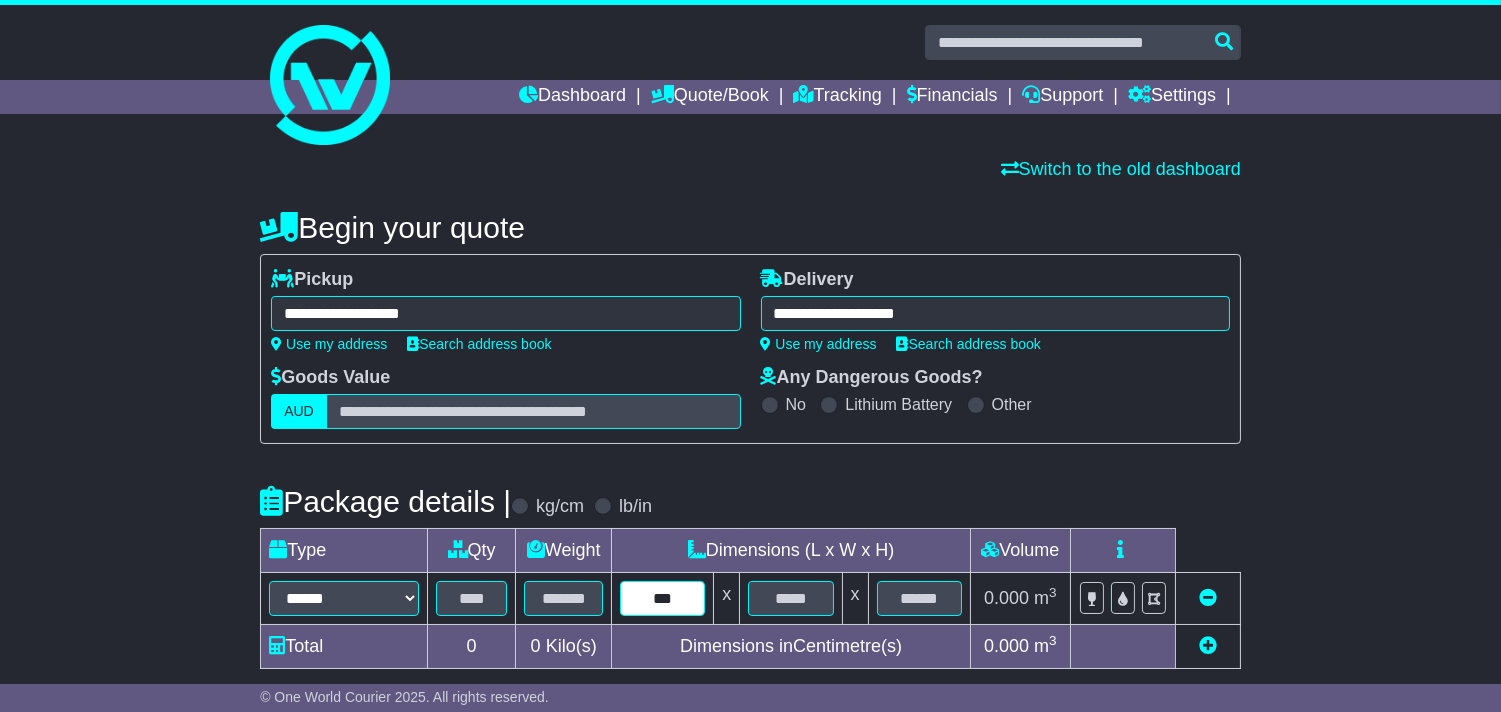 type on "***" 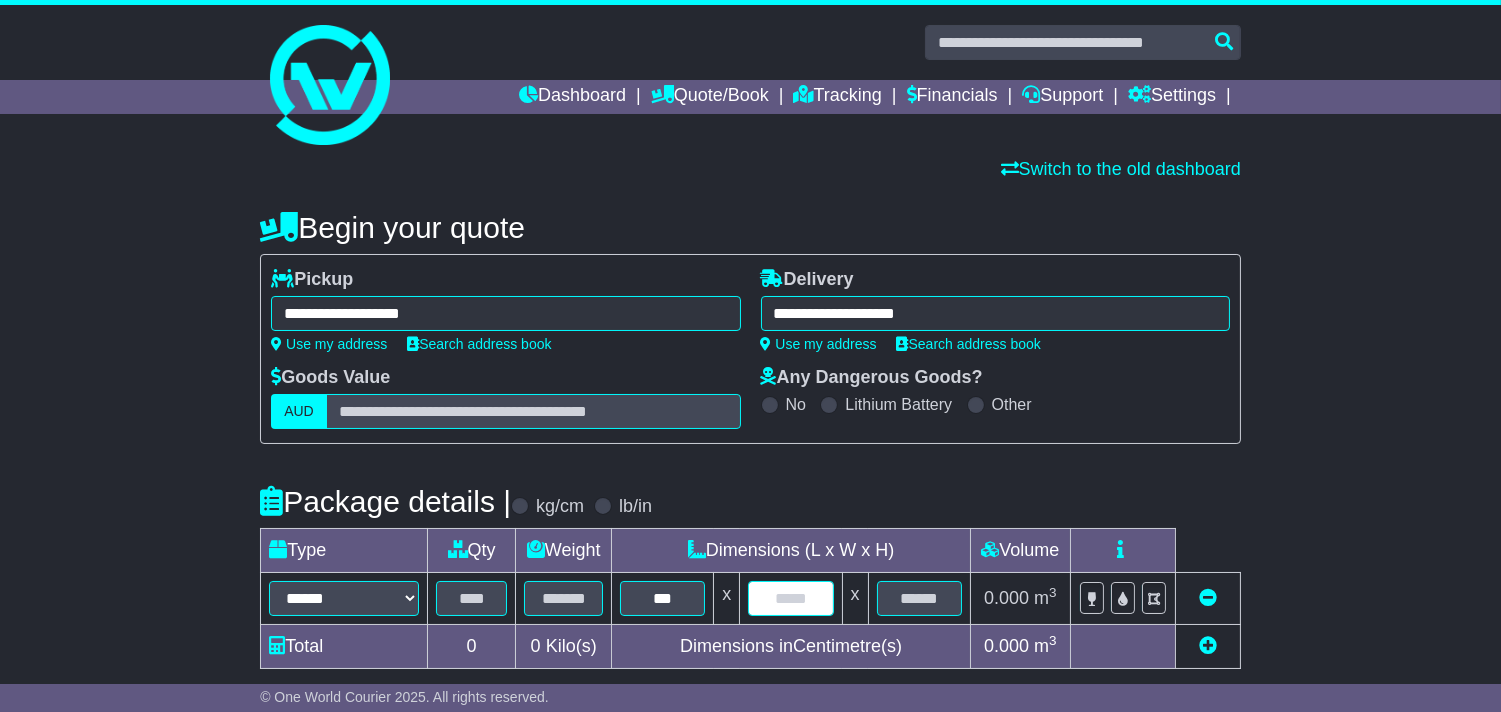 click at bounding box center (790, 598) 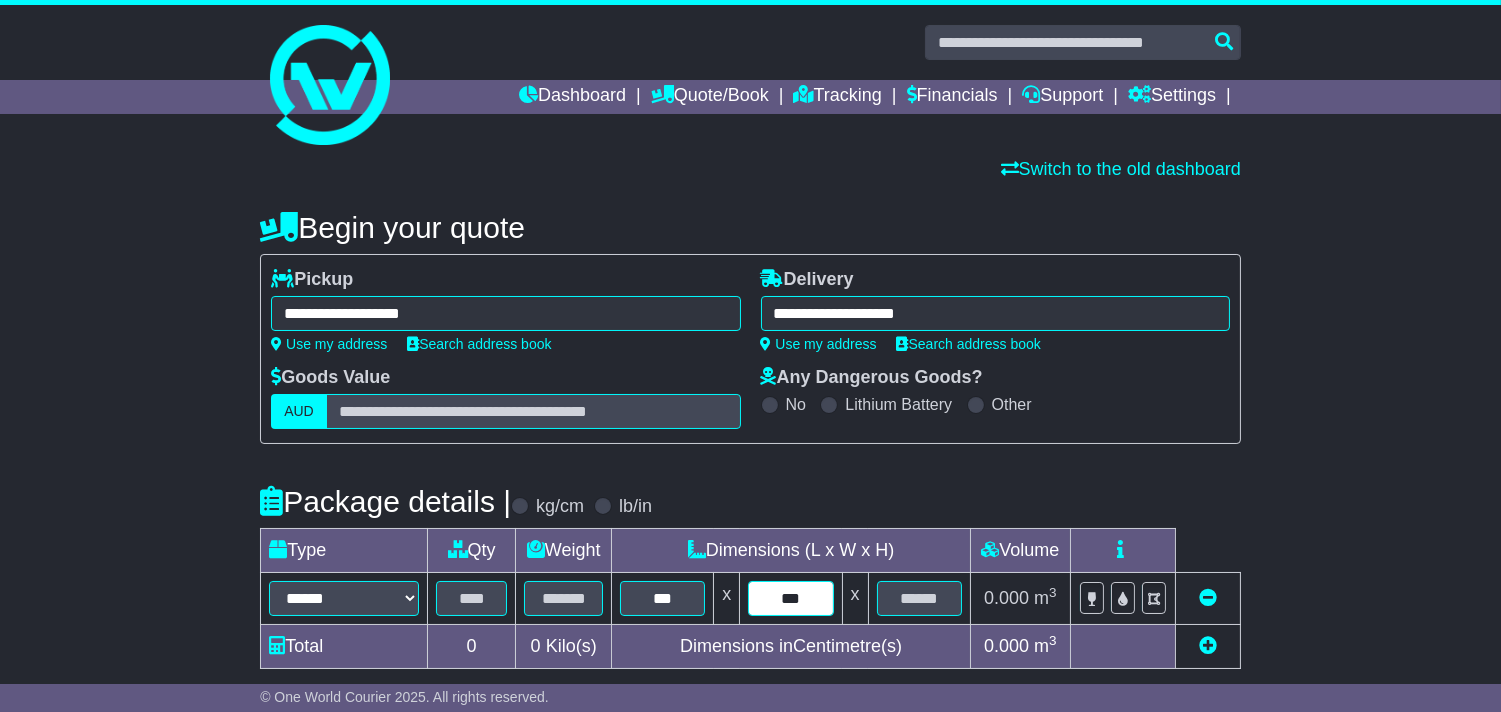type on "***" 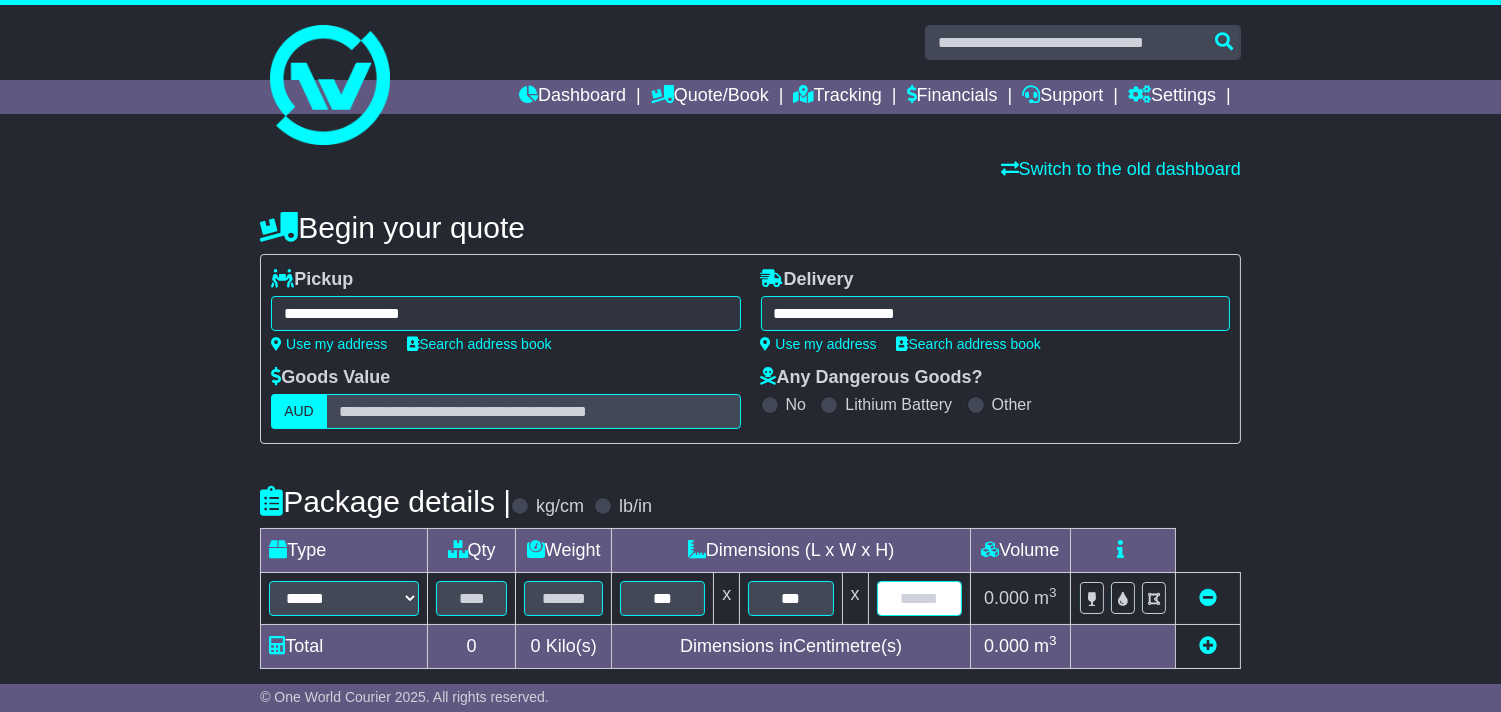click at bounding box center [919, 598] 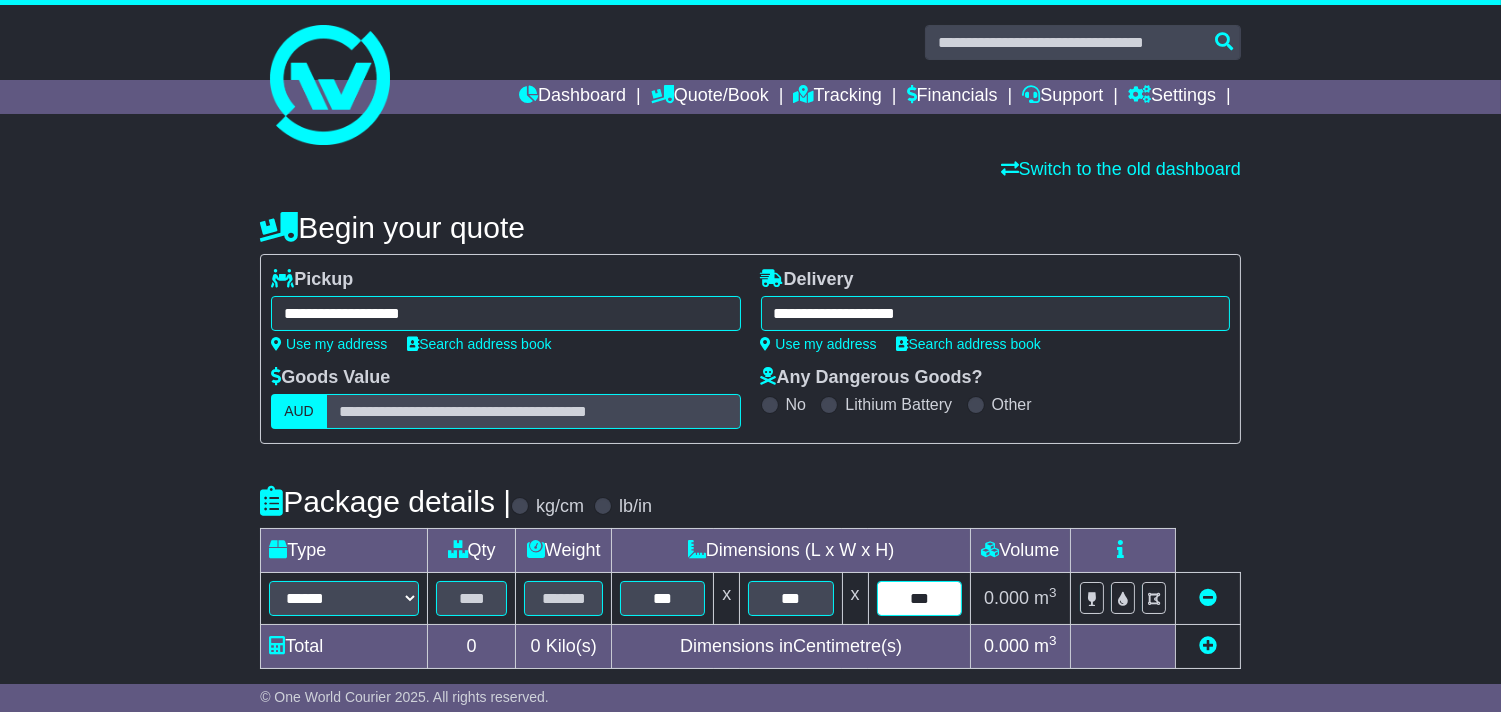 type on "***" 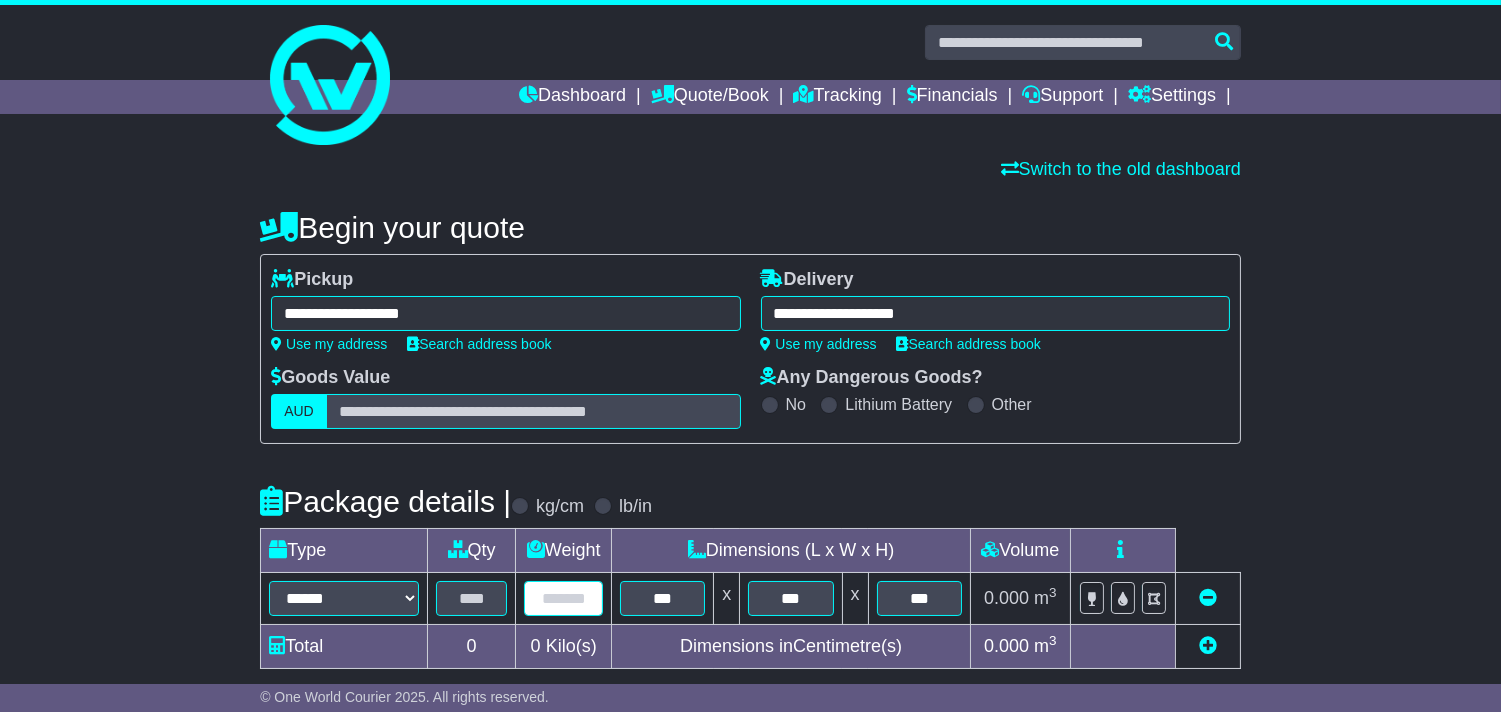 click at bounding box center (563, 598) 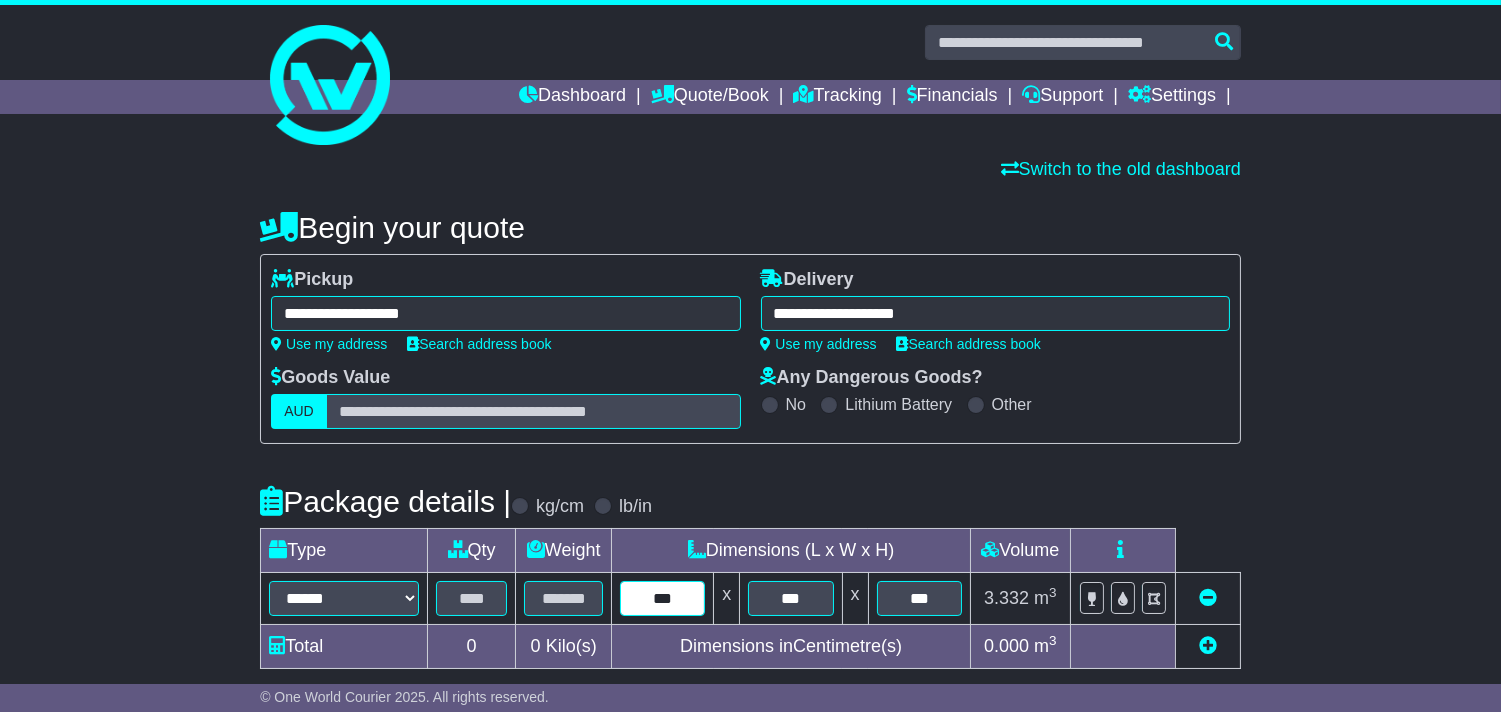 click on "***" at bounding box center [662, 598] 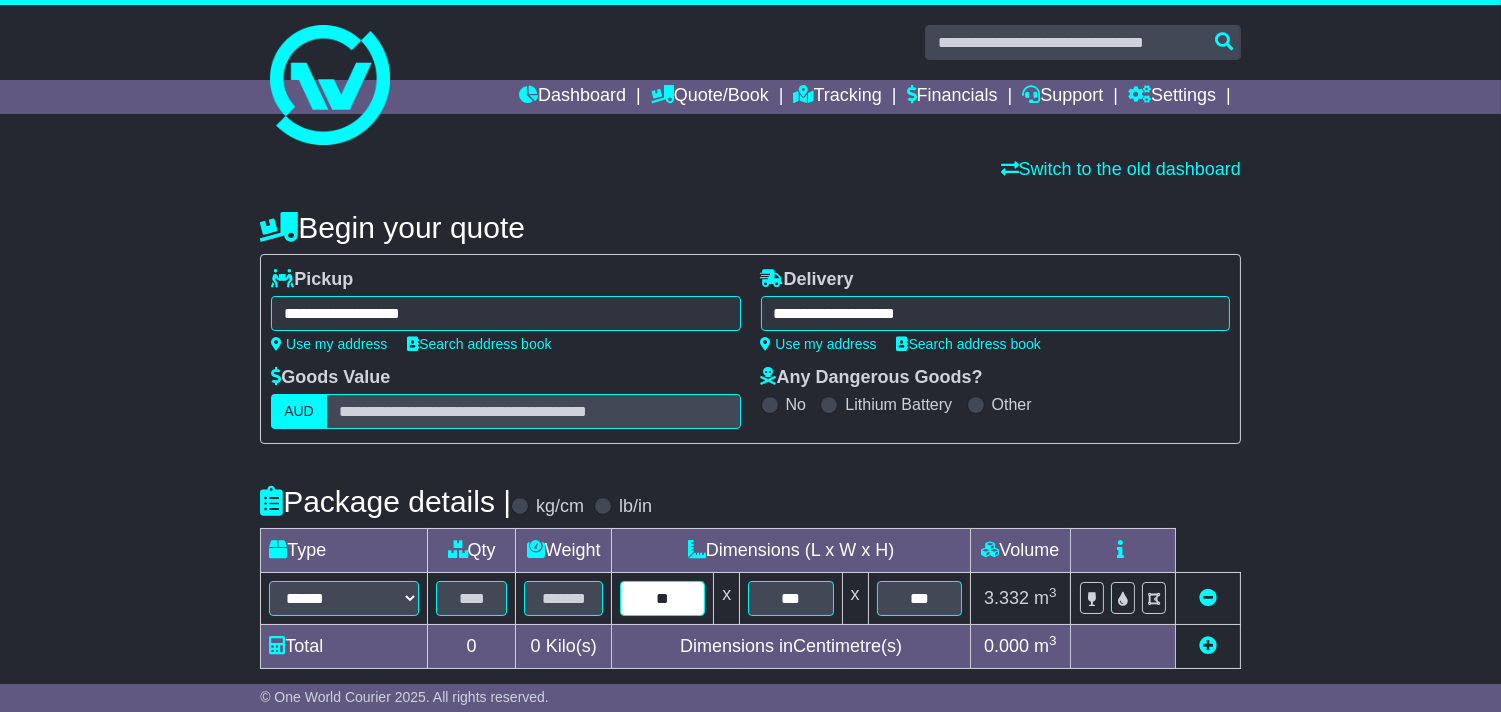 type on "**" 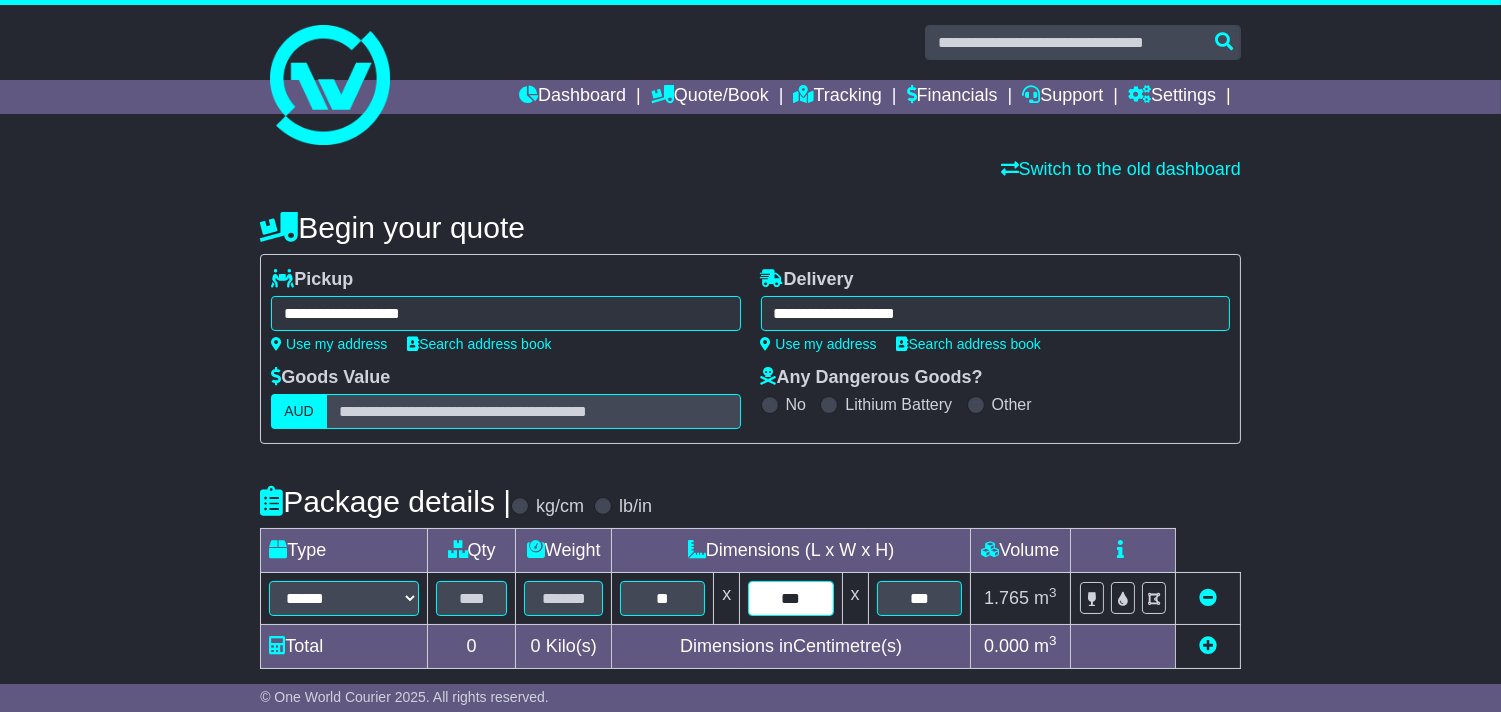 click on "***" at bounding box center (790, 598) 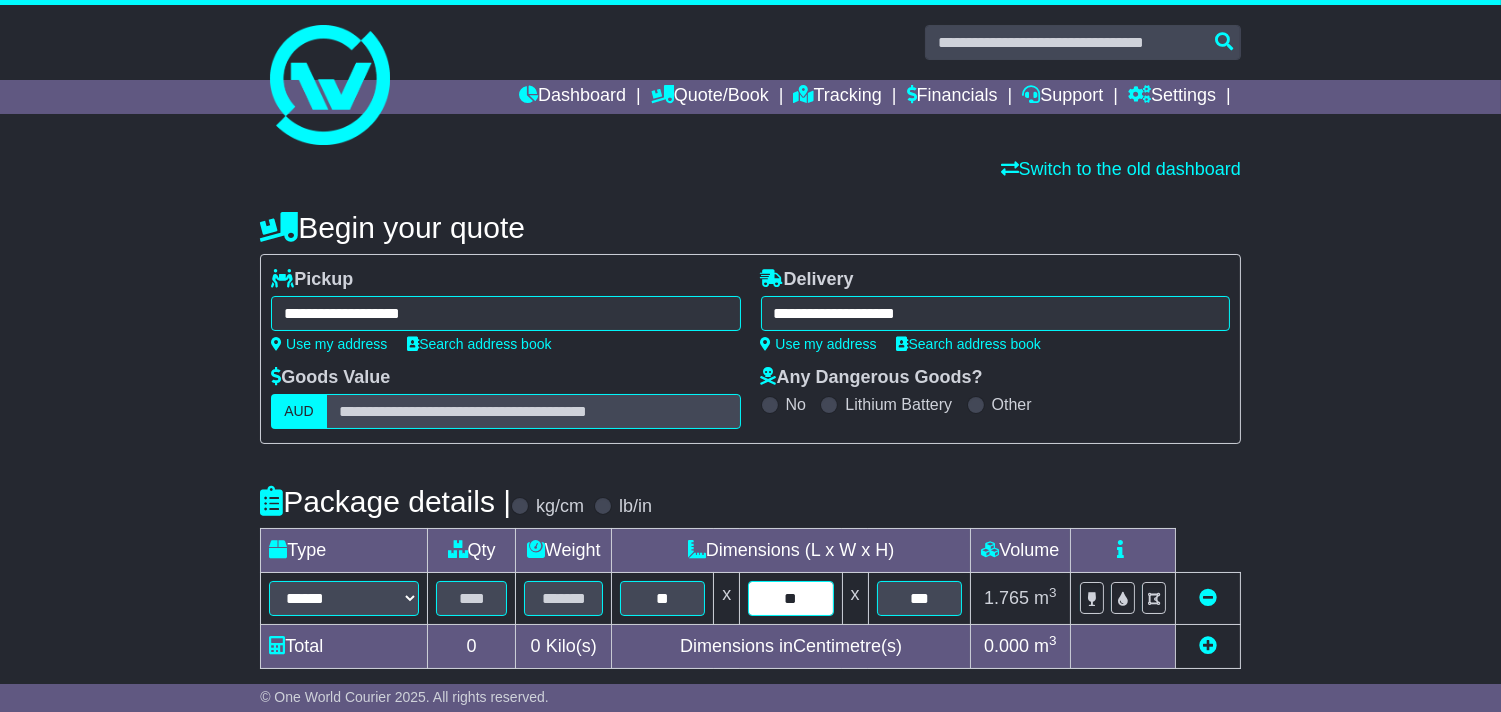 type on "**" 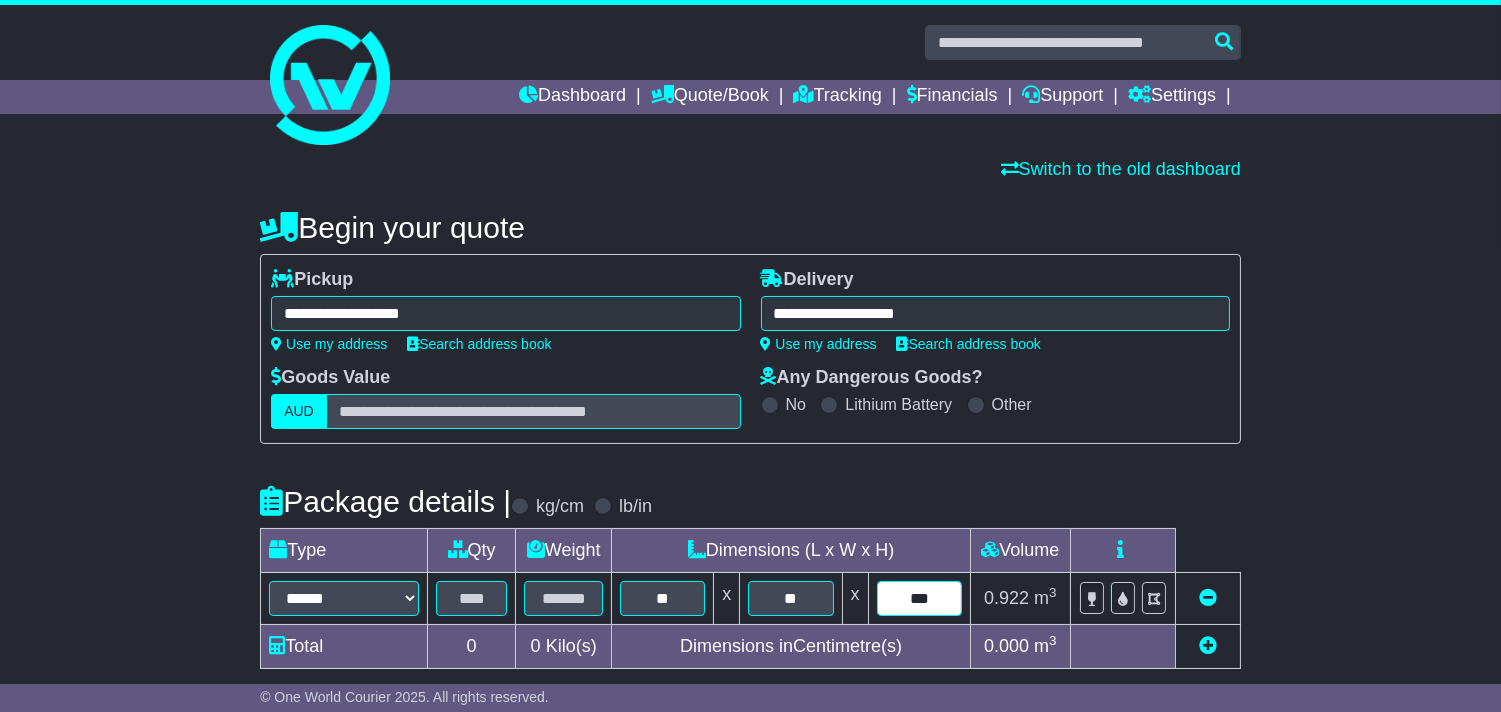 click on "***" at bounding box center [919, 598] 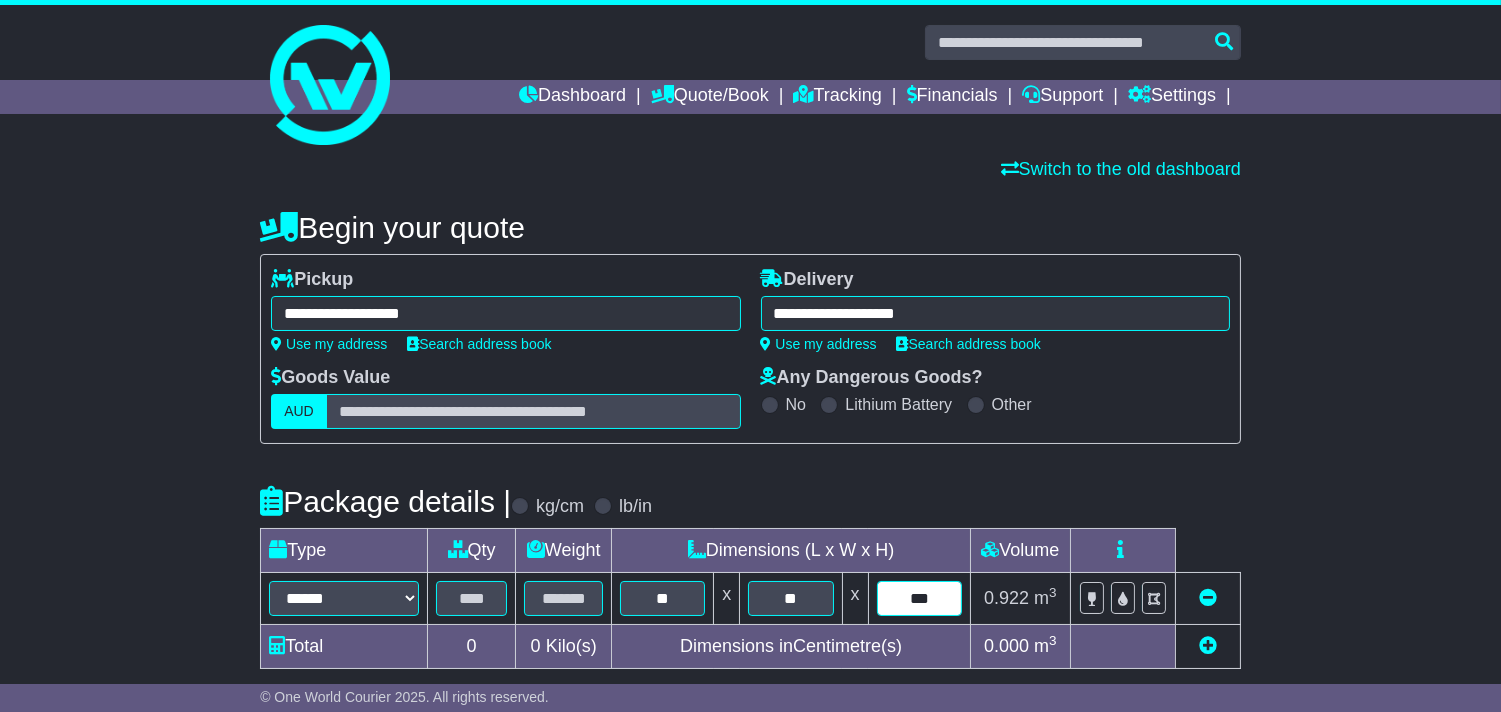 click on "***" at bounding box center (919, 598) 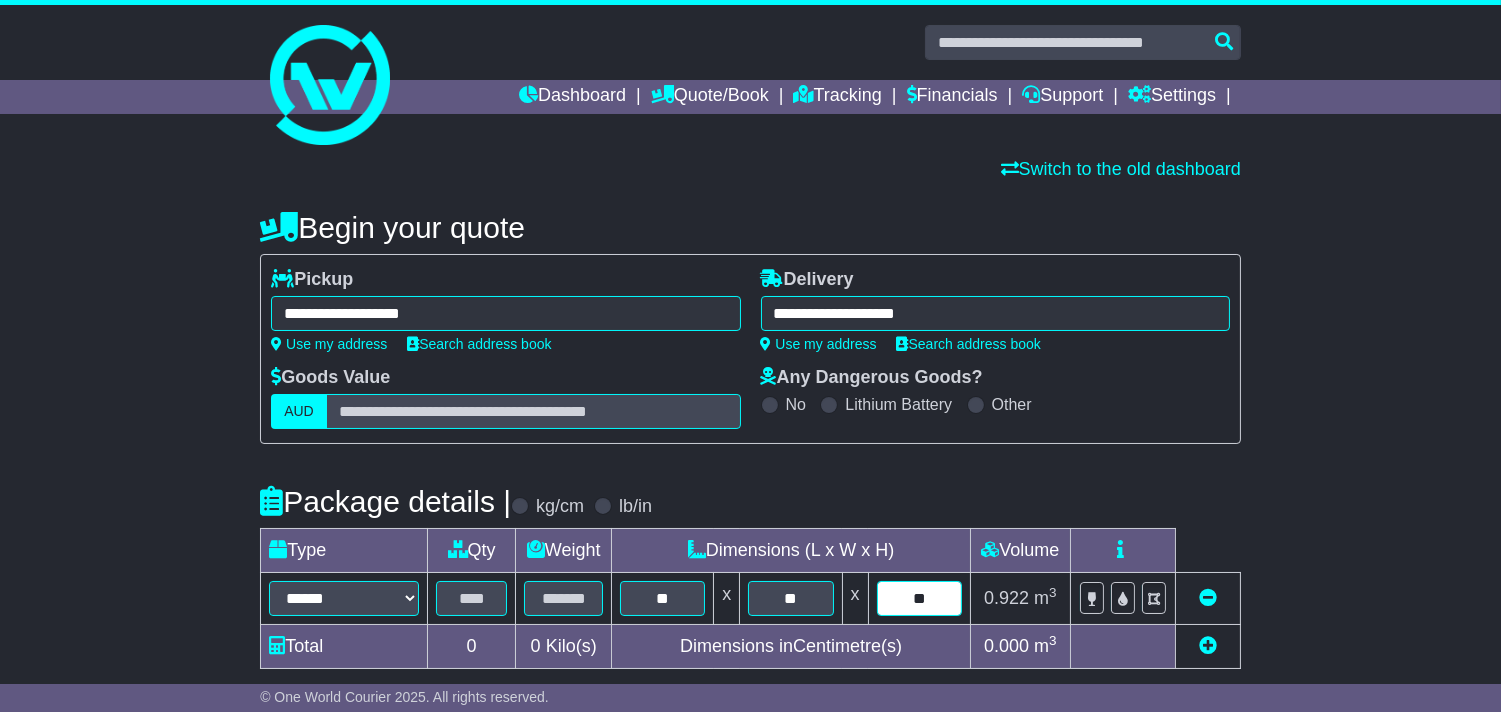 type on "**" 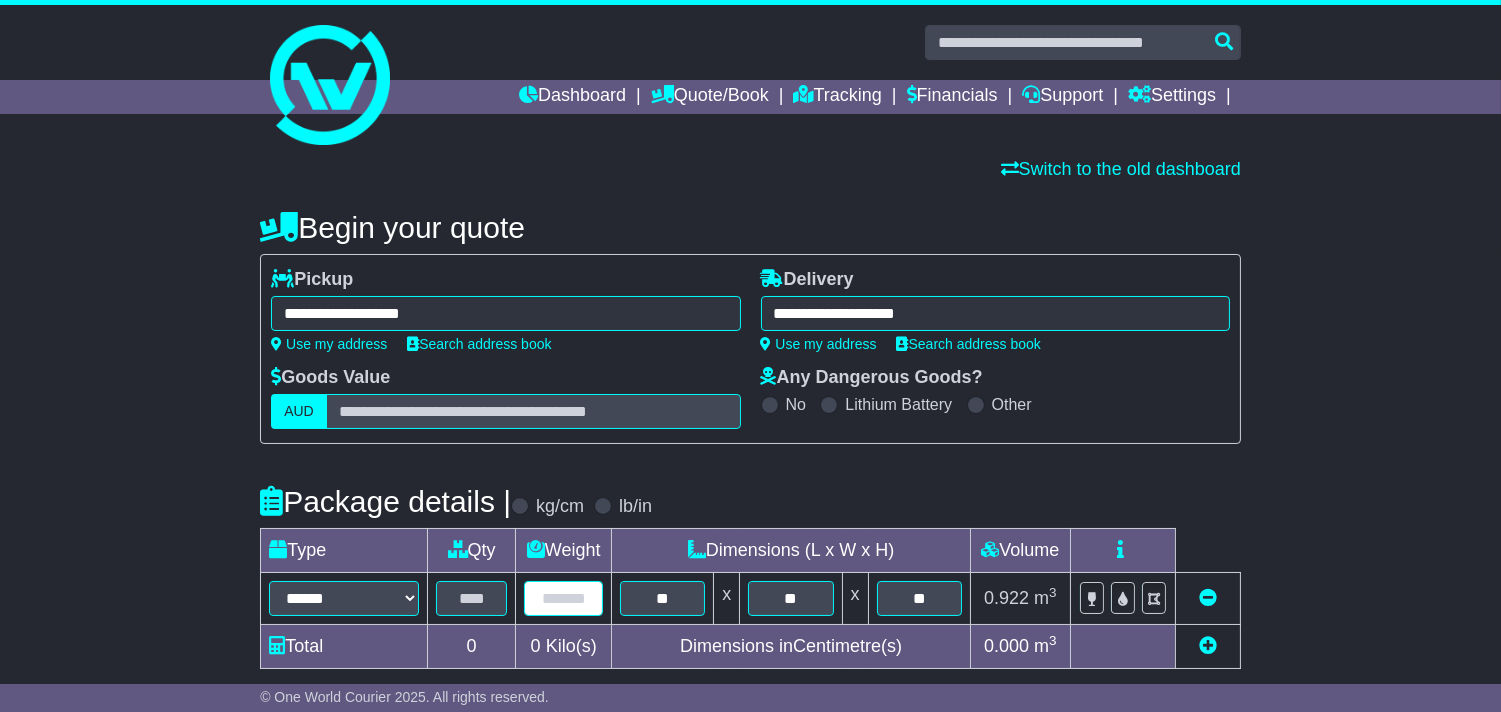 click at bounding box center [563, 598] 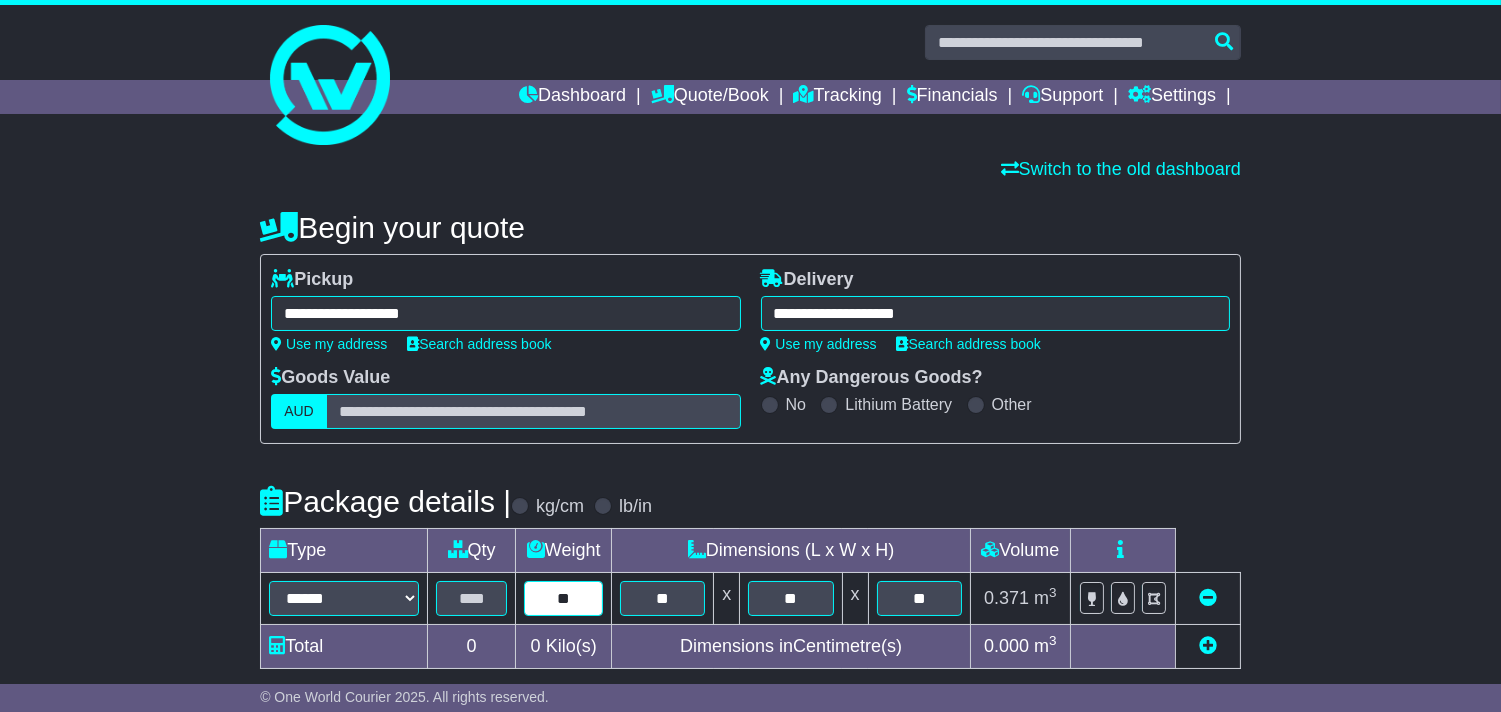 type on "**" 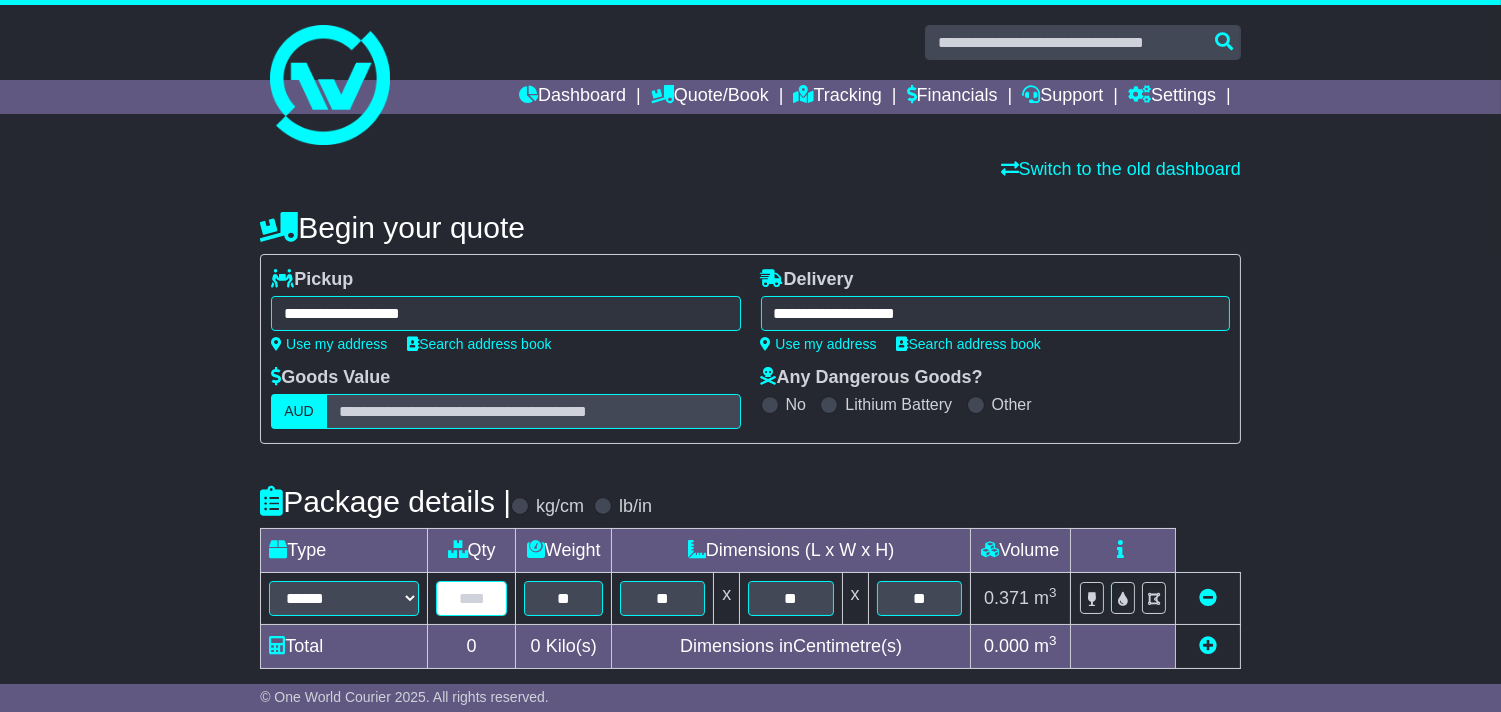 click at bounding box center (471, 598) 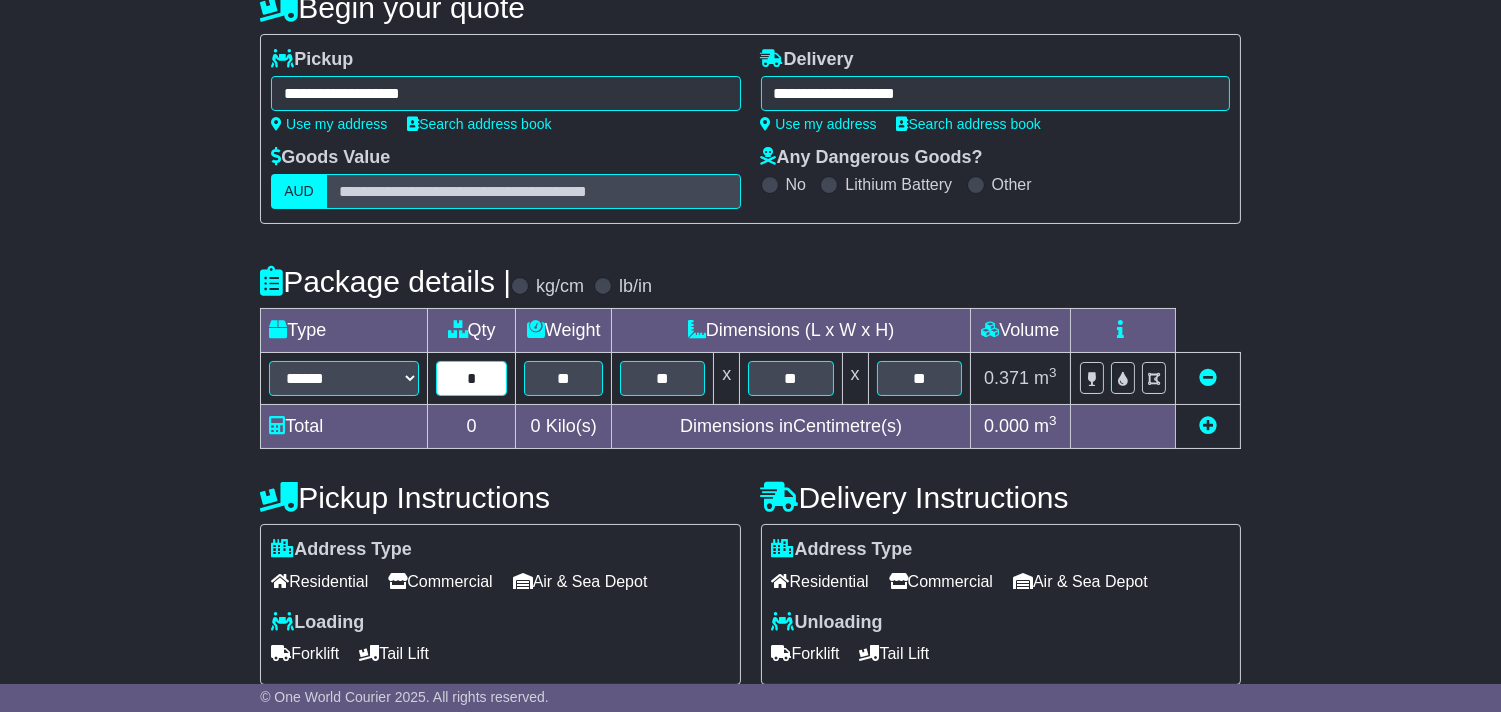 scroll, scrollTop: 222, scrollLeft: 0, axis: vertical 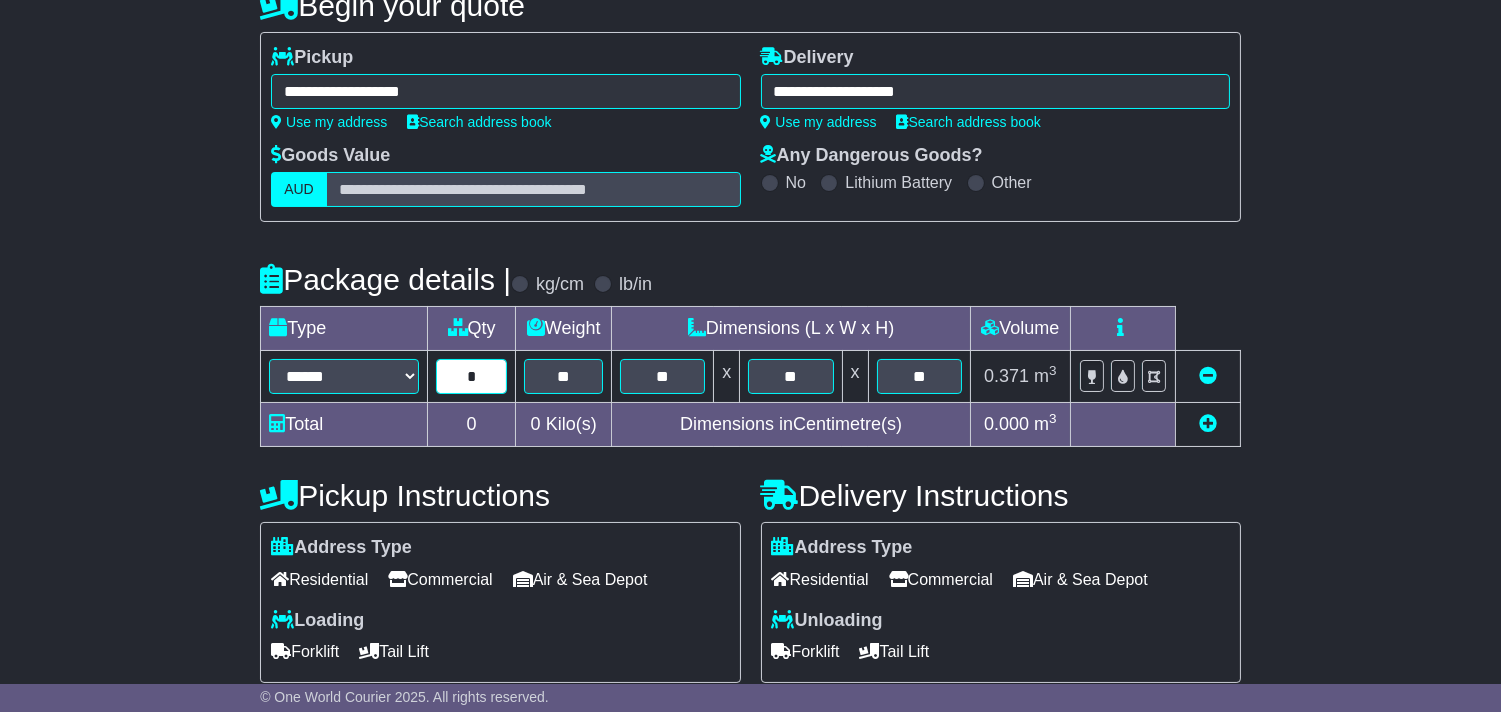 type on "*" 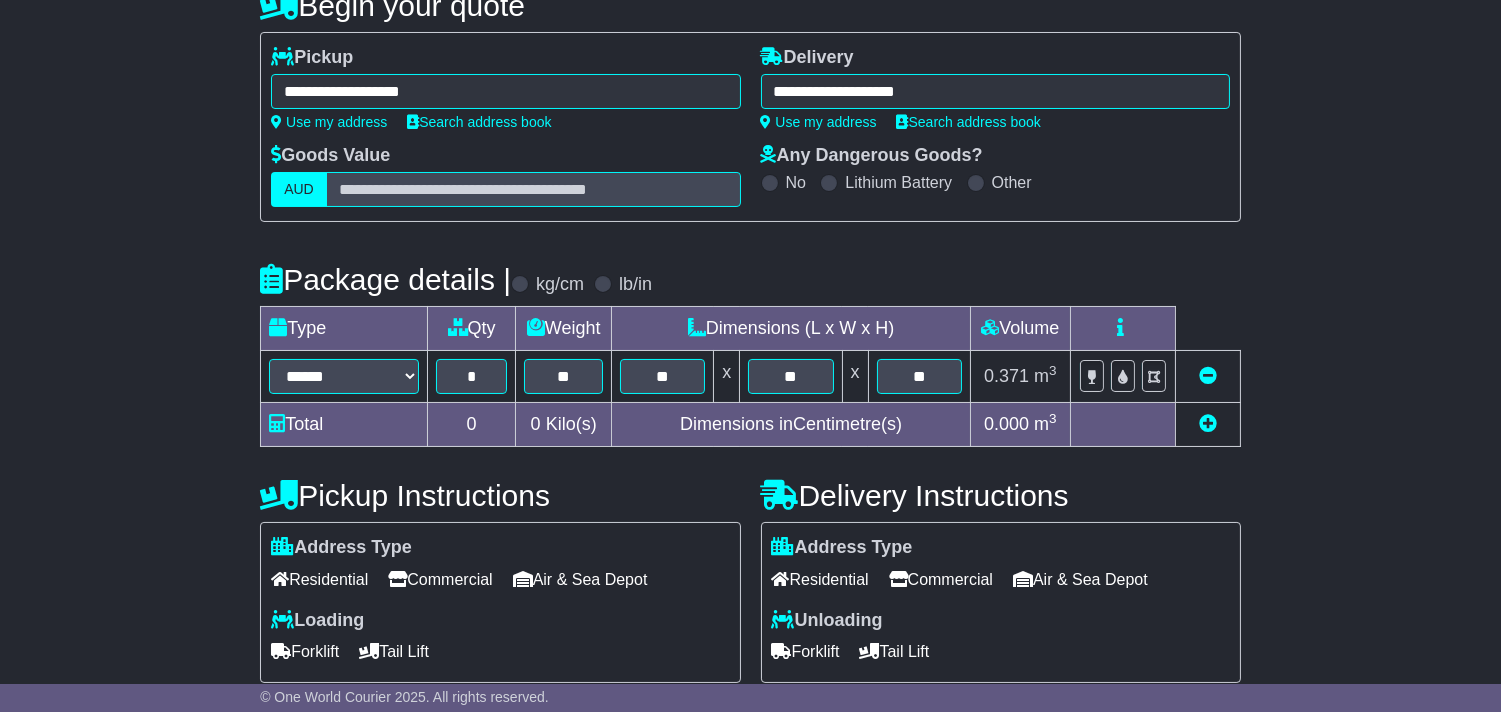 click on "Commercial" at bounding box center (440, 579) 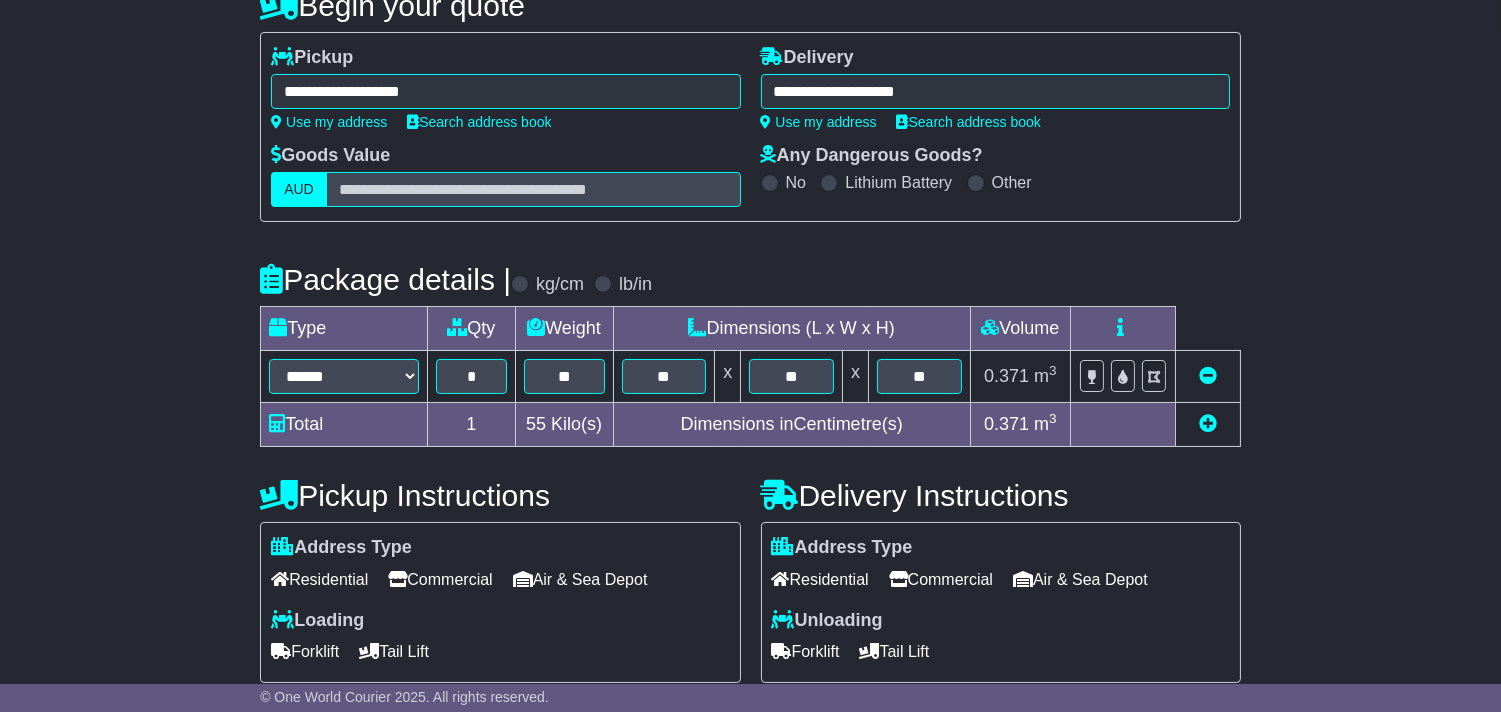 click on "Forklift" at bounding box center (305, 651) 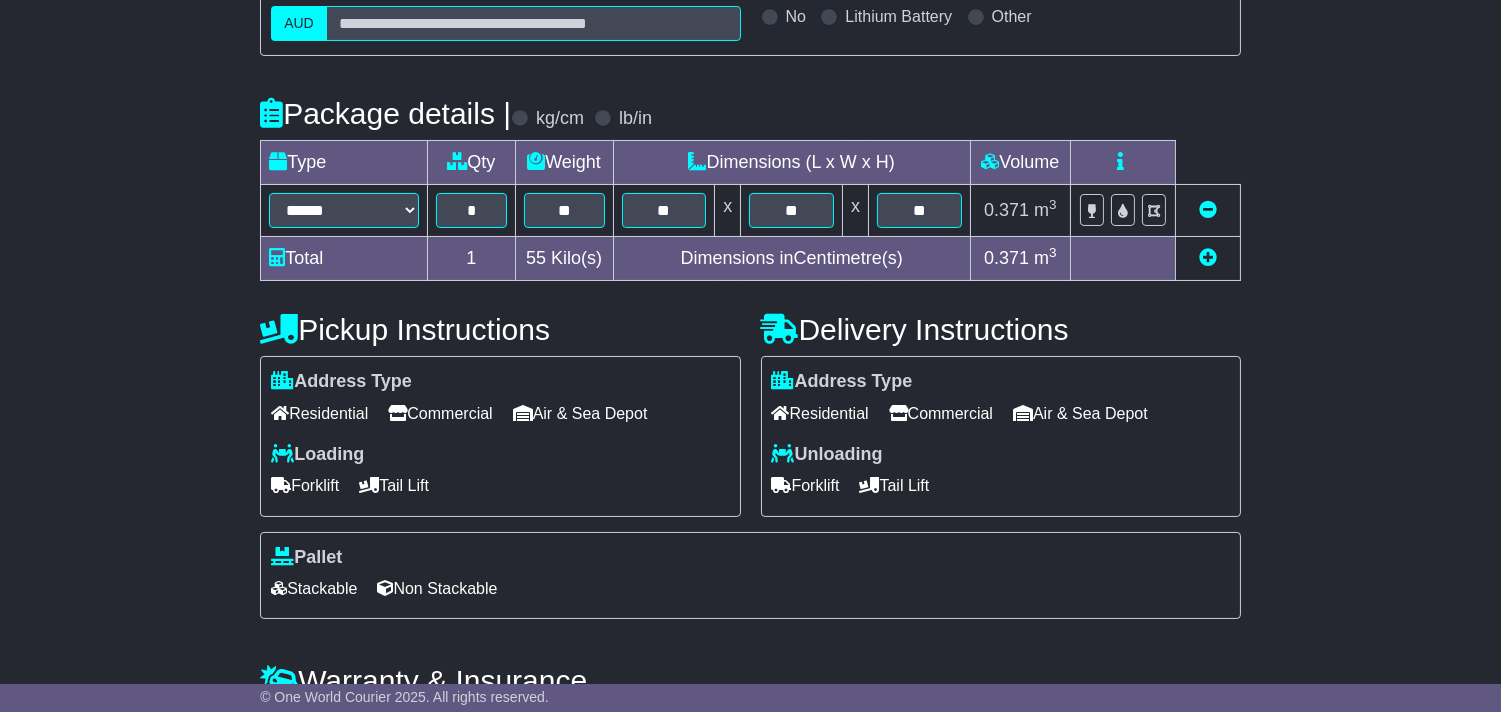 scroll, scrollTop: 530, scrollLeft: 0, axis: vertical 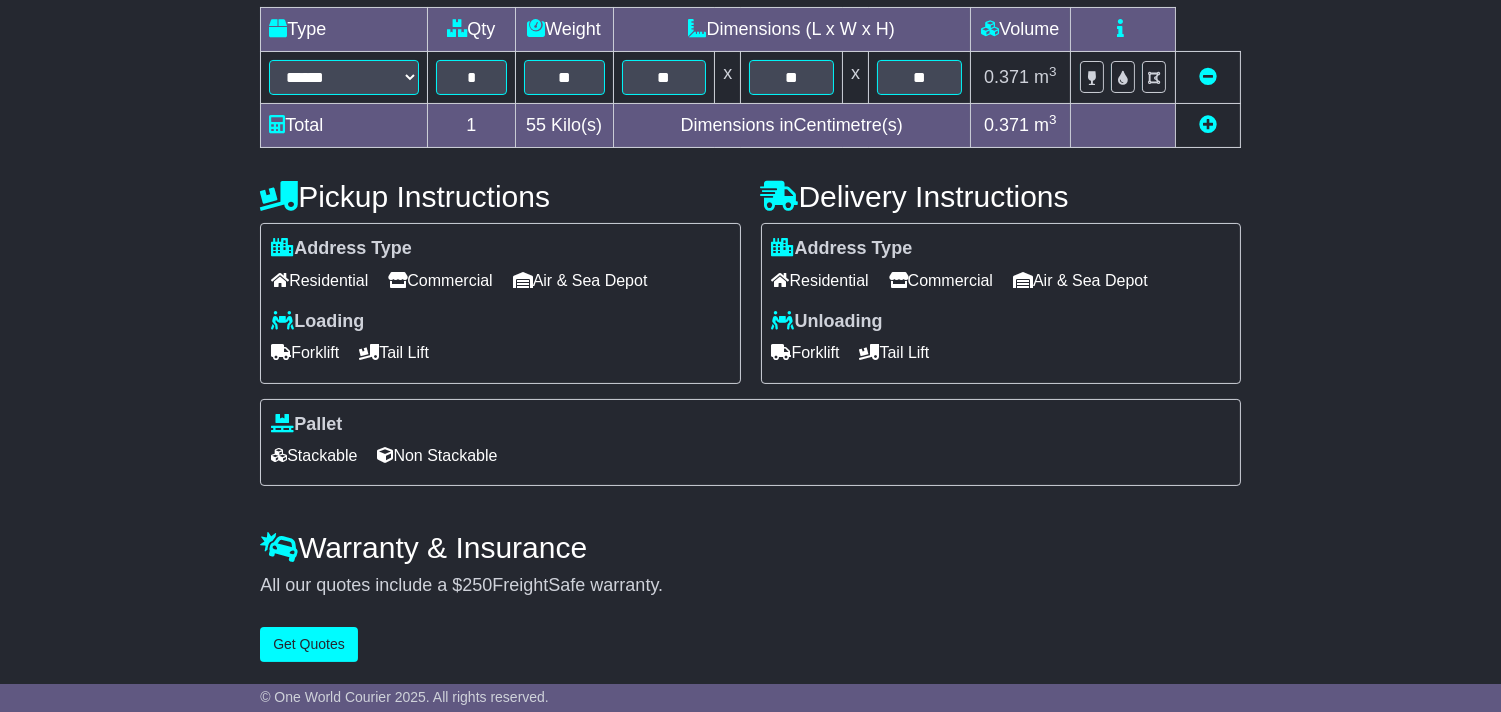 click on "Stackable" at bounding box center [314, 455] 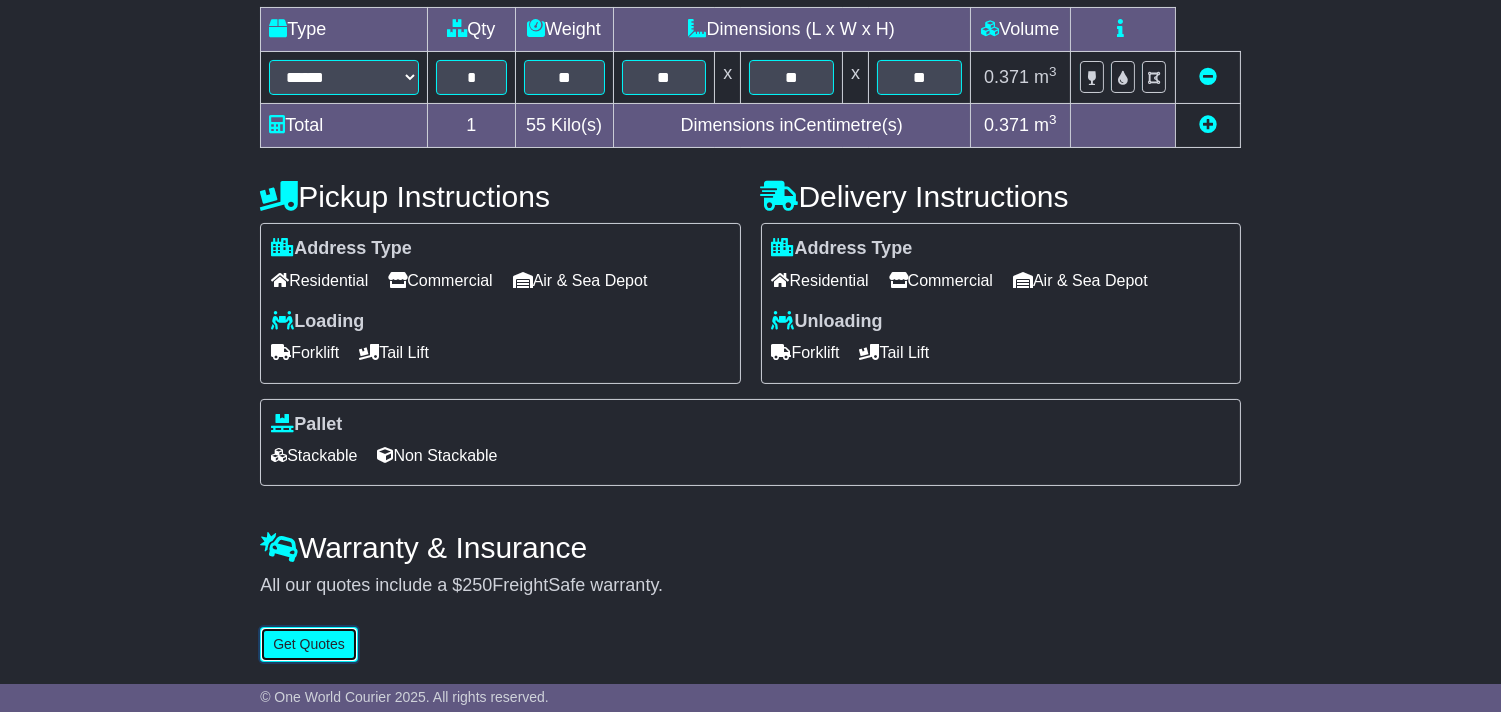 click on "Get Quotes" at bounding box center [309, 644] 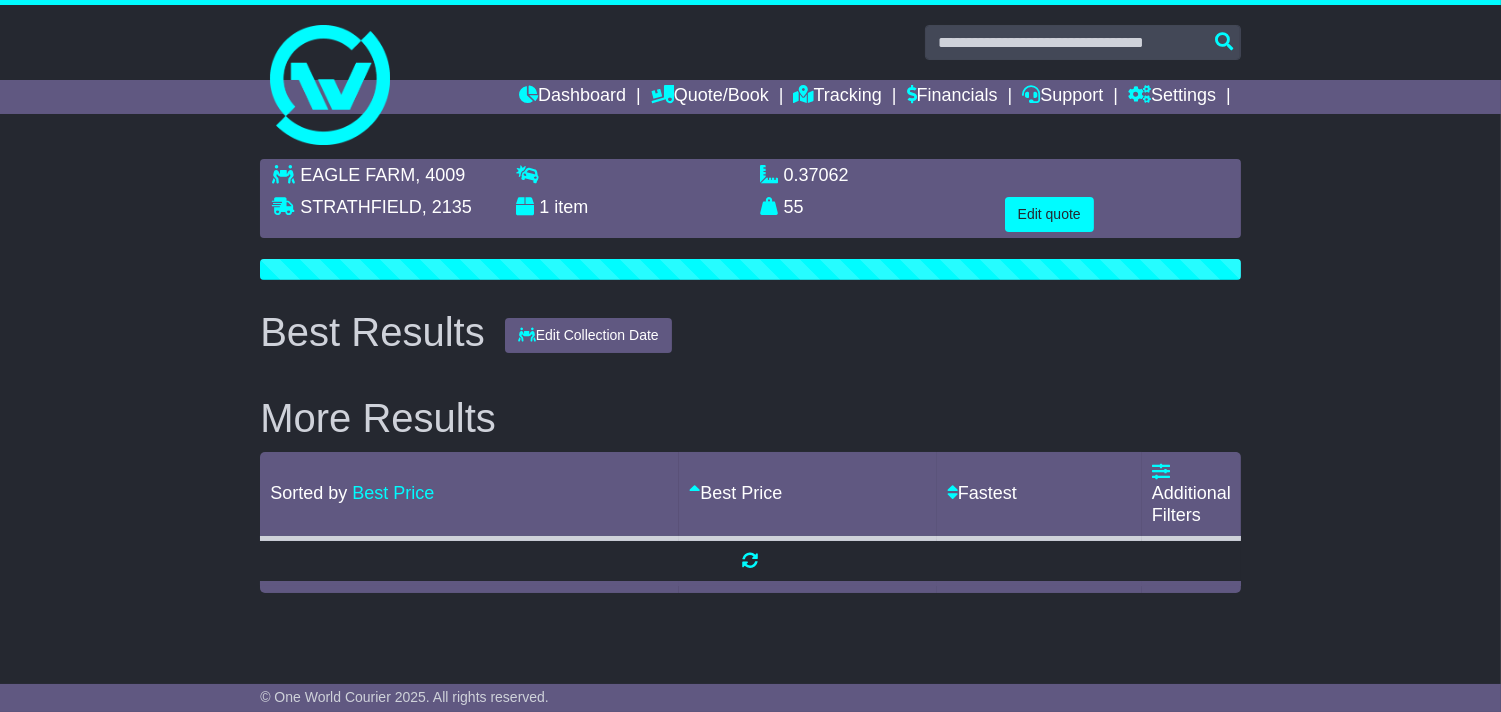 scroll, scrollTop: 0, scrollLeft: 0, axis: both 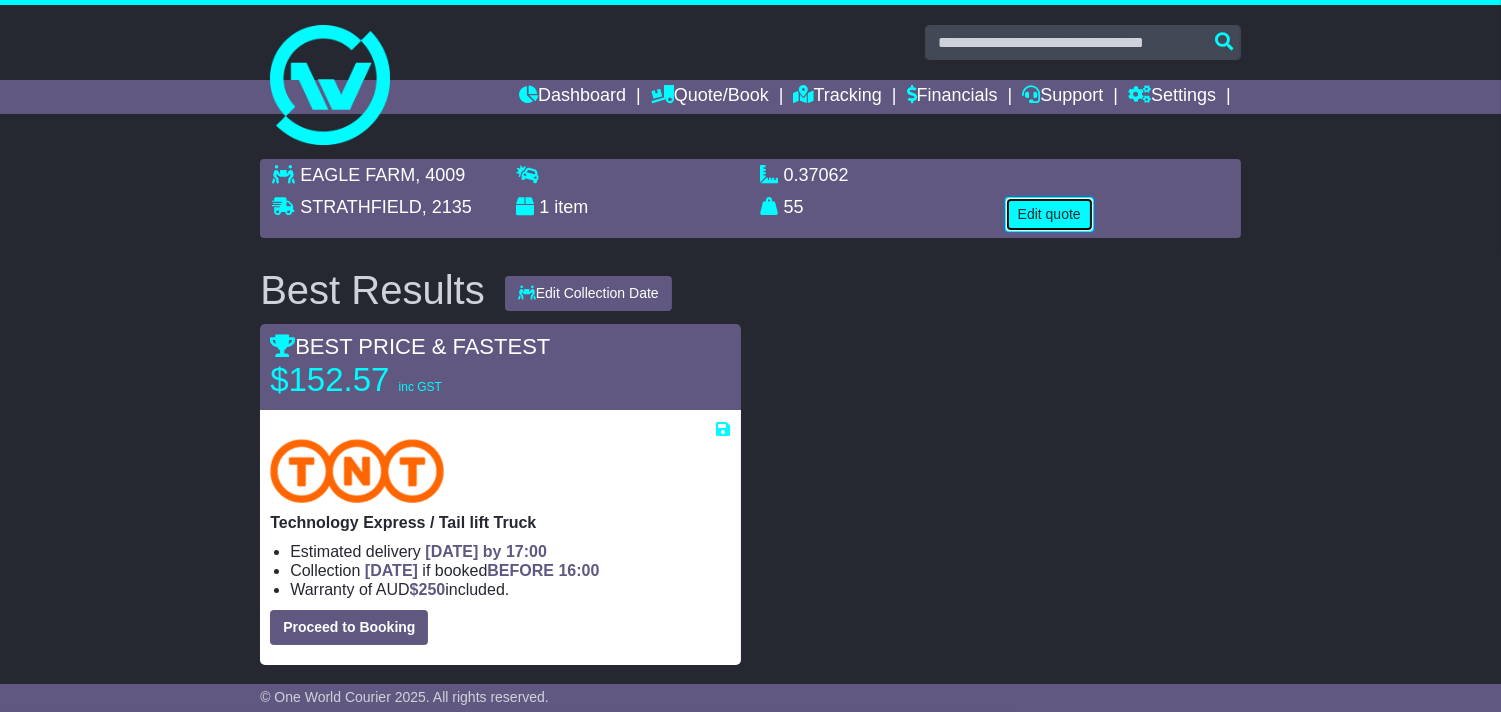 click on "Edit quote" at bounding box center [1049, 214] 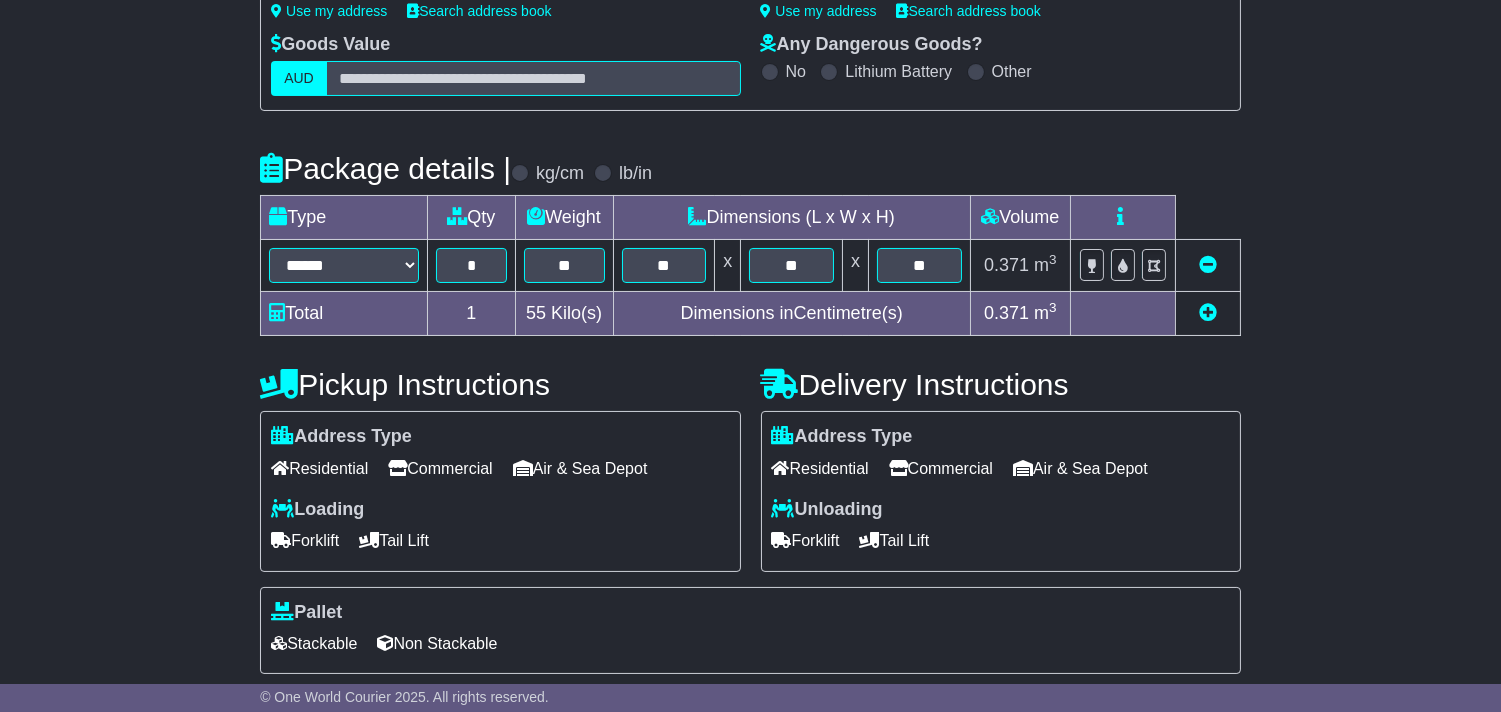 scroll, scrollTop: 532, scrollLeft: 0, axis: vertical 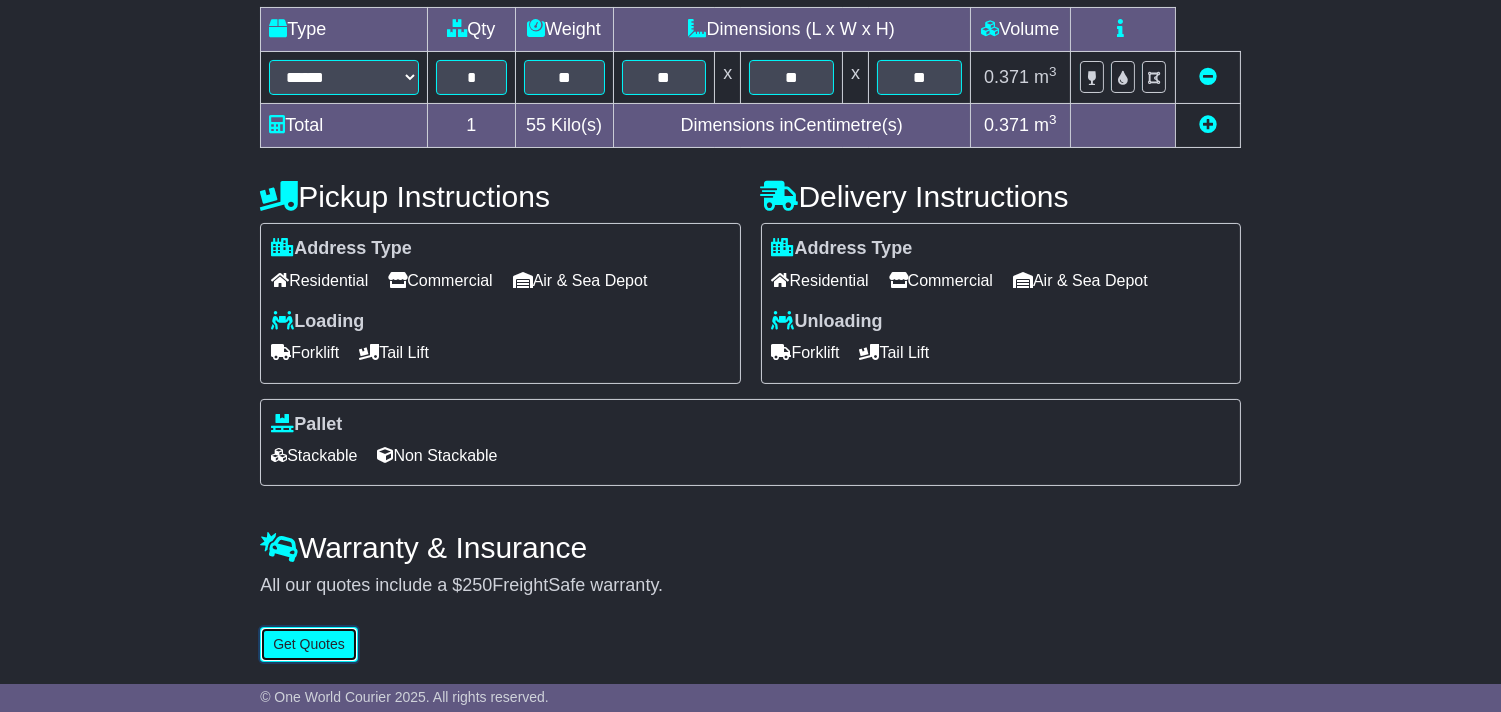 drag, startPoint x: 322, startPoint y: 650, endPoint x: 347, endPoint y: 650, distance: 25 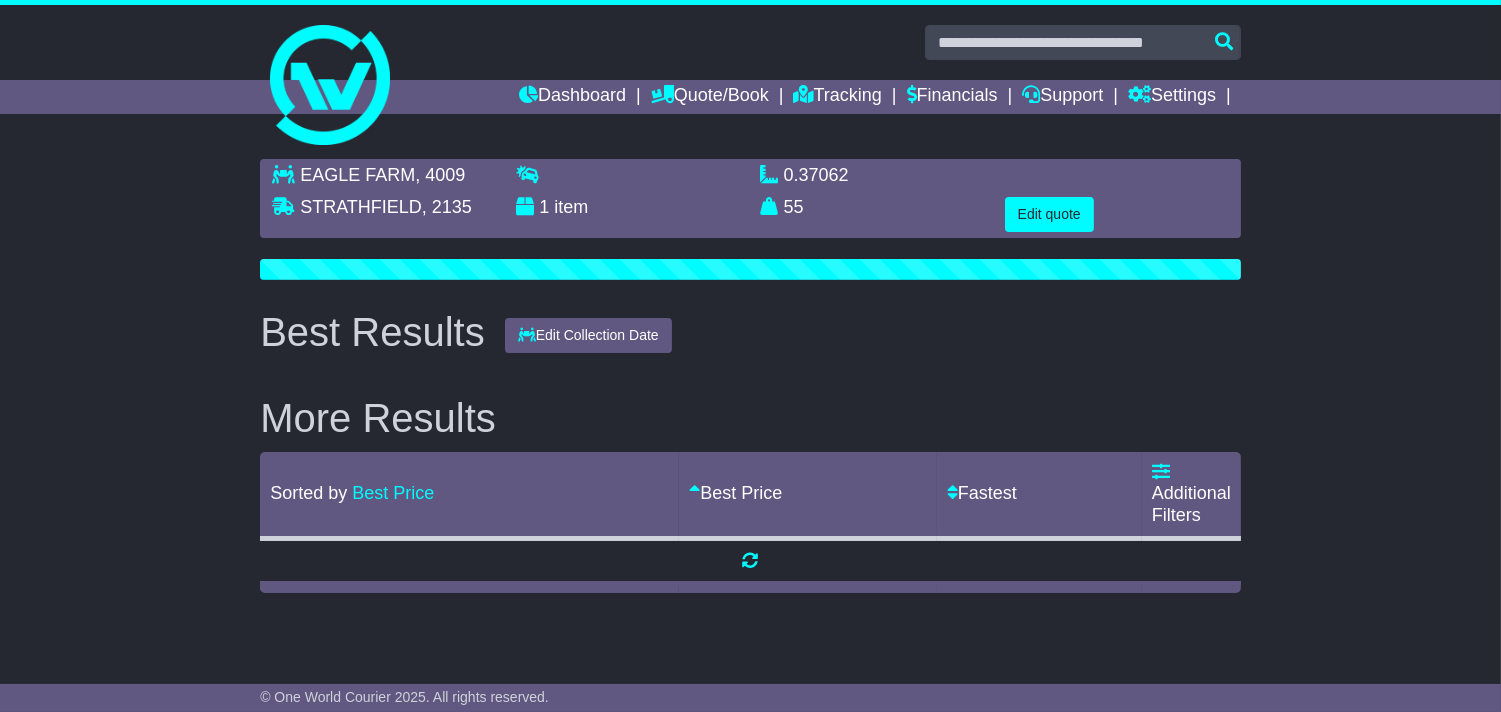 scroll, scrollTop: 0, scrollLeft: 0, axis: both 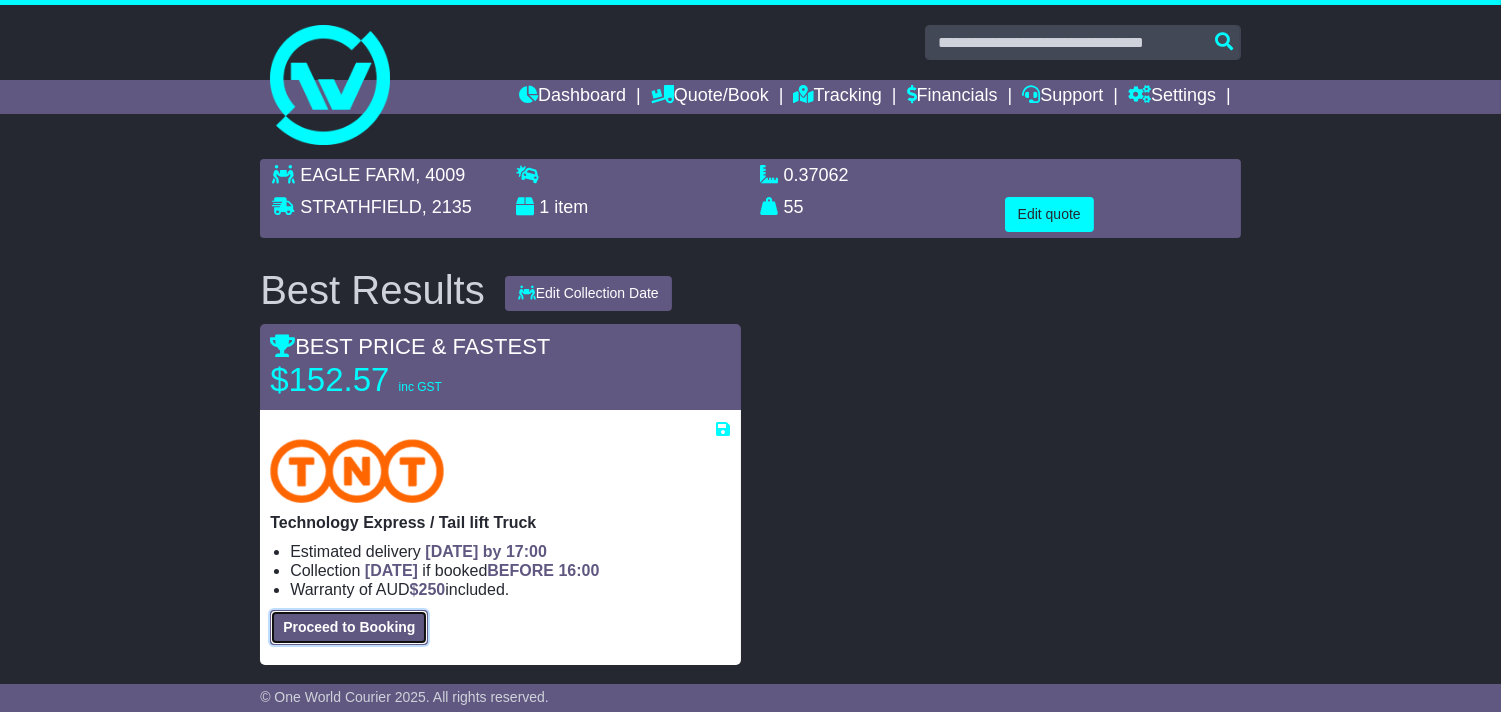 drag, startPoint x: 395, startPoint y: 623, endPoint x: 1100, endPoint y: 297, distance: 776.72455 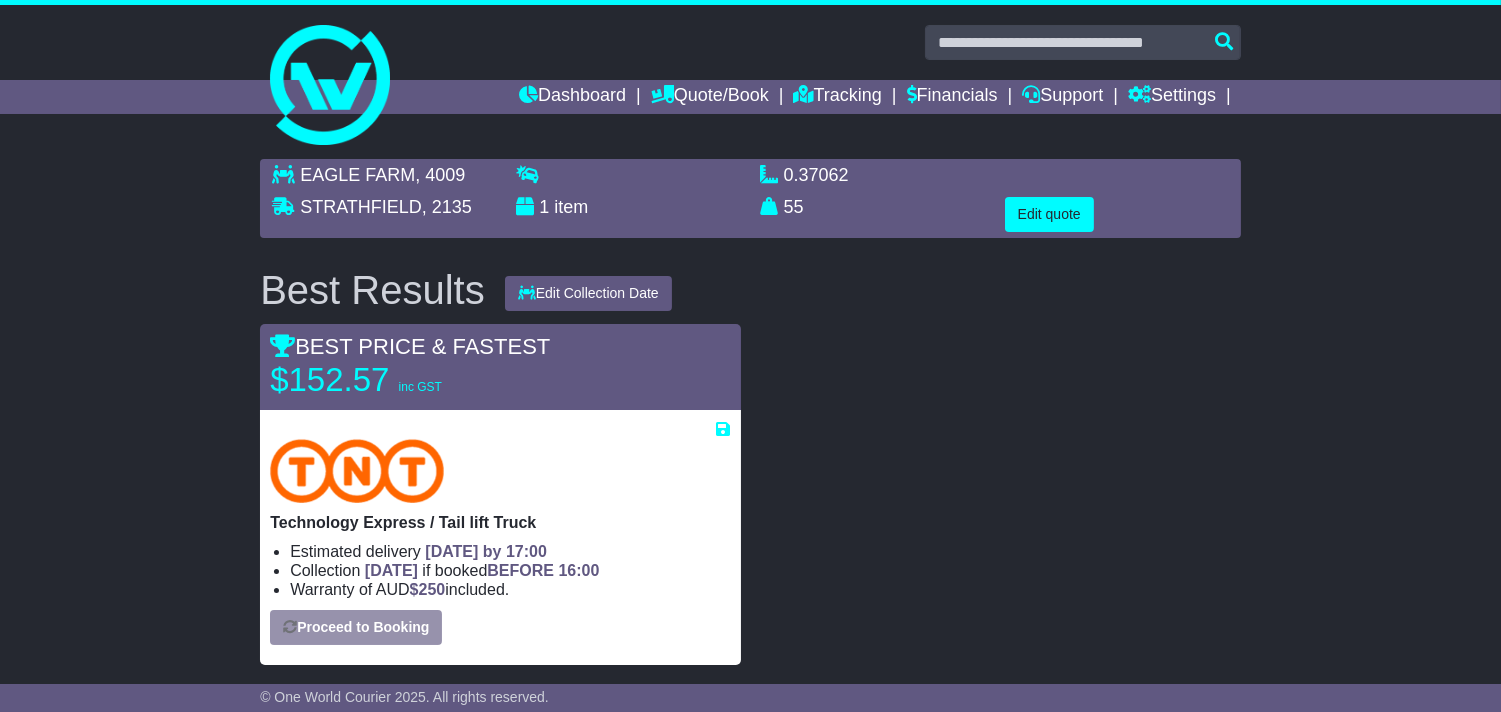 select on "**********" 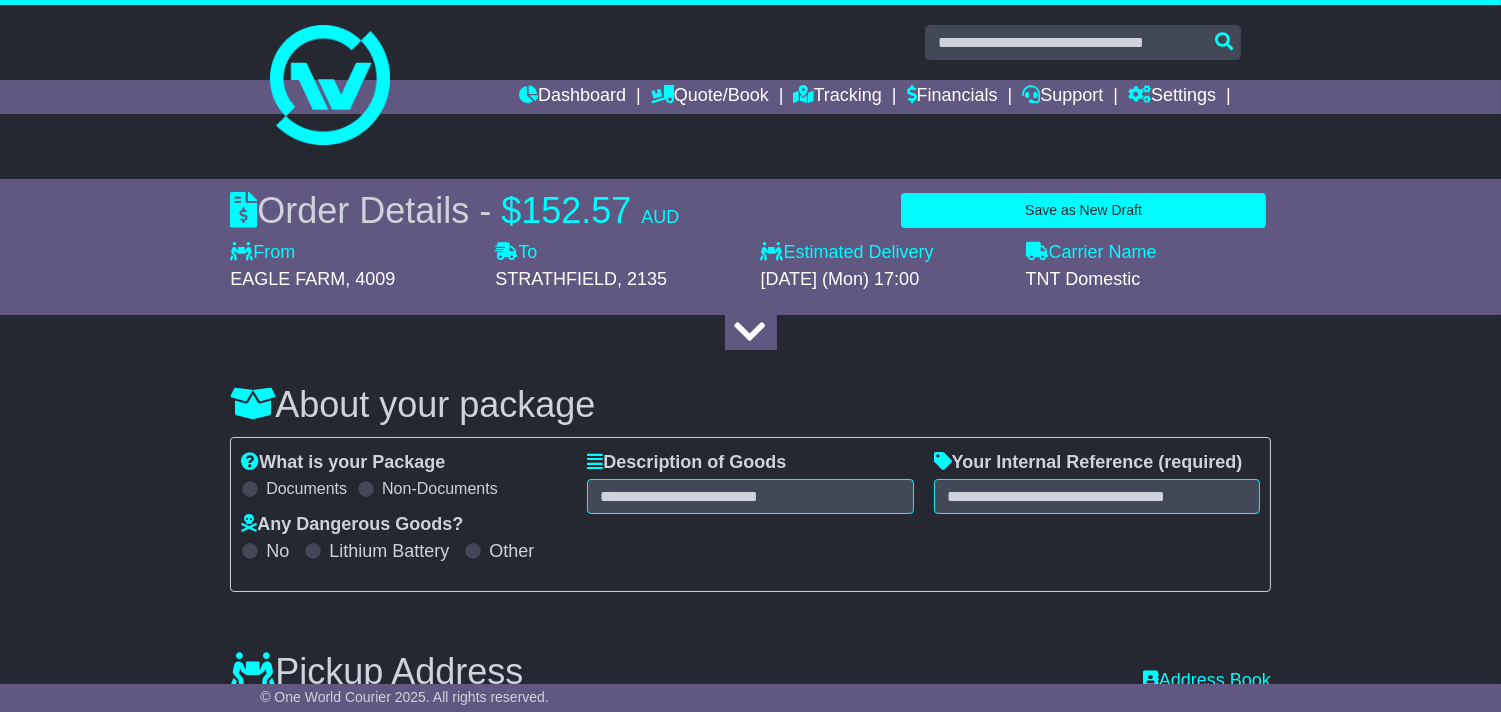select 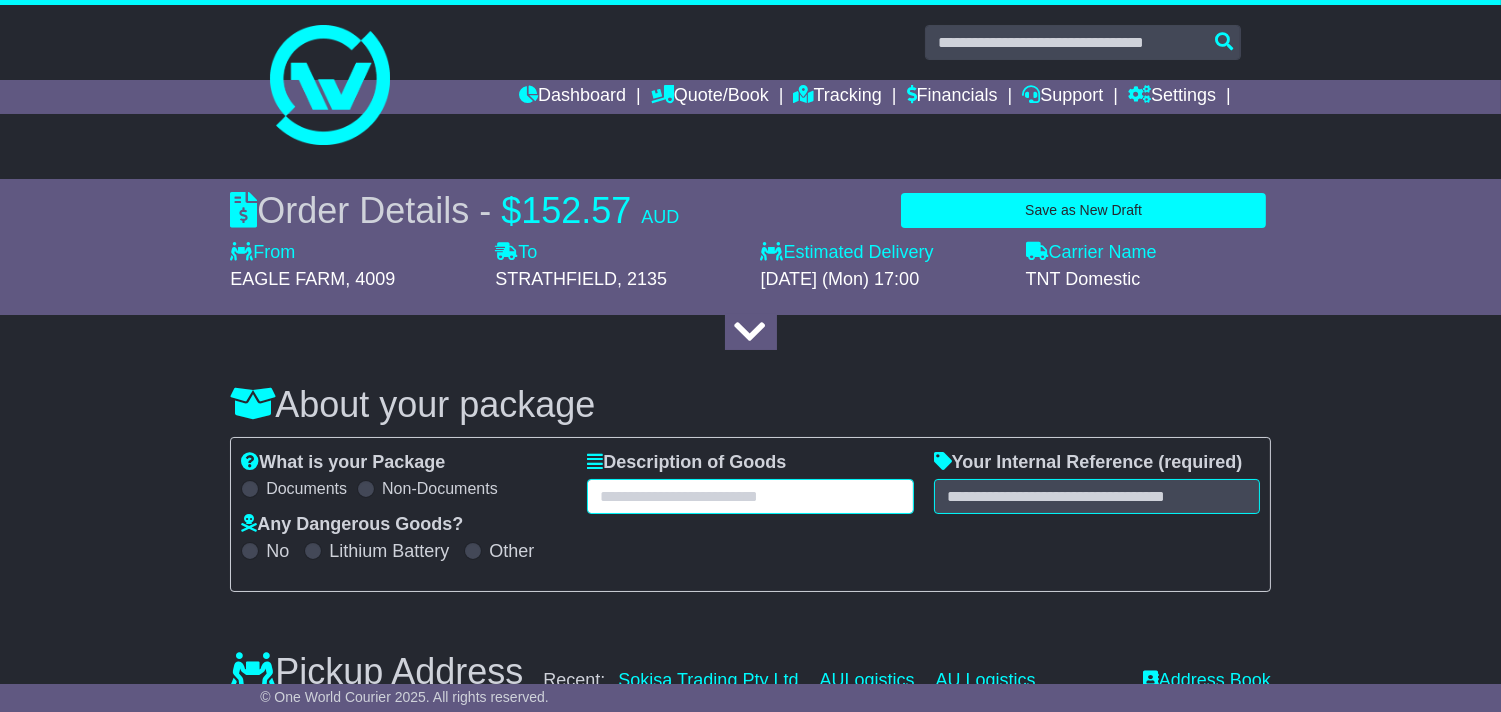 click at bounding box center [750, 496] 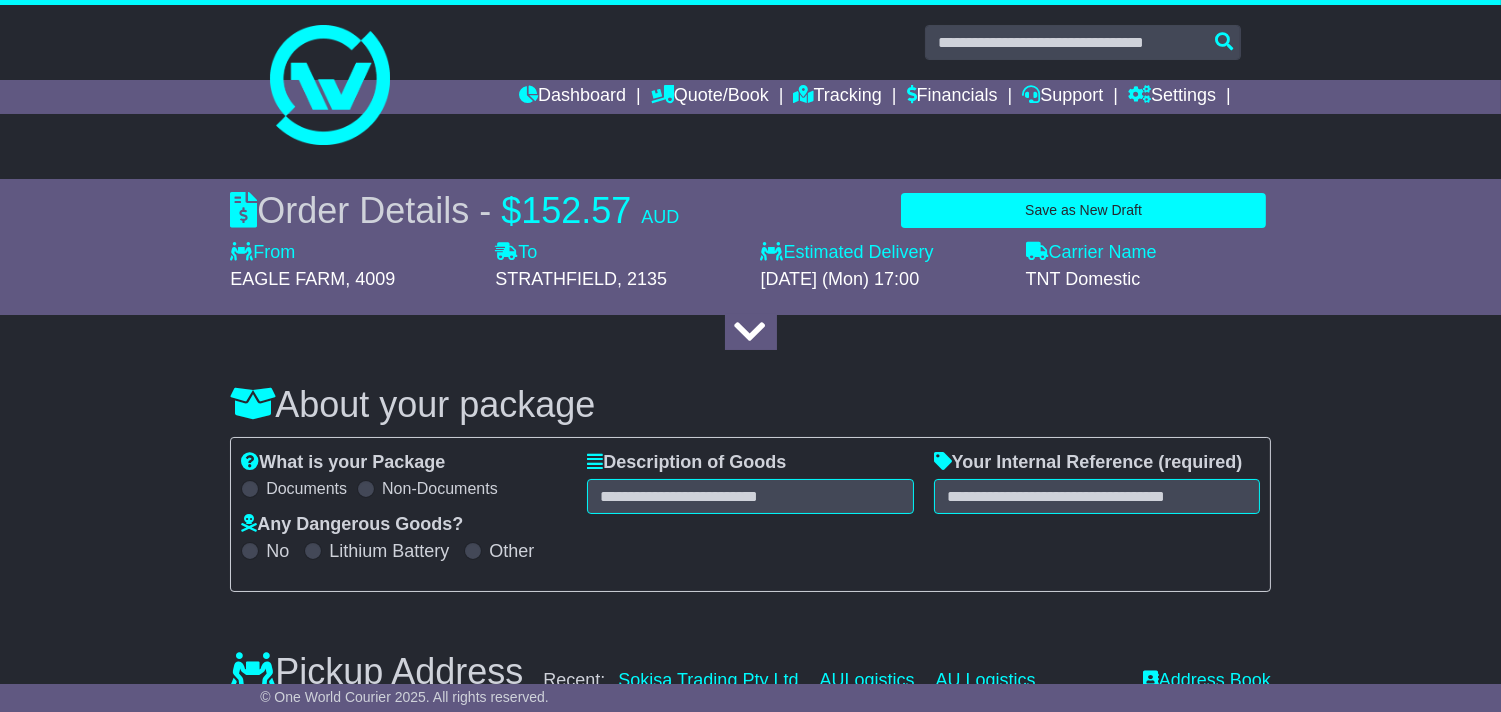 click on "What is your Package
Documents
Non-Documents
What are the Incoterms?
***
***
***
***
***
***
Description of Goods
Attention: dangerous goods are not allowed by service.
Your Internal Reference (required)
Any Dangerous Goods?
No
Lithium Battery
Other" at bounding box center [750, 514] 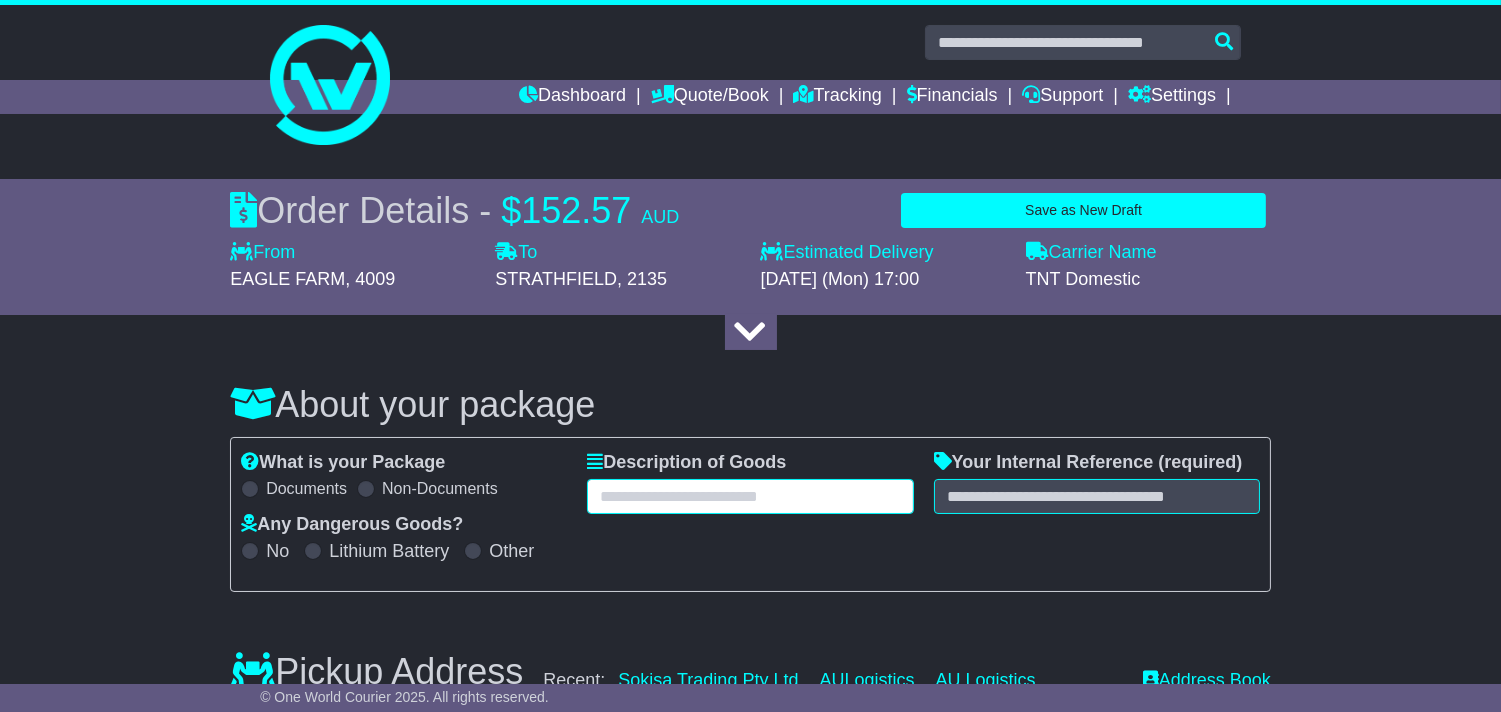 click at bounding box center [750, 496] 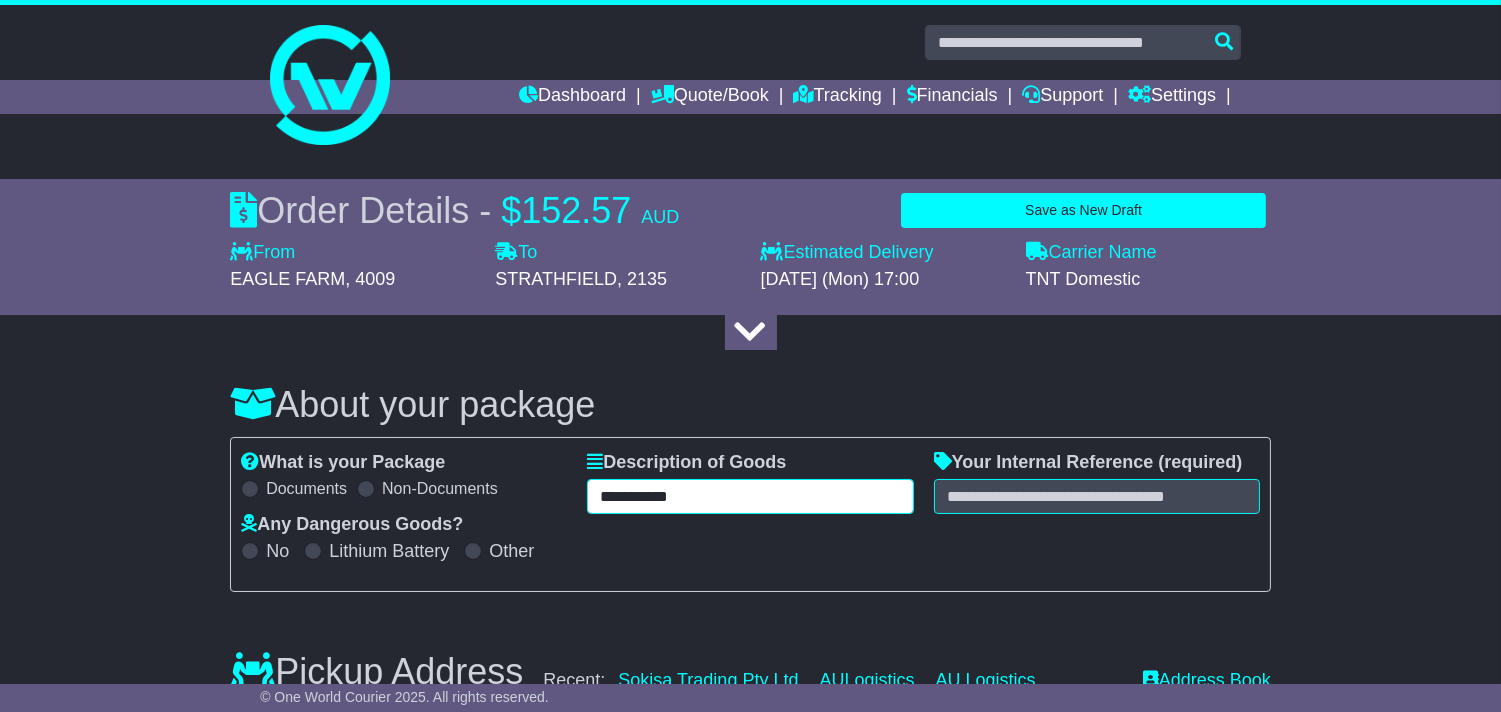 type on "**********" 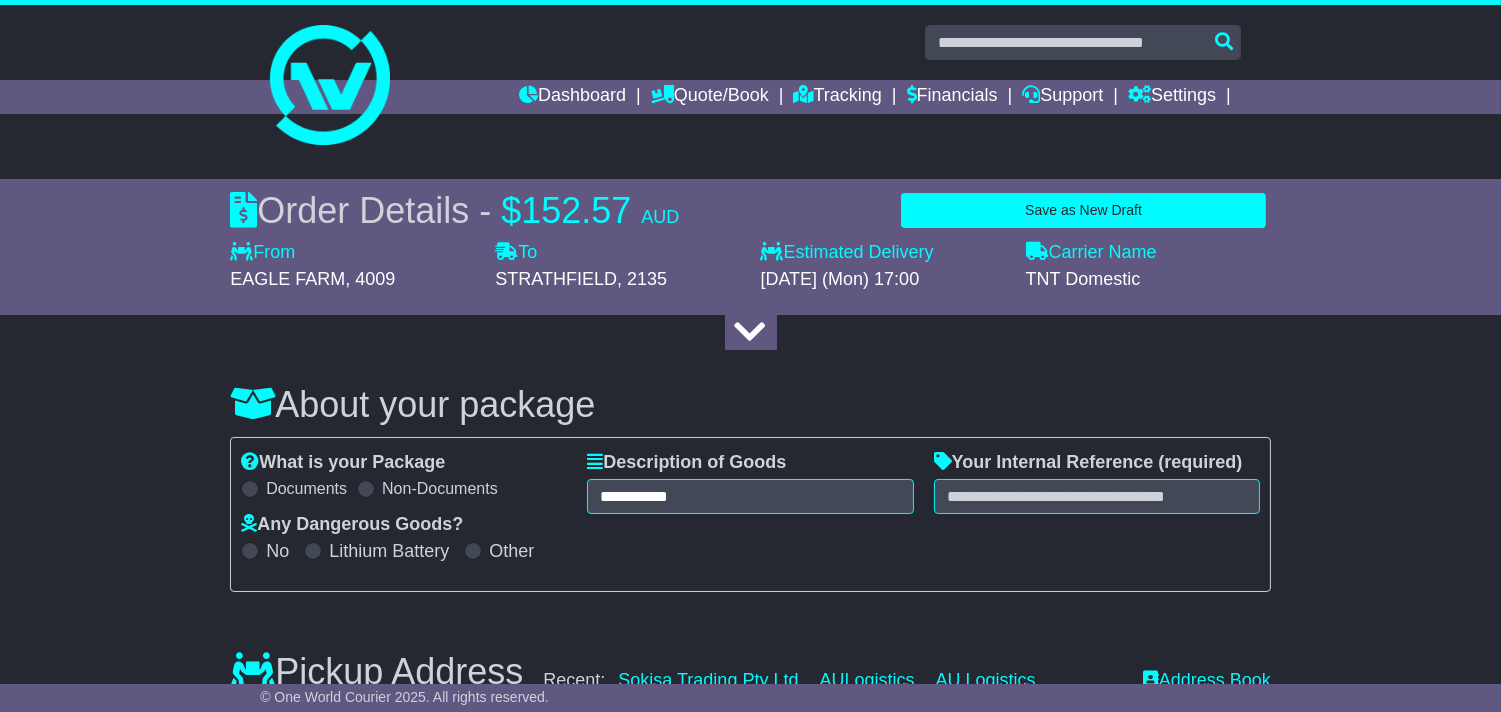click on "Your Internal Reference (required)" at bounding box center (1097, 483) 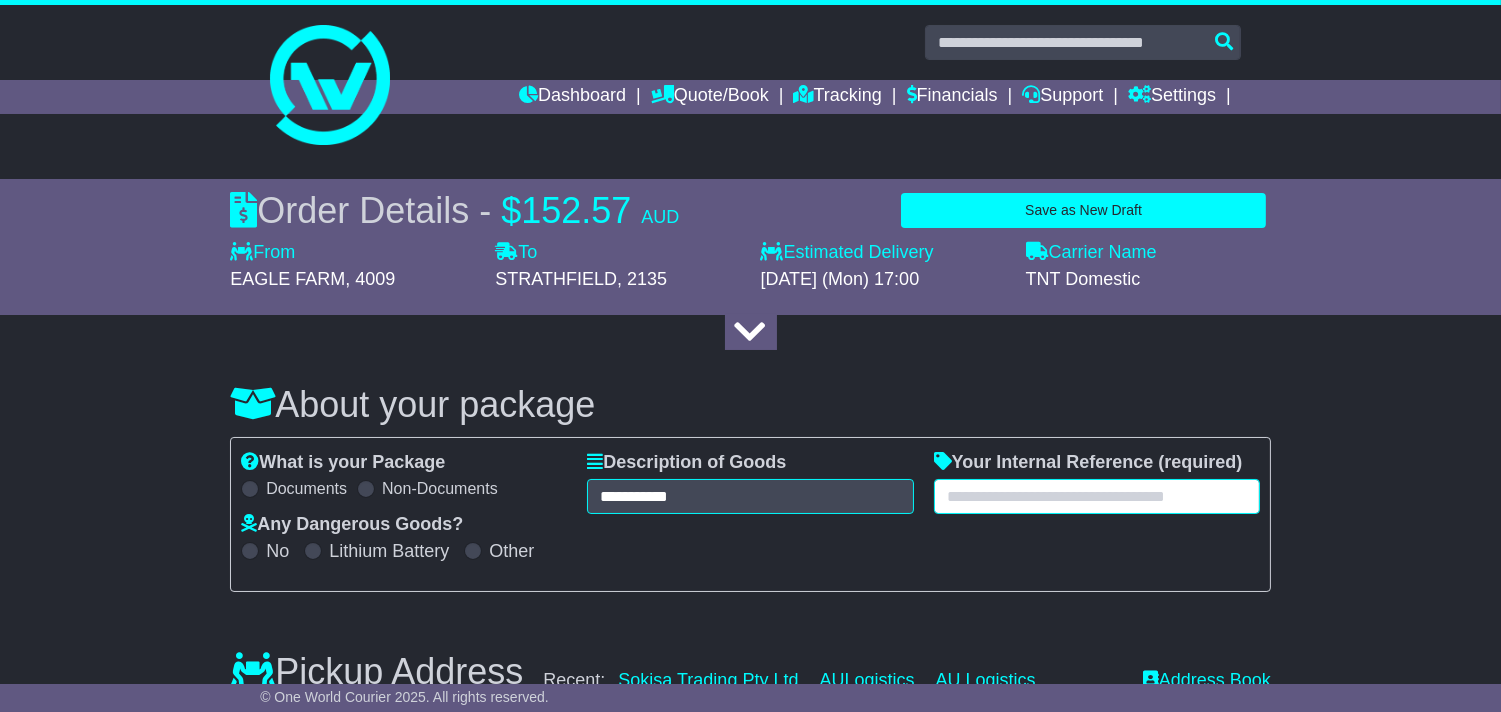 click at bounding box center [1097, 496] 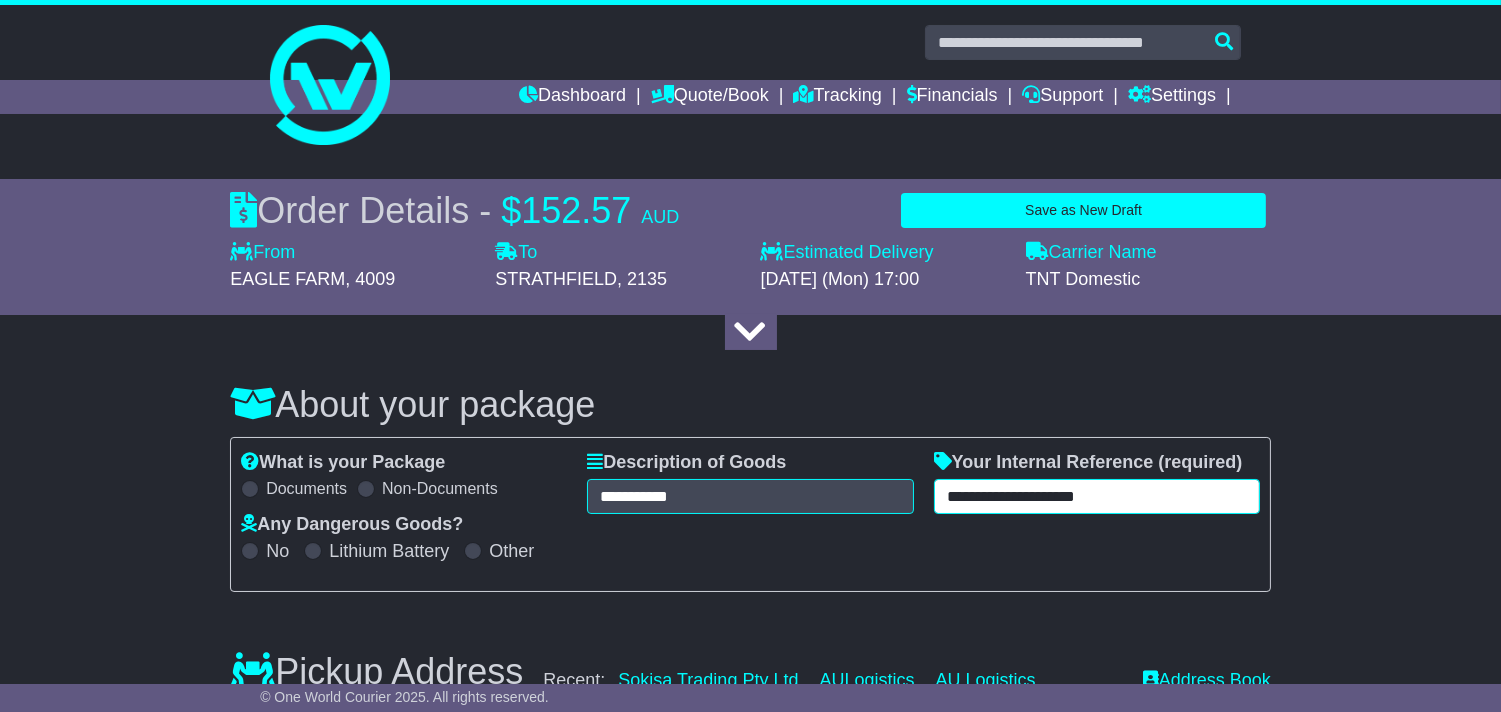 drag, startPoint x: 1064, startPoint y: 502, endPoint x: 1148, endPoint y: 502, distance: 84 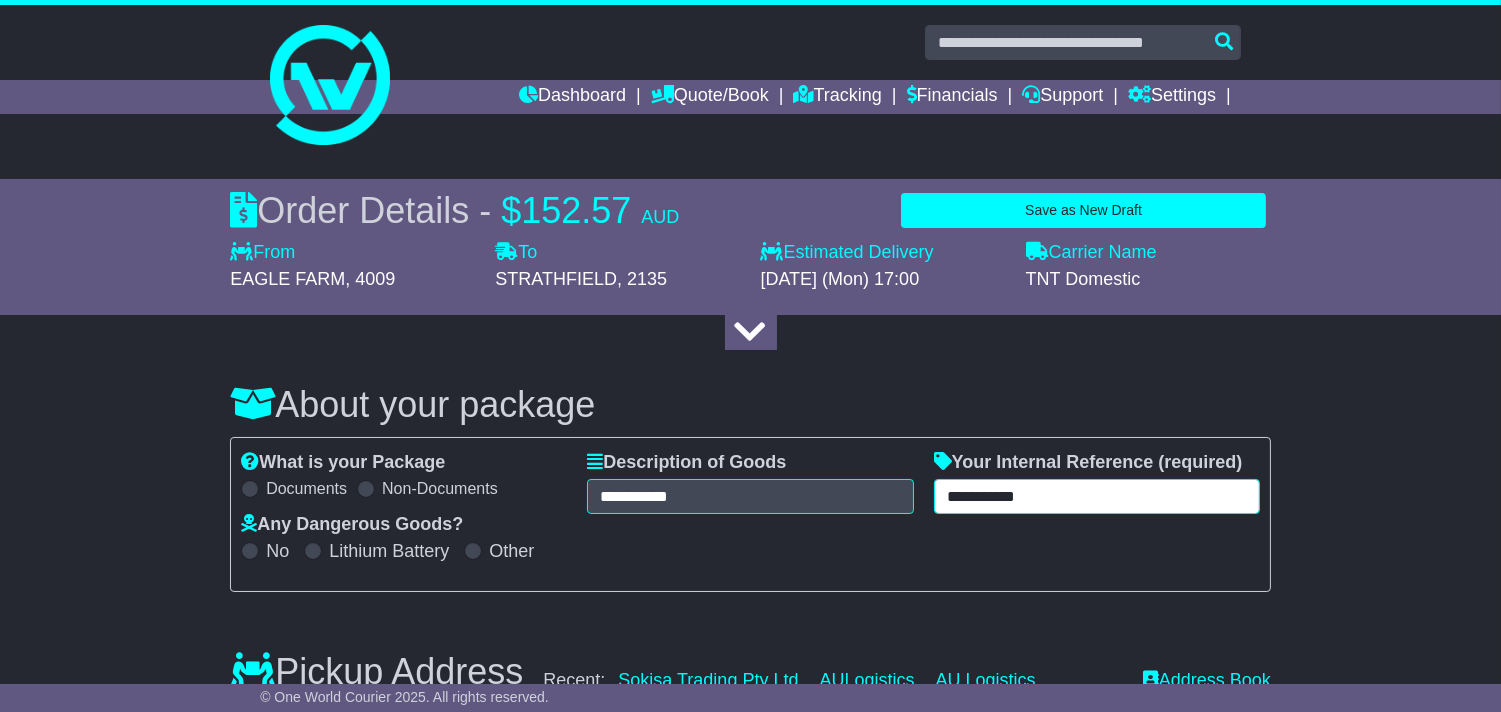 type on "**********" 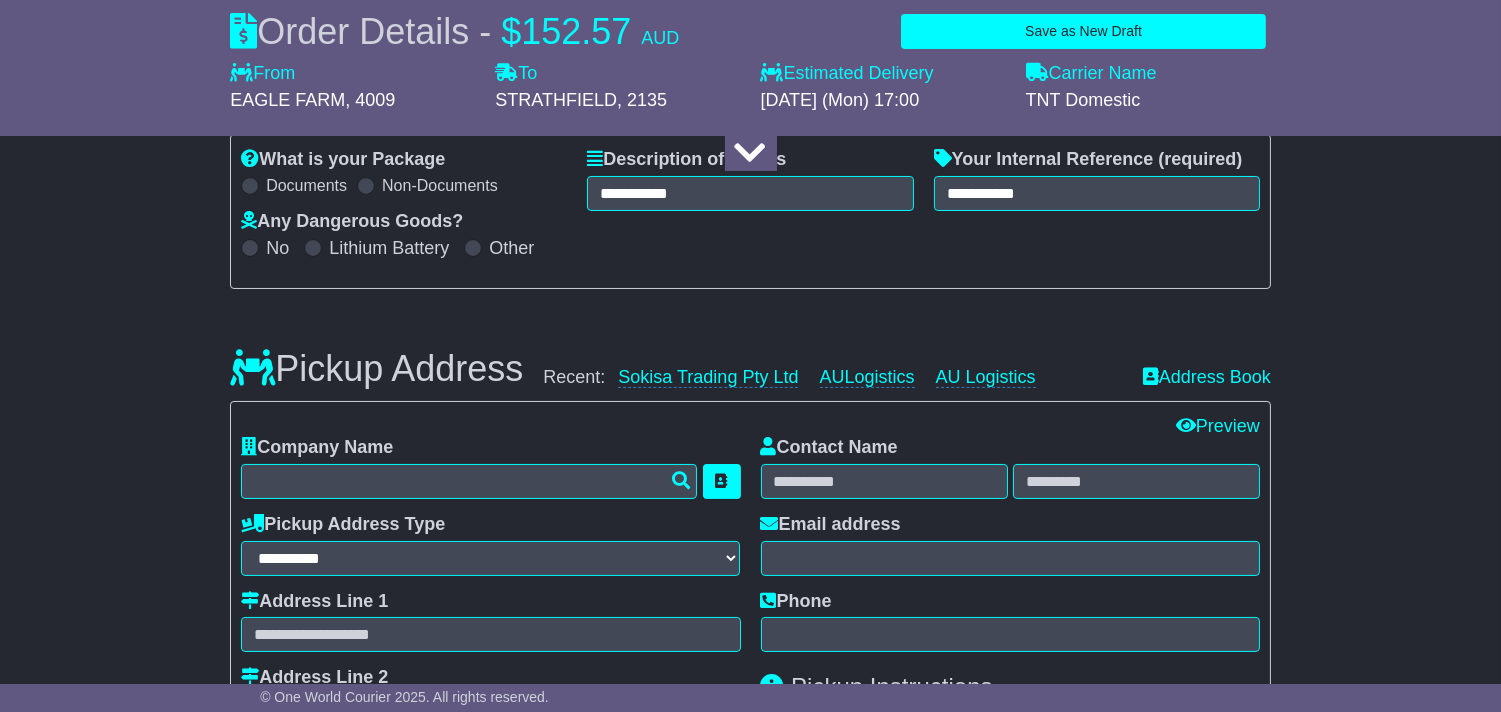 scroll, scrollTop: 333, scrollLeft: 0, axis: vertical 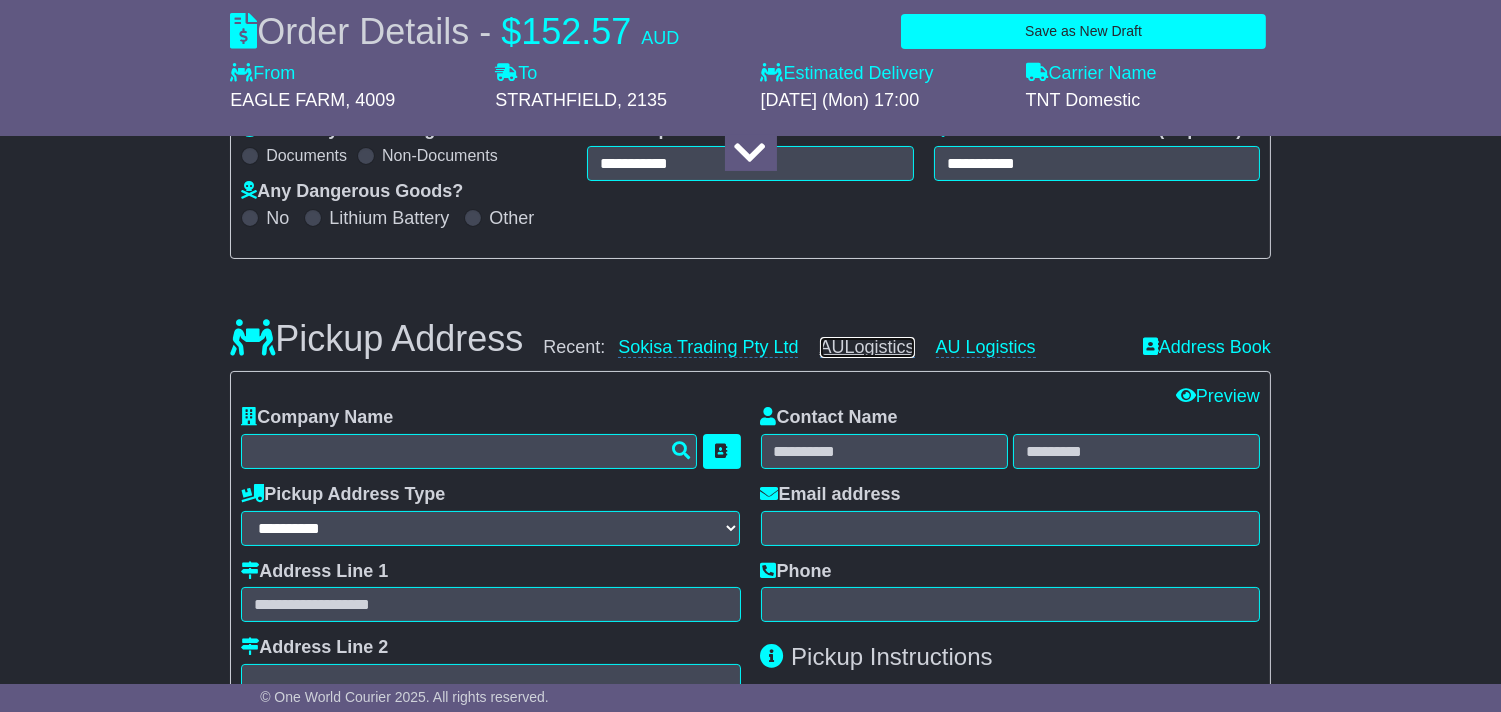 drag, startPoint x: 907, startPoint y: 347, endPoint x: 730, endPoint y: 353, distance: 177.10167 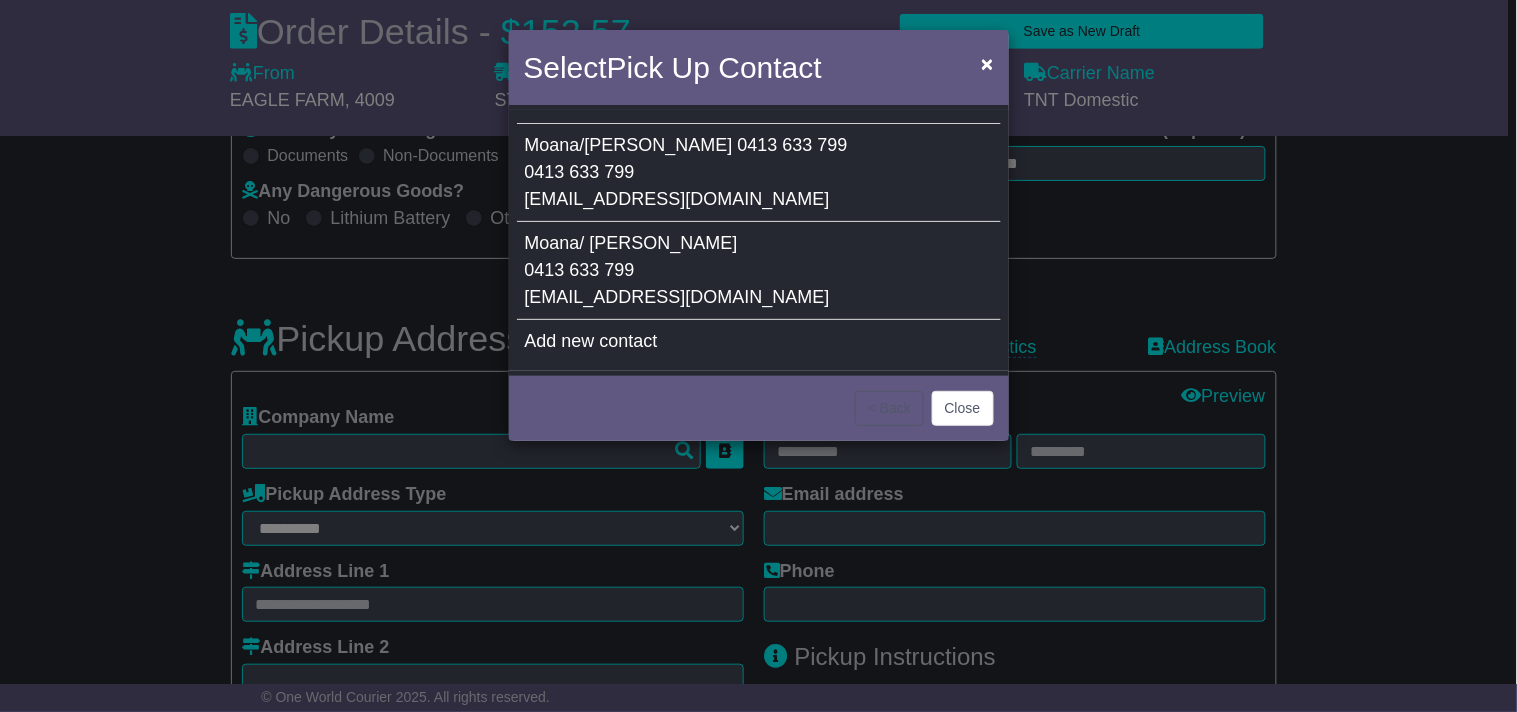 click on "Moana/   Edwin
0413 633 799
Mhowell@aus-logistics.com" at bounding box center [759, 271] 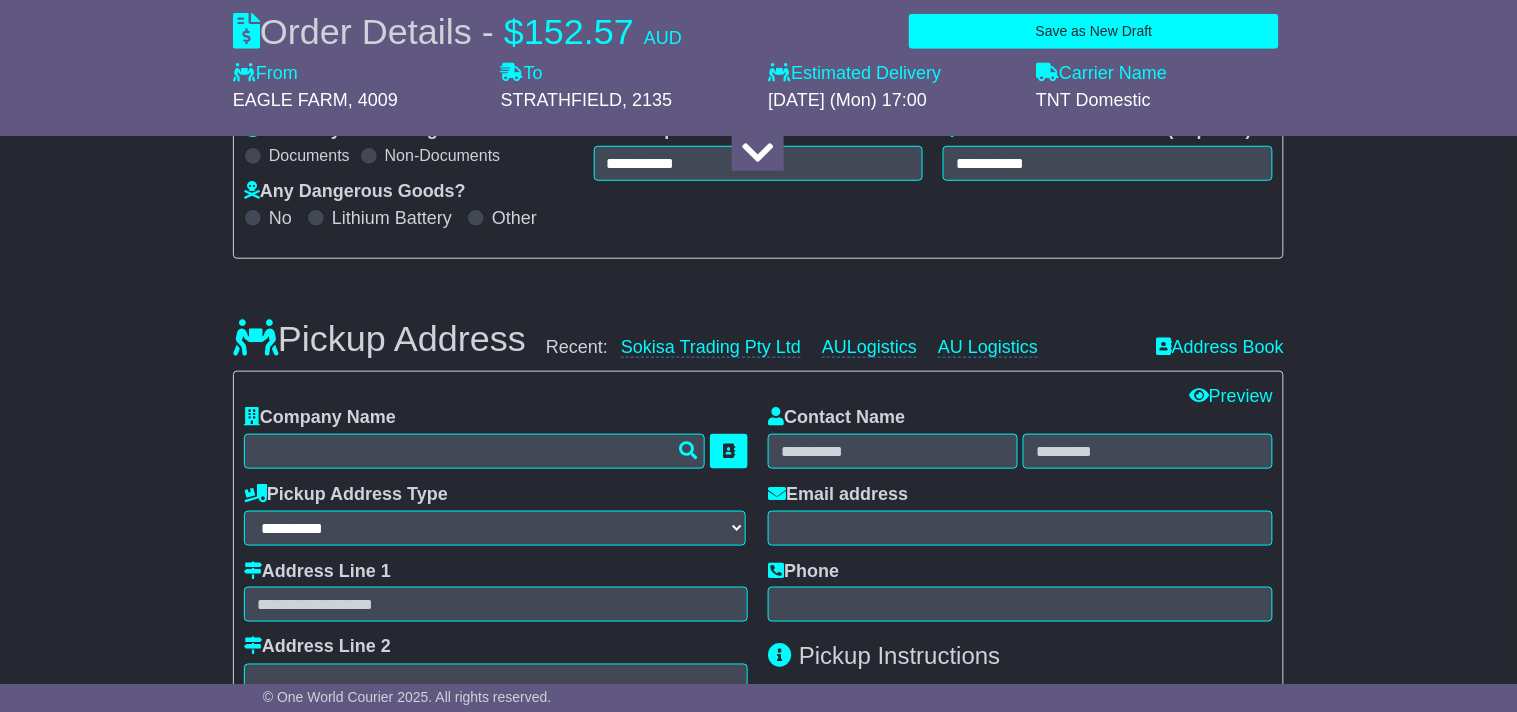 type on "**********" 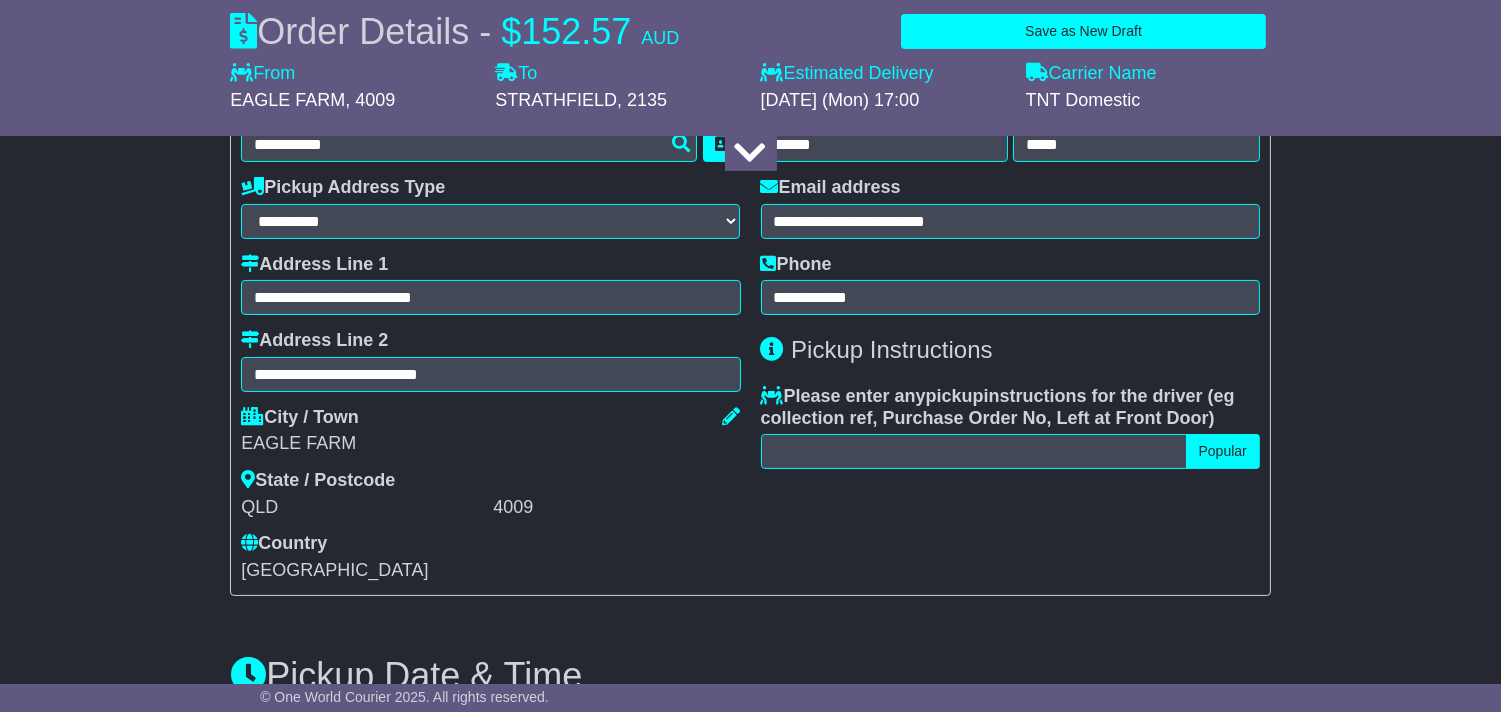 scroll, scrollTop: 666, scrollLeft: 0, axis: vertical 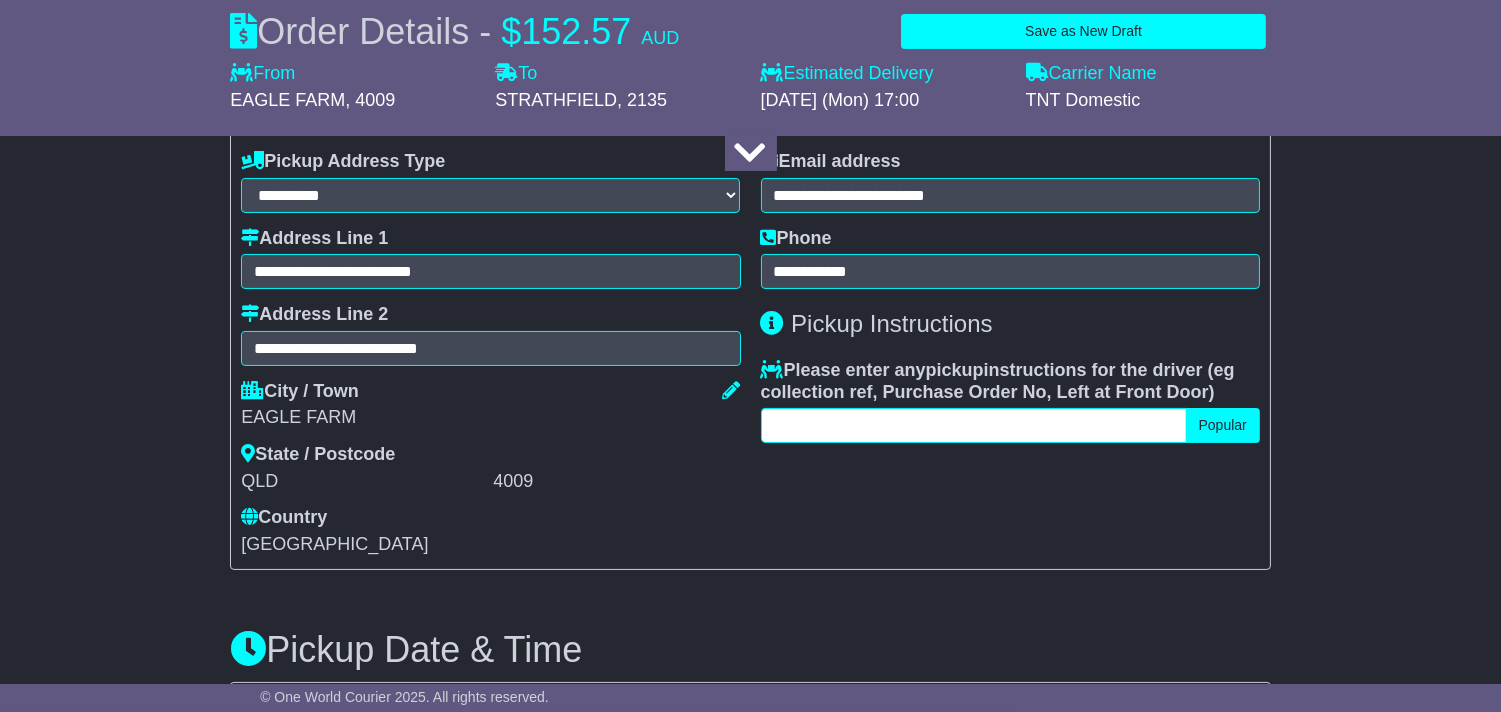 click at bounding box center (974, 425) 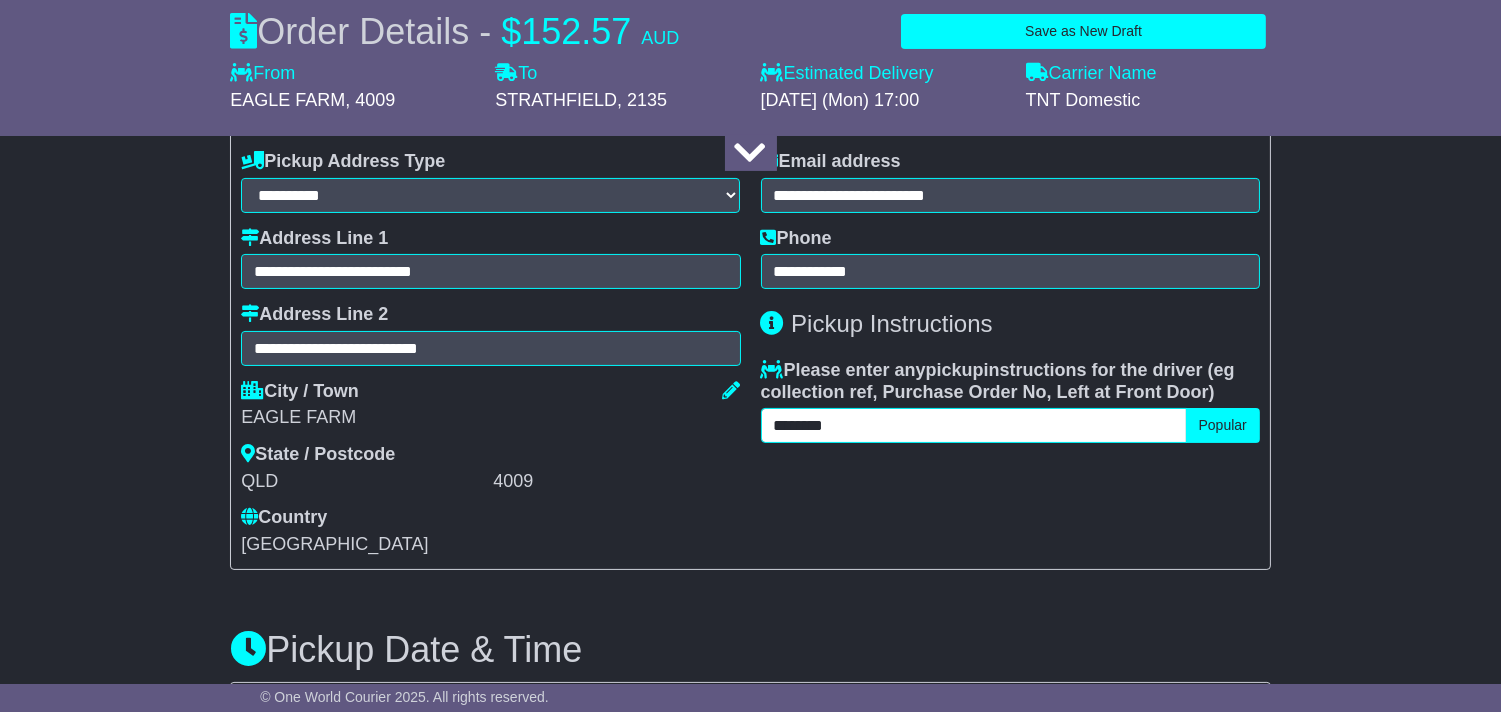 paste on "**********" 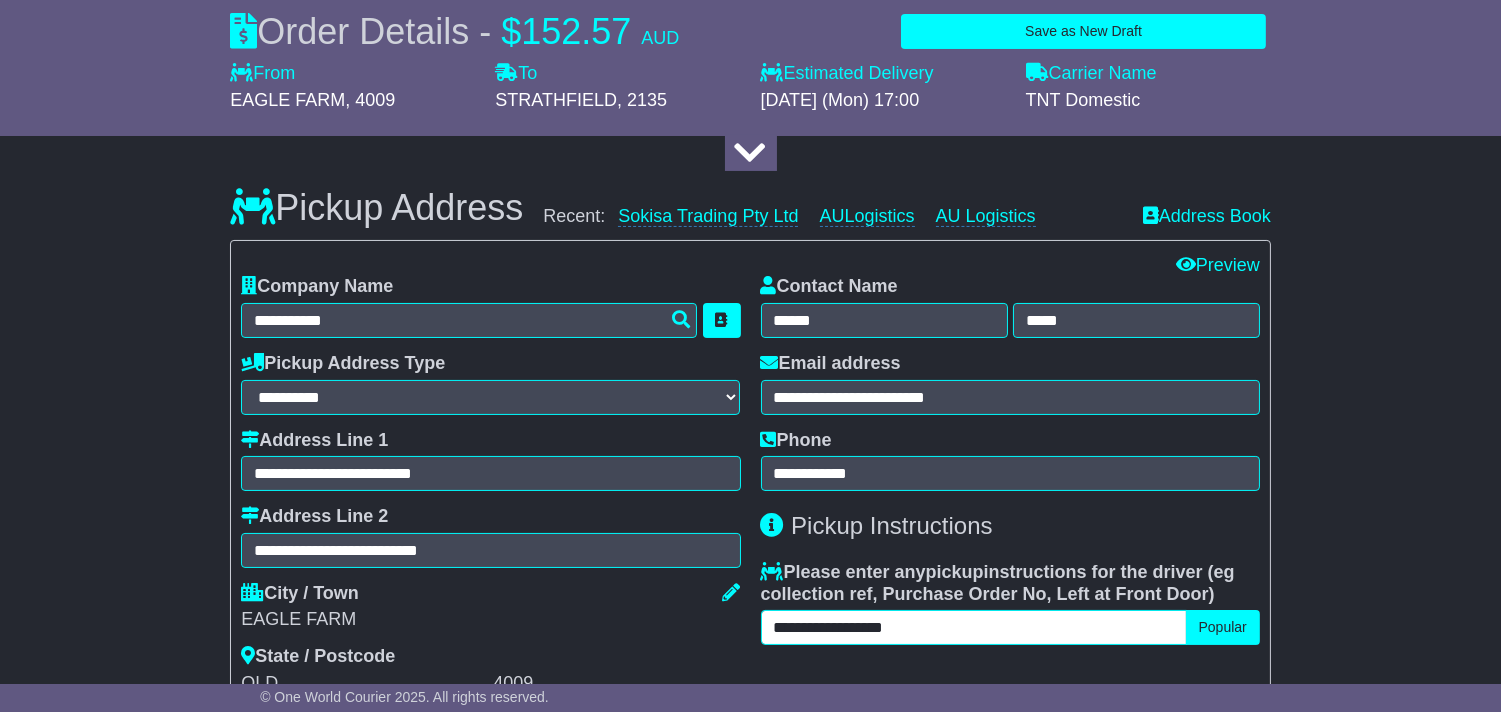 scroll, scrollTop: 444, scrollLeft: 0, axis: vertical 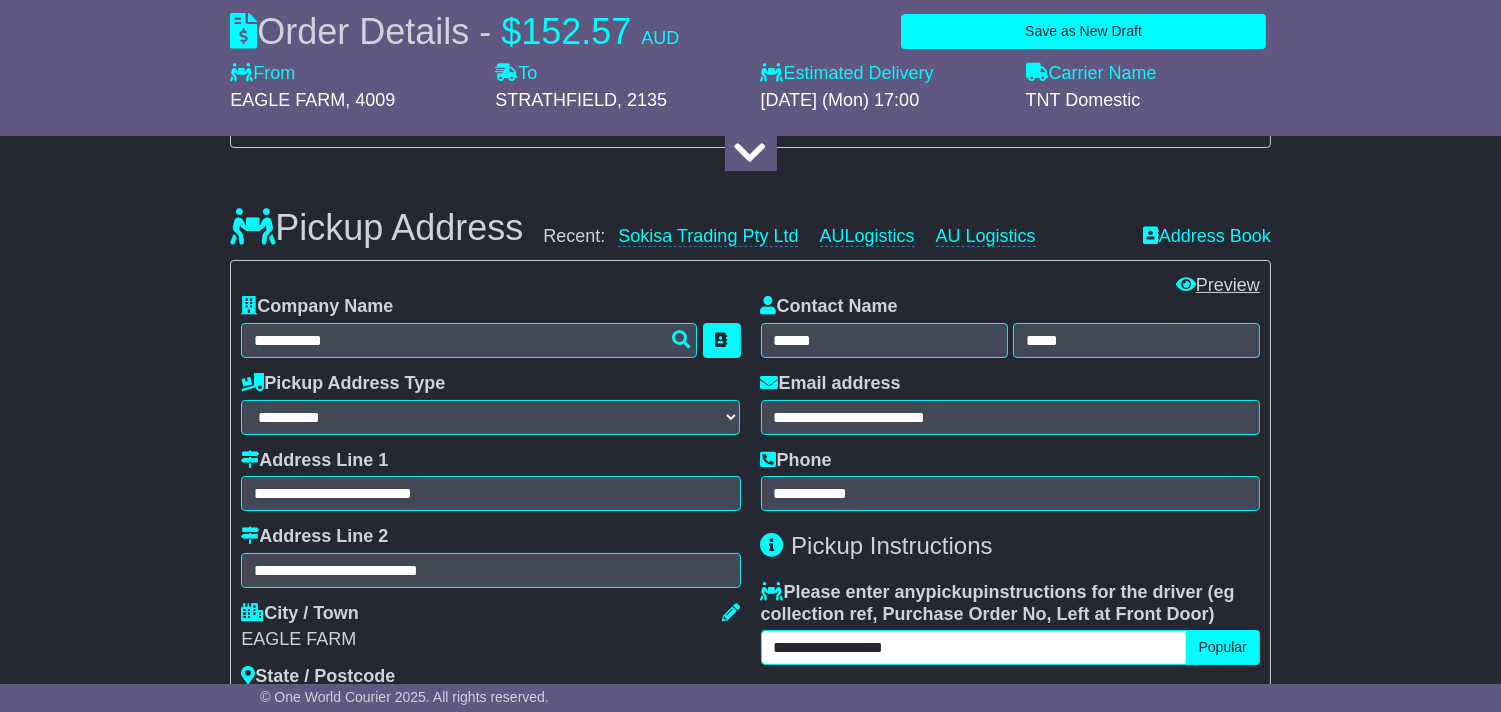 type on "**********" 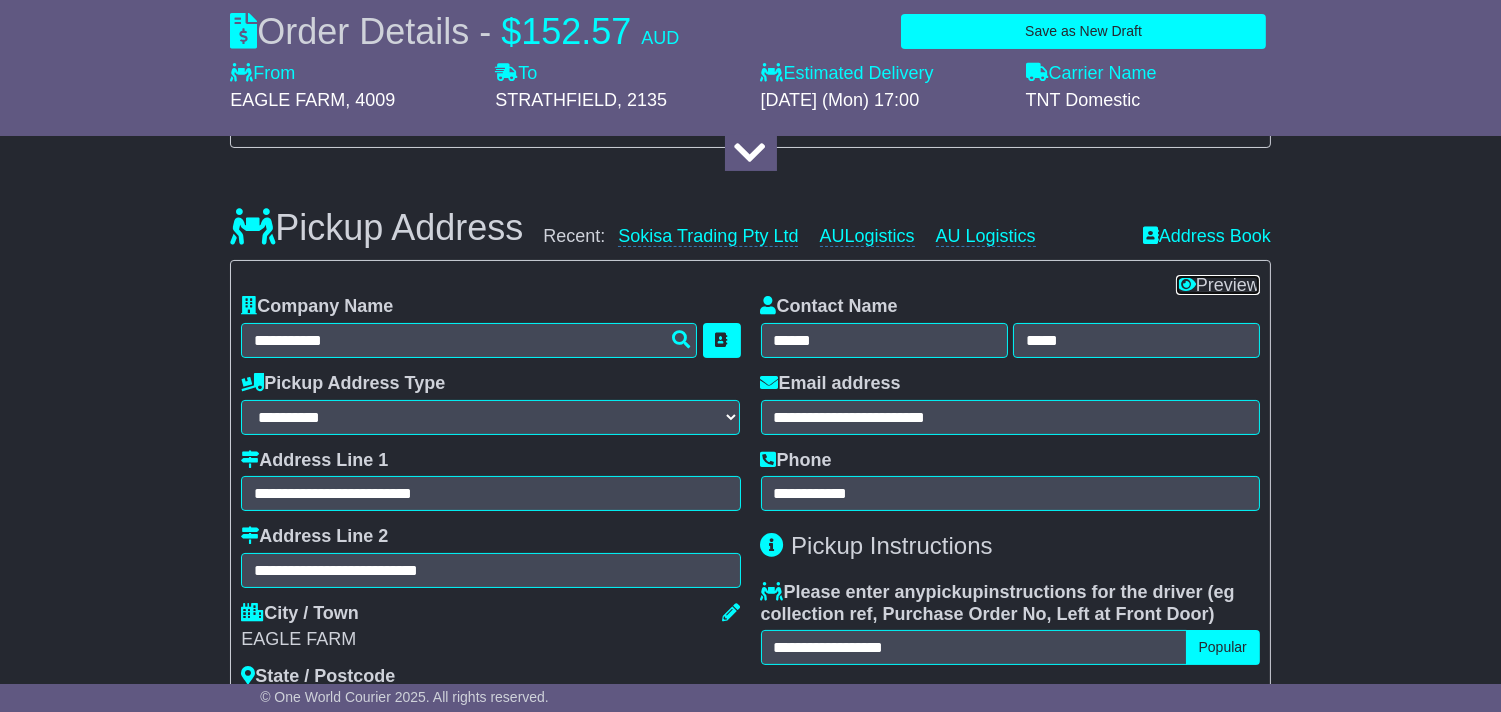 click on "Preview" at bounding box center (1218, 285) 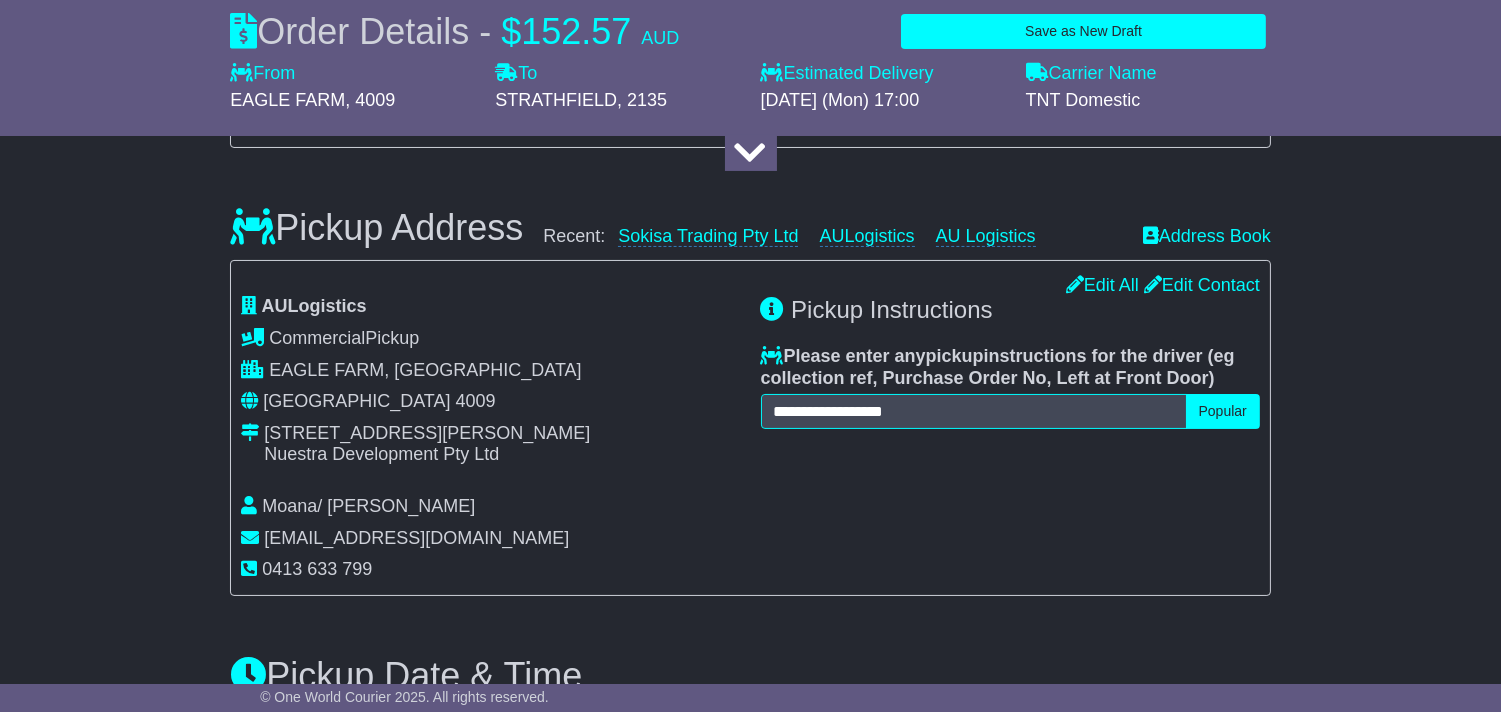 click on "**********" at bounding box center [750, 1265] 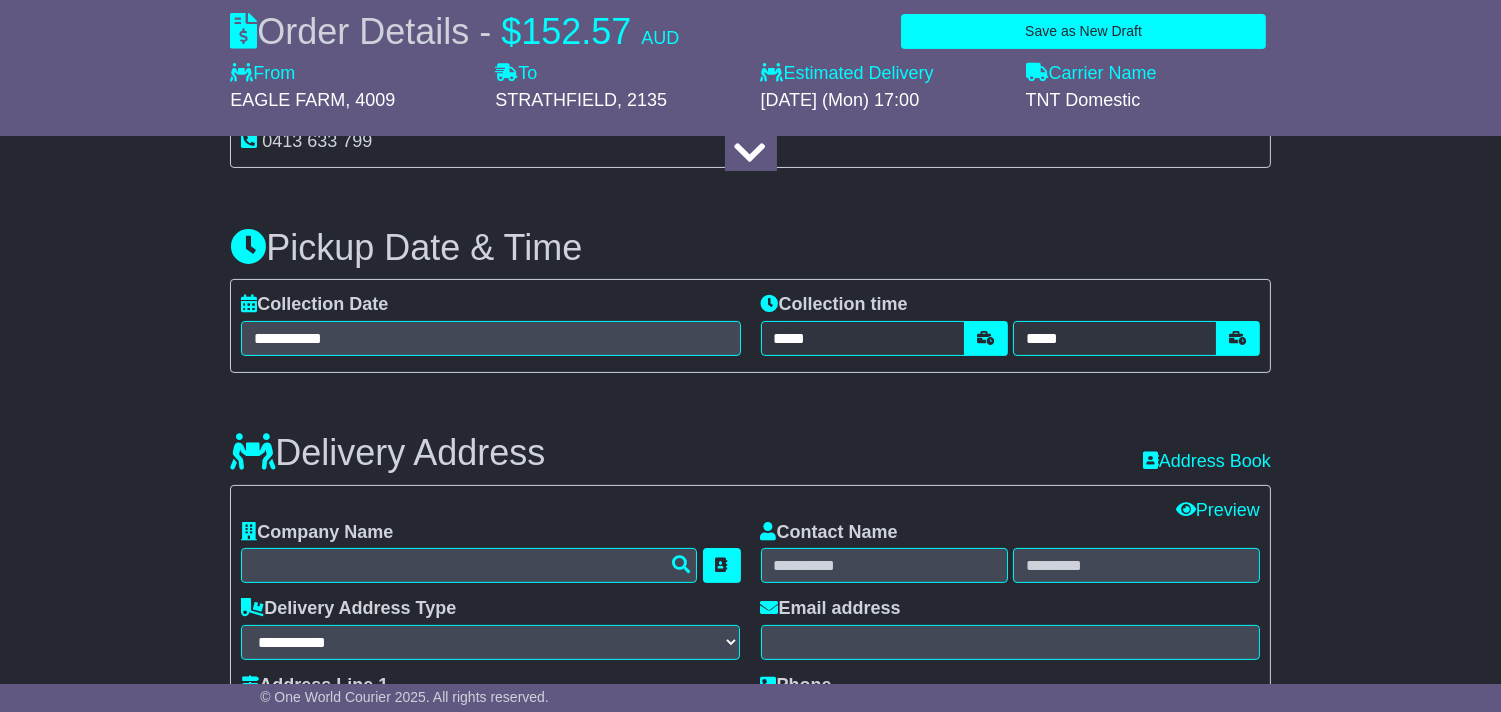 scroll, scrollTop: 1000, scrollLeft: 0, axis: vertical 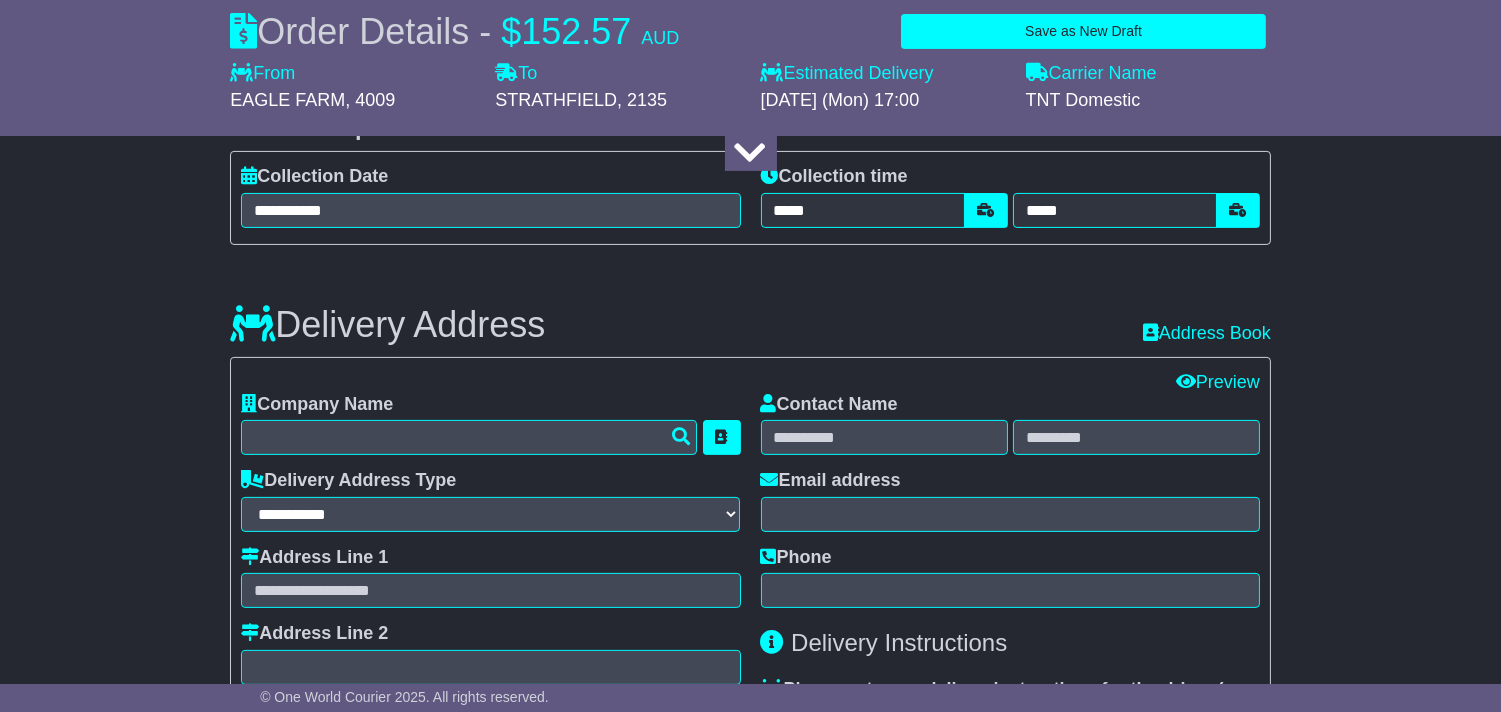 click on "Contact Name" at bounding box center [829, 405] 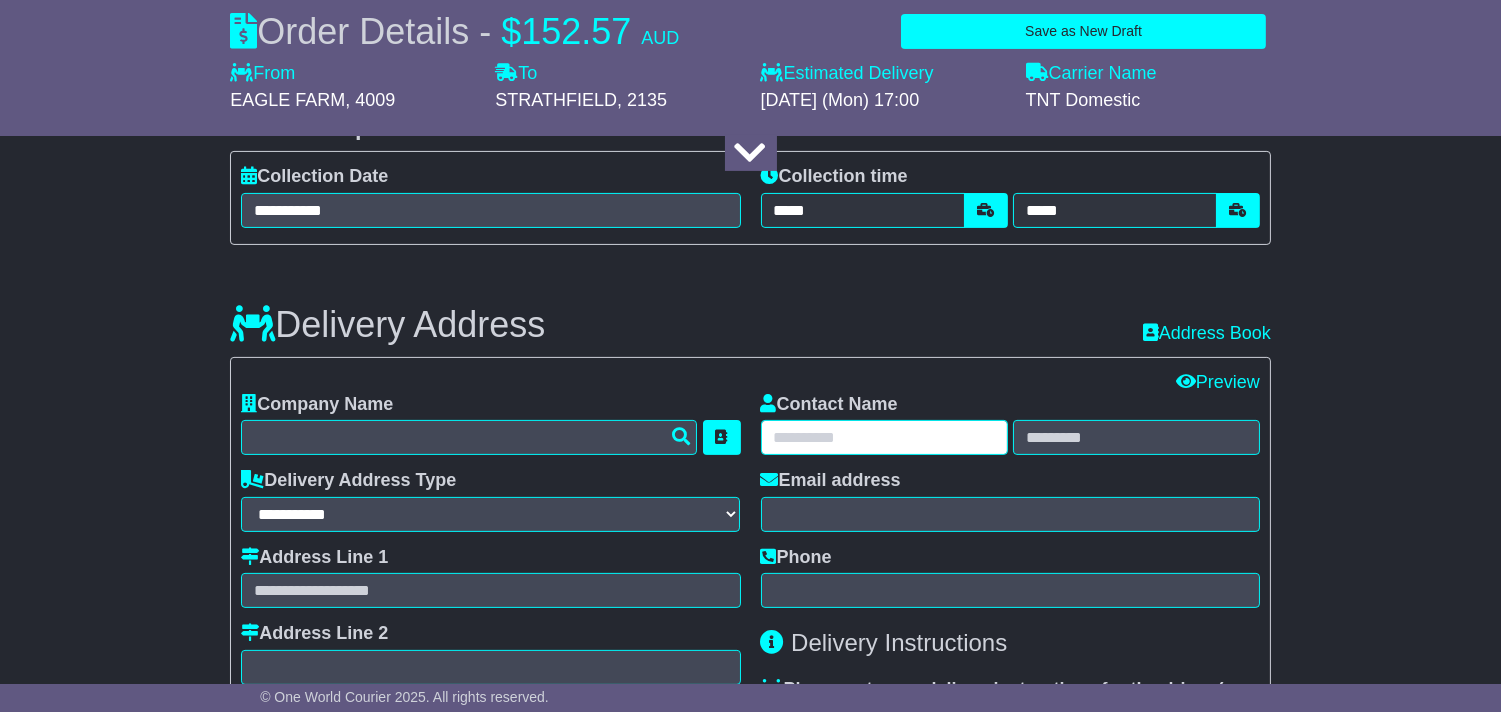 click at bounding box center (884, 437) 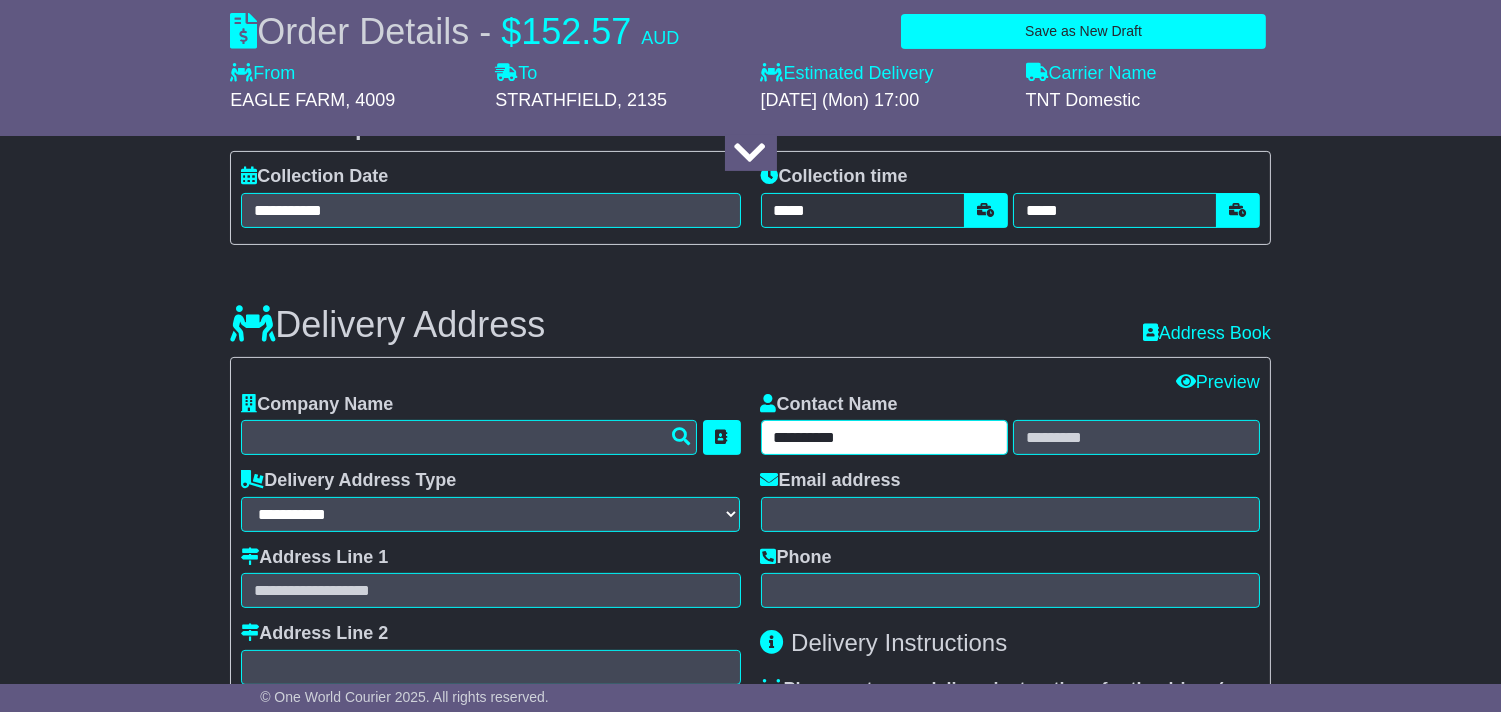 click on "**********" at bounding box center (884, 437) 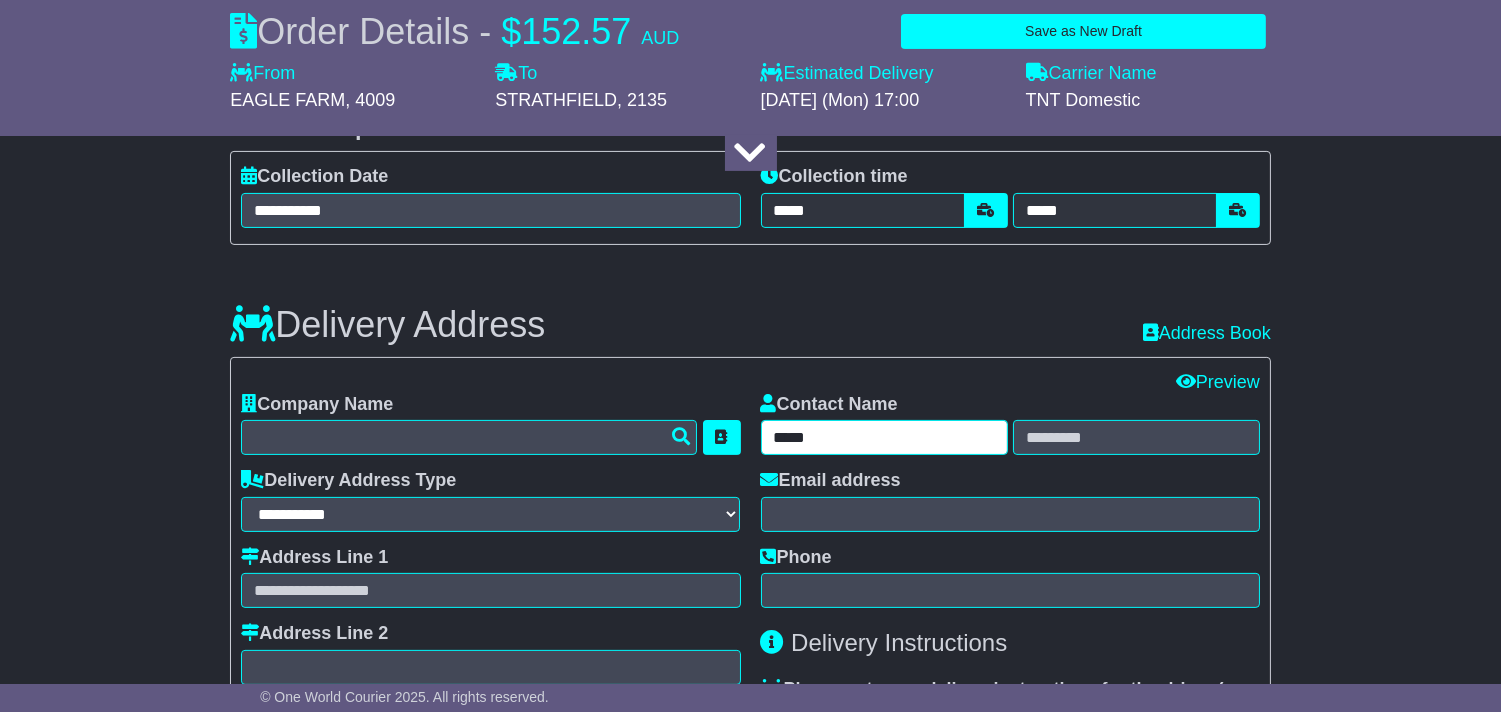 type on "****" 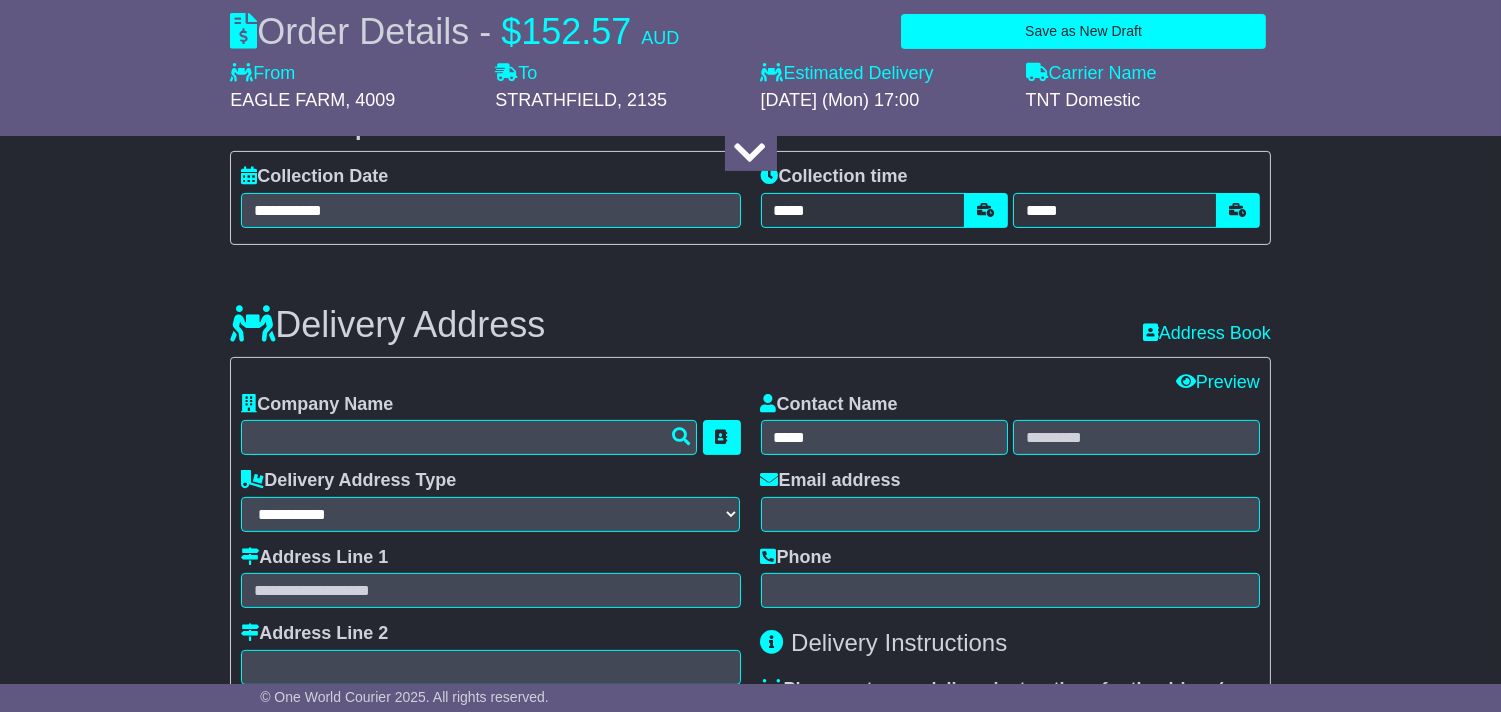 click on "Email address" at bounding box center [1010, 501] 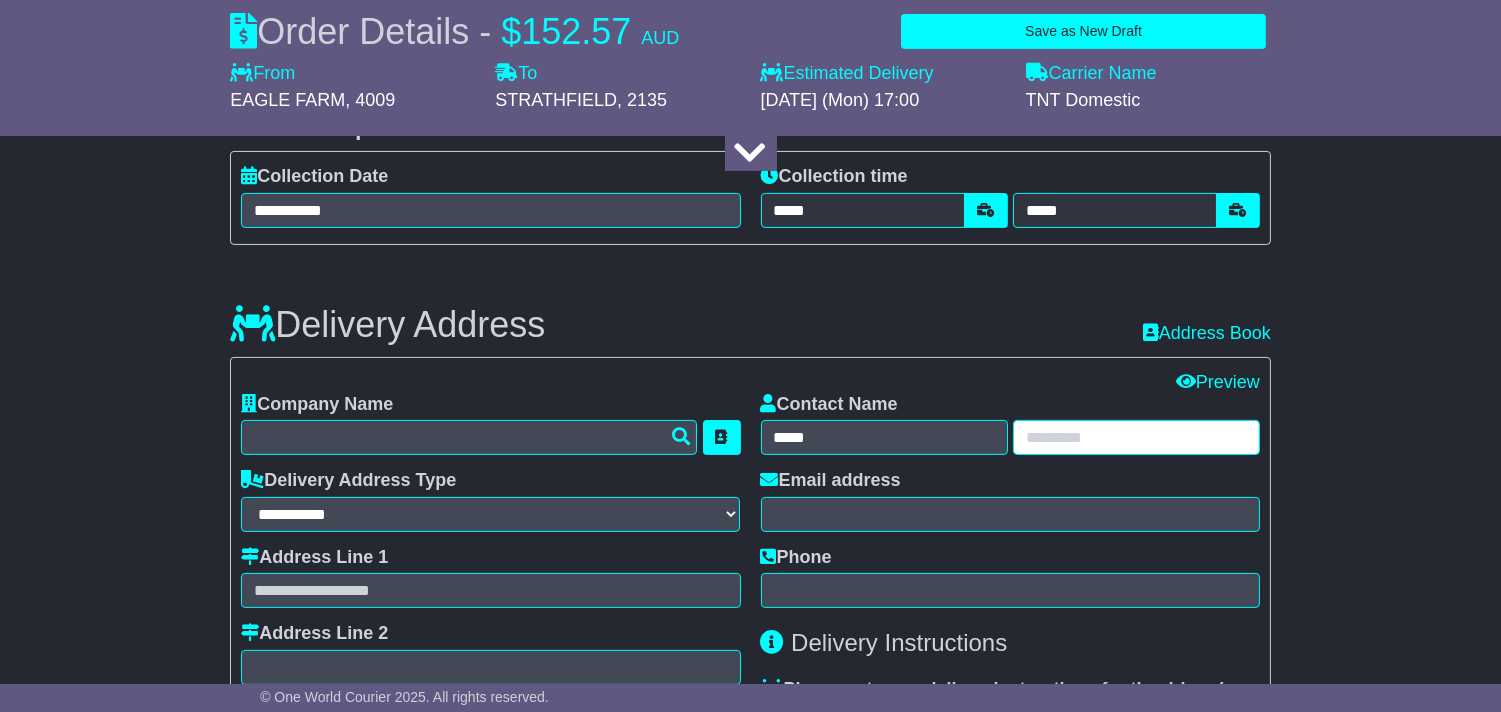 click at bounding box center [1136, 437] 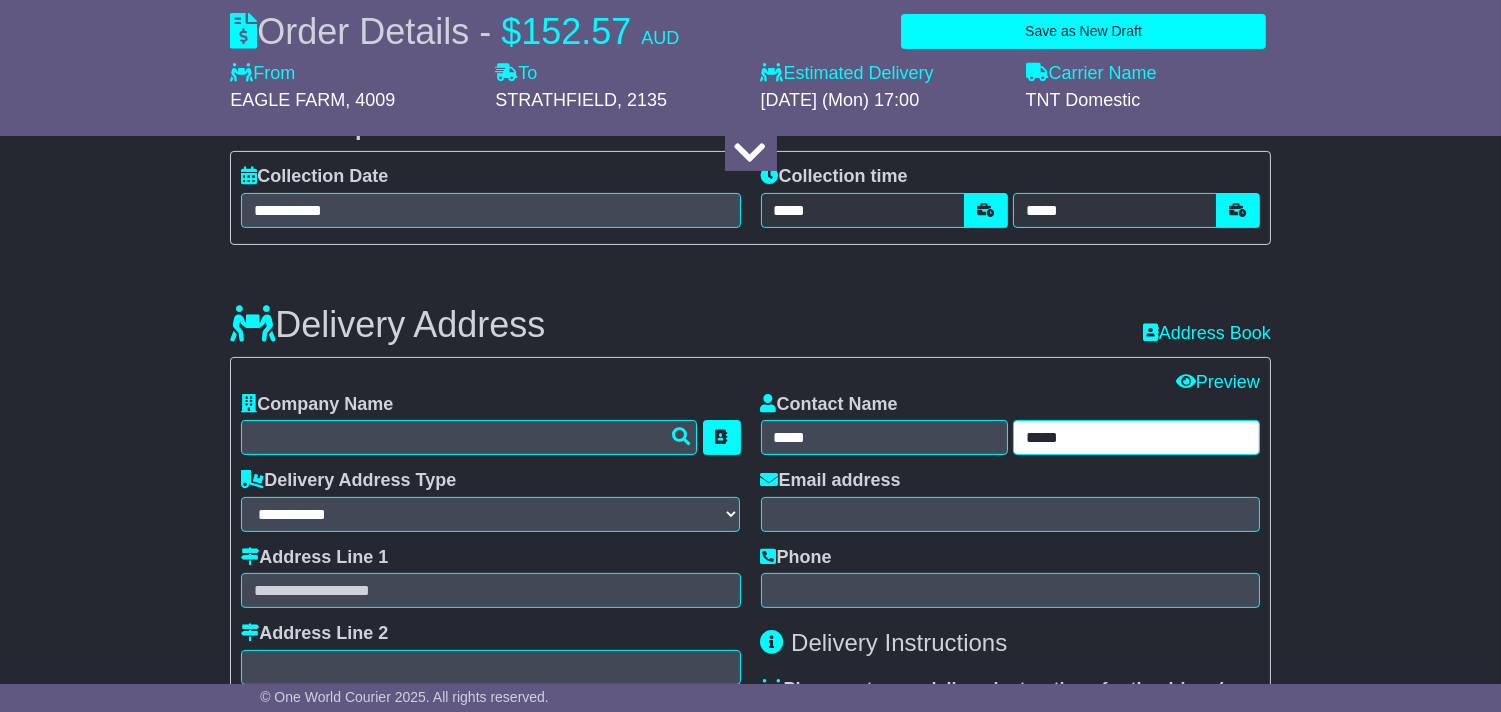 type on "*****" 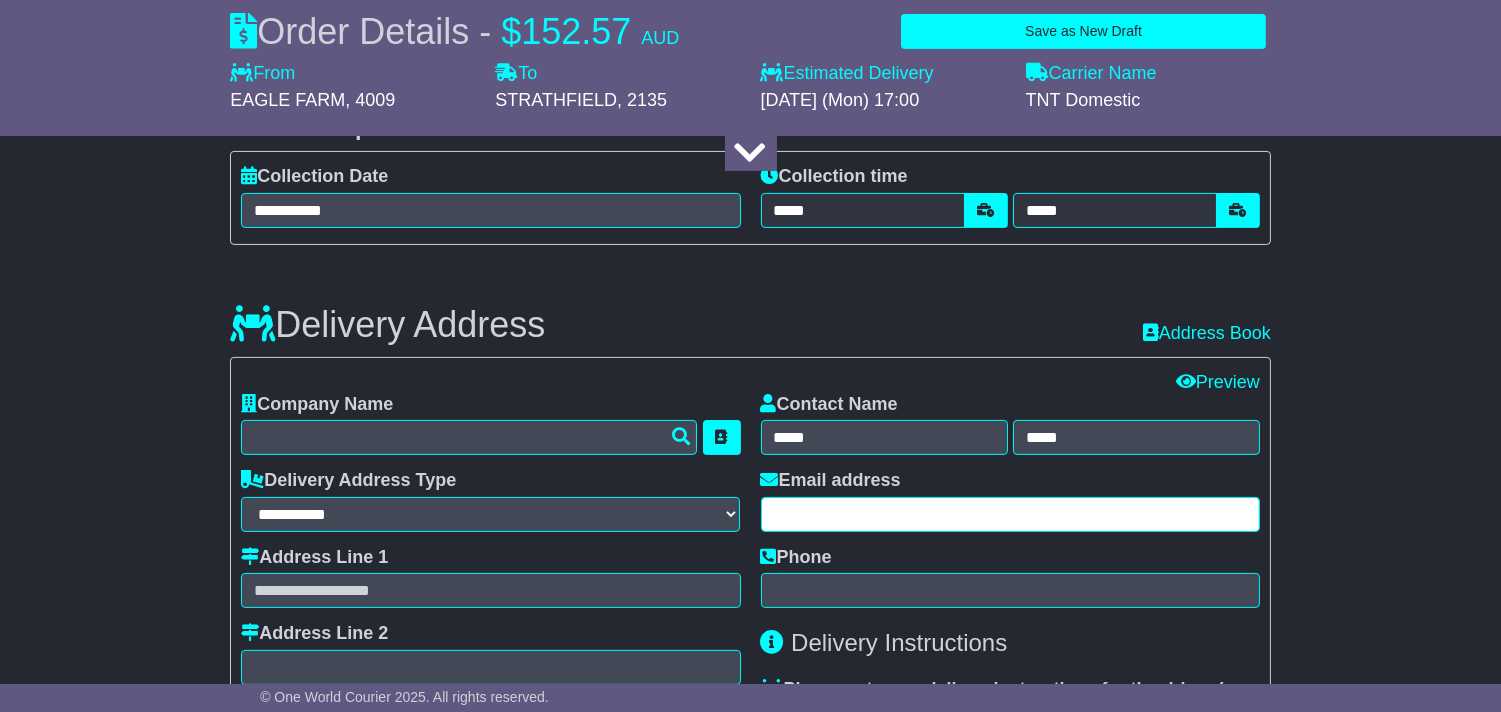 click at bounding box center [1010, 514] 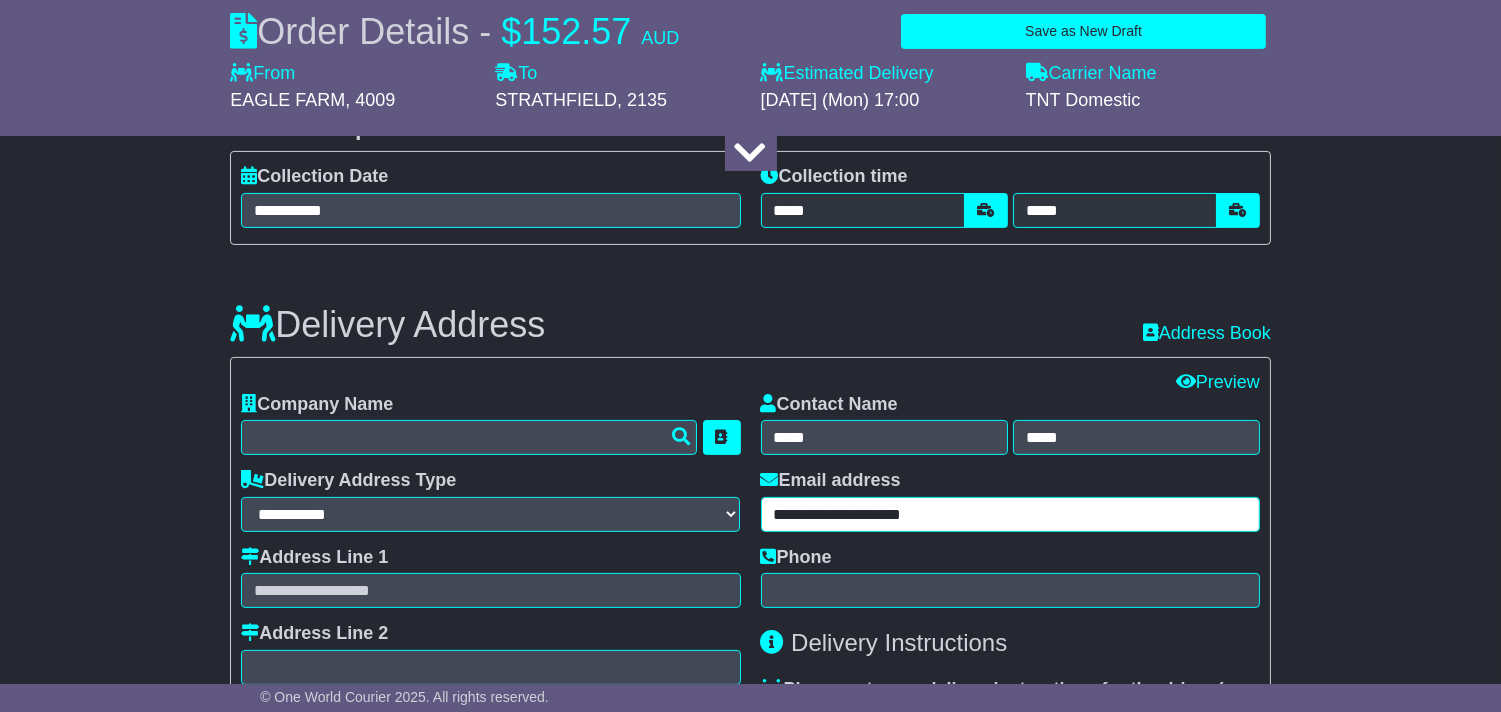 type on "**********" 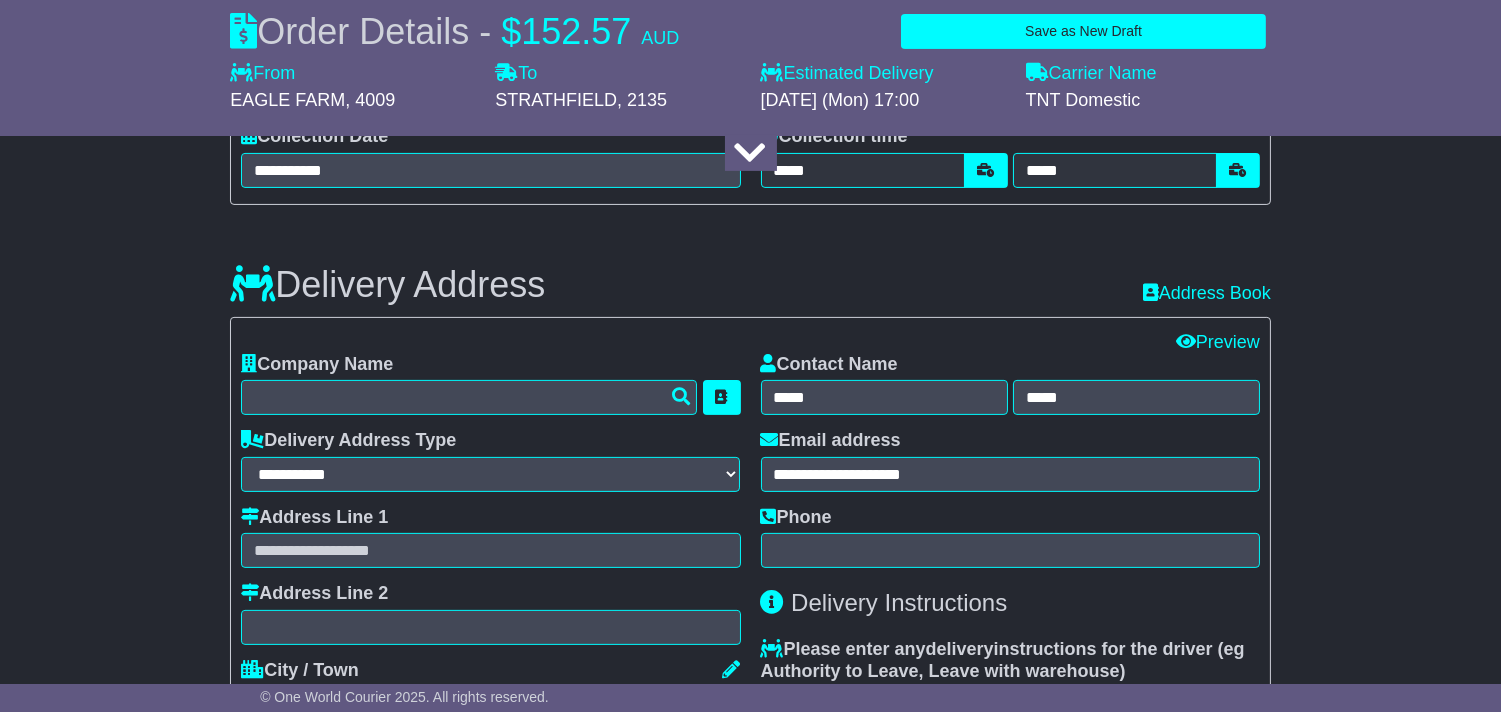 scroll, scrollTop: 1111, scrollLeft: 0, axis: vertical 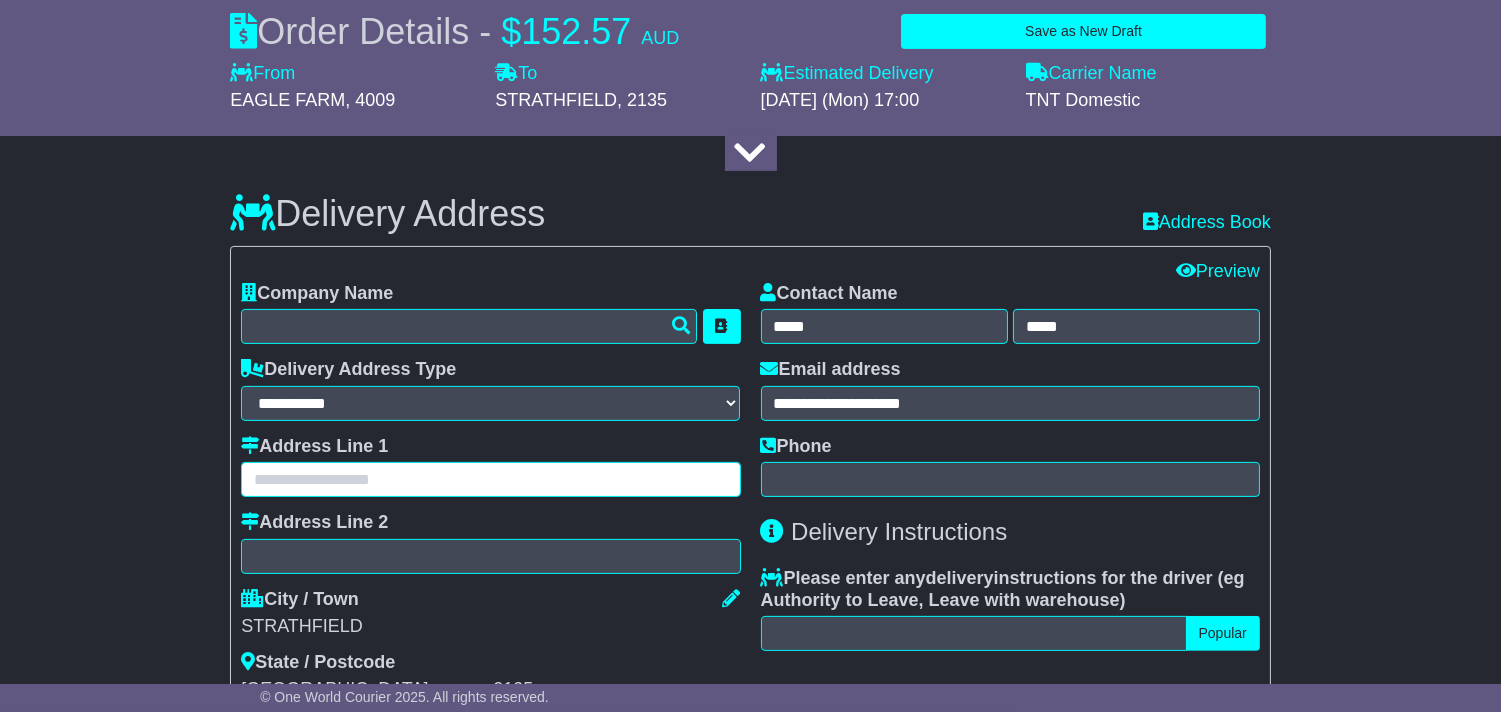 drag, startPoint x: 372, startPoint y: 484, endPoint x: 355, endPoint y: 483, distance: 17.029387 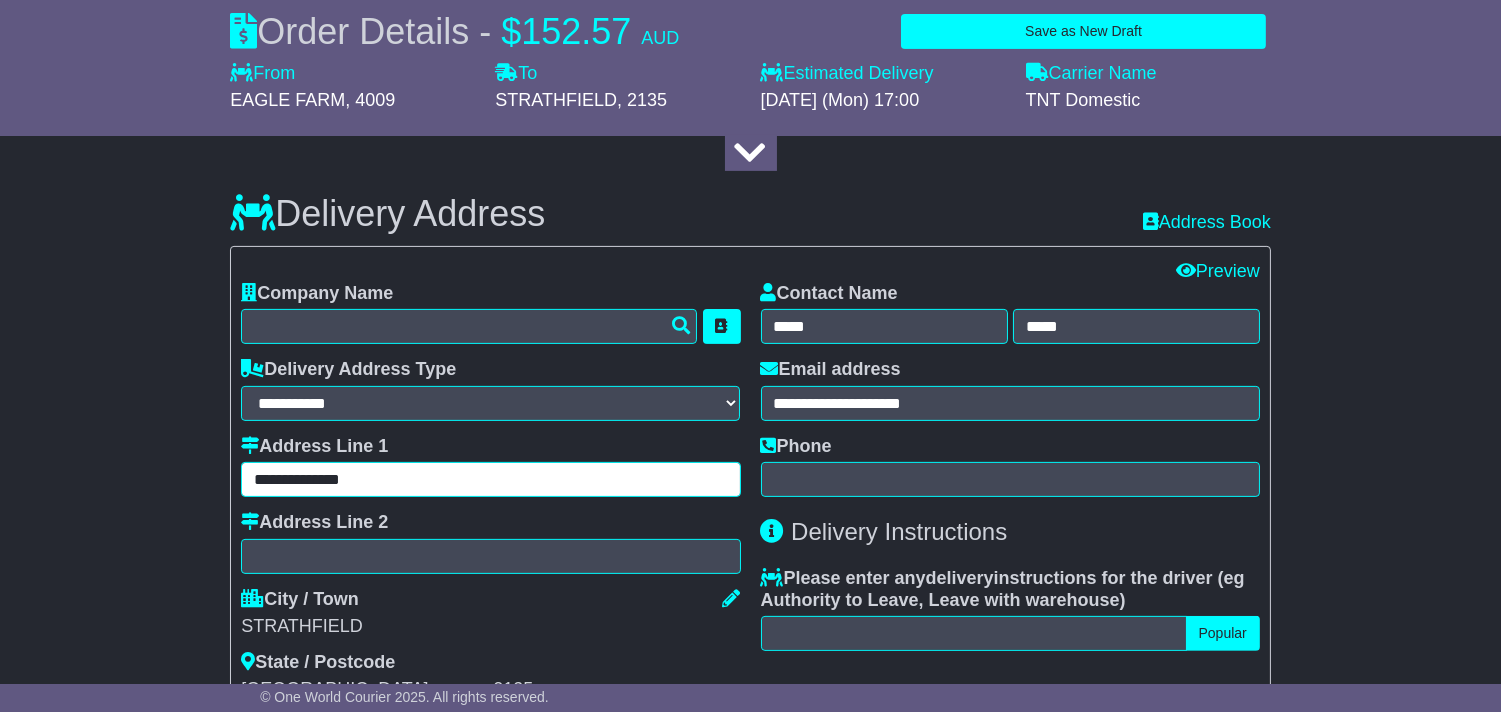 type on "**********" 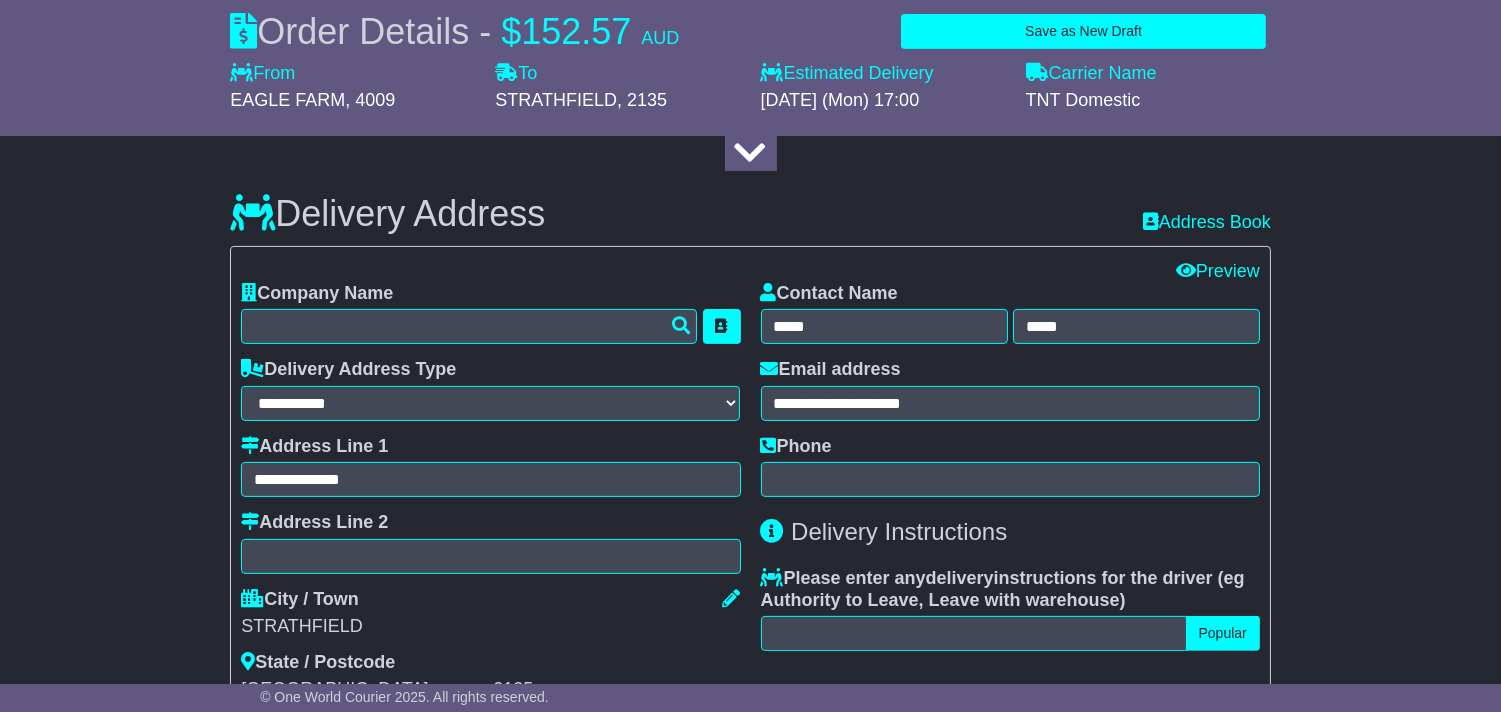 click on "**********" at bounding box center [750, 598] 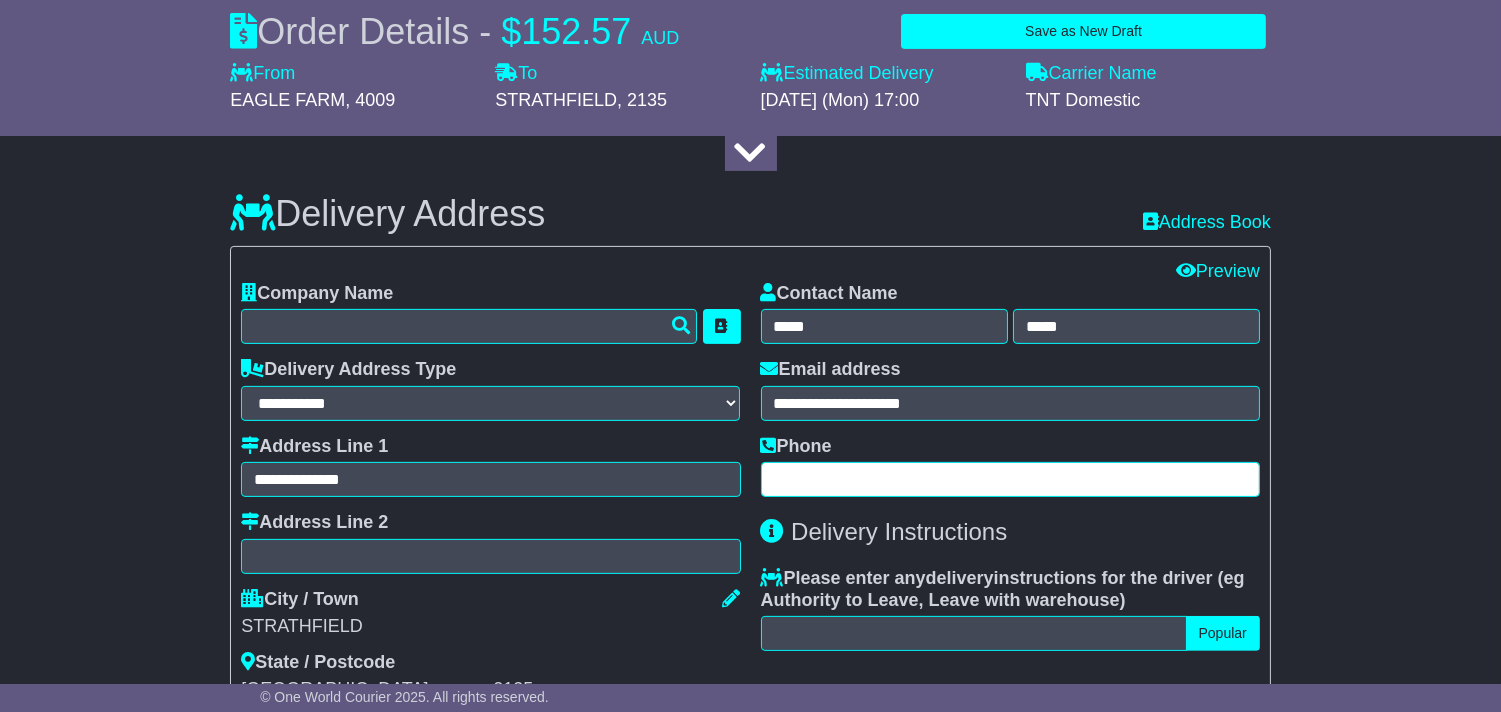 click at bounding box center [1010, 479] 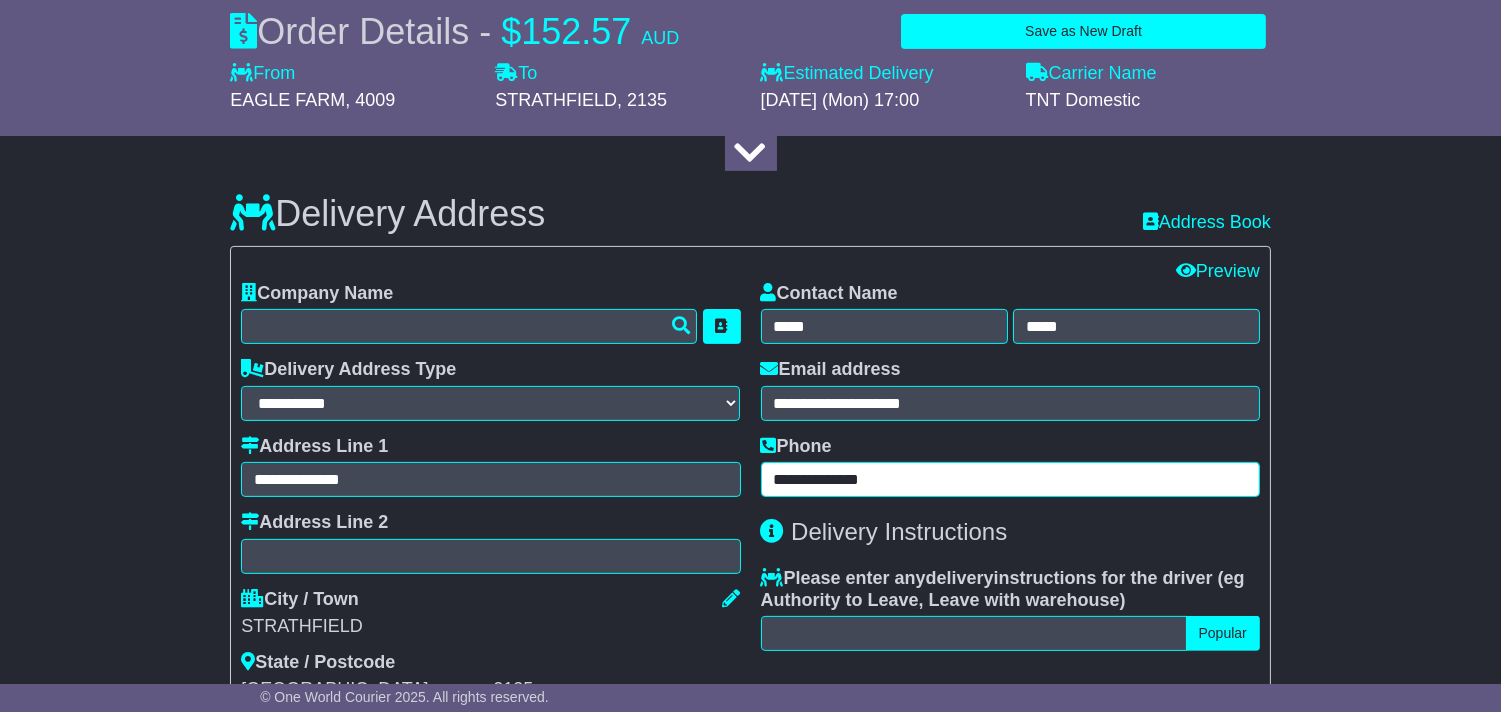 type on "**********" 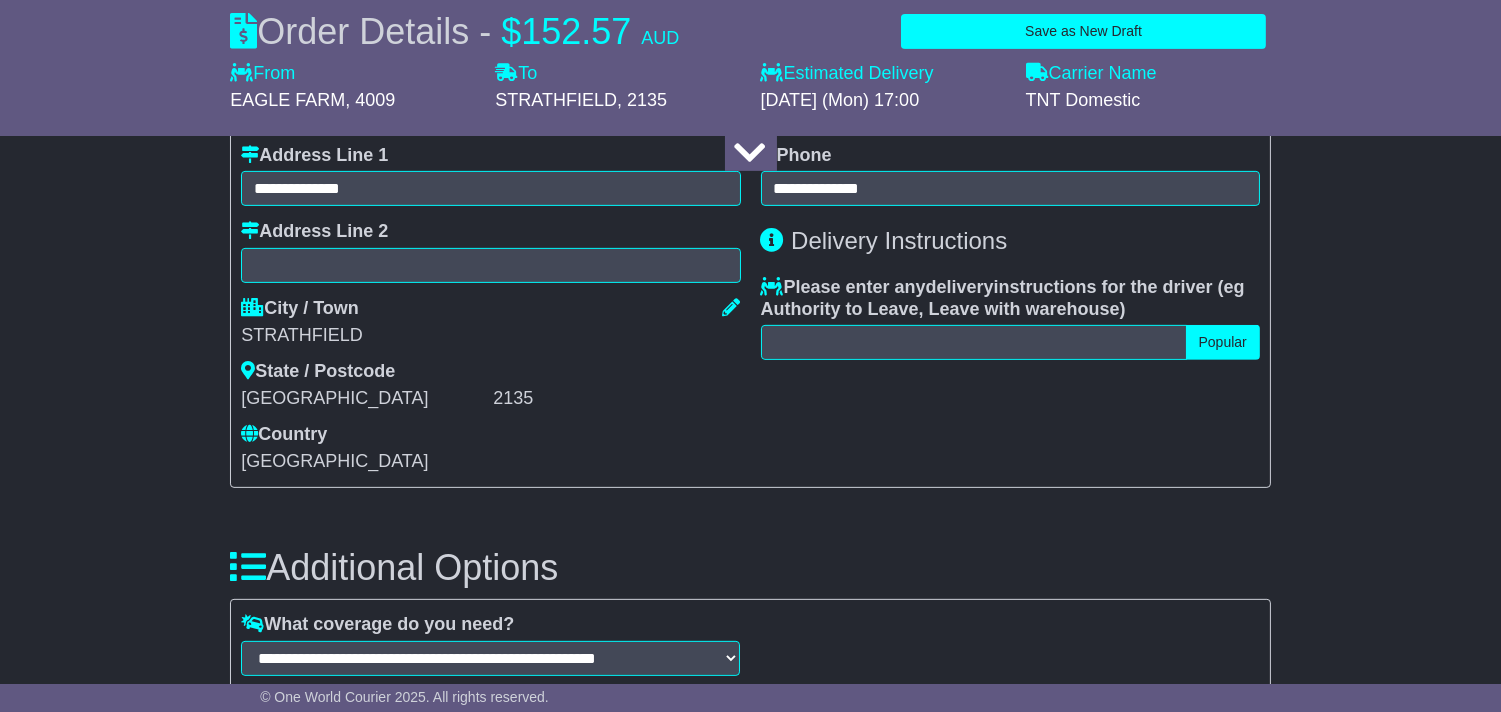 scroll, scrollTop: 1222, scrollLeft: 0, axis: vertical 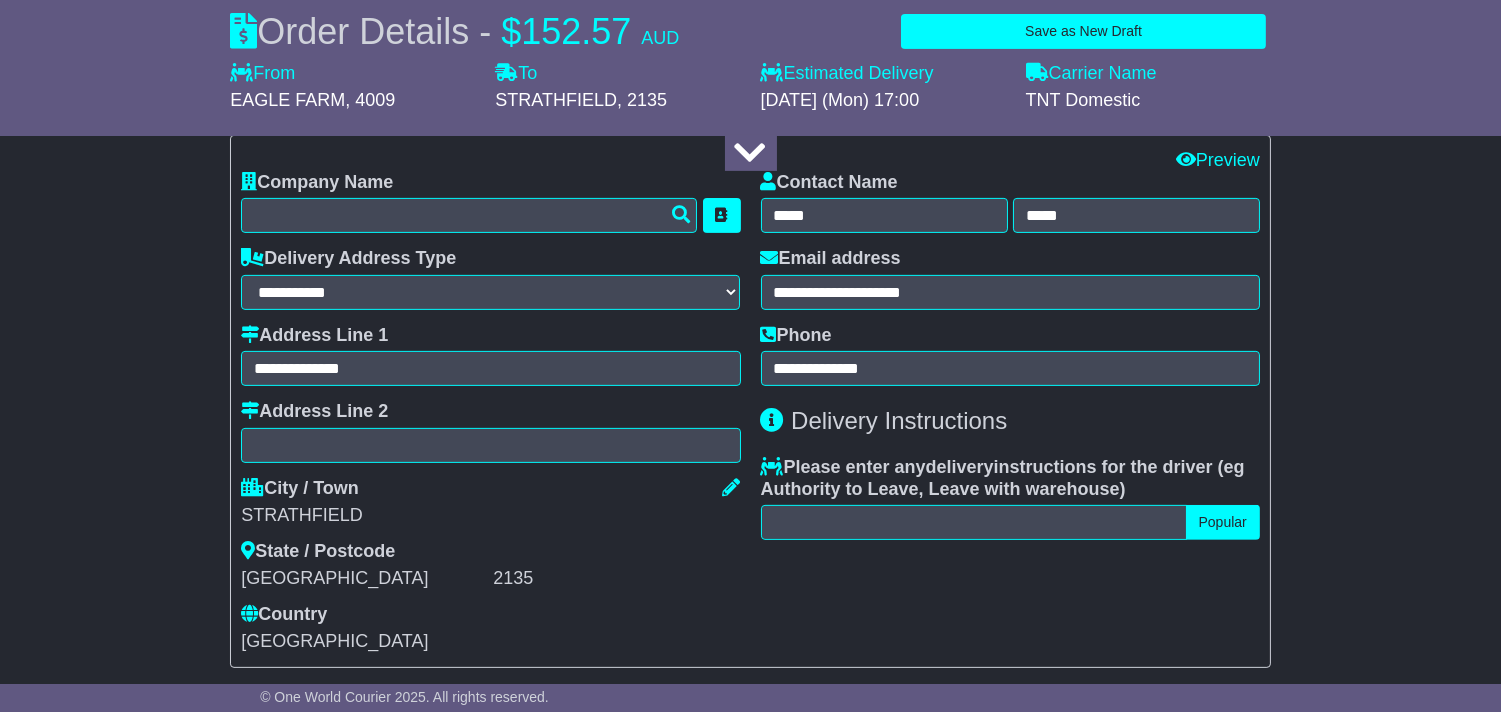 click at bounding box center (750, 153) 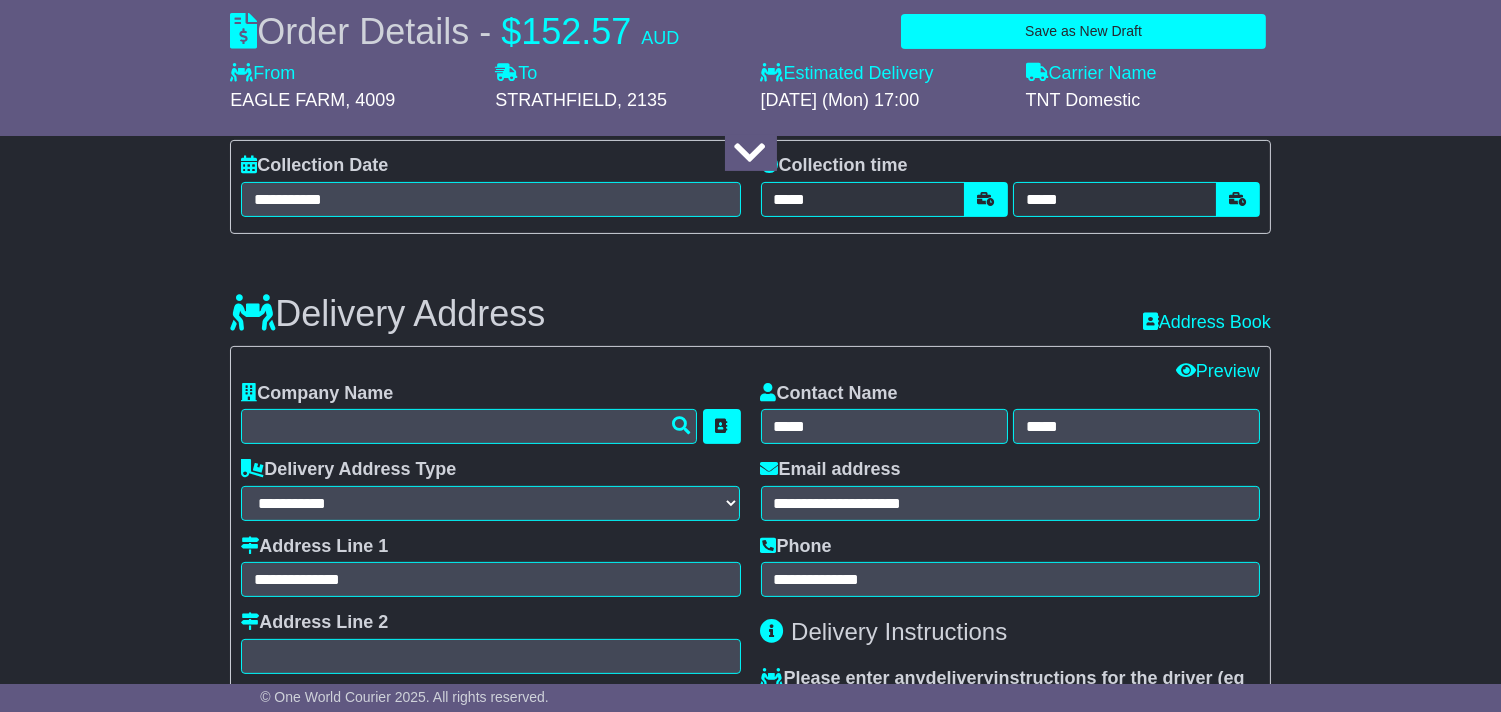 scroll, scrollTop: 1000, scrollLeft: 0, axis: vertical 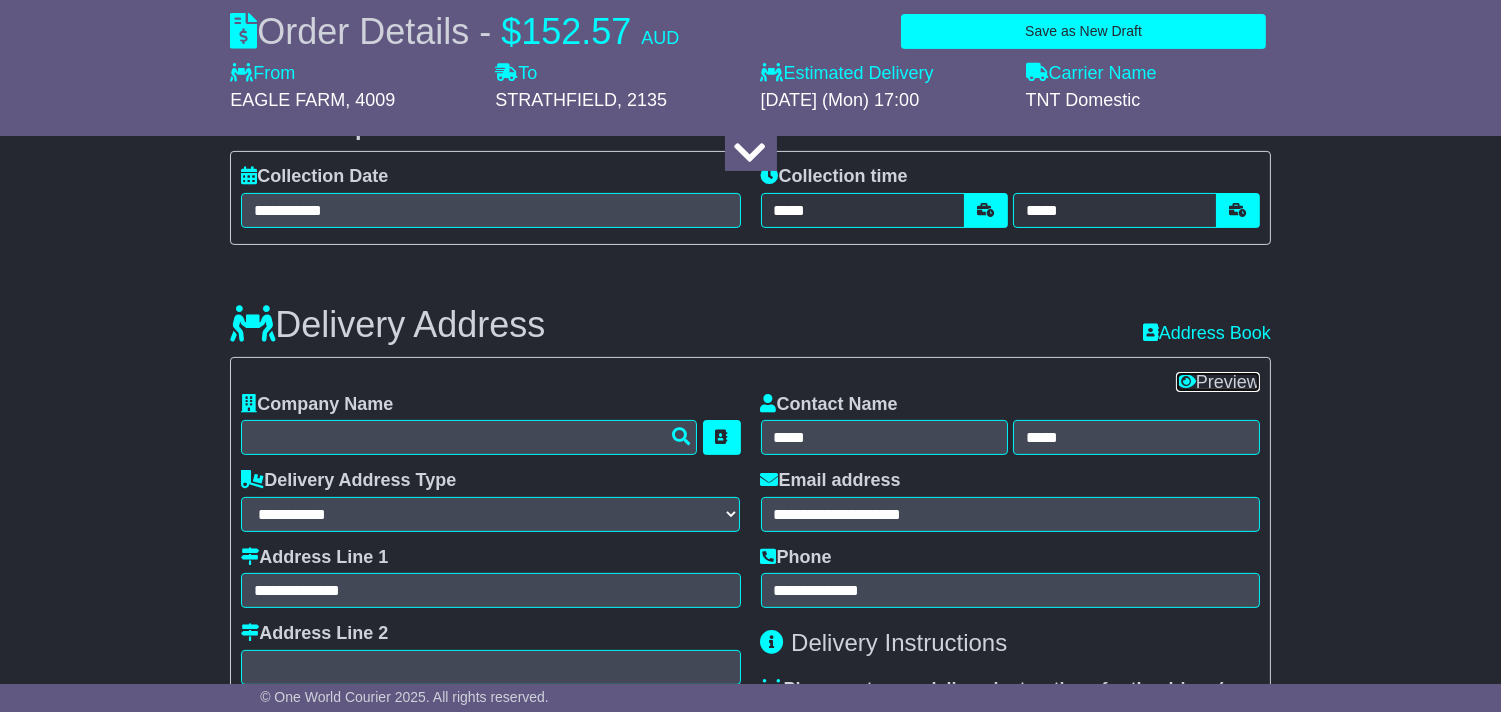 click on "Preview" at bounding box center (1218, 382) 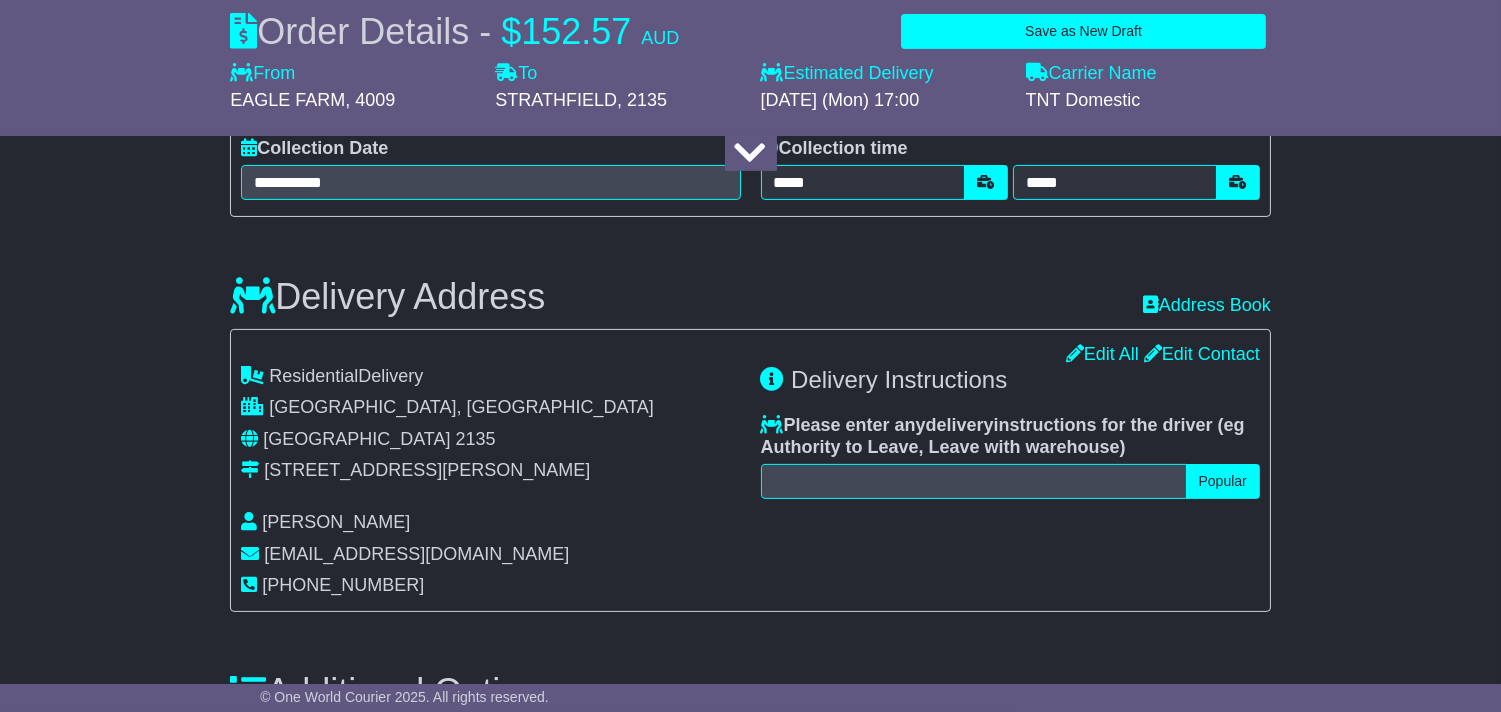 scroll, scrollTop: 1111, scrollLeft: 0, axis: vertical 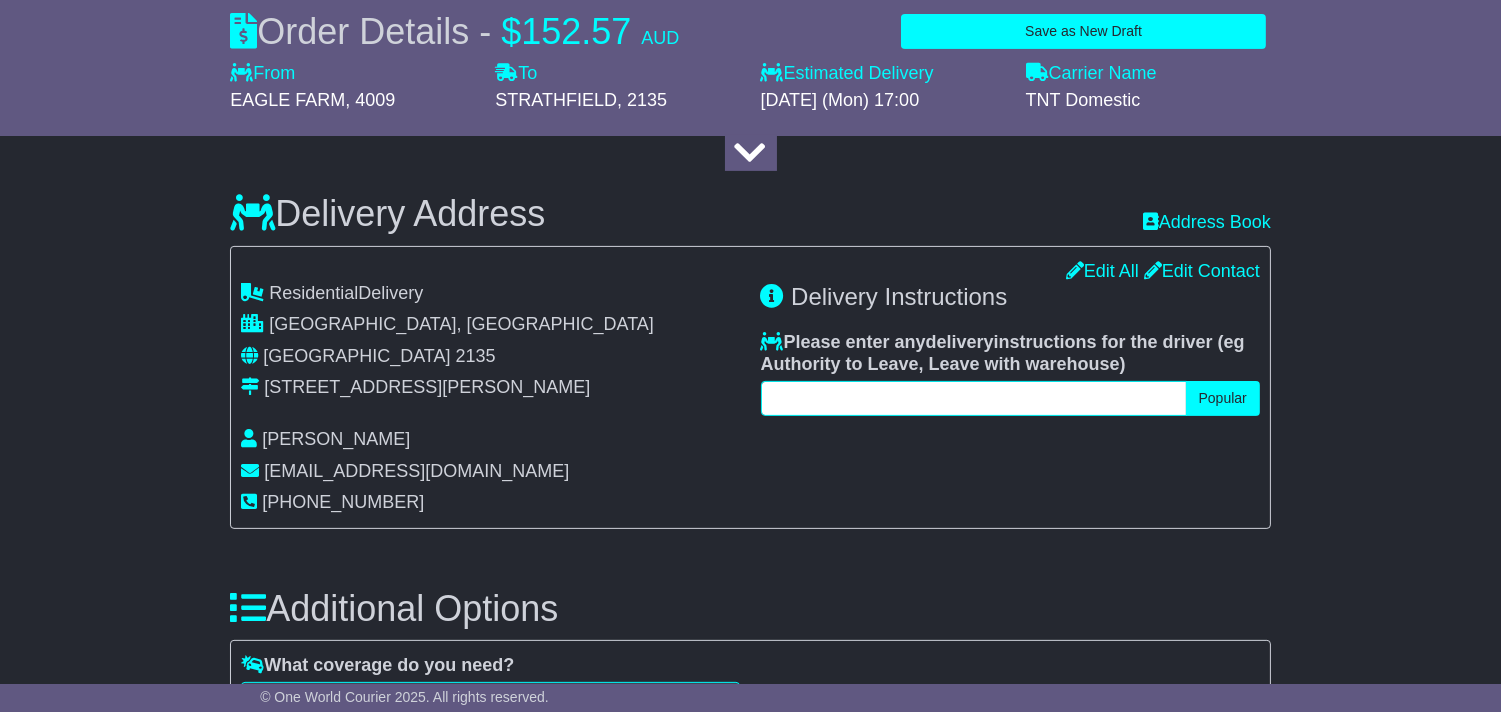 click at bounding box center (974, 398) 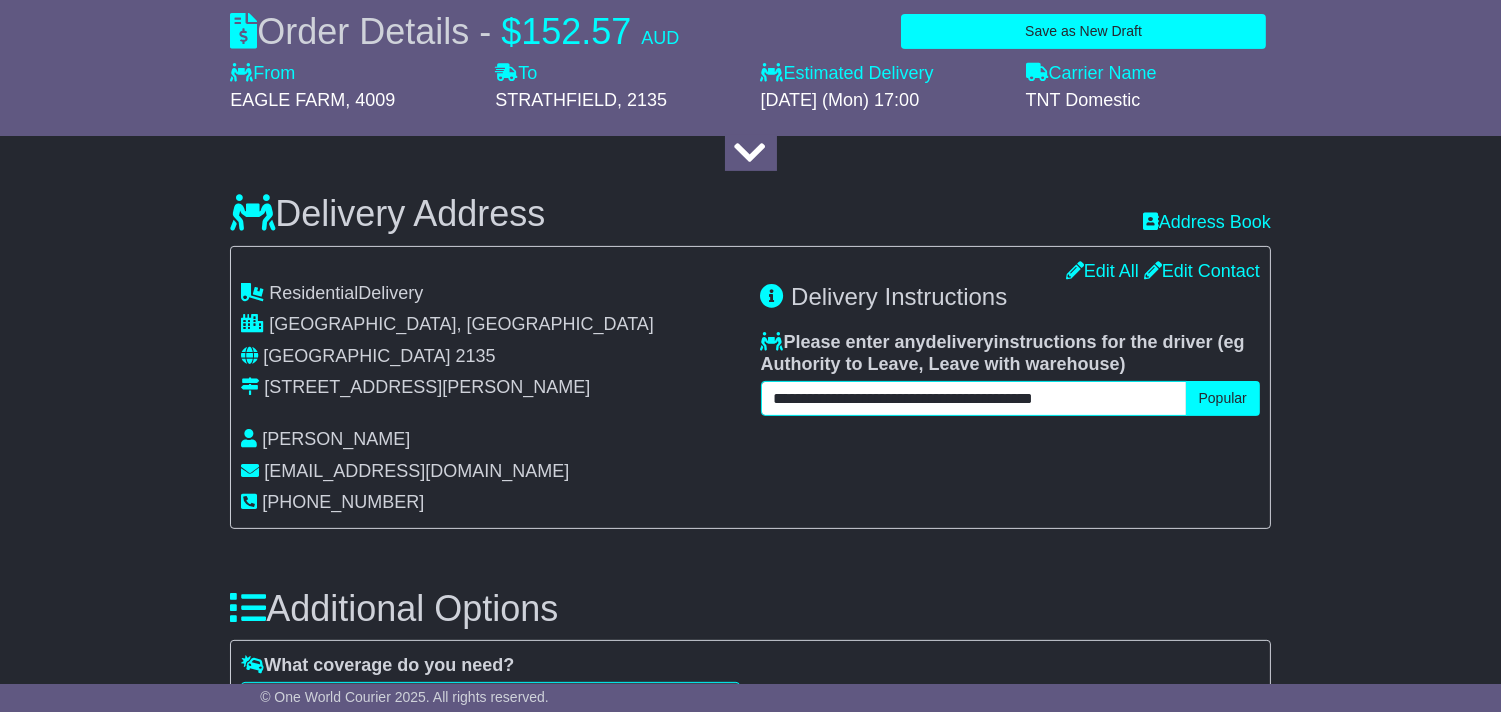 type on "**********" 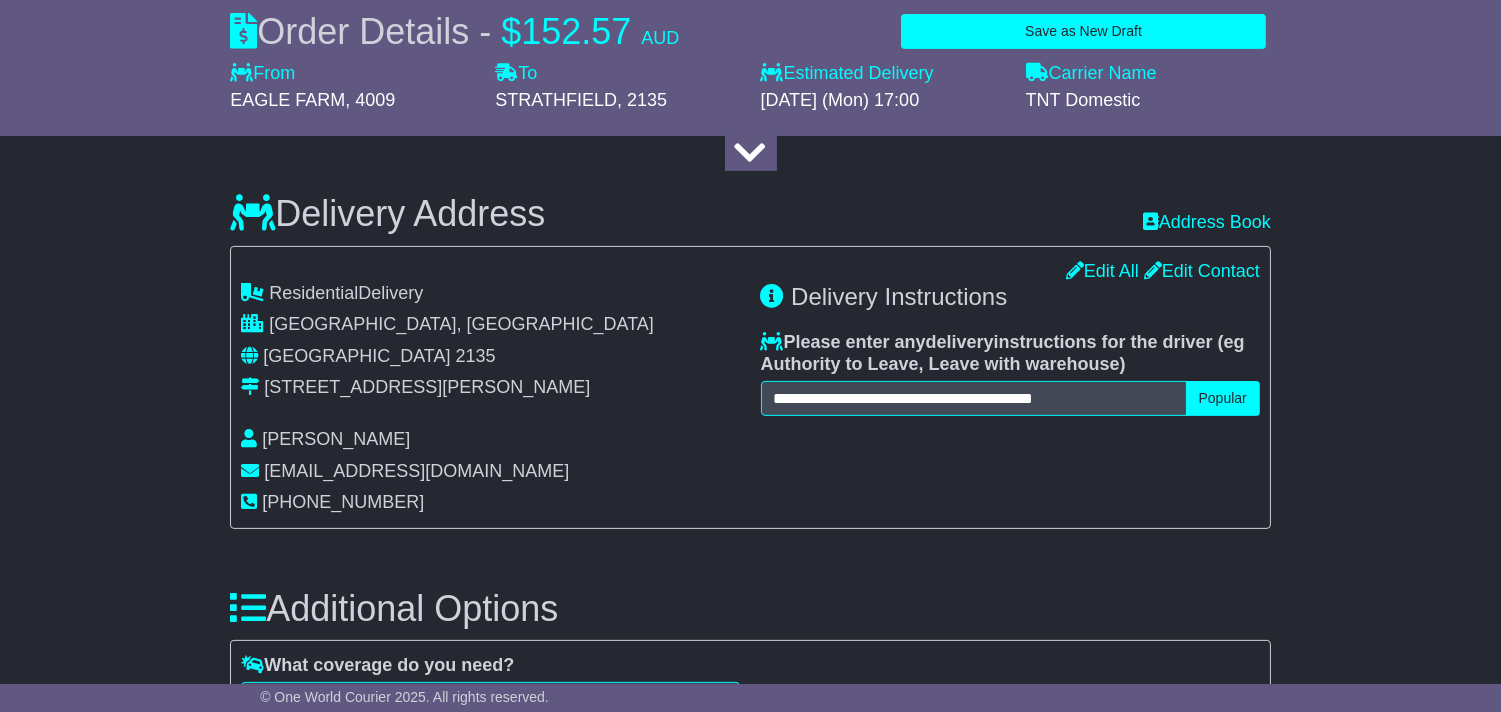 click on "**********" at bounding box center [750, 473] 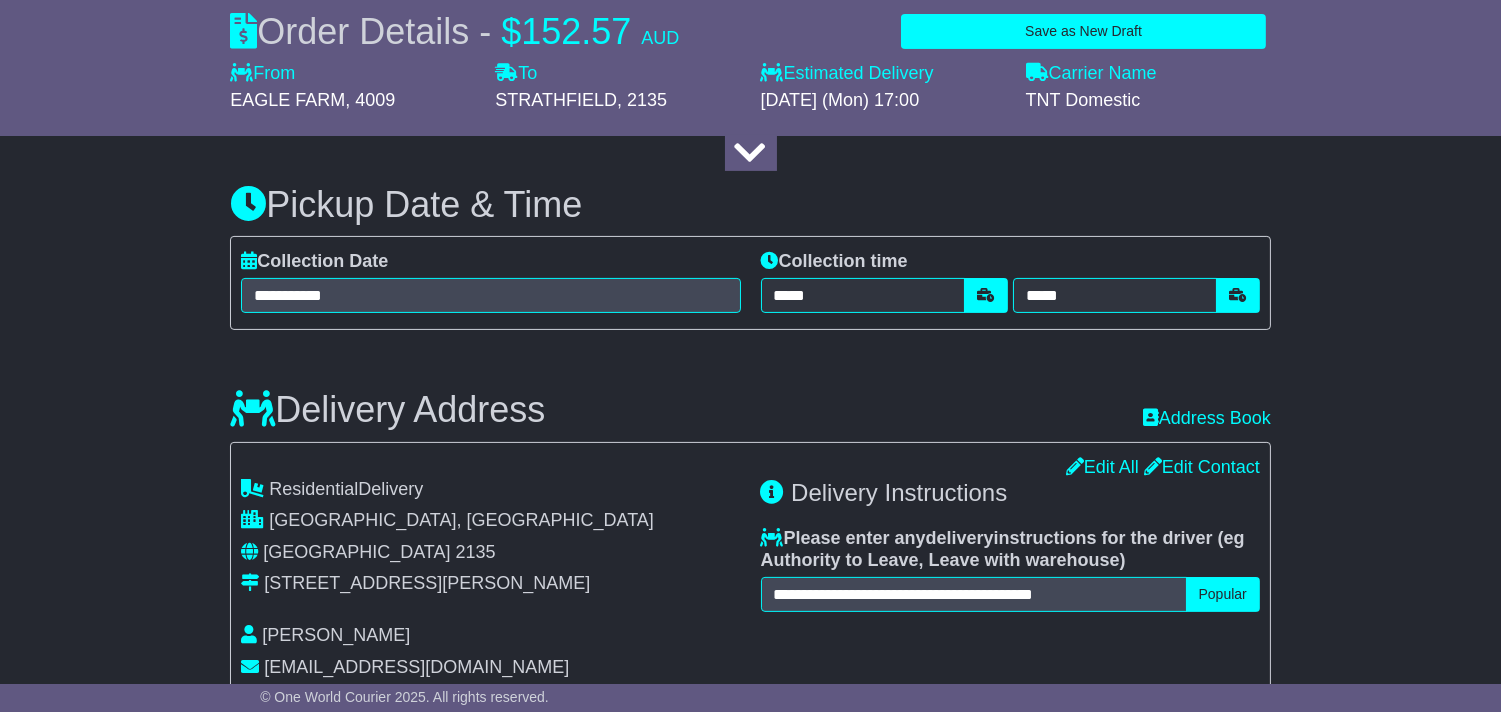 scroll, scrollTop: 766, scrollLeft: 0, axis: vertical 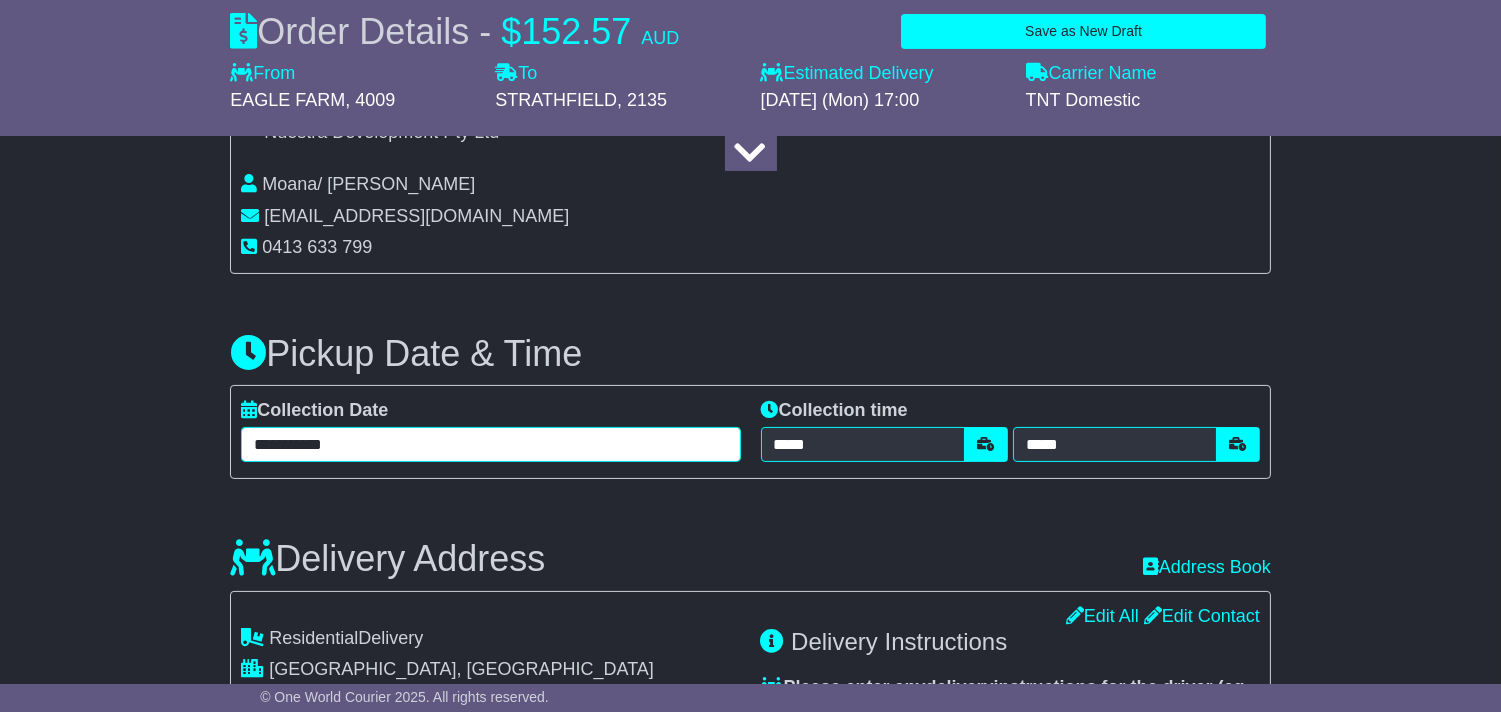 click on "**********" at bounding box center [490, 444] 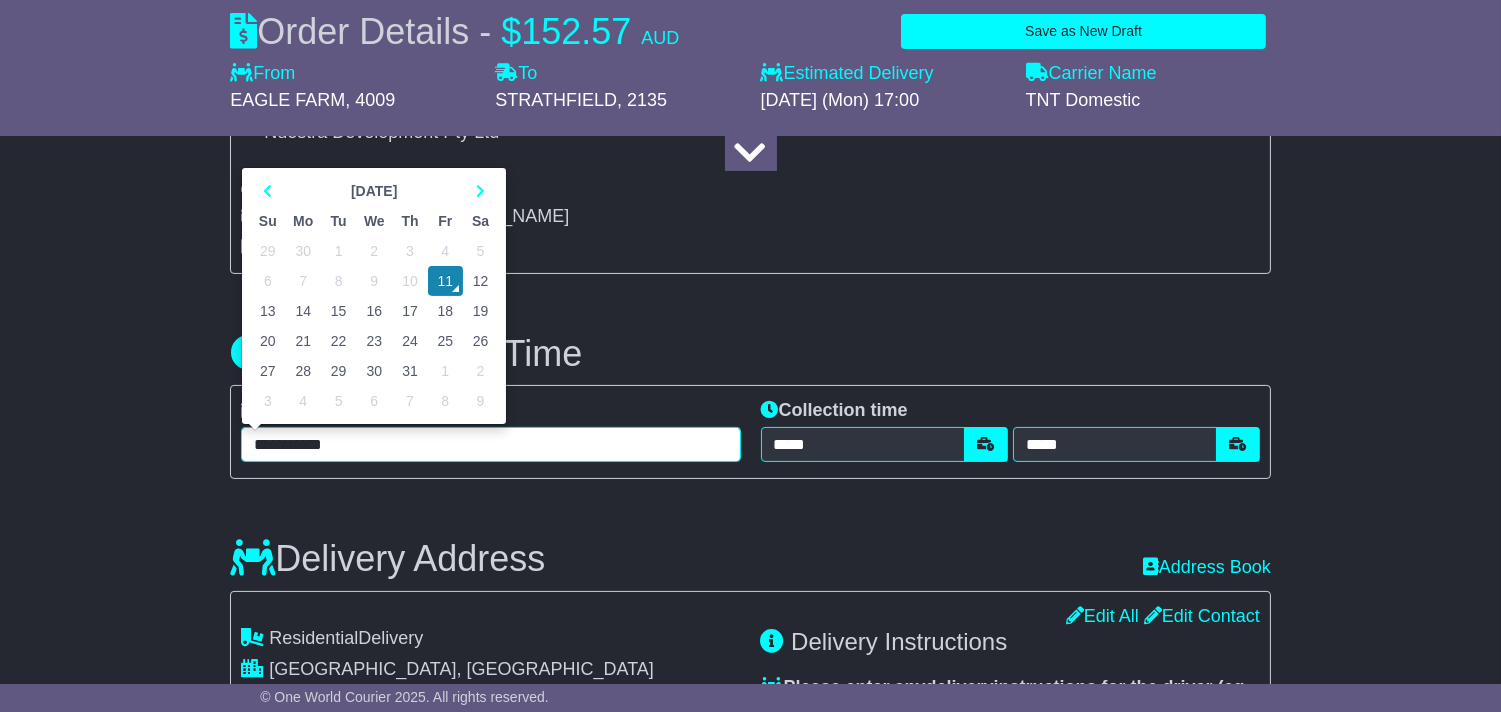 click on "14" at bounding box center [303, 311] 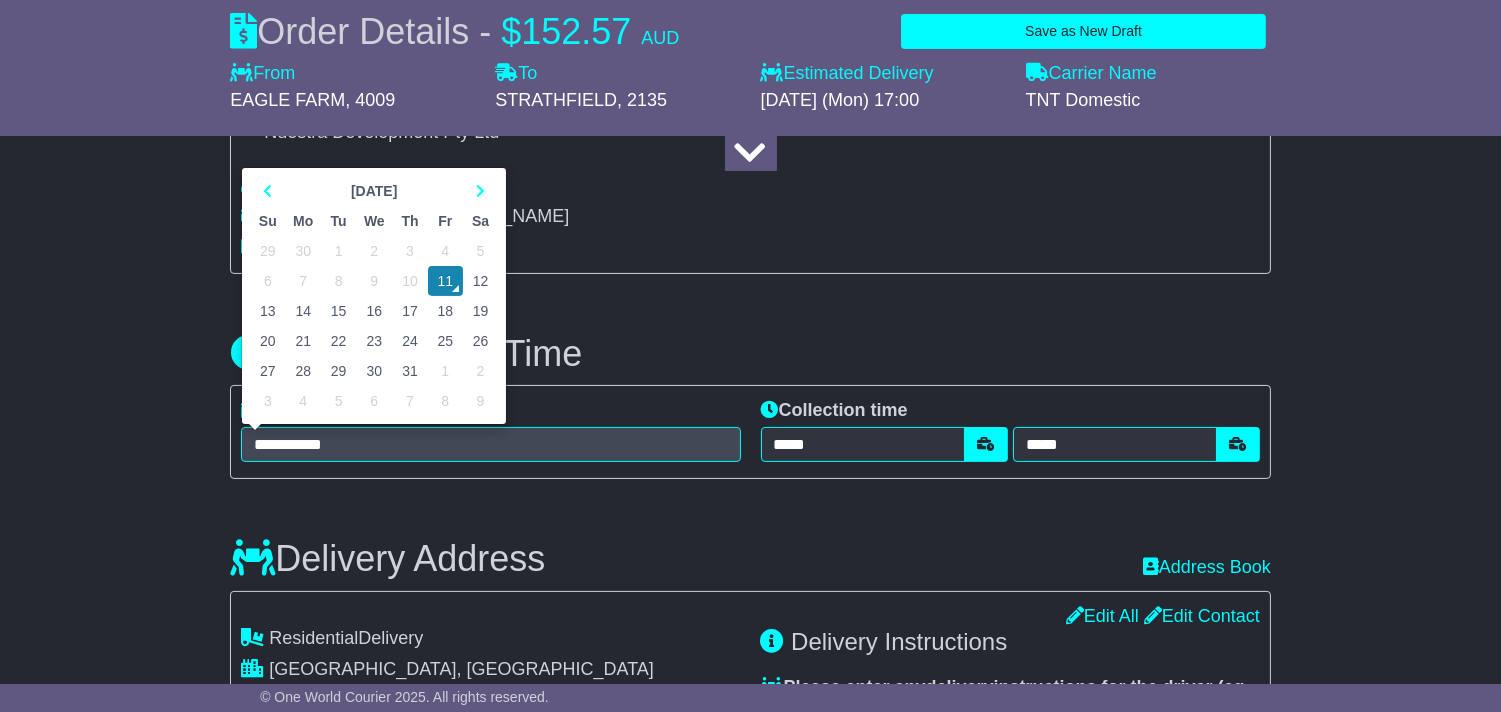 type on "**********" 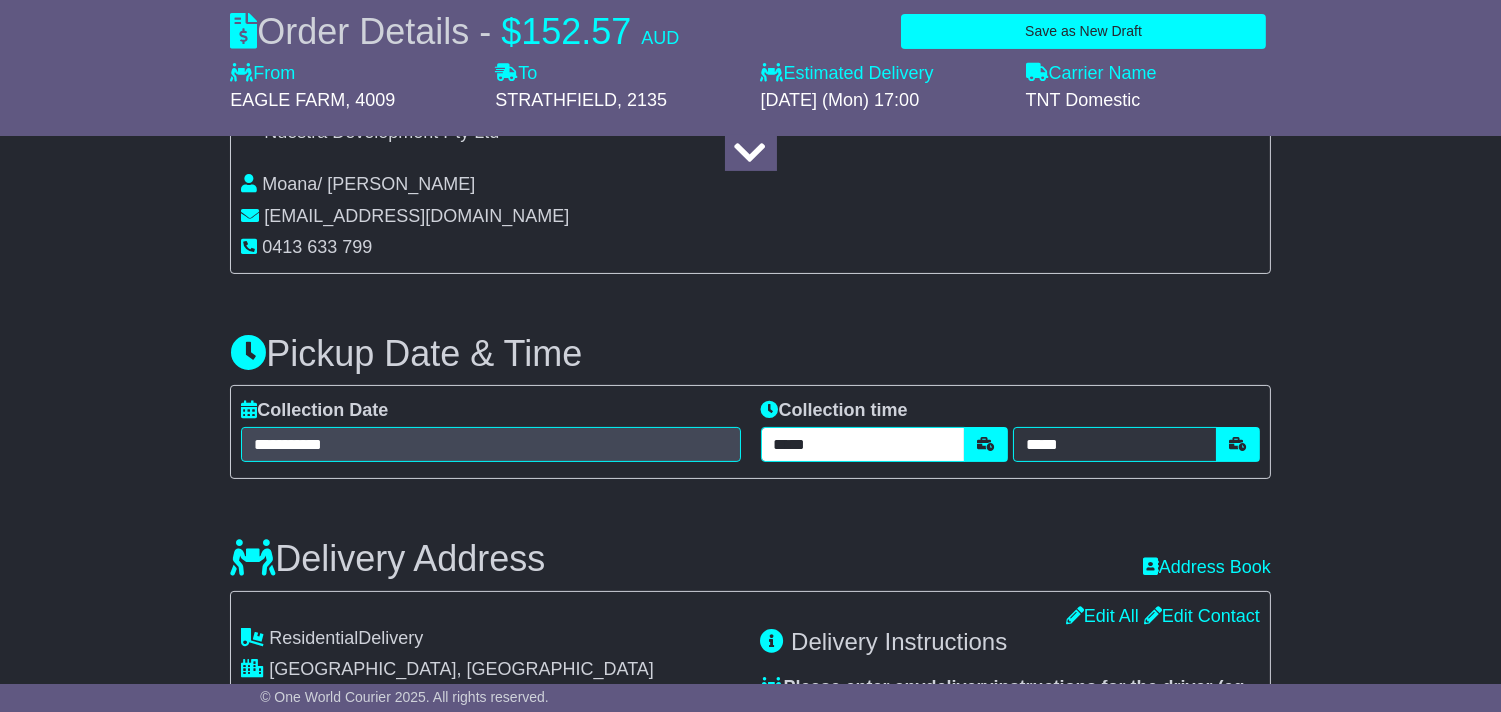 click on "*****" at bounding box center (863, 444) 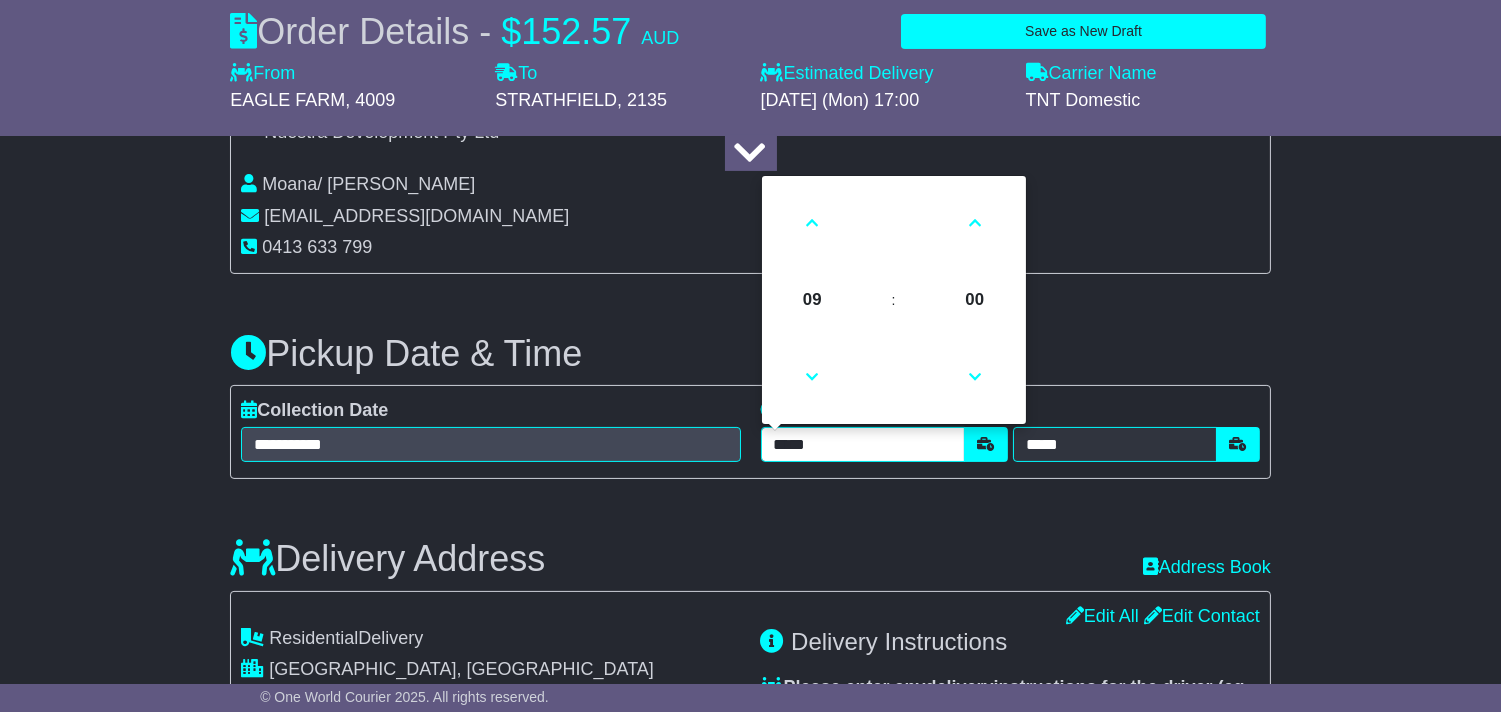 click on "*****" at bounding box center [863, 444] 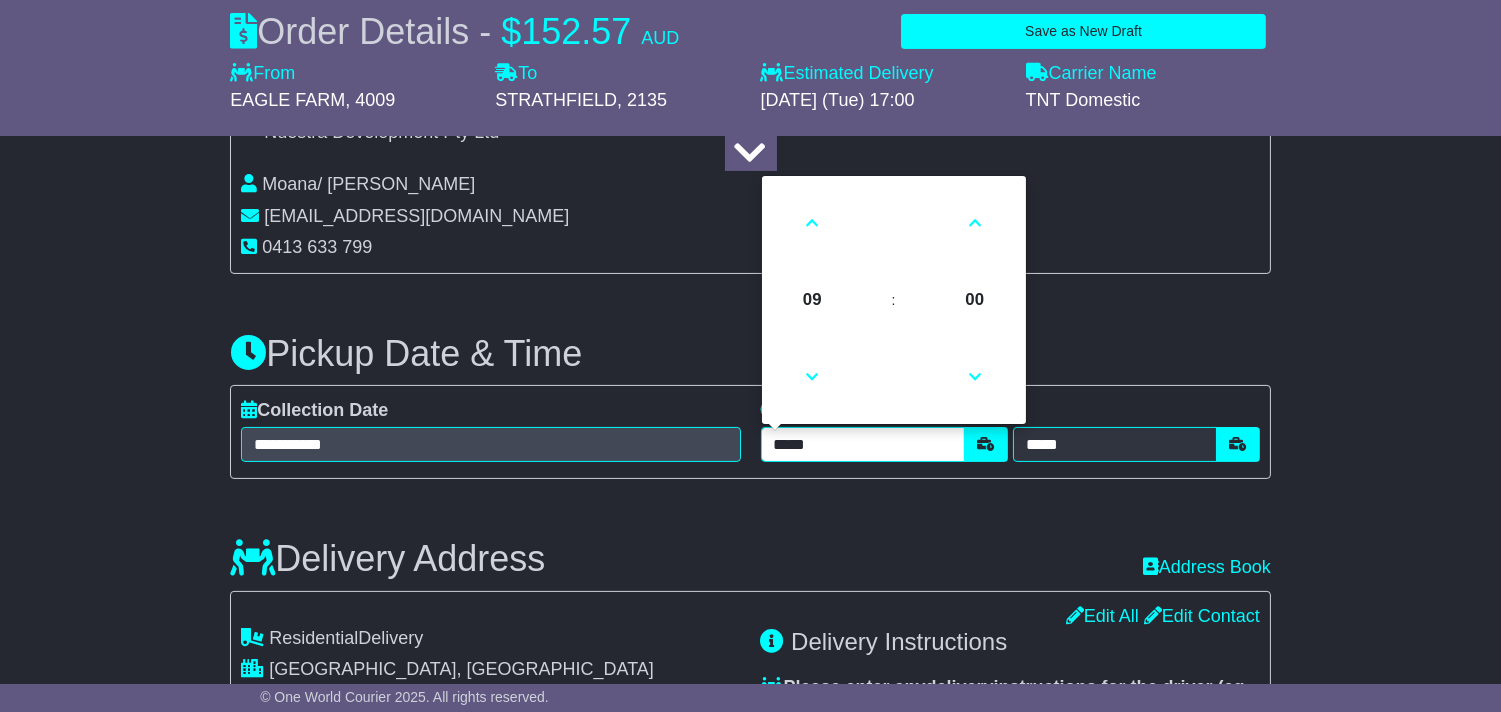 click on "*****" at bounding box center [863, 444] 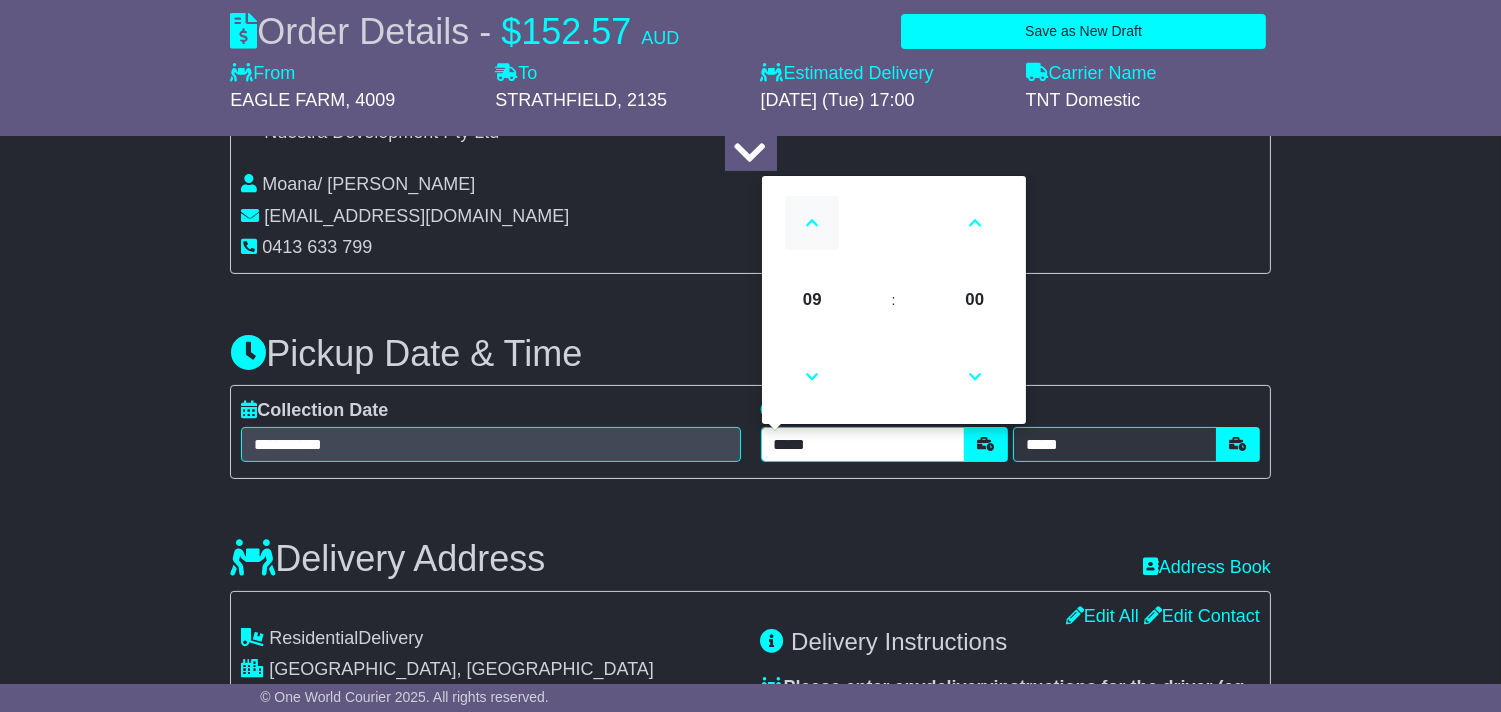 click at bounding box center (812, 223) 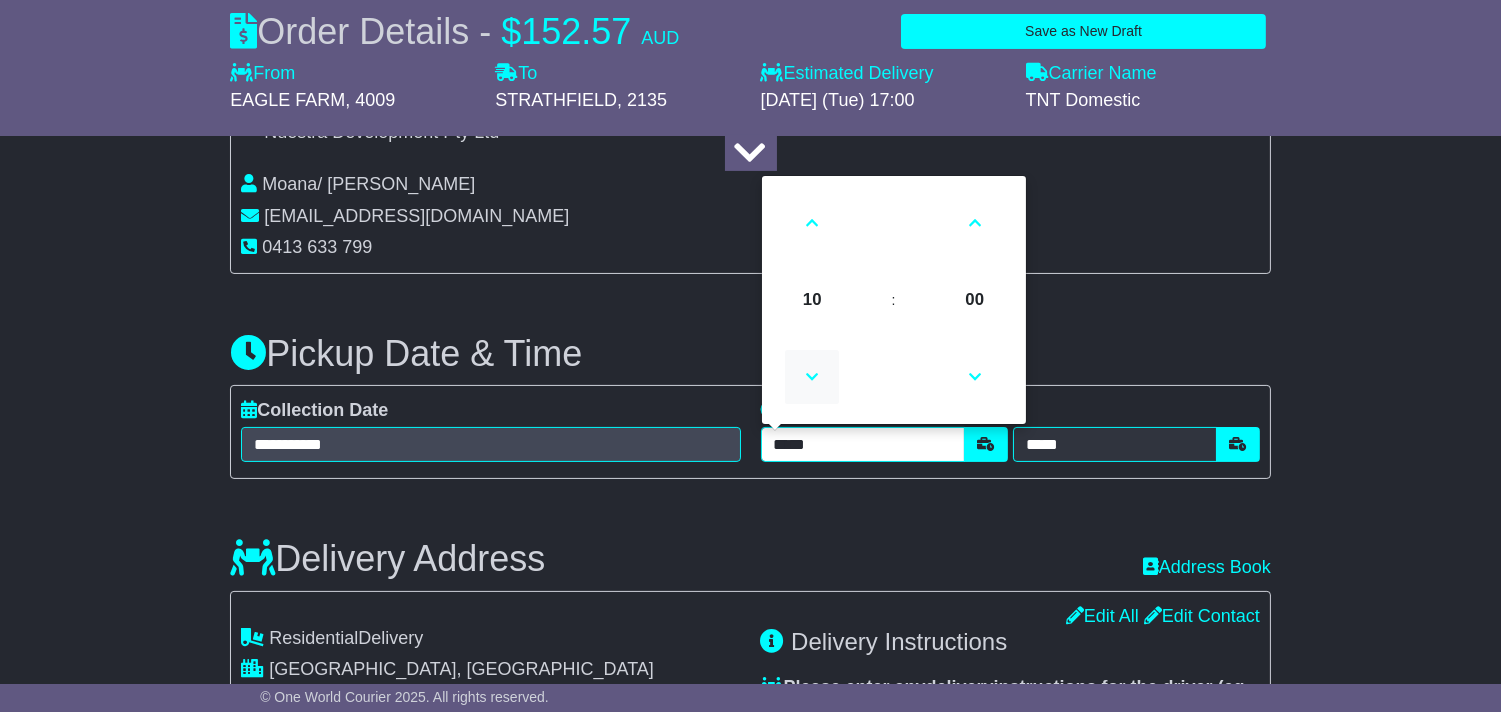 click at bounding box center [812, 377] 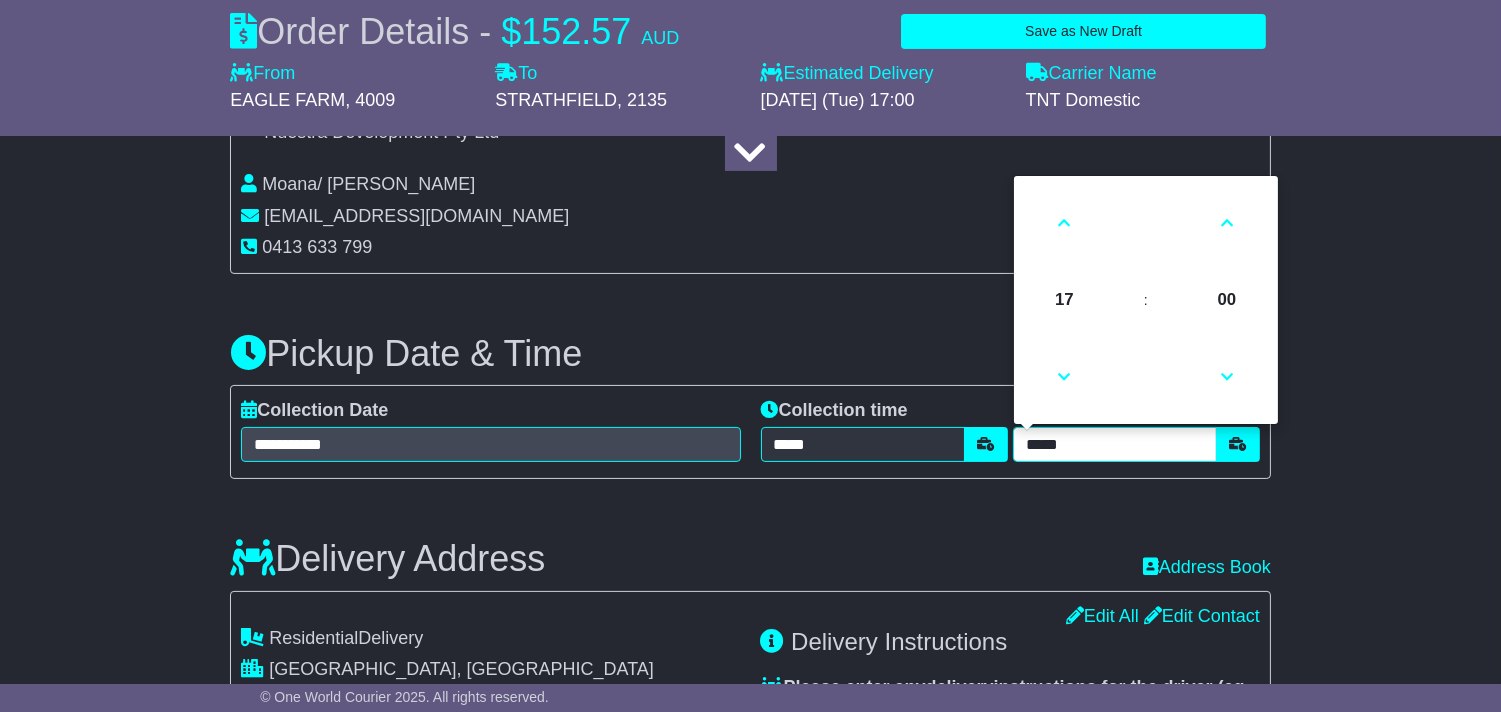 click on "*****" at bounding box center (1115, 444) 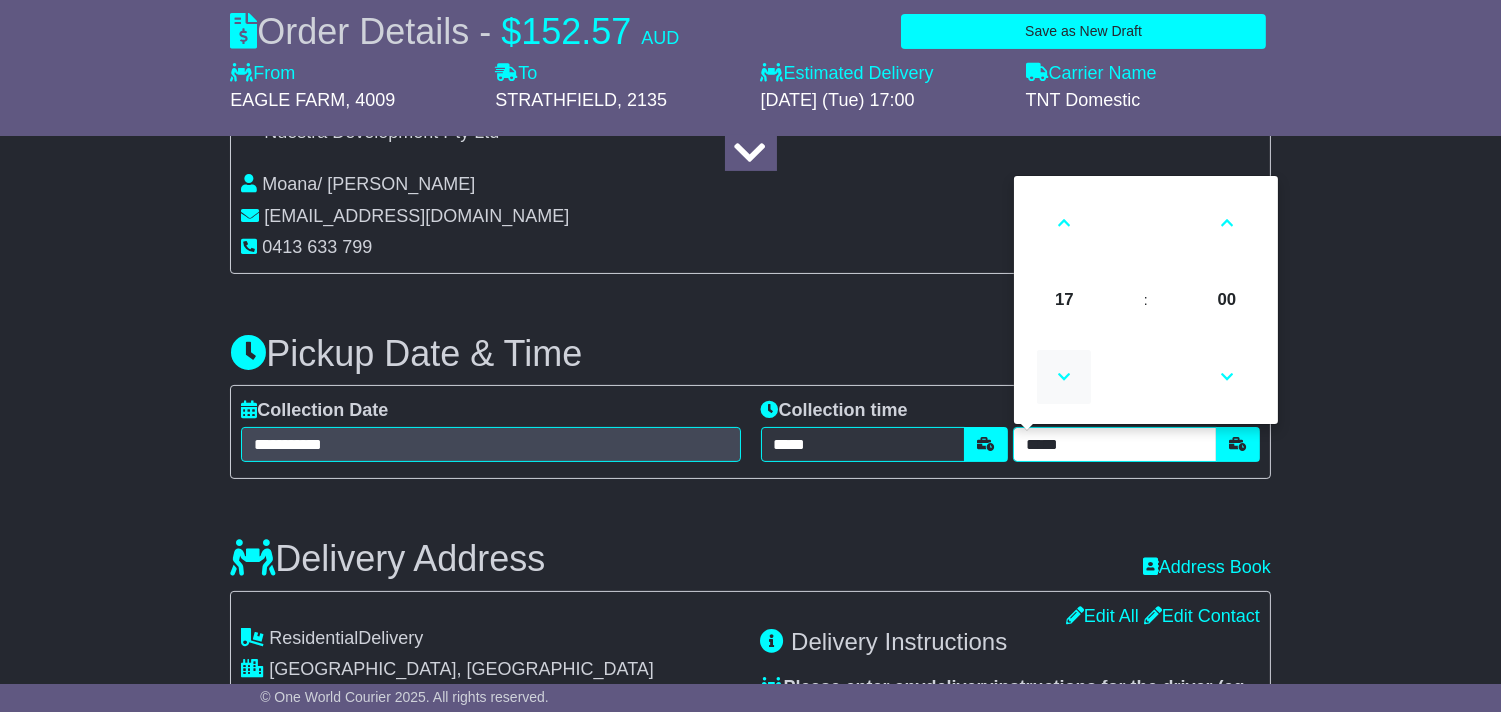 click at bounding box center [1064, 377] 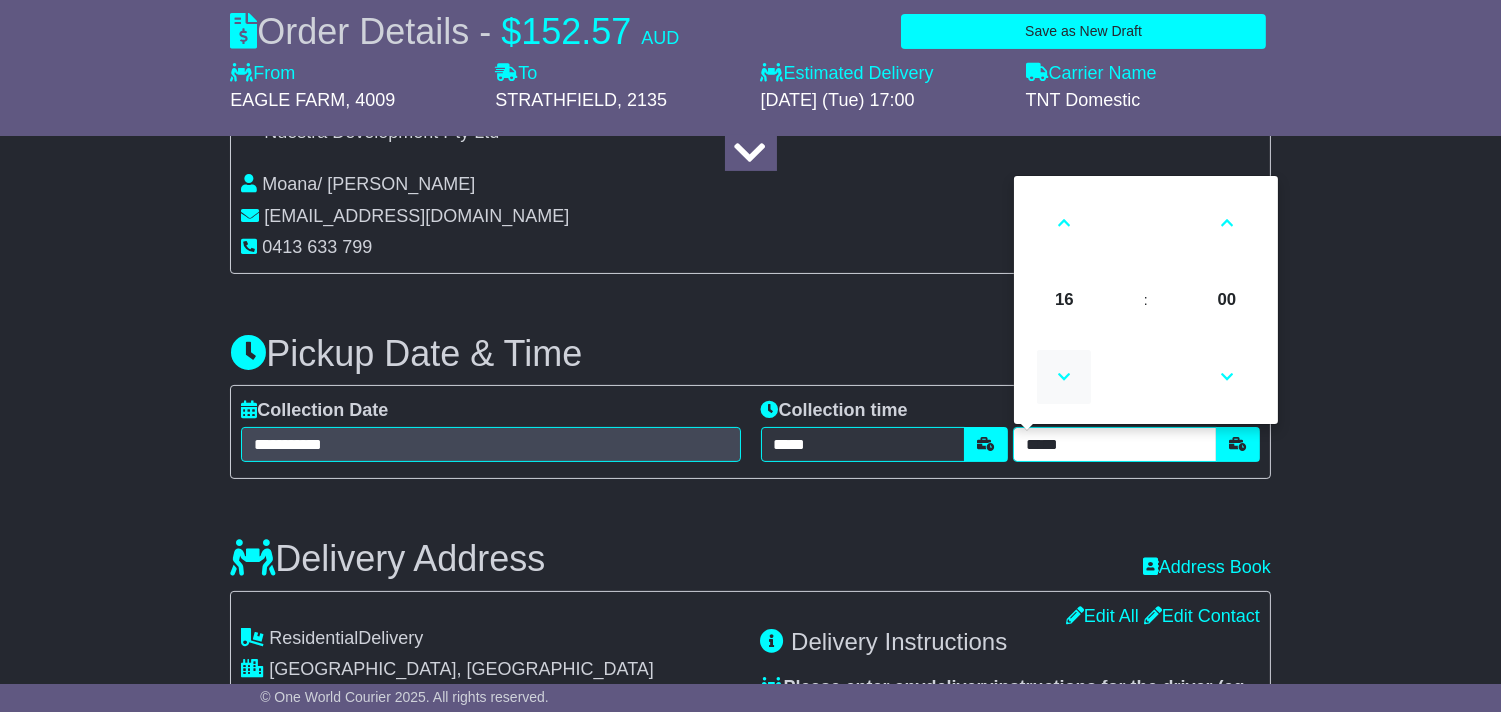 click at bounding box center [1064, 377] 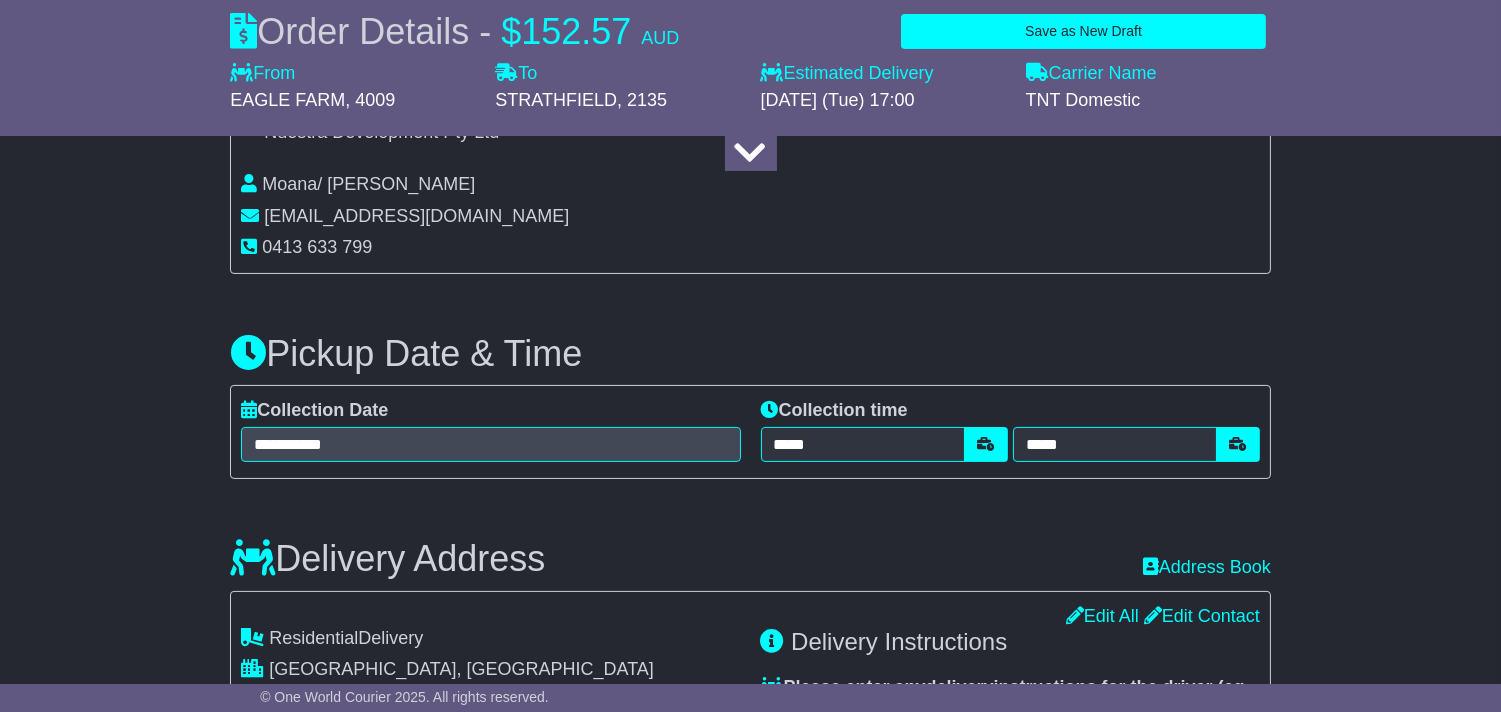 drag, startPoint x: 1414, startPoint y: 451, endPoint x: 1111, endPoint y: 678, distance: 378.60007 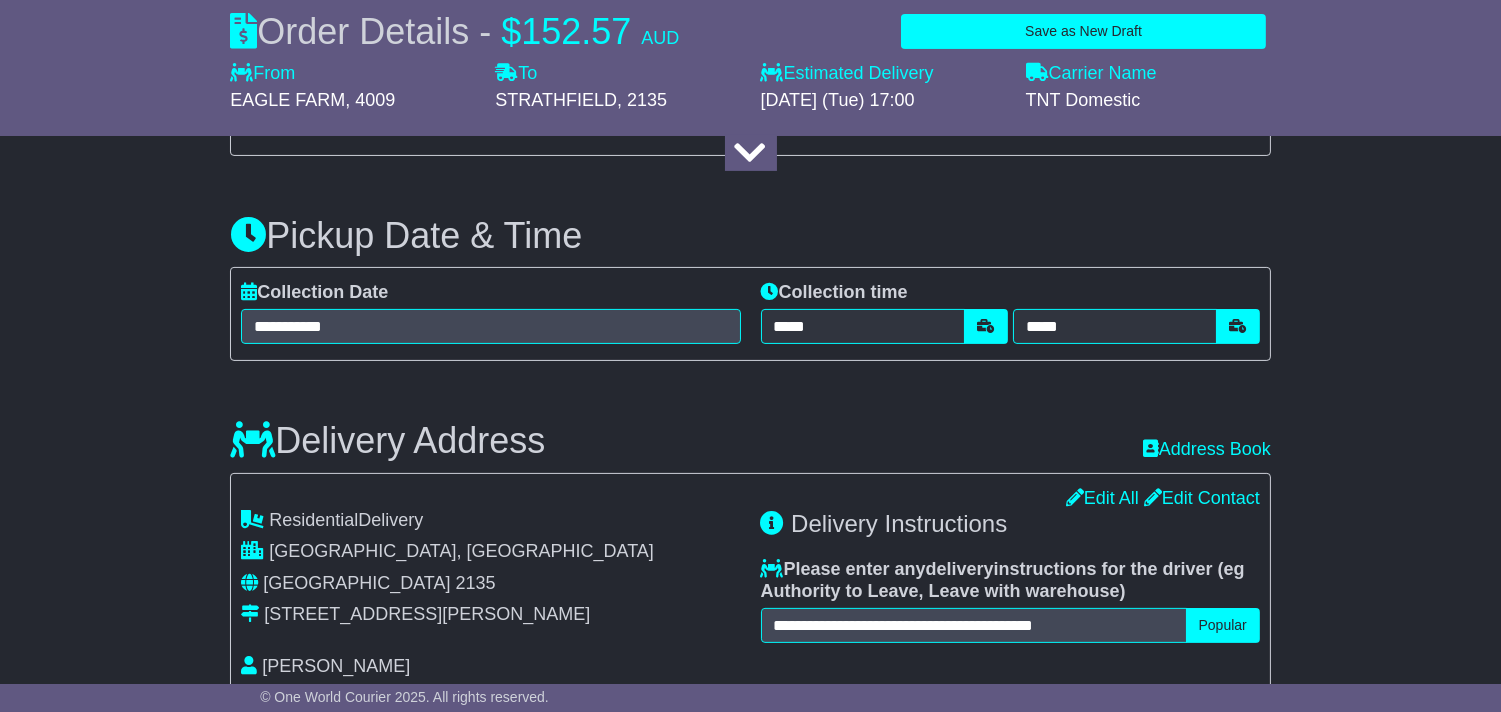 scroll, scrollTop: 877, scrollLeft: 0, axis: vertical 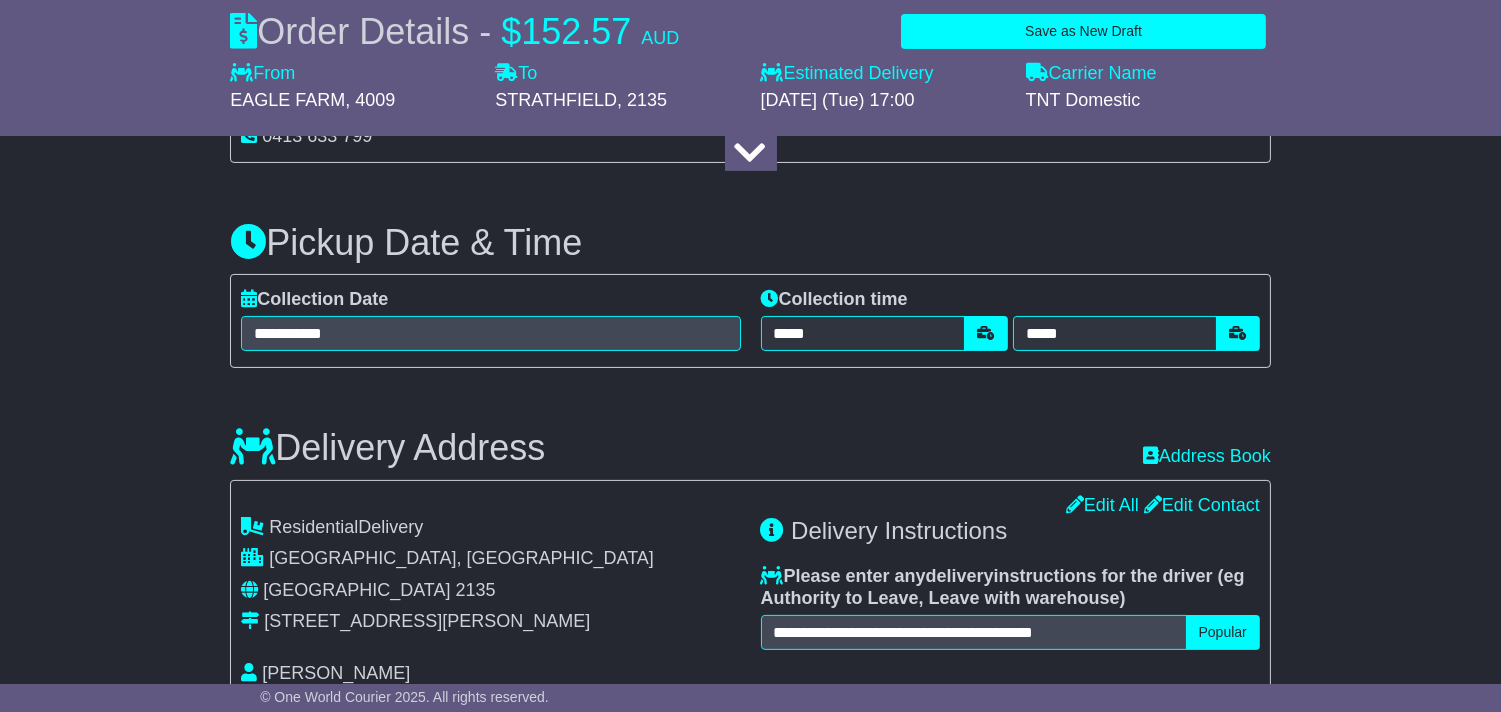 click on "Delivery Address
Recent:
Address Book" at bounding box center [750, 433] 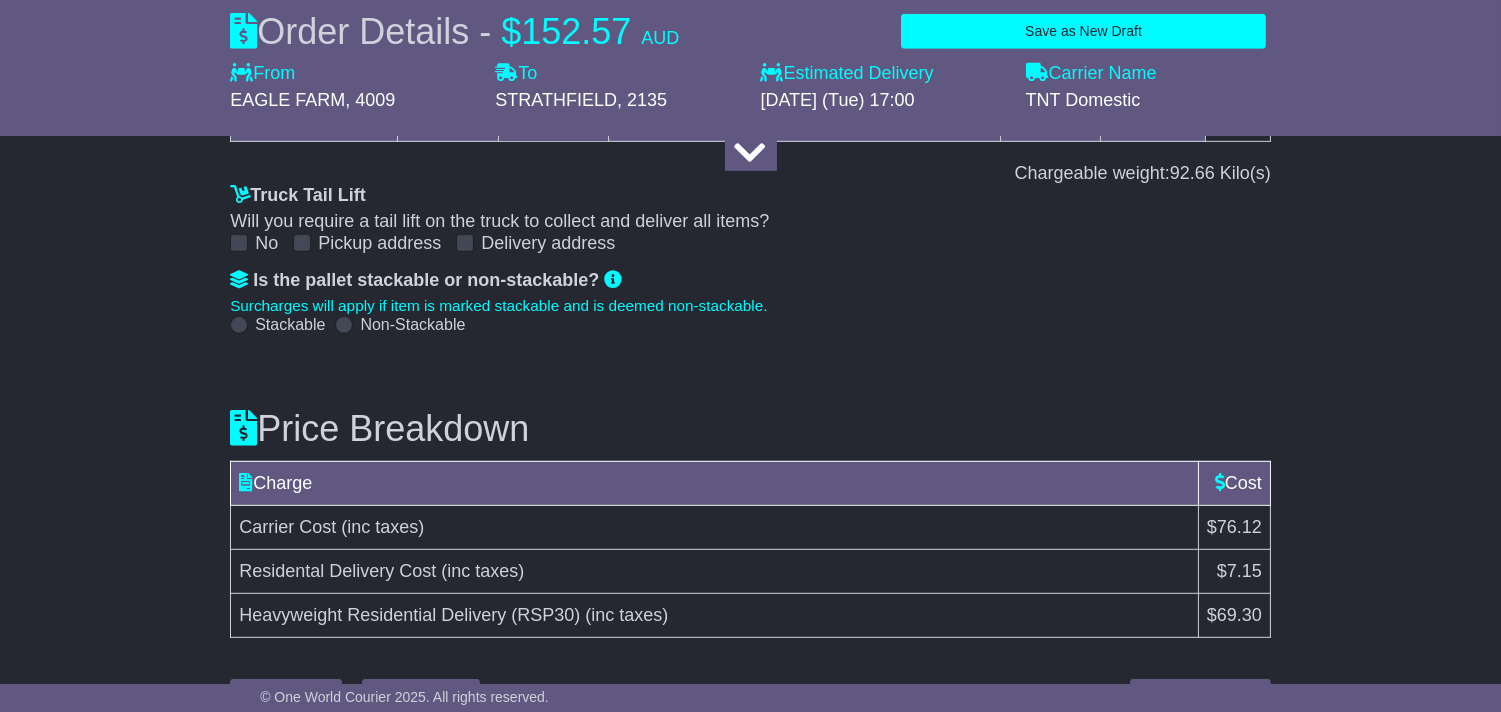 scroll, scrollTop: 2211, scrollLeft: 0, axis: vertical 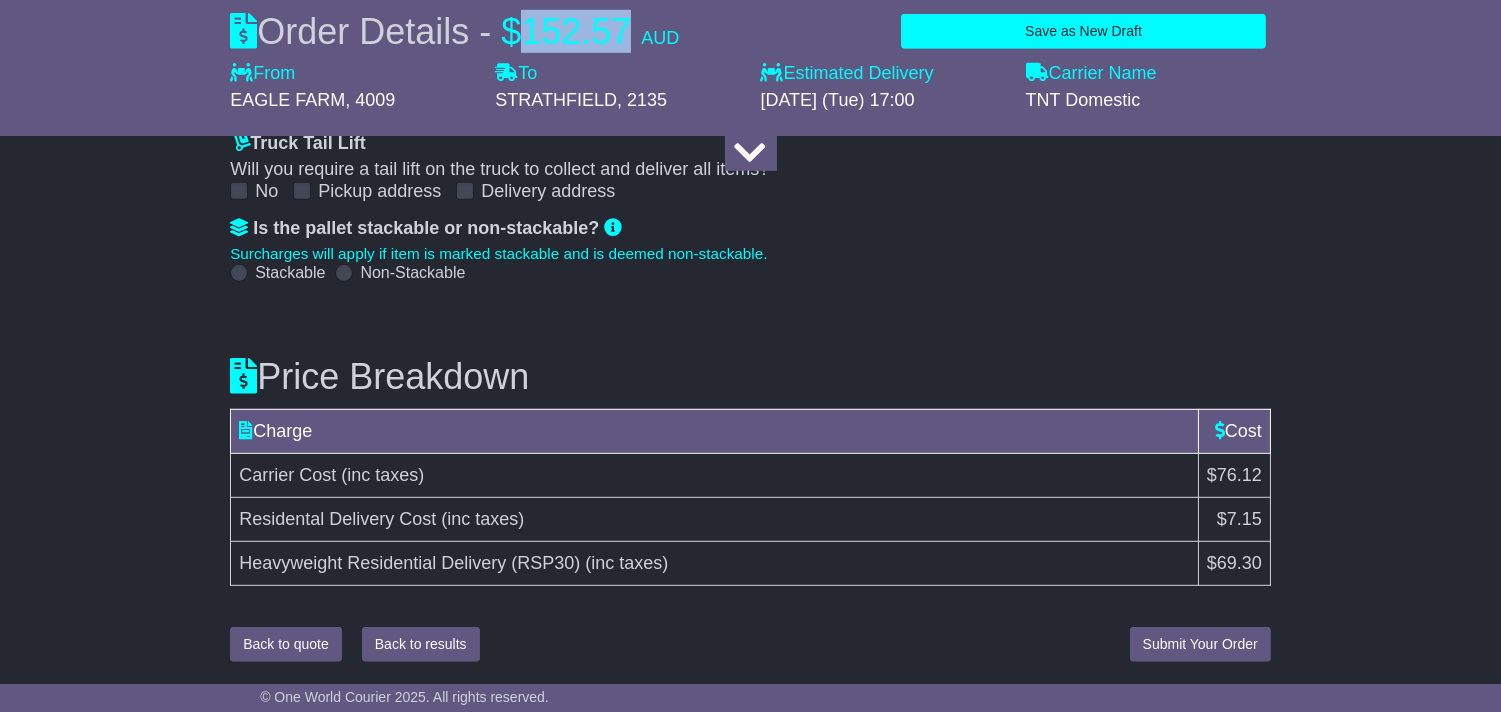drag, startPoint x: 532, startPoint y: 34, endPoint x: 637, endPoint y: 38, distance: 105.076164 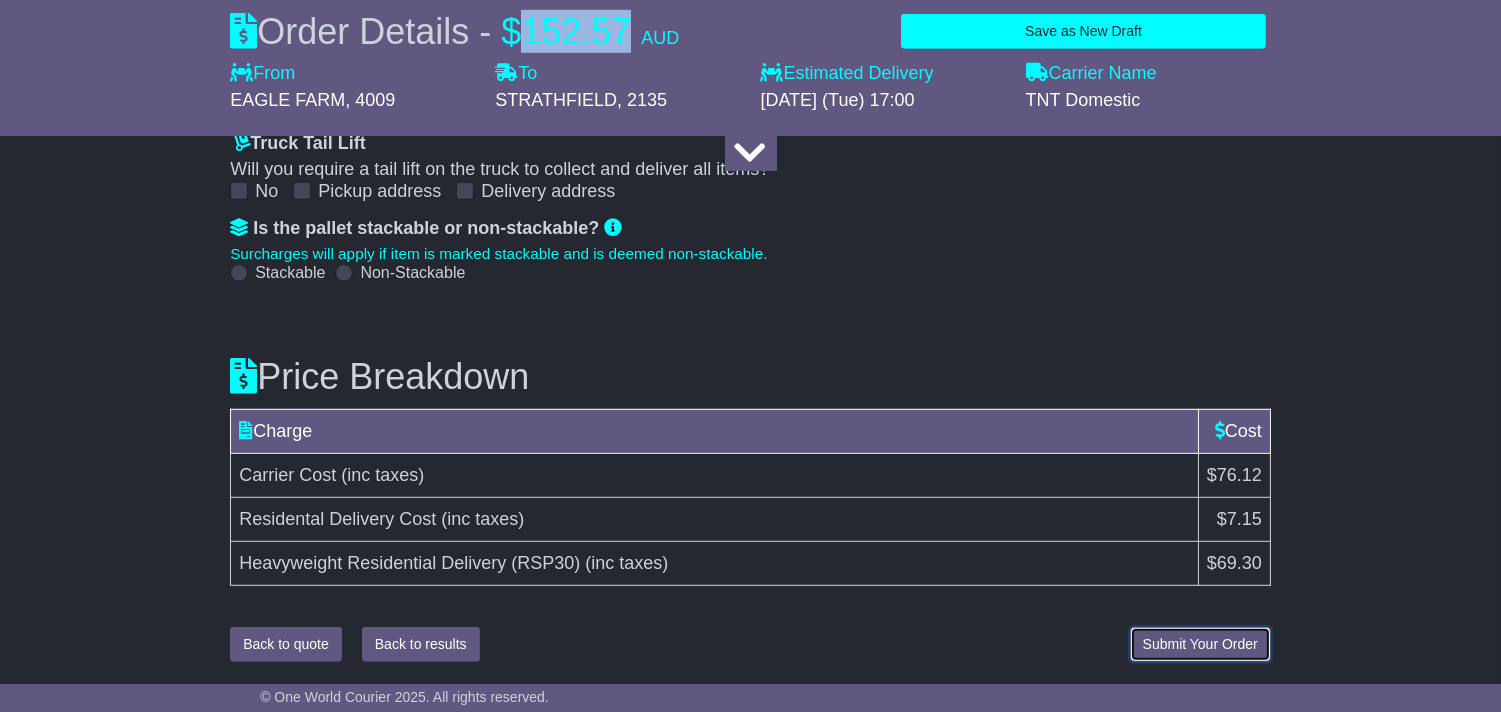 click on "Submit Your Order" at bounding box center (1200, 644) 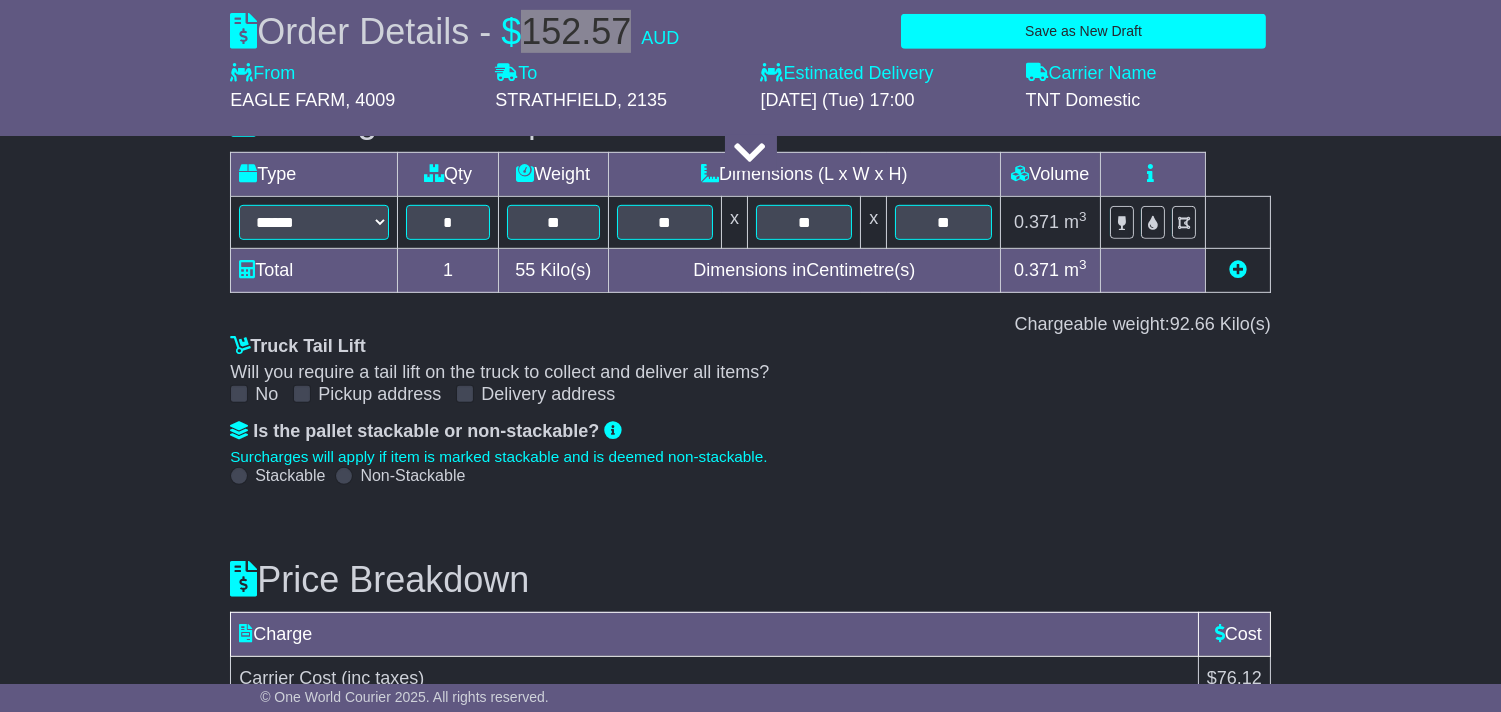 scroll, scrollTop: 2211, scrollLeft: 0, axis: vertical 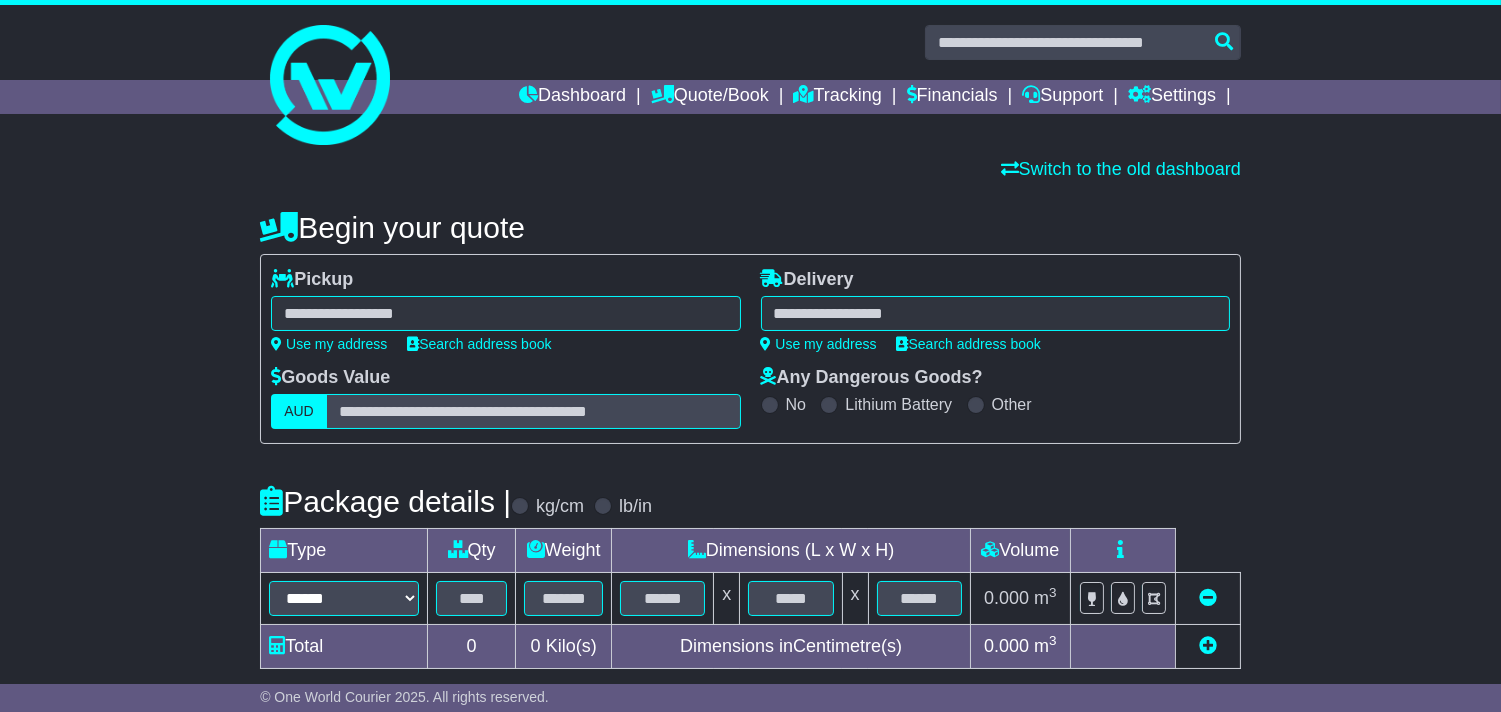 click at bounding box center (995, 313) 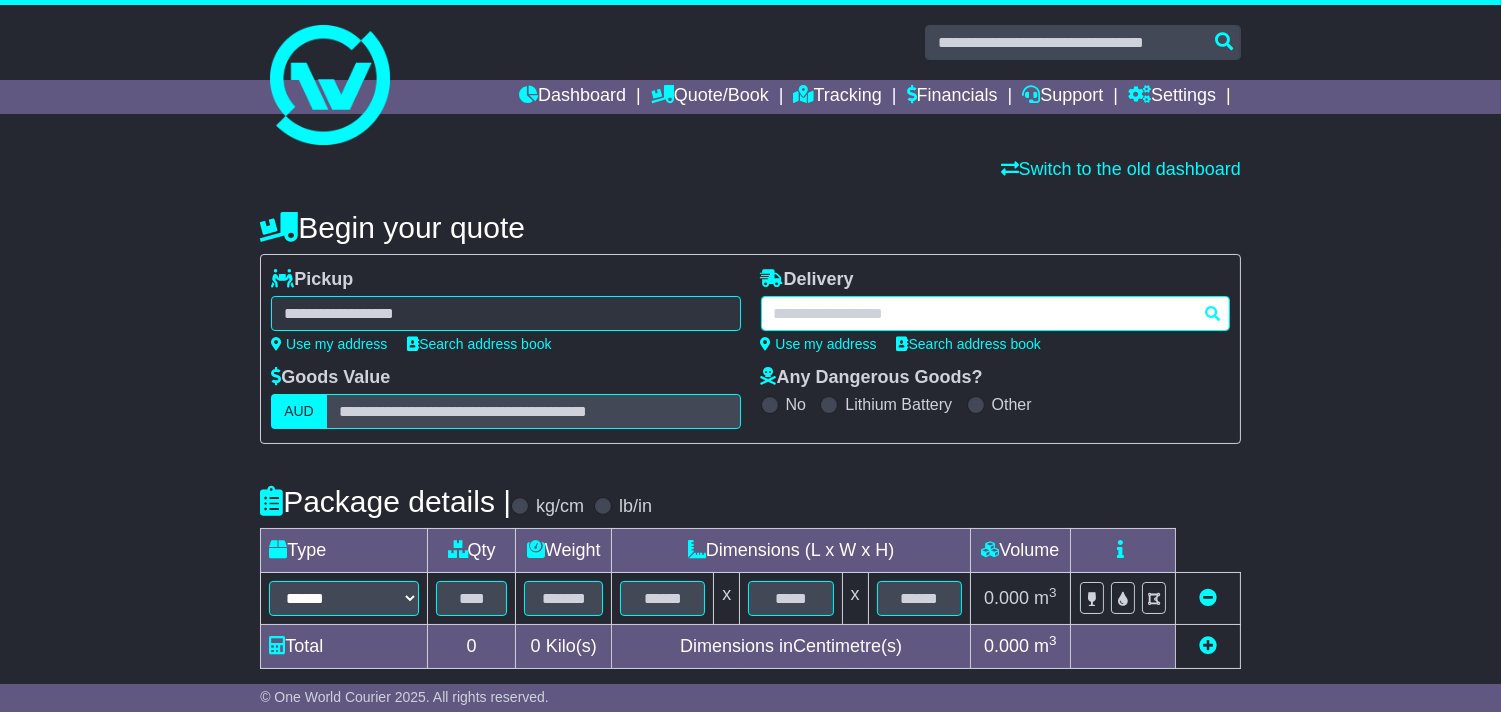 paste on "******" 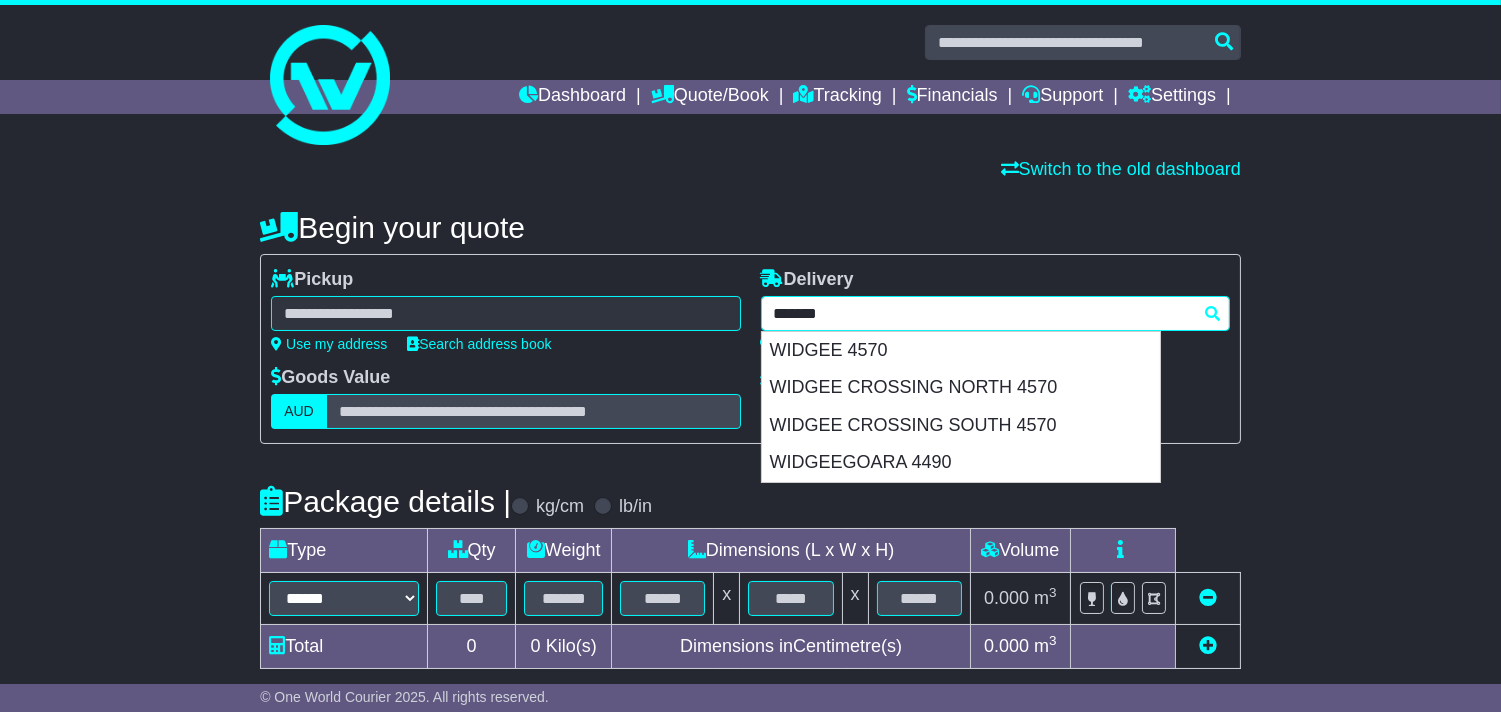 drag, startPoint x: 825, startPoint y: 341, endPoint x: 801, endPoint y: 332, distance: 25.632011 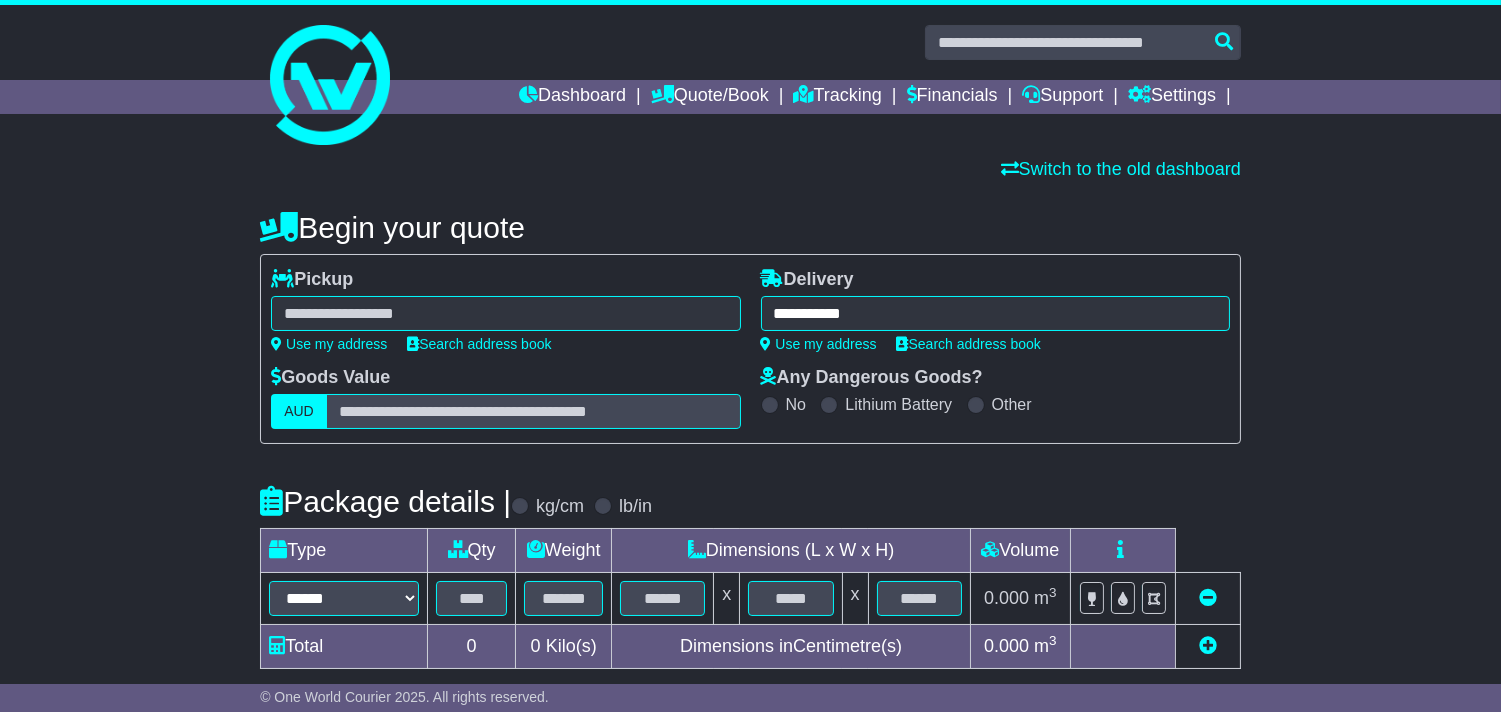 click at bounding box center [505, 313] 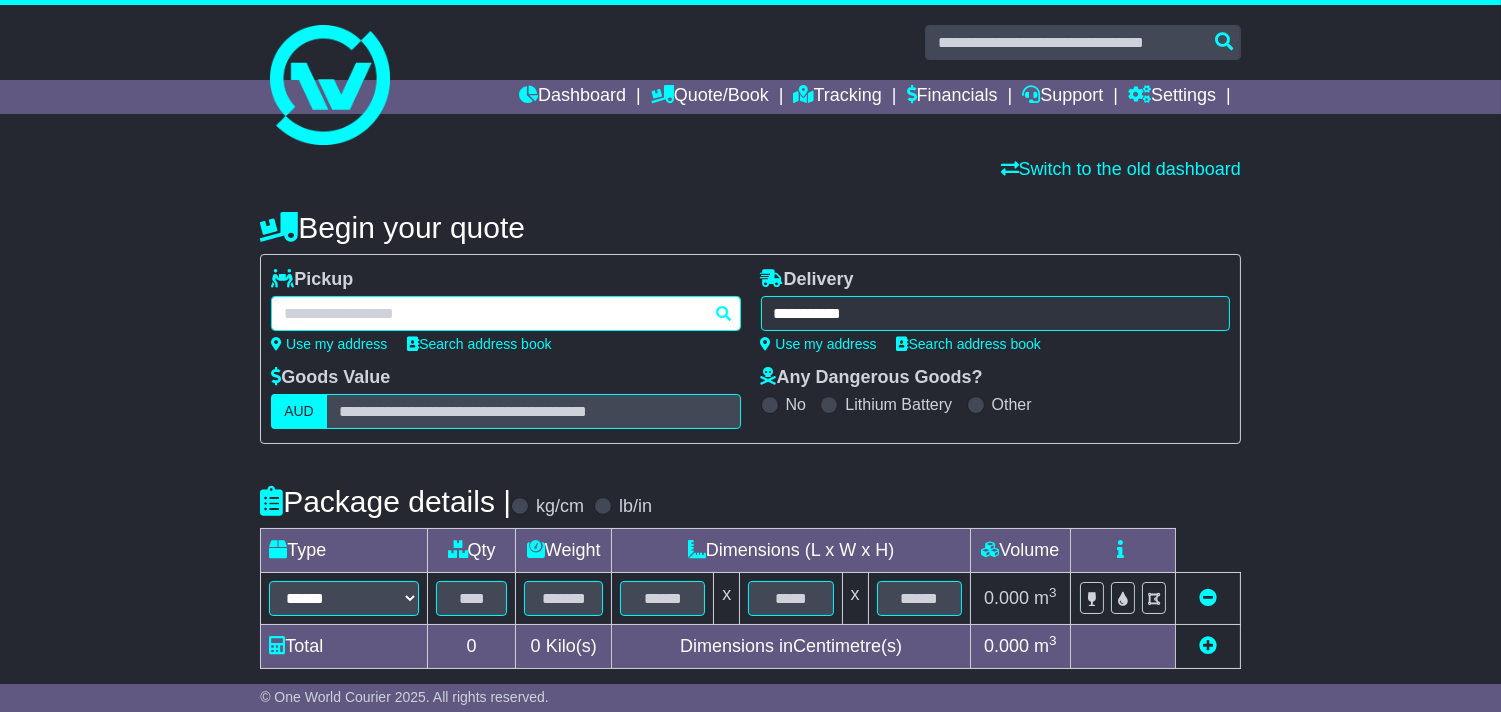type on "**********" 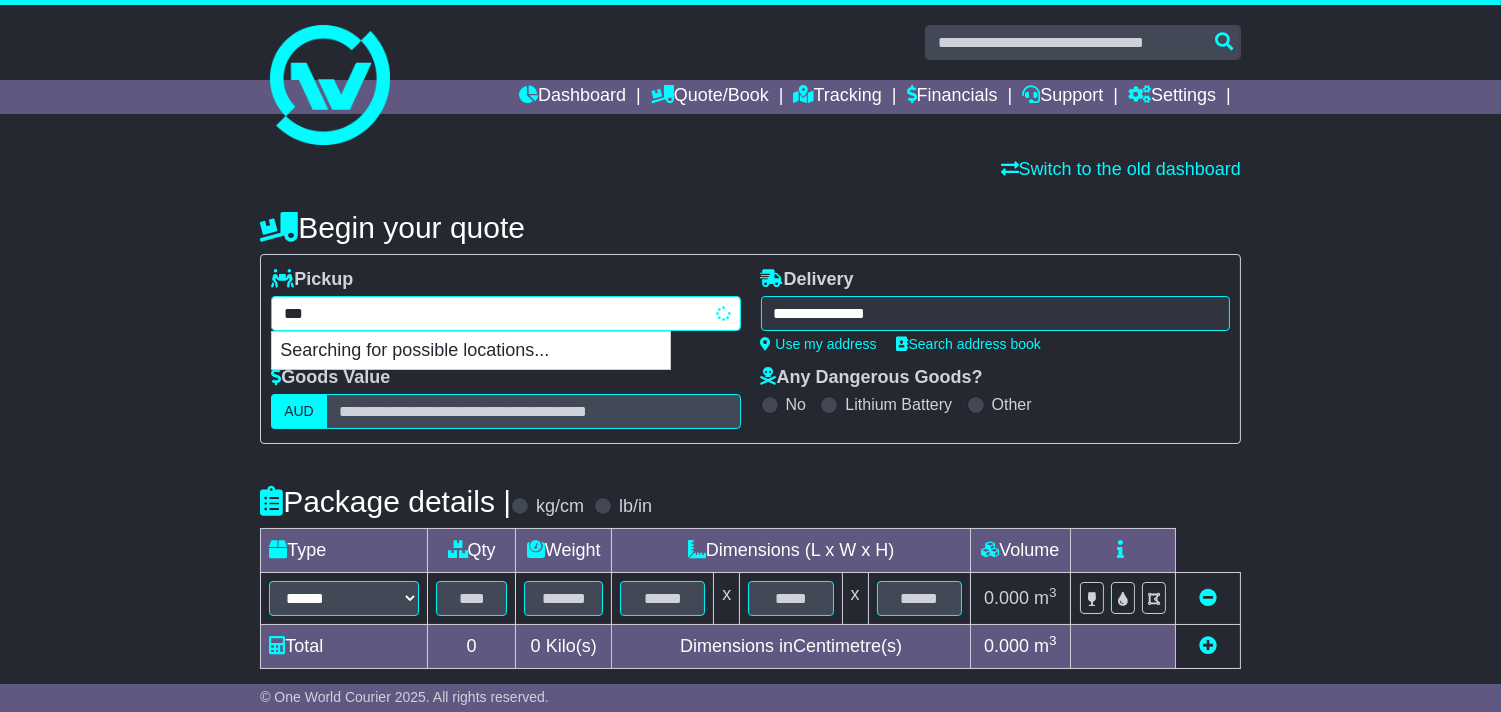 type on "****" 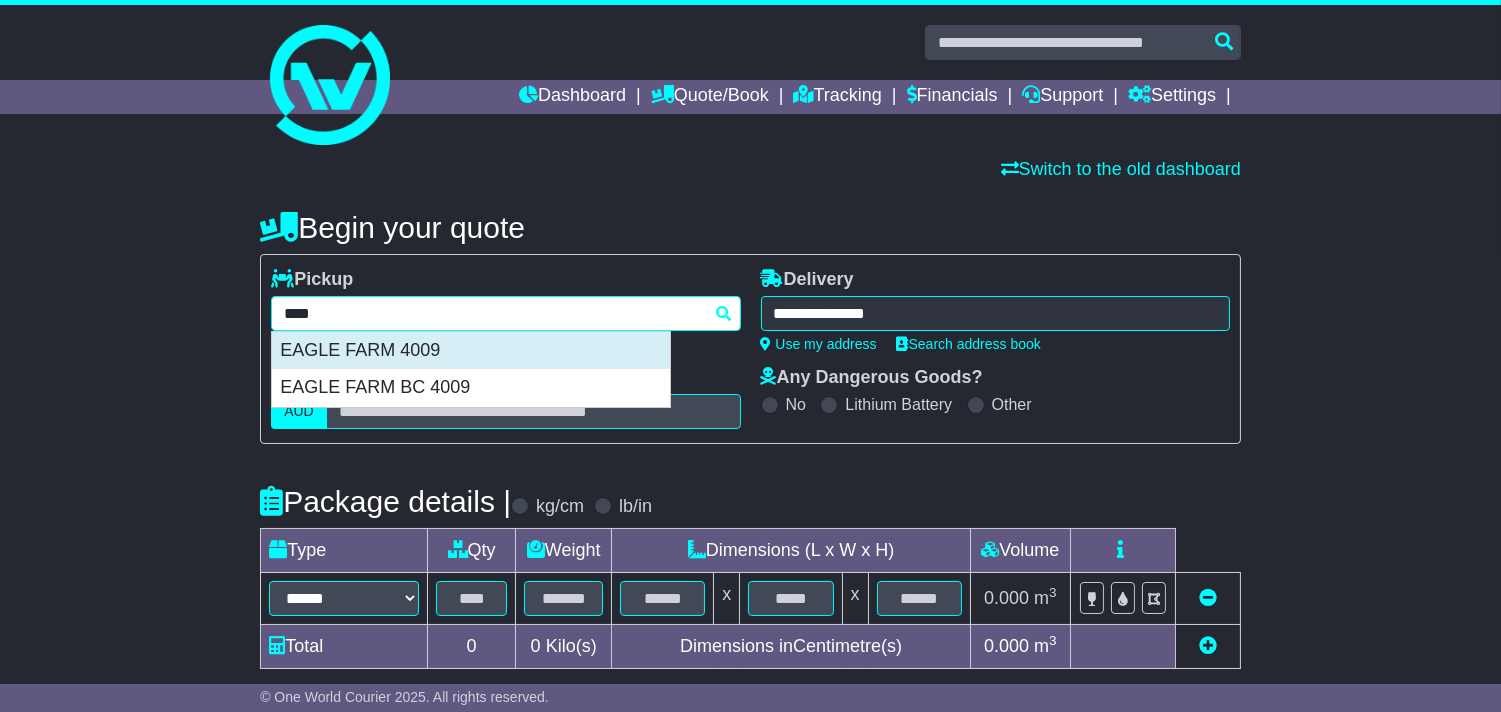 click on "EAGLE FARM 4009" at bounding box center (471, 351) 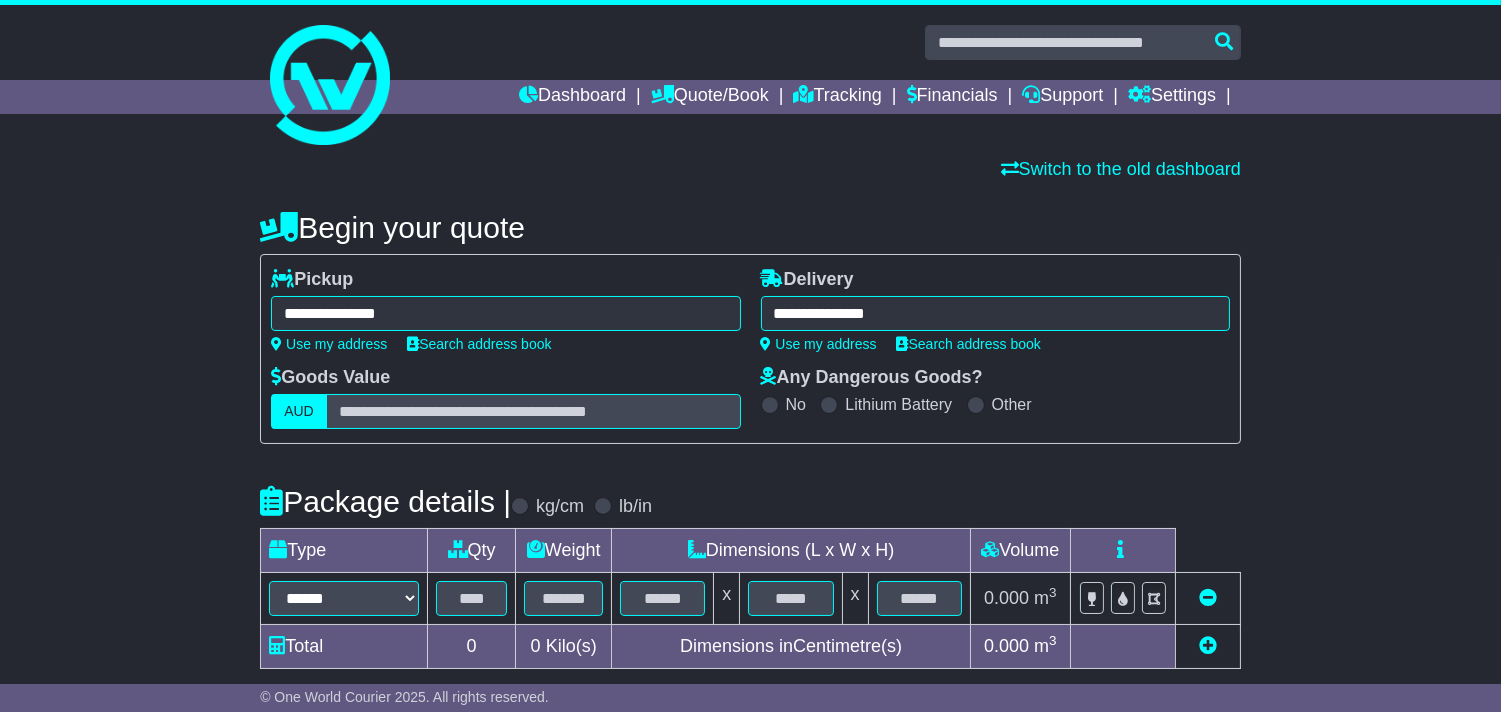 type on "**********" 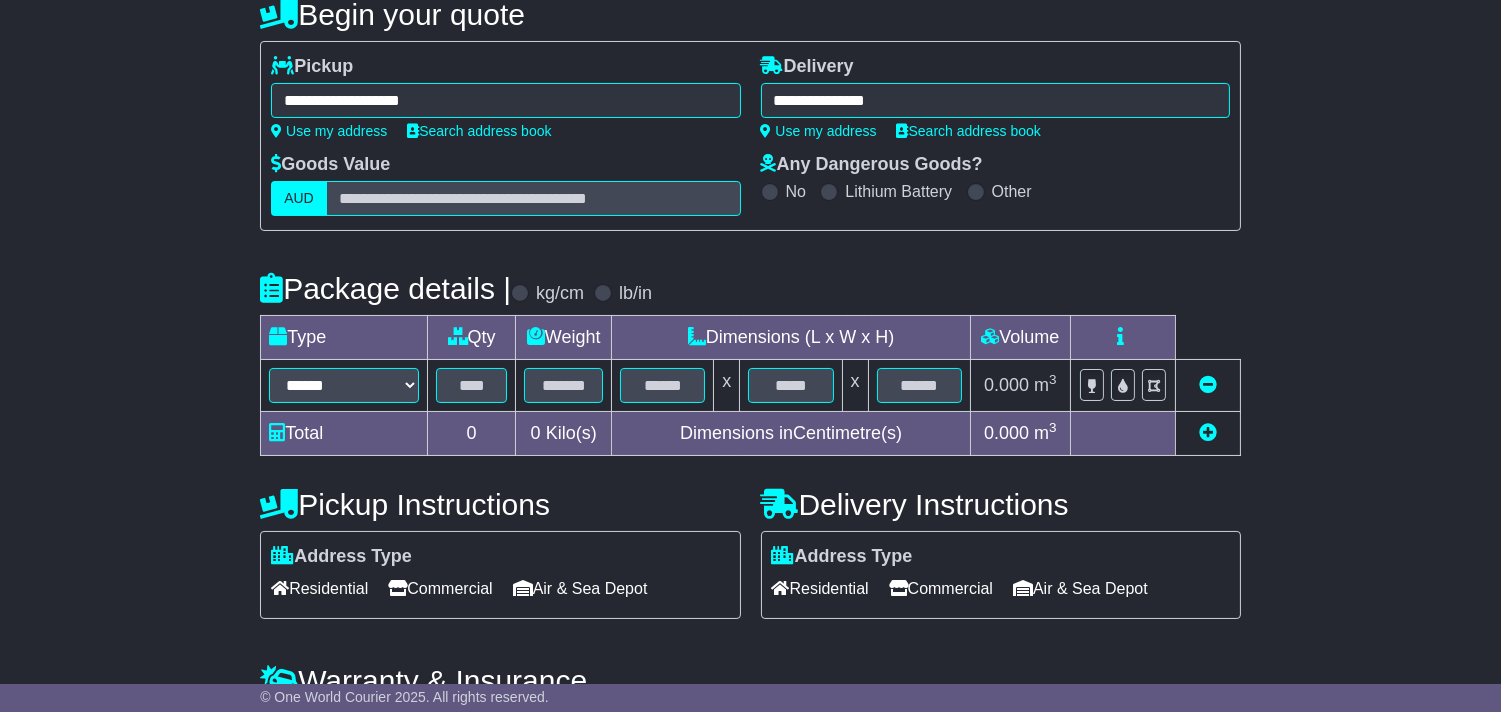scroll, scrollTop: 222, scrollLeft: 0, axis: vertical 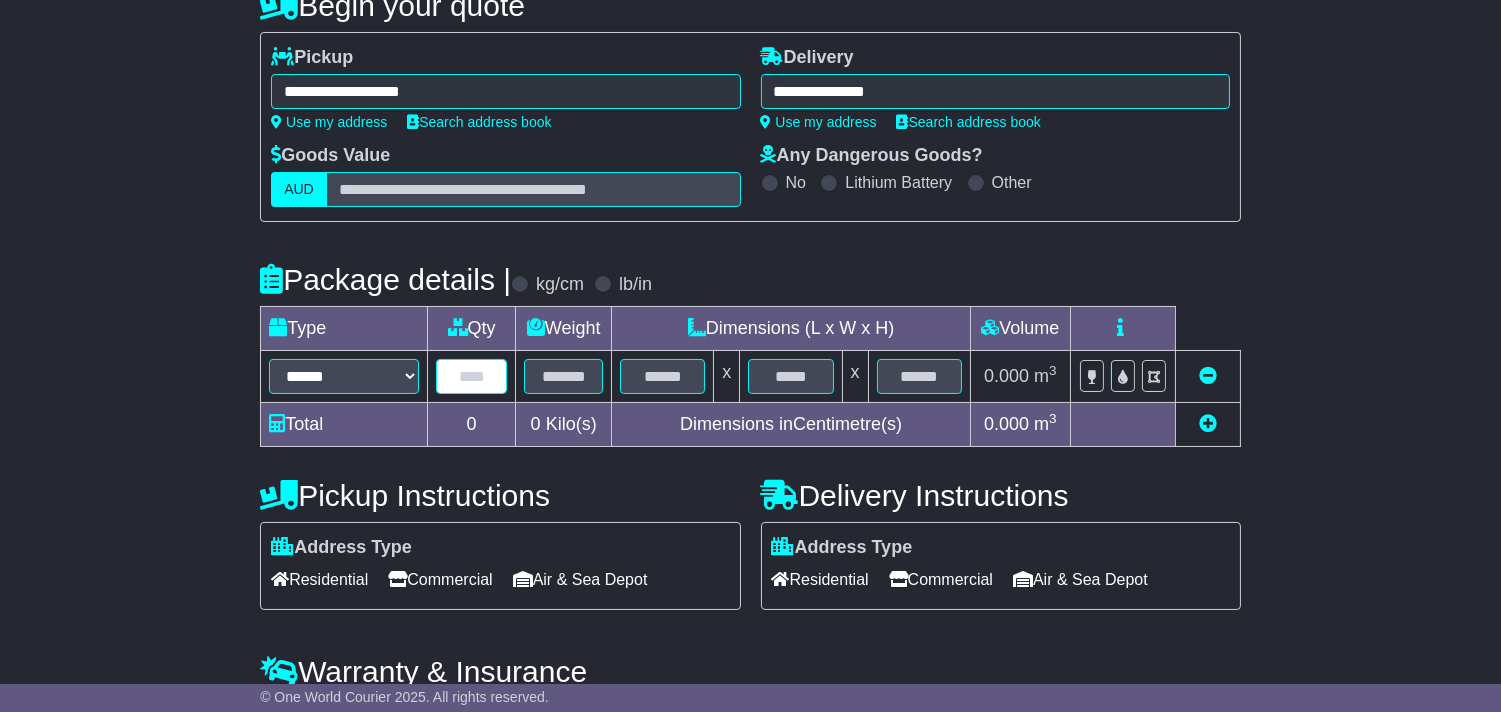 click at bounding box center [471, 376] 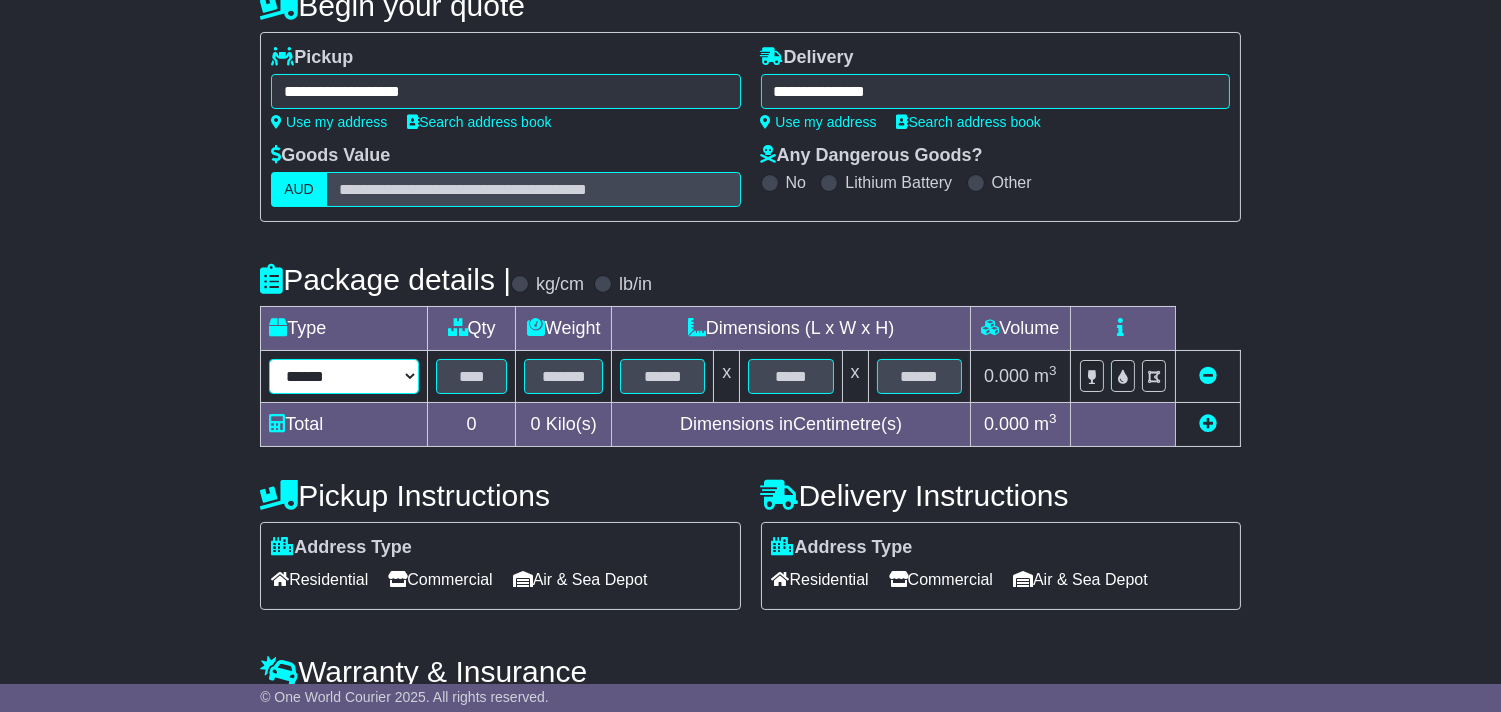 click on "****** ****** *** ******** ***** **** **** ****** *** *******" at bounding box center (344, 376) 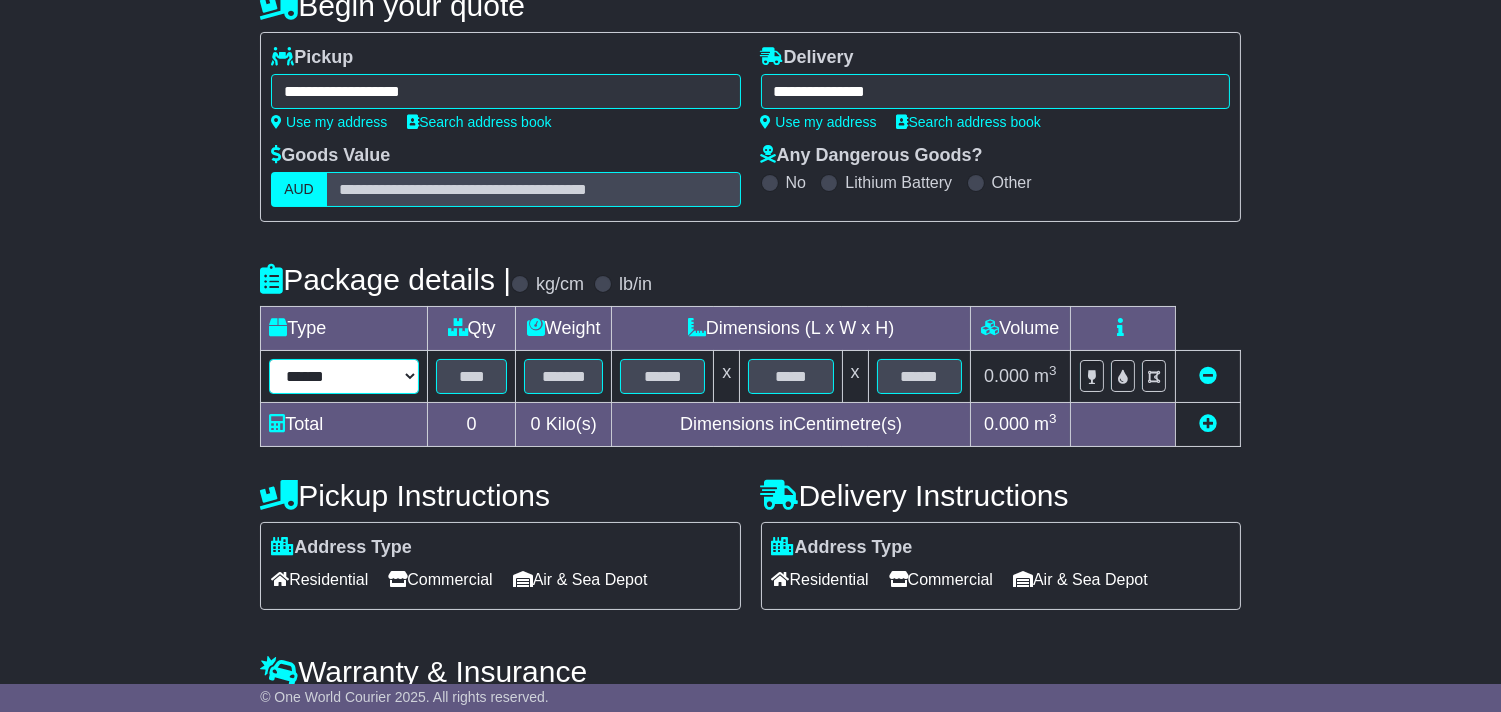 click on "****** ****** *** ******** ***** **** **** ****** *** *******" at bounding box center (344, 376) 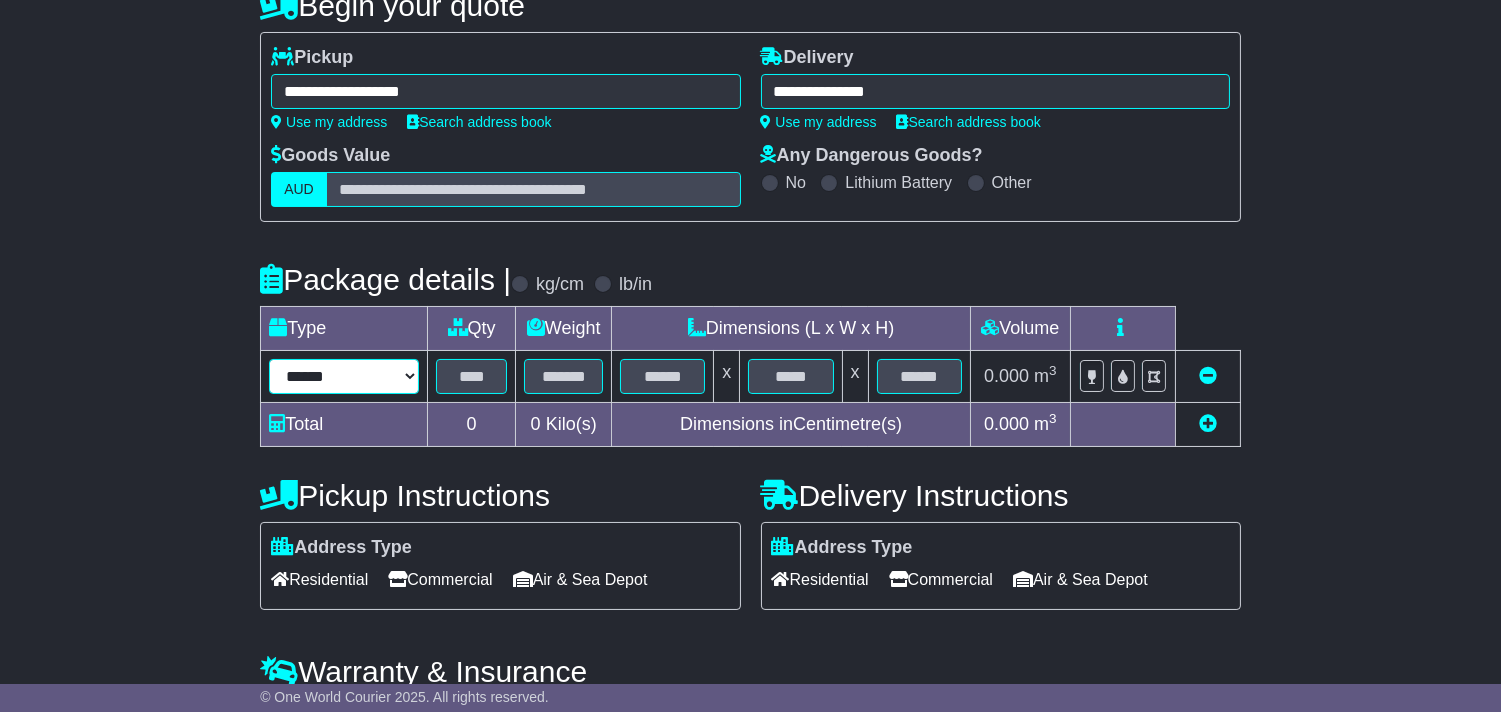 select on "*****" 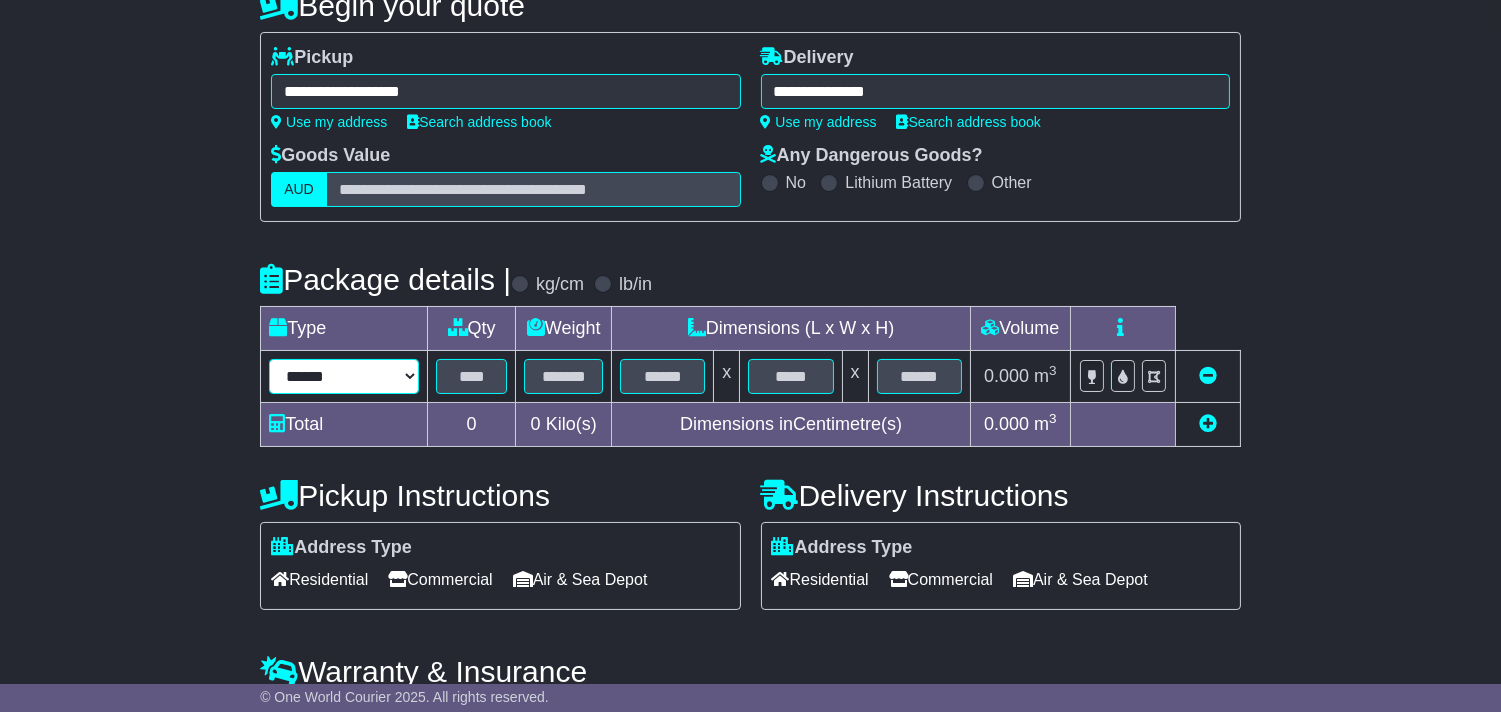 click on "****** ****** *** ******** ***** **** **** ****** *** *******" at bounding box center (344, 376) 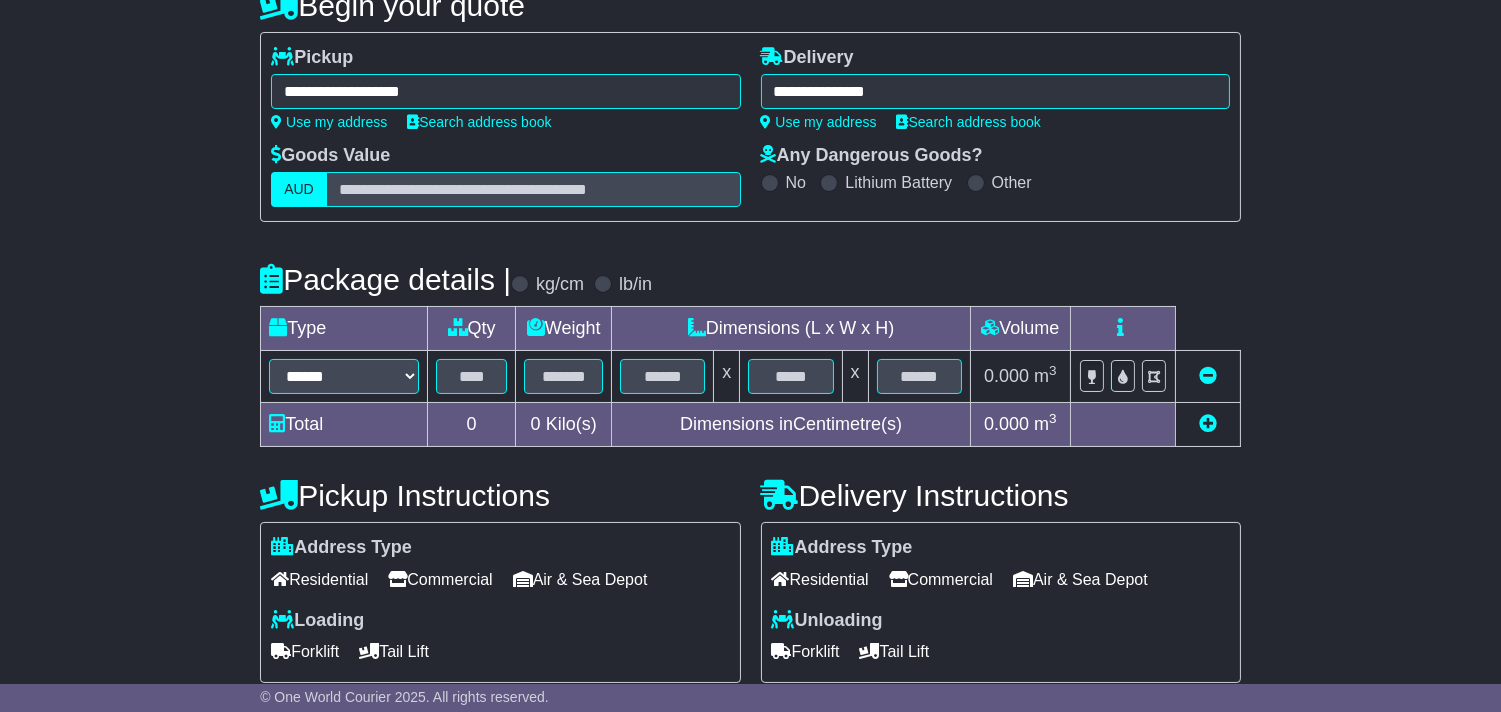 click on "0" at bounding box center (472, 425) 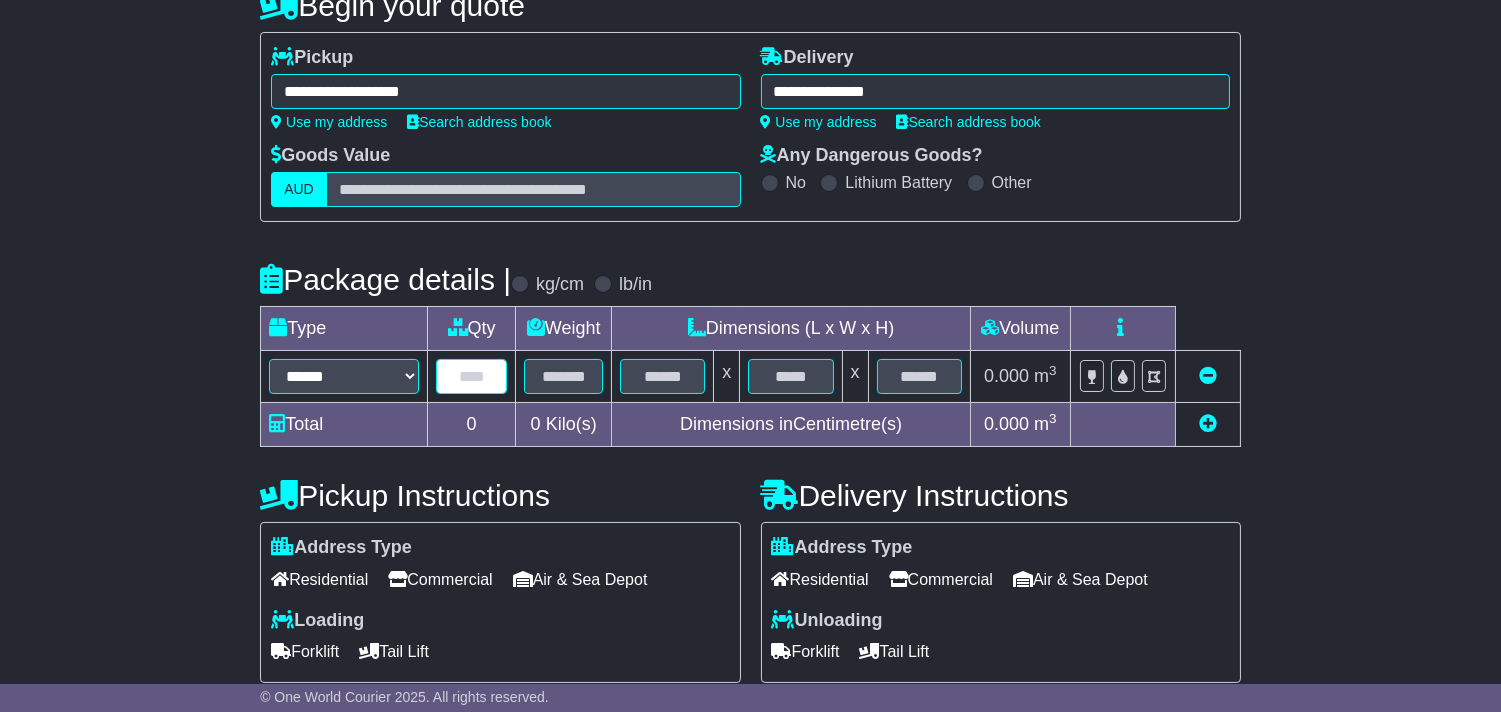 click at bounding box center [471, 376] 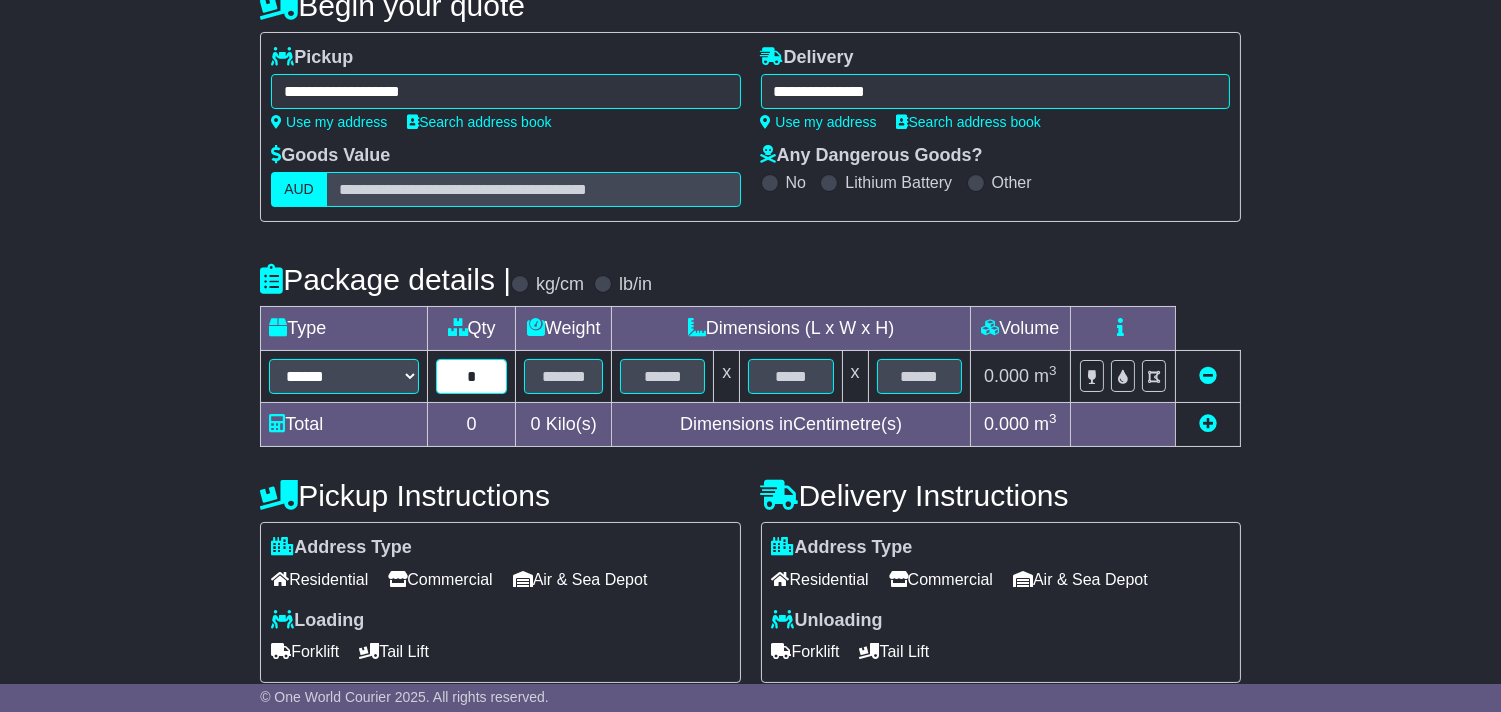 type on "*" 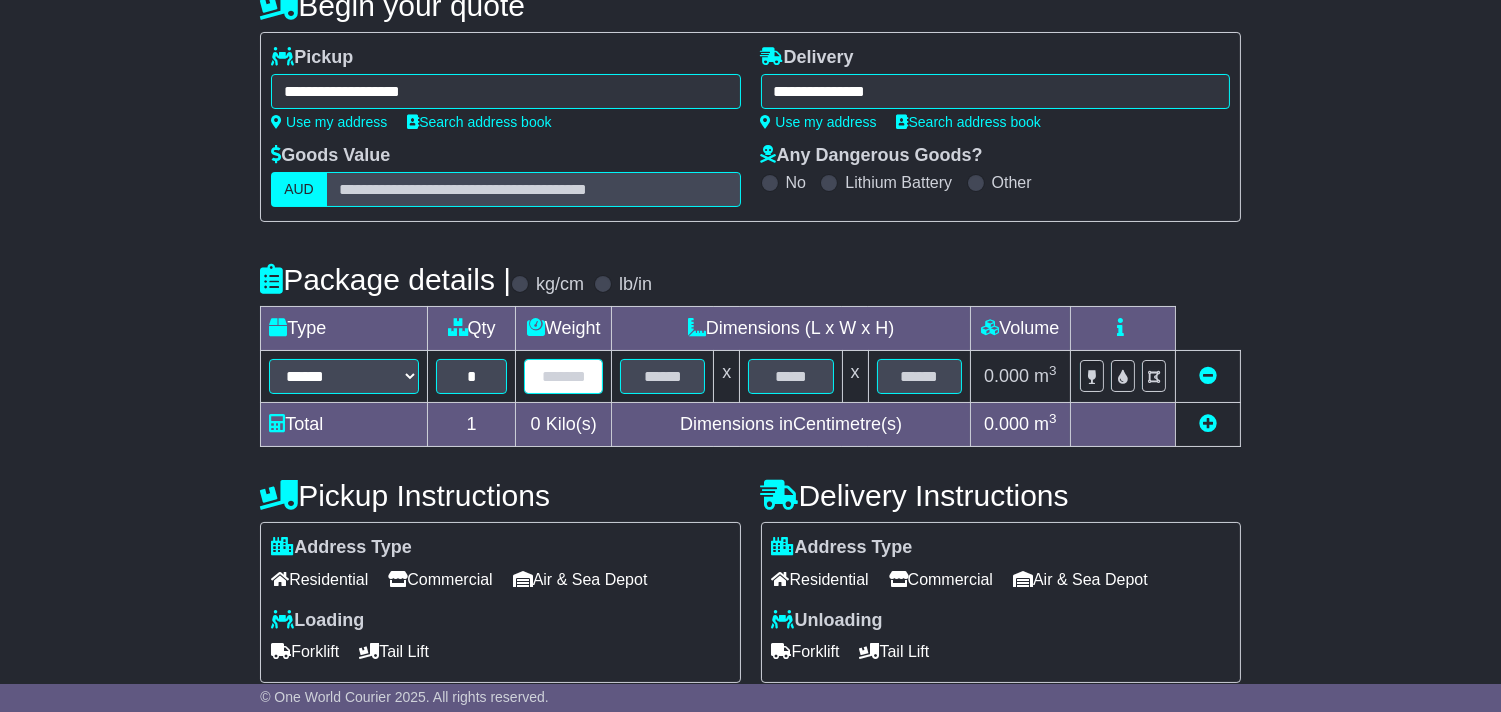 click at bounding box center (563, 376) 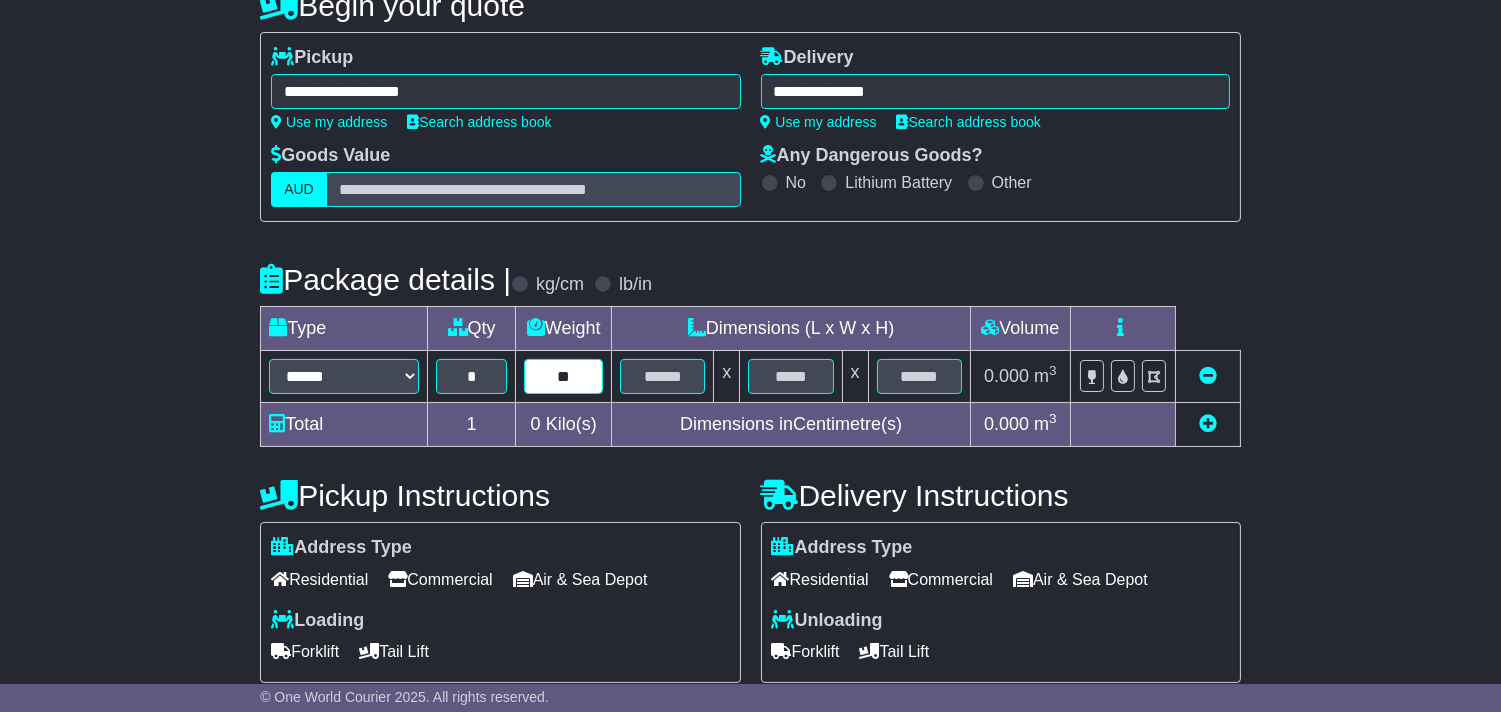 type on "**" 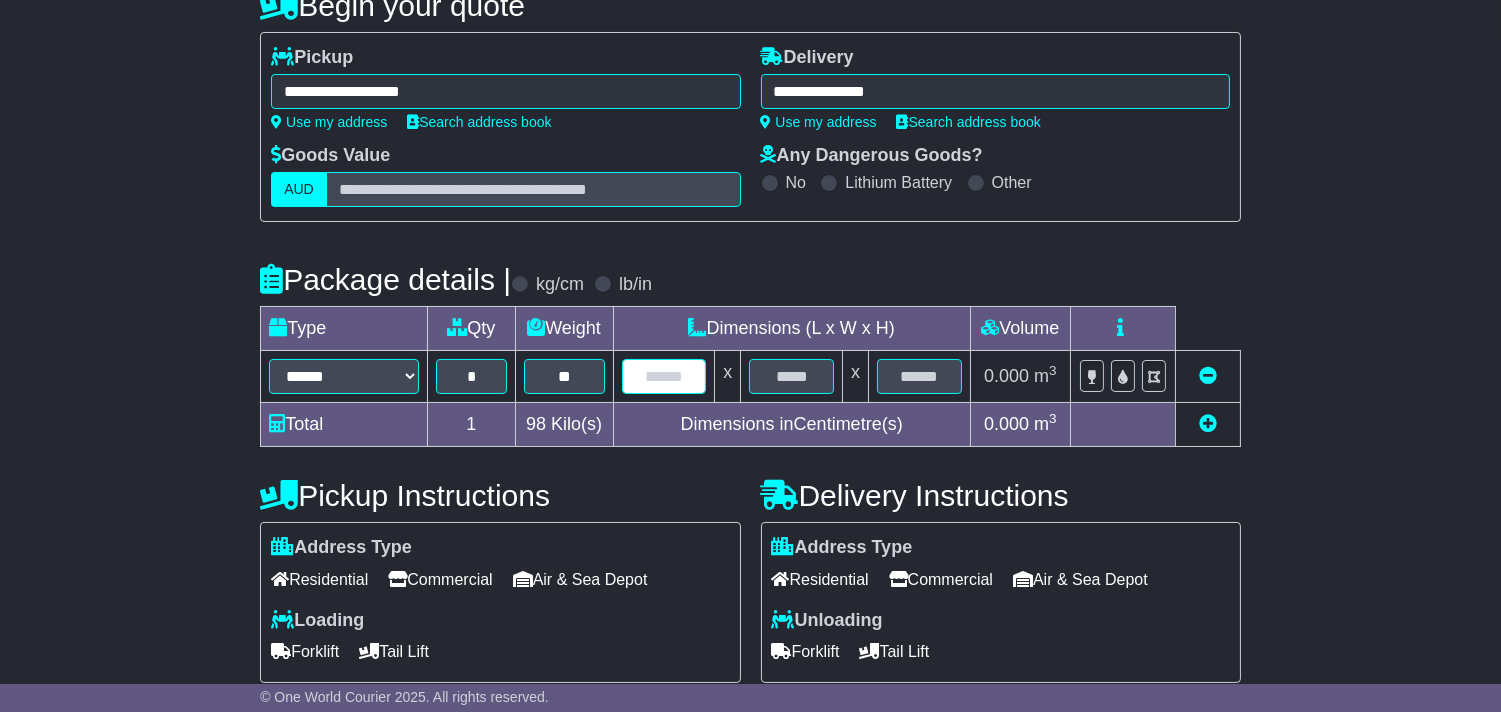 click at bounding box center [664, 376] 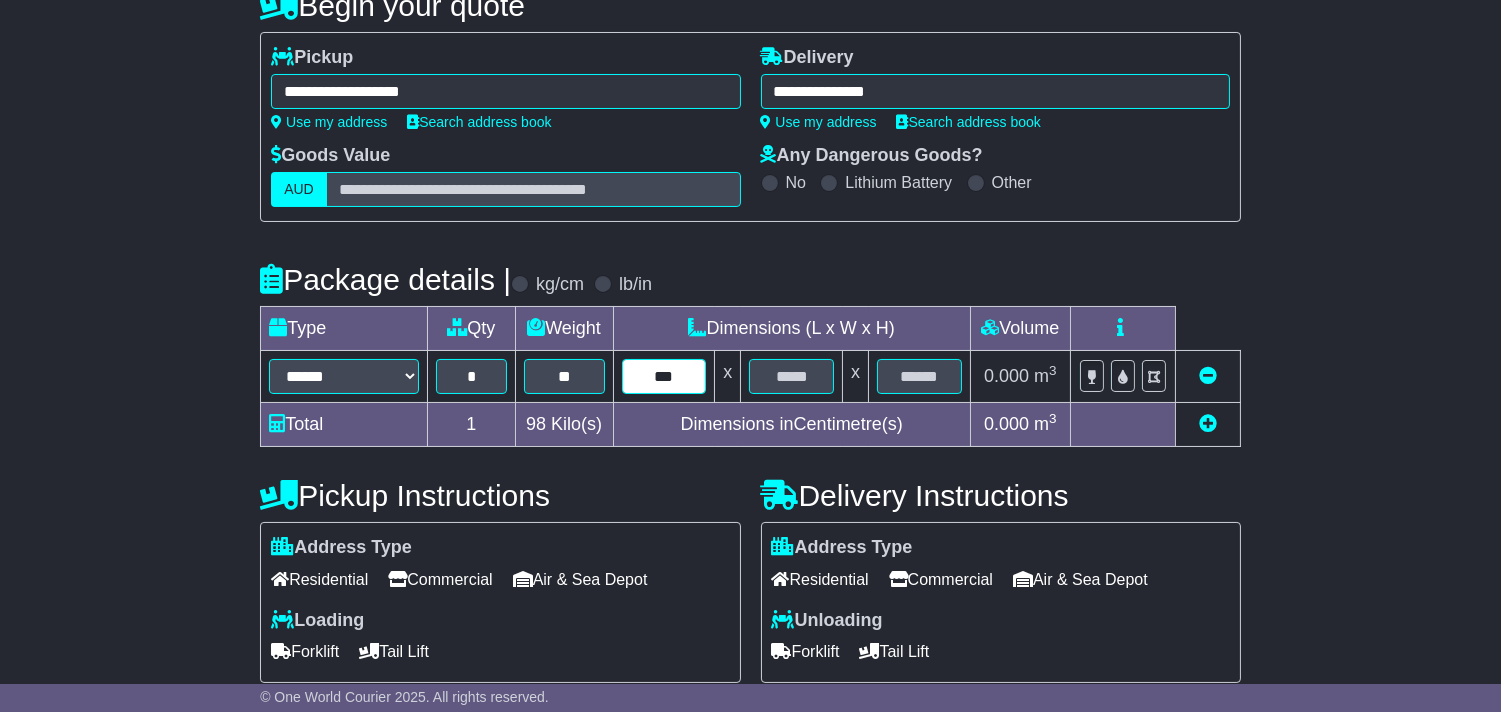 type on "***" 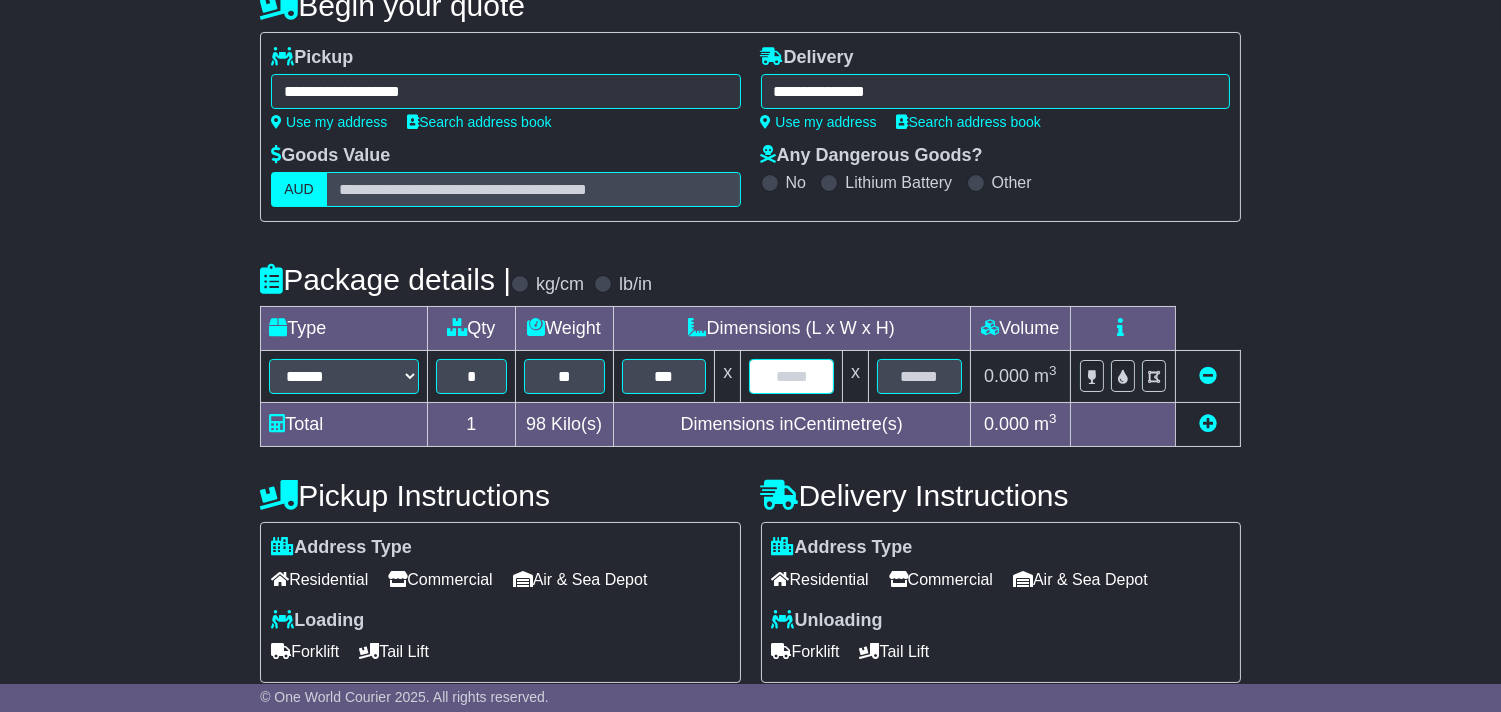 click at bounding box center [791, 376] 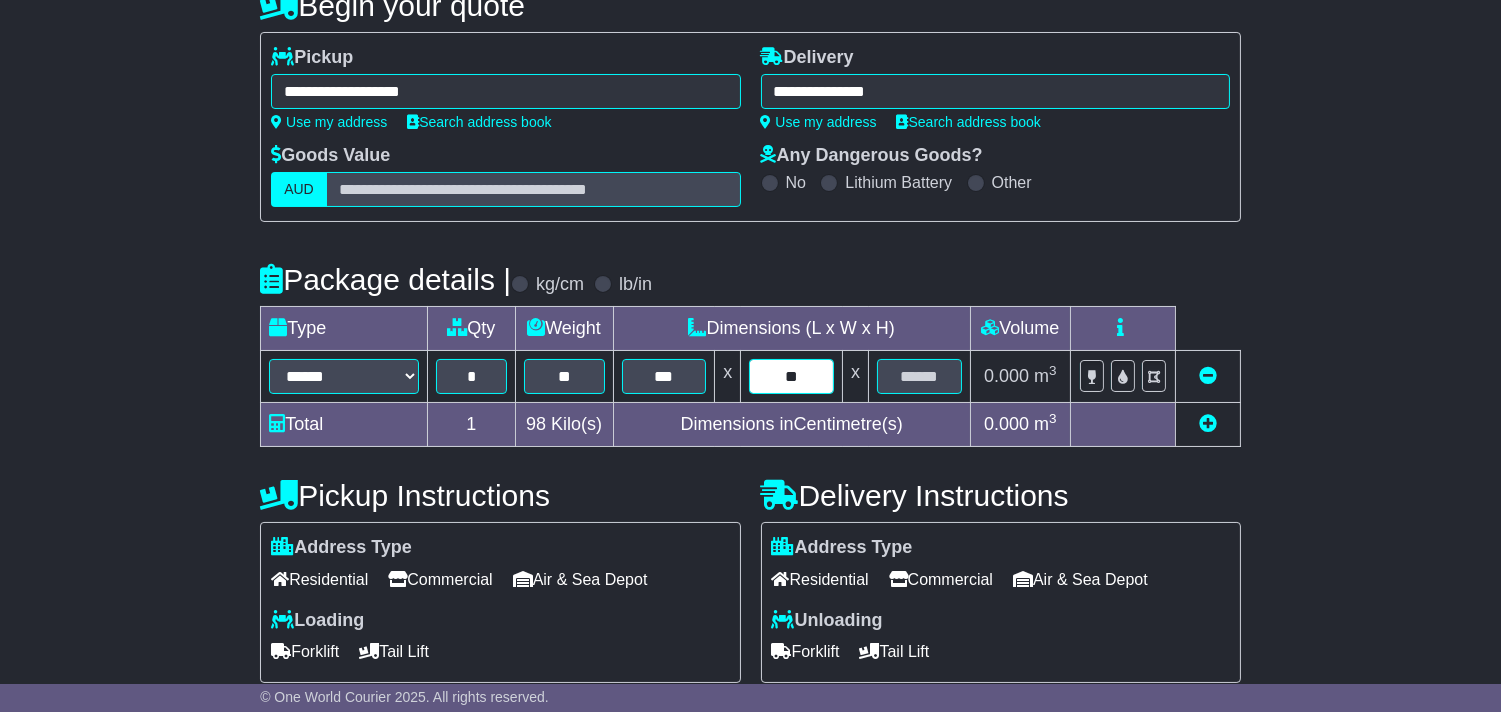 type on "**" 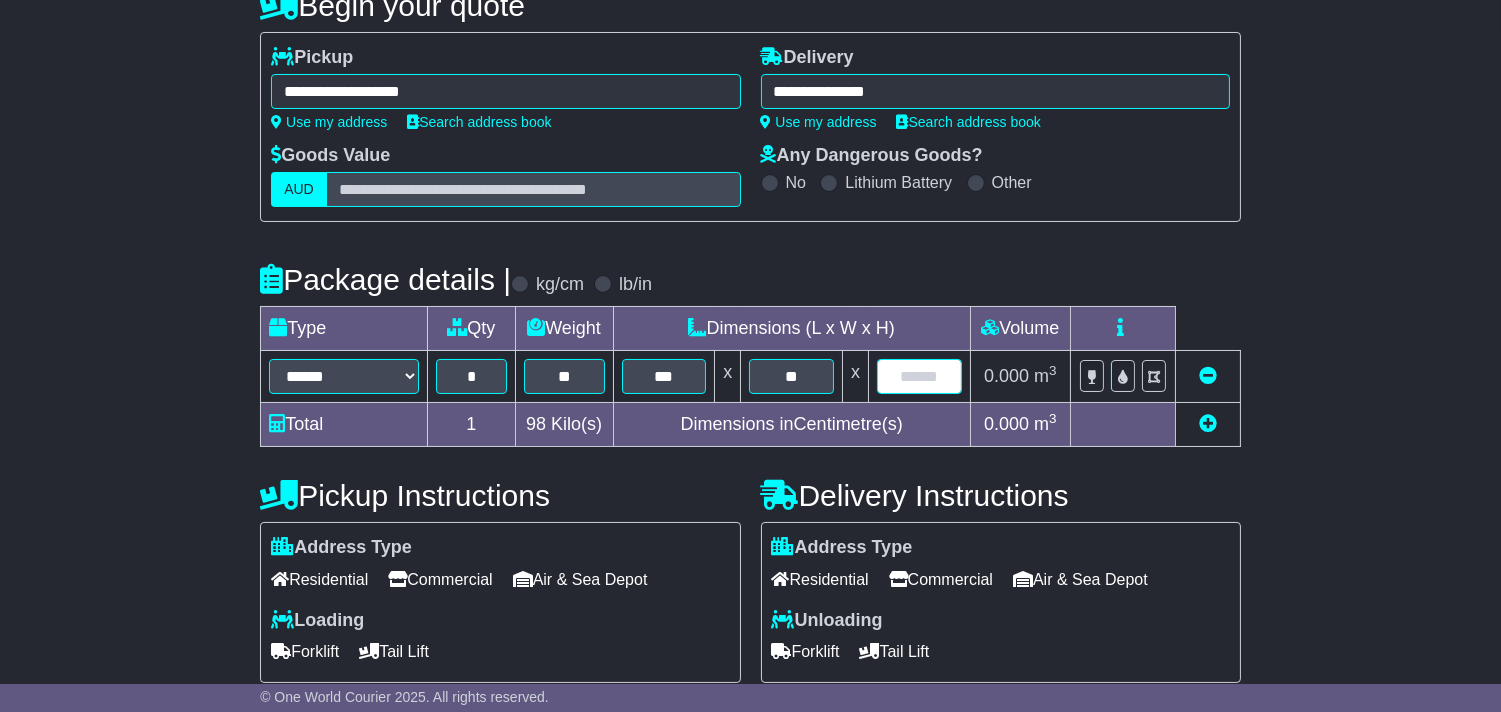 click at bounding box center (919, 376) 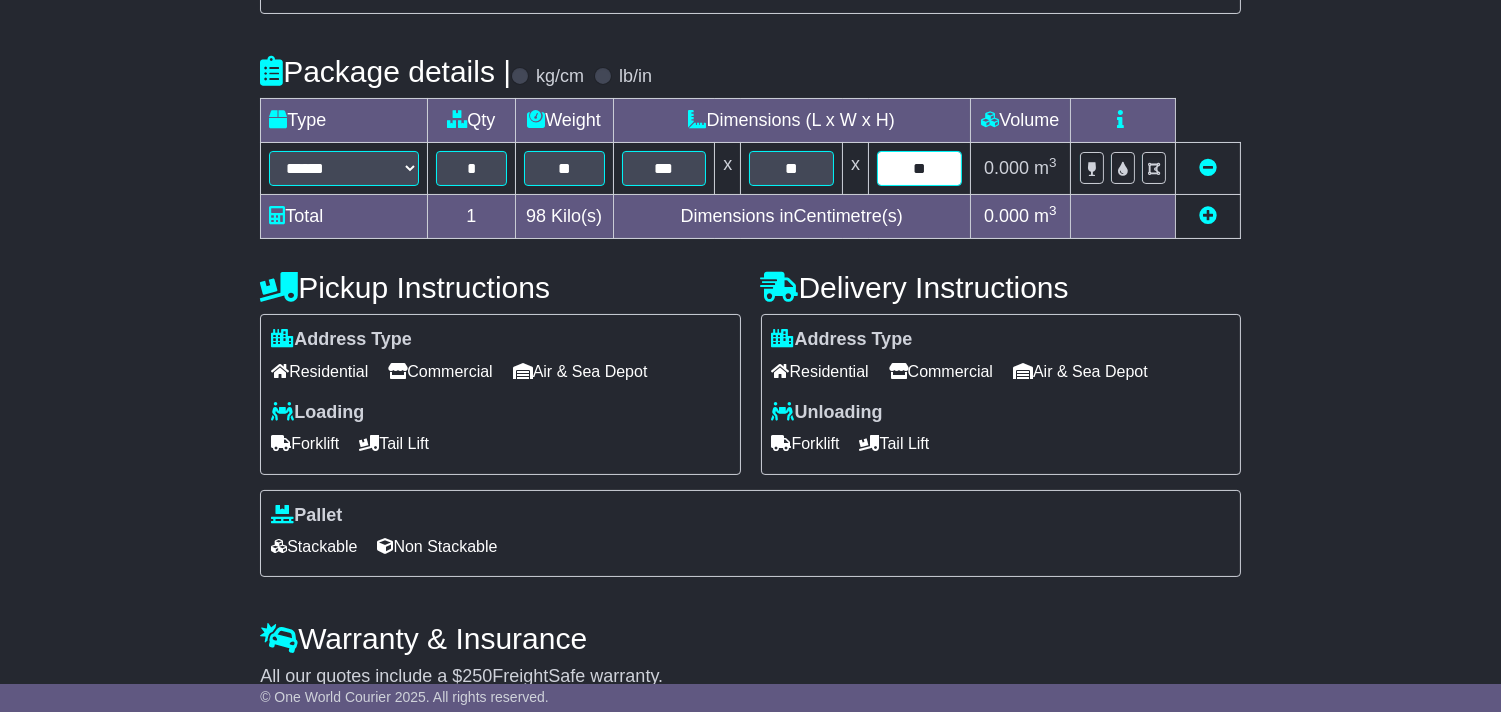 scroll, scrollTop: 444, scrollLeft: 0, axis: vertical 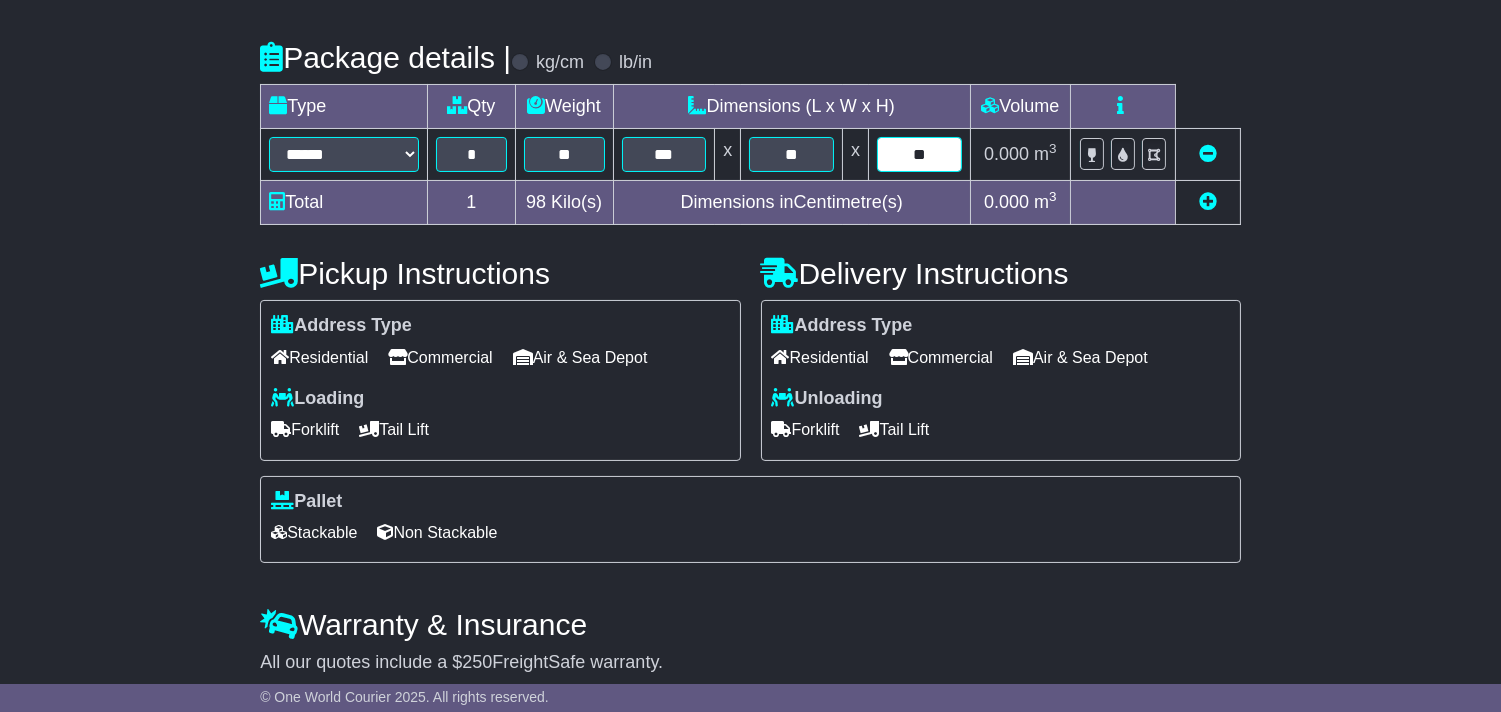 type on "**" 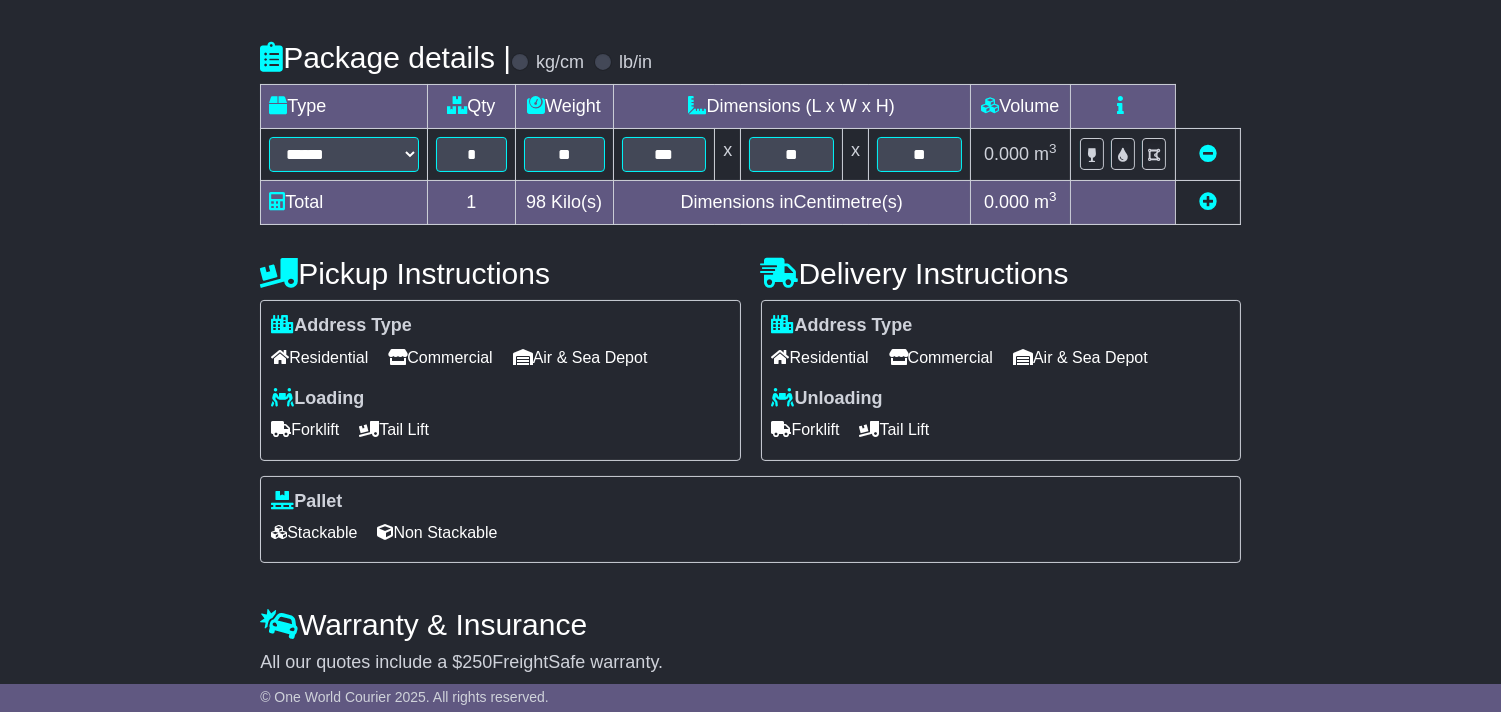 click on "Address Type
Residential
Commercial
Air & Sea Depot
Unloading" at bounding box center (1001, 380) 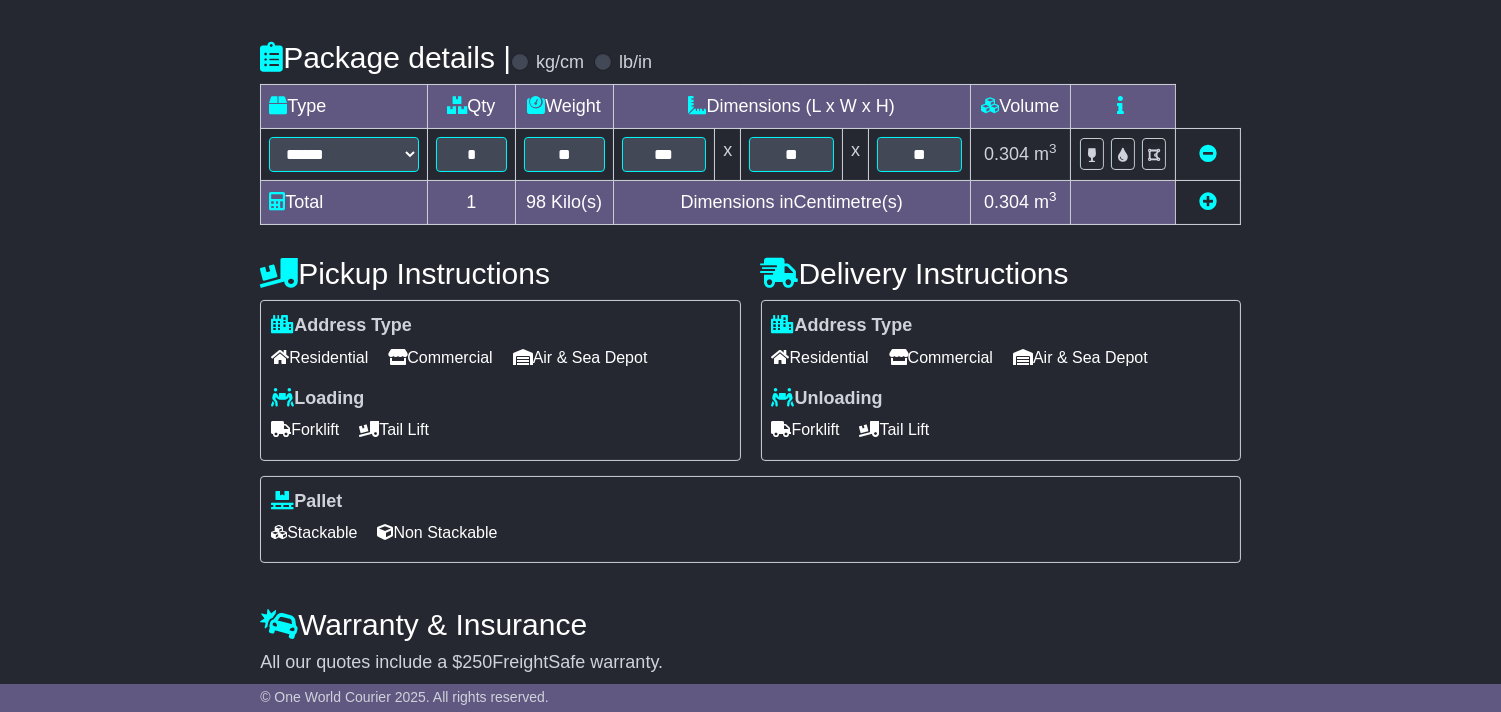 drag, startPoint x: 927, startPoint y: 364, endPoint x: 863, endPoint y: 465, distance: 119.57006 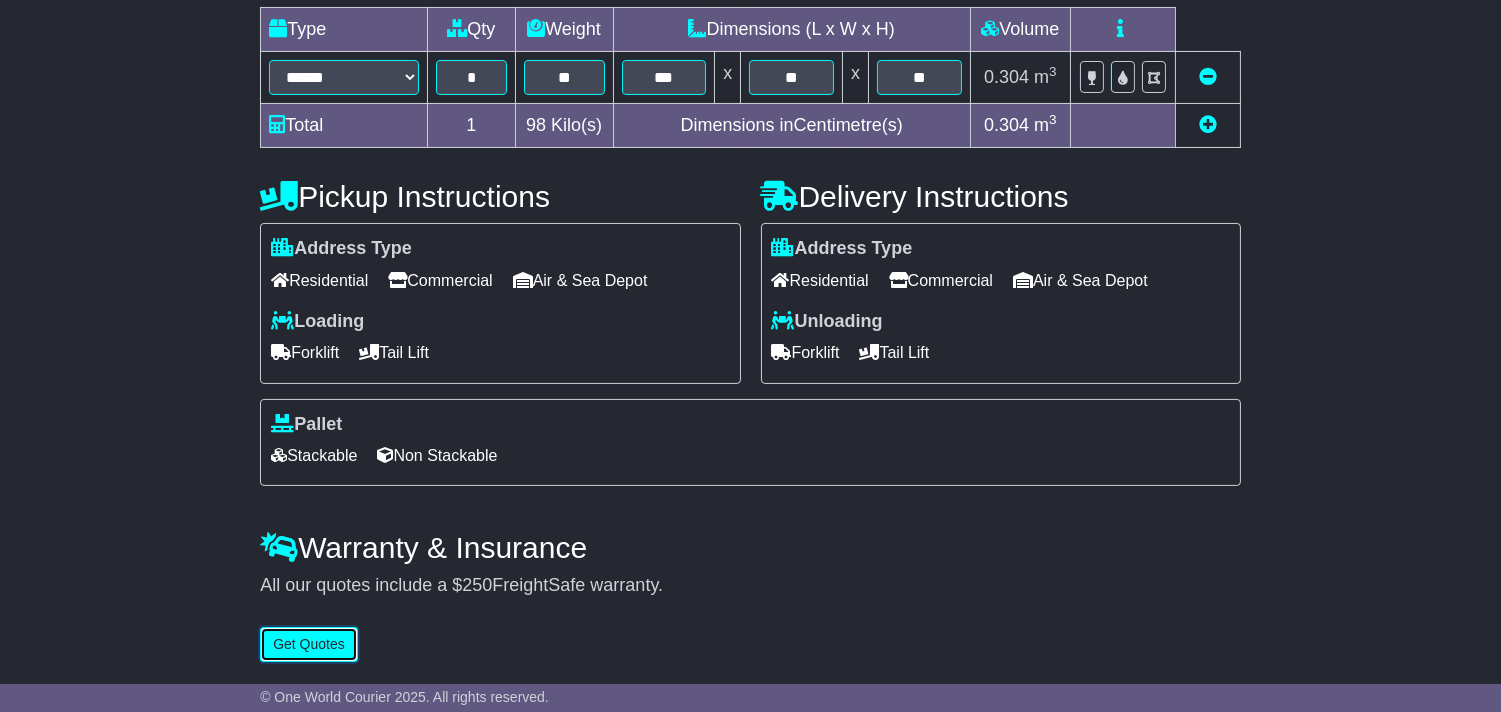 click on "Get Quotes" at bounding box center [309, 644] 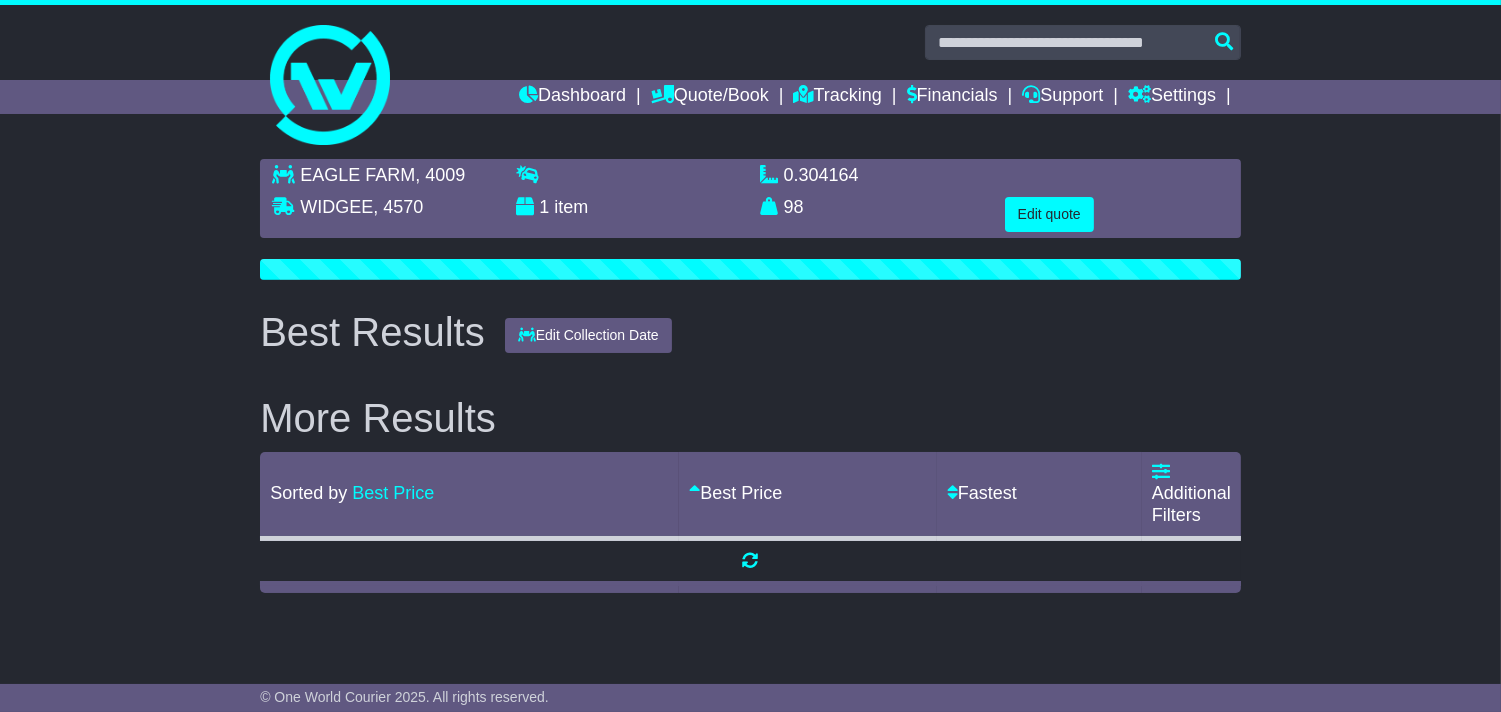 scroll, scrollTop: 0, scrollLeft: 0, axis: both 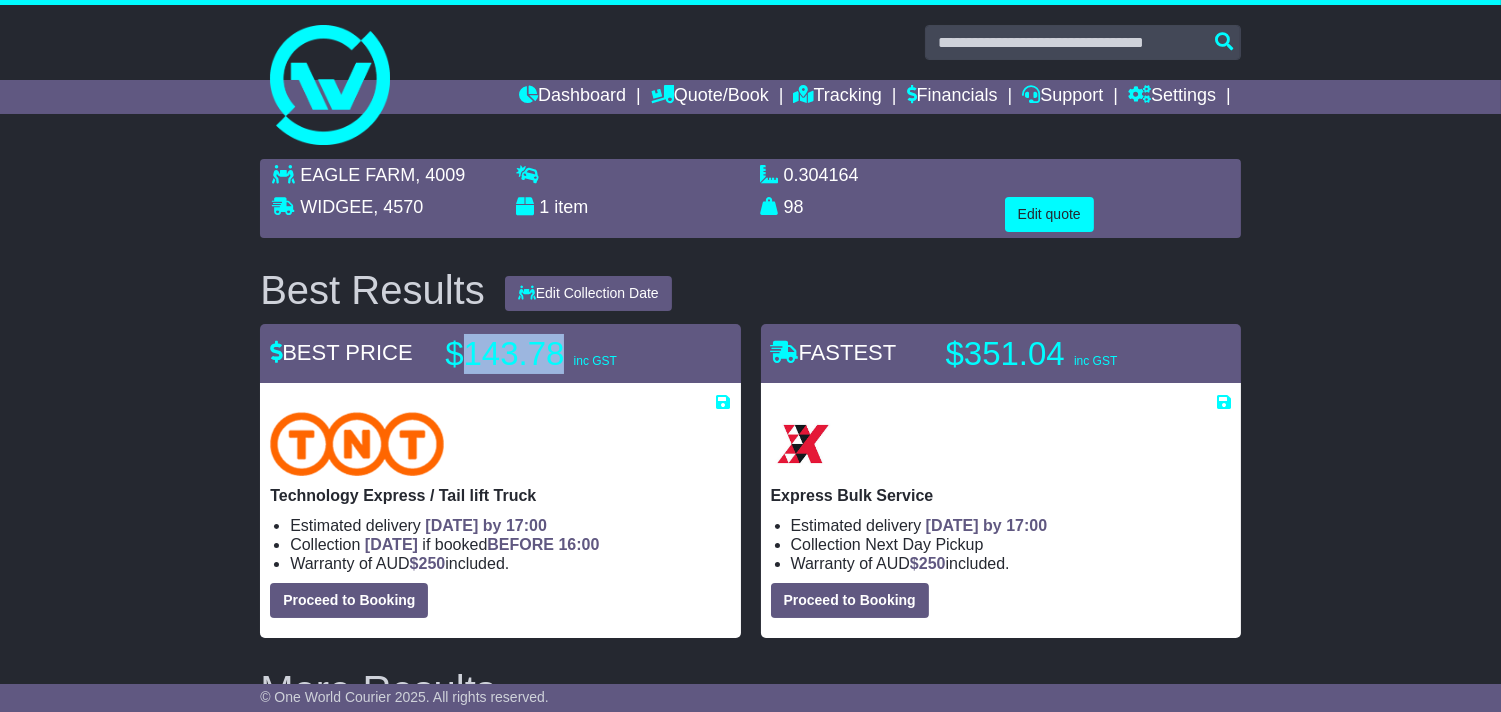 drag, startPoint x: 464, startPoint y: 357, endPoint x: 557, endPoint y: 363, distance: 93.193344 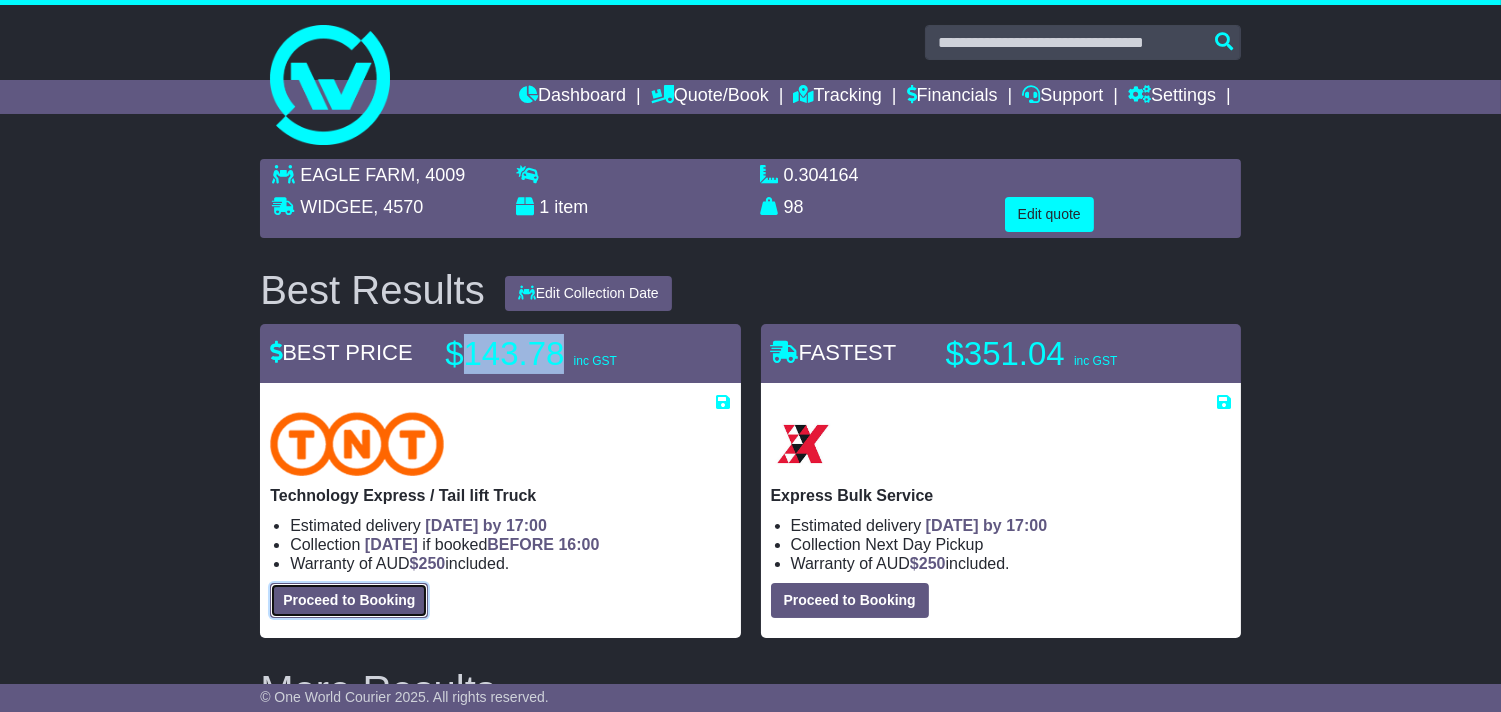 click on "Proceed to Booking" at bounding box center [349, 600] 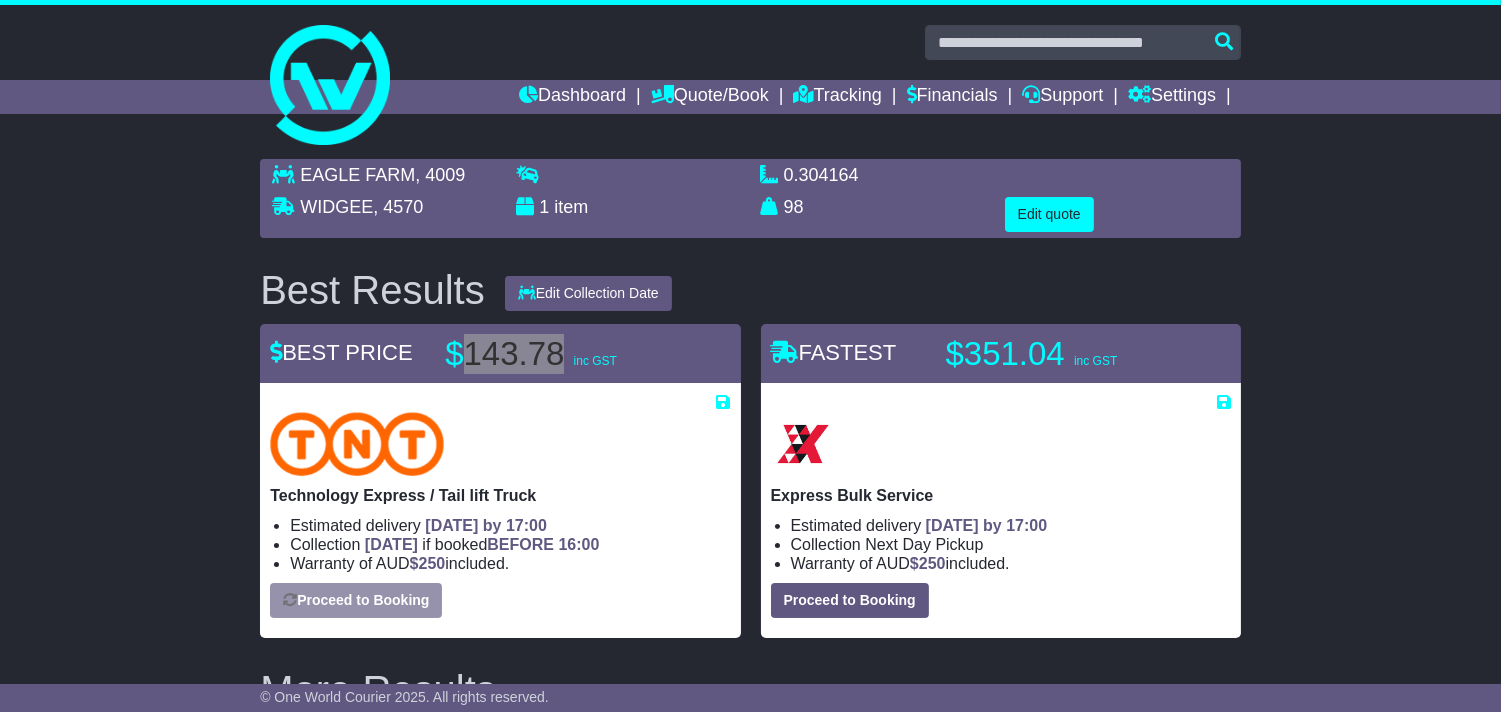 select on "*****" 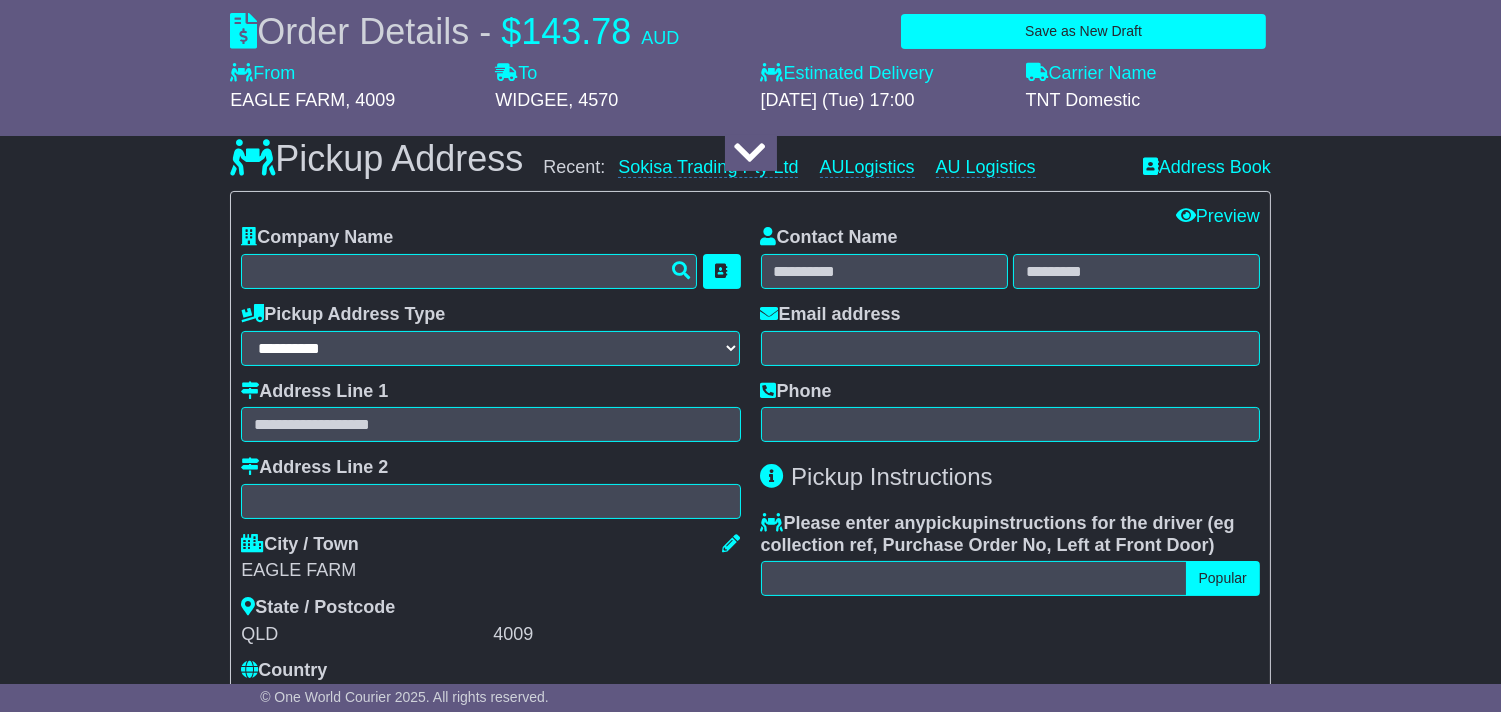 scroll, scrollTop: 444, scrollLeft: 0, axis: vertical 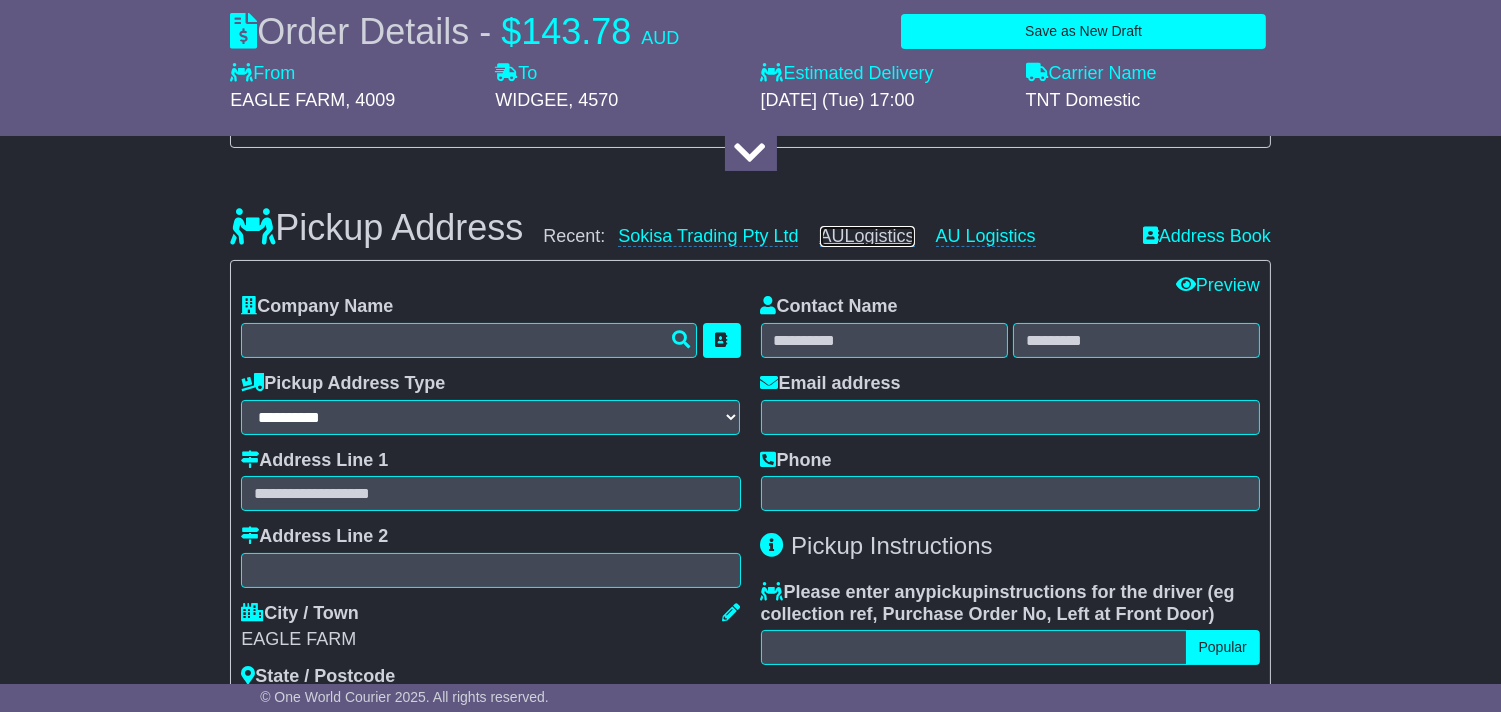 drag, startPoint x: 866, startPoint y: 233, endPoint x: 826, endPoint y: 256, distance: 46.141087 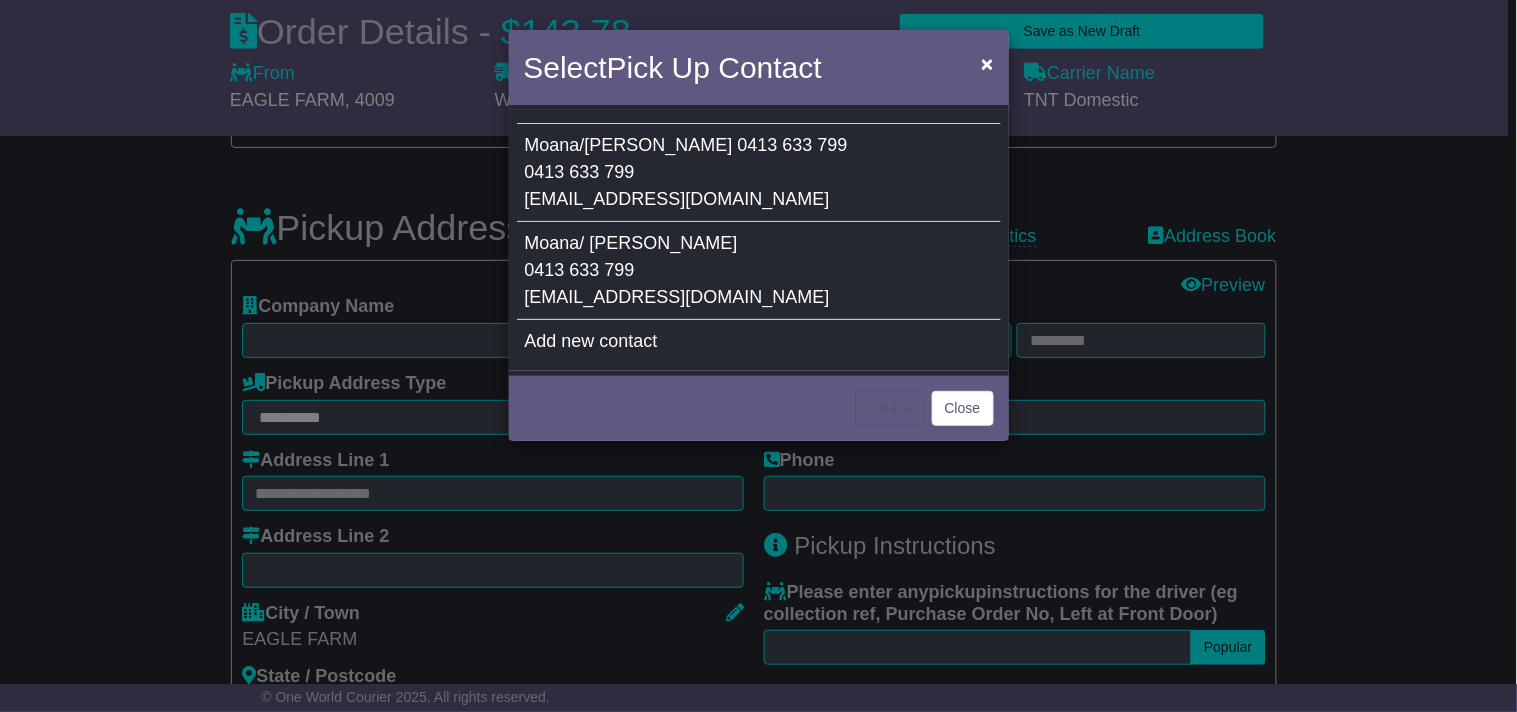 click on "Moana/   Edwin
0413 633 799
Mhowell@aus-logistics.com" at bounding box center [759, 271] 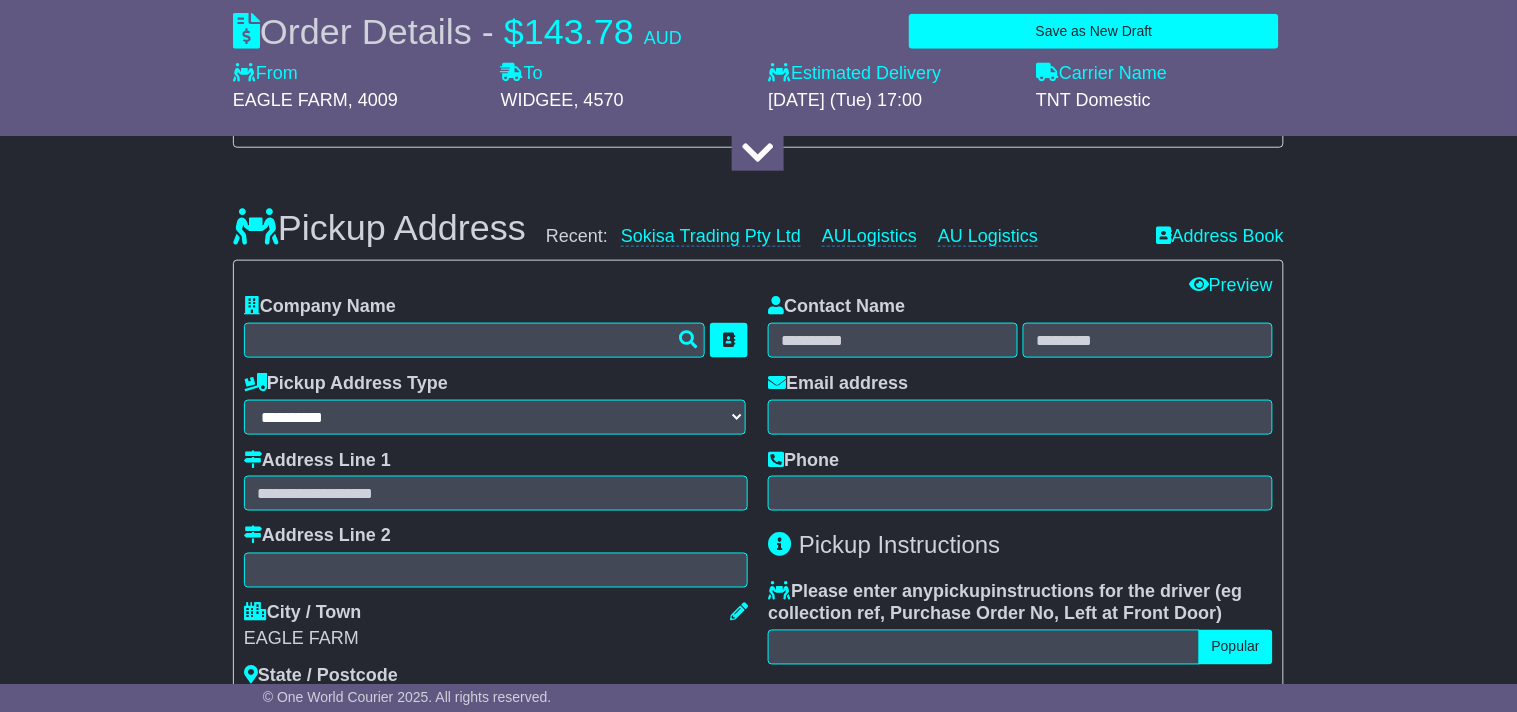 type on "**********" 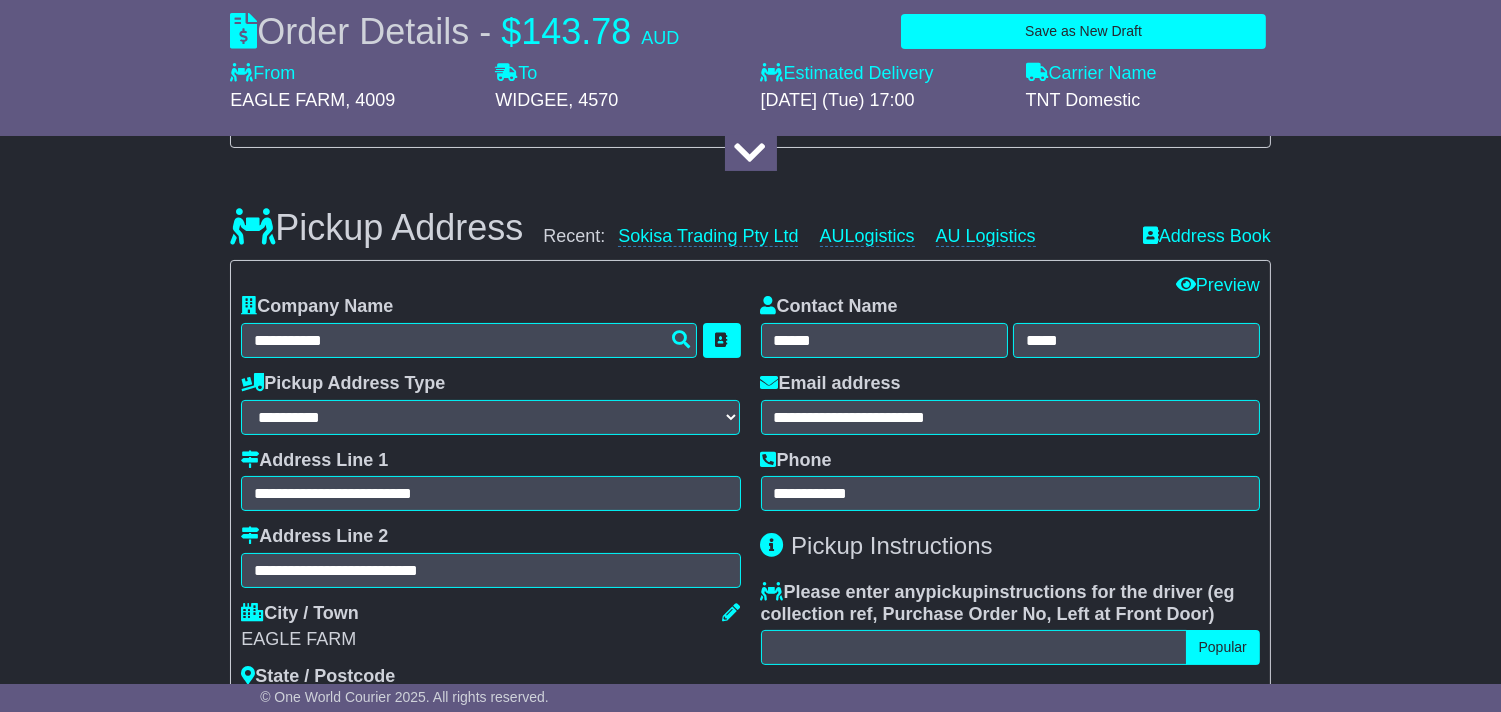 click on "Please enter any  pickup  instructions for the driver ( eg collection ref, Purchase Order No, Left at Front Door )
Popular
Will leave at front door
Will leave at back door
Will leave with reception
Will leave with security
Will leave with warehouse" at bounding box center (1010, 623) 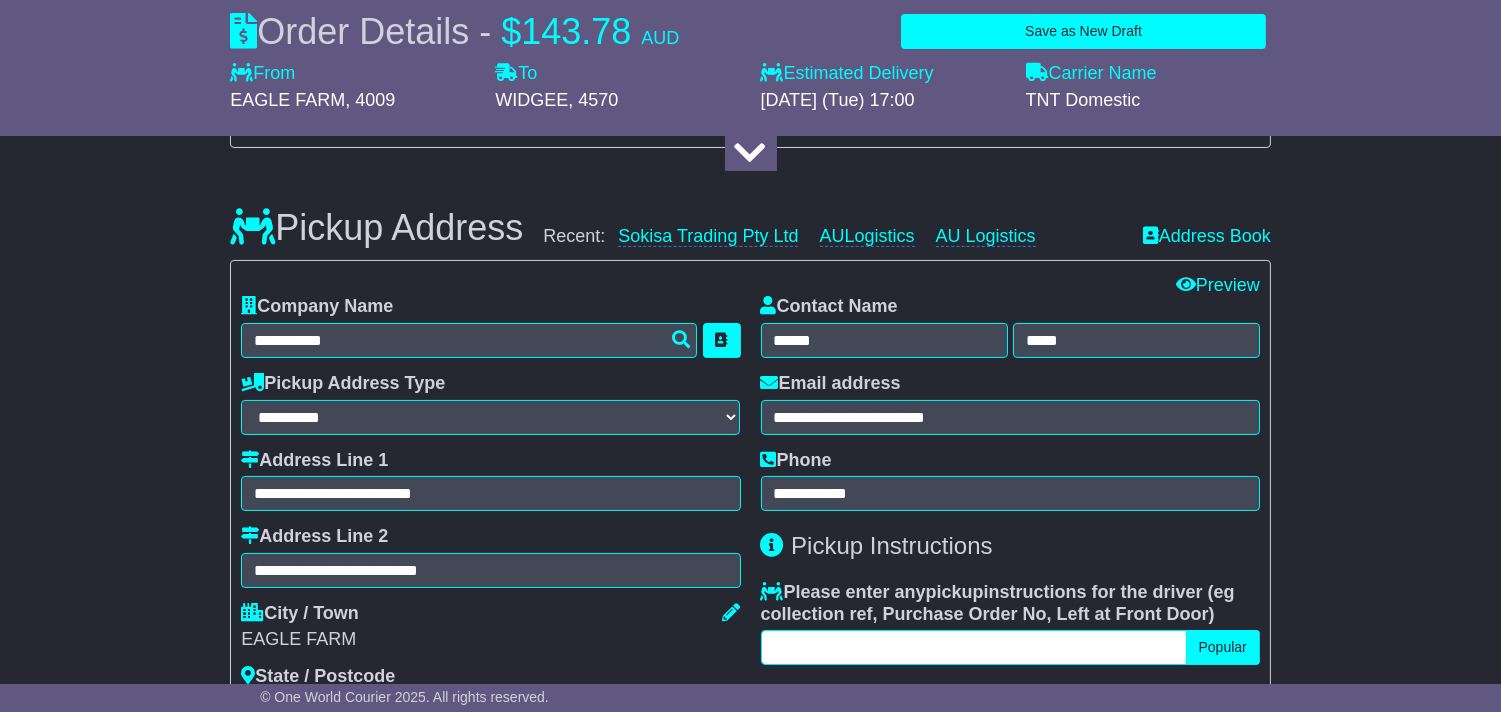 click at bounding box center (974, 647) 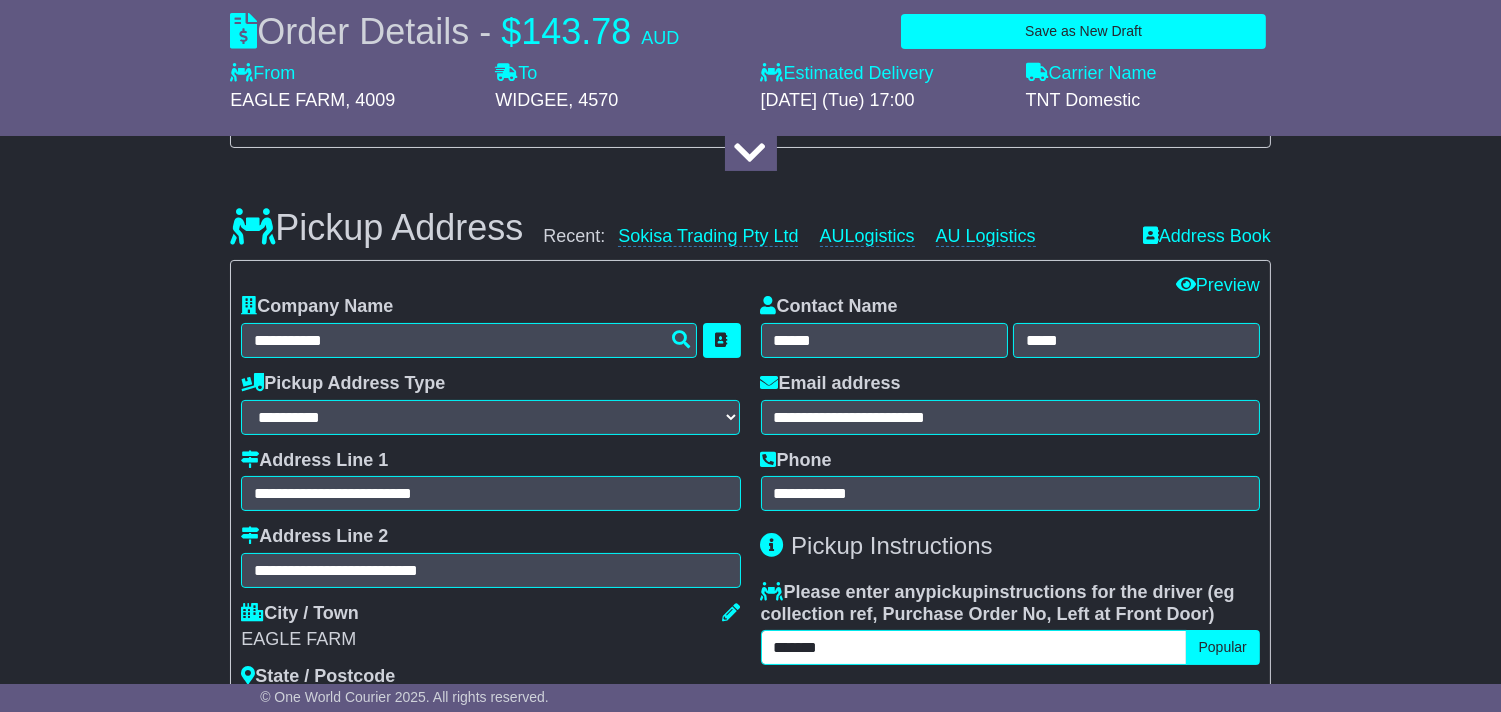 paste on "**********" 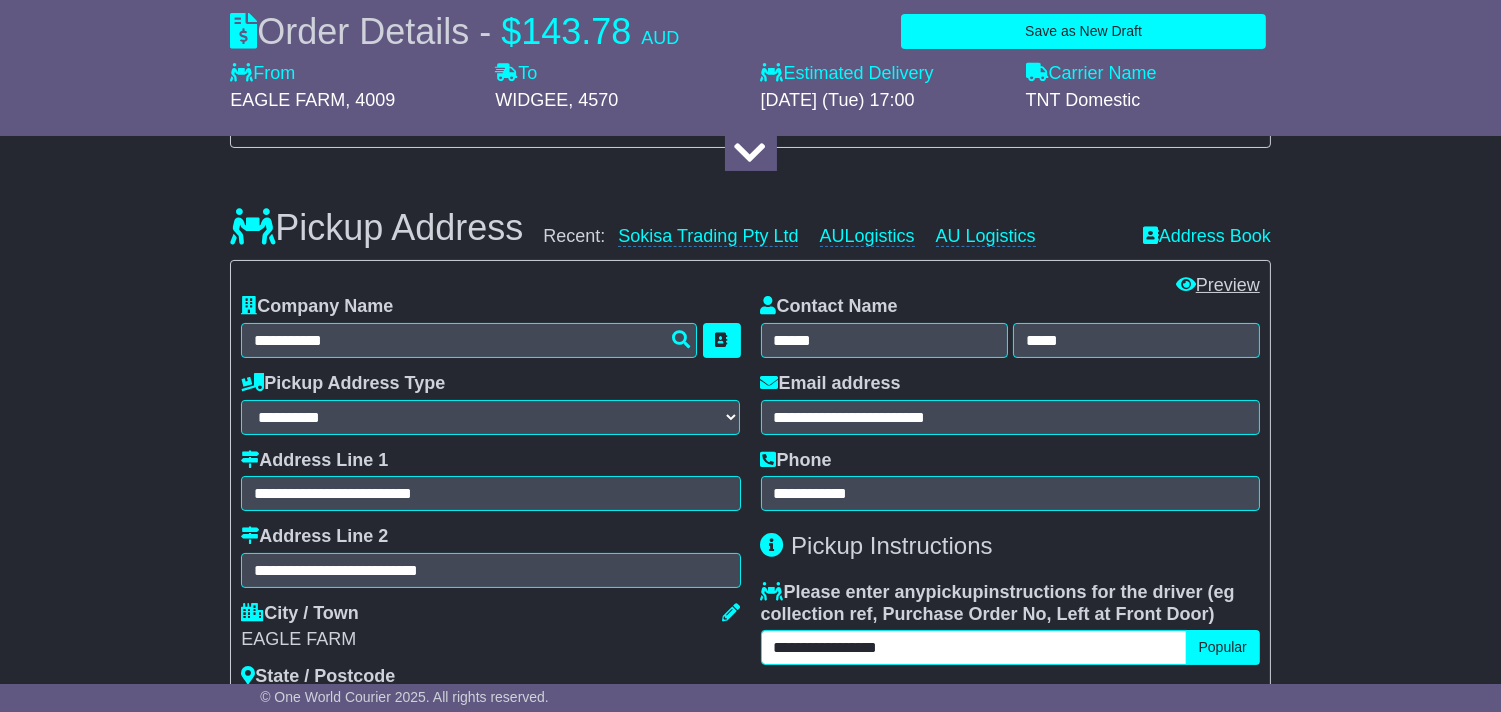 type on "**********" 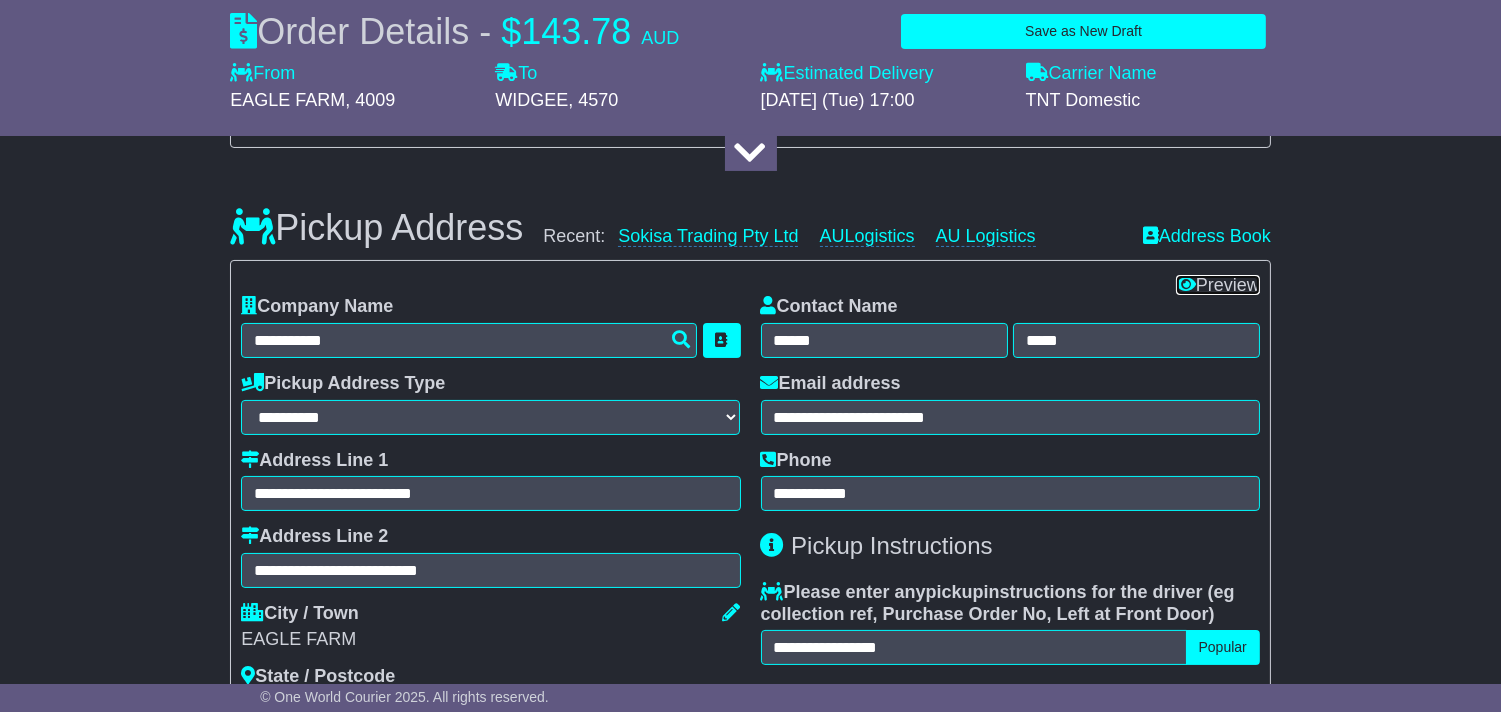 click on "Preview" at bounding box center (1218, 285) 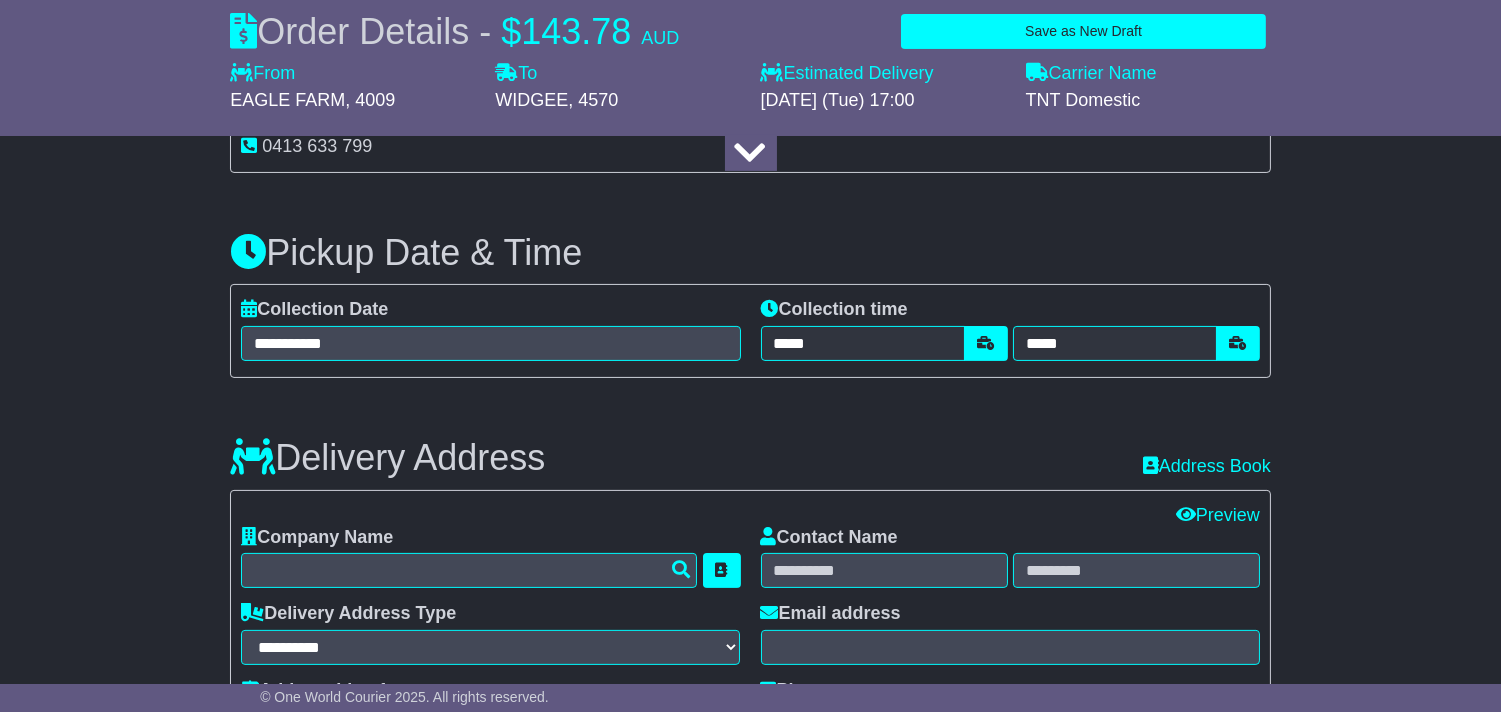 scroll, scrollTop: 1000, scrollLeft: 0, axis: vertical 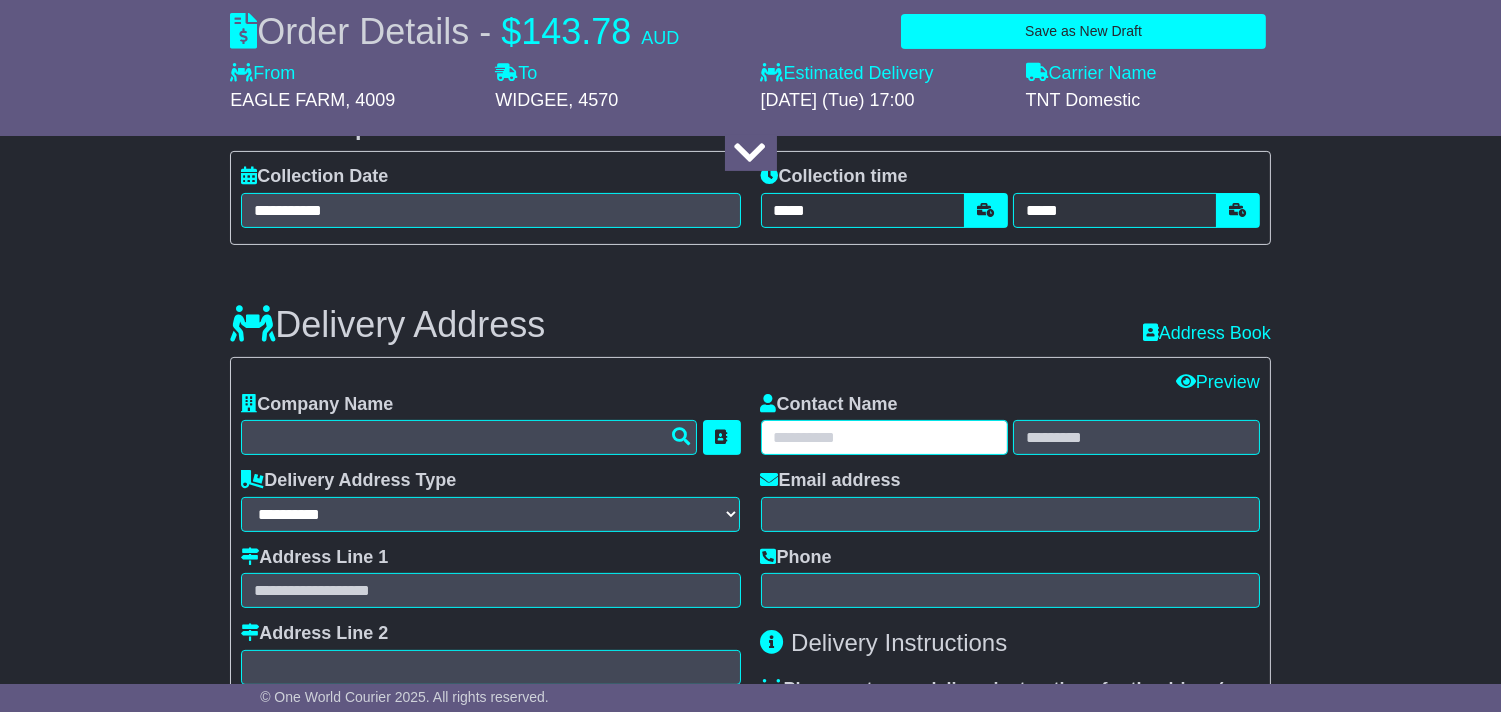 click at bounding box center (884, 437) 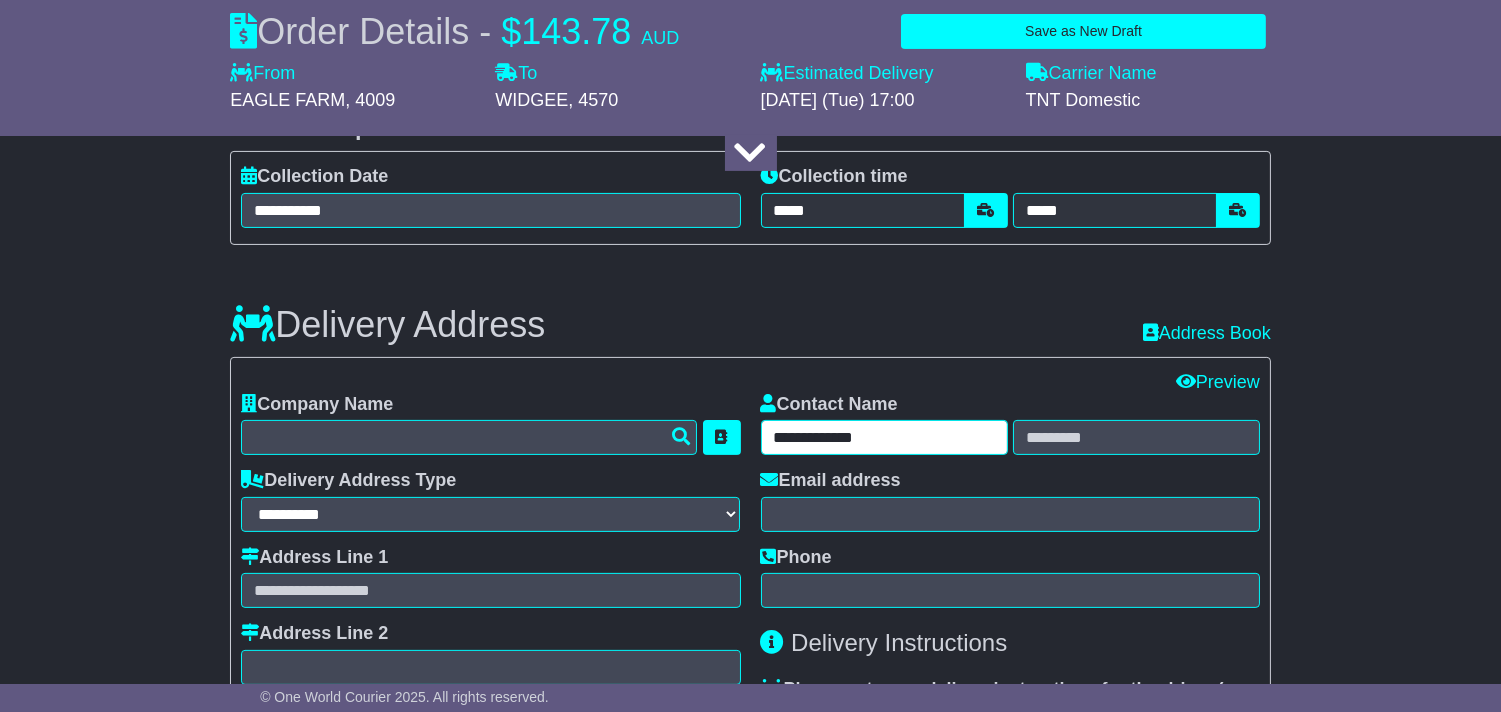 click on "**********" at bounding box center [884, 437] 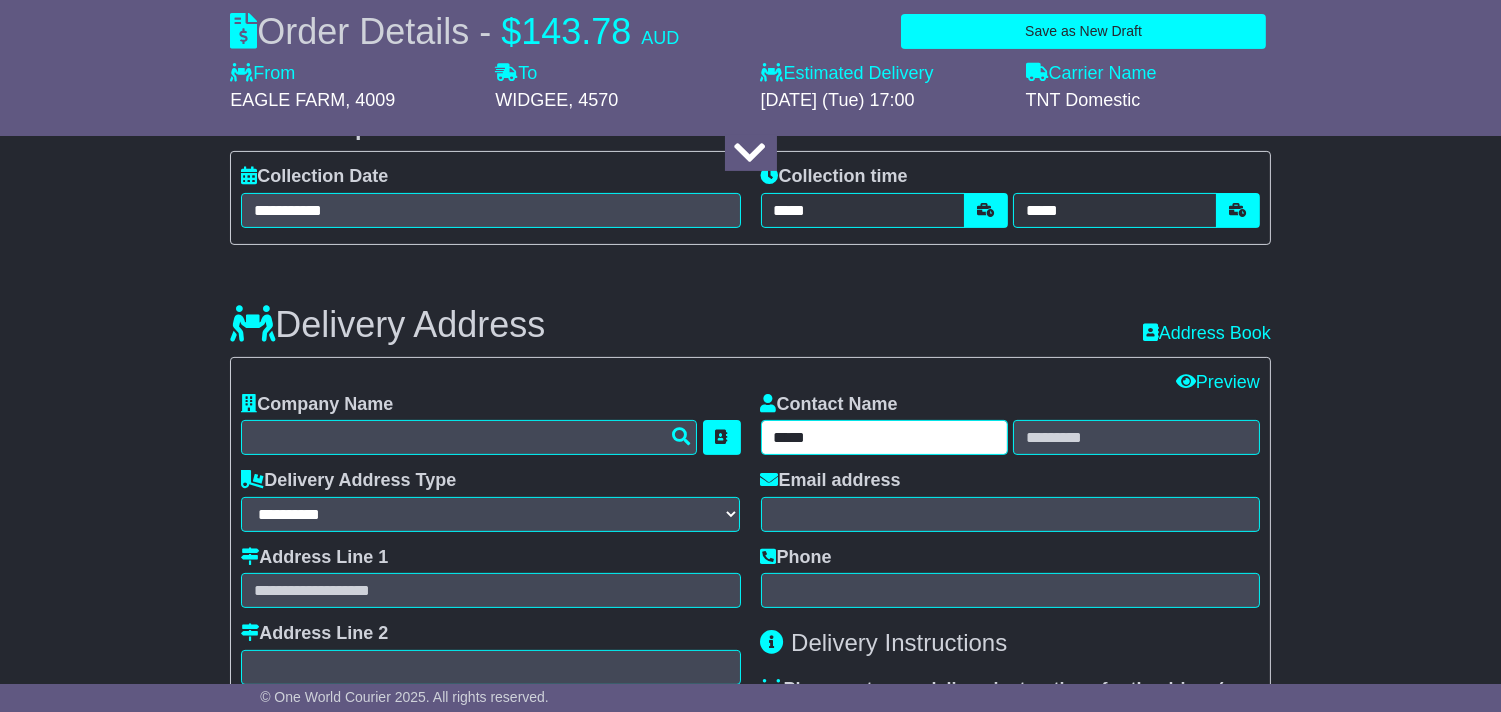 type on "****" 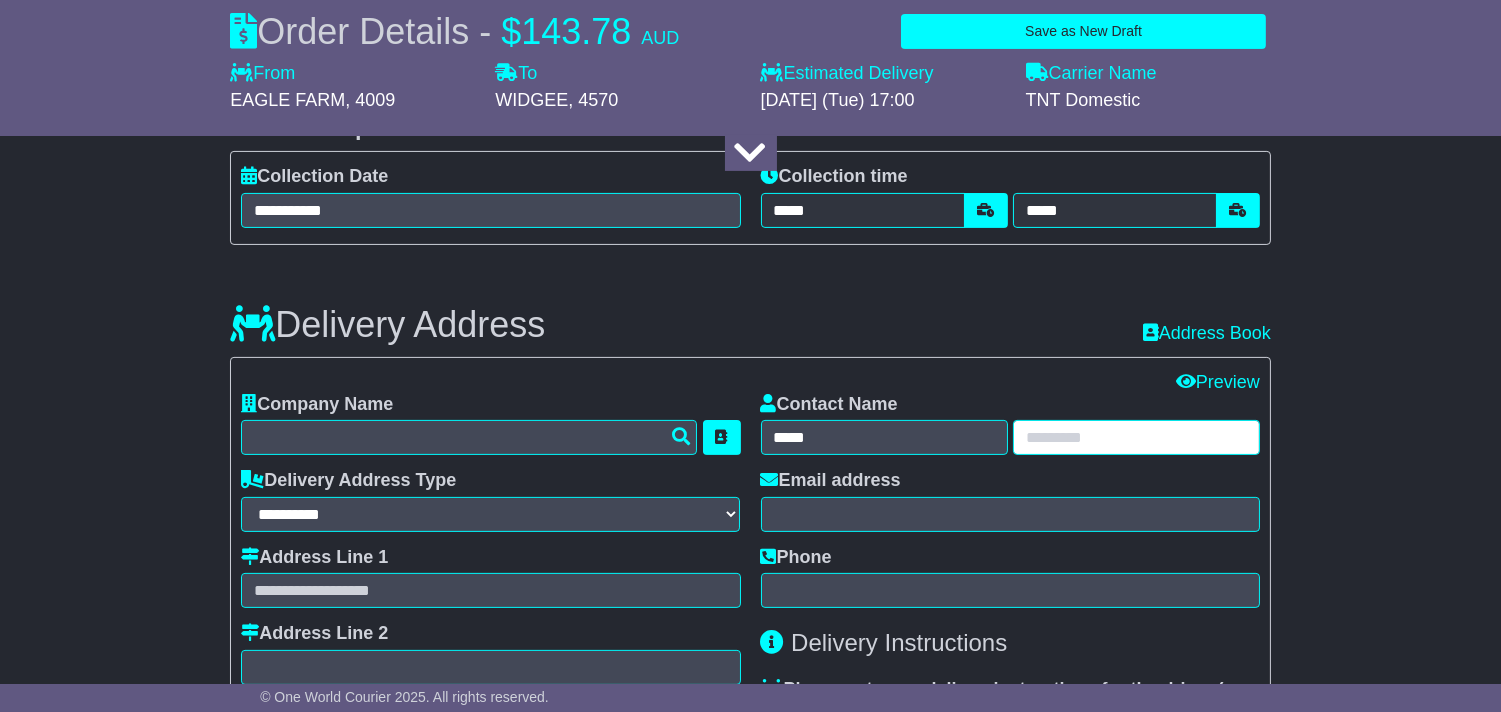click at bounding box center [1136, 437] 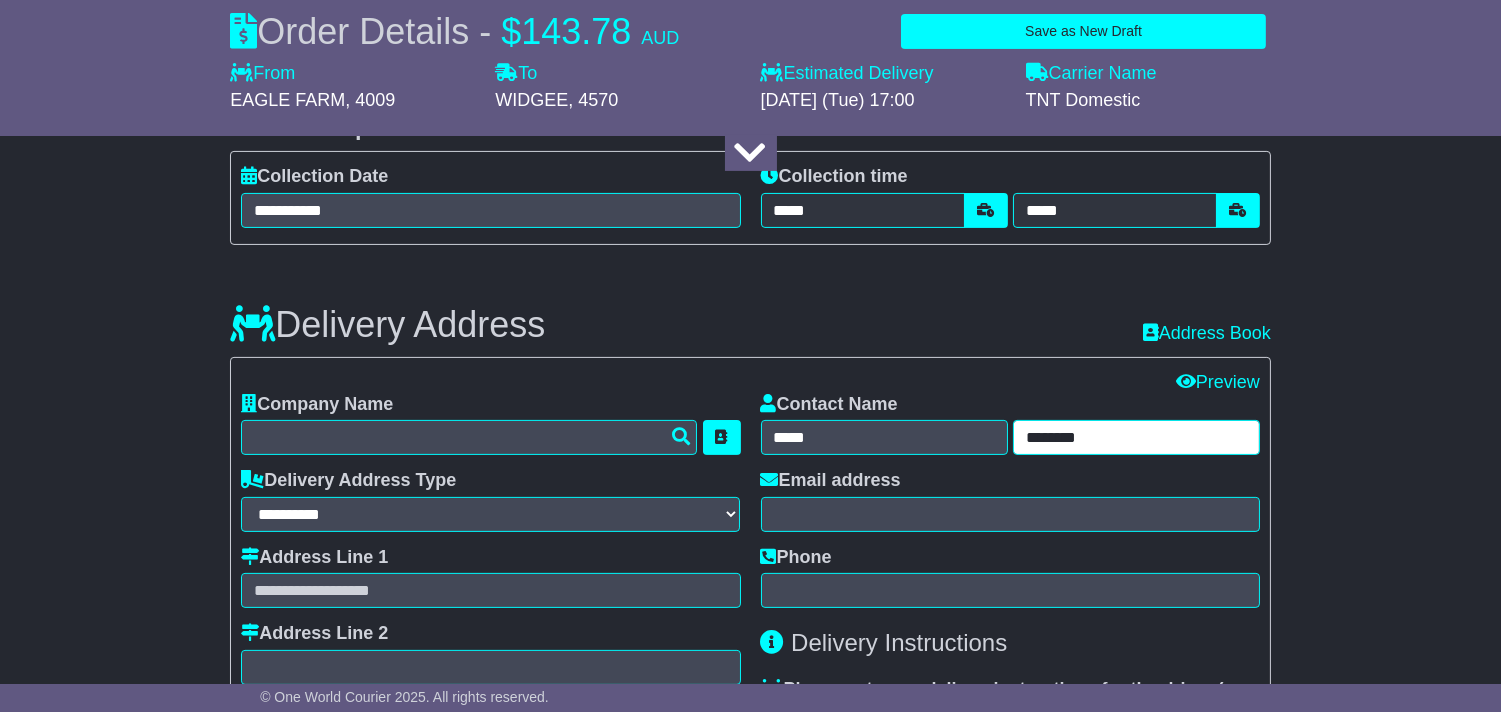 type on "********" 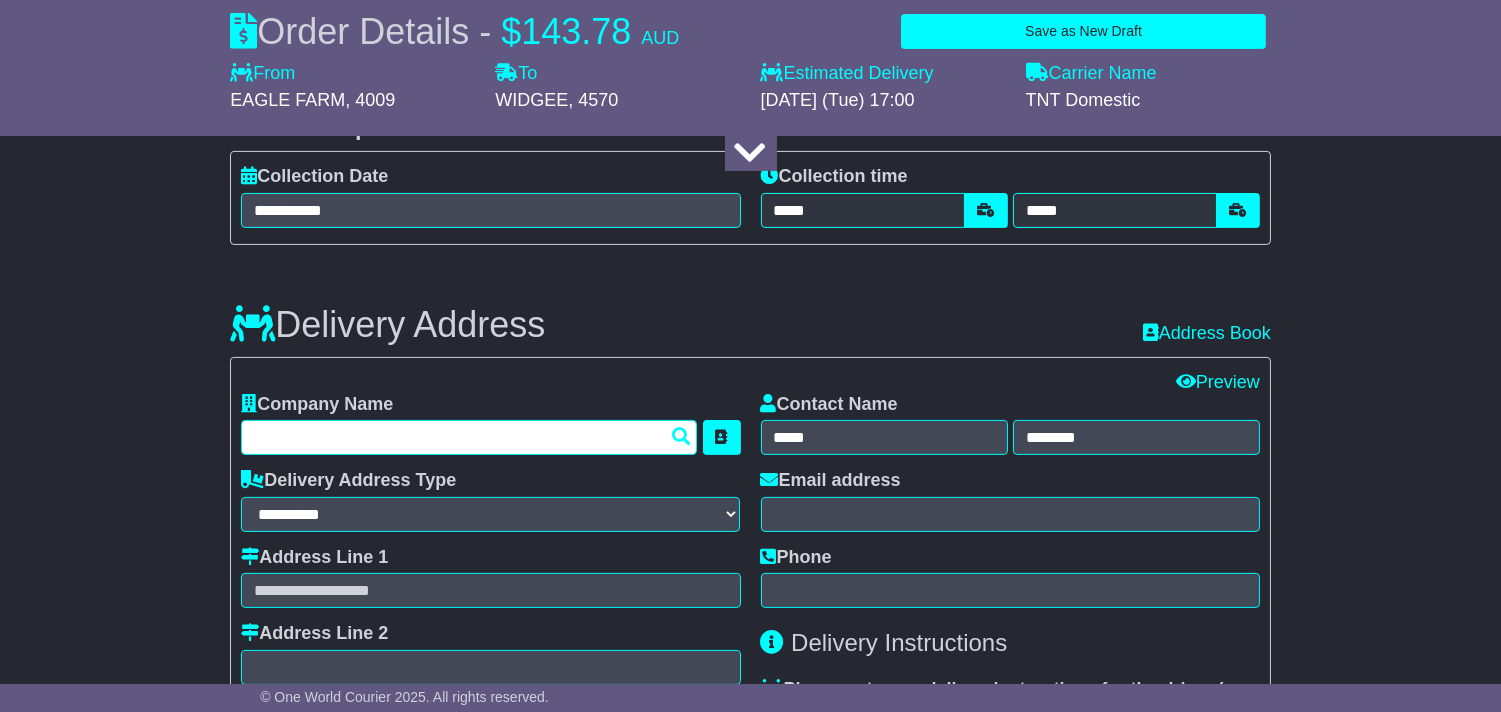 click at bounding box center [469, 437] 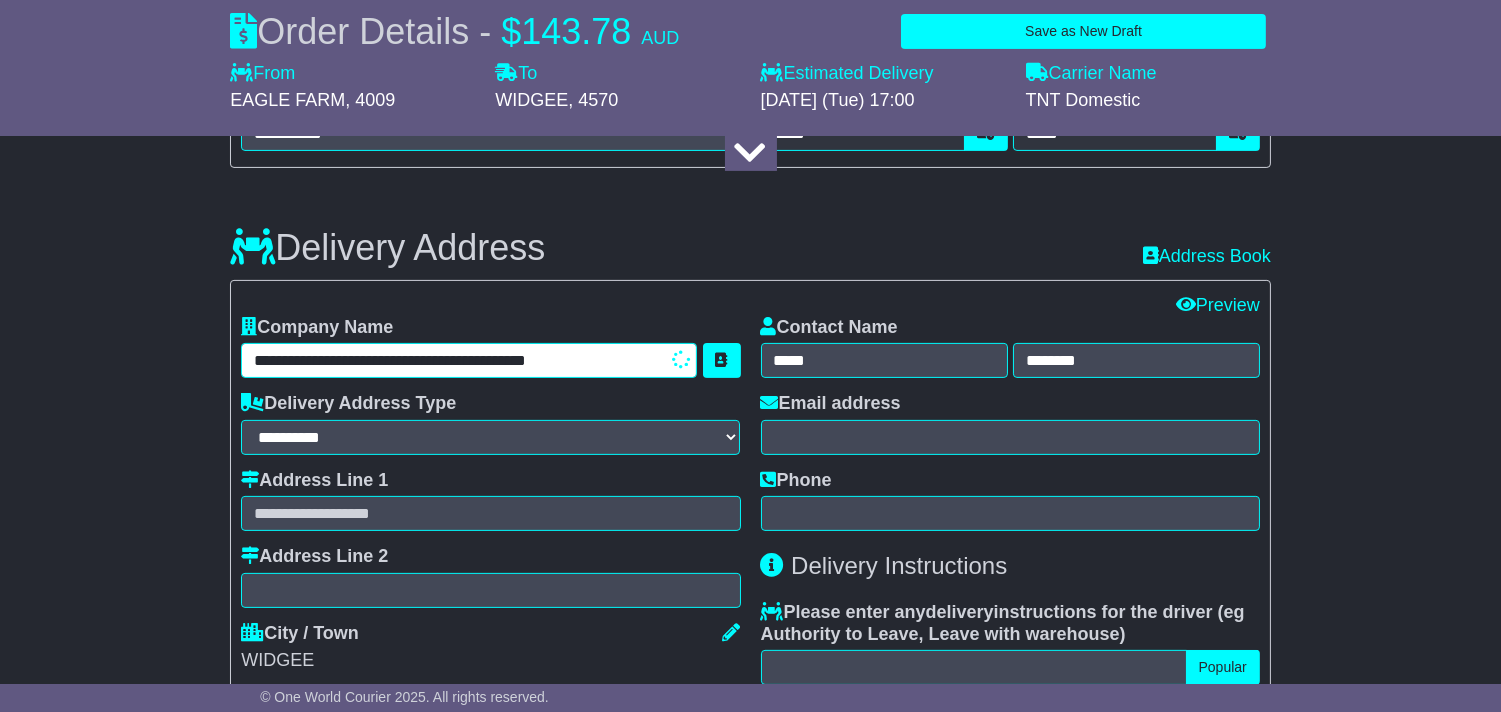 scroll, scrollTop: 1222, scrollLeft: 0, axis: vertical 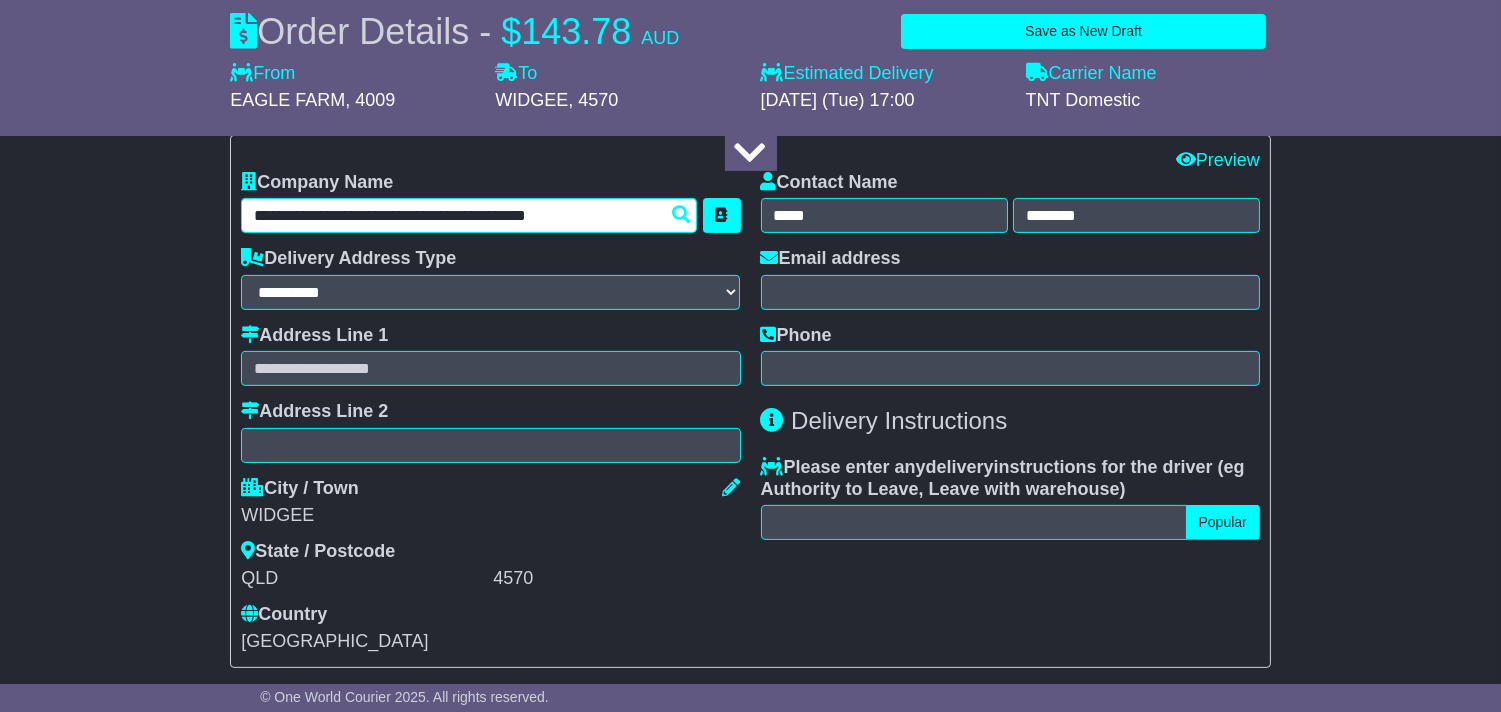 type on "**********" 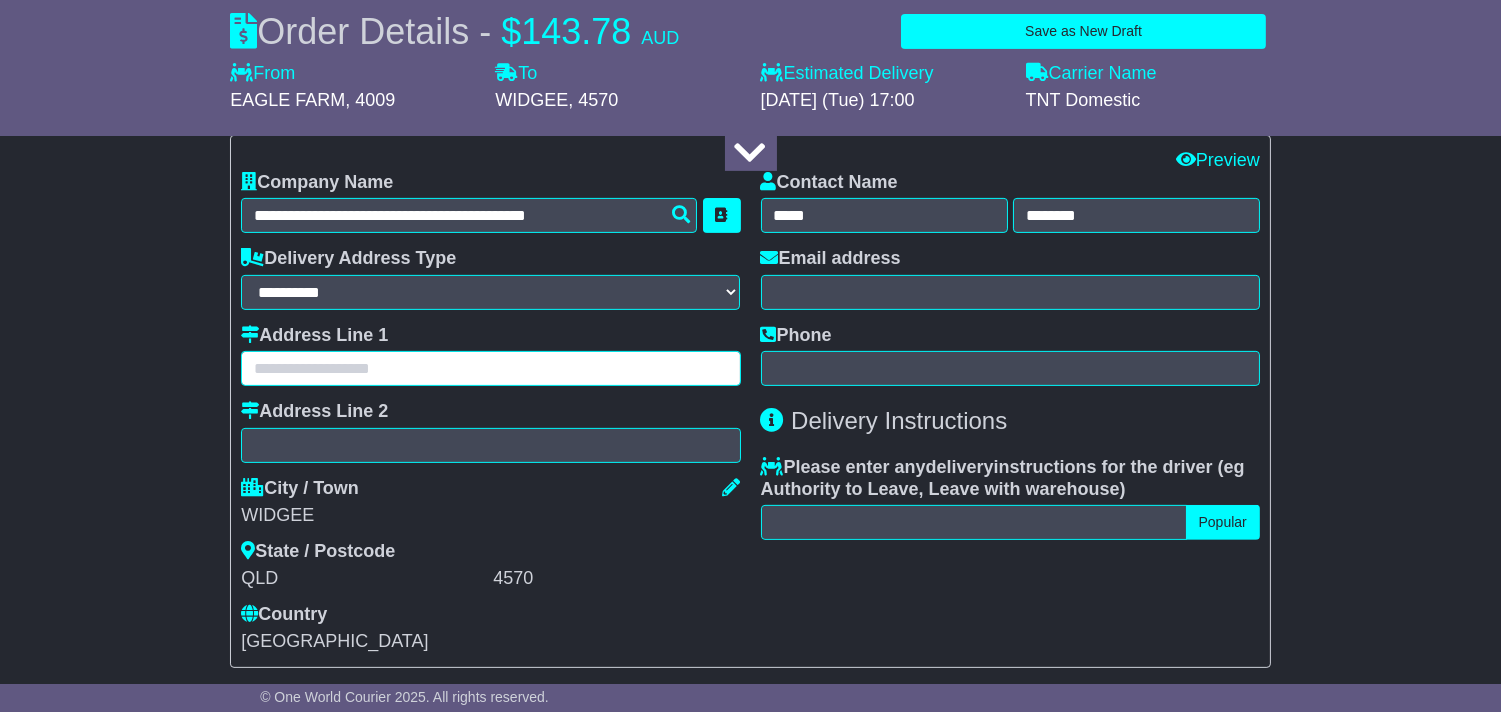 click at bounding box center [490, 368] 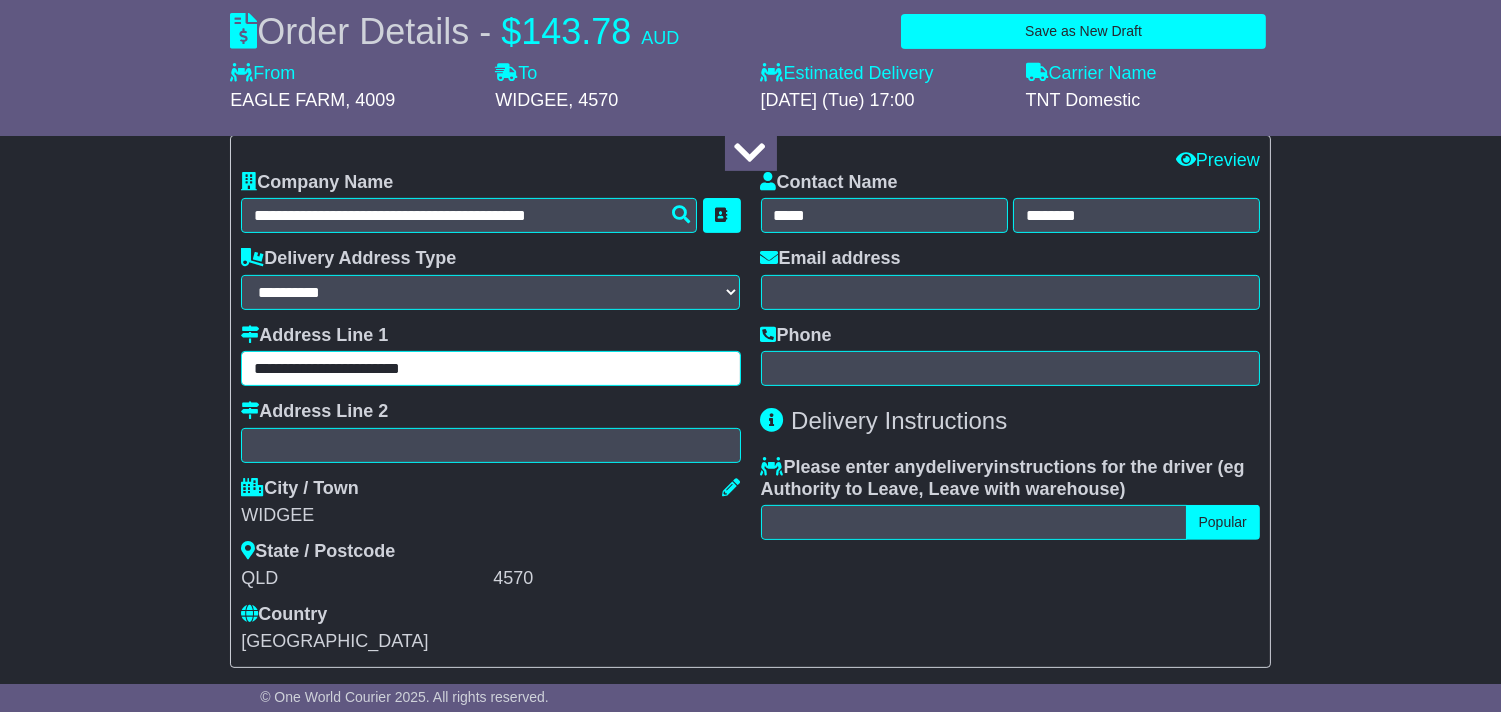 type on "**********" 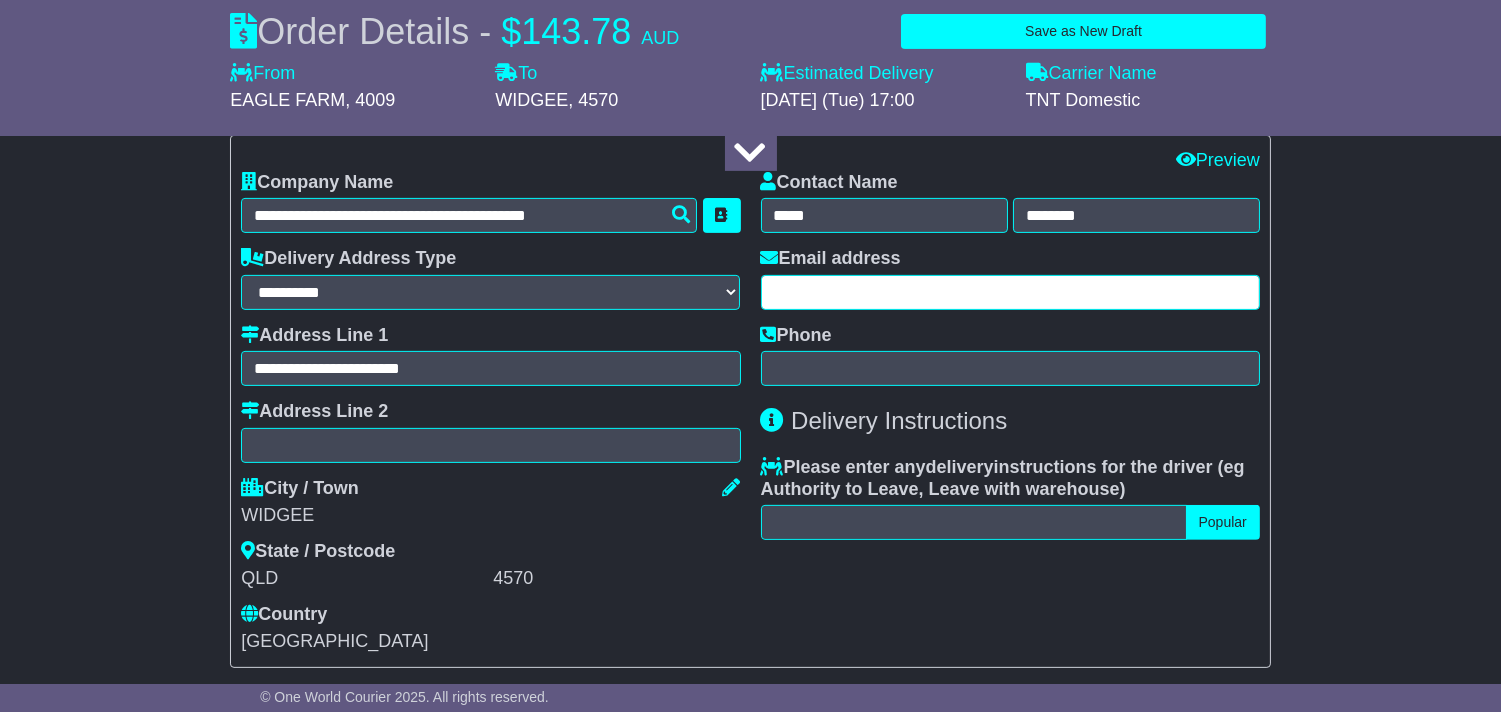 click at bounding box center [1010, 292] 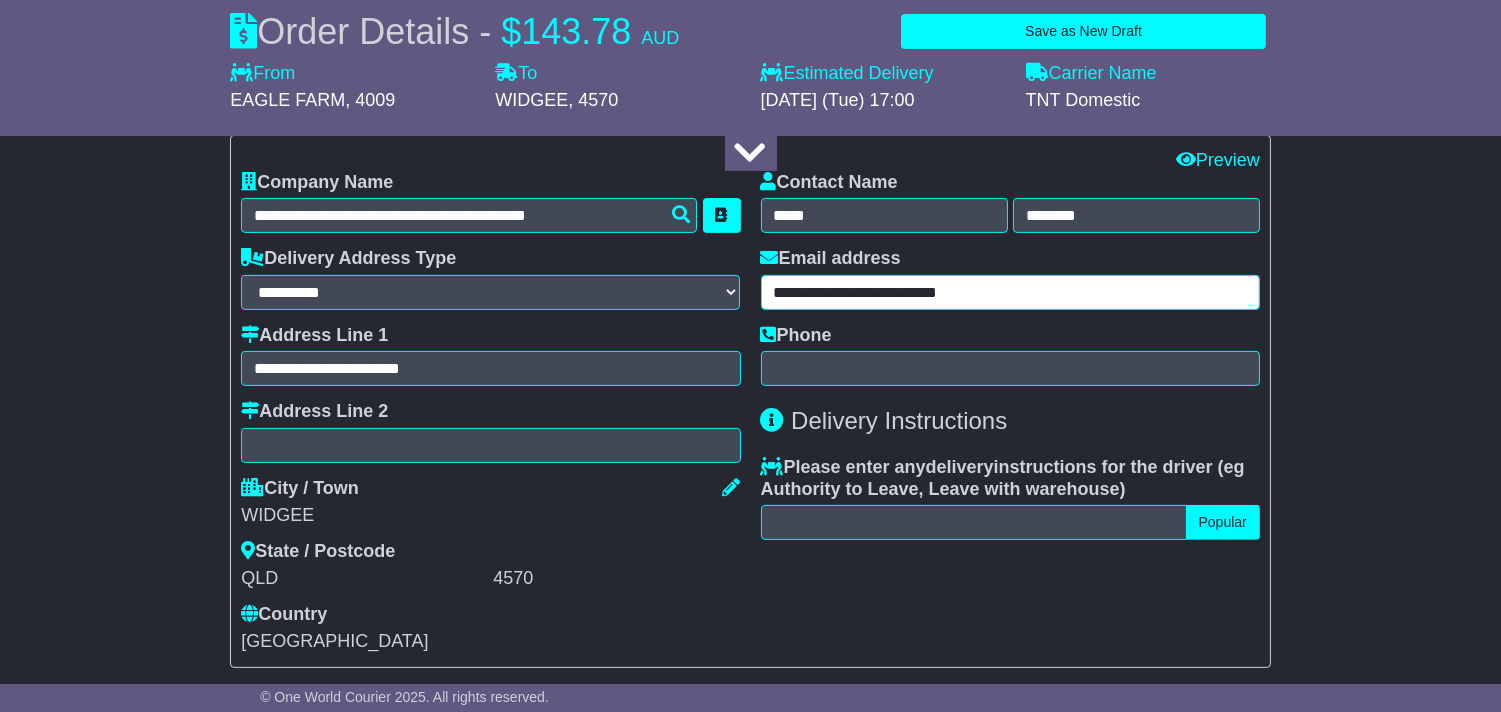 type on "**********" 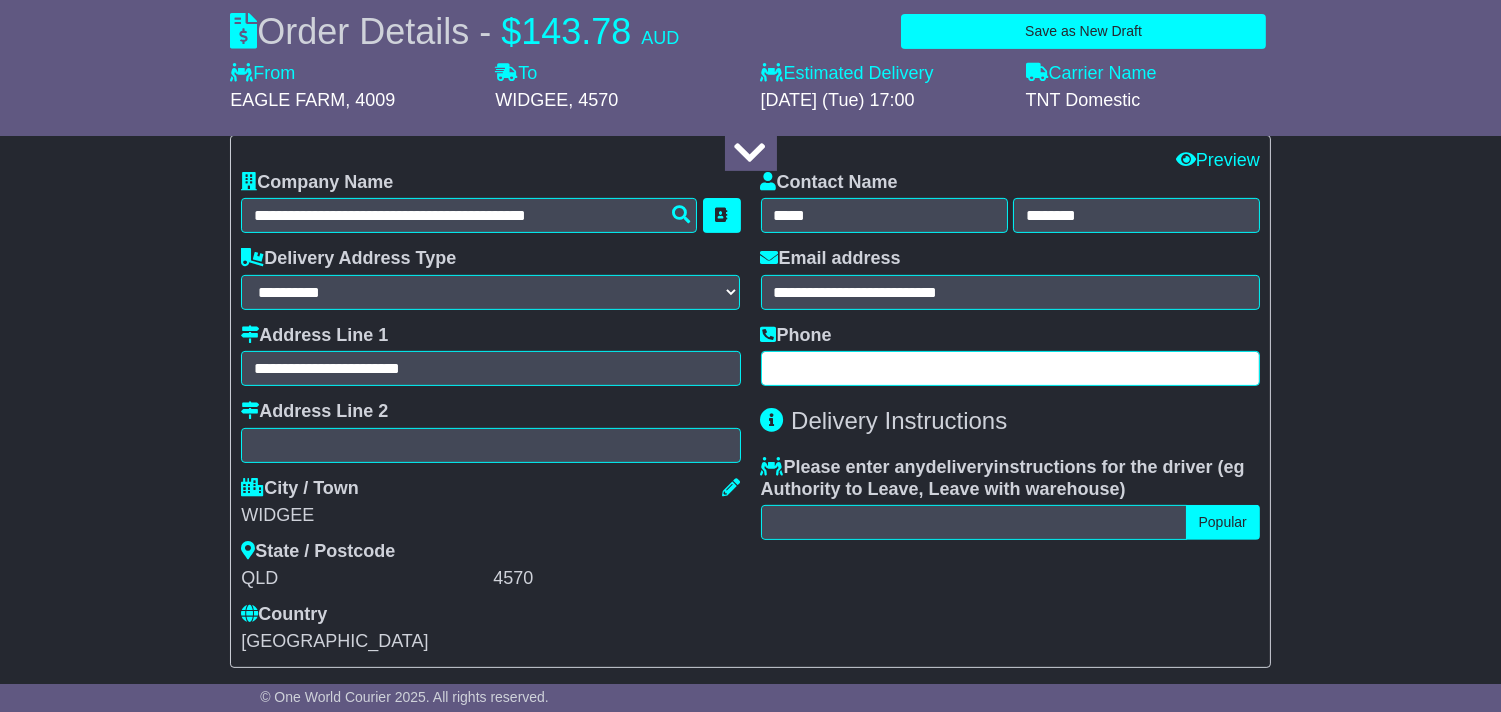 drag, startPoint x: 848, startPoint y: 367, endPoint x: 906, endPoint y: 360, distance: 58.420887 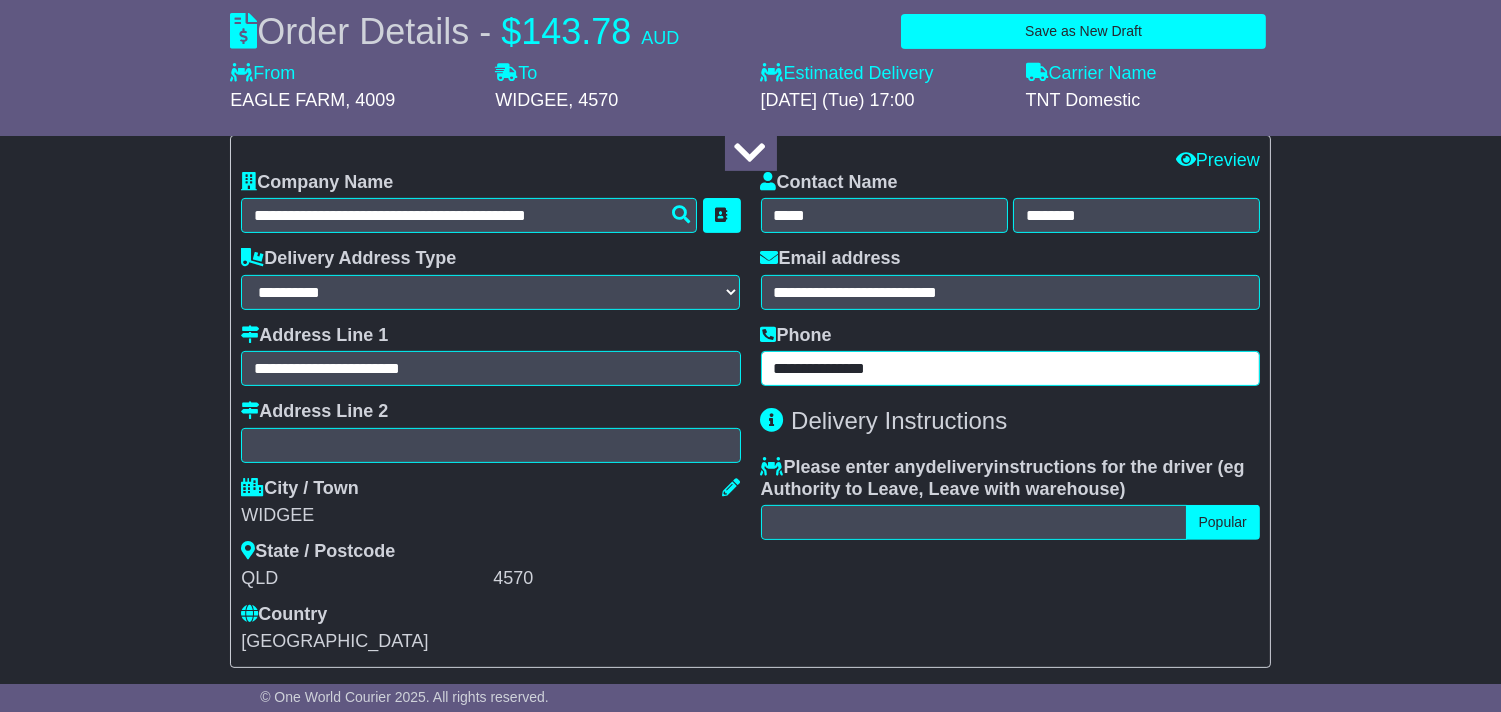 type on "**********" 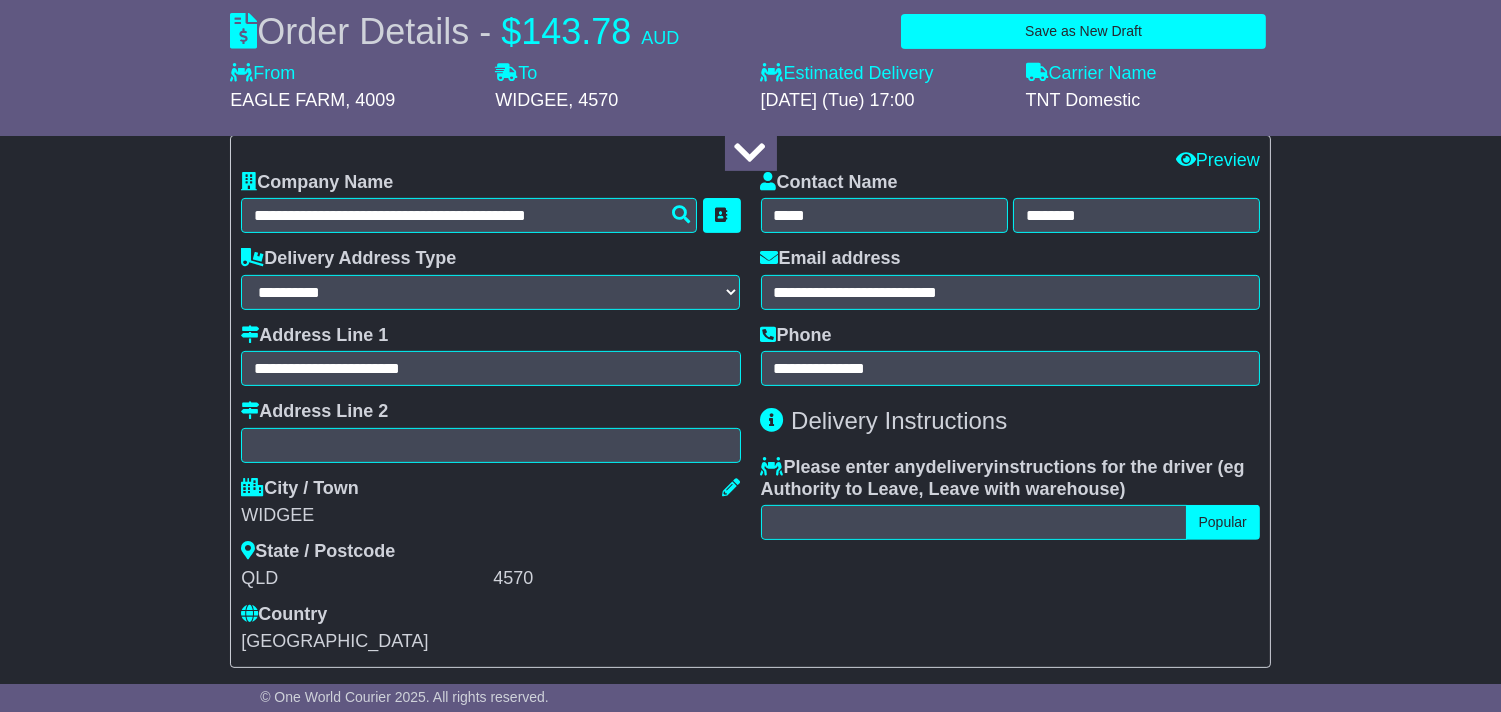 click at bounding box center (750, 153) 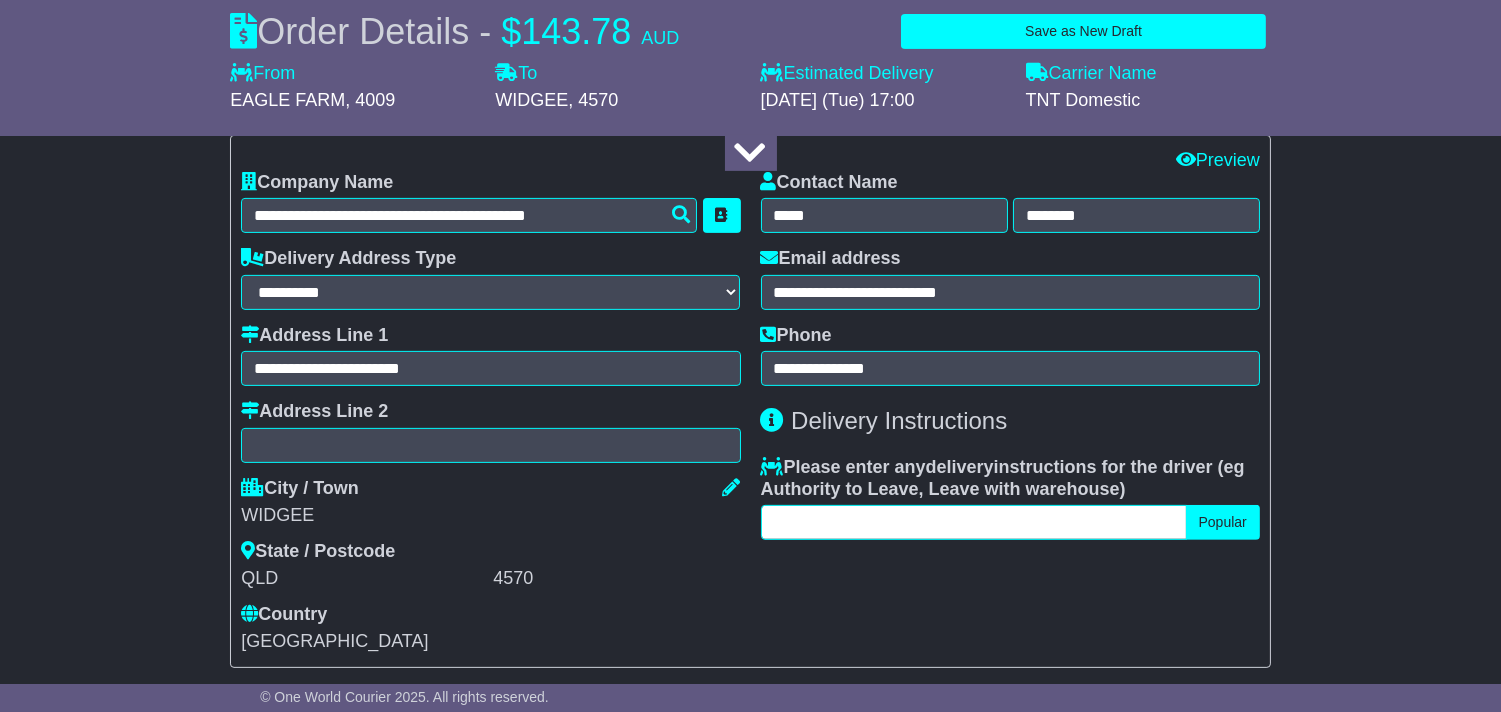 click at bounding box center (974, 522) 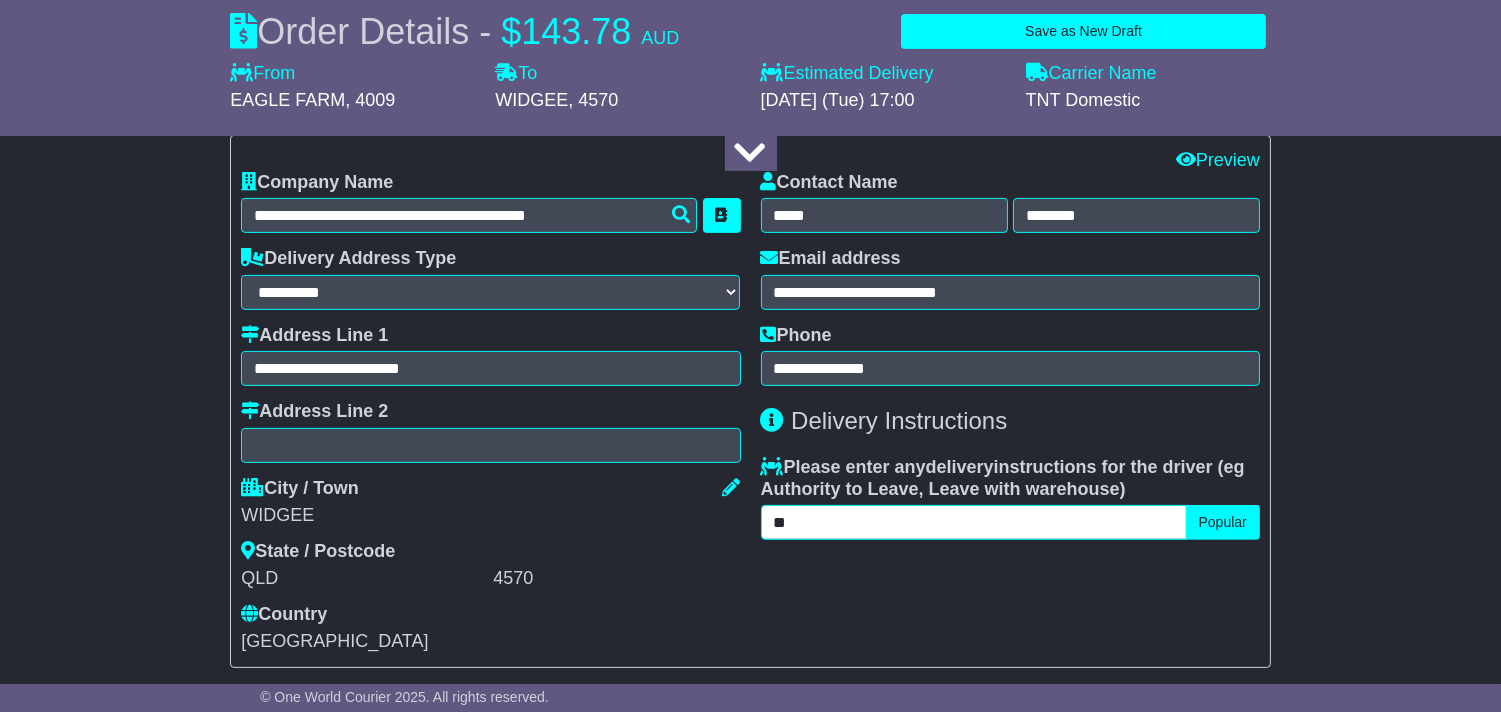 type on "*" 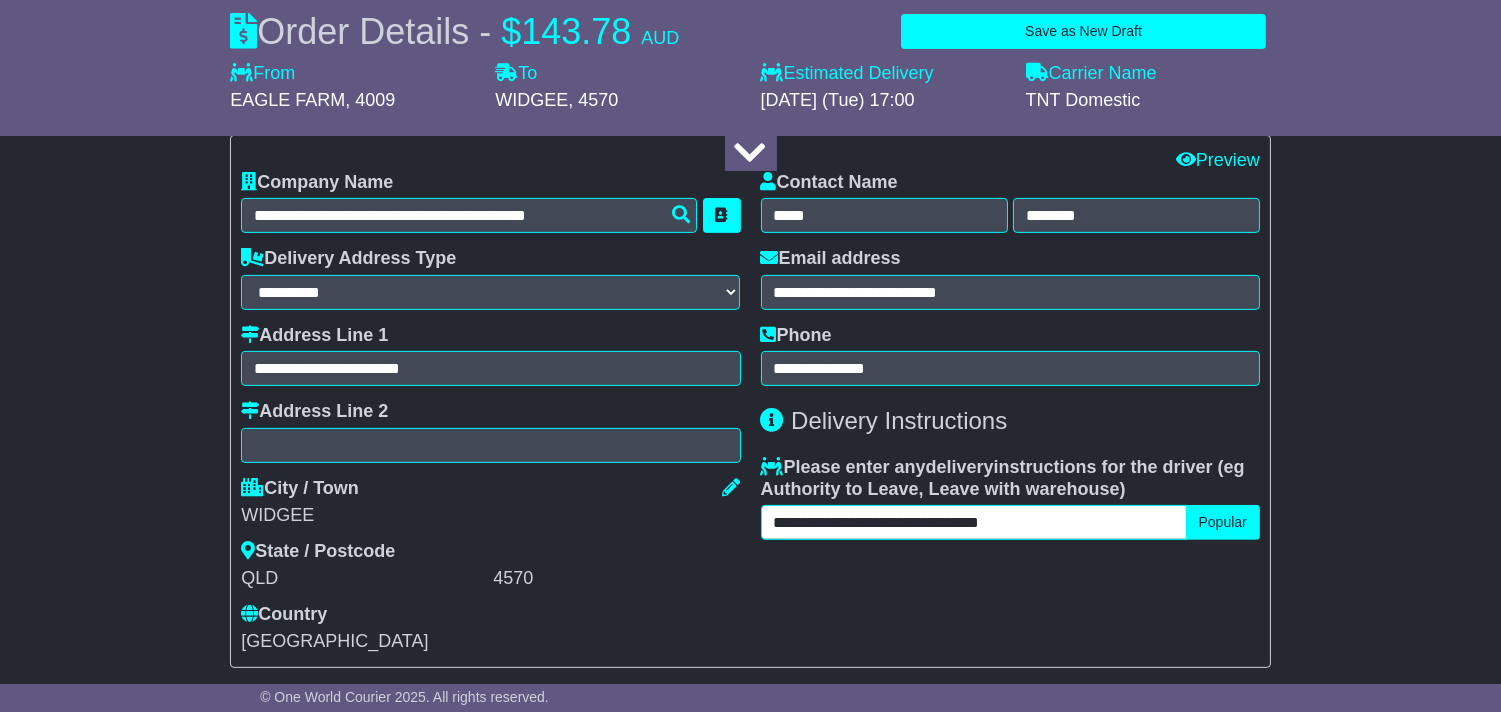 type on "**********" 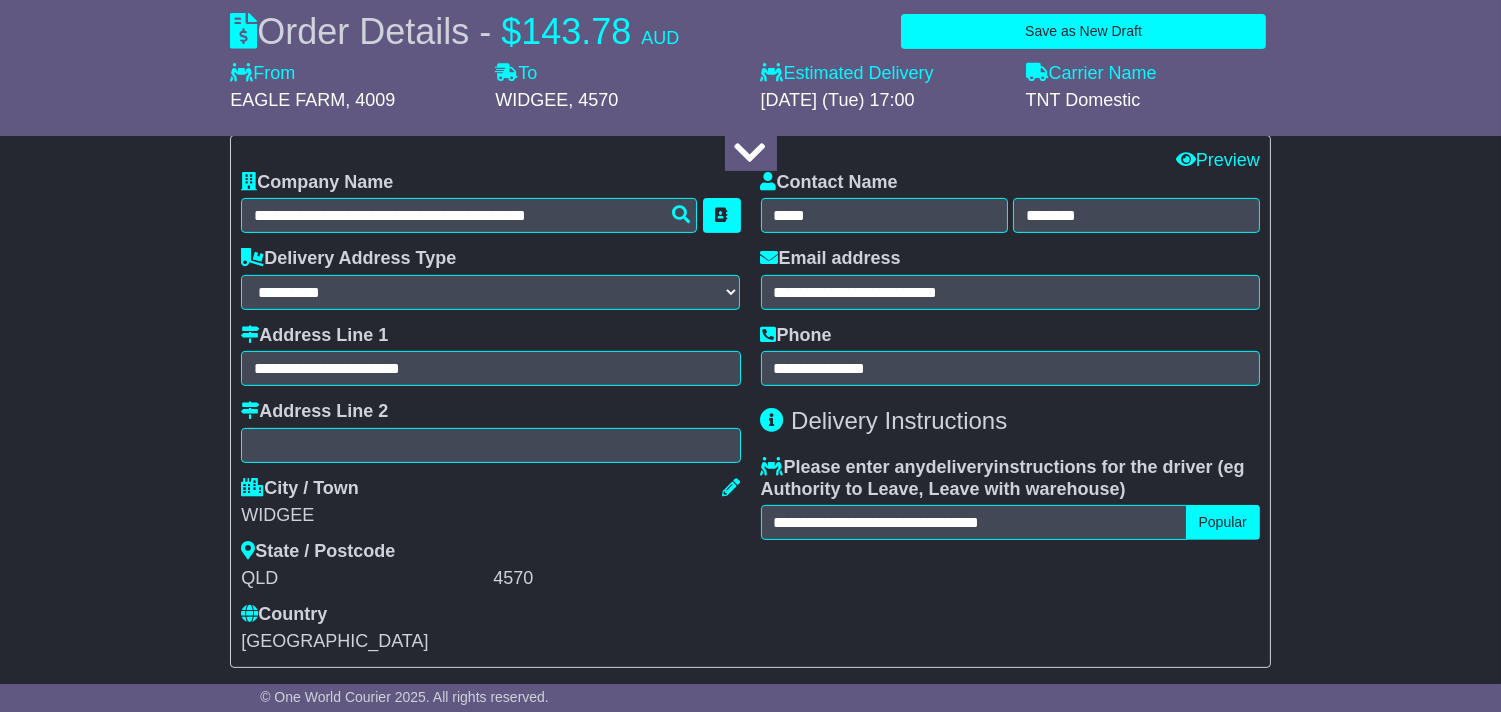 click on "About your package
What is your Package
Documents
Non-Documents
What are the Incoterms?
***
***
***
***
***
***
Description of Goods
Attention: dangerous goods are not allowed by service.
Your Internal Reference (required)
Any Dangerous Goods?
No" at bounding box center [750, 443] 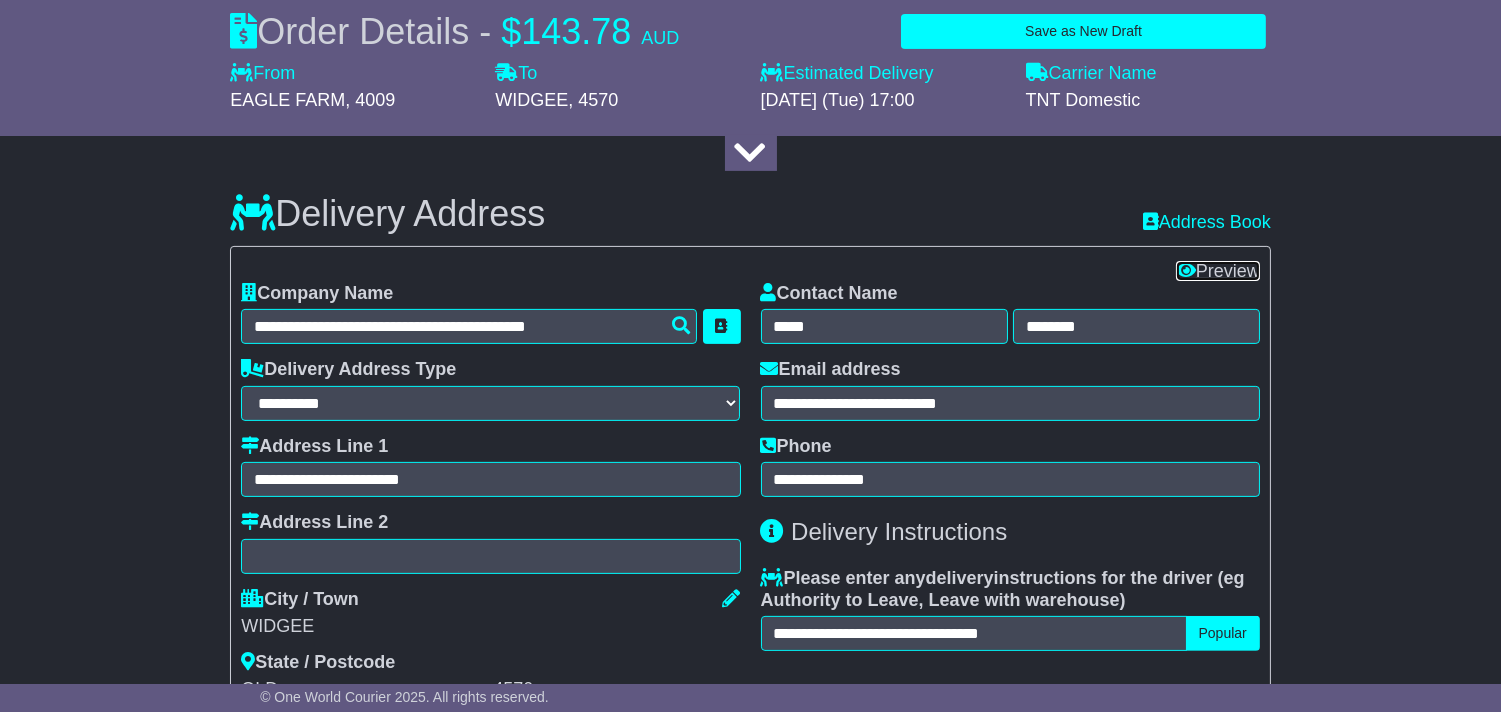 click on "Preview" at bounding box center (1218, 271) 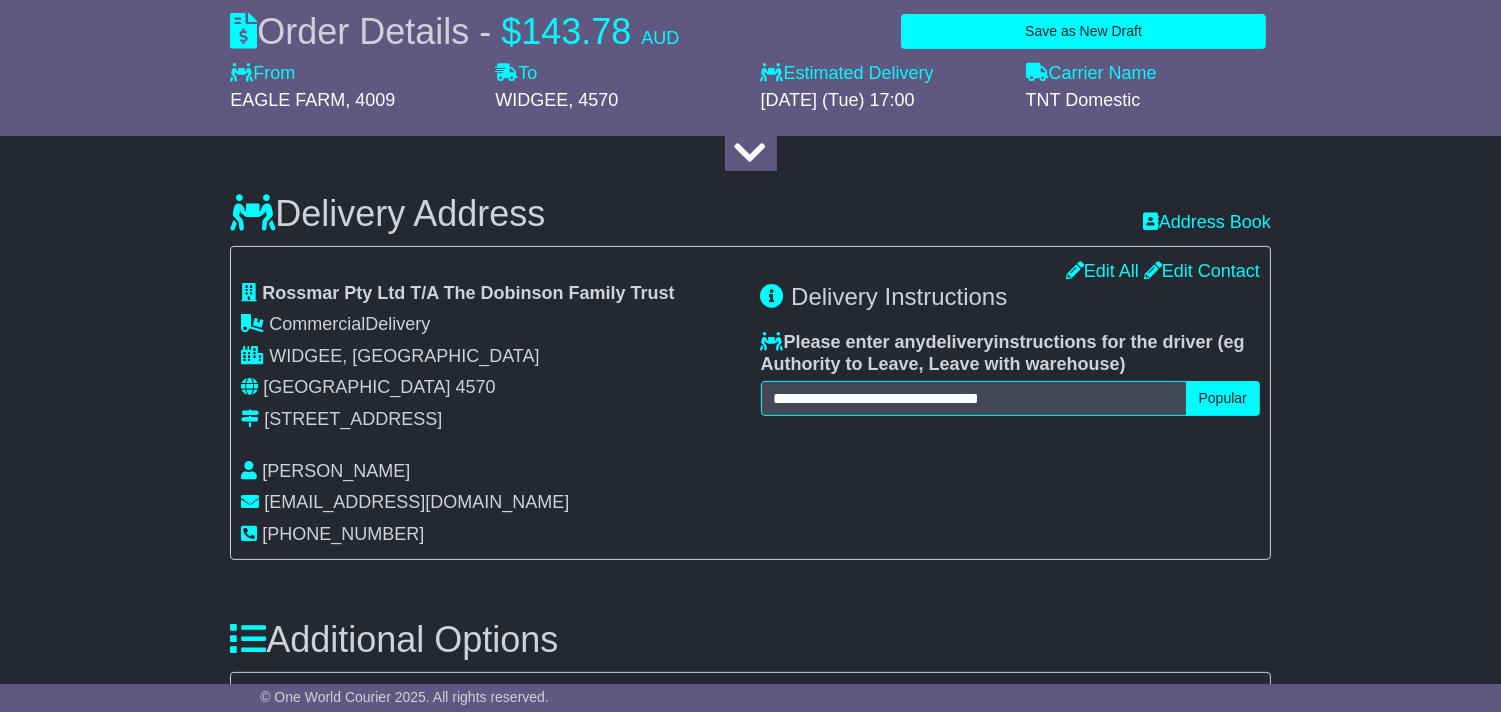 click on "About your package
What is your Package
Documents
Non-Documents
What are the Incoterms?
***
***
***
***
***
***
Description of Goods
Attention: dangerous goods are not allowed by service.
Your Internal Reference (required)
Any Dangerous Goods?
No" at bounding box center [750, 445] 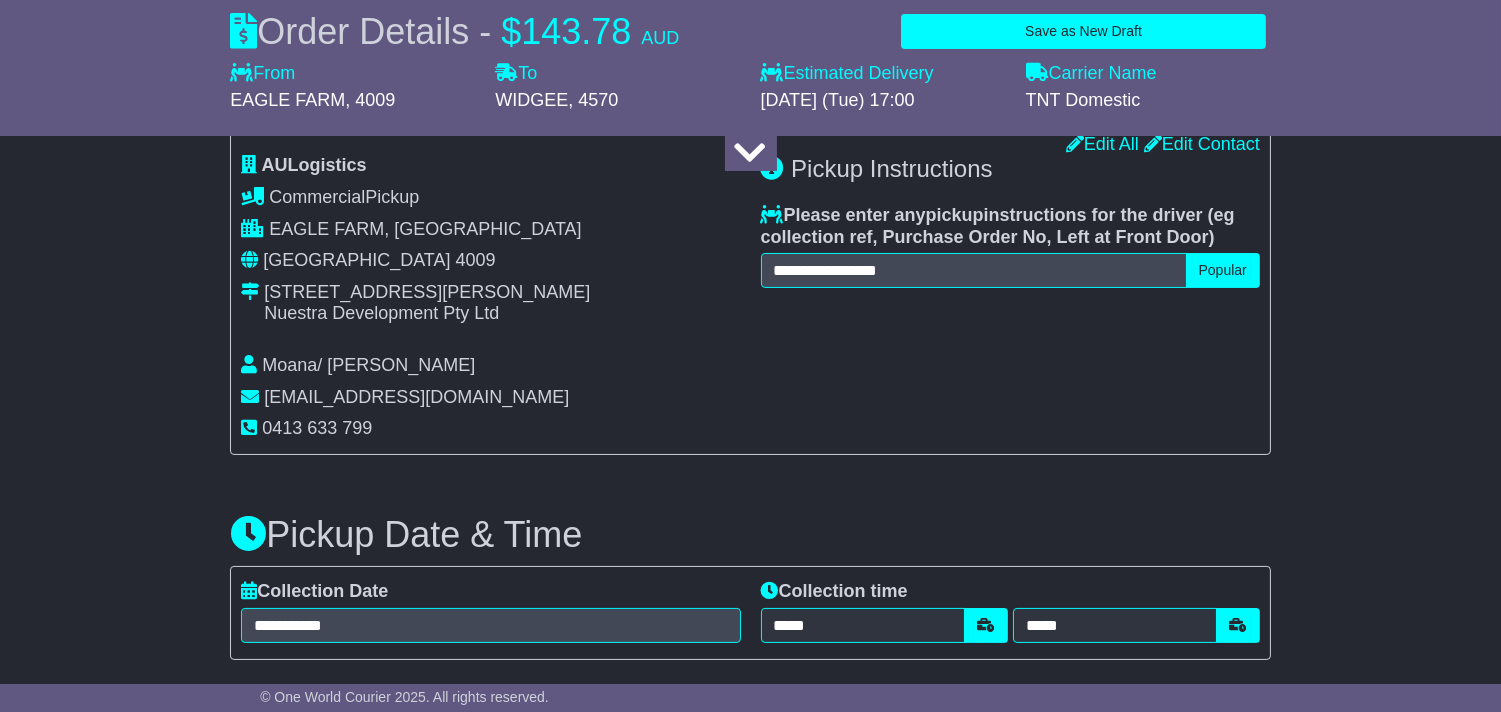 scroll, scrollTop: 777, scrollLeft: 0, axis: vertical 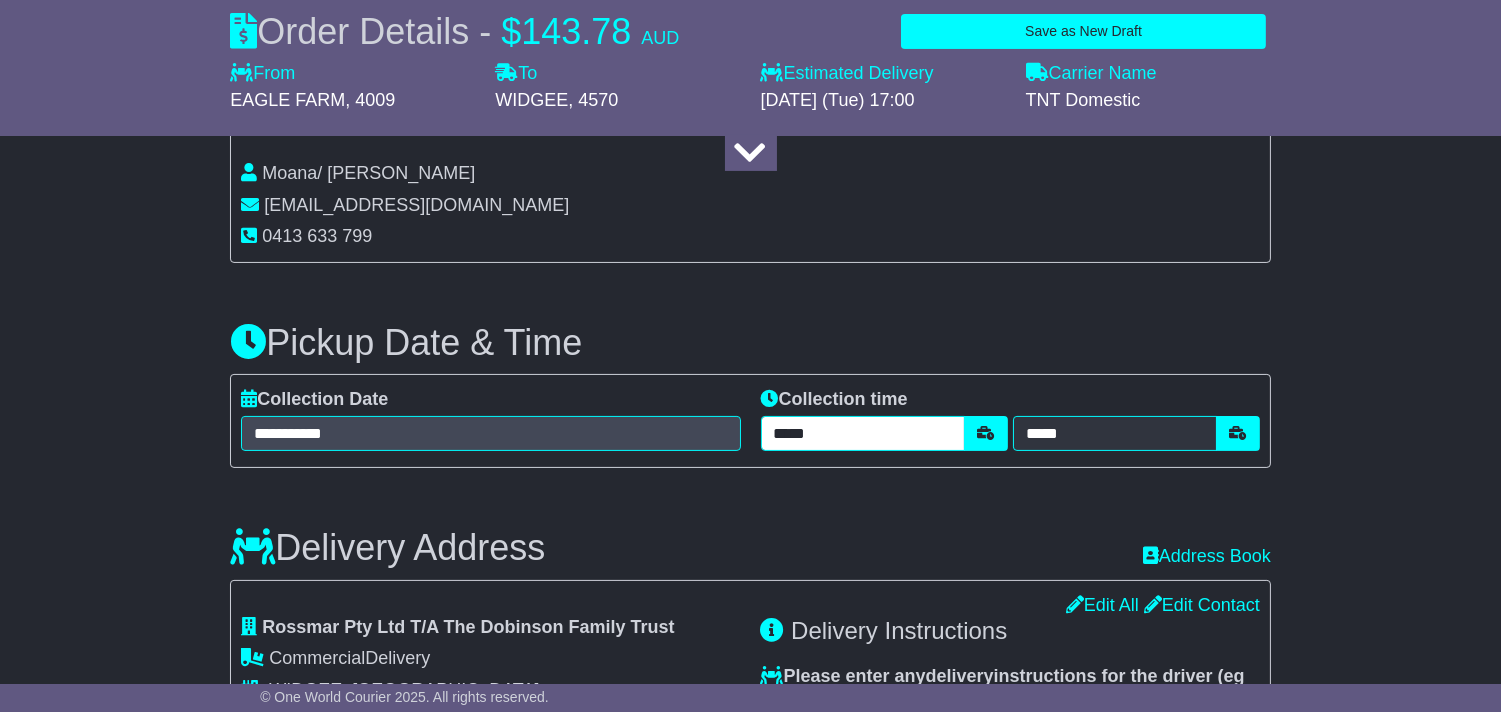 click on "*****" at bounding box center (863, 433) 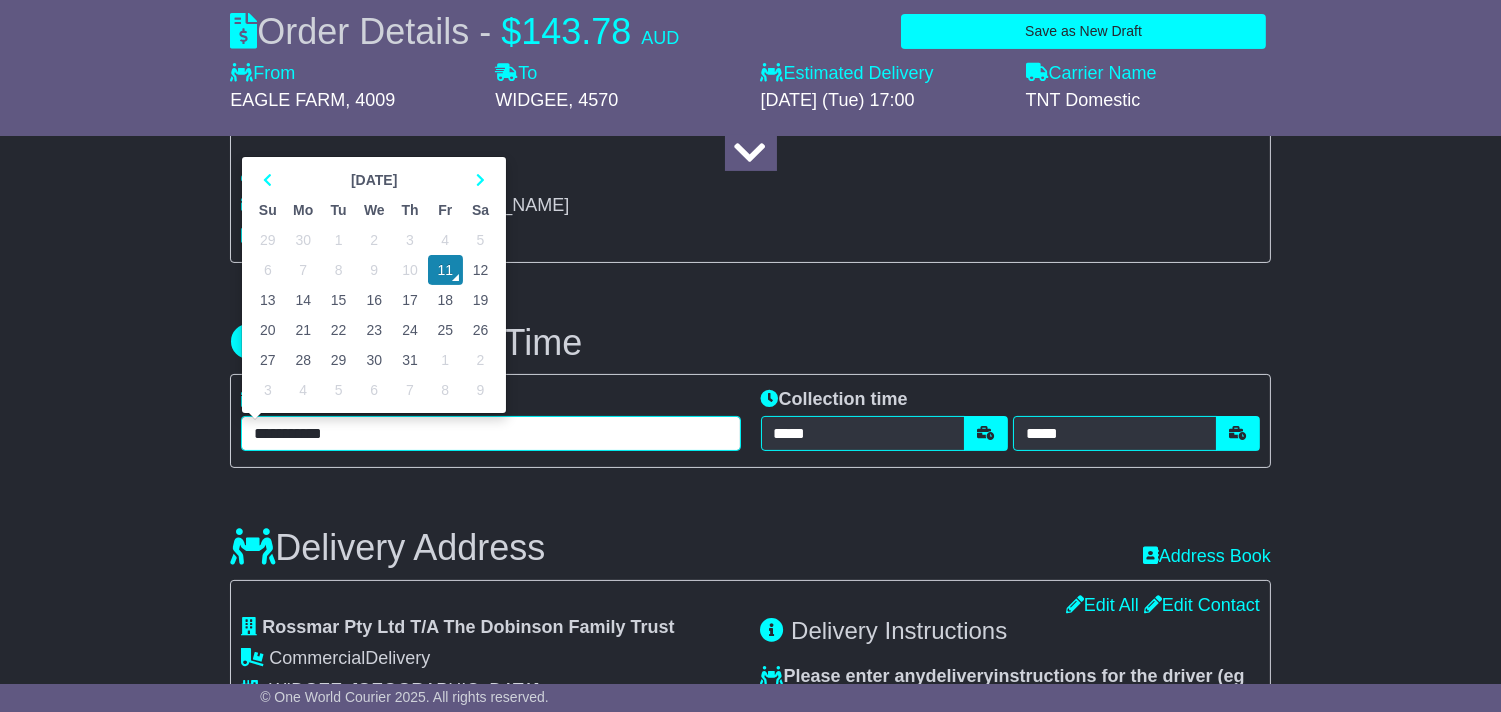 click on "**********" at bounding box center [490, 433] 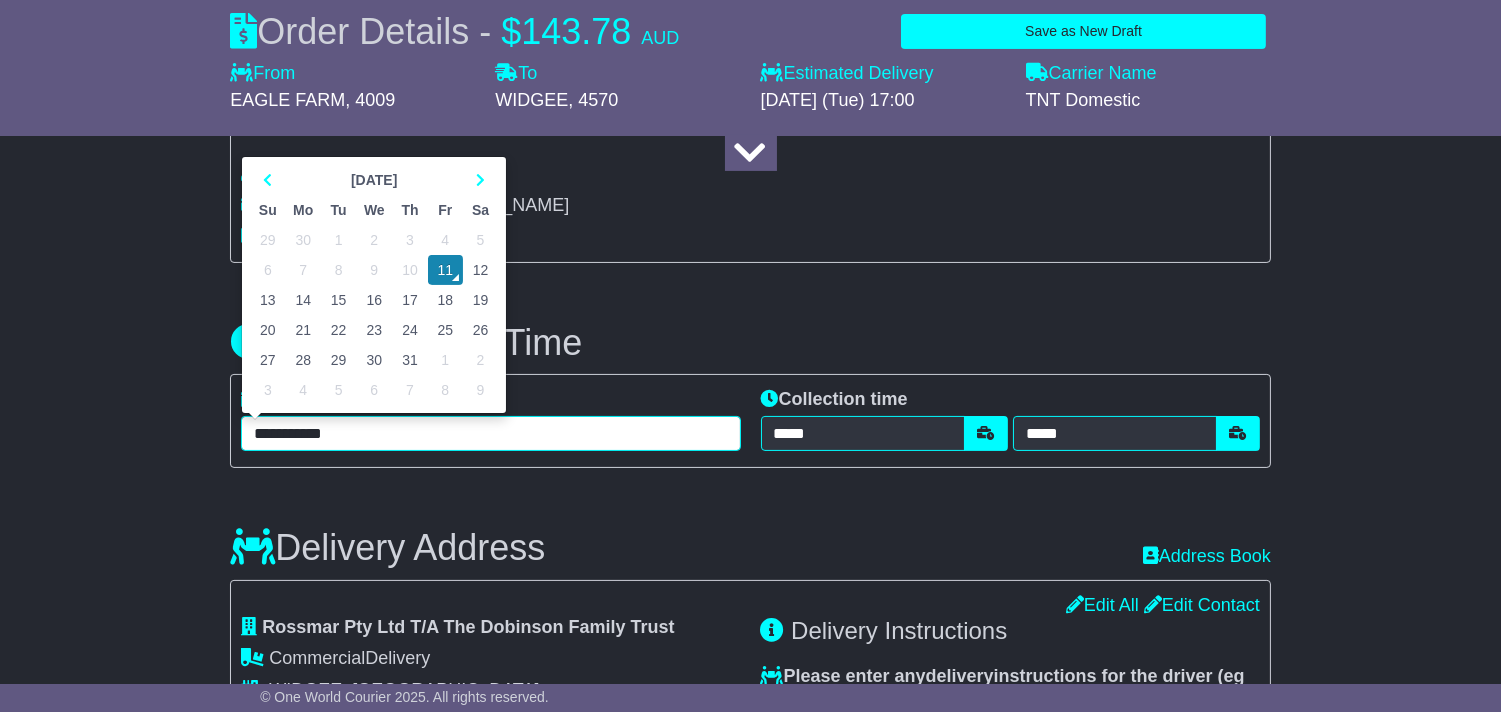 click on "14" at bounding box center (303, 300) 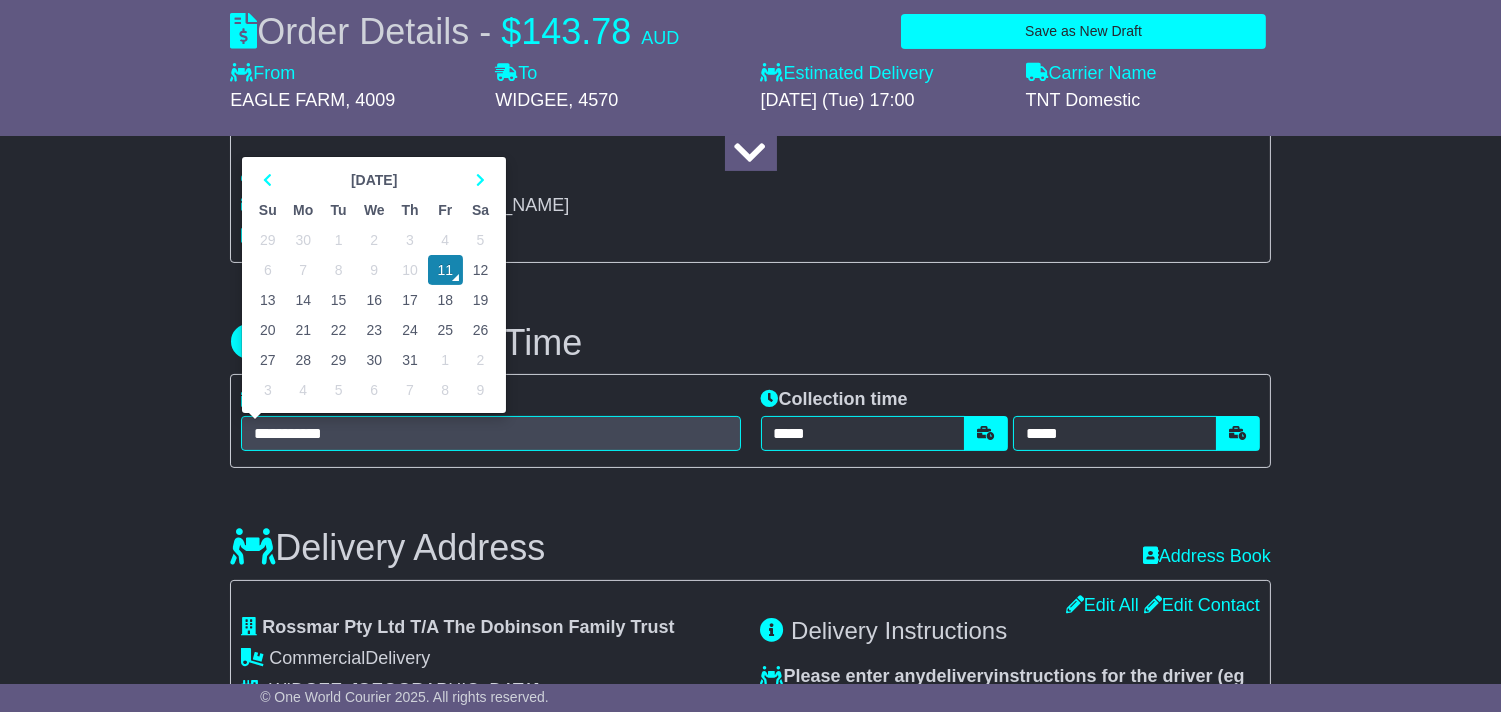 type on "**********" 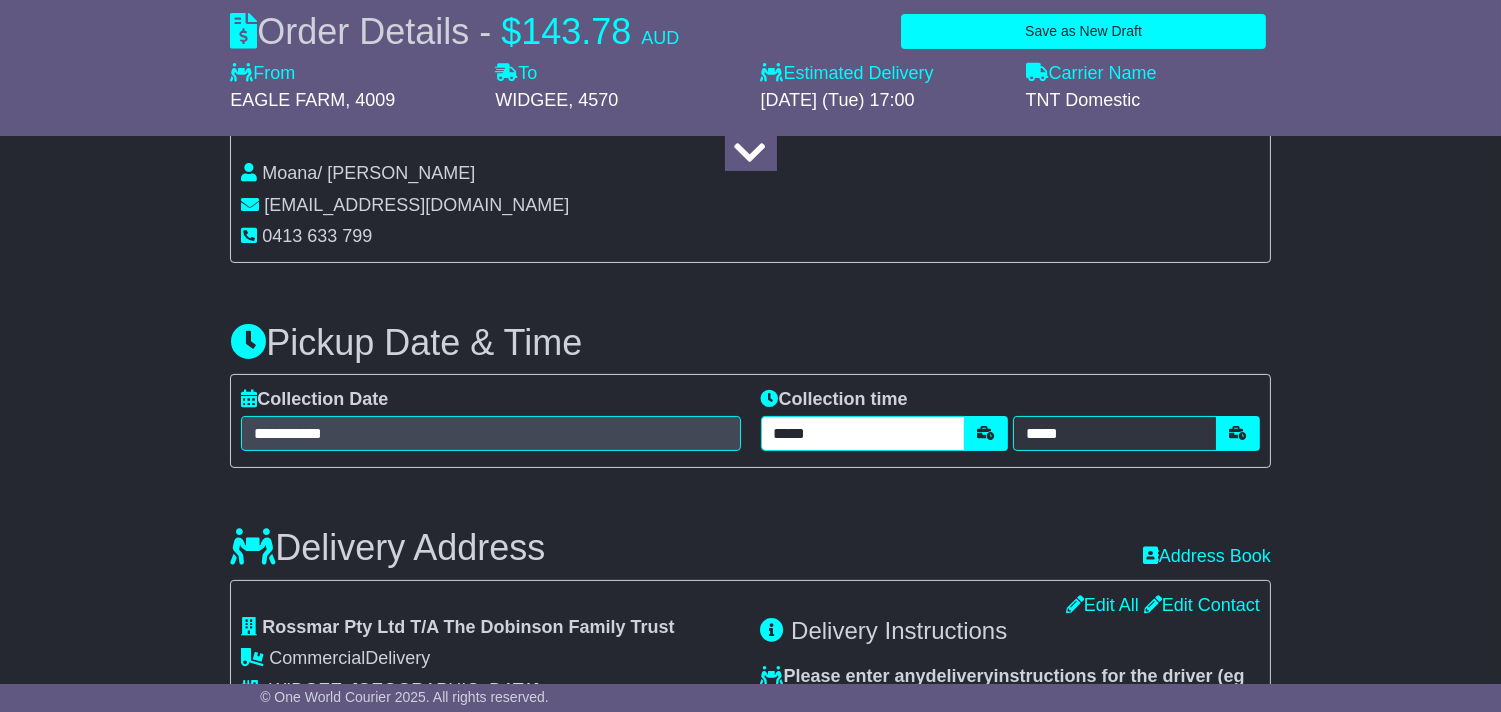 click on "*****" at bounding box center [863, 433] 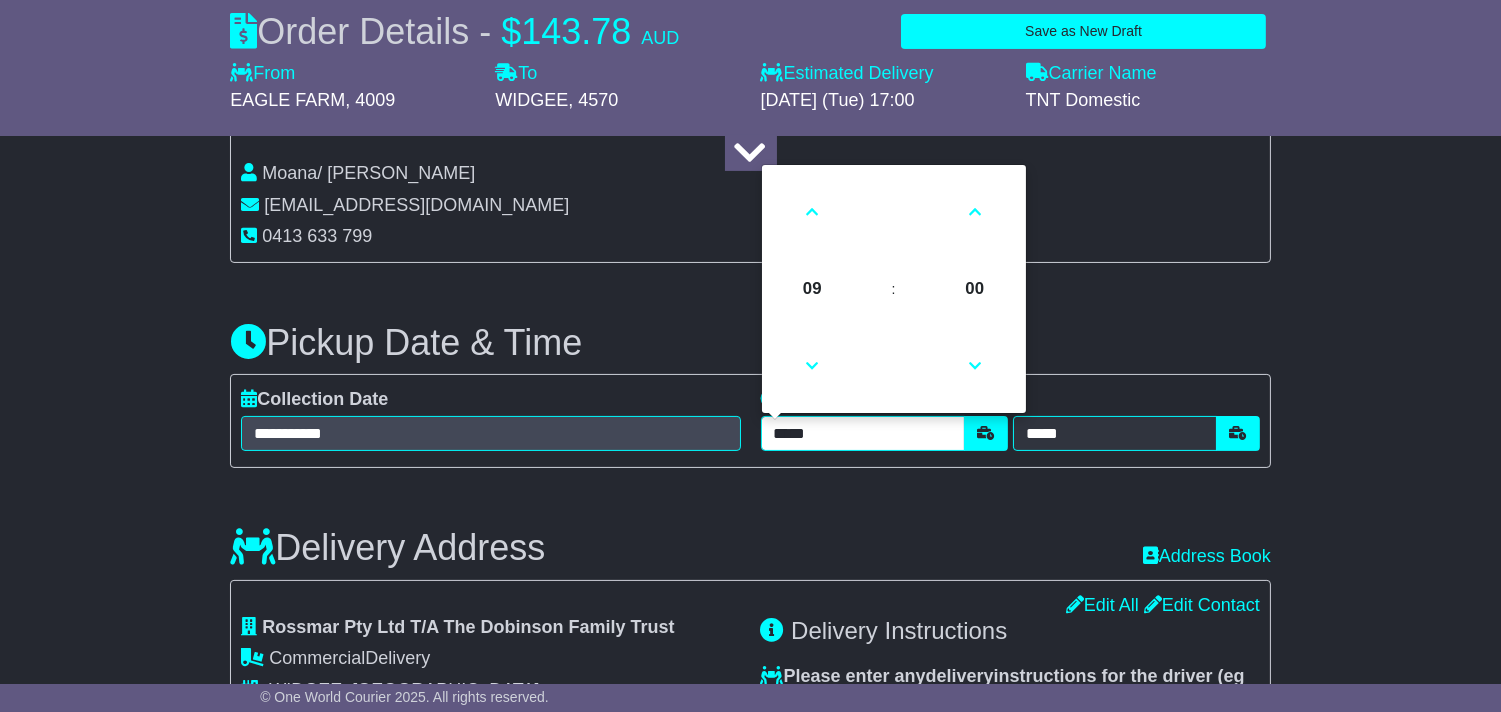click on "*****" at bounding box center [863, 433] 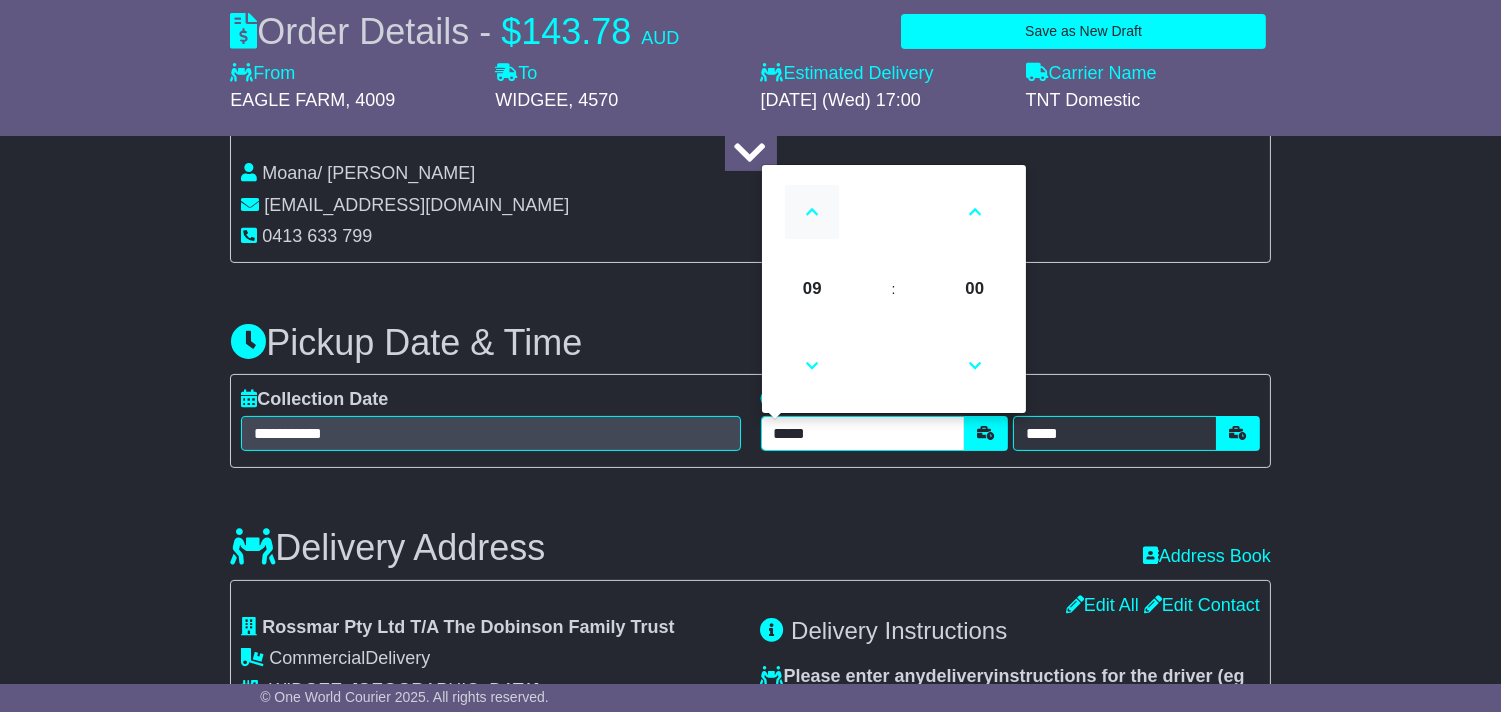 click at bounding box center (812, 212) 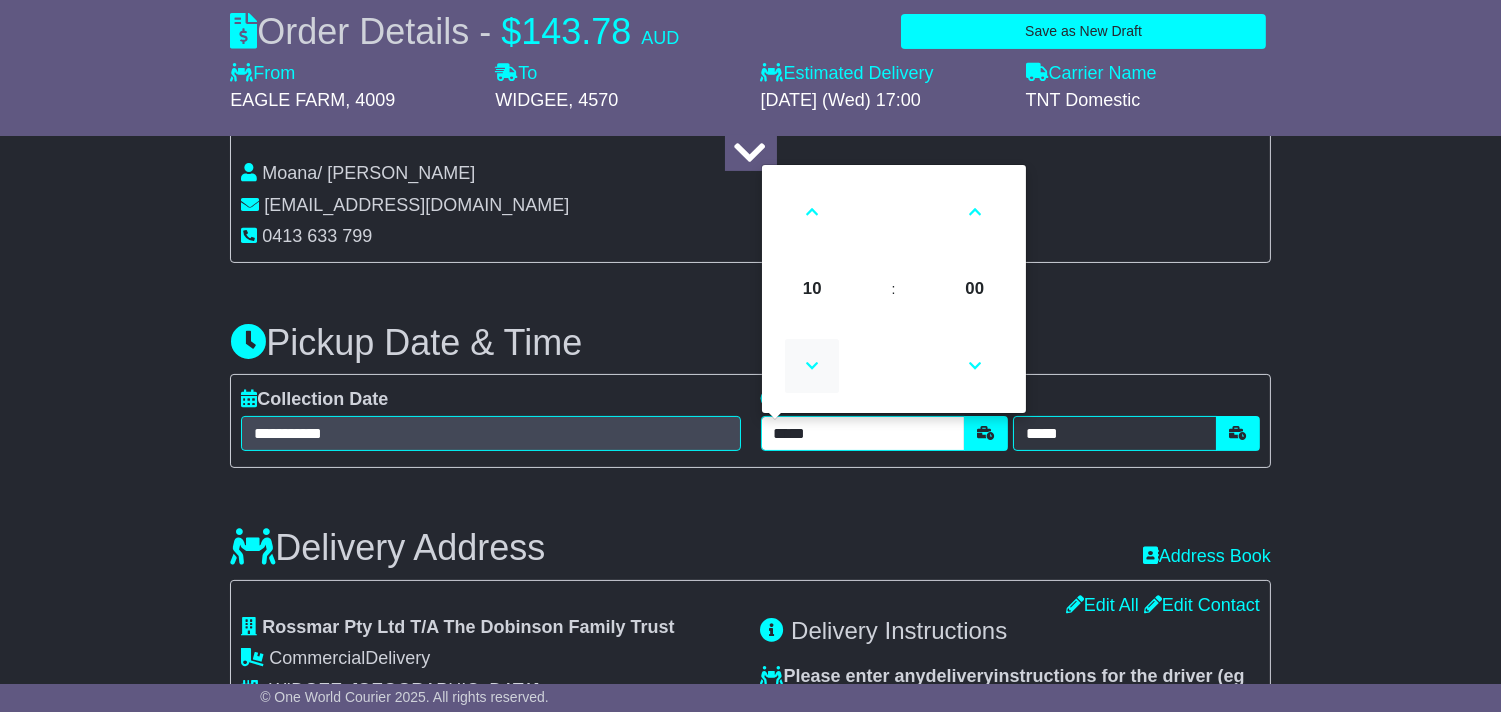 click at bounding box center [812, 366] 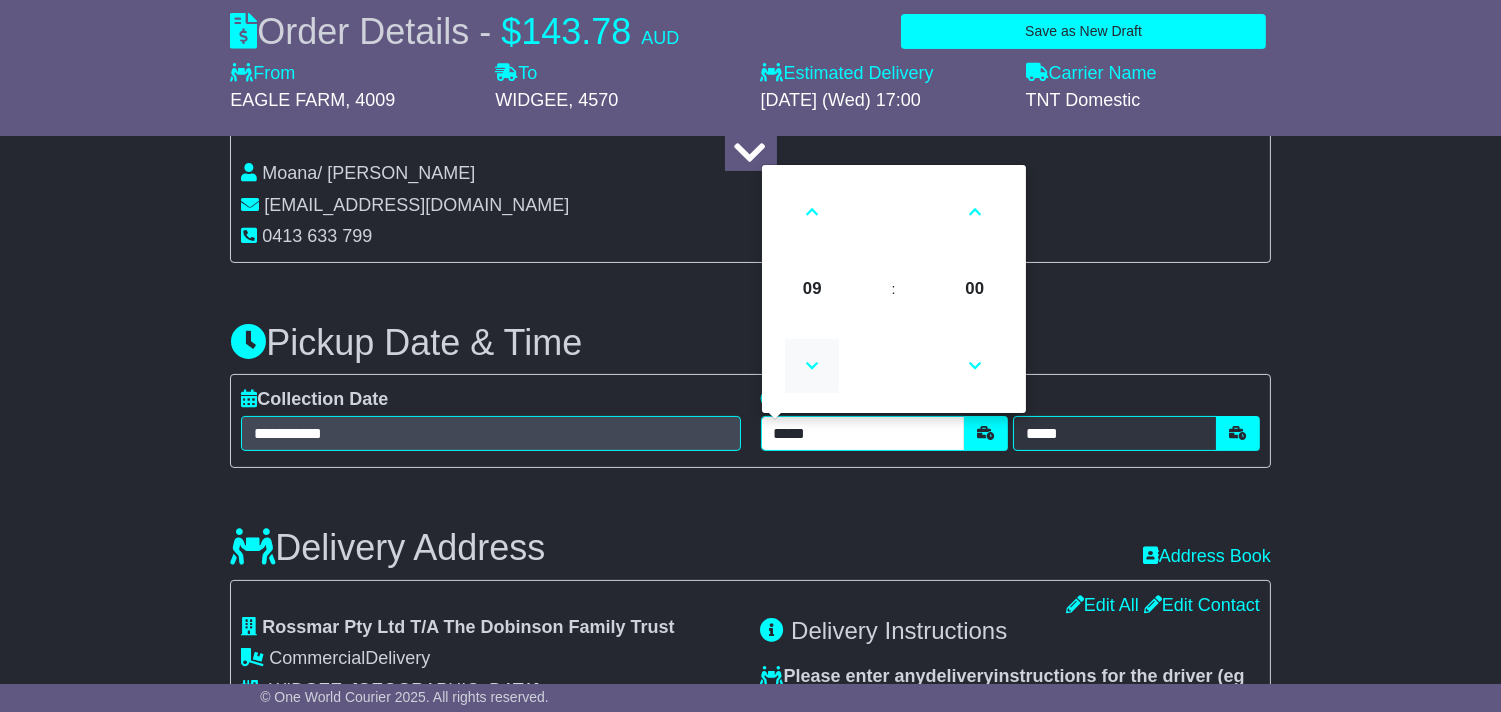 click at bounding box center (812, 366) 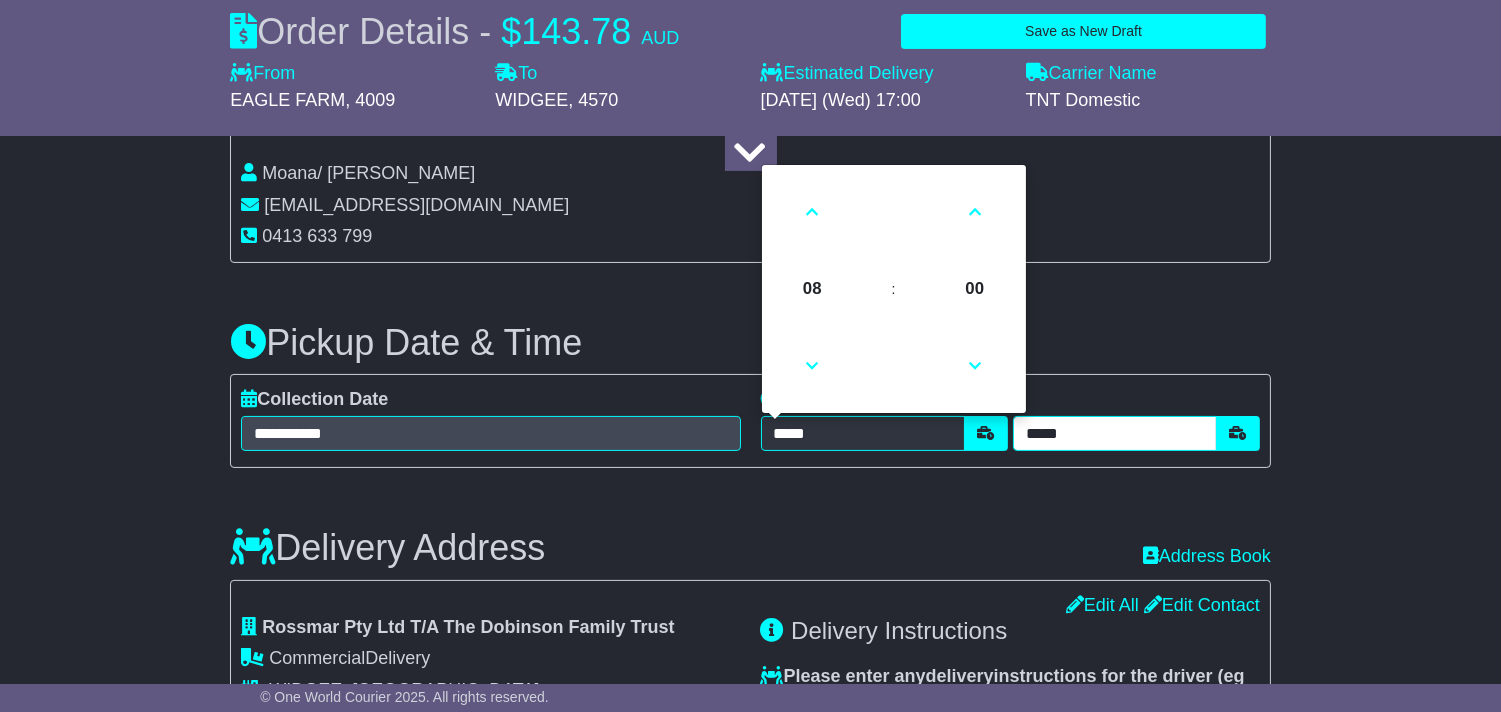 click on "*****" at bounding box center [1115, 433] 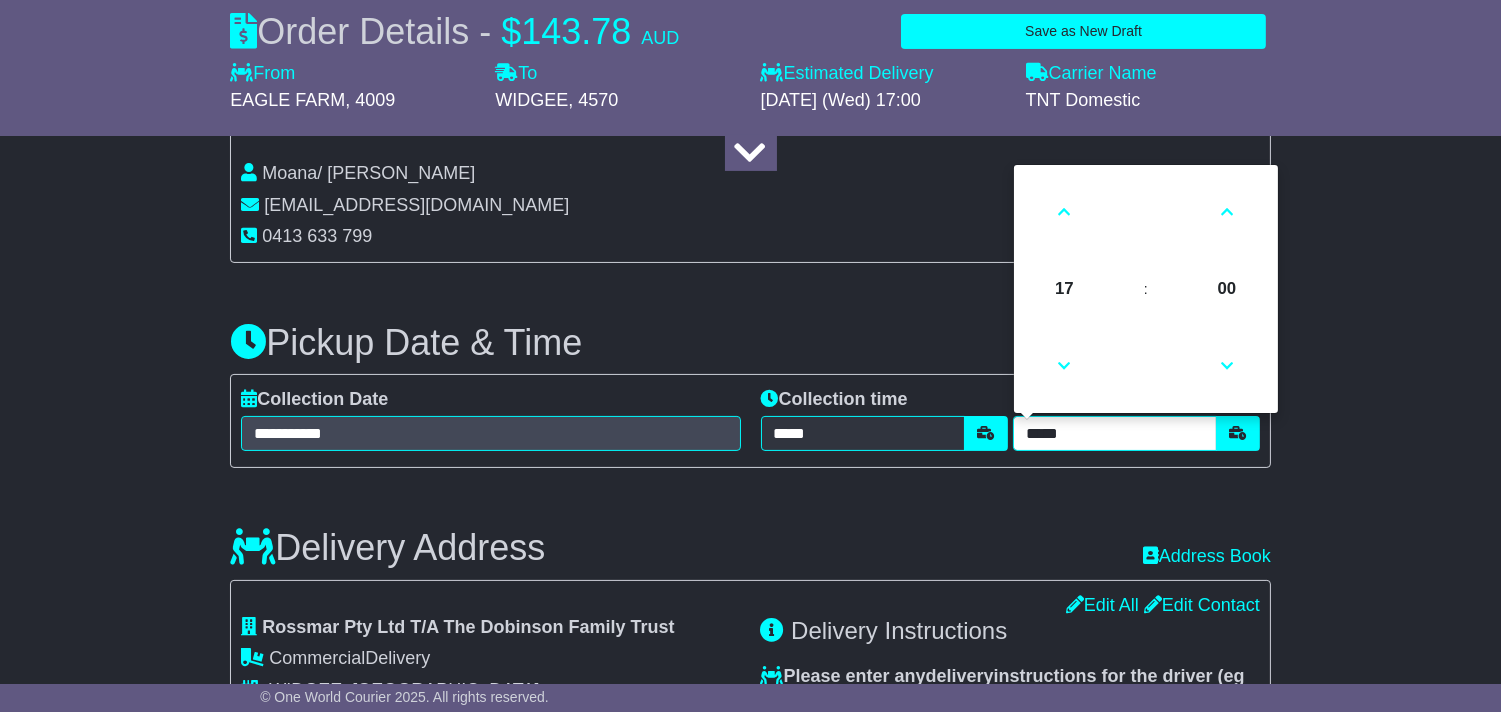 click on "*****" at bounding box center [1115, 433] 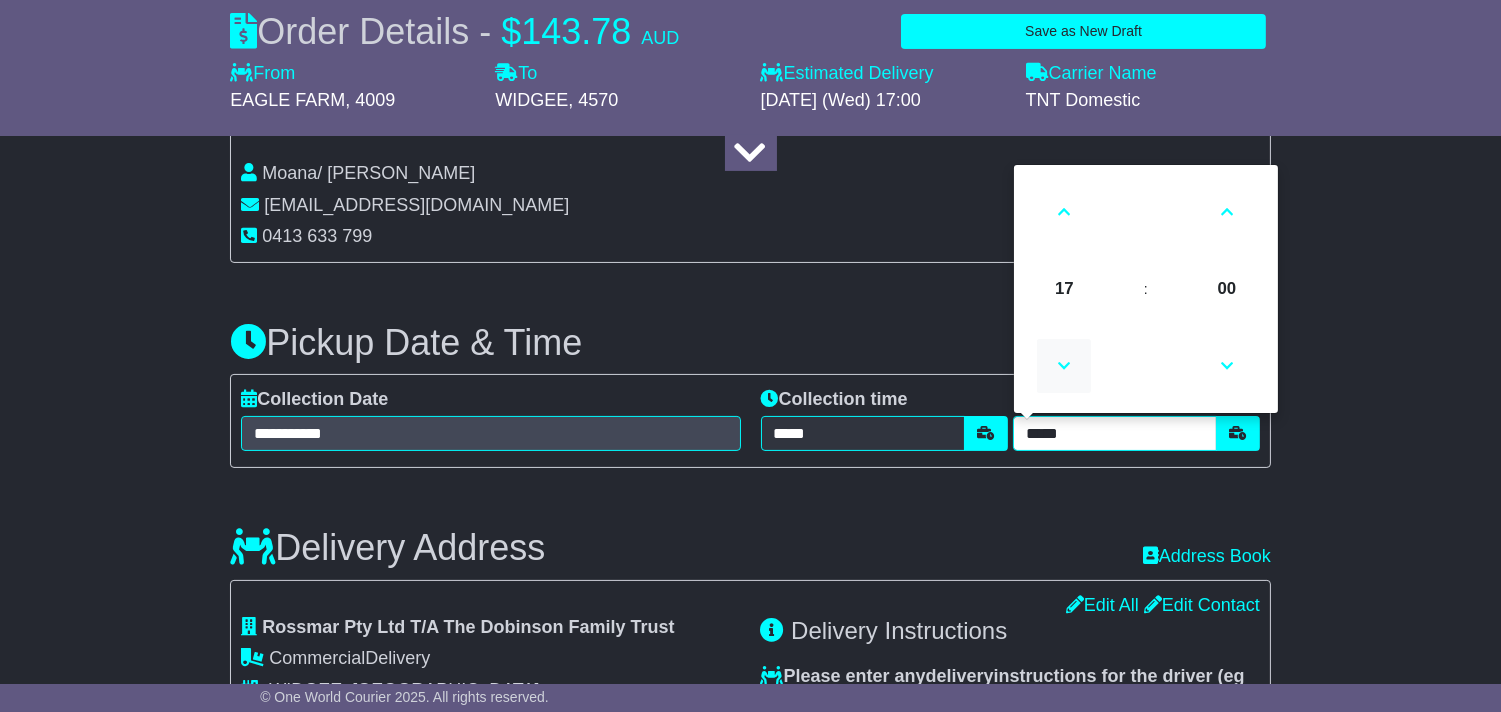 click at bounding box center (1064, 366) 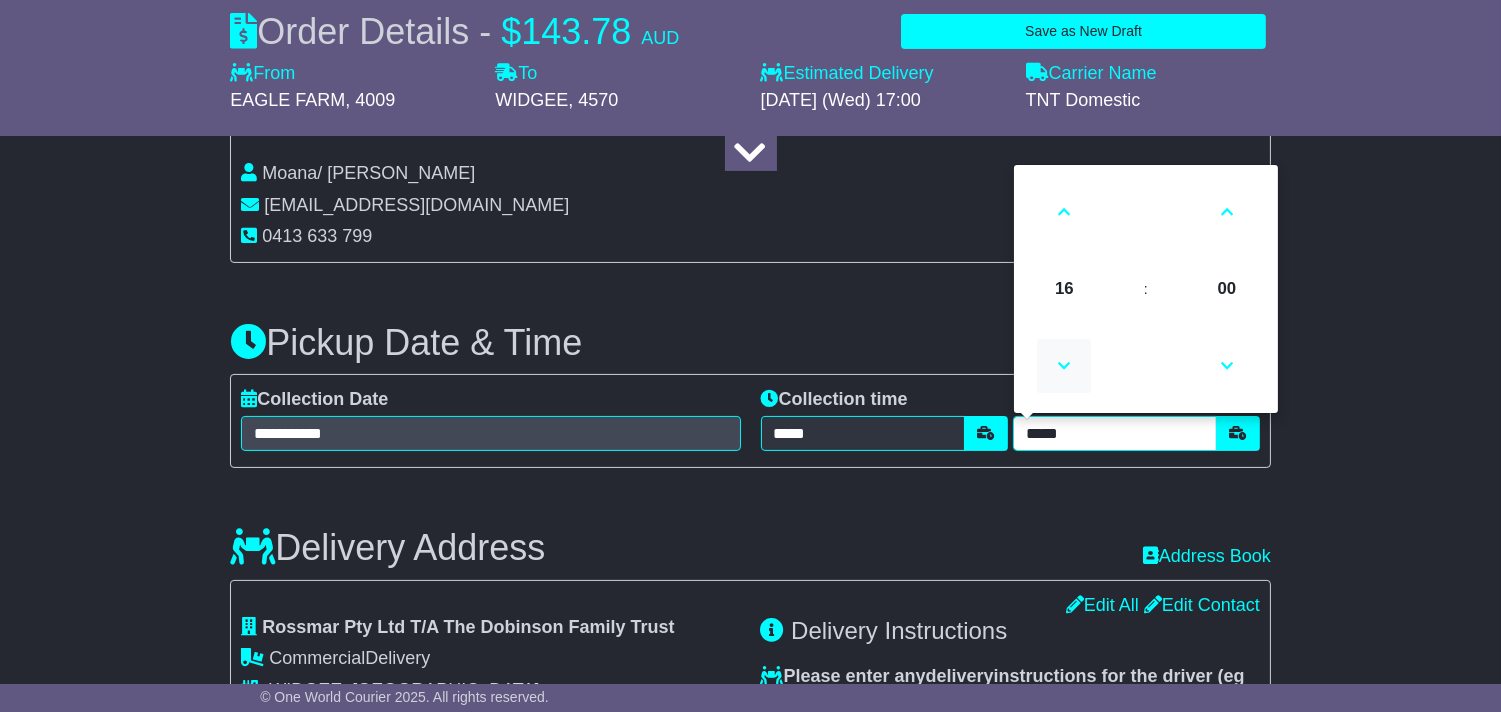 click at bounding box center [1064, 366] 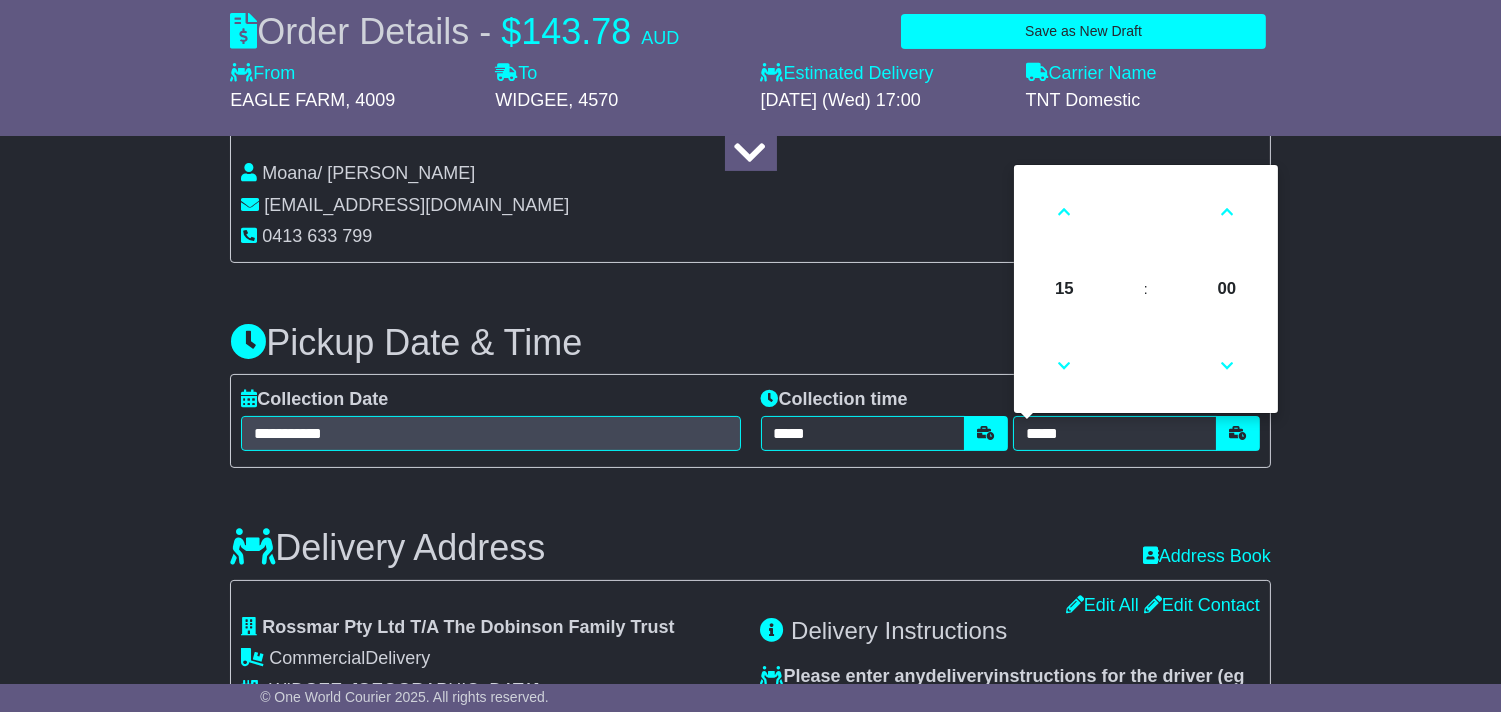 click on "About your package
What is your Package
Documents
Non-Documents
What are the Incoterms?
***
***
***
***
***
***
Description of Goods
Attention: dangerous goods are not allowed by service.
Your Internal Reference (required)
Any Dangerous Goods?
No" at bounding box center [750, 779] 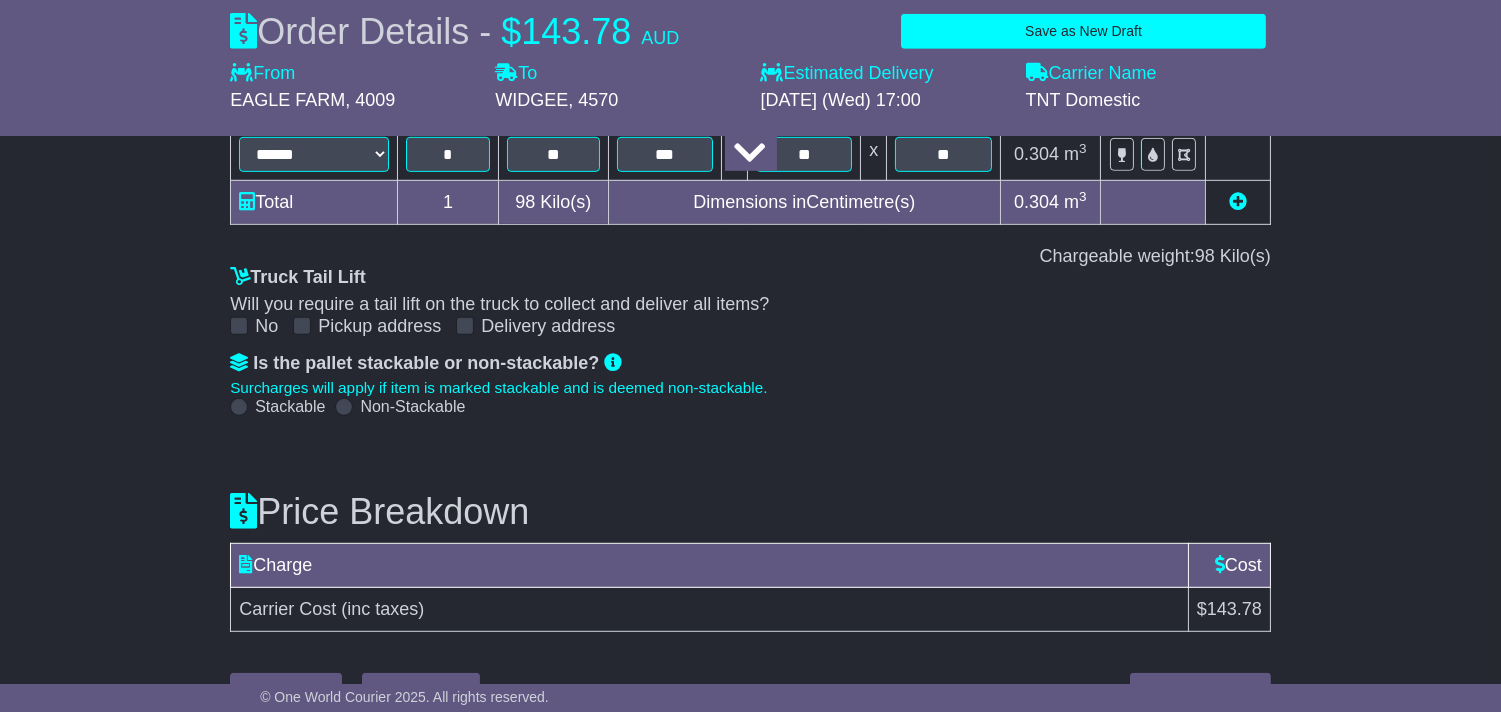 scroll, scrollTop: 2111, scrollLeft: 0, axis: vertical 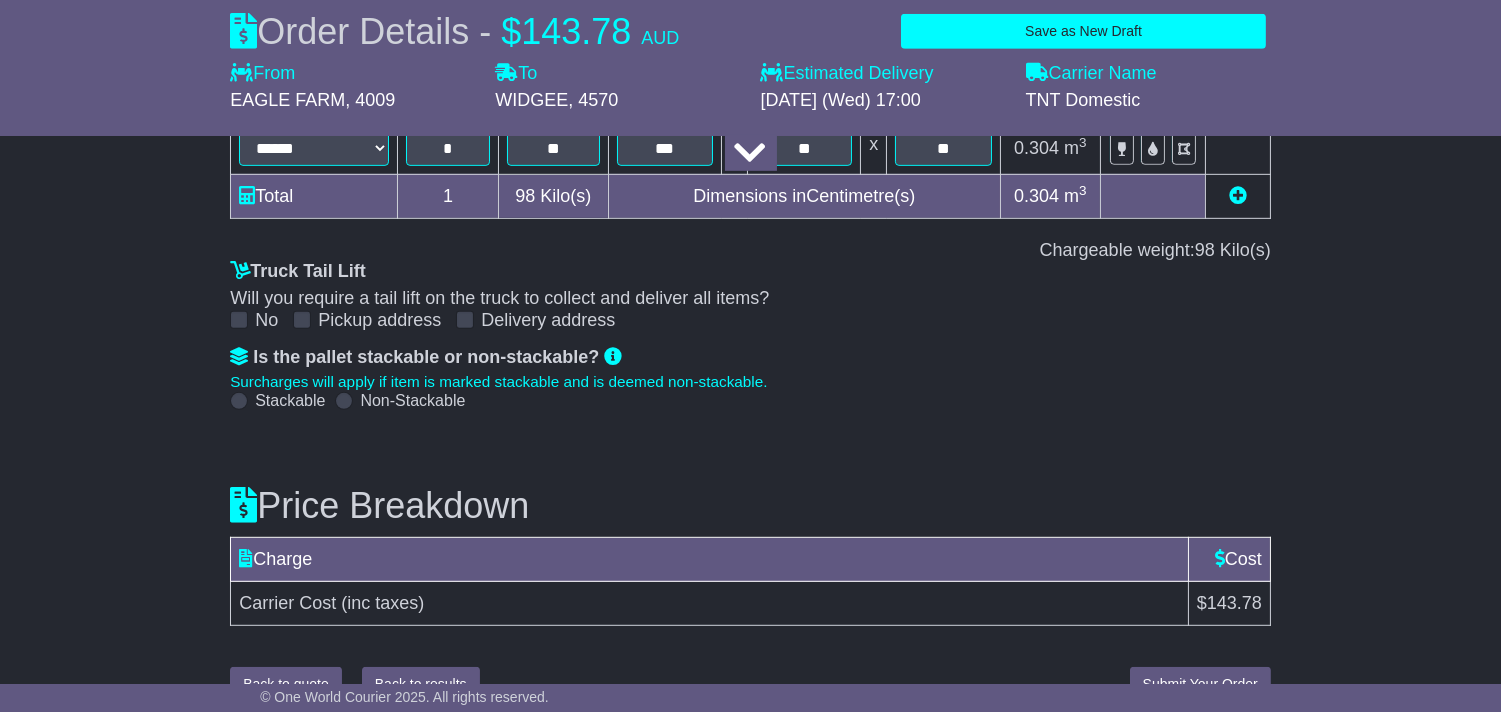 click on "About your package
What is your Package
Documents
Non-Documents
What are the Incoterms?
***
***
***
***
***
***
Description of Goods
Attention: dangerous goods are not allowed by service.
Your Internal Reference (required)
Any Dangerous Goods?
No" at bounding box center (750, -555) 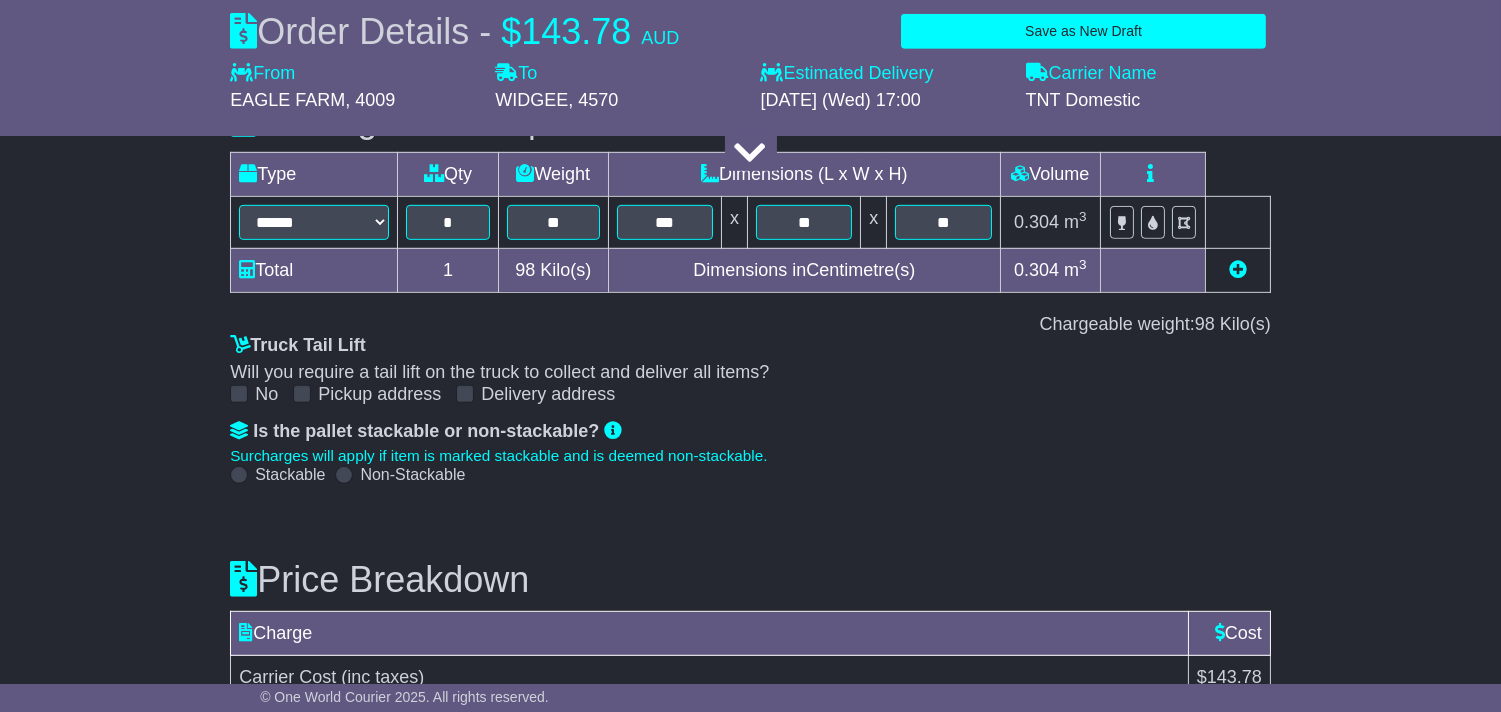 scroll, scrollTop: 1821, scrollLeft: 0, axis: vertical 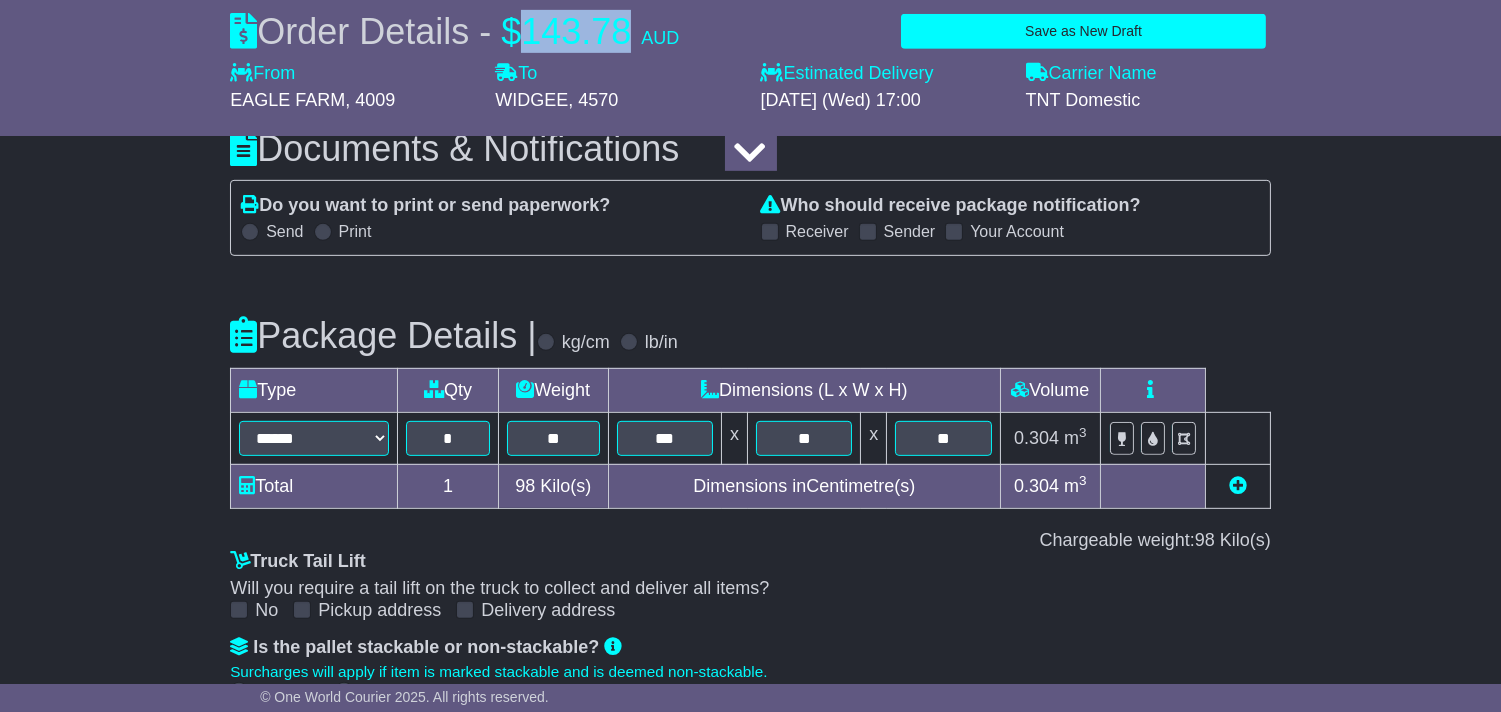 drag, startPoint x: 531, startPoint y: 33, endPoint x: 637, endPoint y: 40, distance: 106.23088 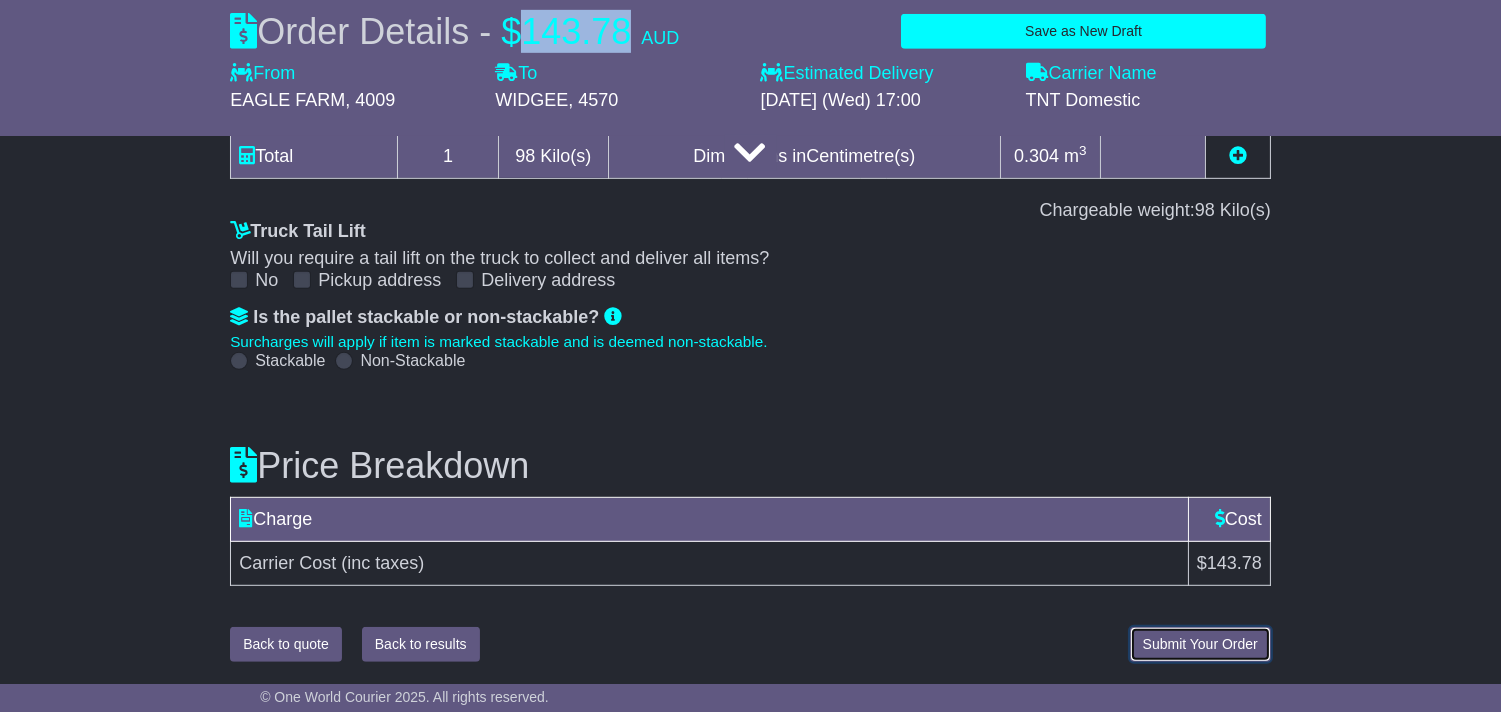click on "Submit Your Order" at bounding box center (1200, 644) 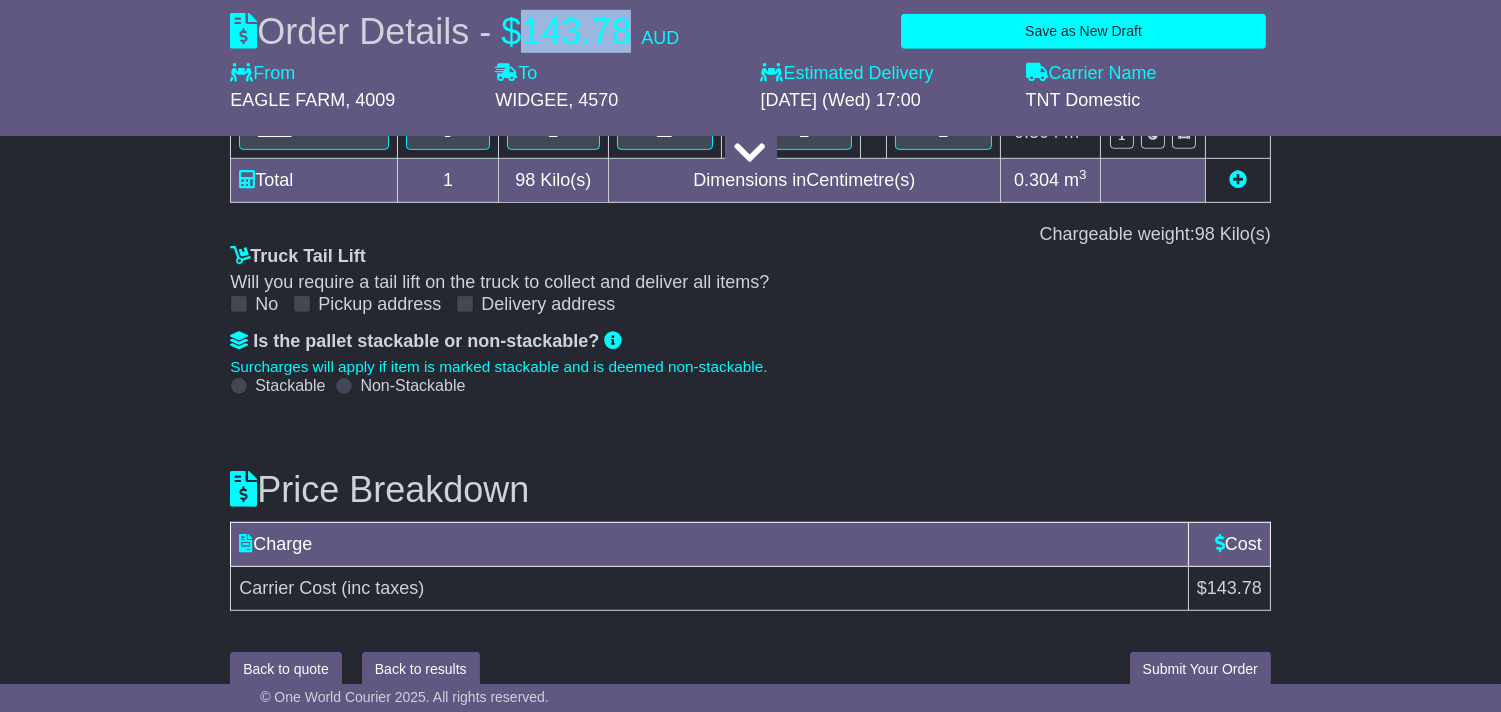 scroll, scrollTop: 292, scrollLeft: 0, axis: vertical 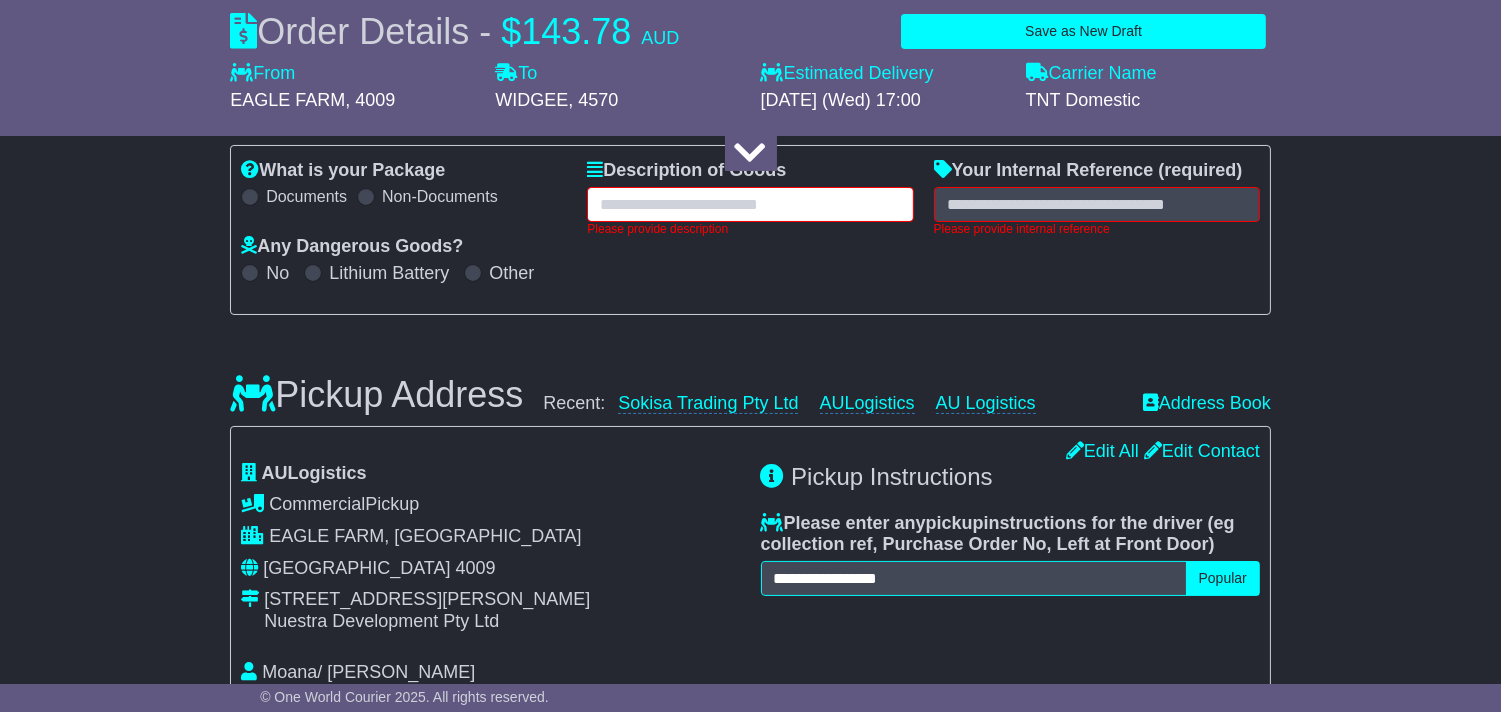 click at bounding box center [750, 204] 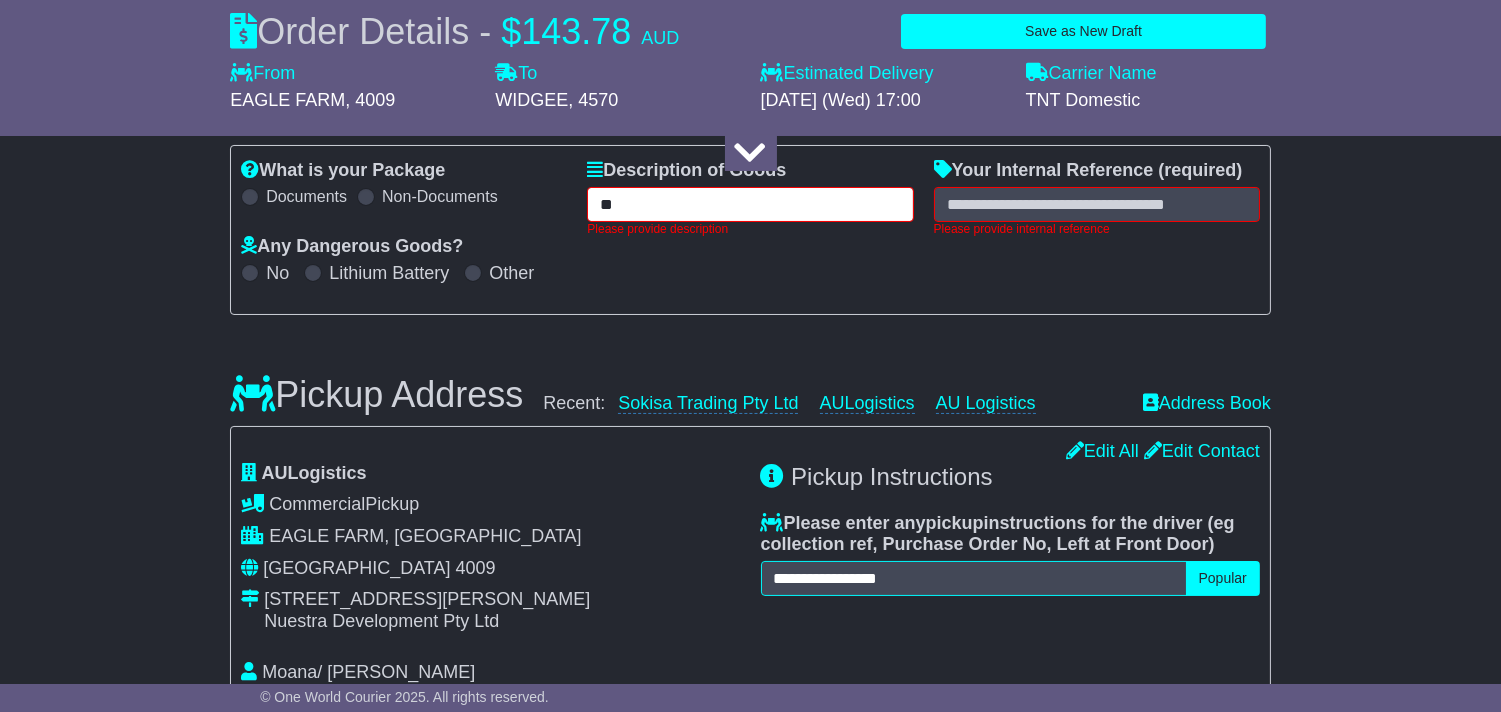 paste on "*********" 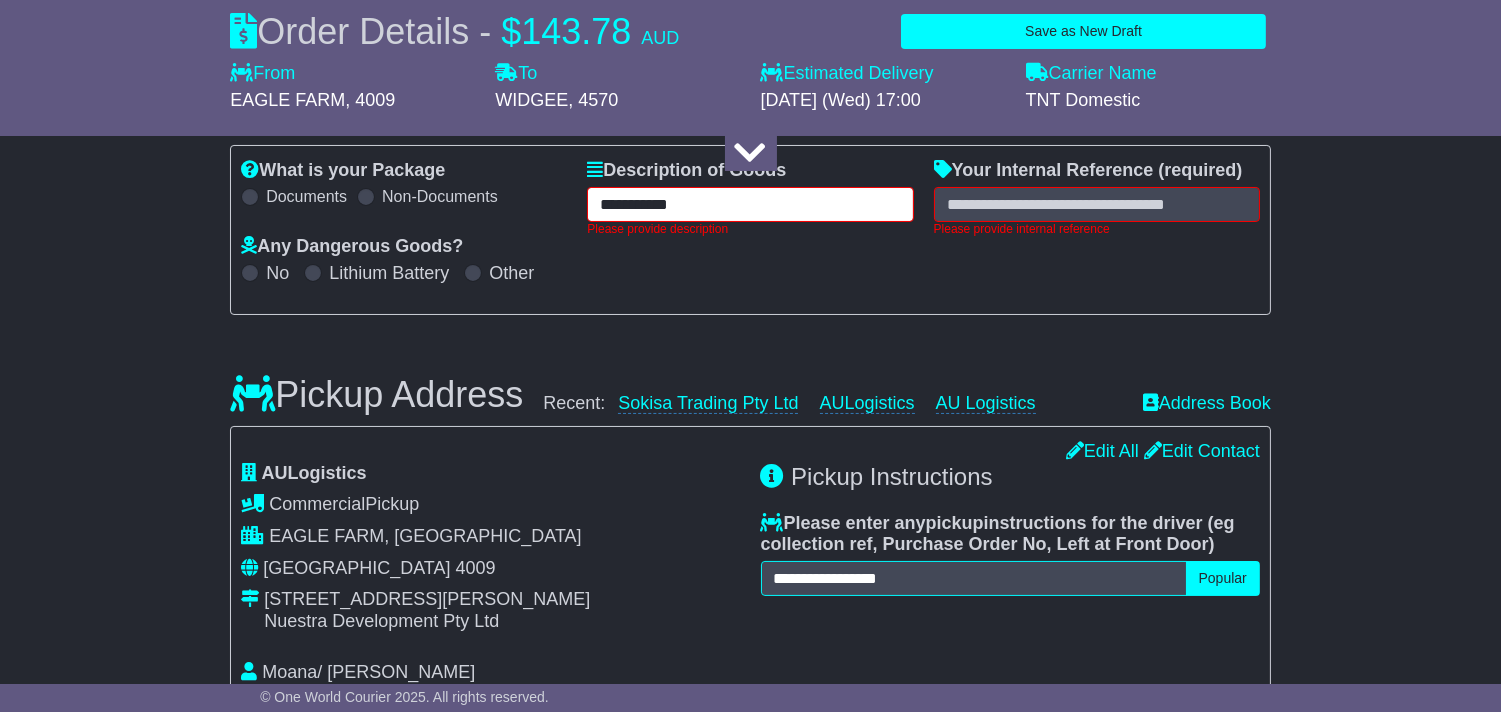 type on "**********" 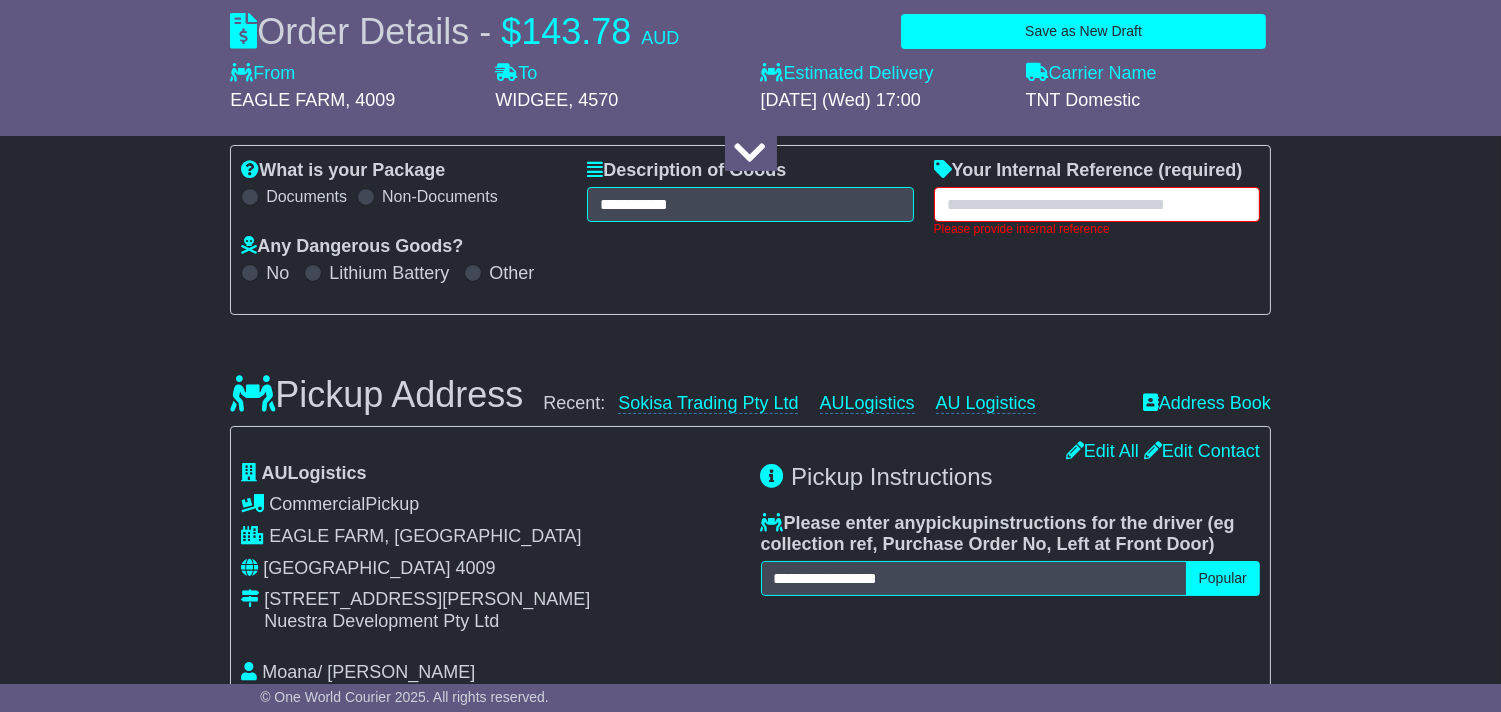 click at bounding box center [1097, 204] 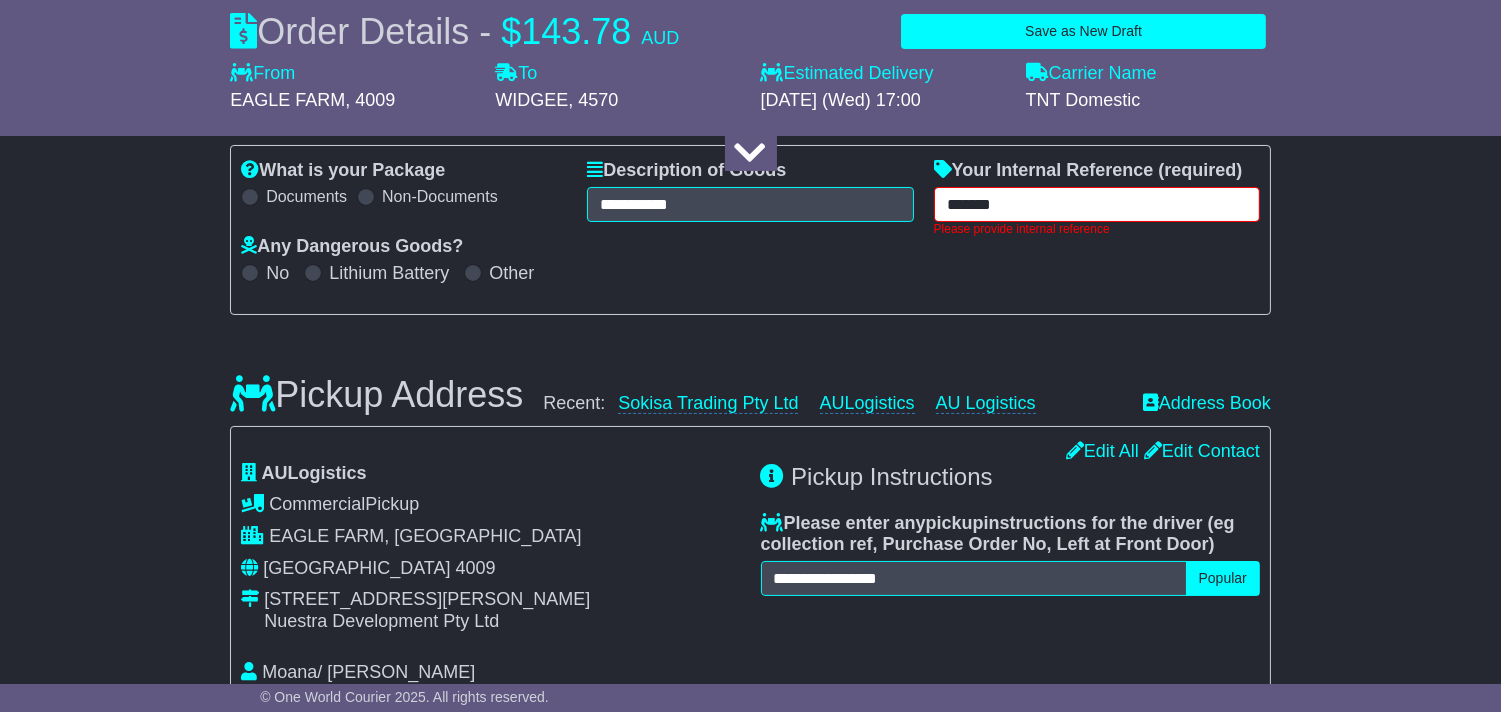 type on "*******" 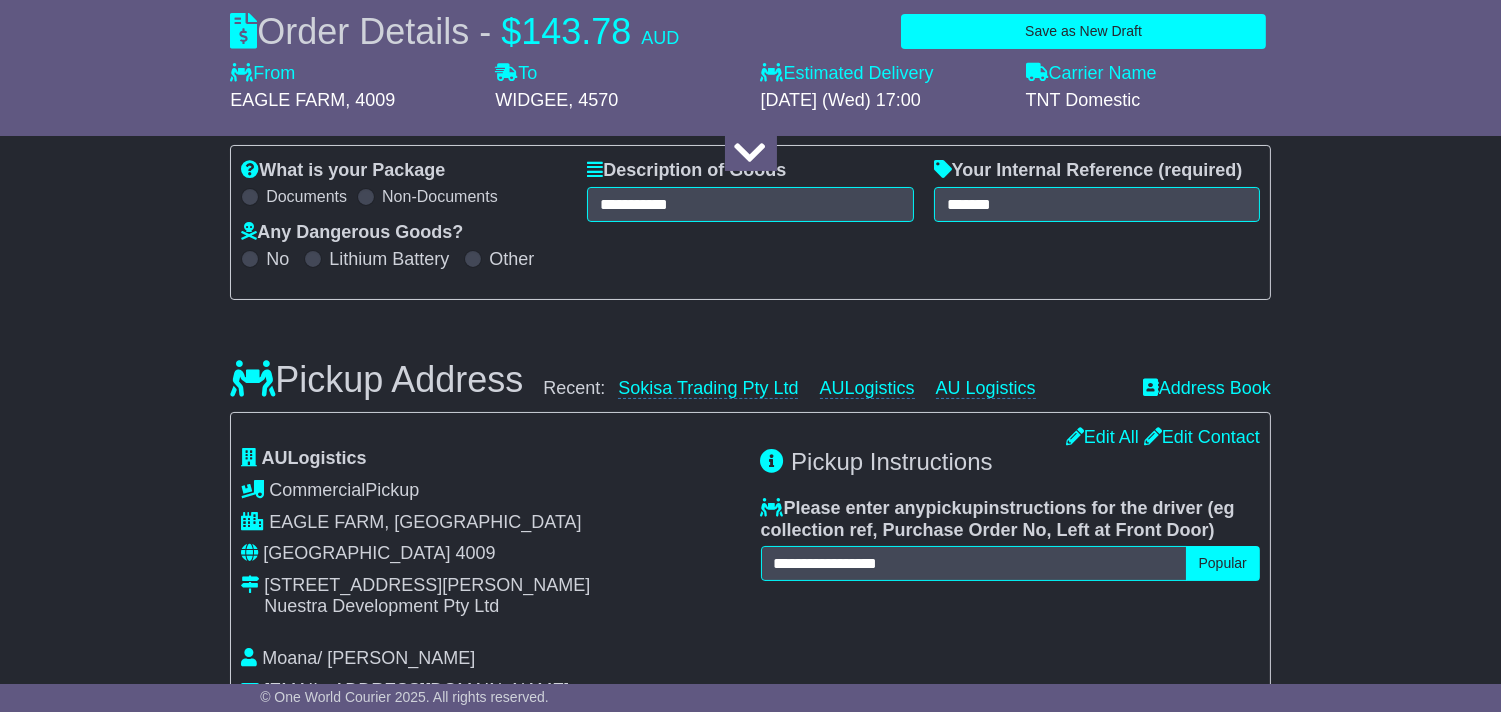 click on "**********" at bounding box center [750, 222] 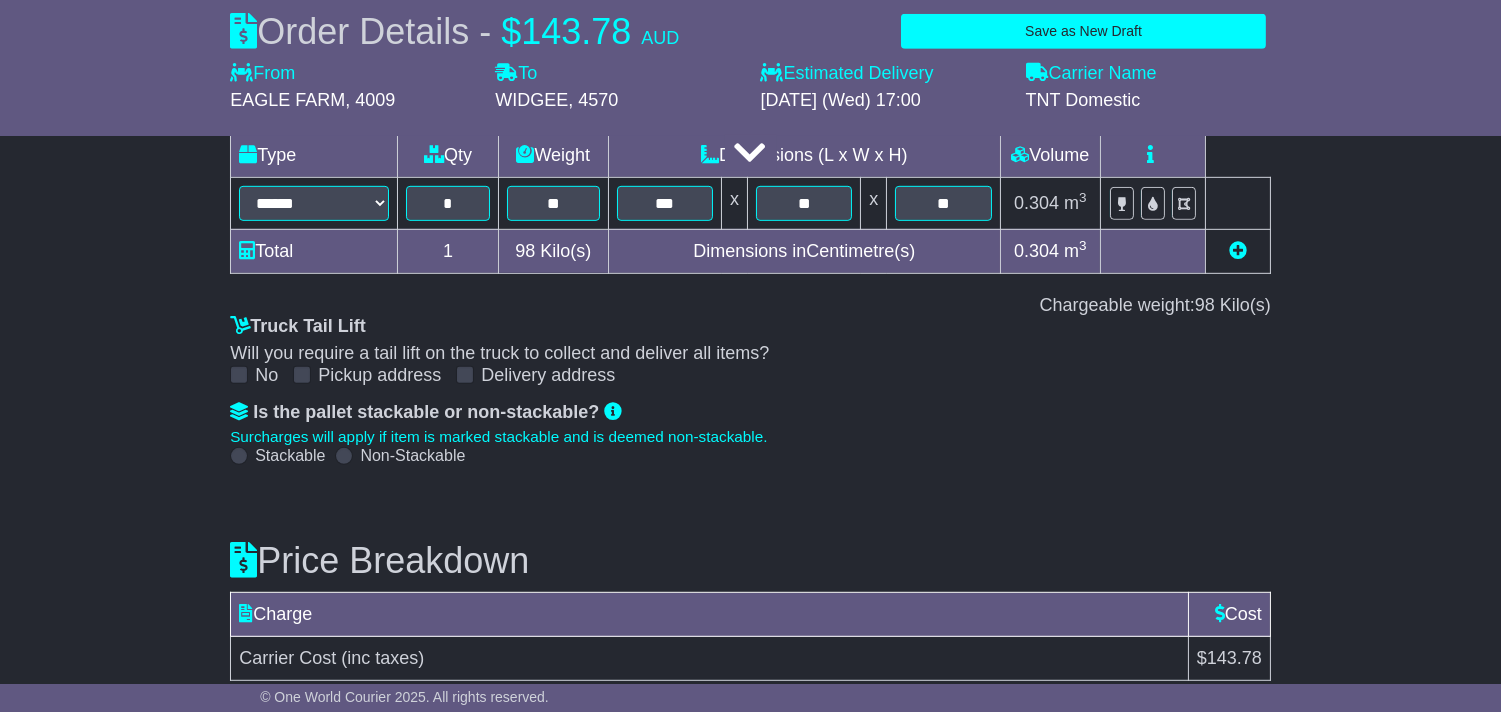 scroll, scrollTop: 2154, scrollLeft: 0, axis: vertical 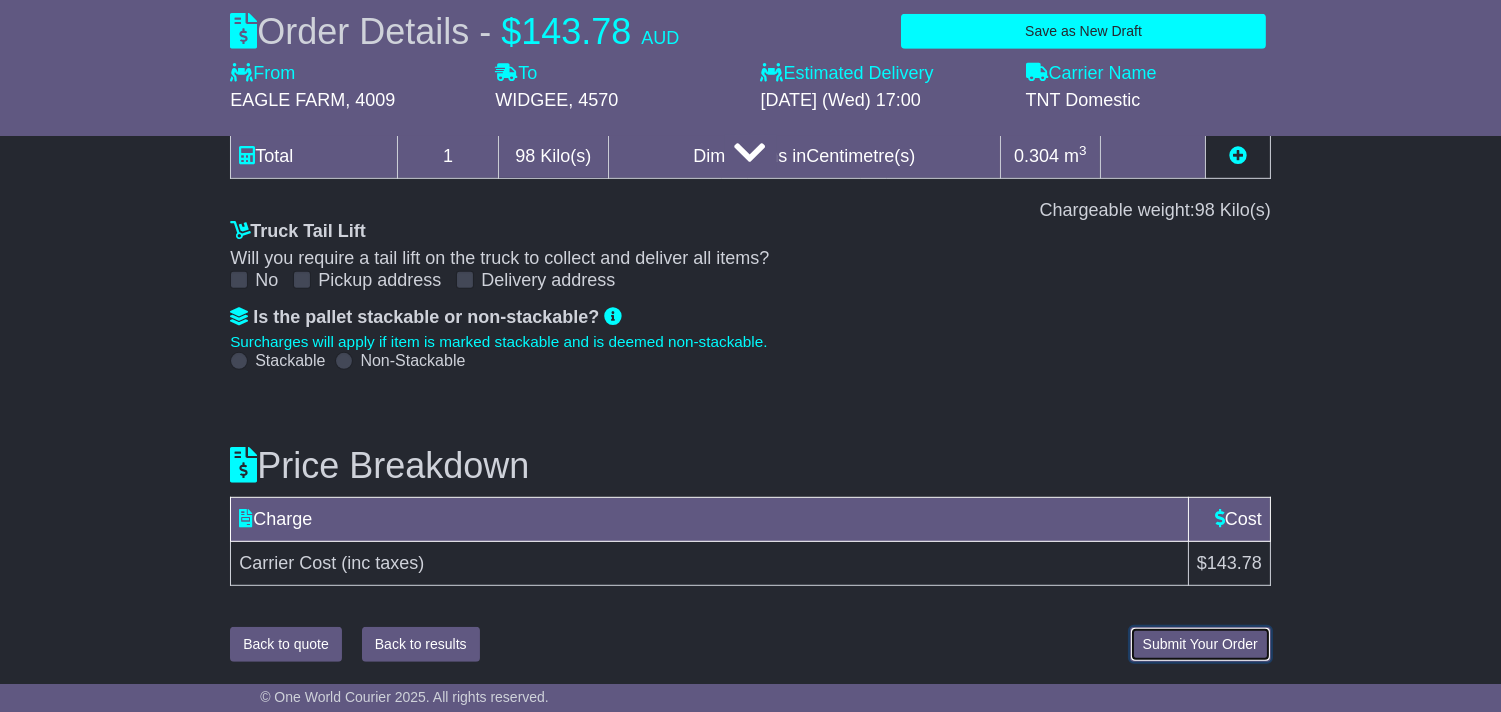 click on "Submit Your Order" at bounding box center (1200, 644) 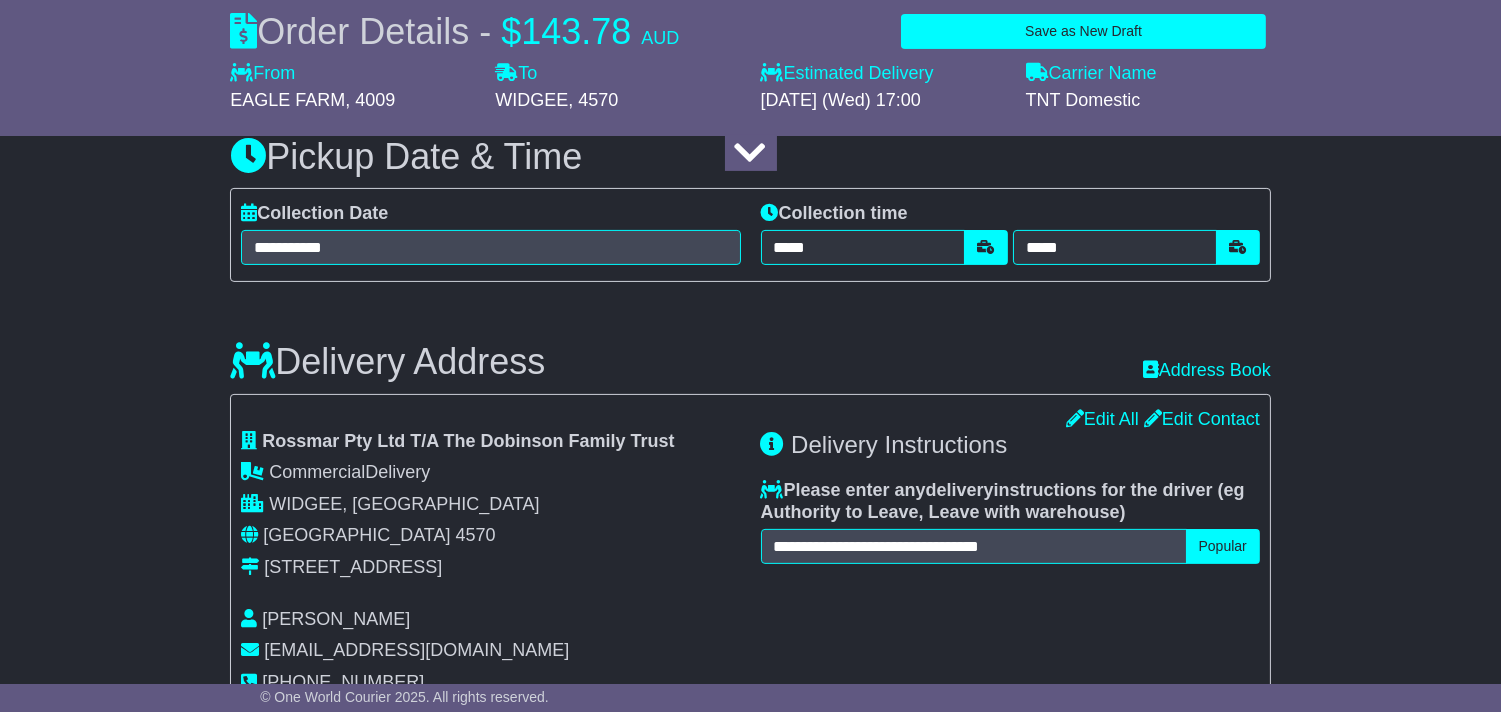 scroll, scrollTop: 932, scrollLeft: 0, axis: vertical 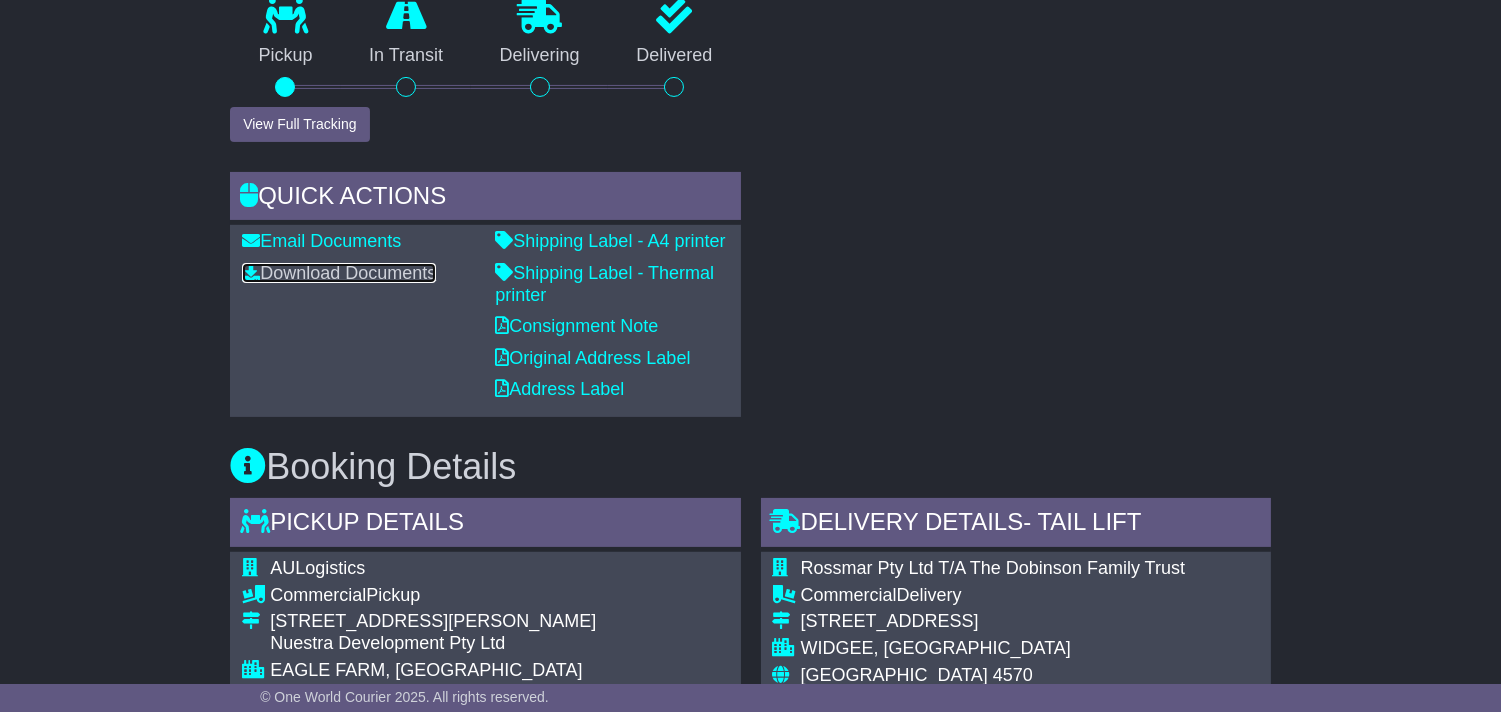 click on "Download Documents" at bounding box center [339, 273] 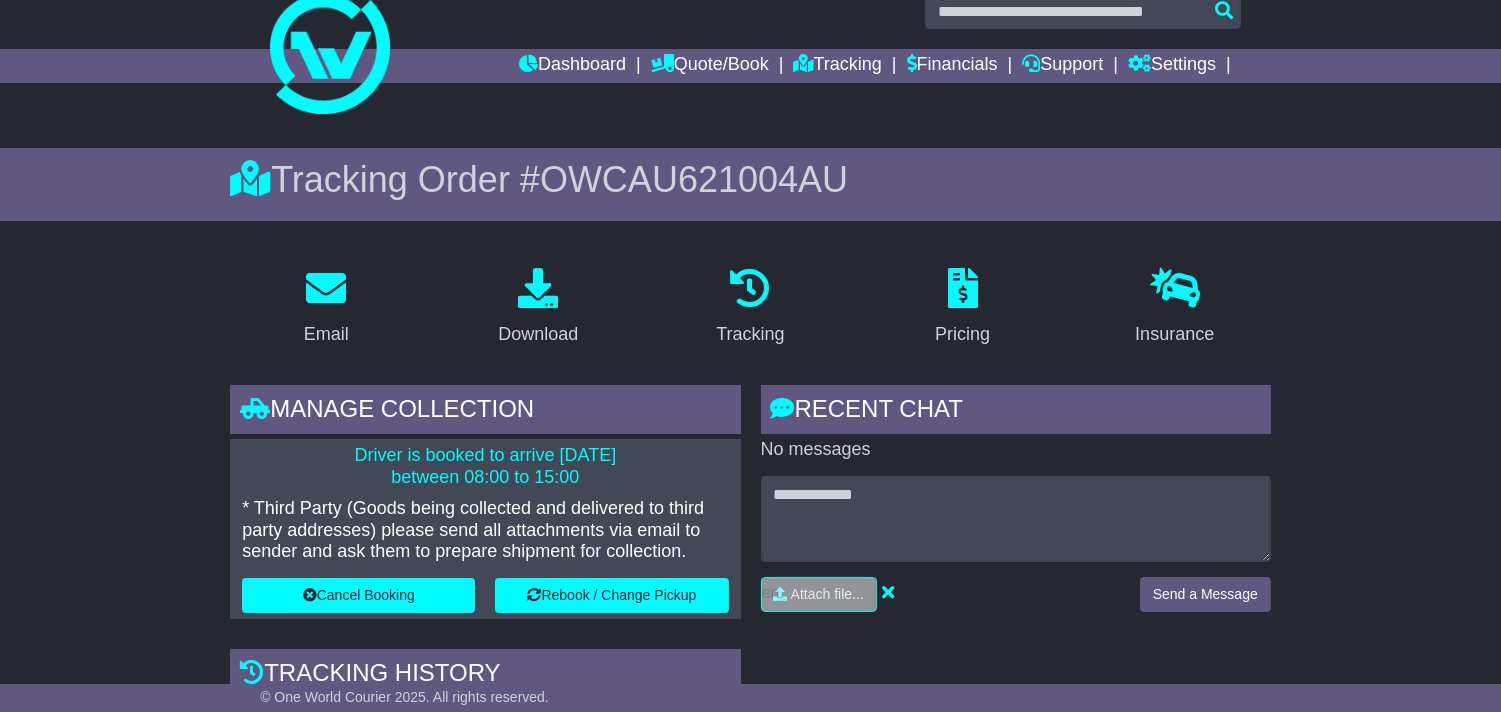 scroll, scrollTop: 0, scrollLeft: 0, axis: both 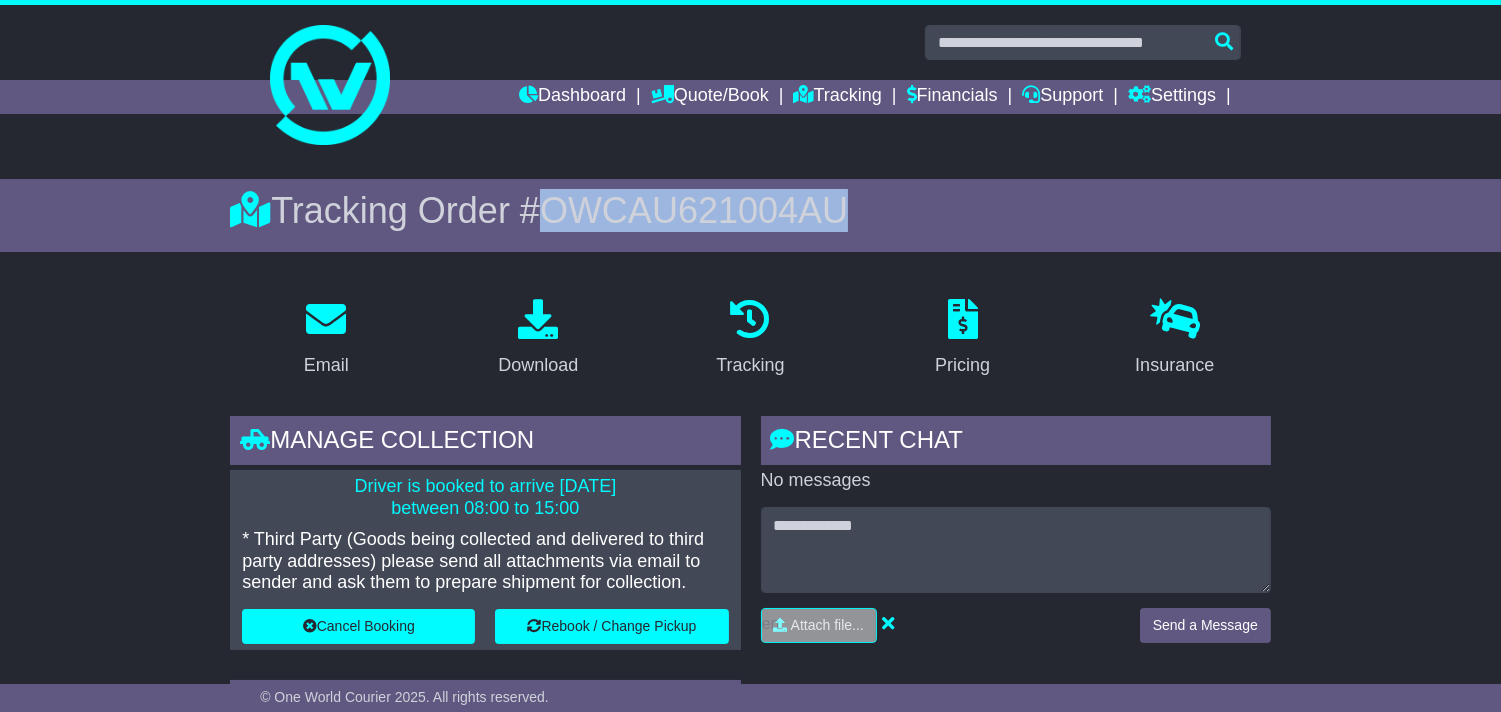 drag, startPoint x: 558, startPoint y: 200, endPoint x: 881, endPoint y: 210, distance: 323.15475 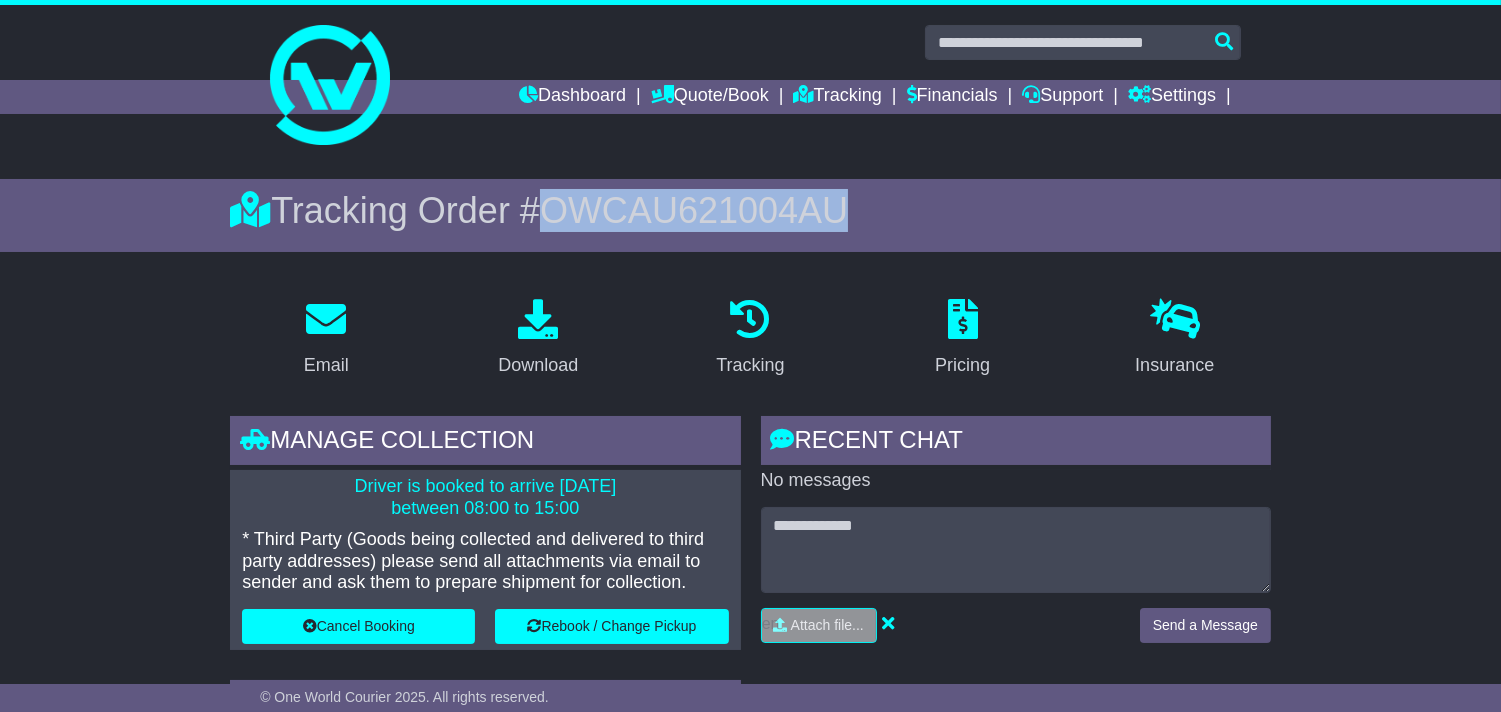 click on "Tracking Order # OWCAU621004AU" at bounding box center [750, 210] 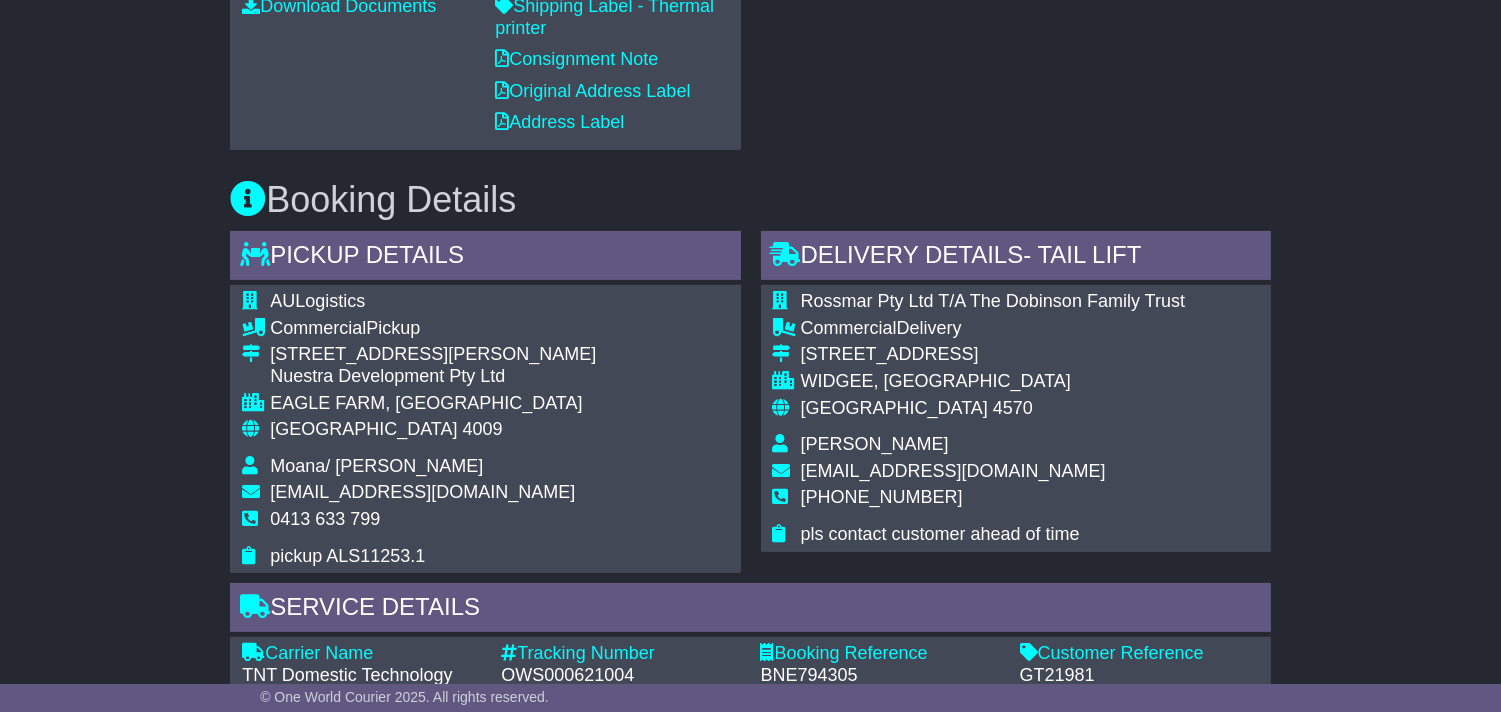 scroll, scrollTop: 1333, scrollLeft: 0, axis: vertical 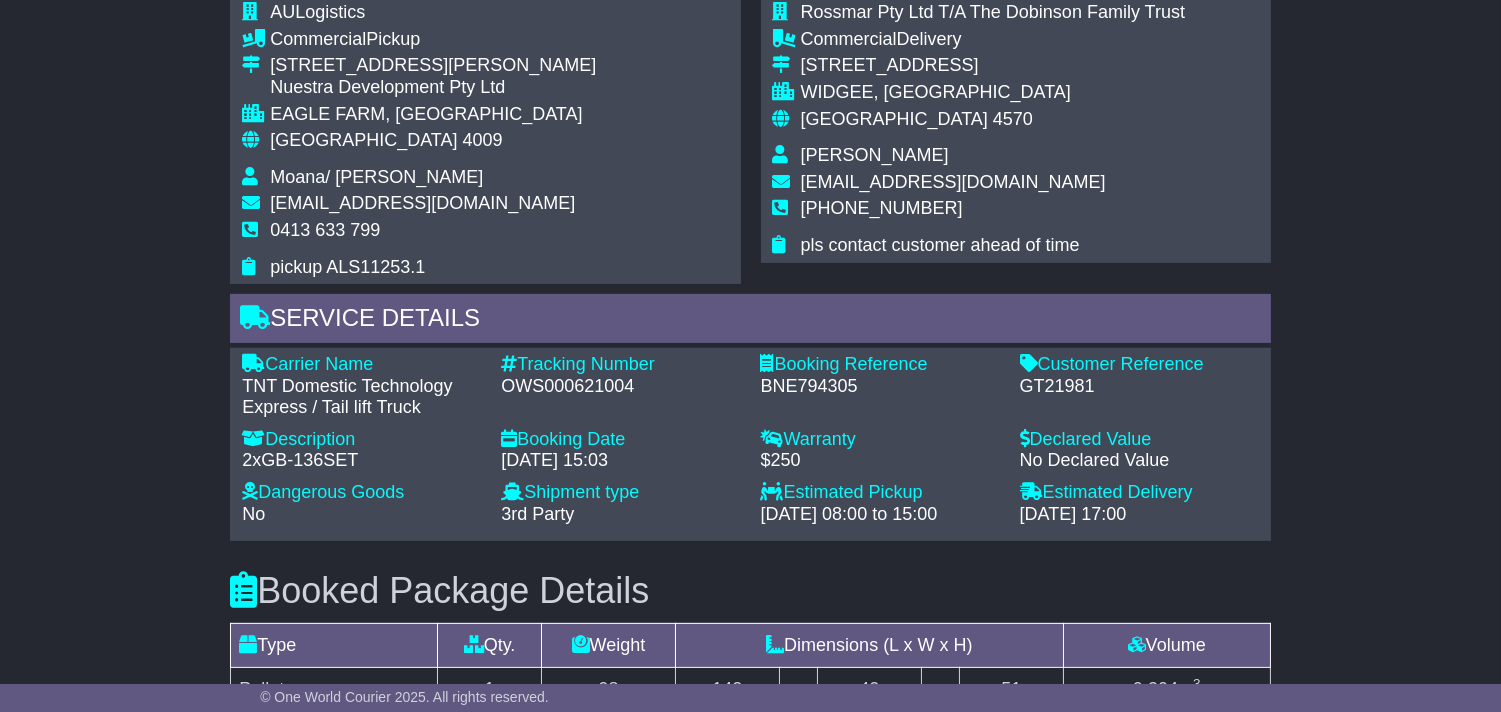 click on "OWS000621004" 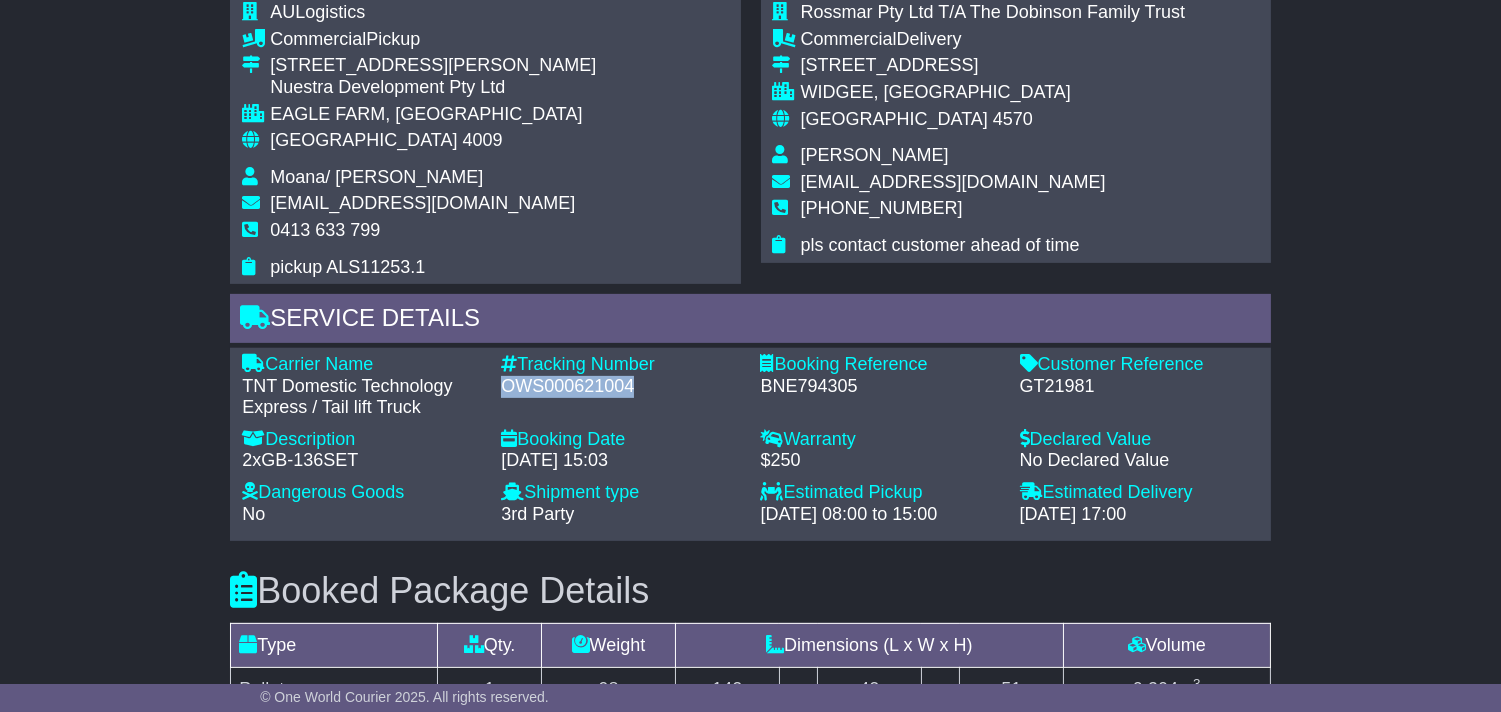 click on "OWS000621004" 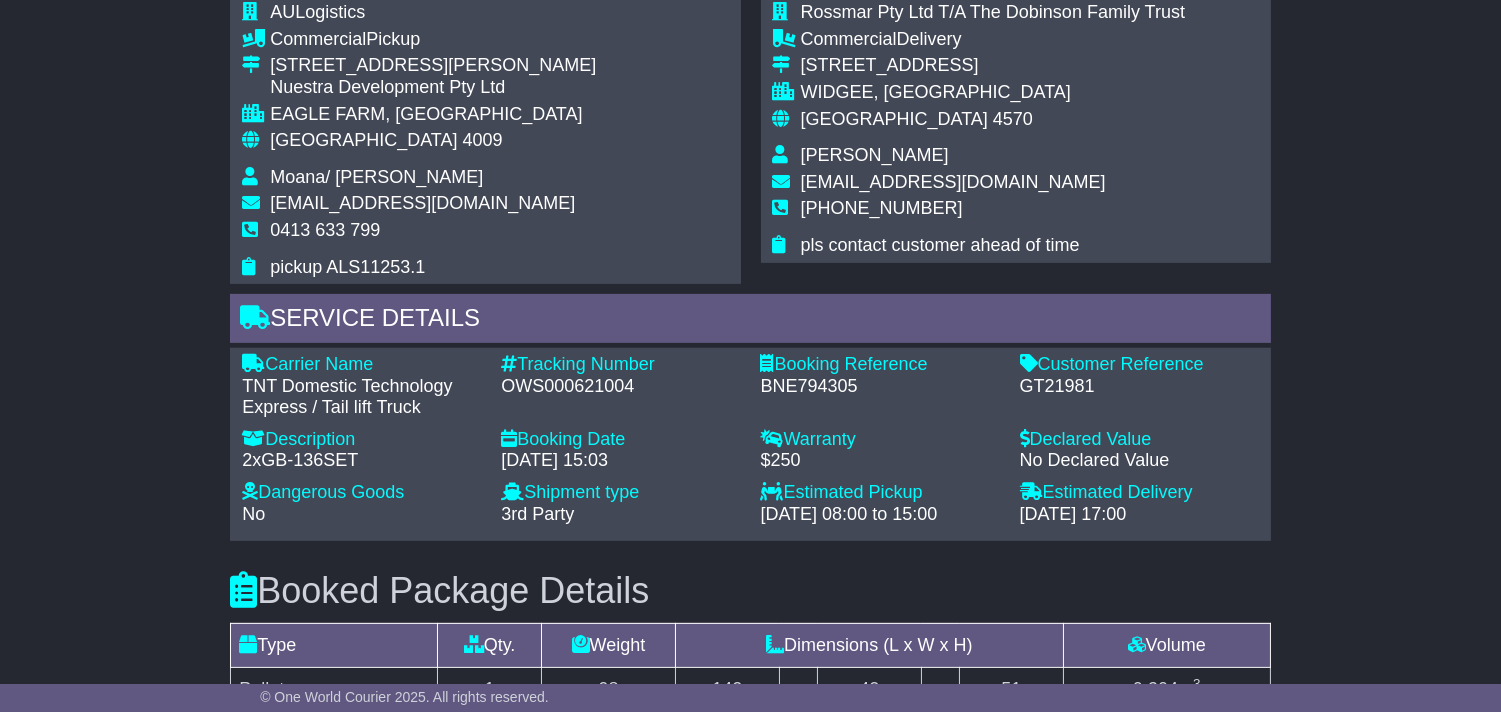 click on "BNE794305" 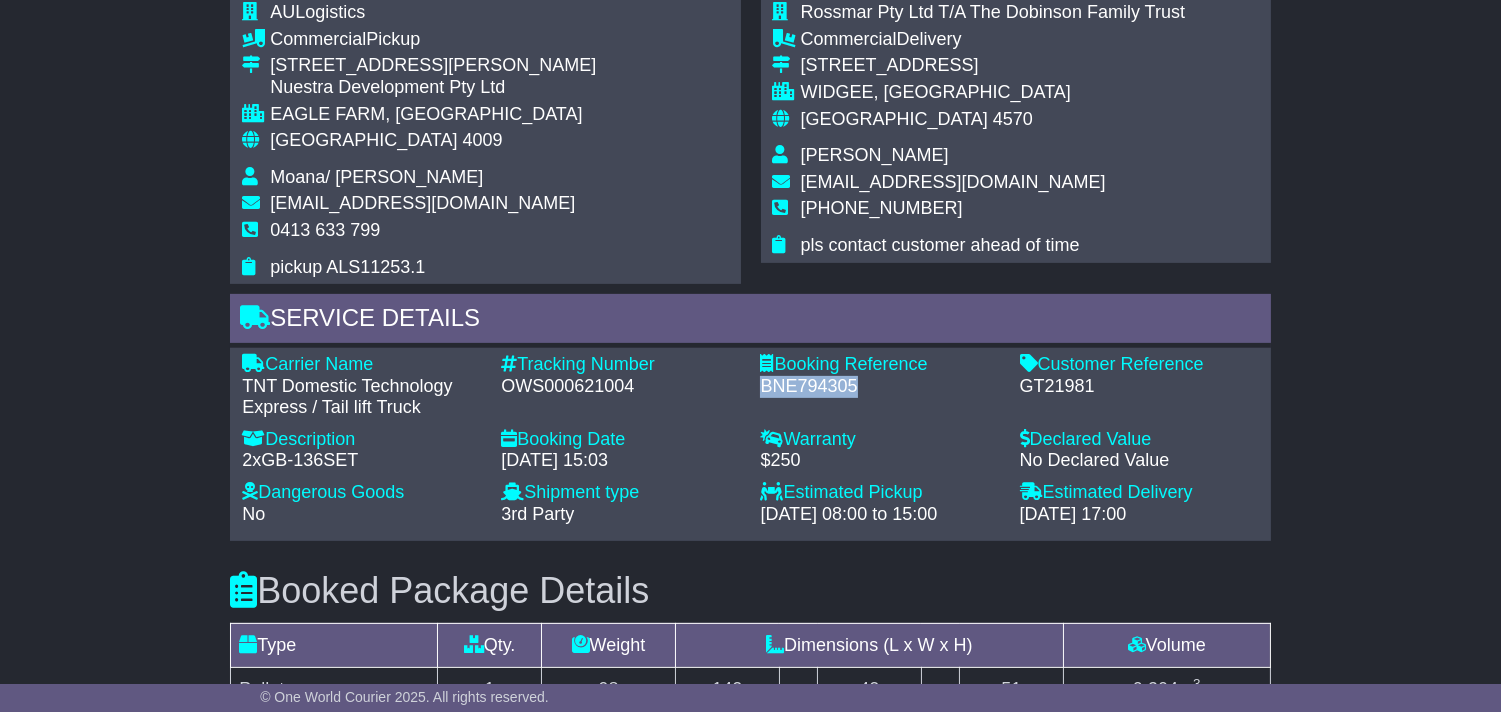 click on "BNE794305" 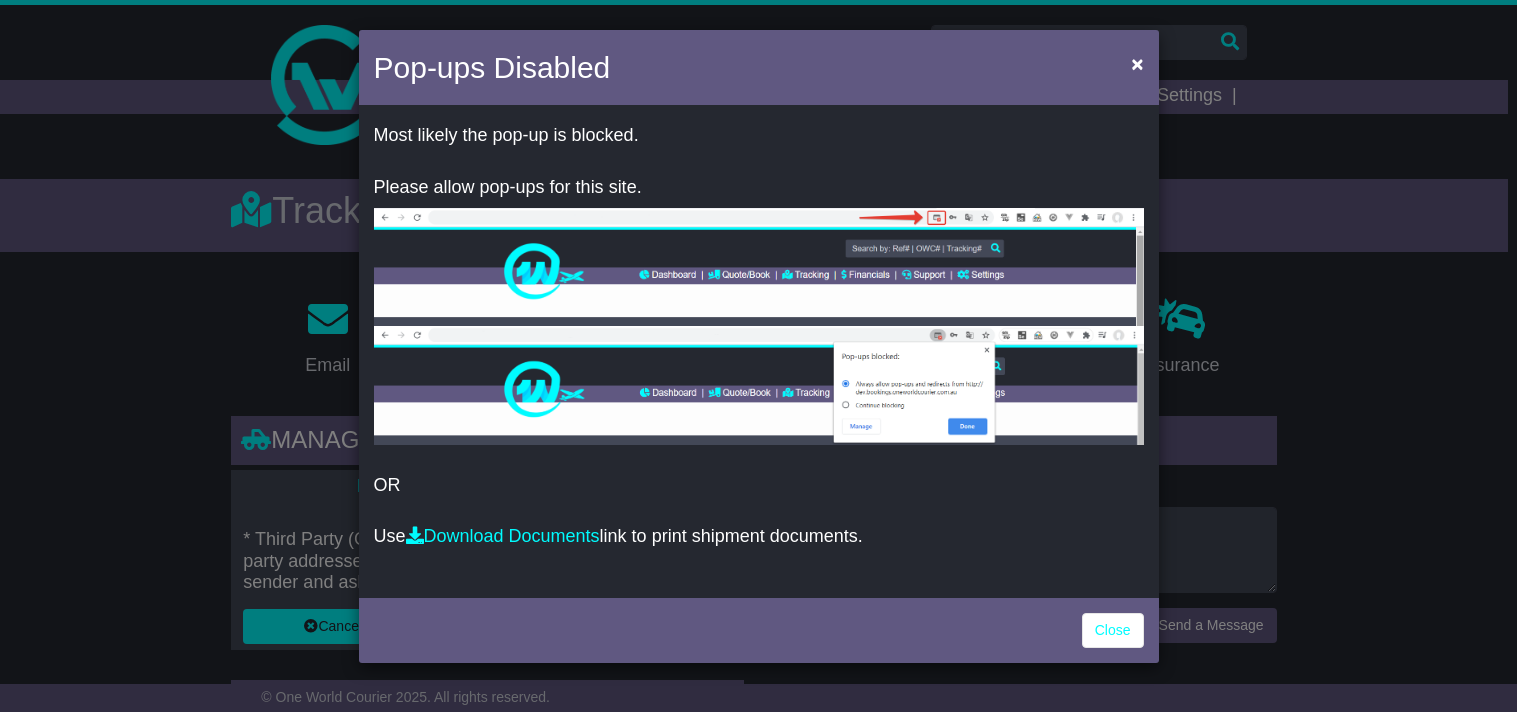 scroll, scrollTop: 0, scrollLeft: 0, axis: both 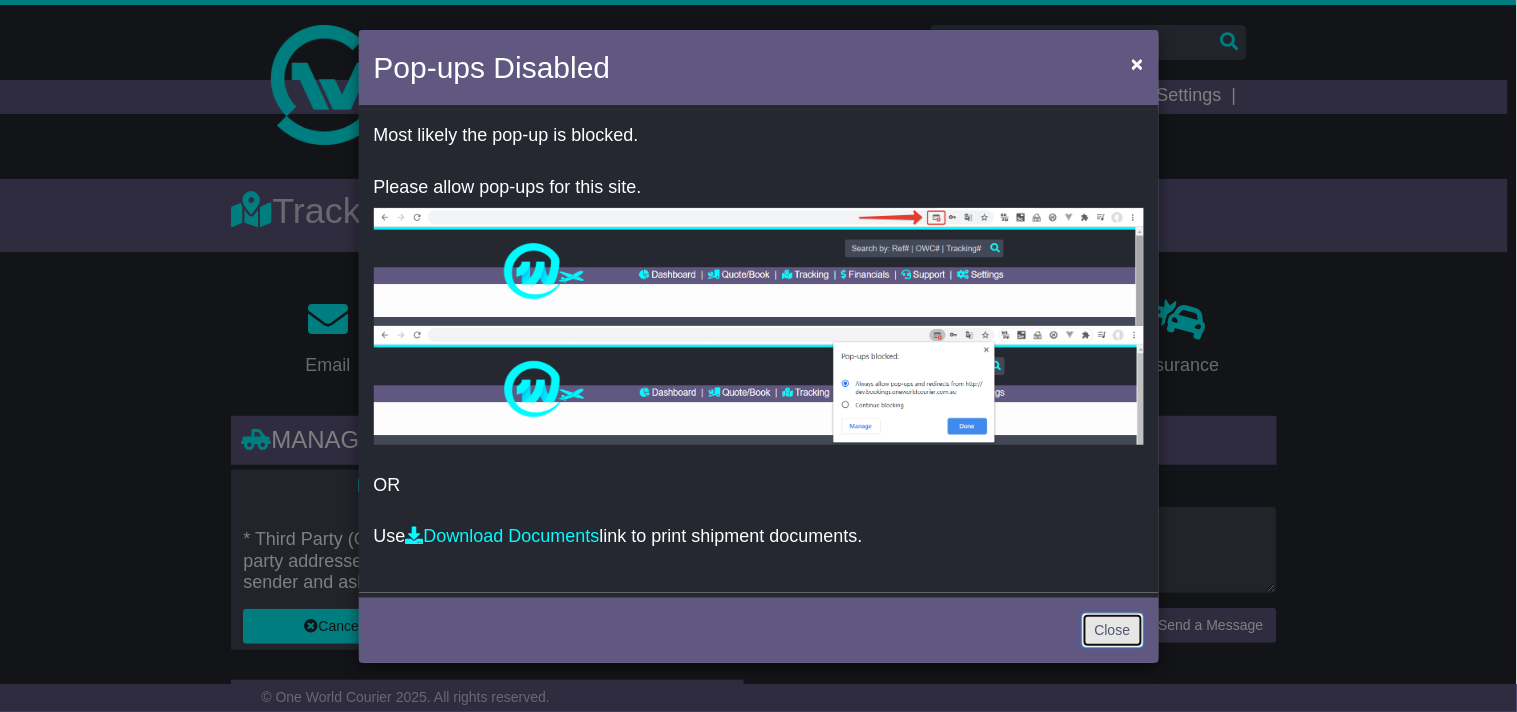drag, startPoint x: 1113, startPoint y: 635, endPoint x: 1208, endPoint y: 635, distance: 95 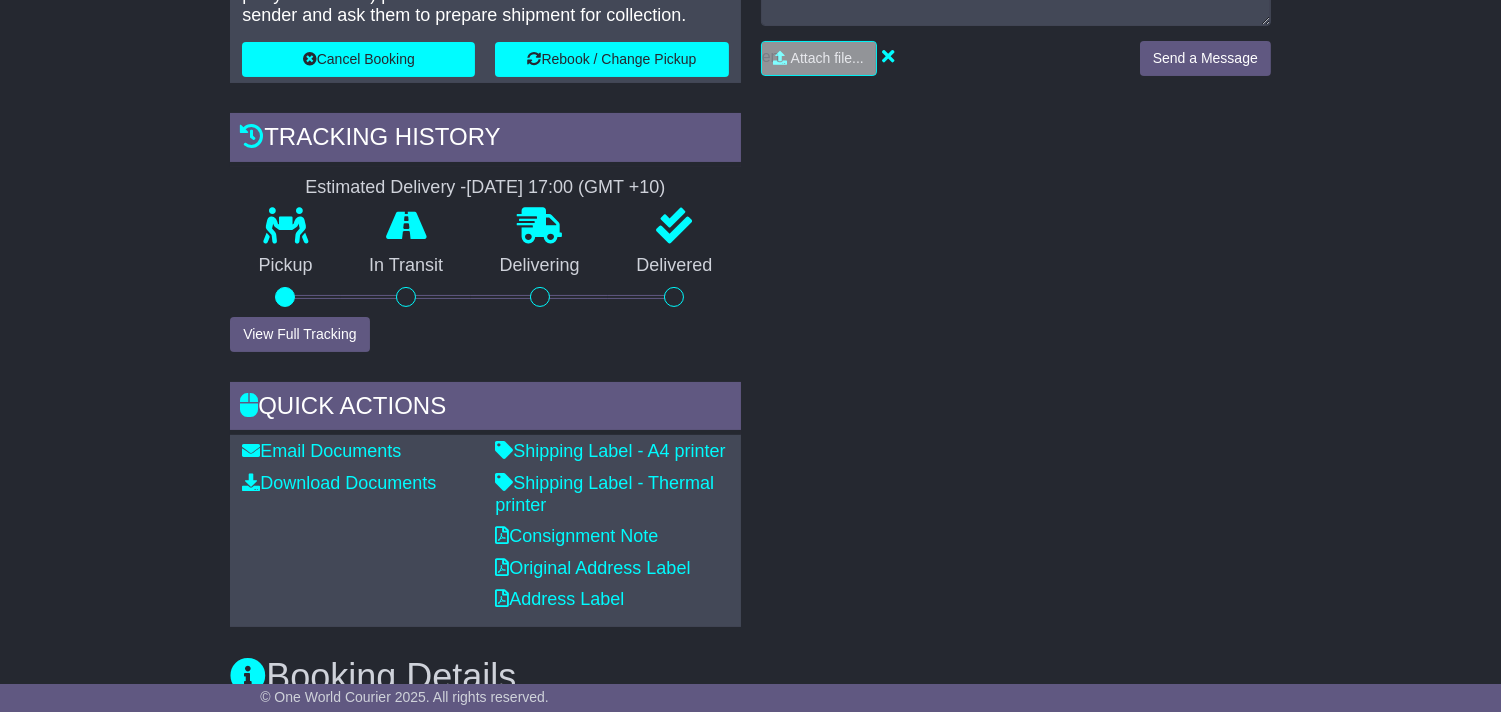 scroll, scrollTop: 666, scrollLeft: 0, axis: vertical 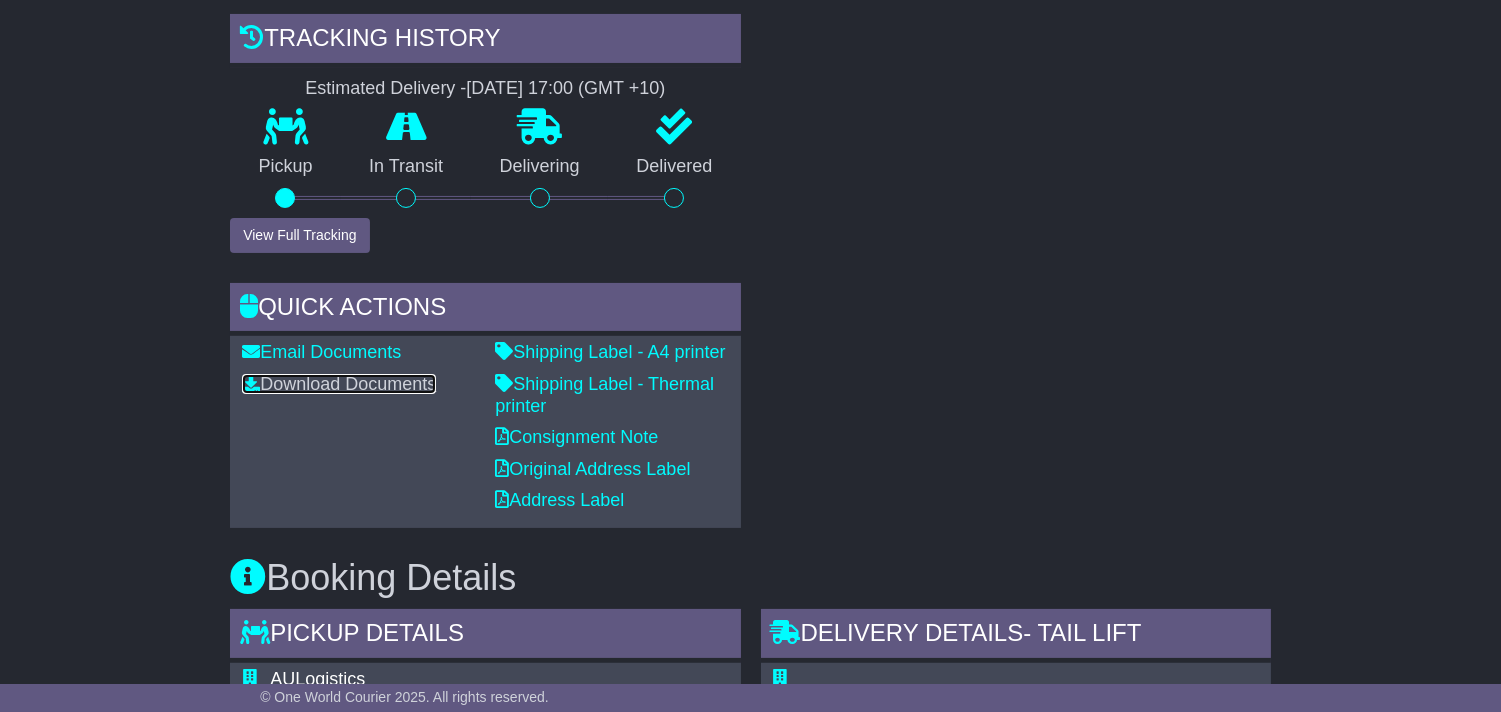 click on "Download Documents" at bounding box center [339, 384] 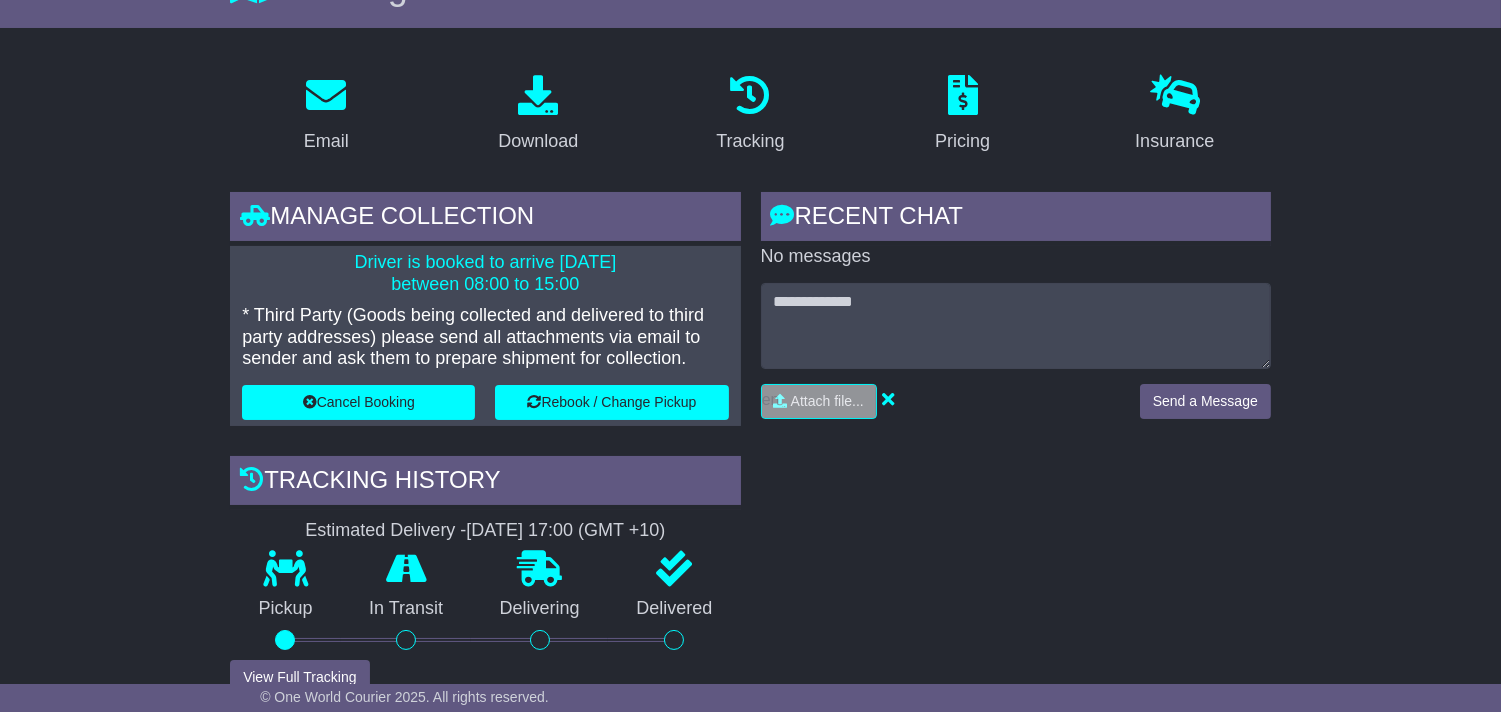 scroll, scrollTop: 222, scrollLeft: 0, axis: vertical 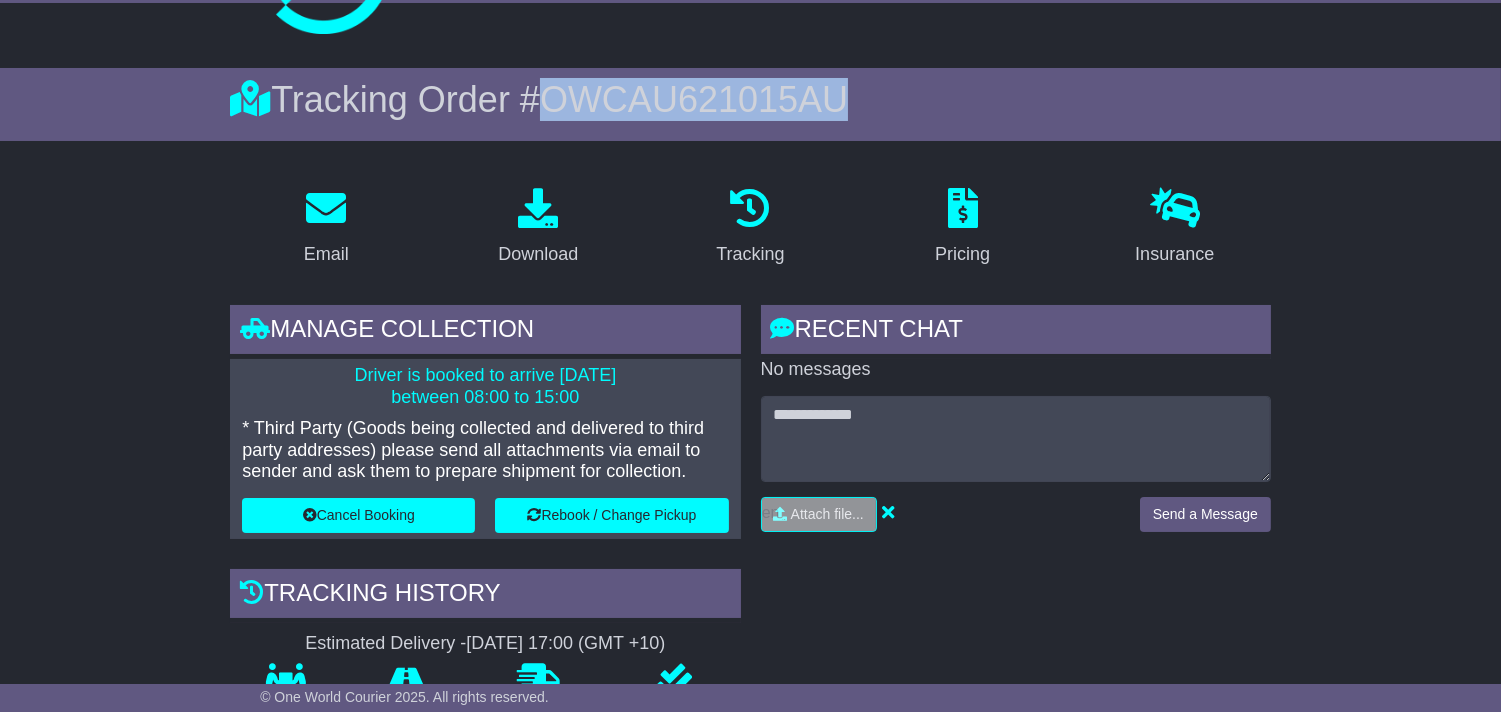 drag, startPoint x: 554, startPoint y: 105, endPoint x: 1326, endPoint y: 336, distance: 805.81946 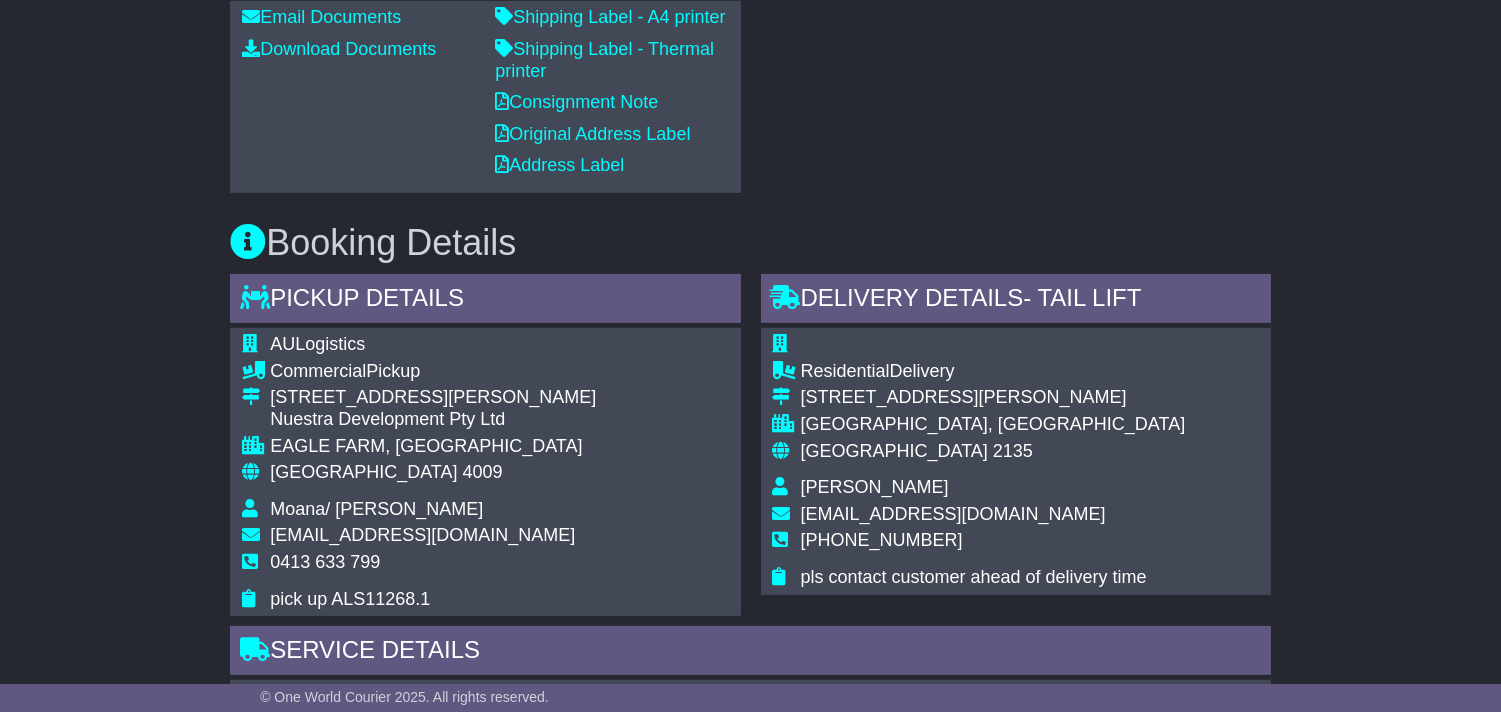 scroll, scrollTop: 1222, scrollLeft: 0, axis: vertical 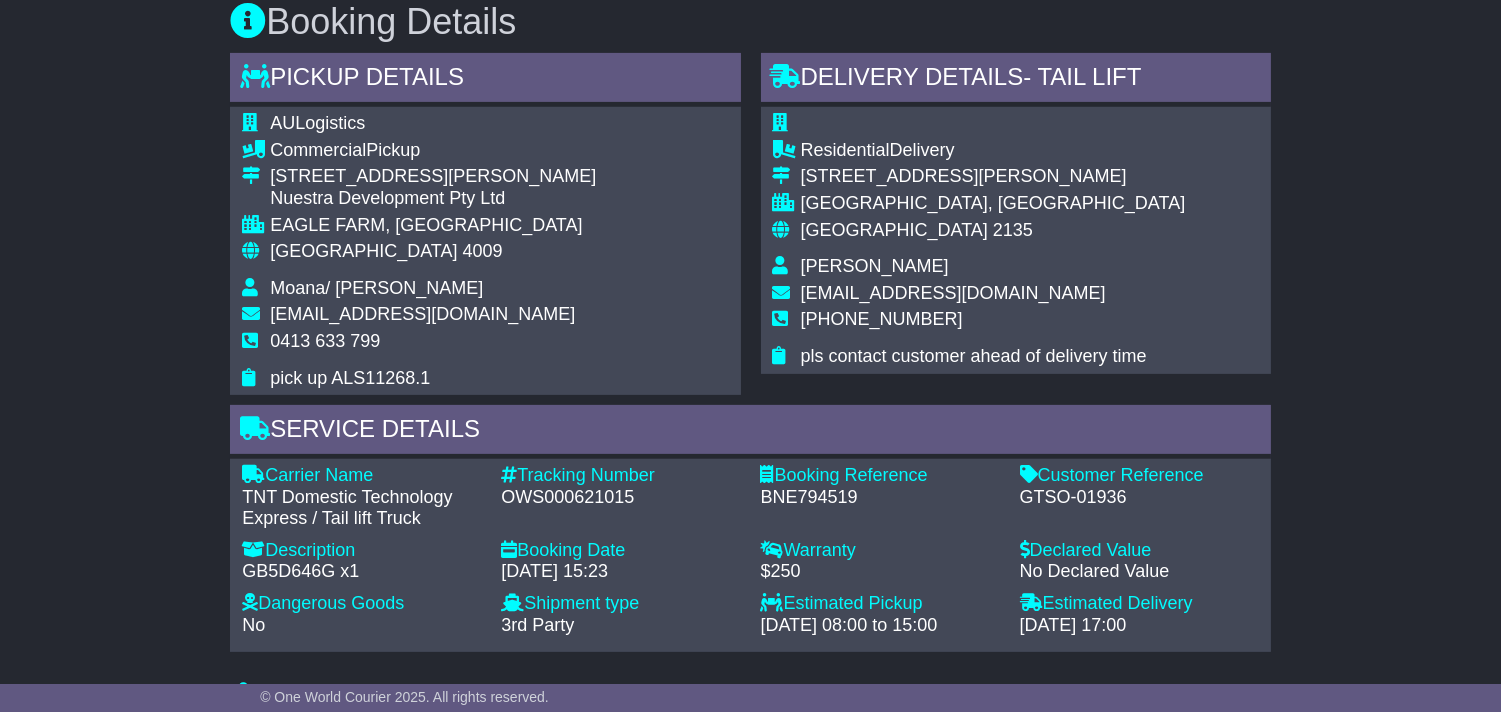 click on "OWS000621015" at bounding box center (620, 498) 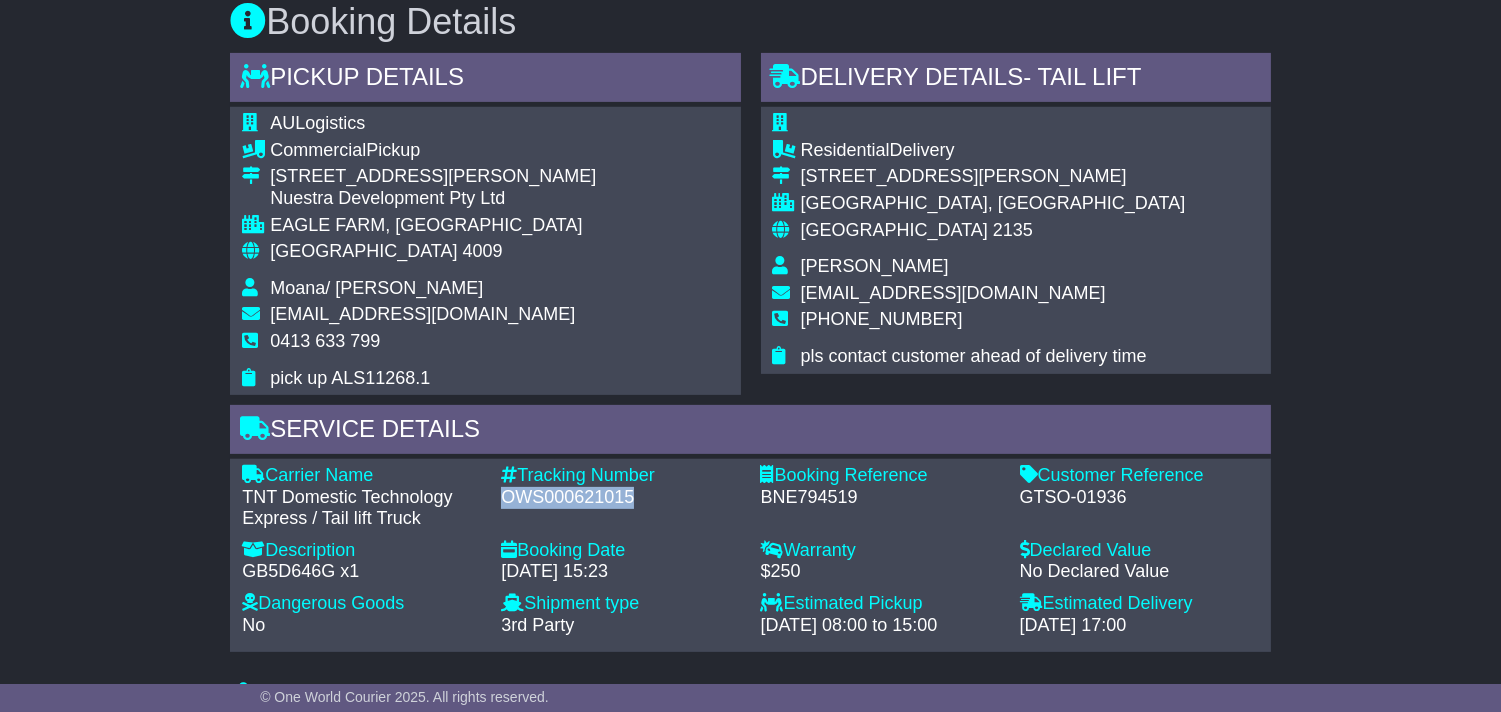 click on "OWS000621015" at bounding box center [620, 498] 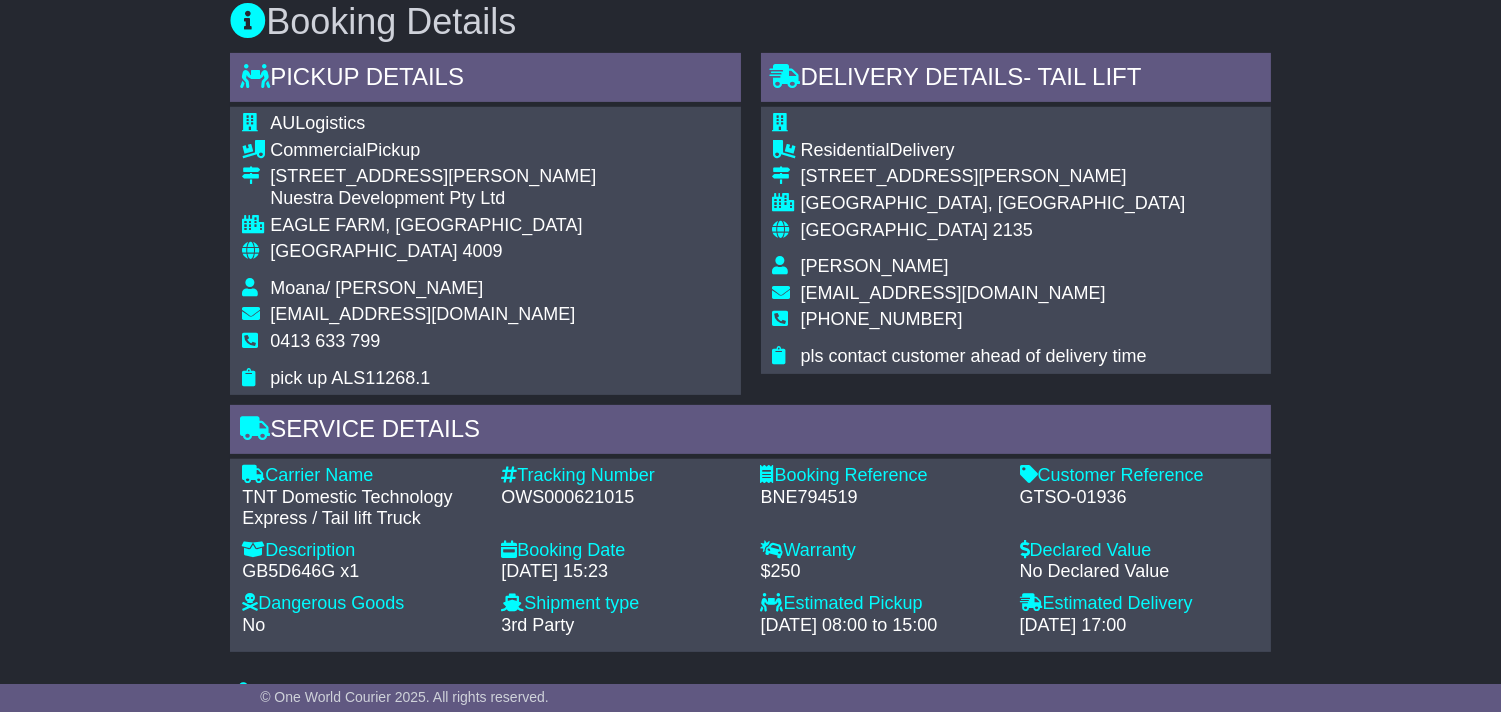 click on "BNE794519" at bounding box center (879, 498) 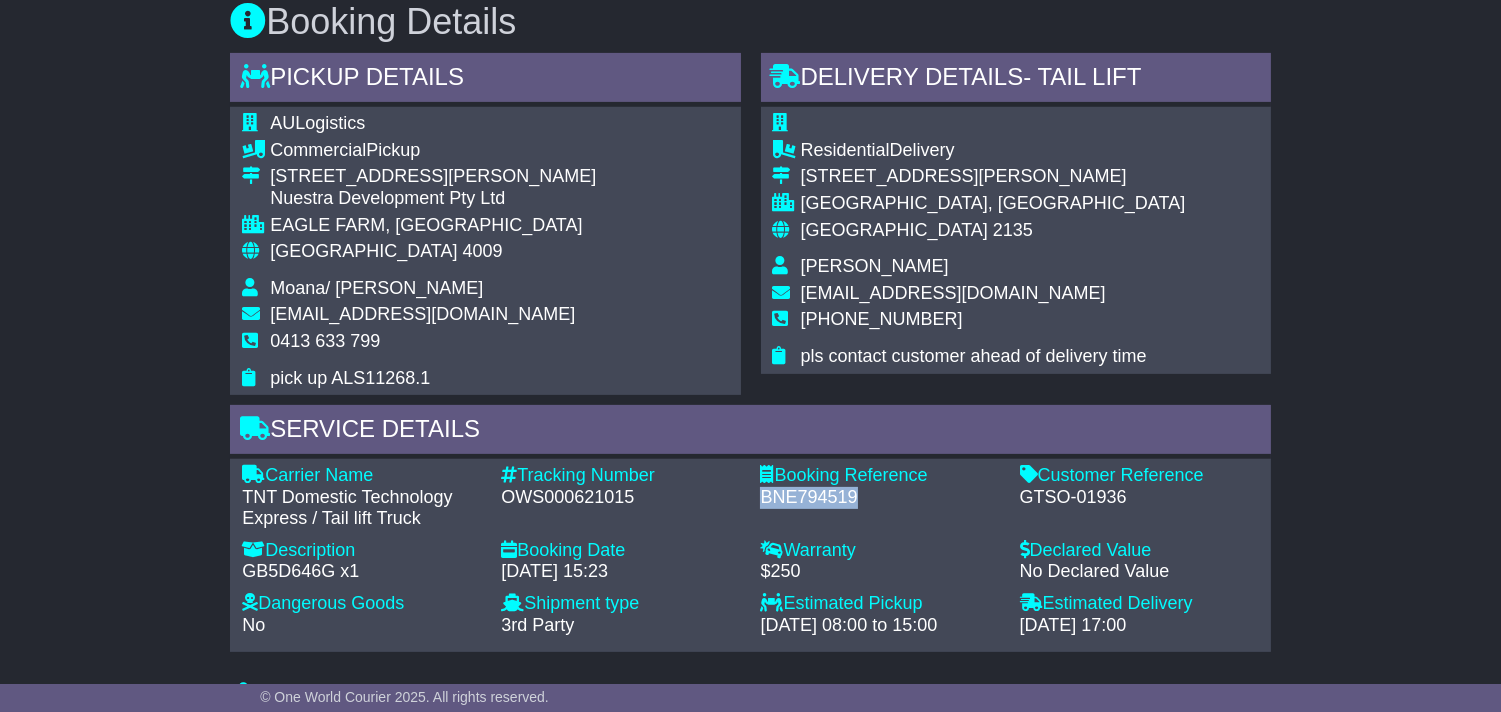 click on "BNE794519" at bounding box center [879, 498] 